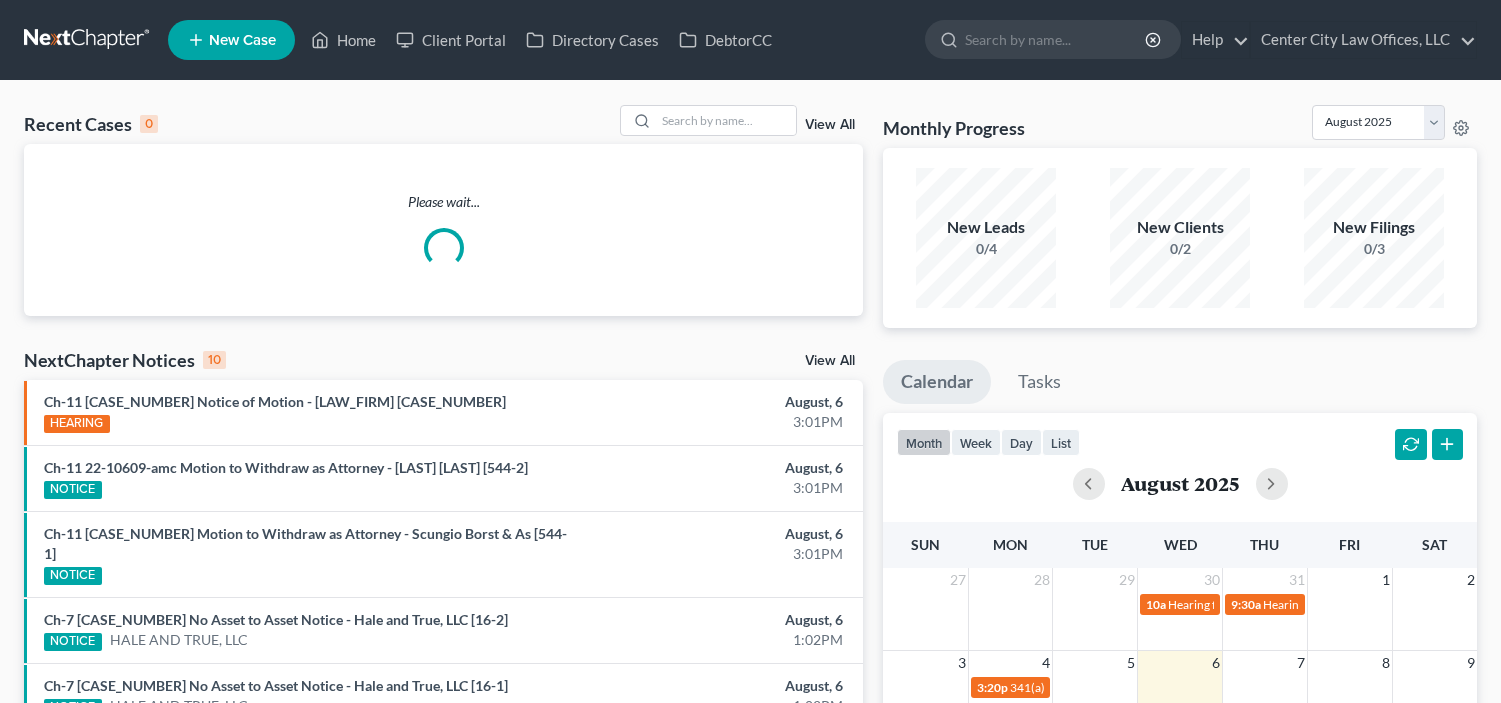 scroll, scrollTop: 0, scrollLeft: 0, axis: both 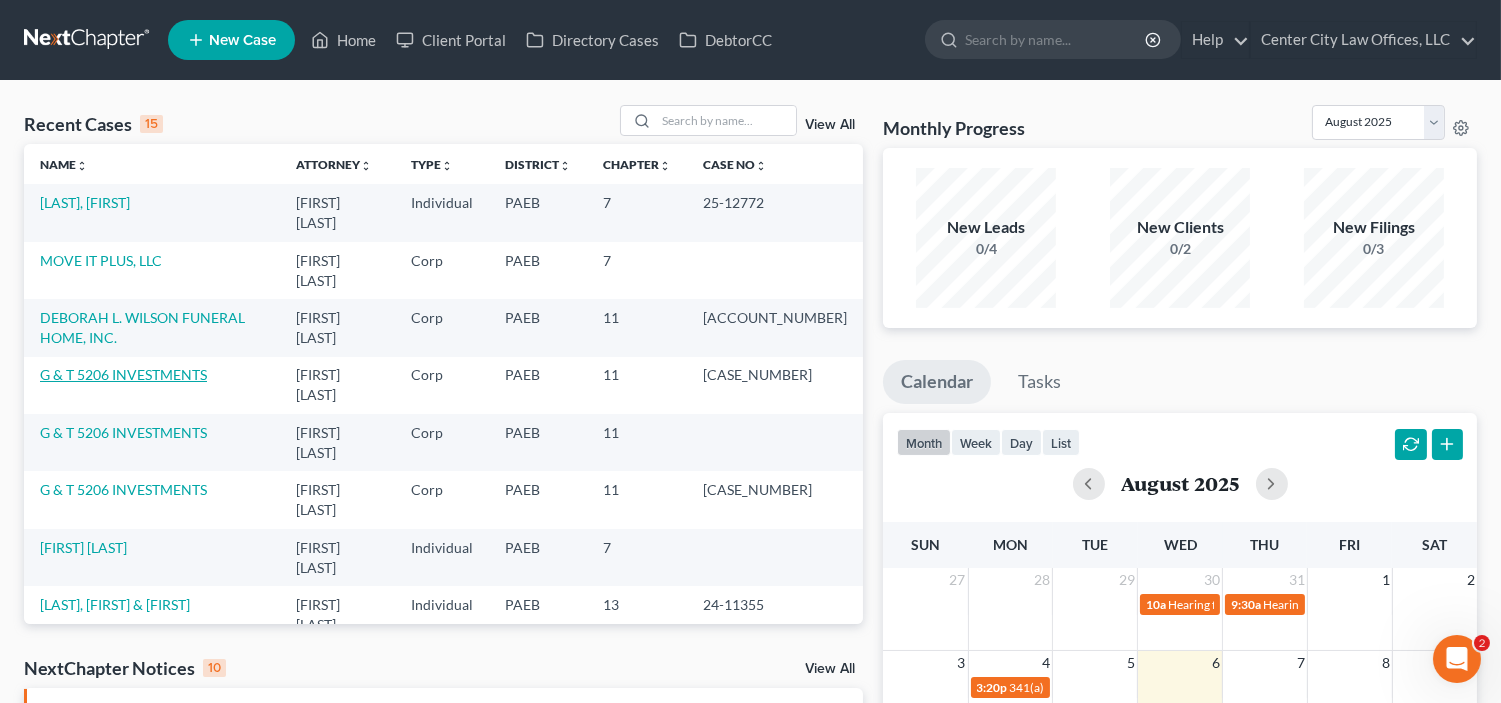 click on "G & T 5206 INVESTMENTS" at bounding box center (123, 374) 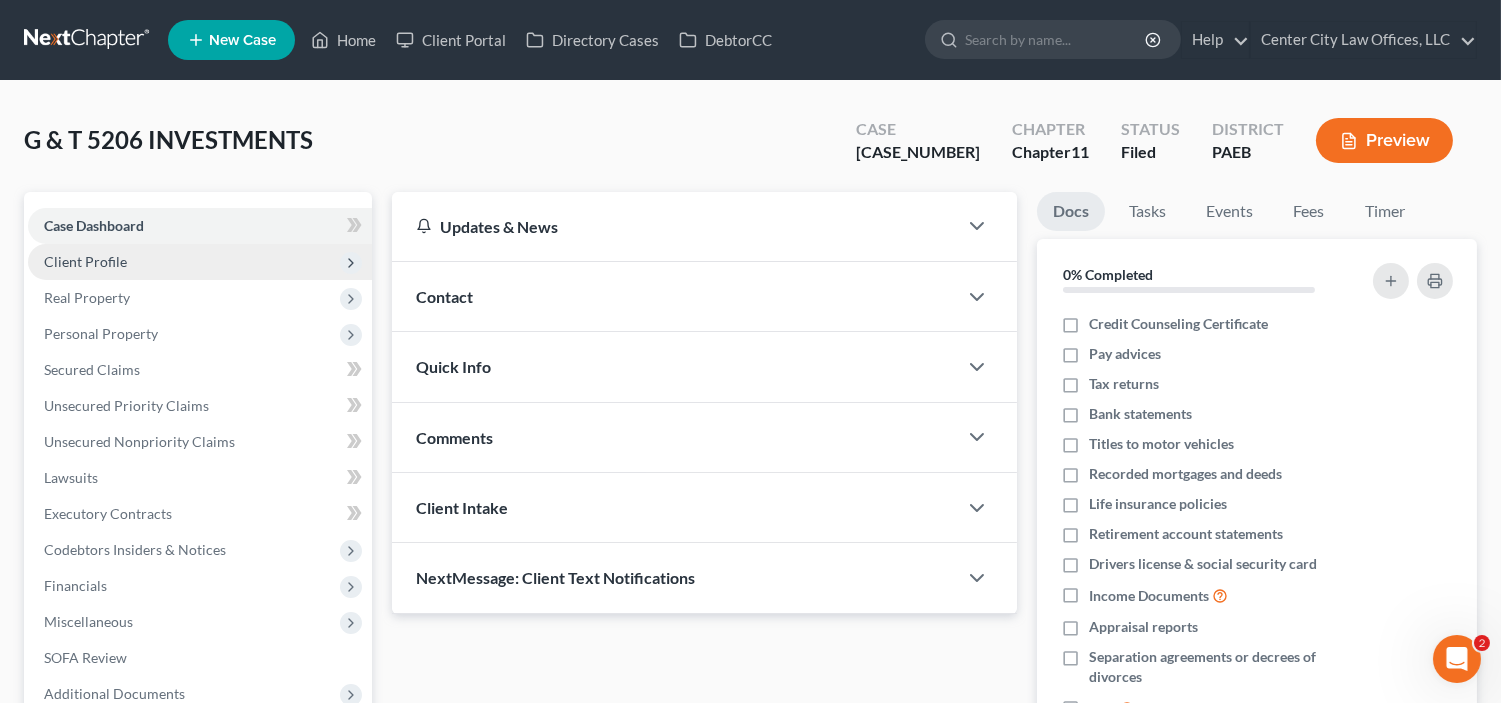click on "Client Profile" at bounding box center (85, 261) 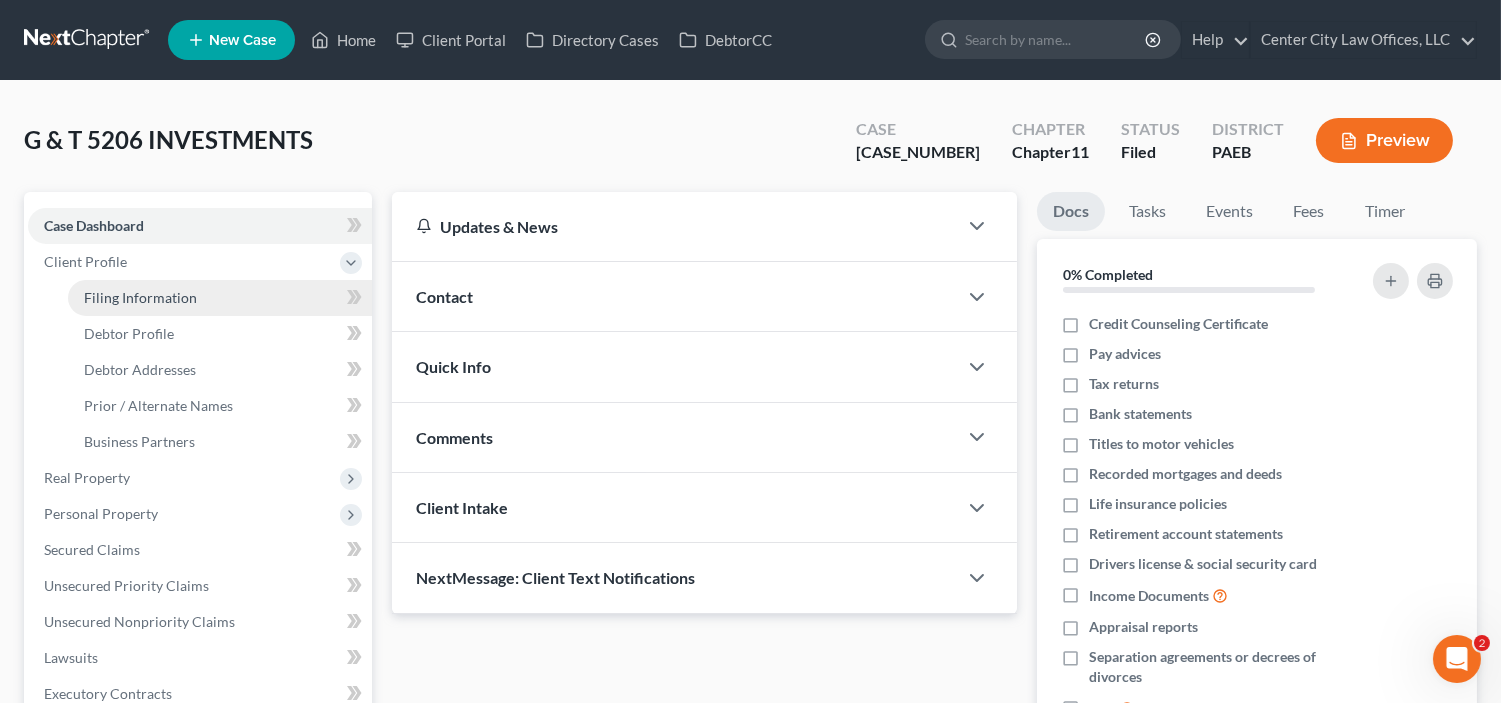 click on "Filing Information" at bounding box center [140, 297] 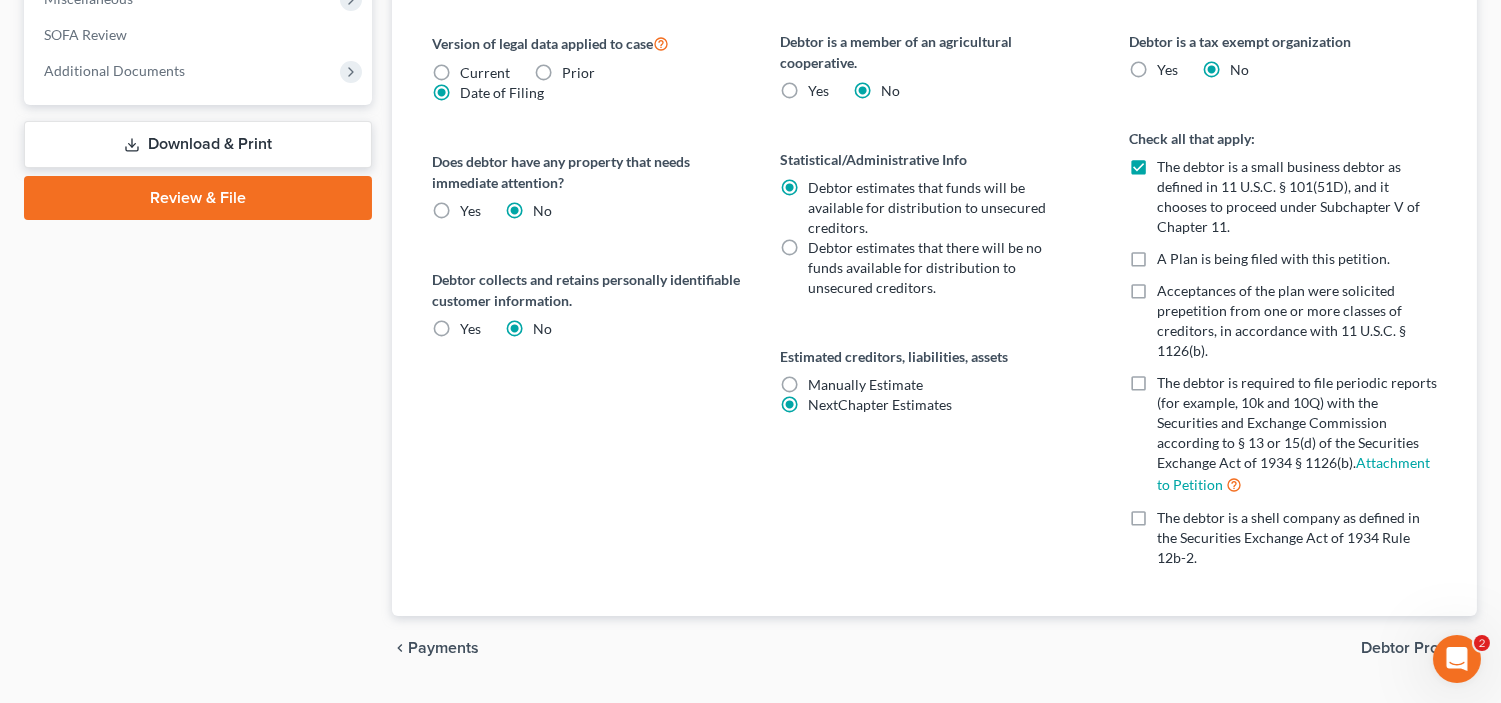 scroll, scrollTop: 855, scrollLeft: 0, axis: vertical 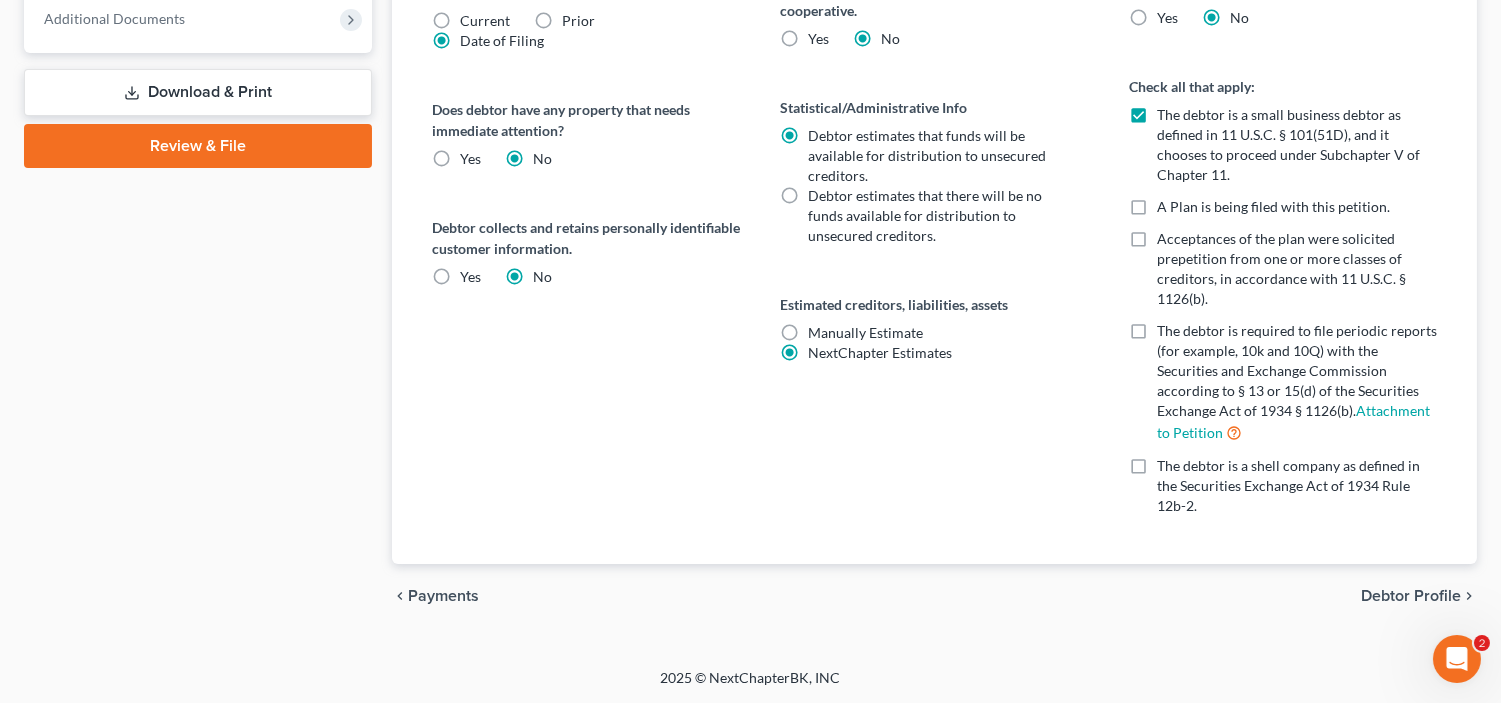 click on "Debtor Profile" at bounding box center [1411, 596] 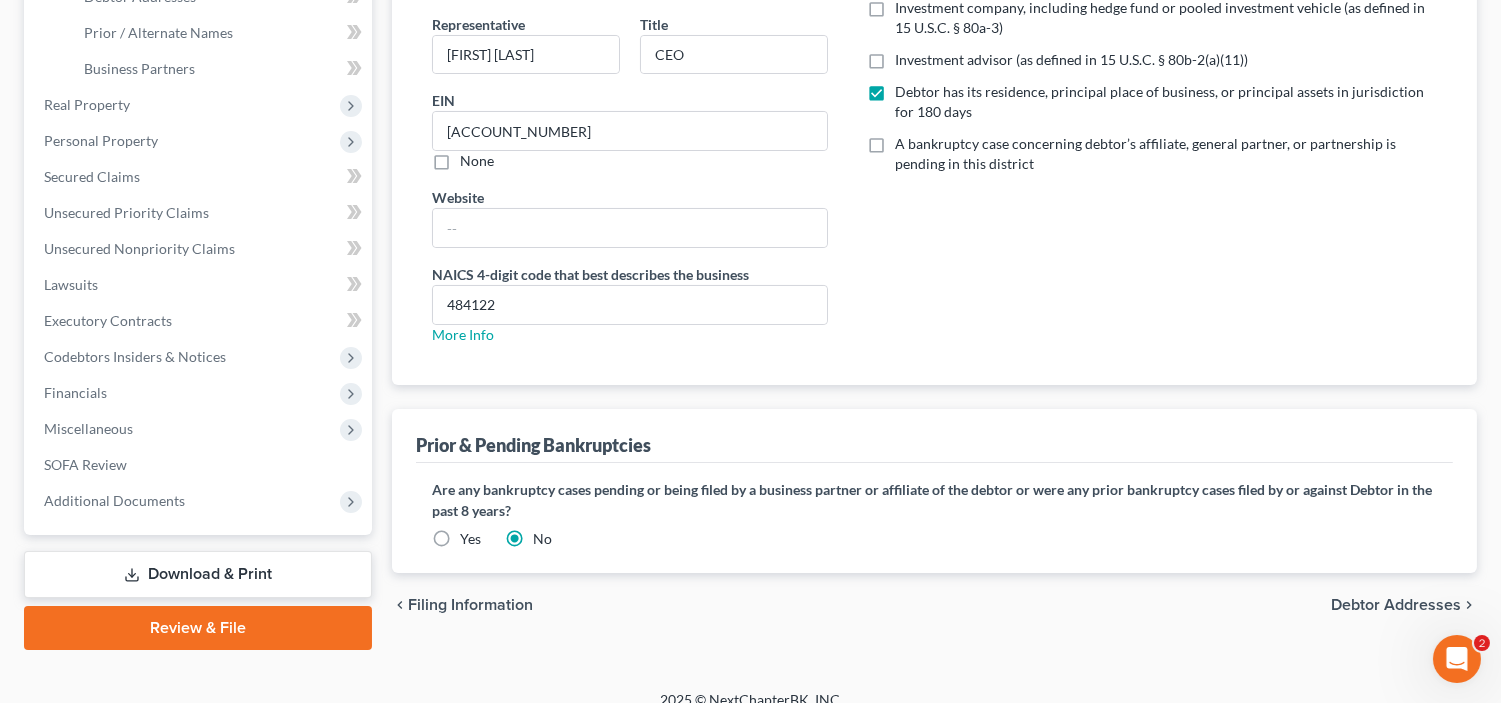 scroll, scrollTop: 388, scrollLeft: 0, axis: vertical 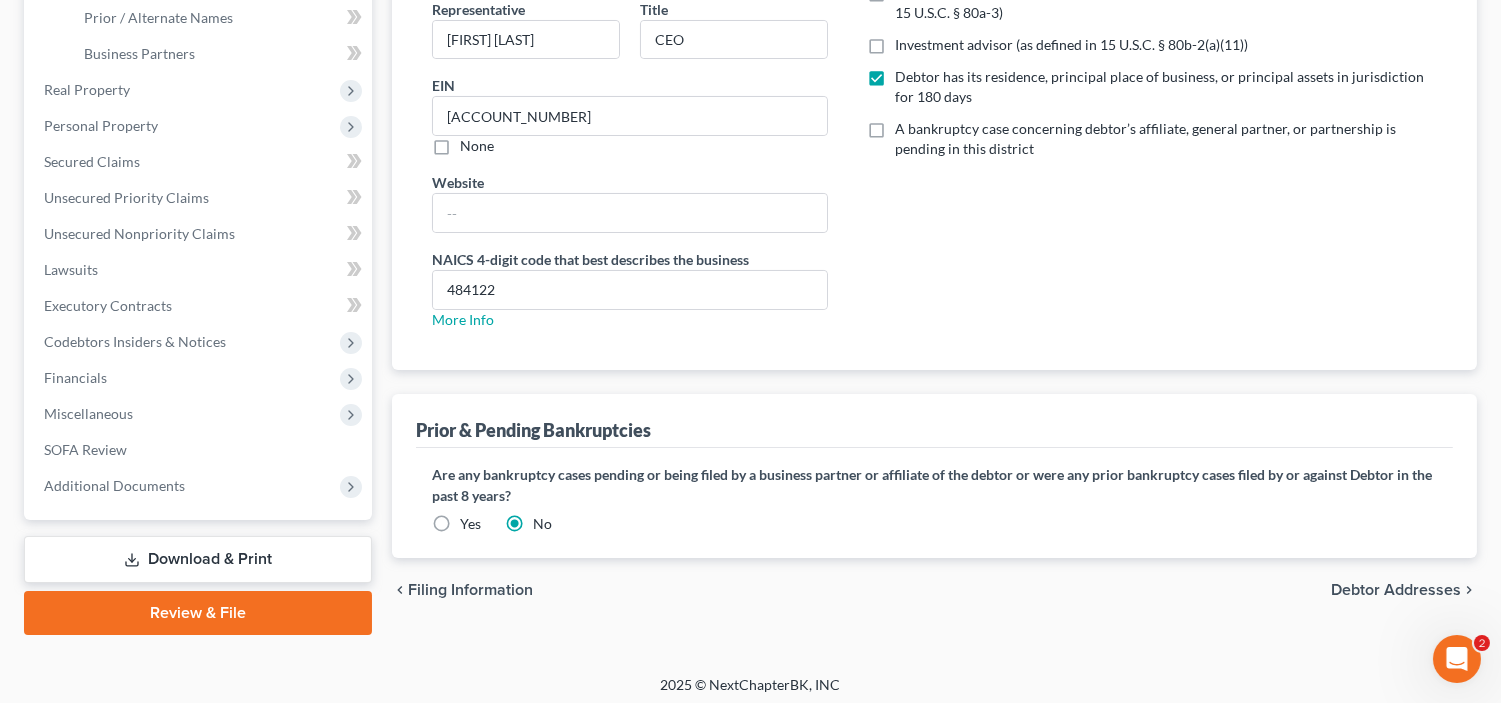 click on "Yes" at bounding box center [470, 524] 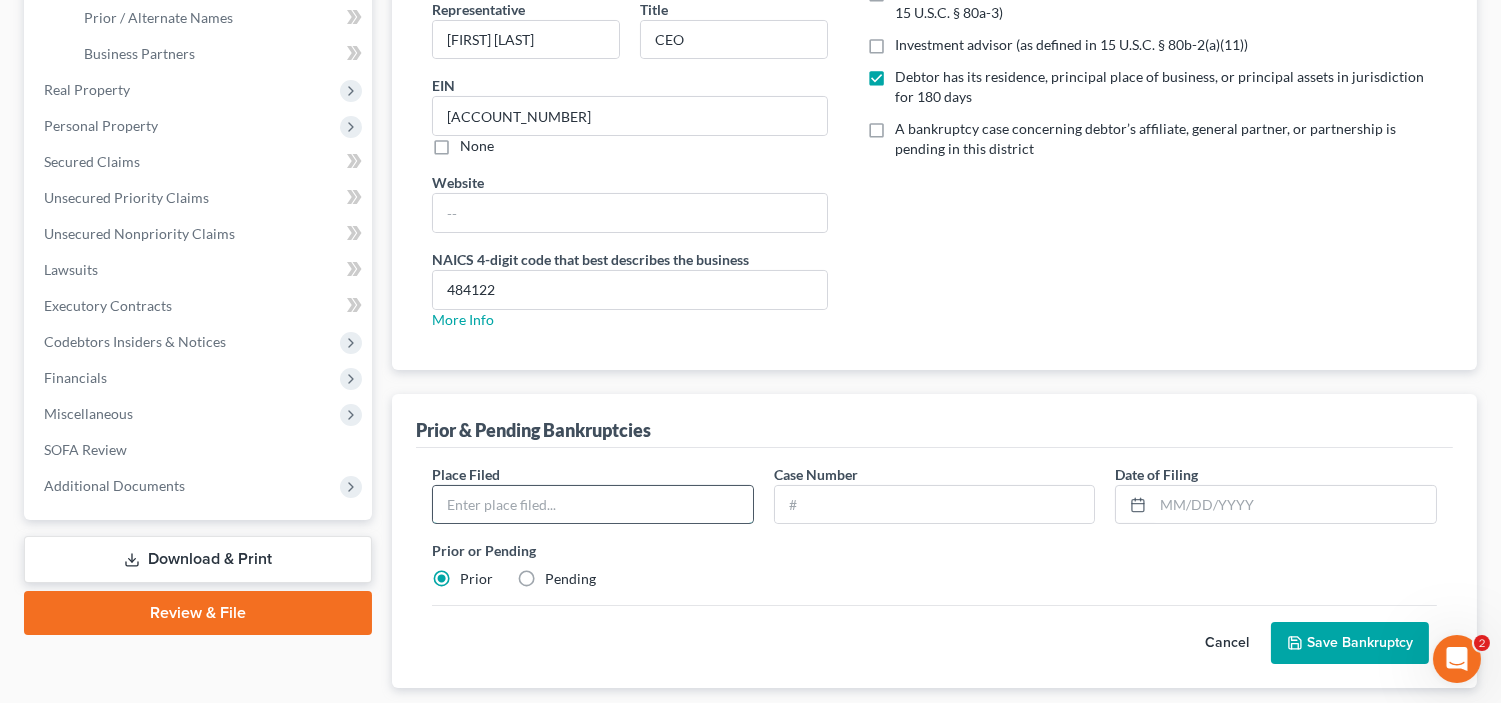 click at bounding box center (593, 505) 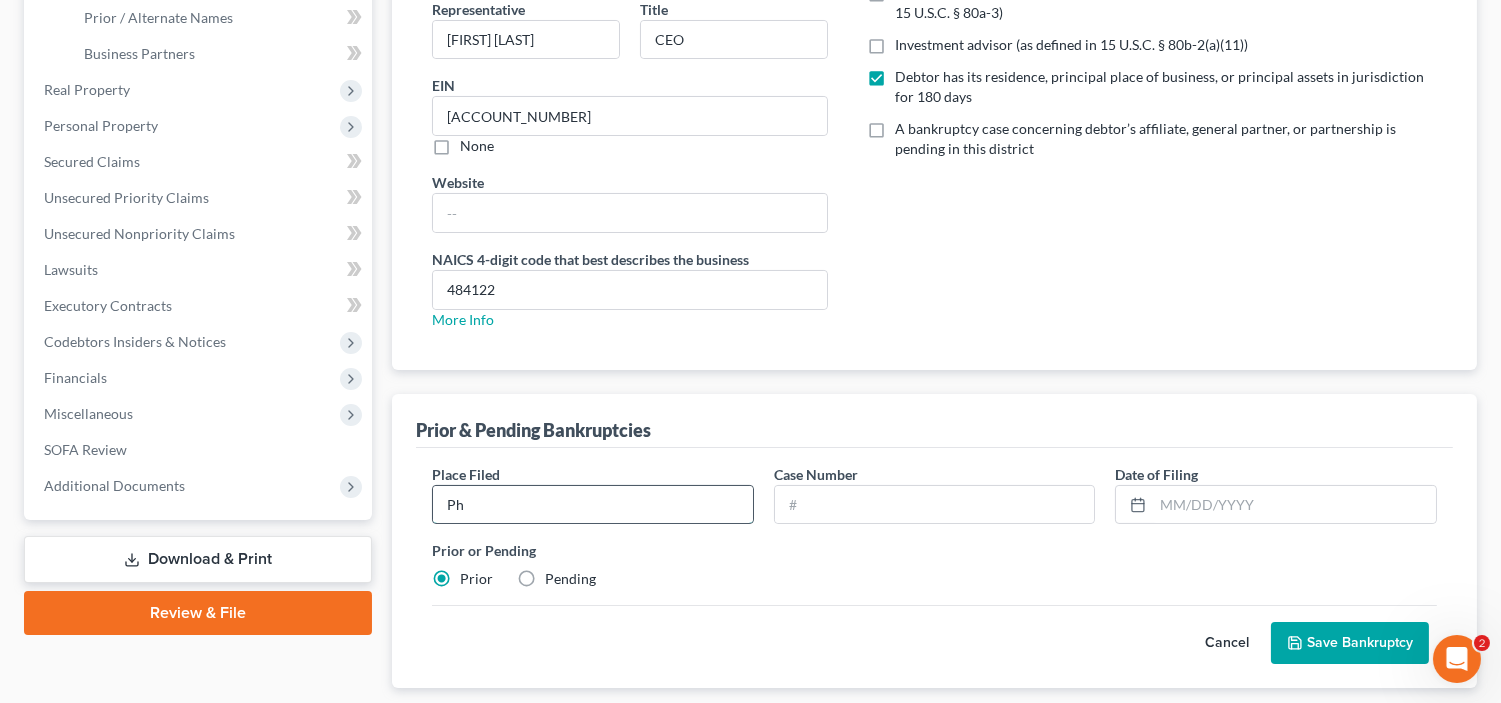 type on "P" 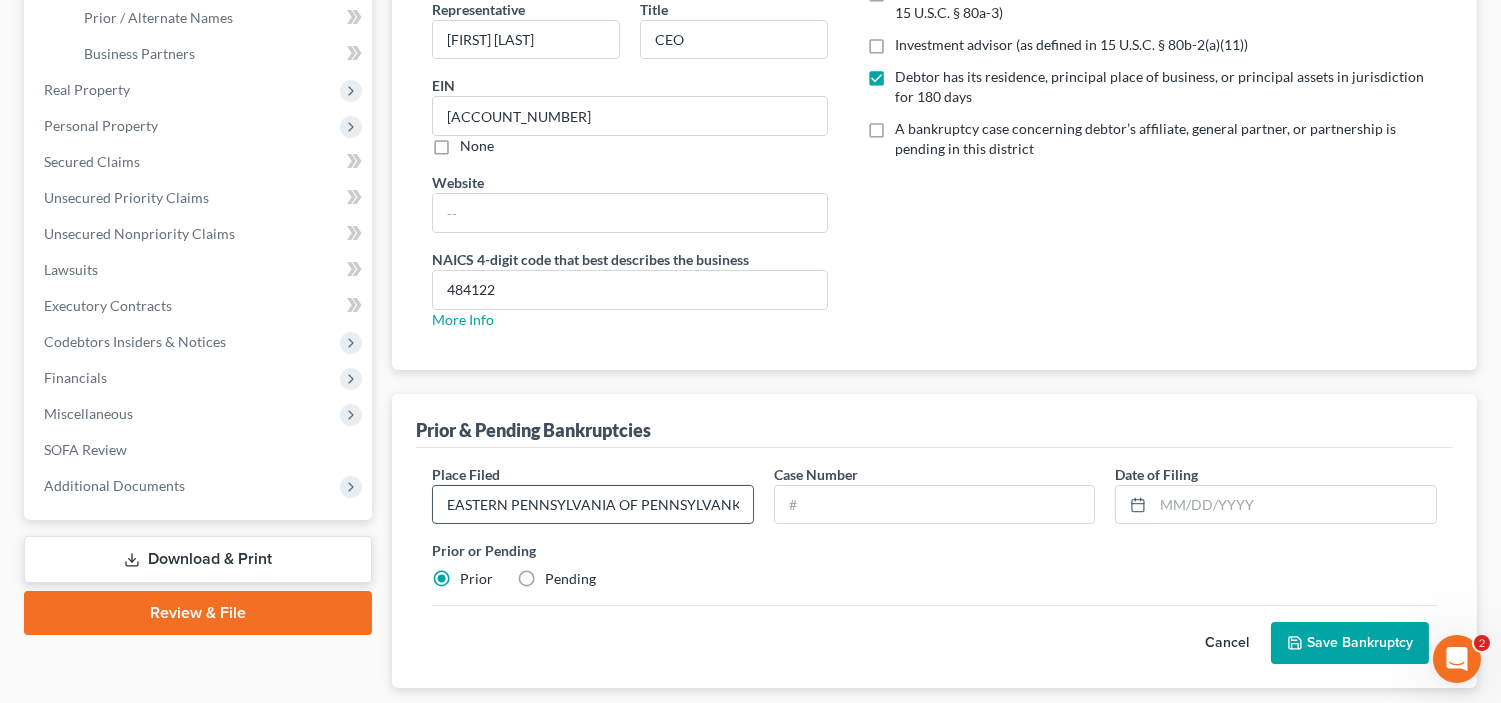 scroll, scrollTop: 0, scrollLeft: 6, axis: horizontal 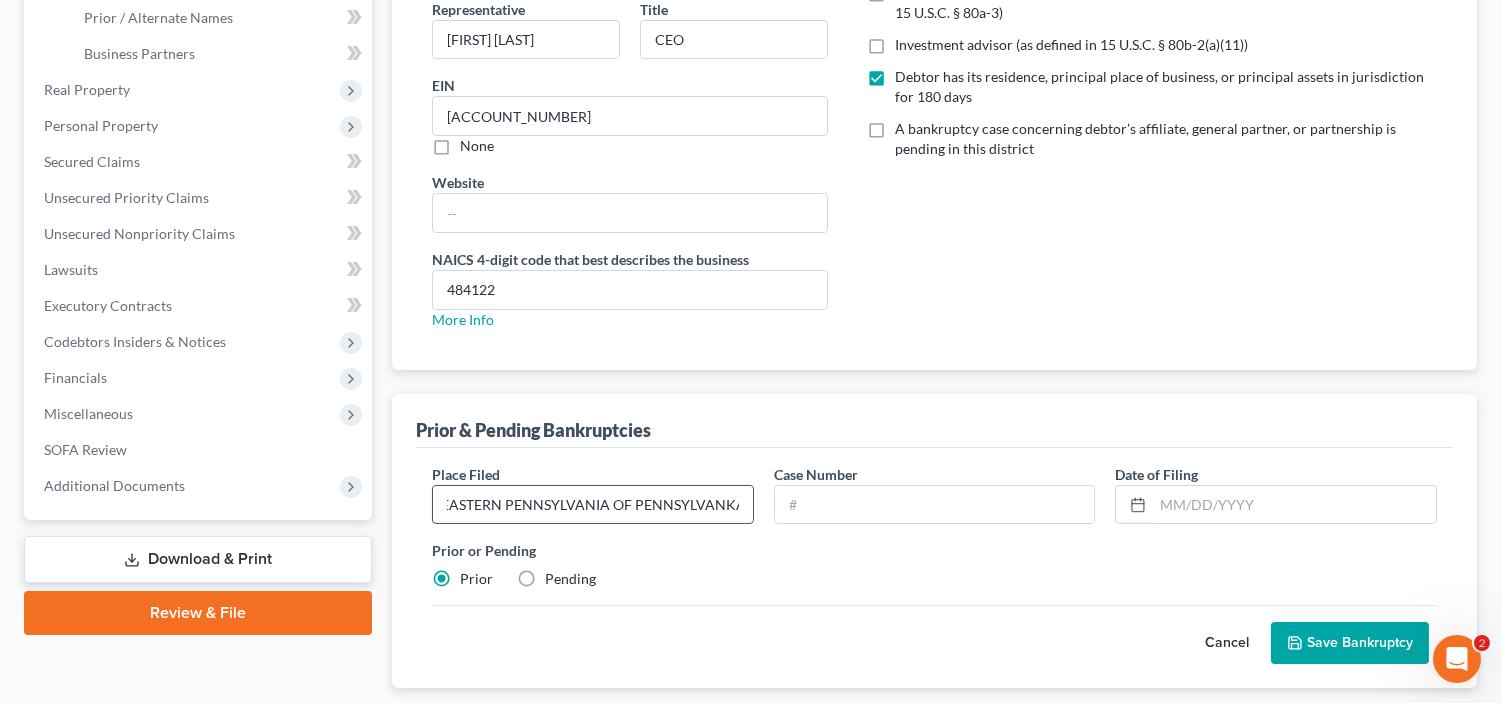 click on "EASTERN PENNSYLVANIA OF PENNSYLVANKA" at bounding box center [593, 505] 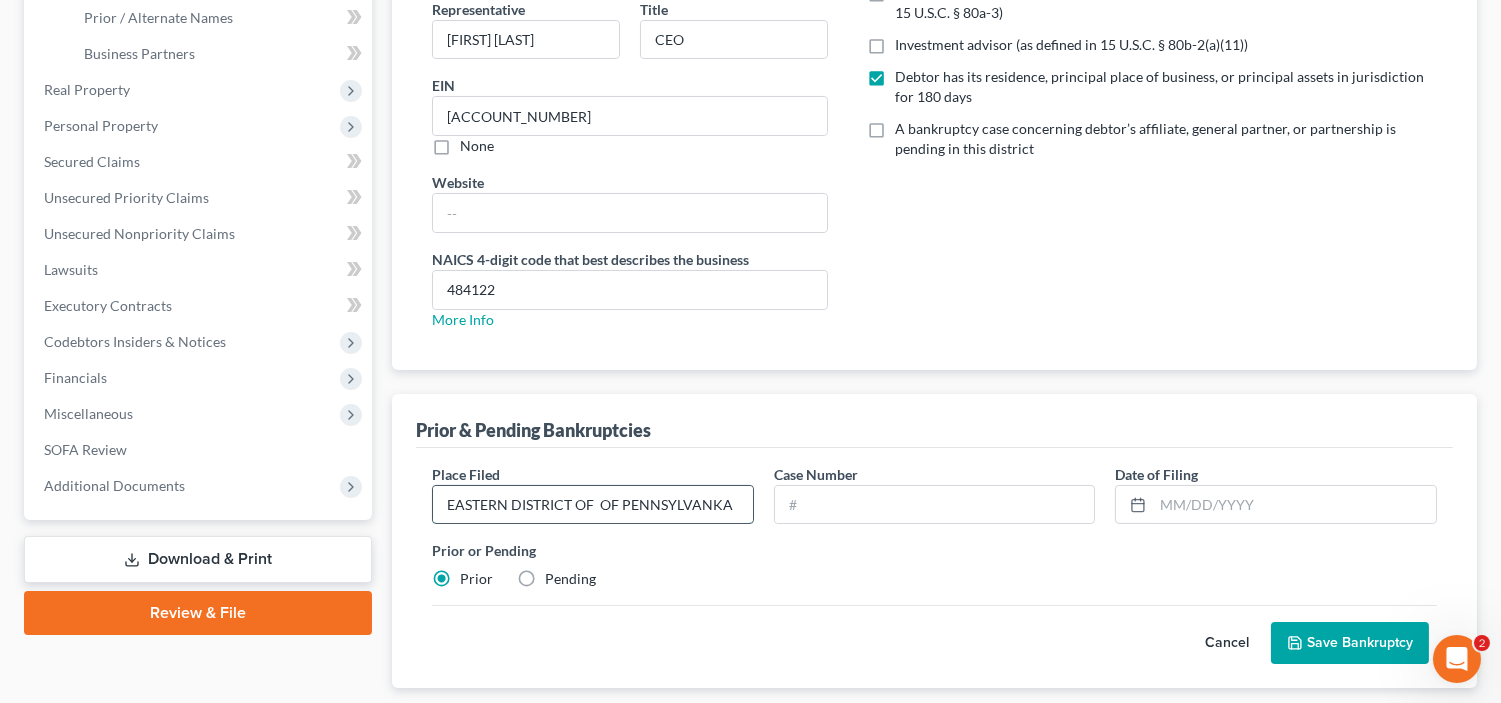 scroll, scrollTop: 0, scrollLeft: 0, axis: both 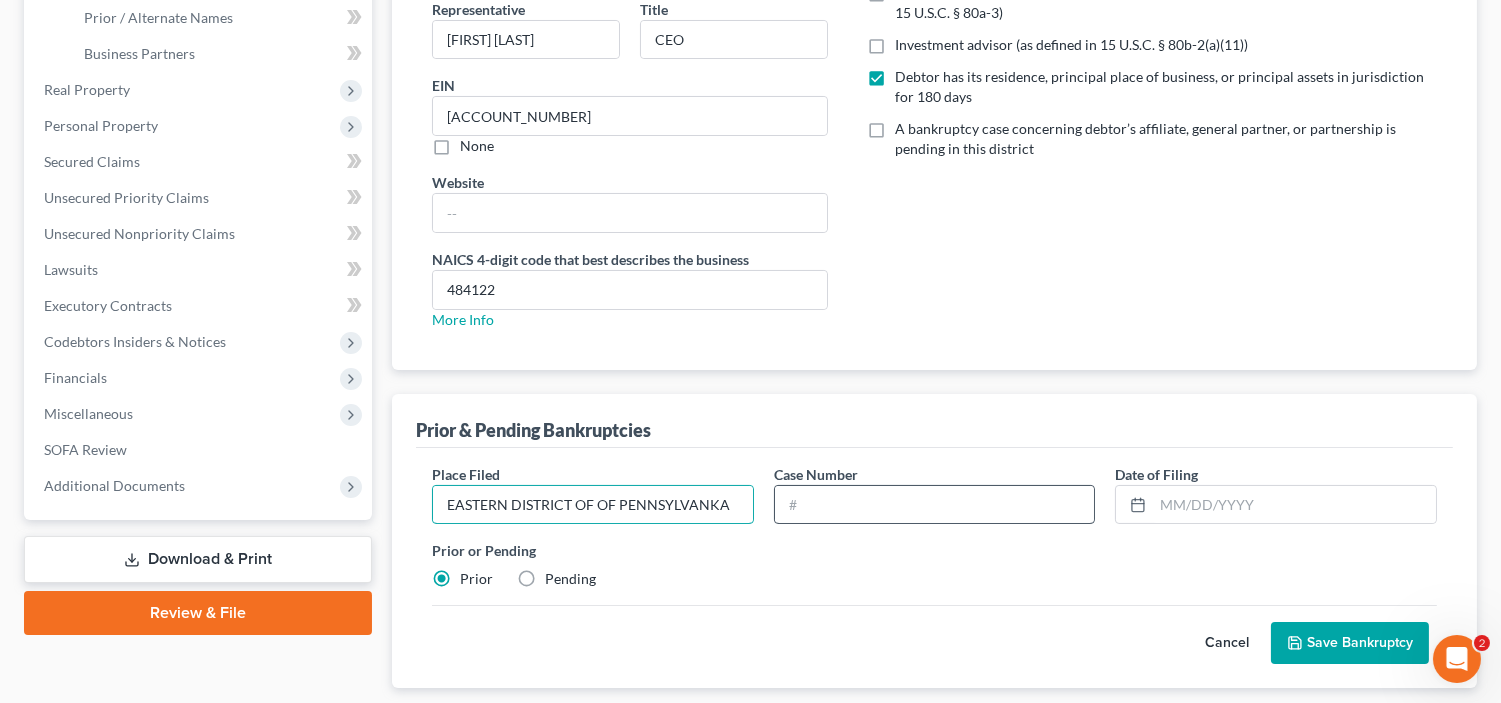 type on "EASTERN DISTRICT OF OF PENNSYLVANKA" 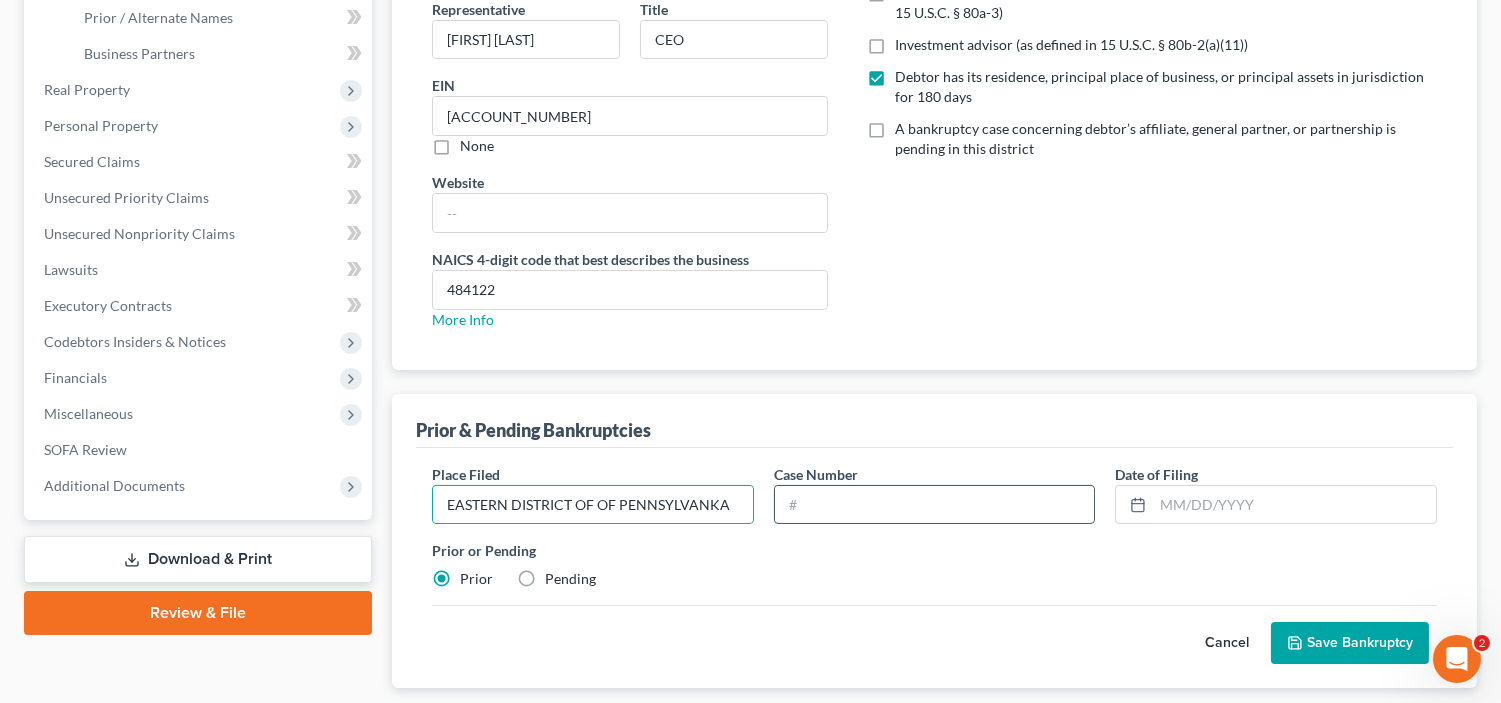 click at bounding box center [935, 505] 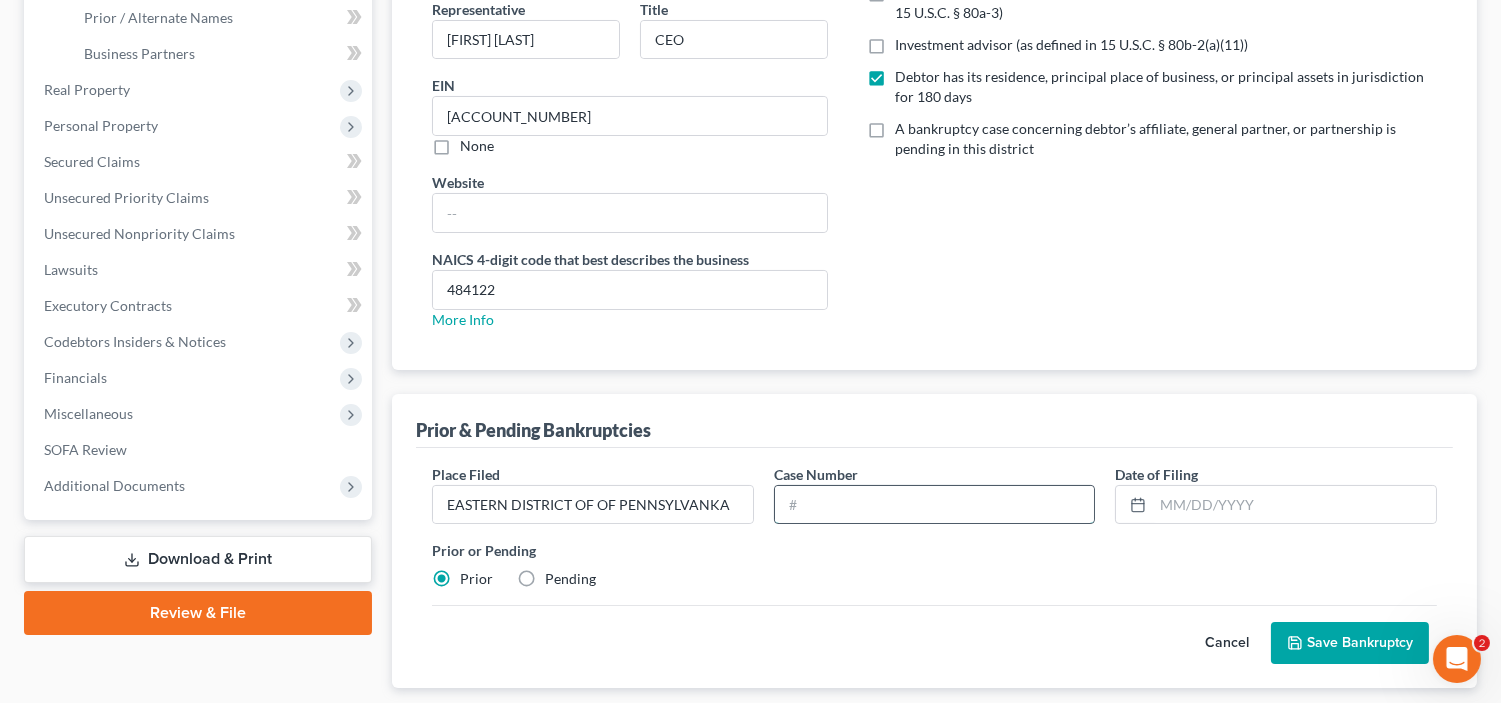 click at bounding box center [935, 505] 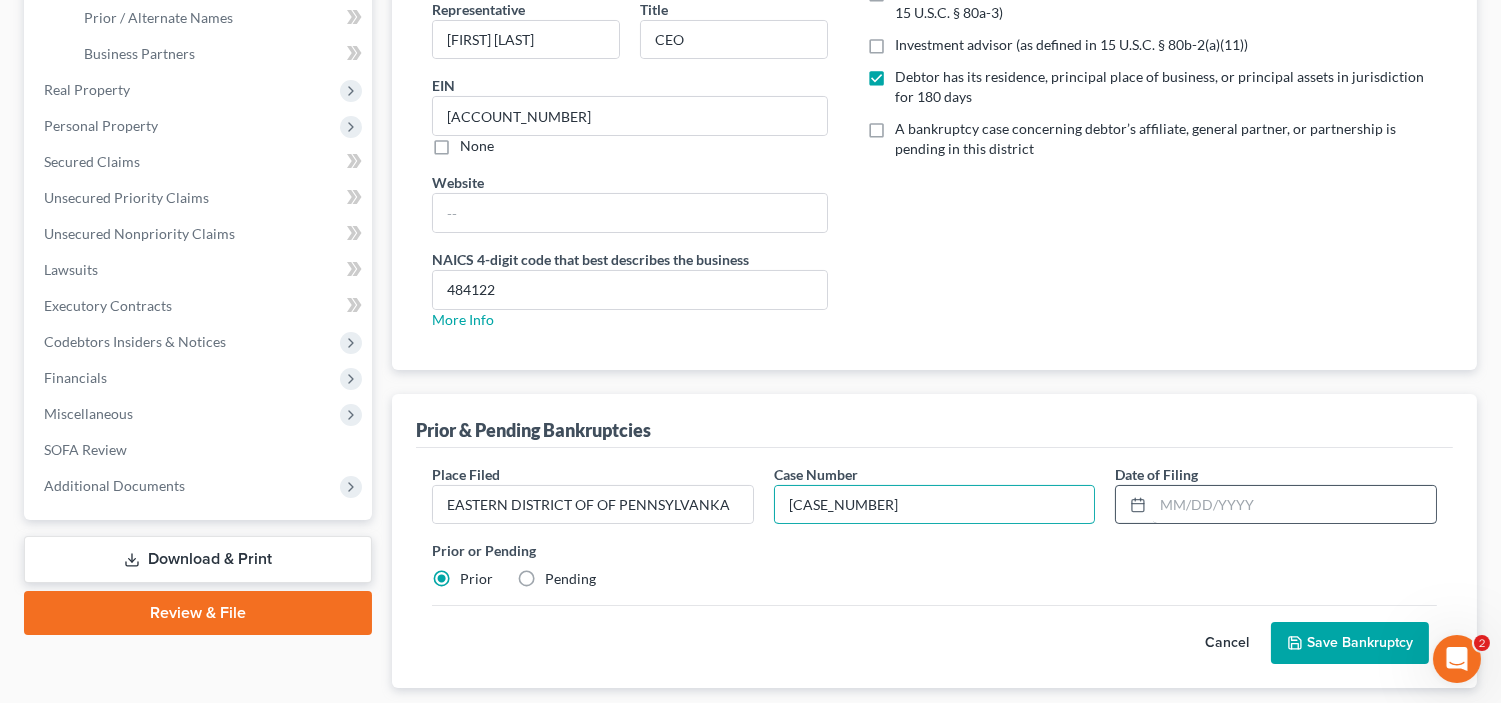 type on "[CASE_NUMBER]" 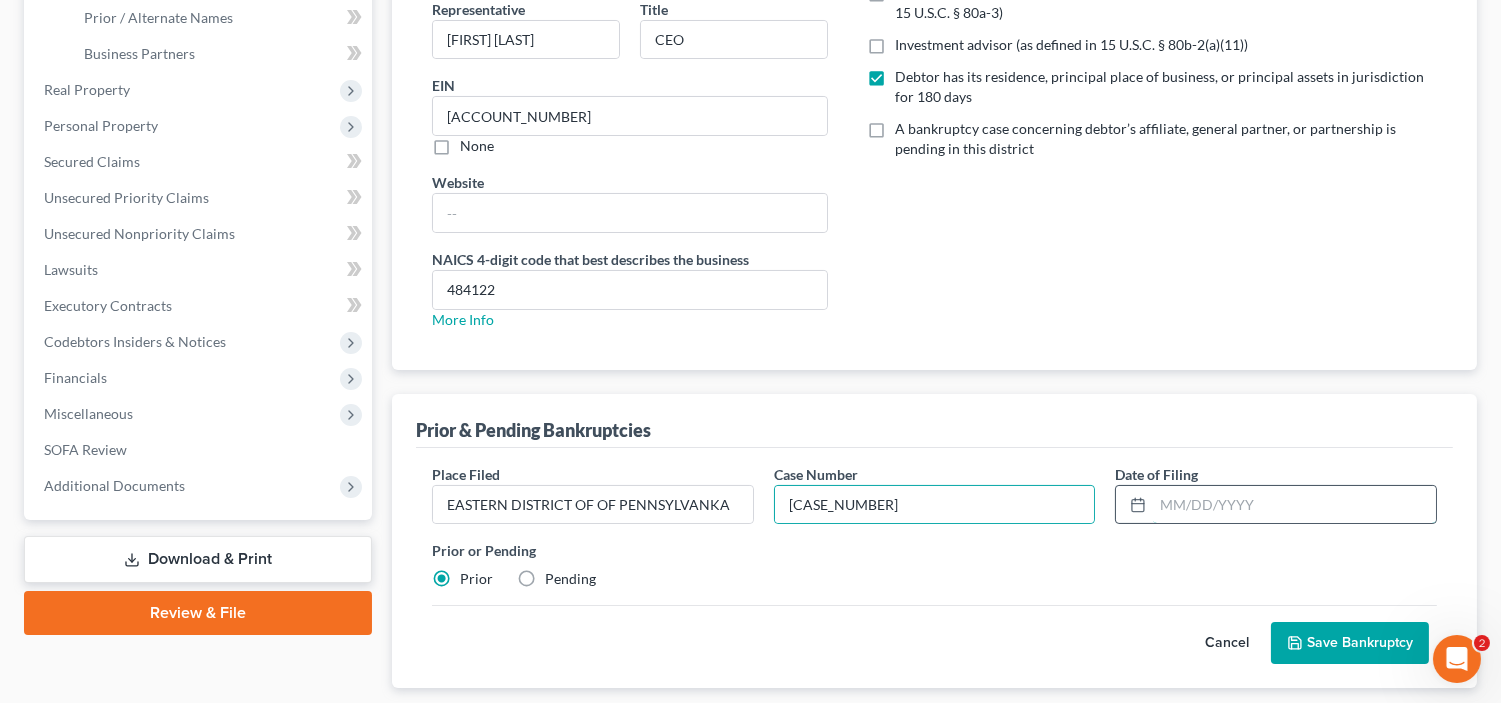 click at bounding box center (1294, 505) 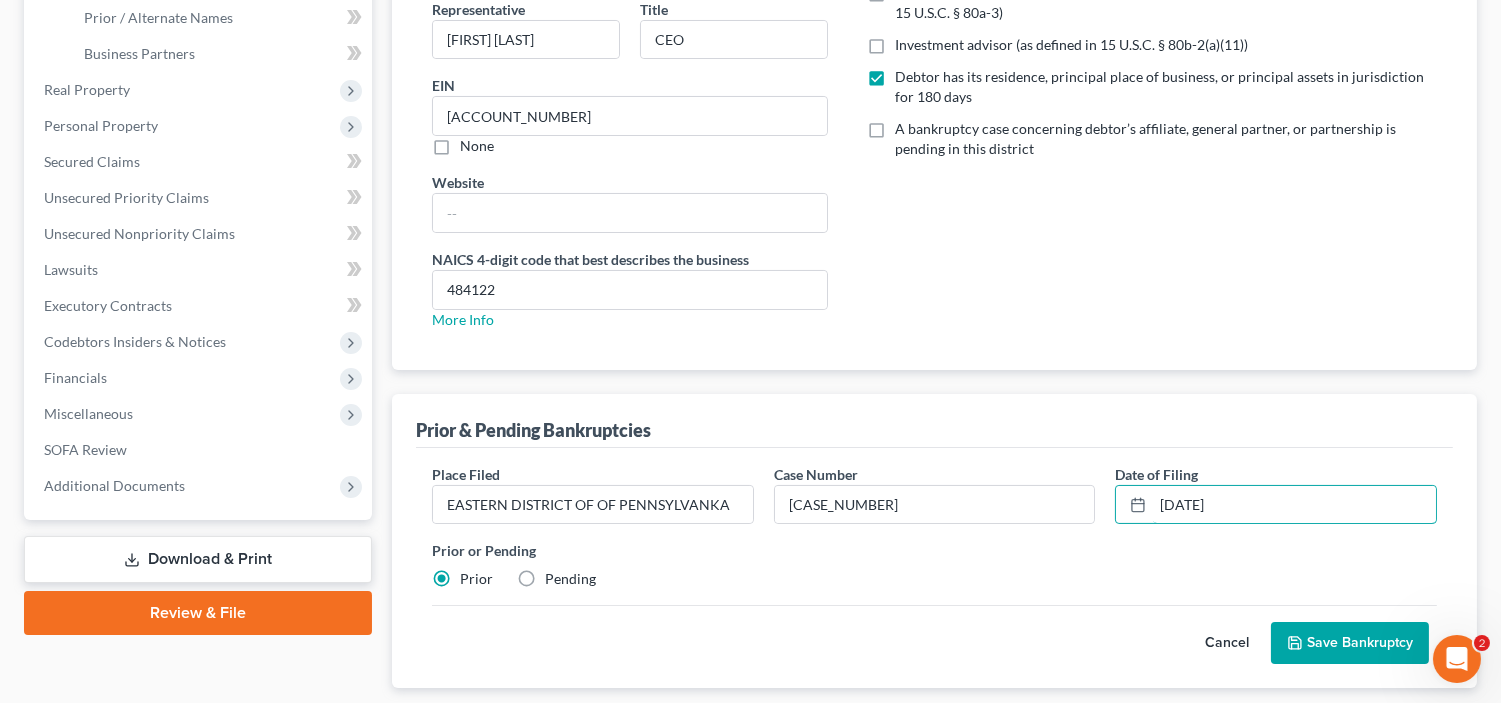 type on "[DATE]" 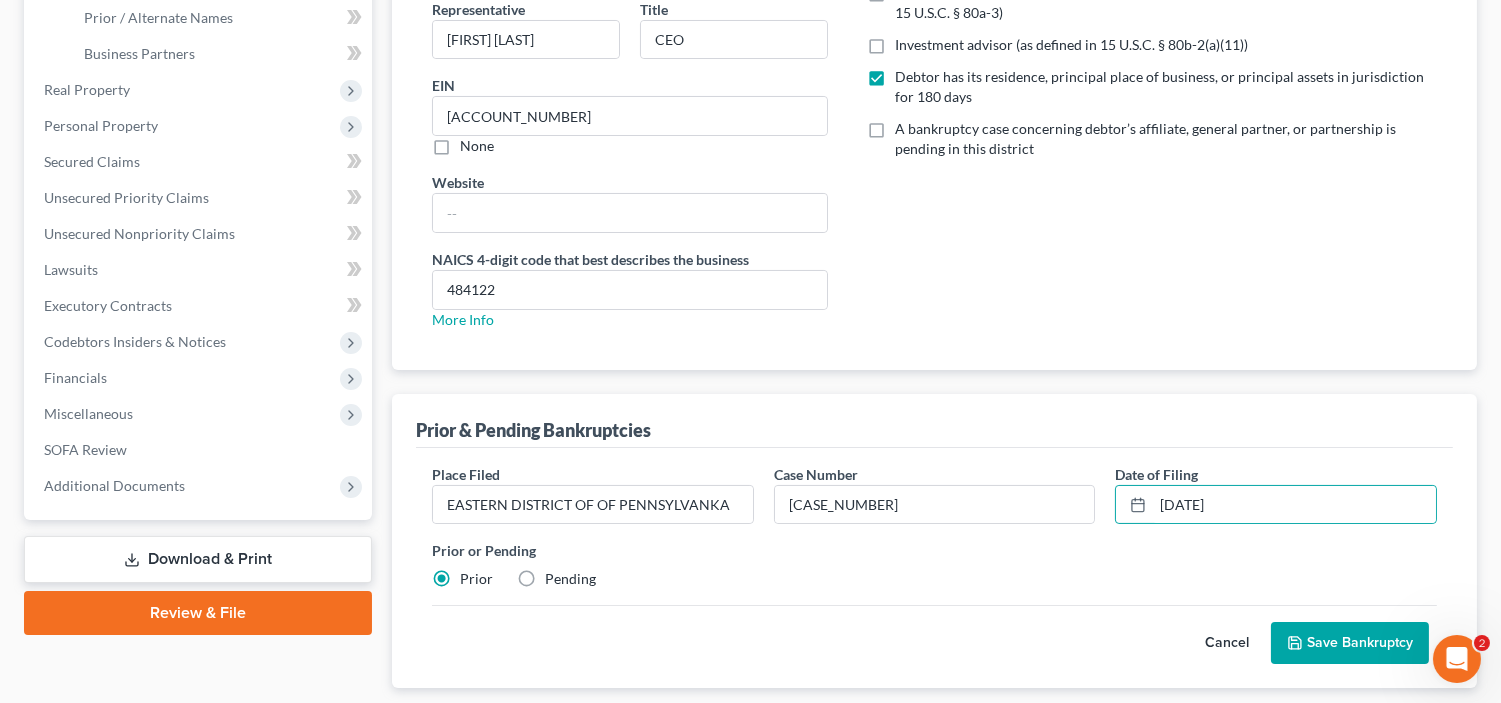 click on "Save Bankruptcy" at bounding box center (1350, 643) 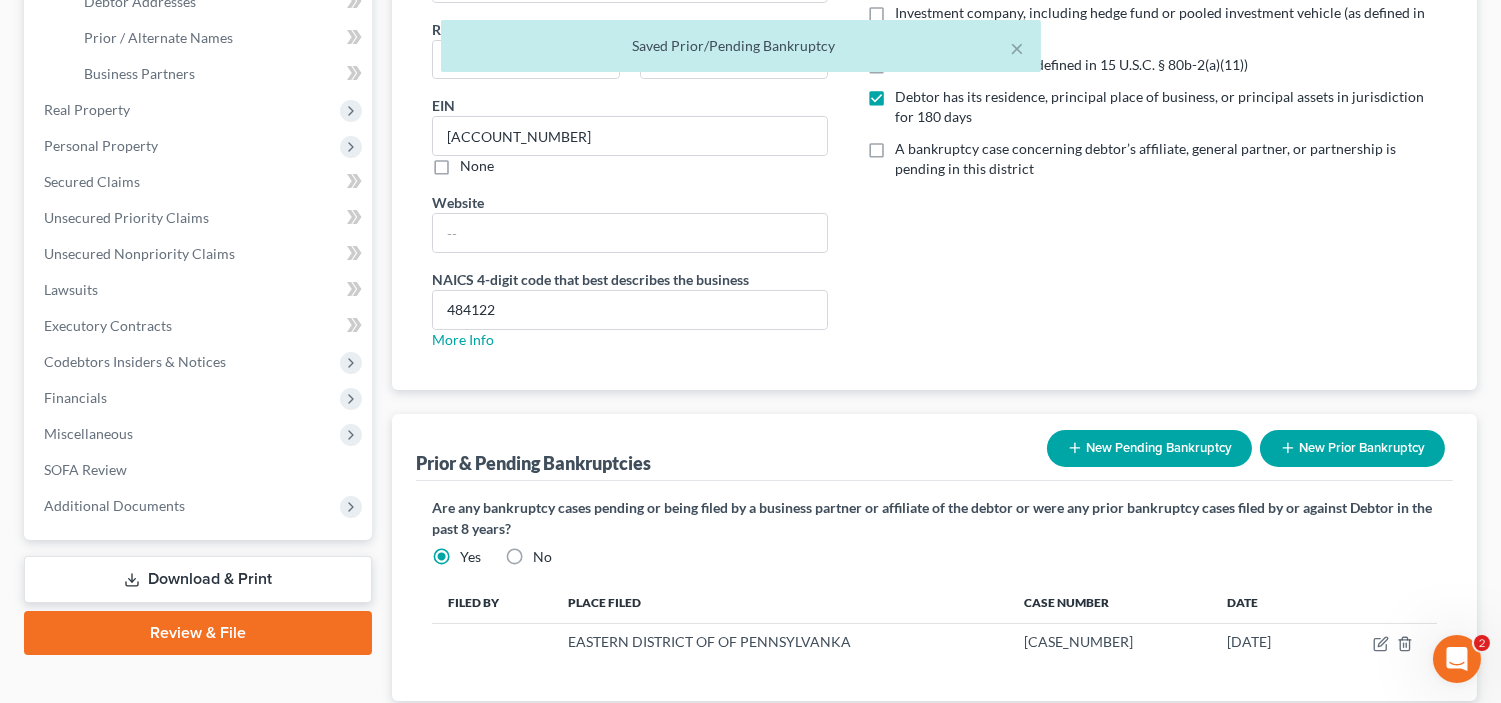 scroll, scrollTop: 506, scrollLeft: 0, axis: vertical 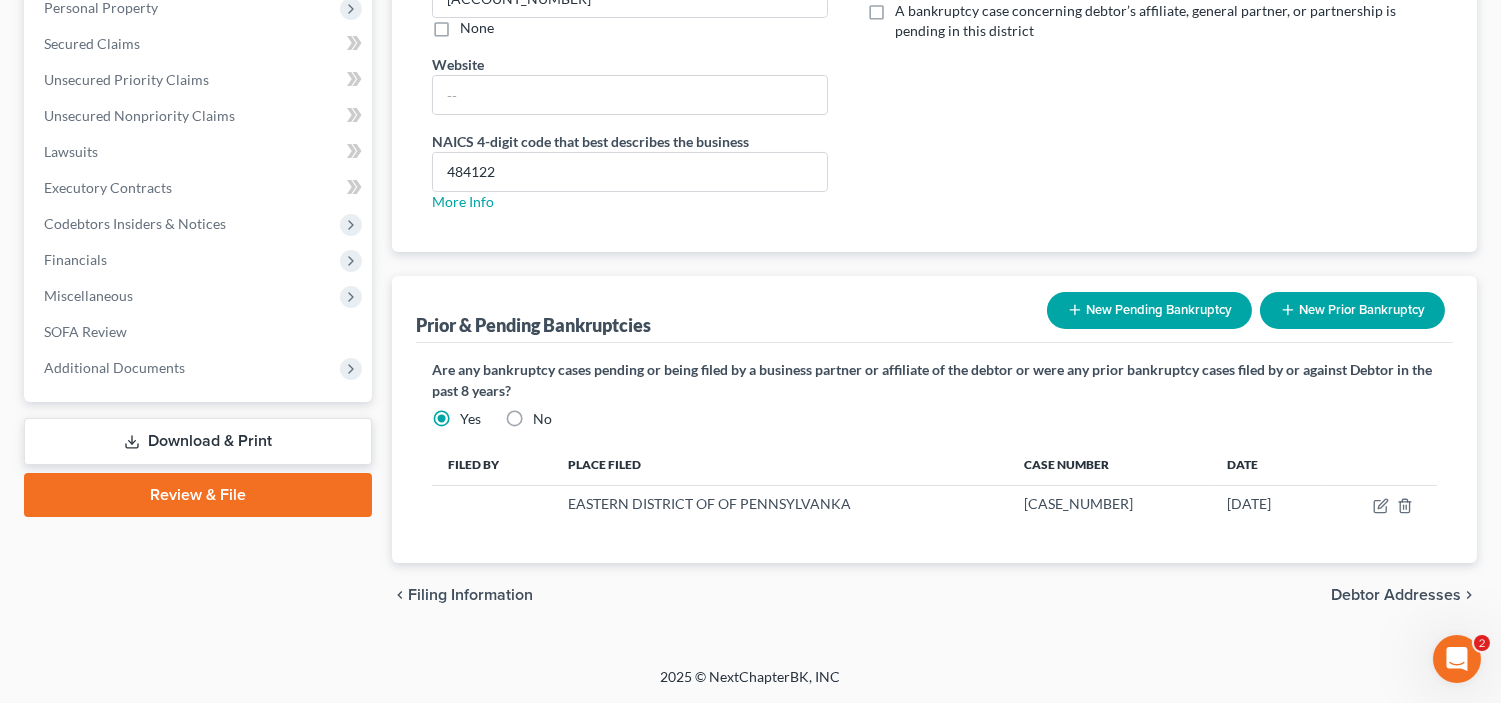 click on "Debtor Addresses" at bounding box center [1396, 595] 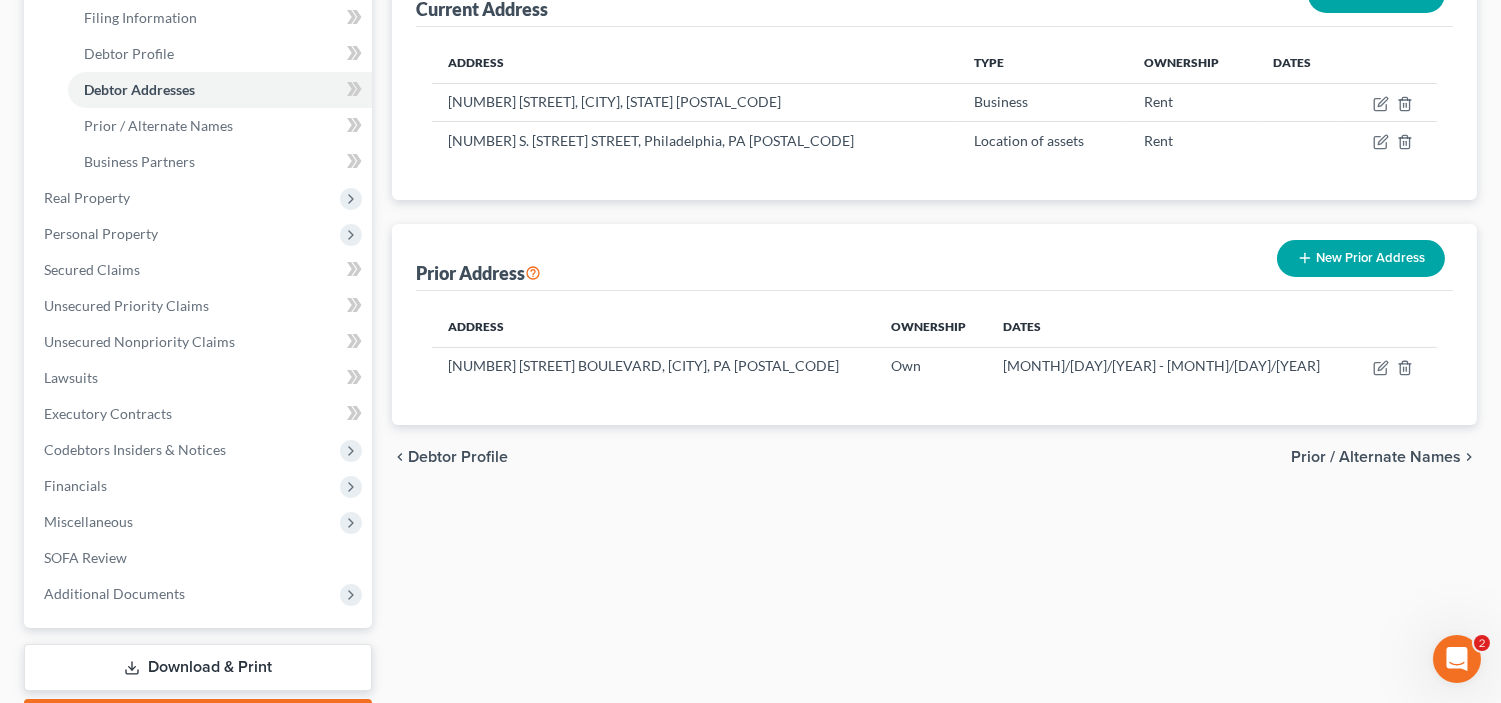 scroll, scrollTop: 0, scrollLeft: 0, axis: both 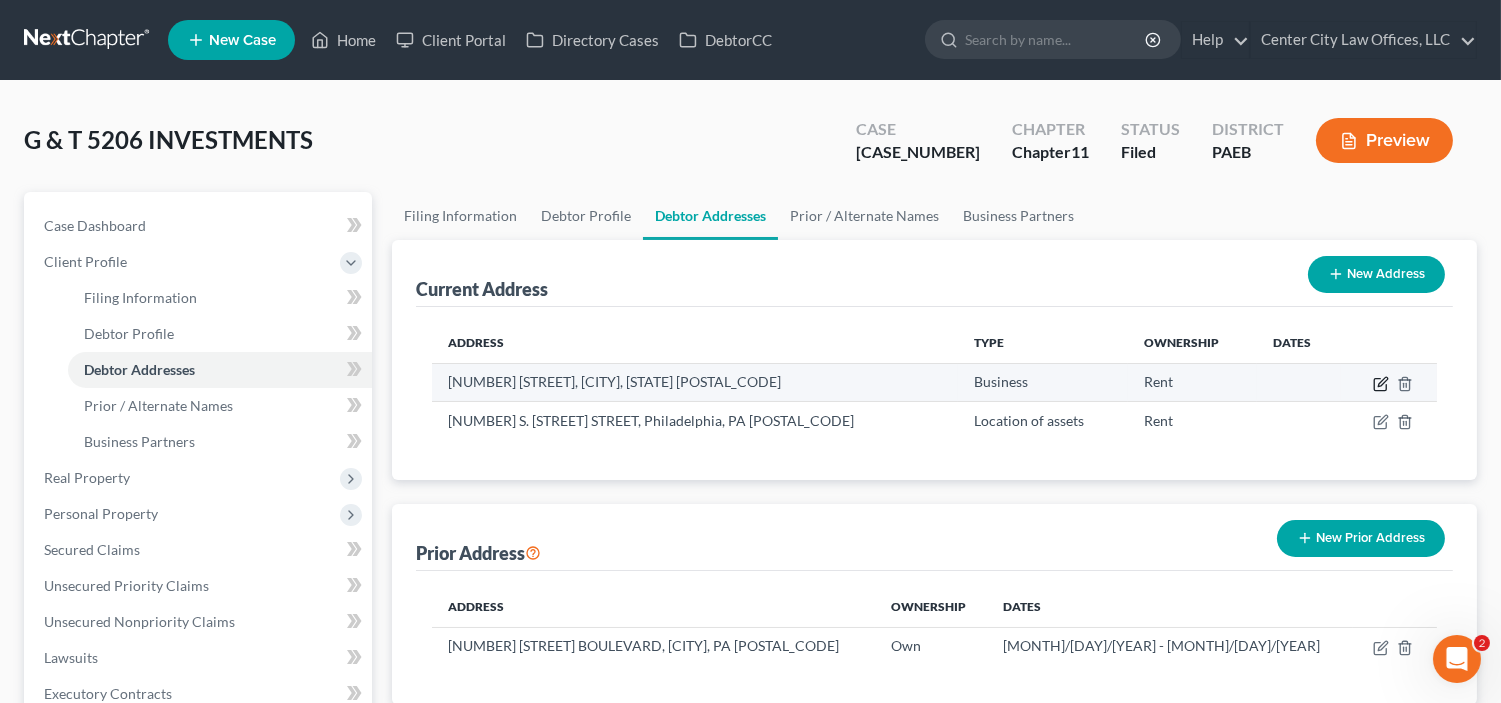 click 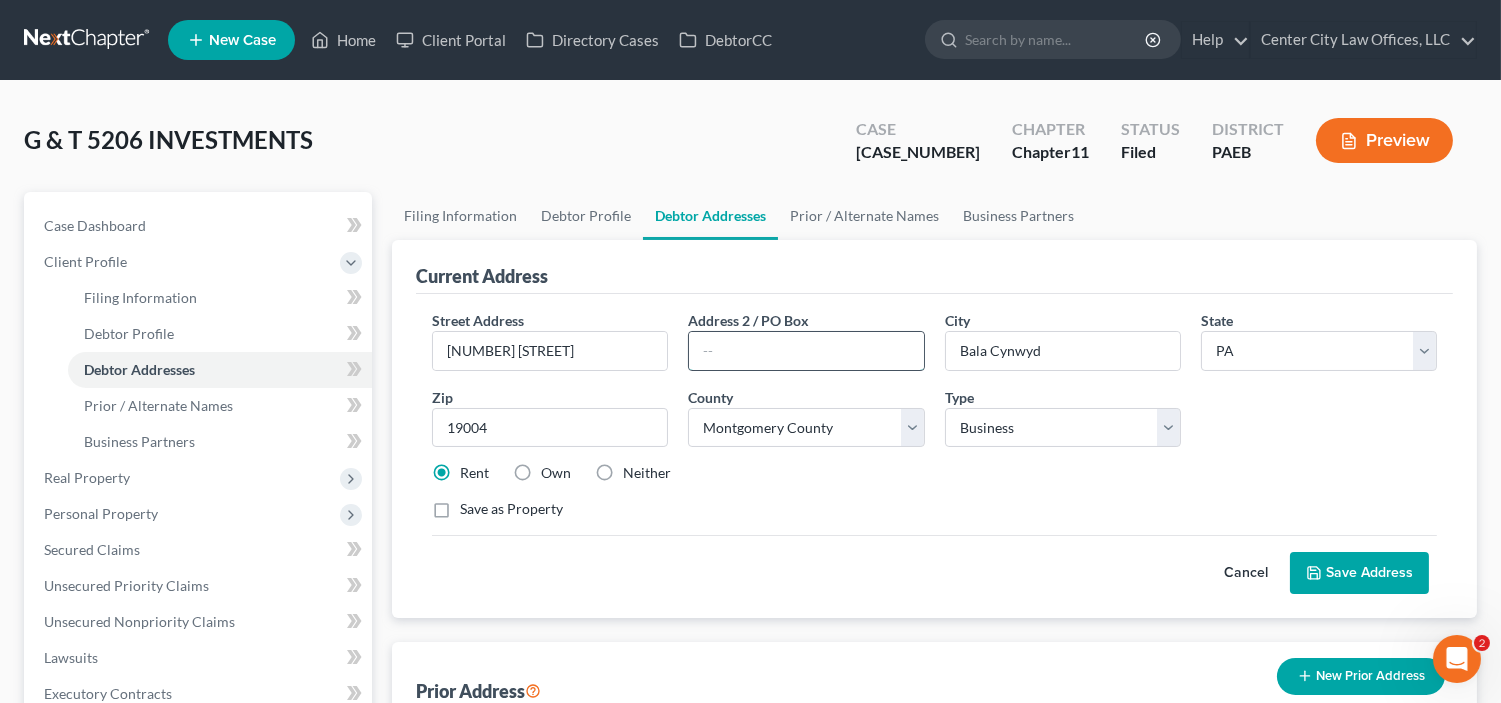 click at bounding box center (806, 351) 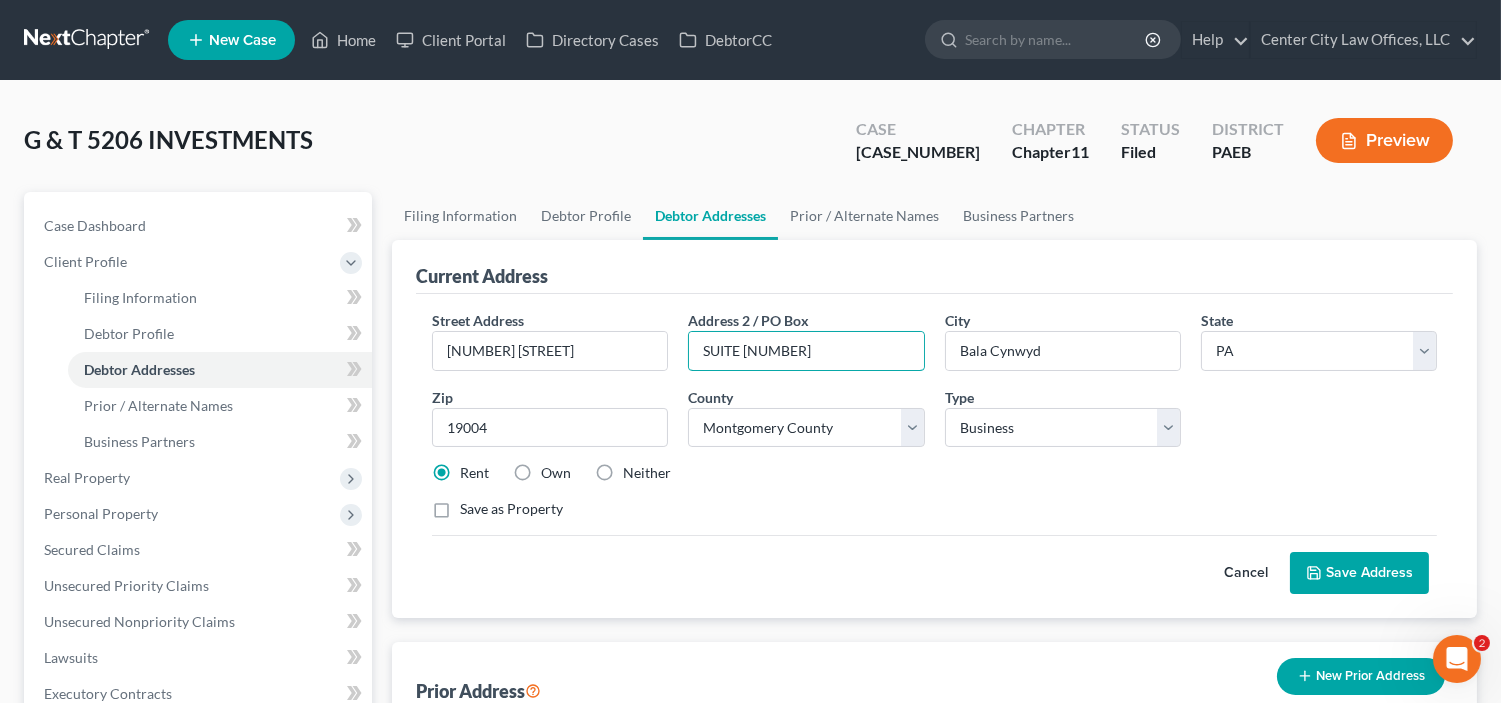 type on "SUITE [NUMBER]" 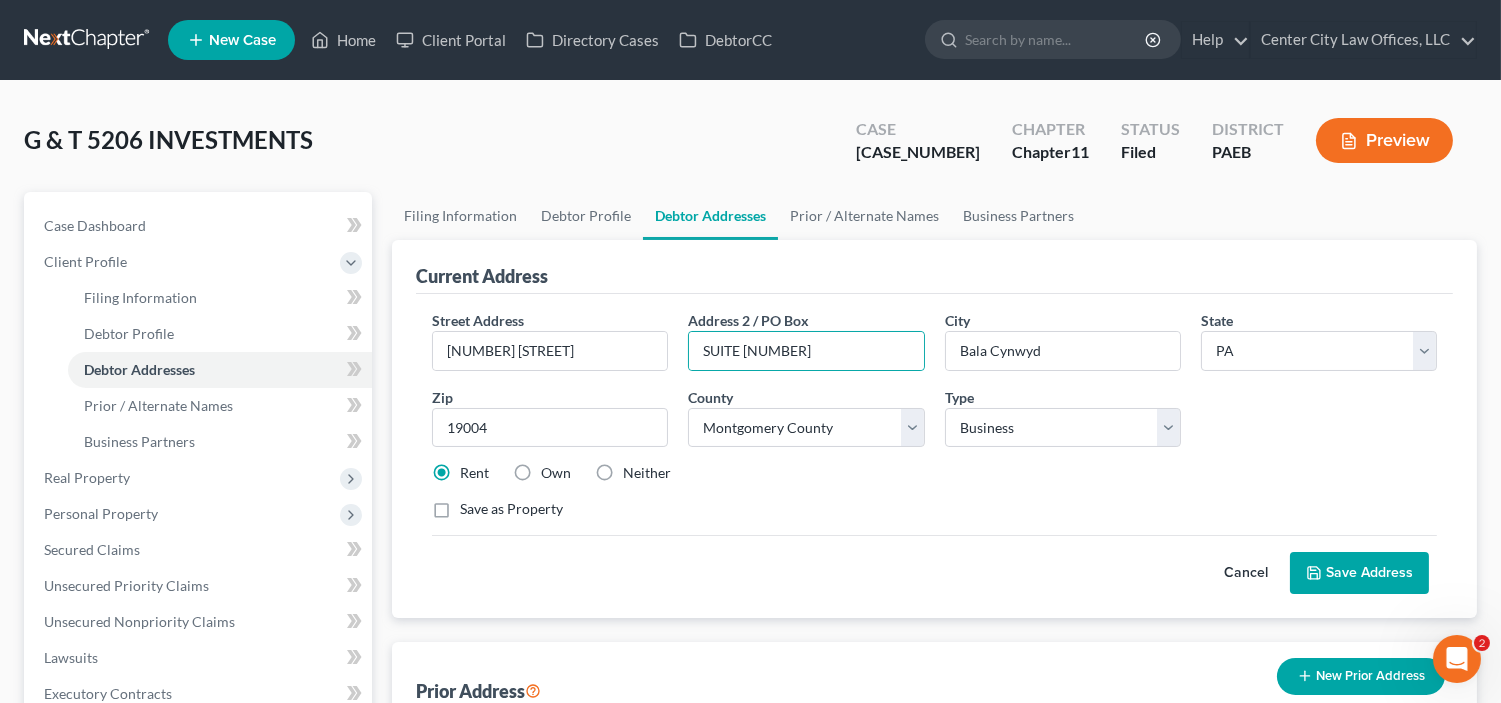 click on "Save Address" at bounding box center (1359, 573) 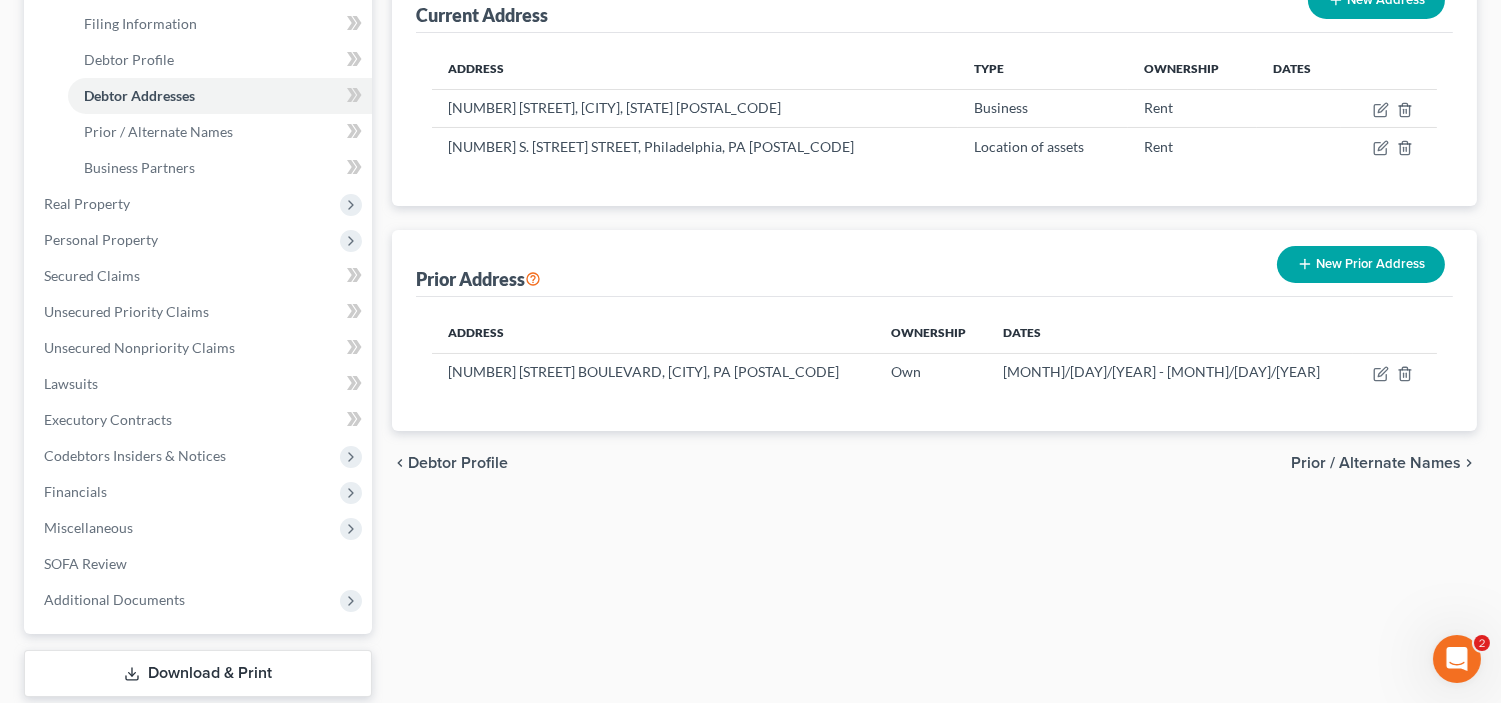 scroll, scrollTop: 277, scrollLeft: 0, axis: vertical 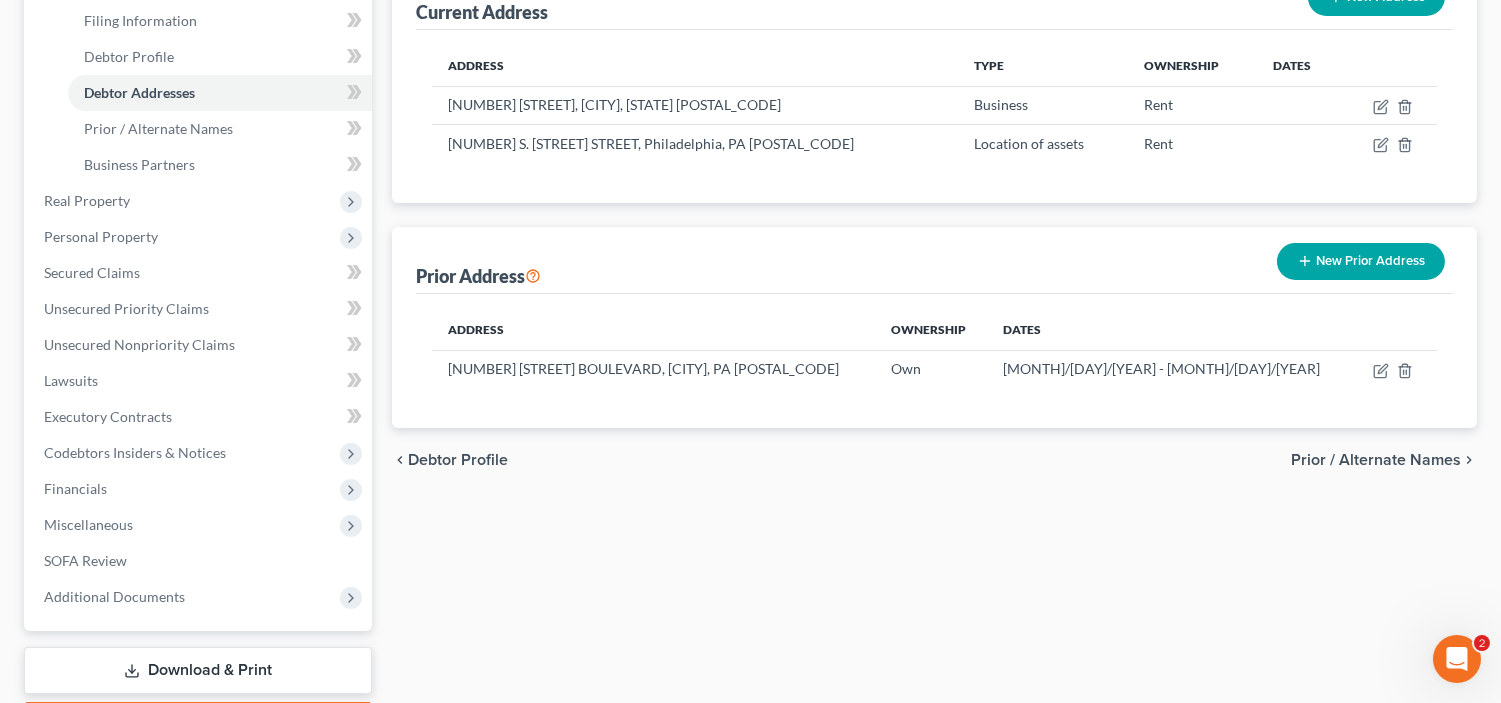 click on "Prior / Alternate Names" at bounding box center (1376, 460) 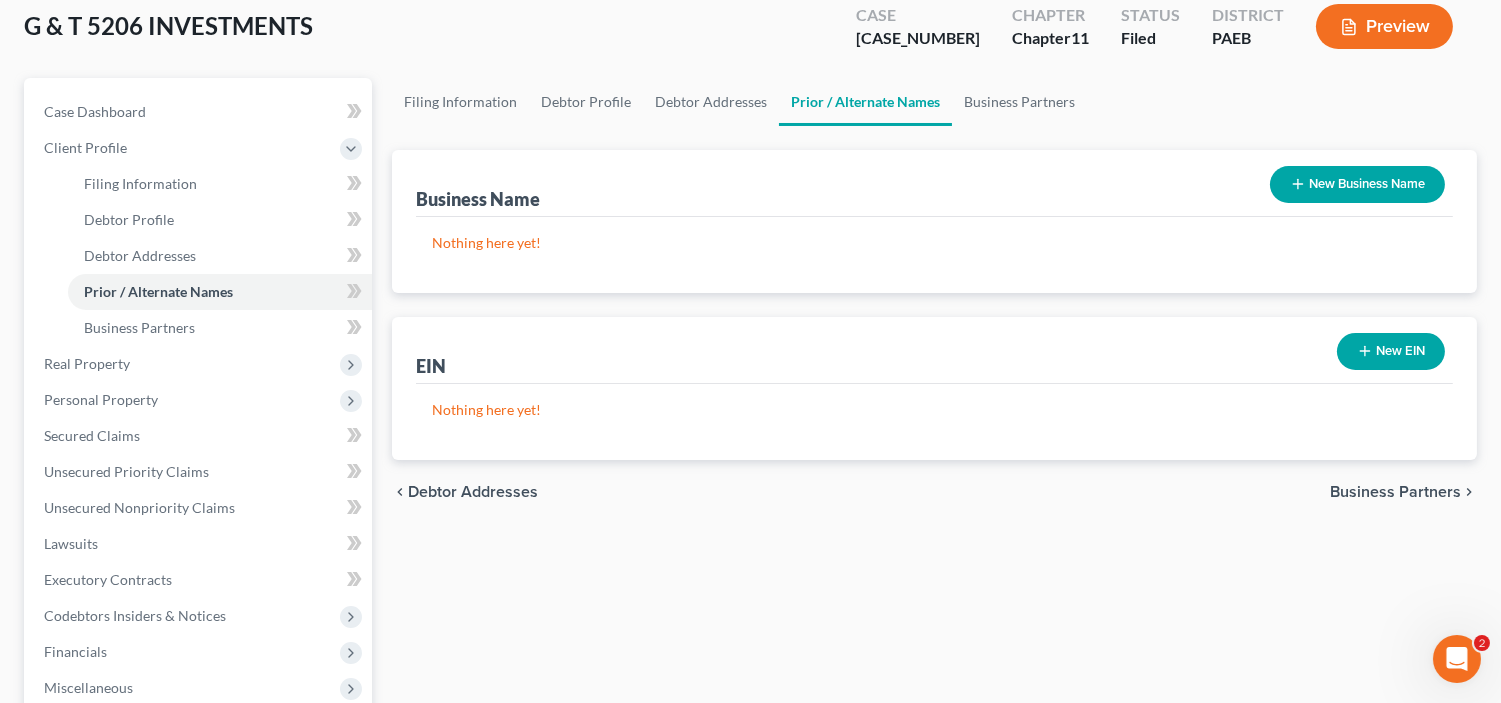 scroll, scrollTop: 130, scrollLeft: 0, axis: vertical 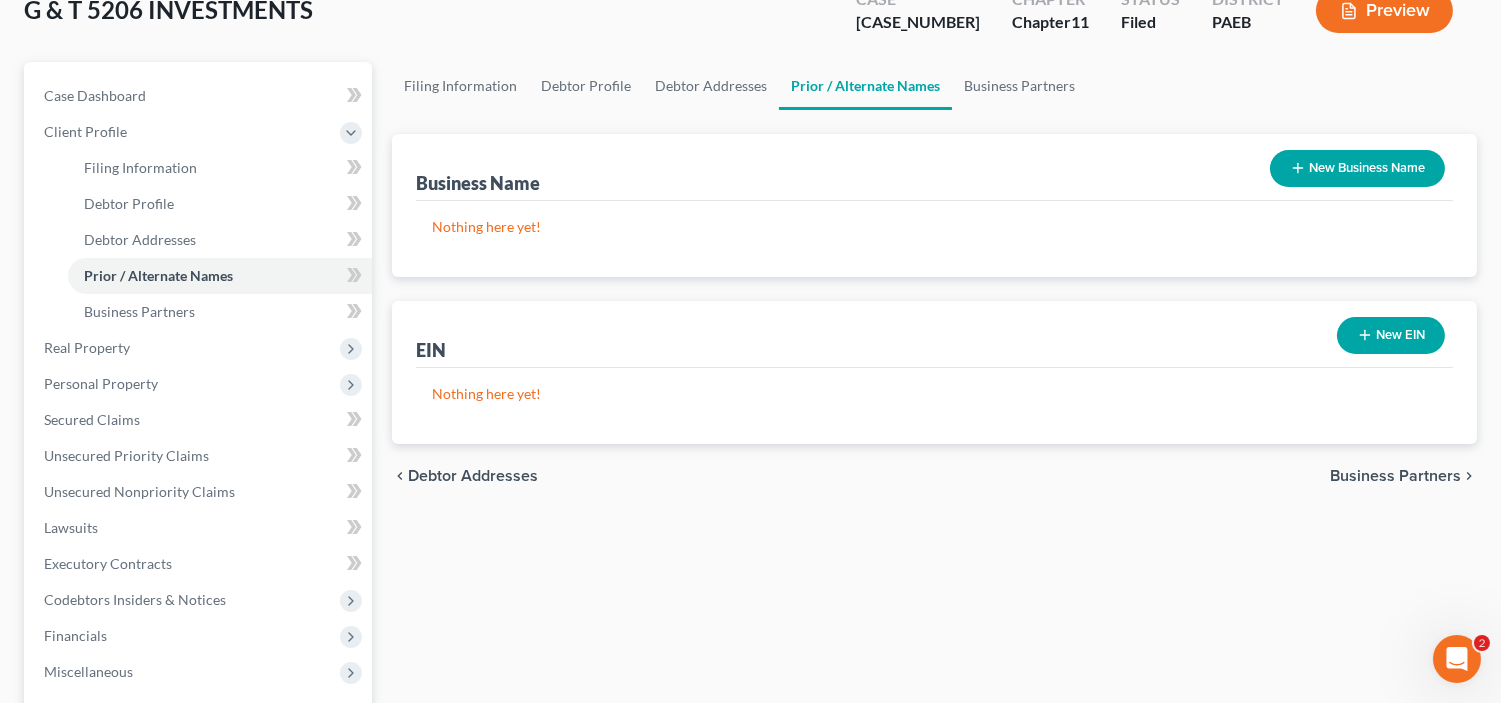 click on "Business Partners" at bounding box center (1395, 476) 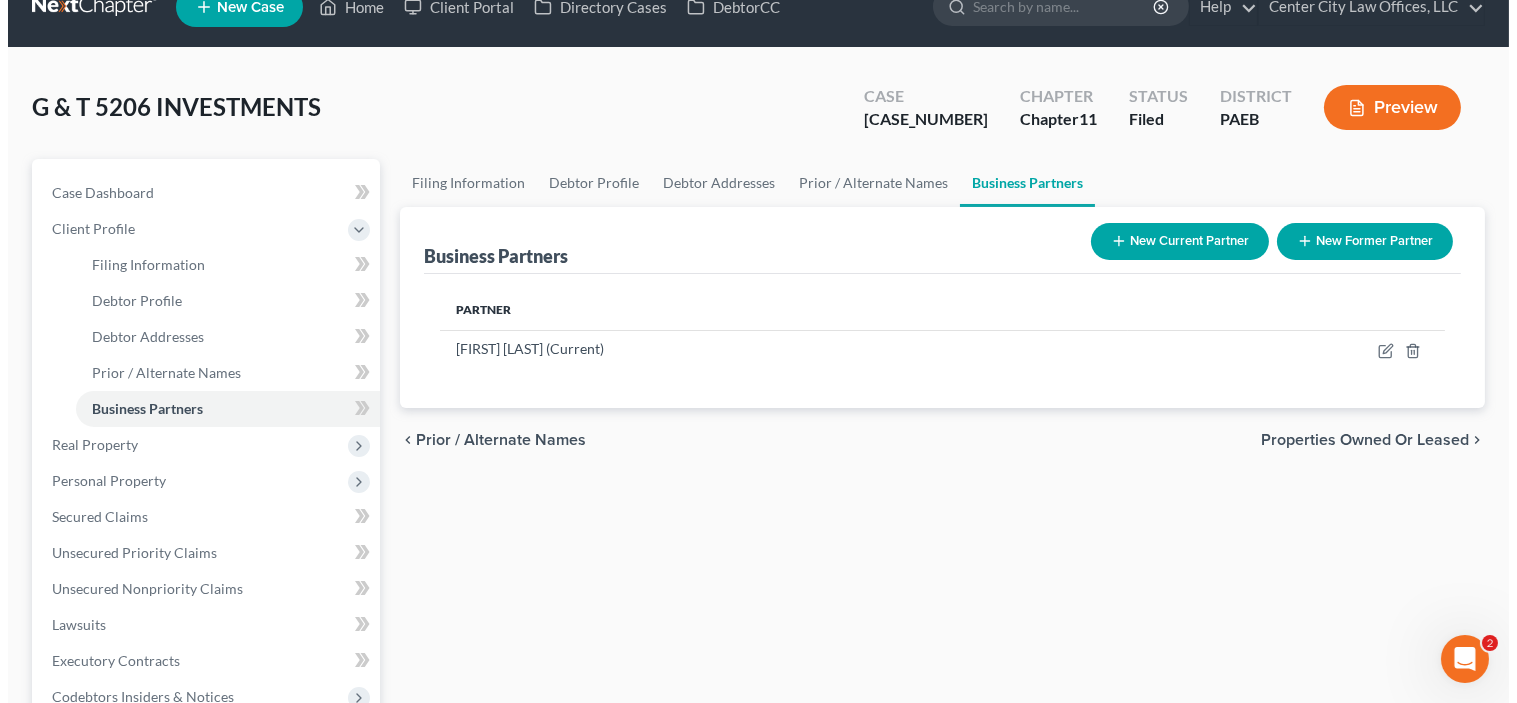 scroll, scrollTop: 0, scrollLeft: 0, axis: both 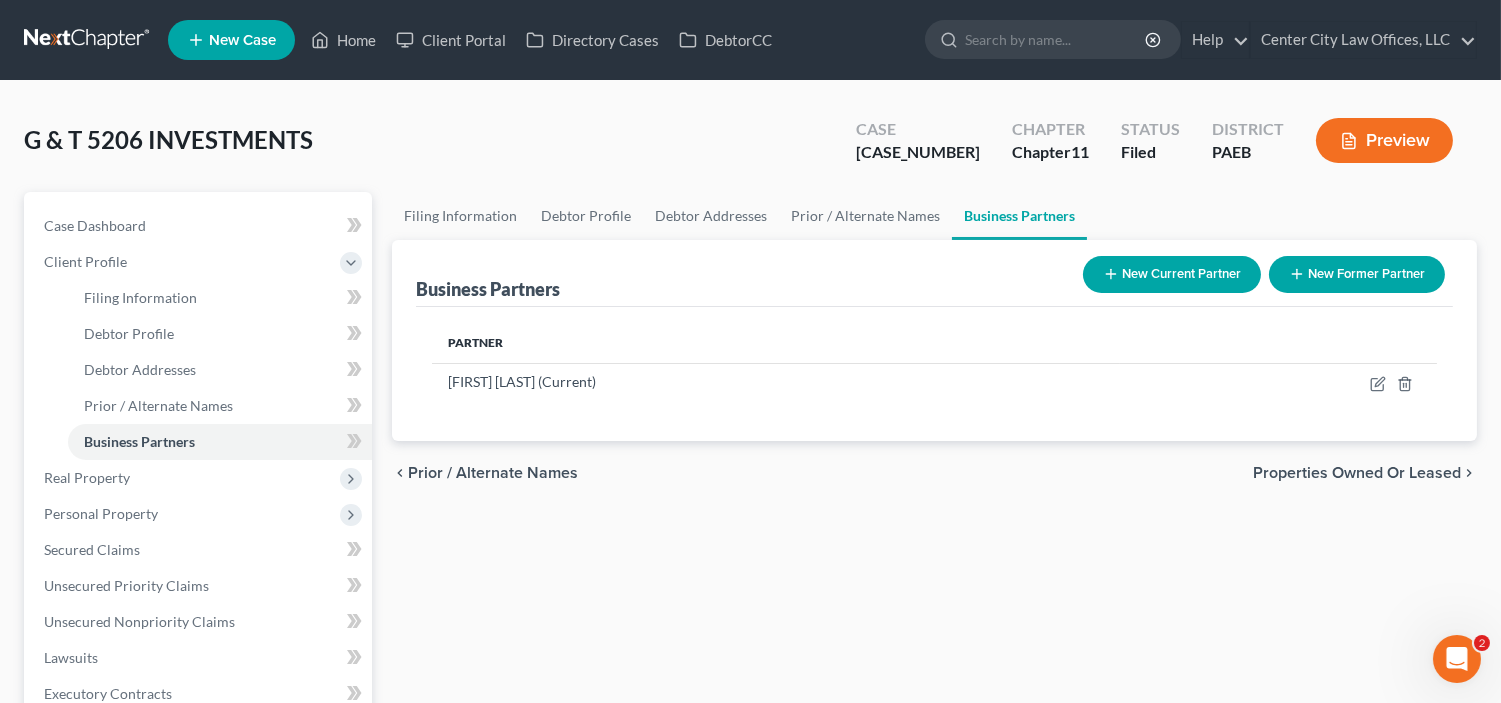 click on "Properties Owned or Leased" at bounding box center [1357, 473] 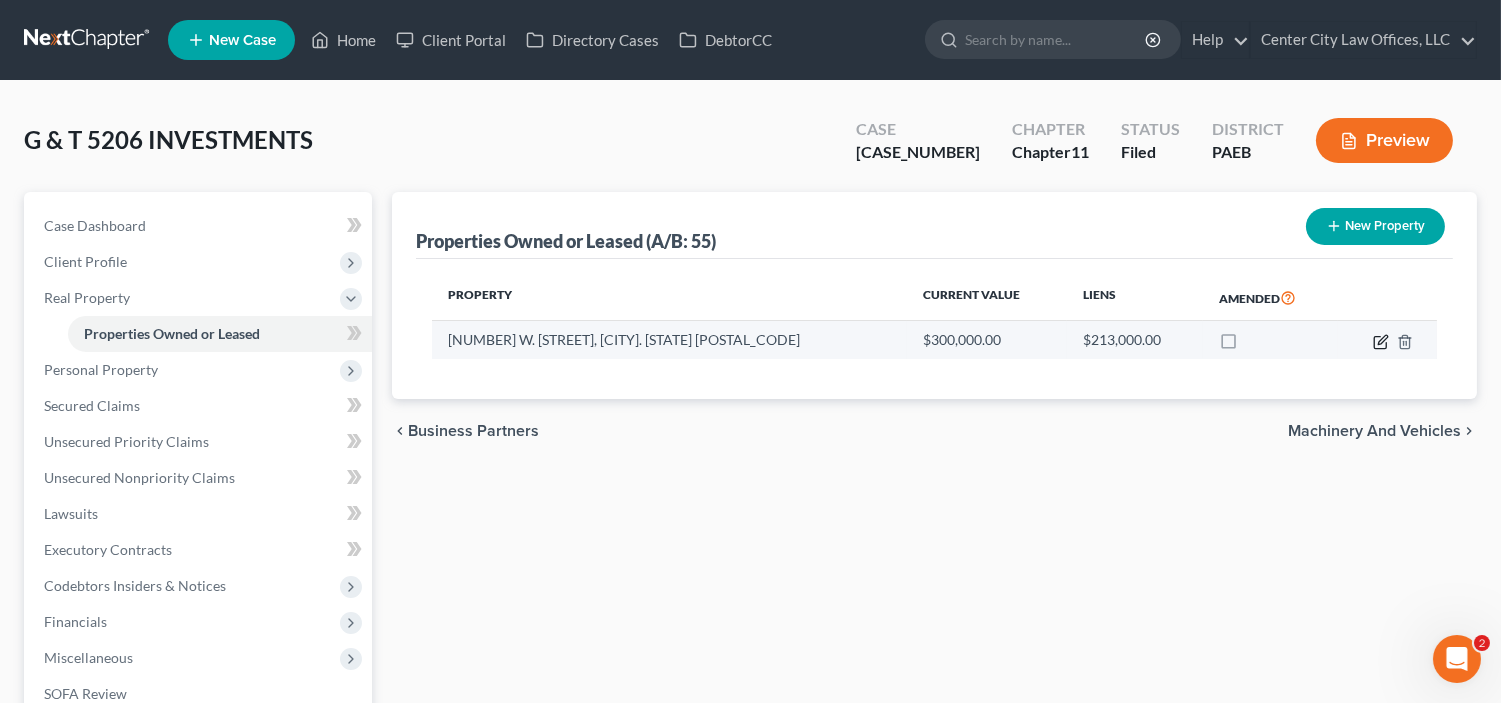 click 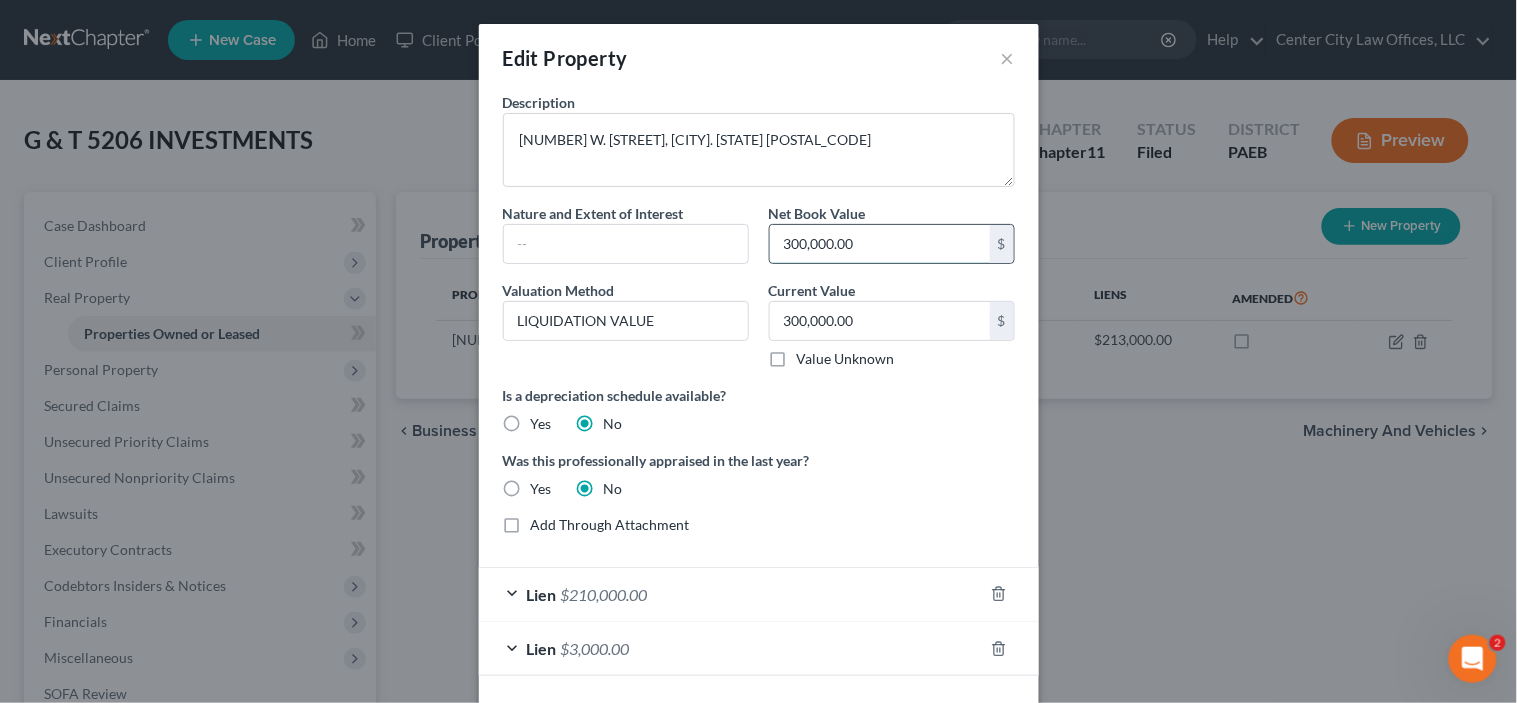 click on "300,000.00" at bounding box center (880, 244) 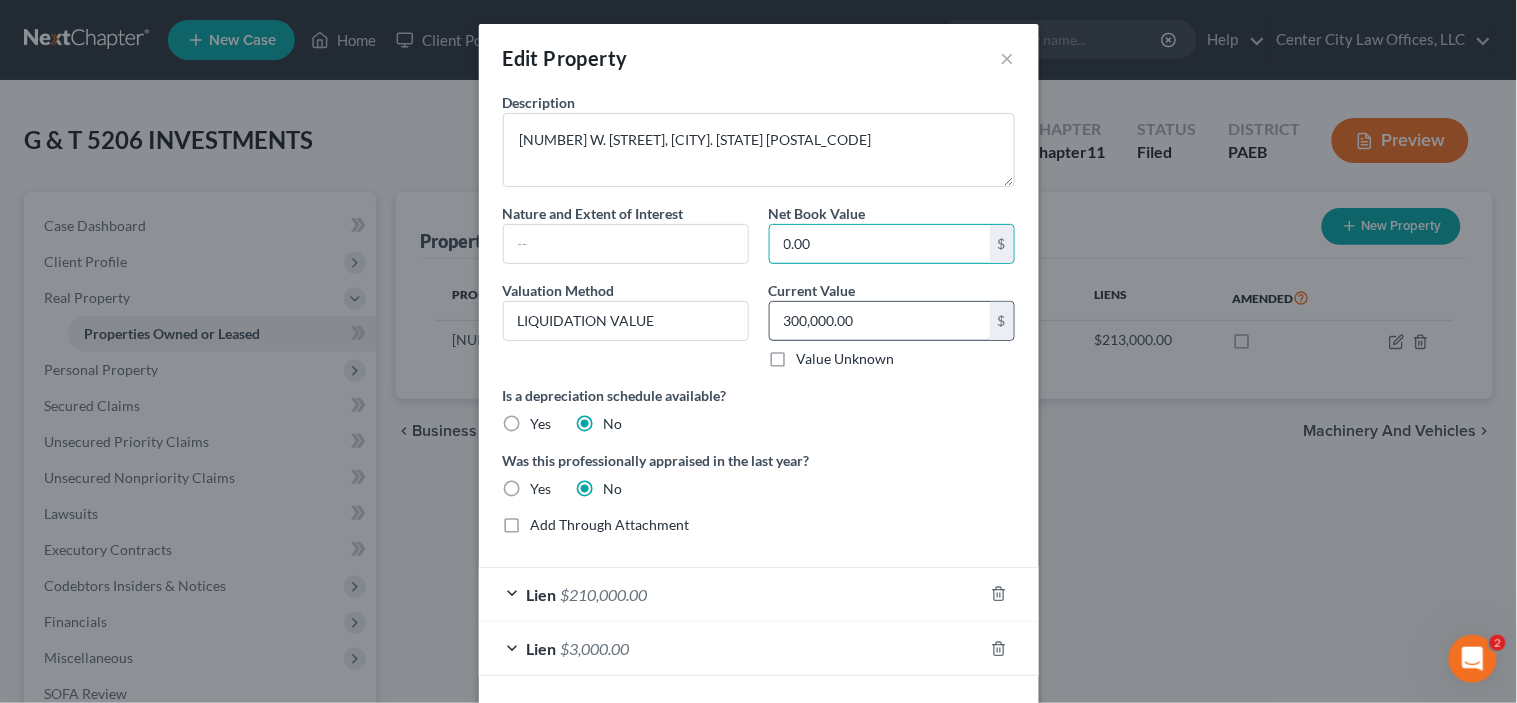 type on "0.00" 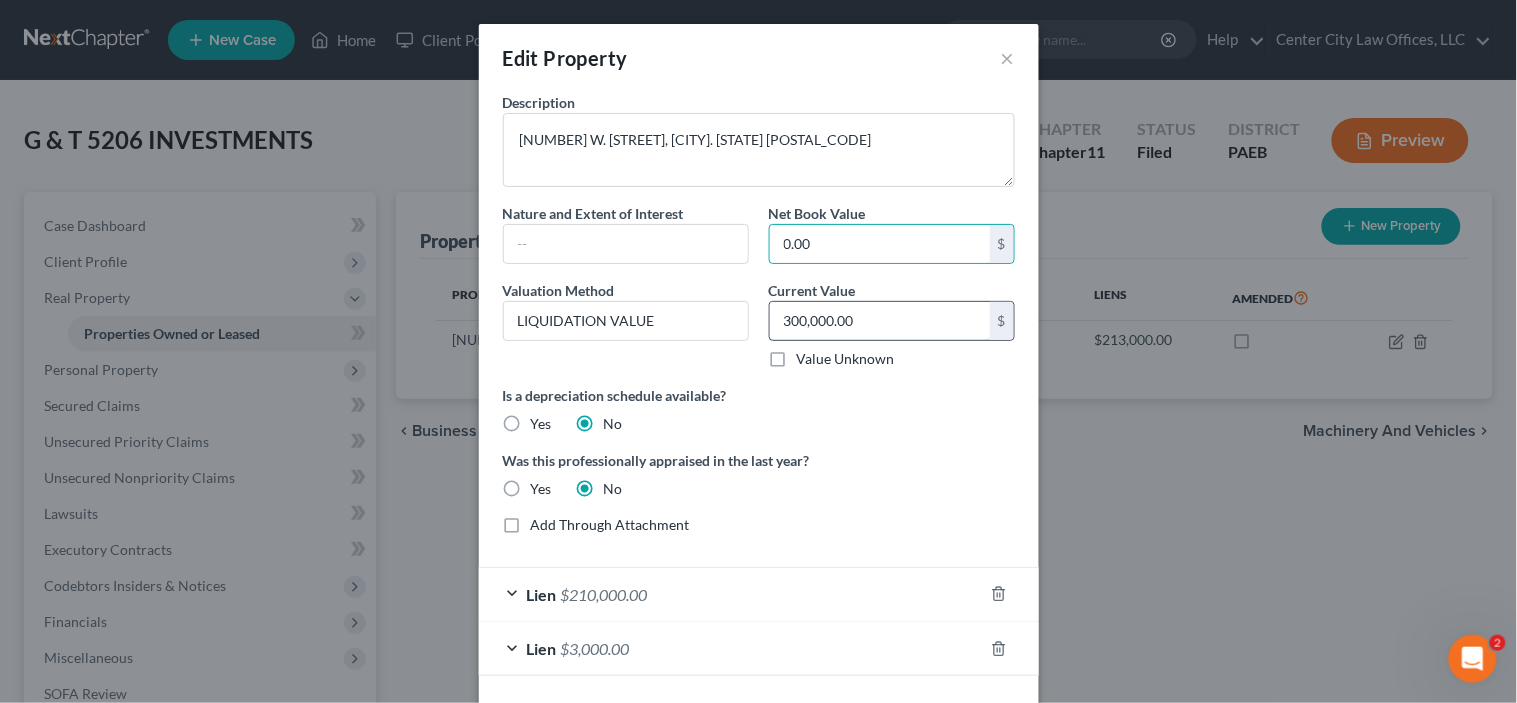click on "300,000.00" at bounding box center [880, 321] 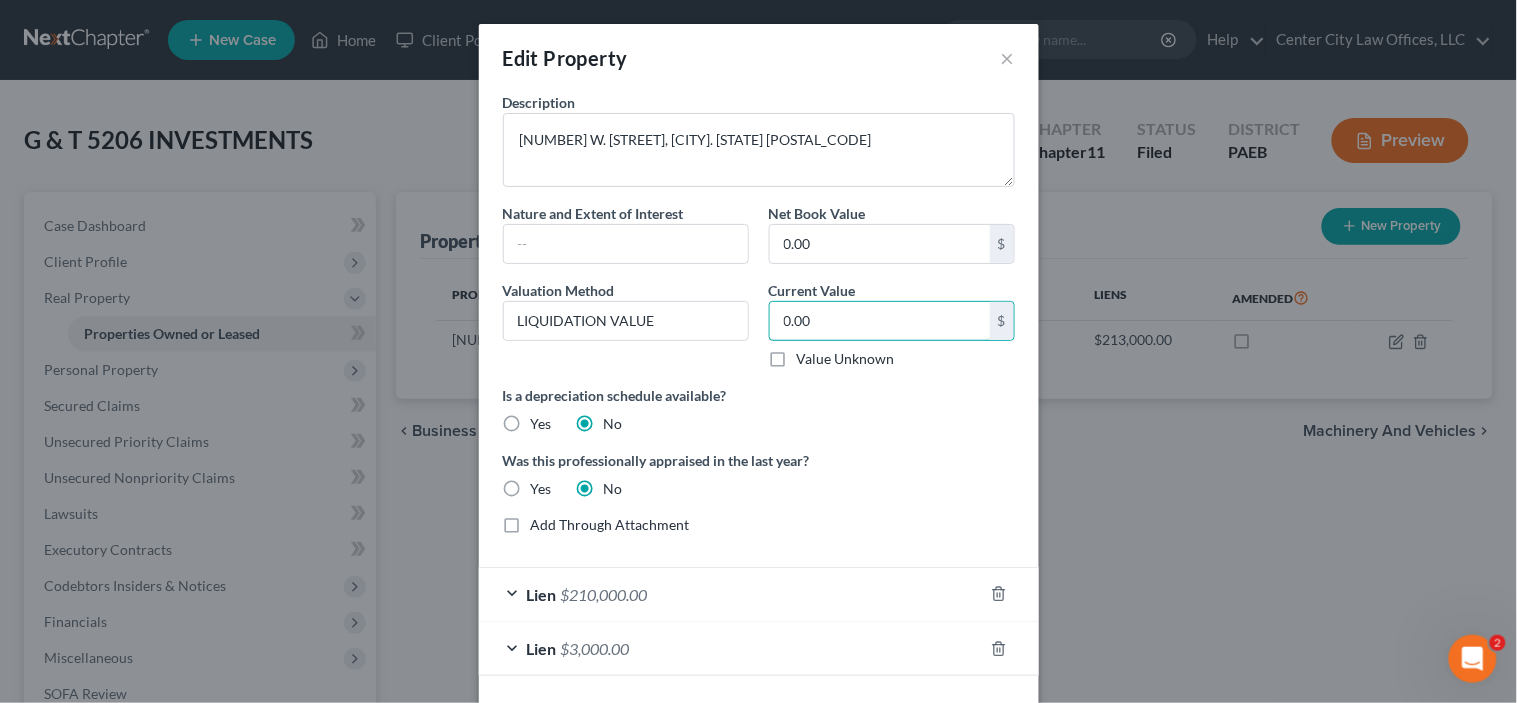 scroll, scrollTop: 83, scrollLeft: 0, axis: vertical 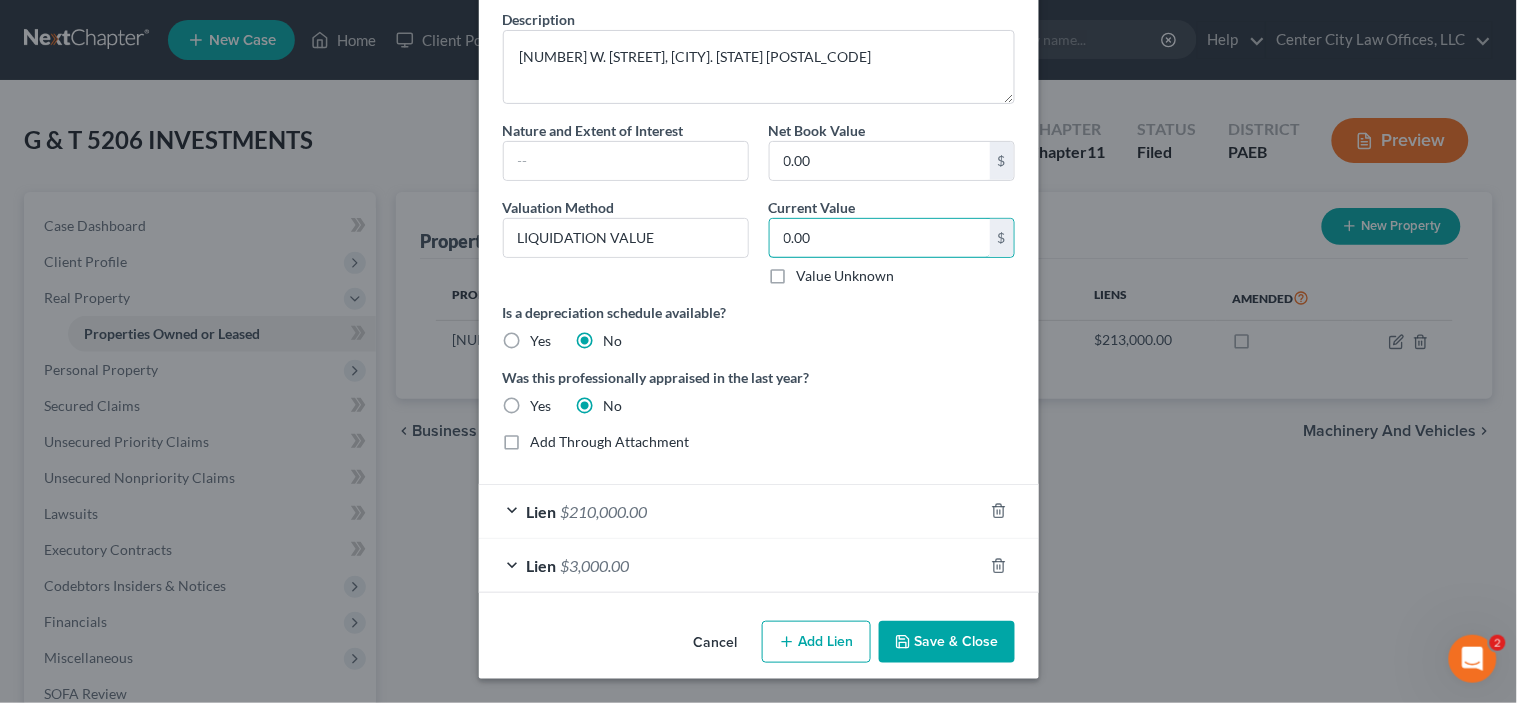 type on "0.00" 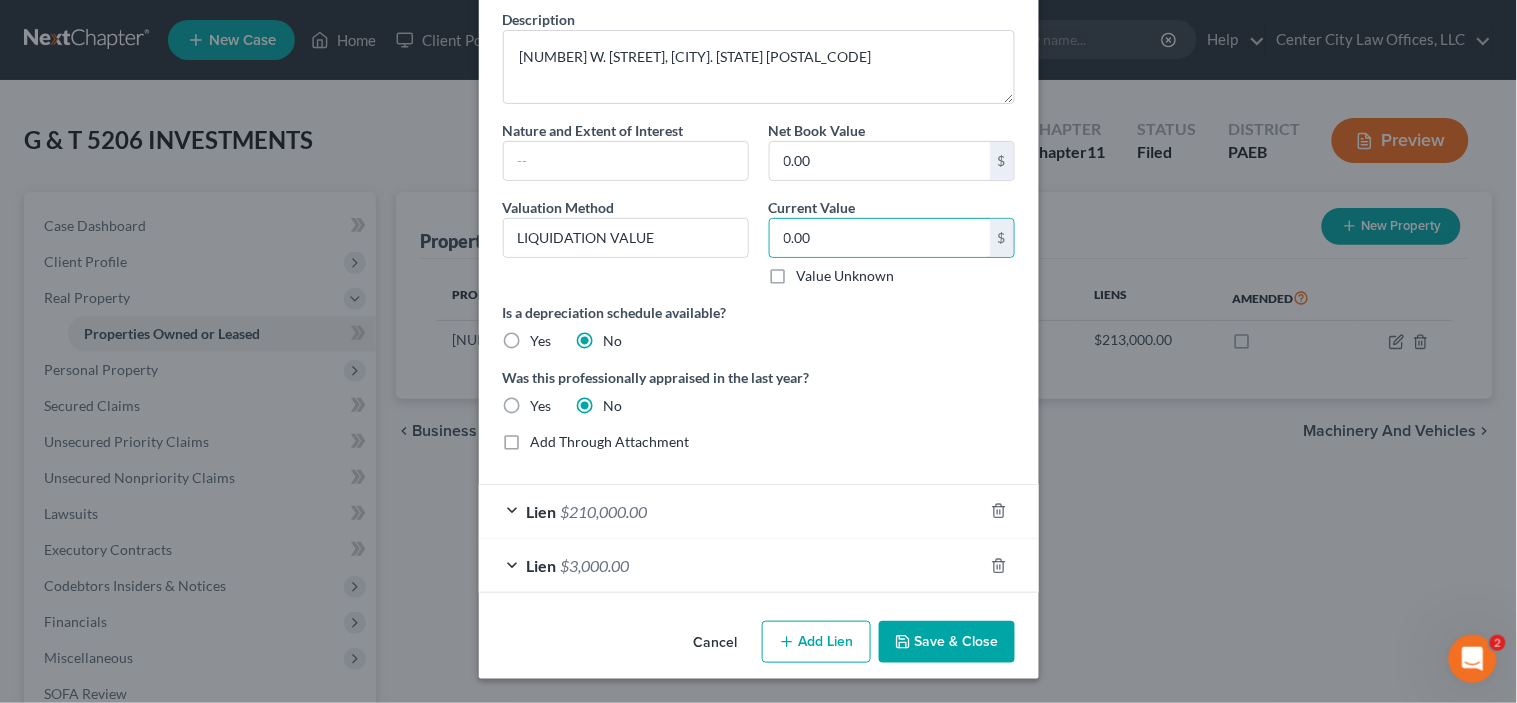 click on "Save & Close" at bounding box center (947, 642) 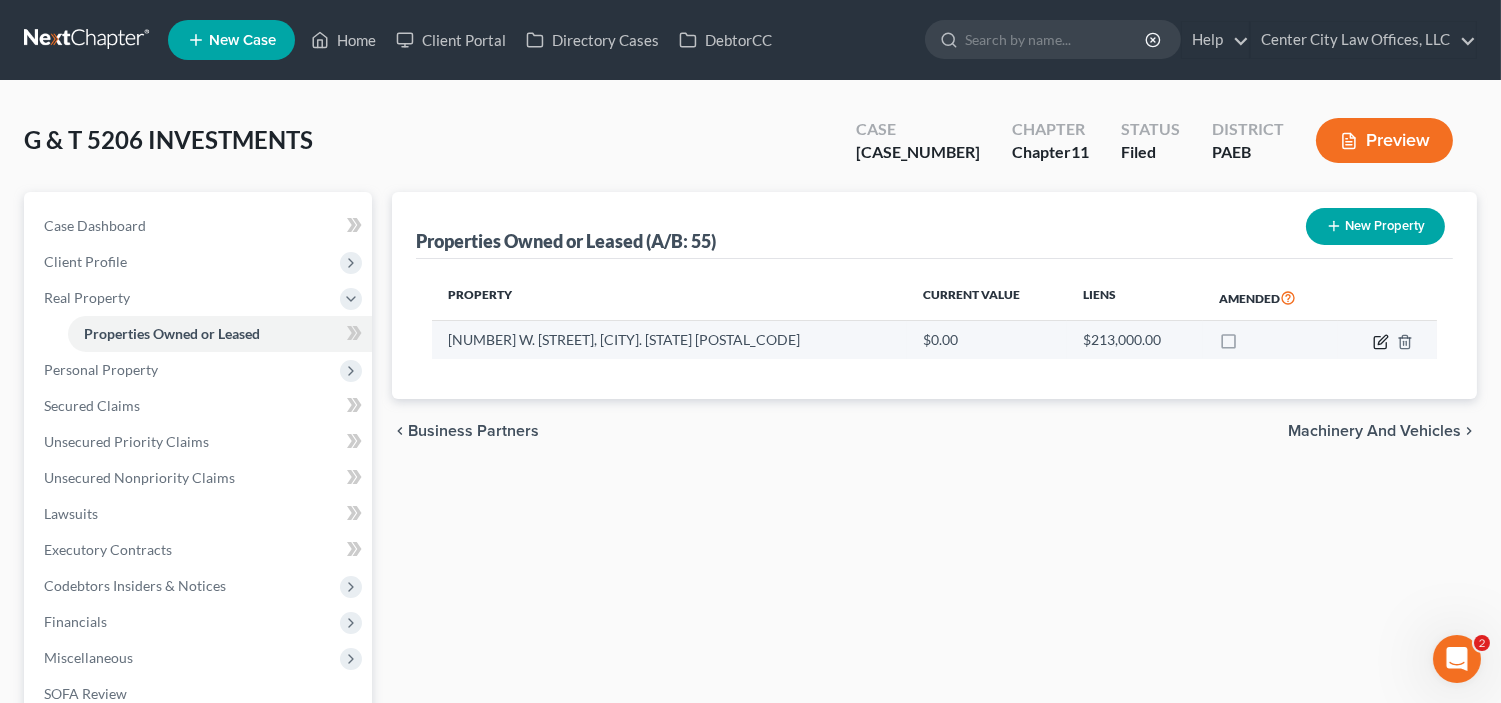 click 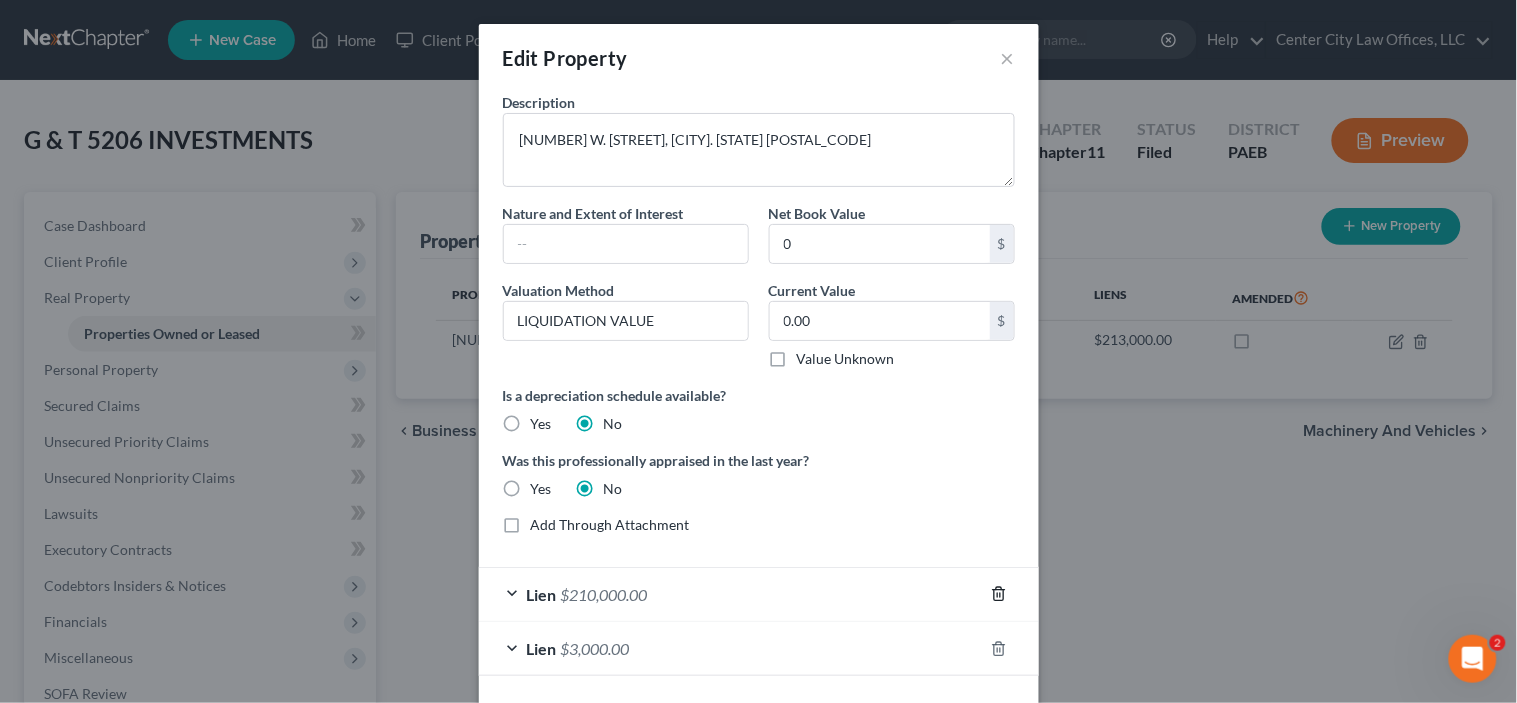 click 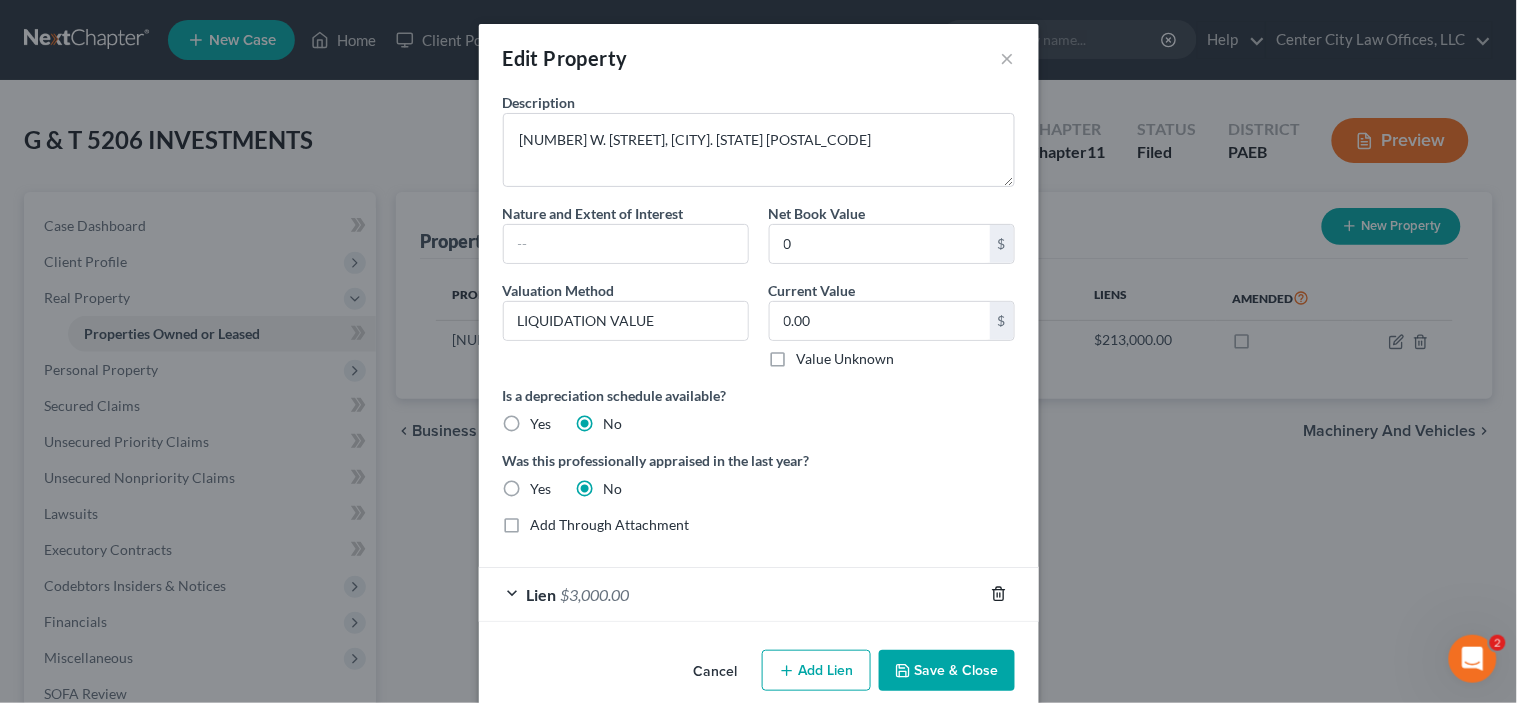 click 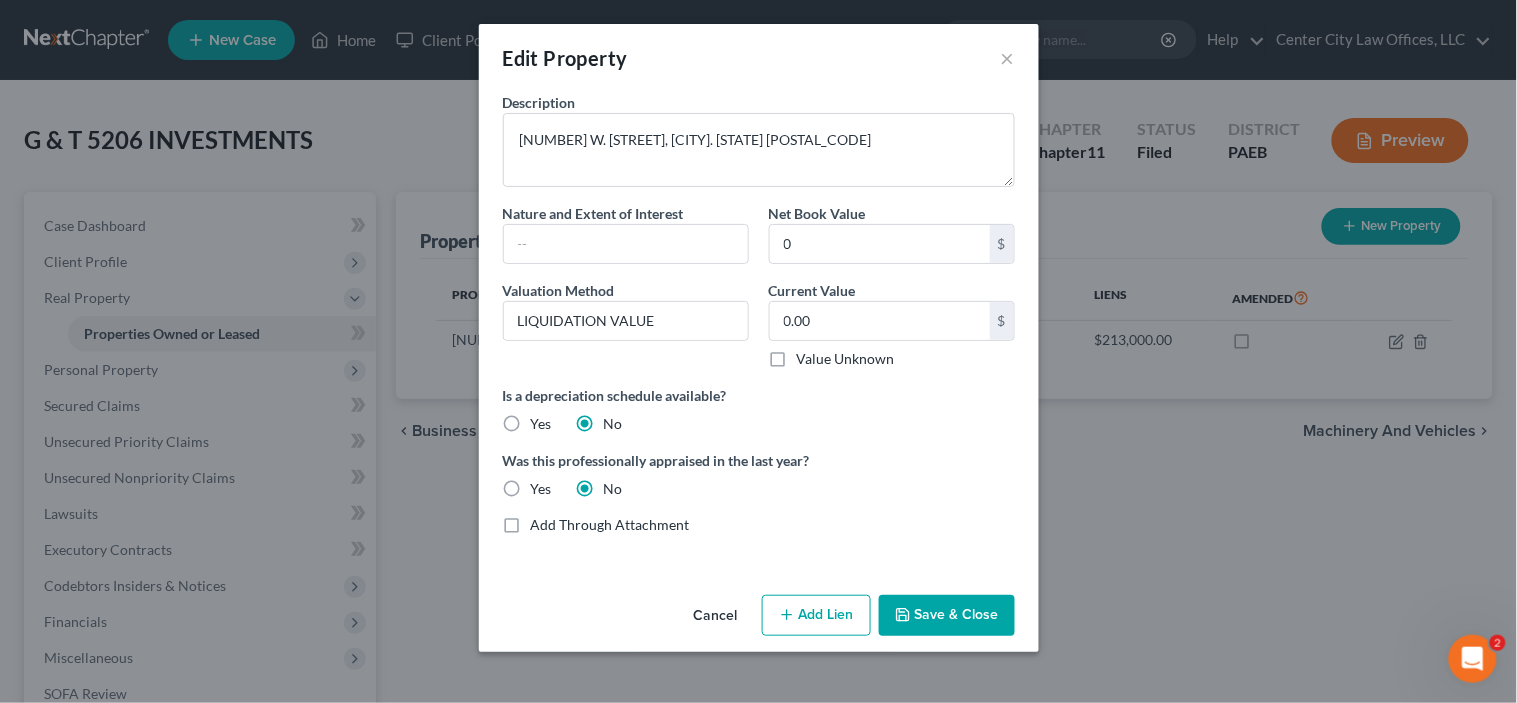 click on "Add Lien" at bounding box center [816, 616] 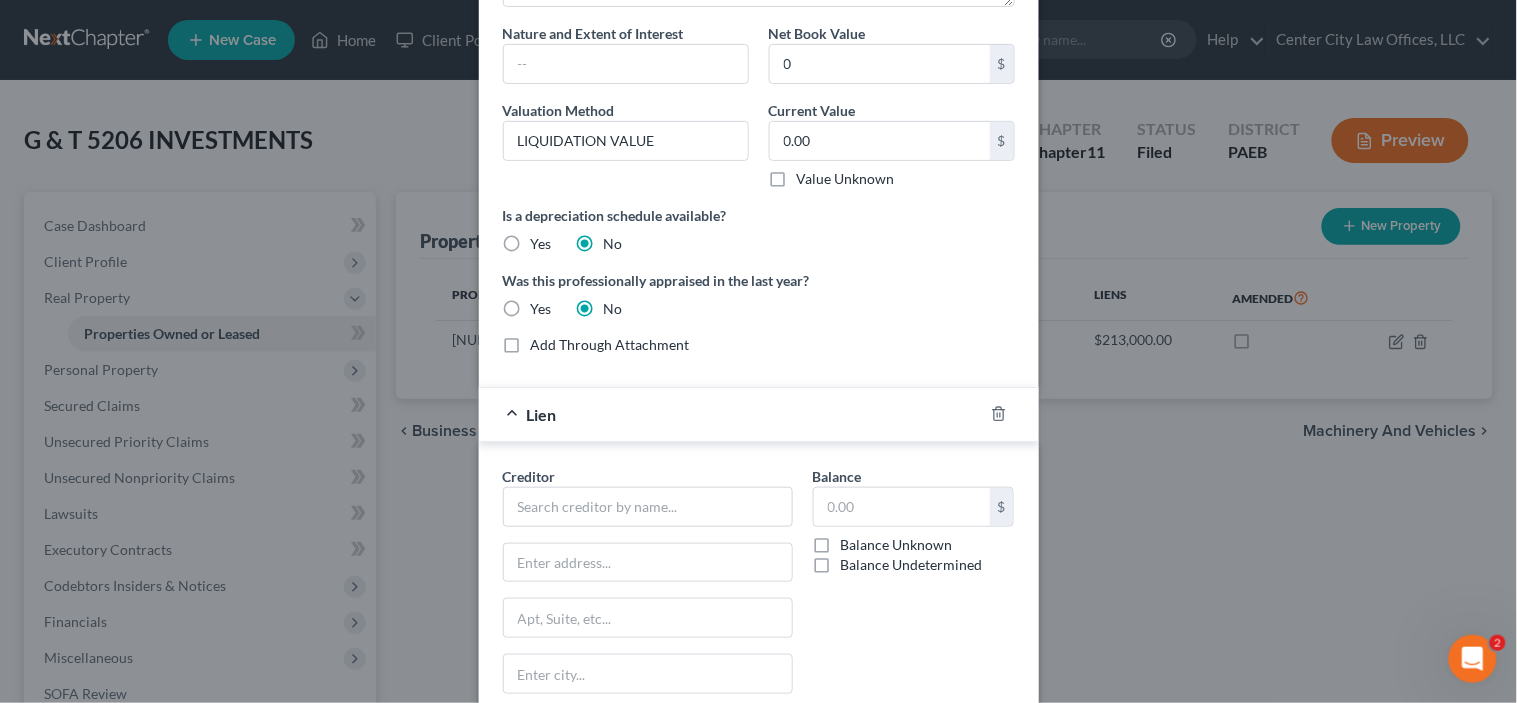 scroll, scrollTop: 241, scrollLeft: 0, axis: vertical 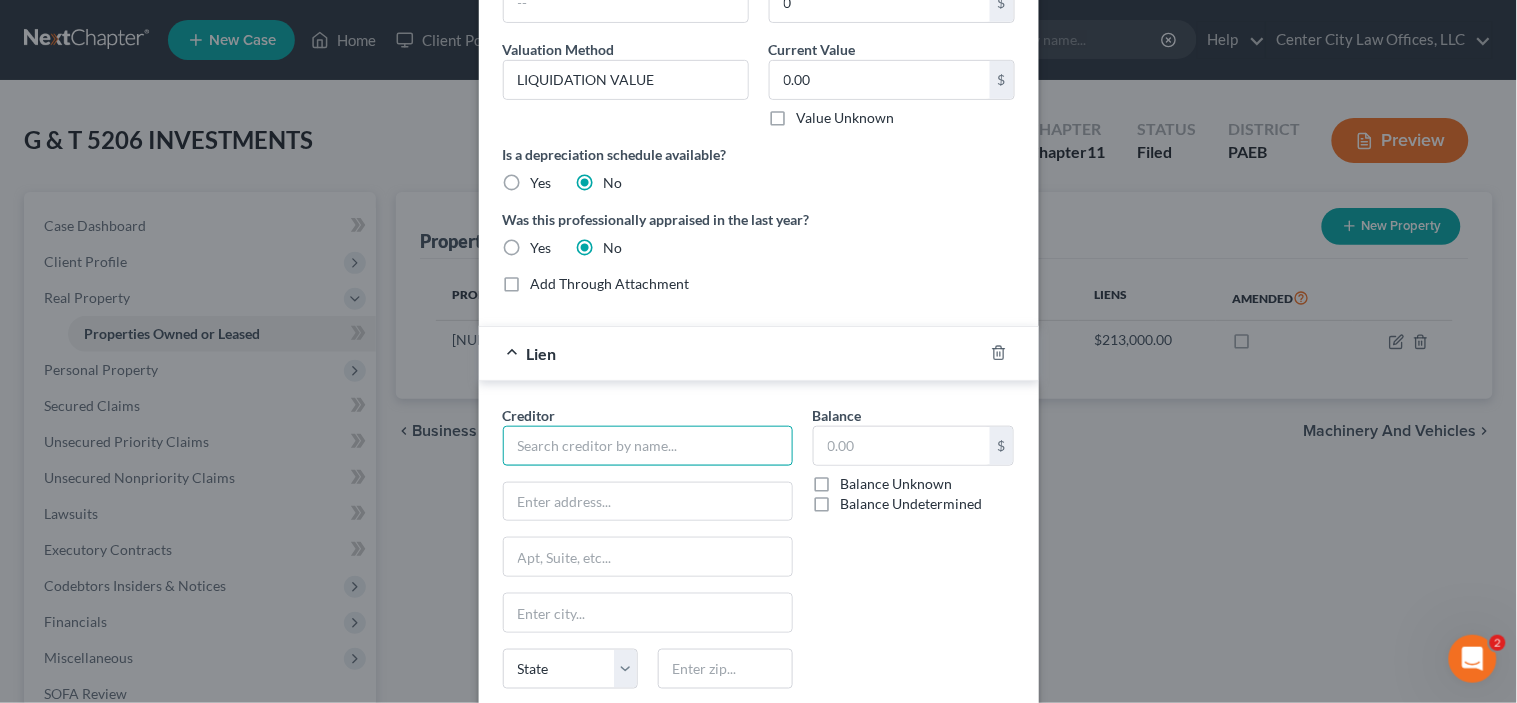 click at bounding box center (648, 446) 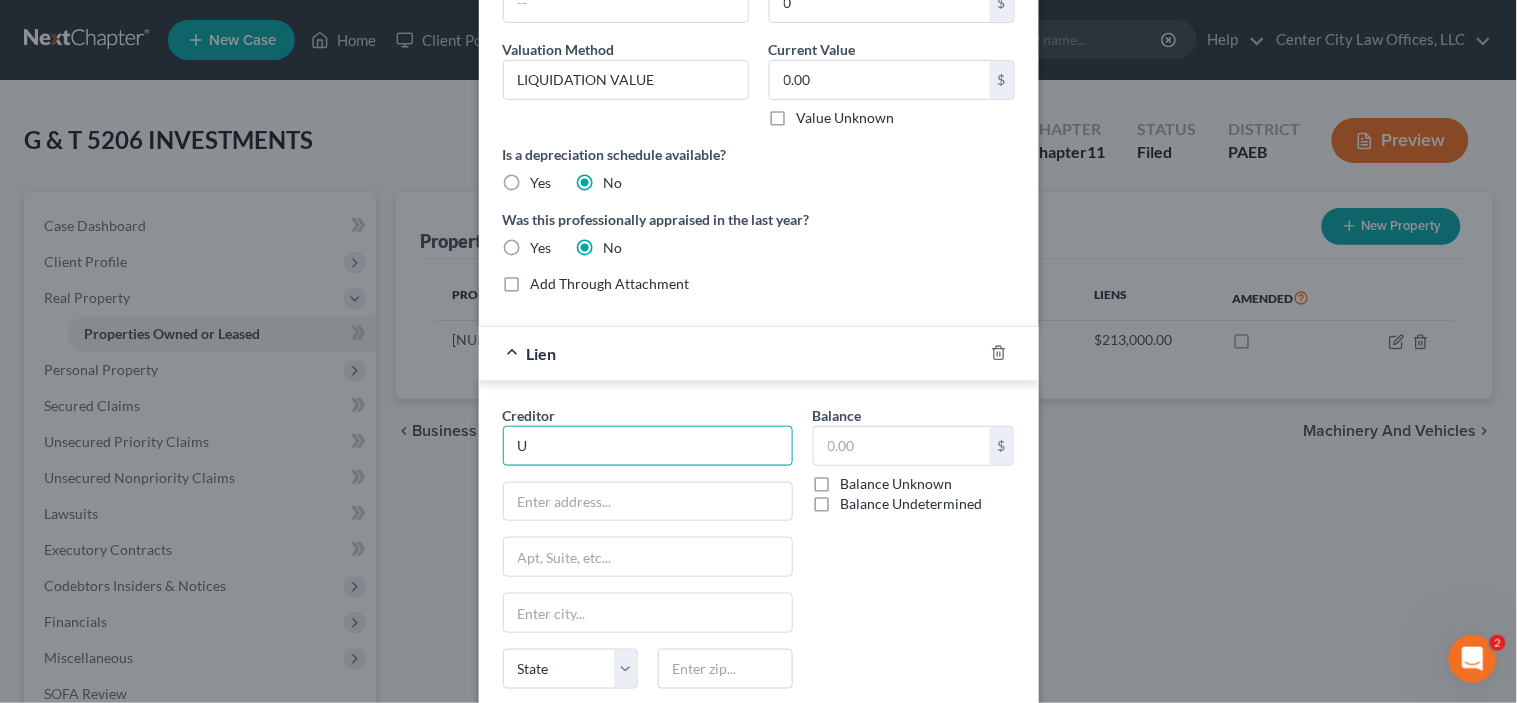 type on "U" 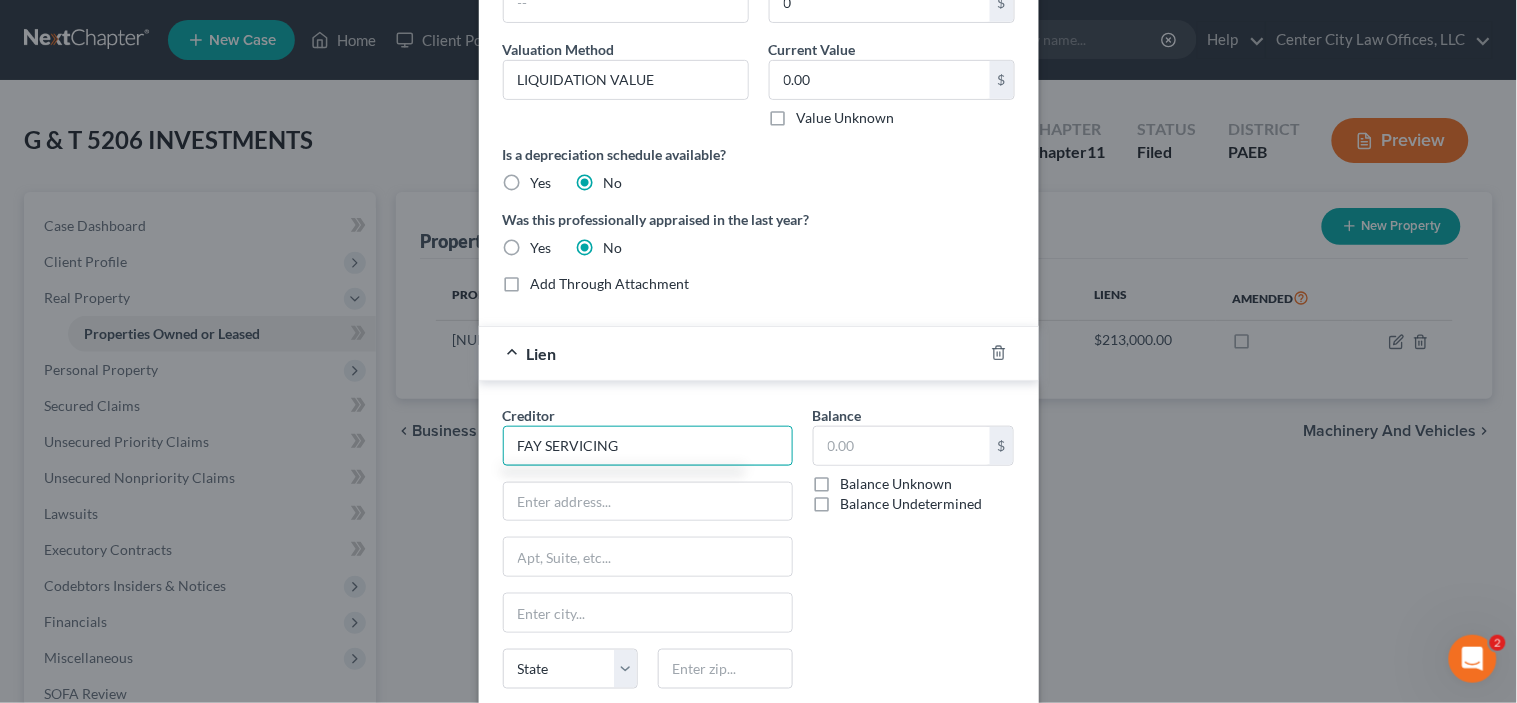 type on "FAY SERVICING" 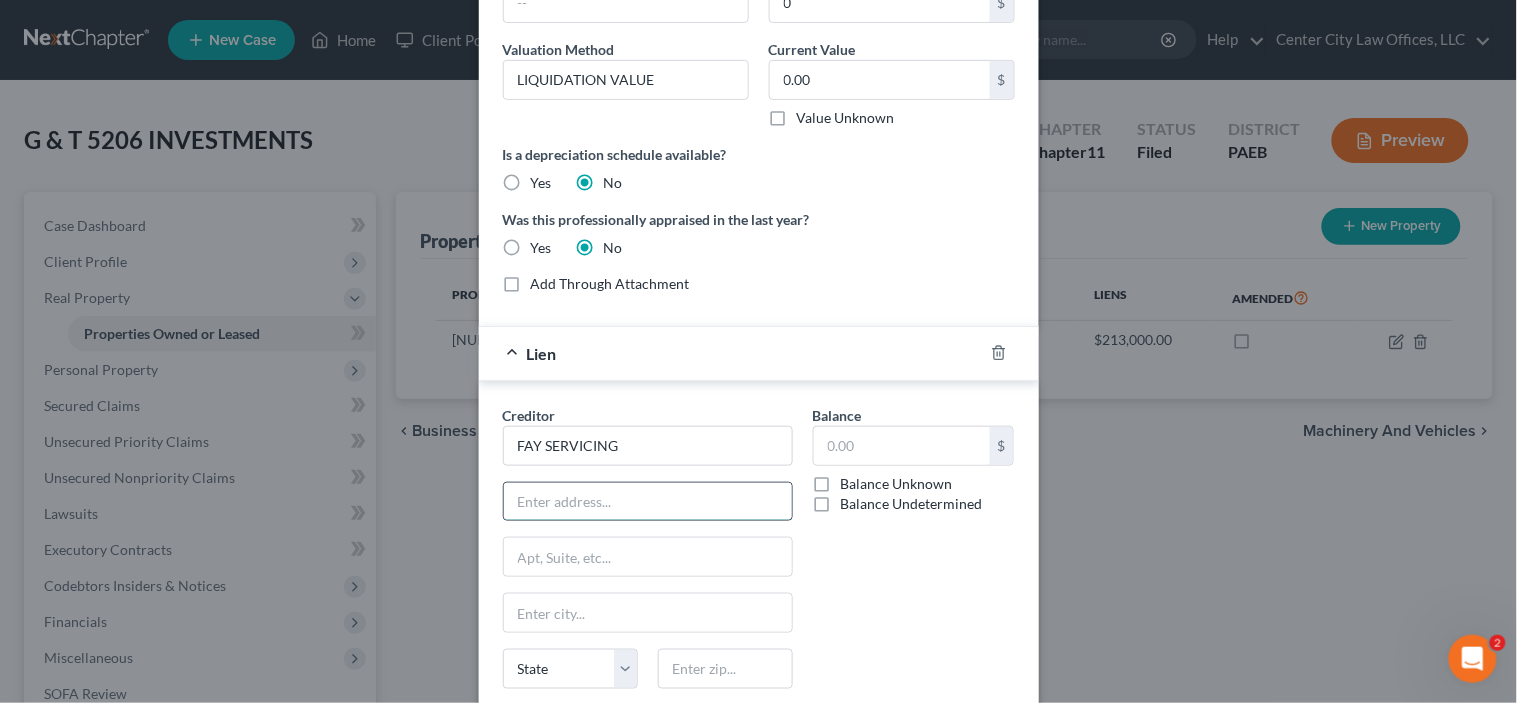 click at bounding box center (648, 502) 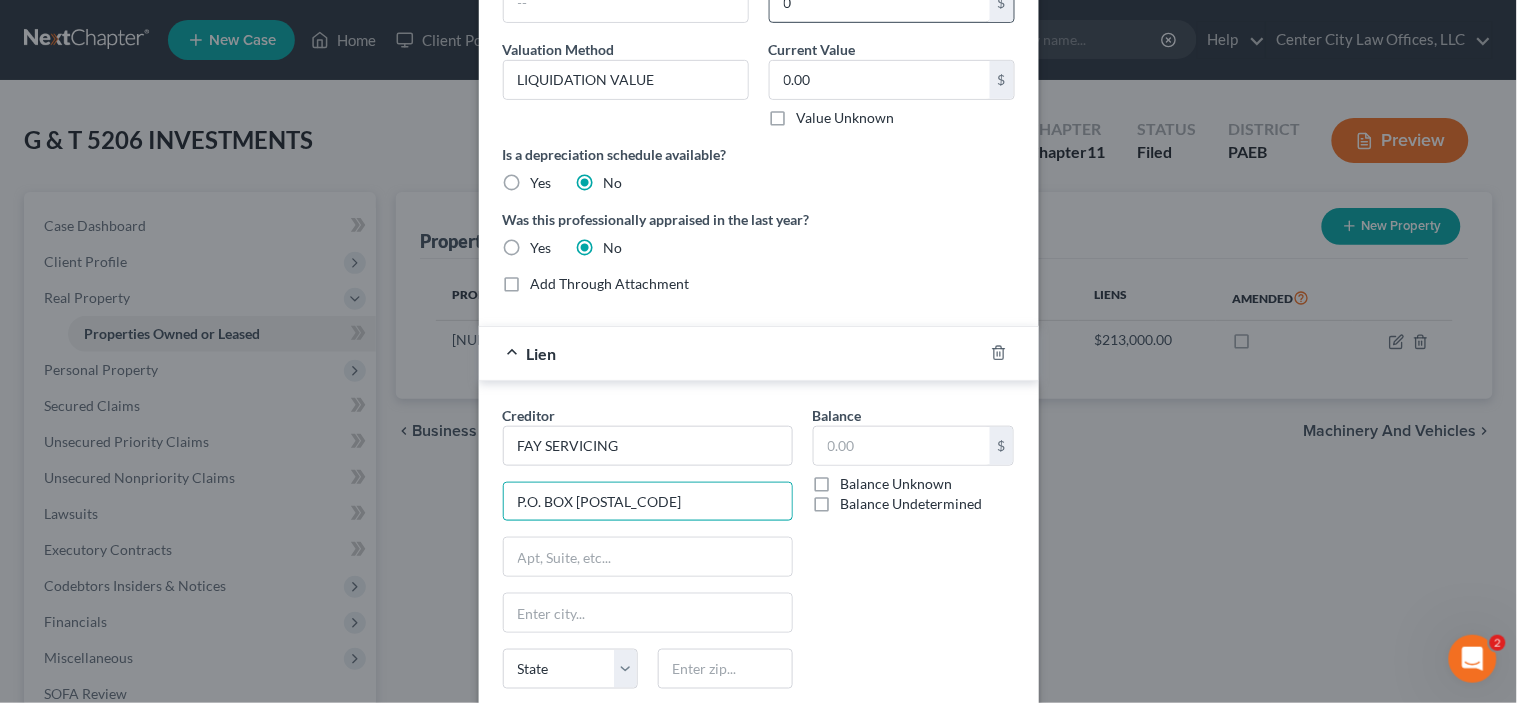 type on "P.O. BOX [POSTAL_CODE]" 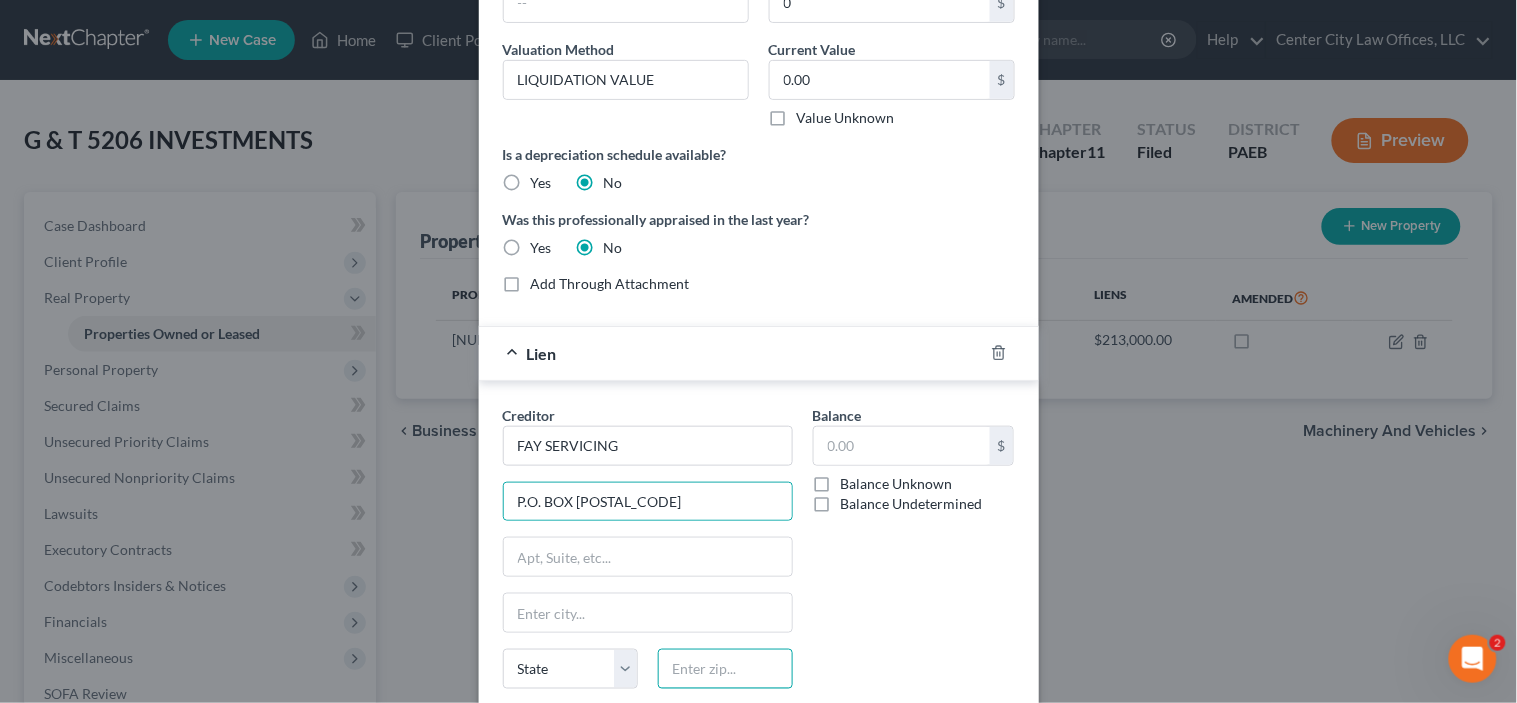 click at bounding box center [725, 669] 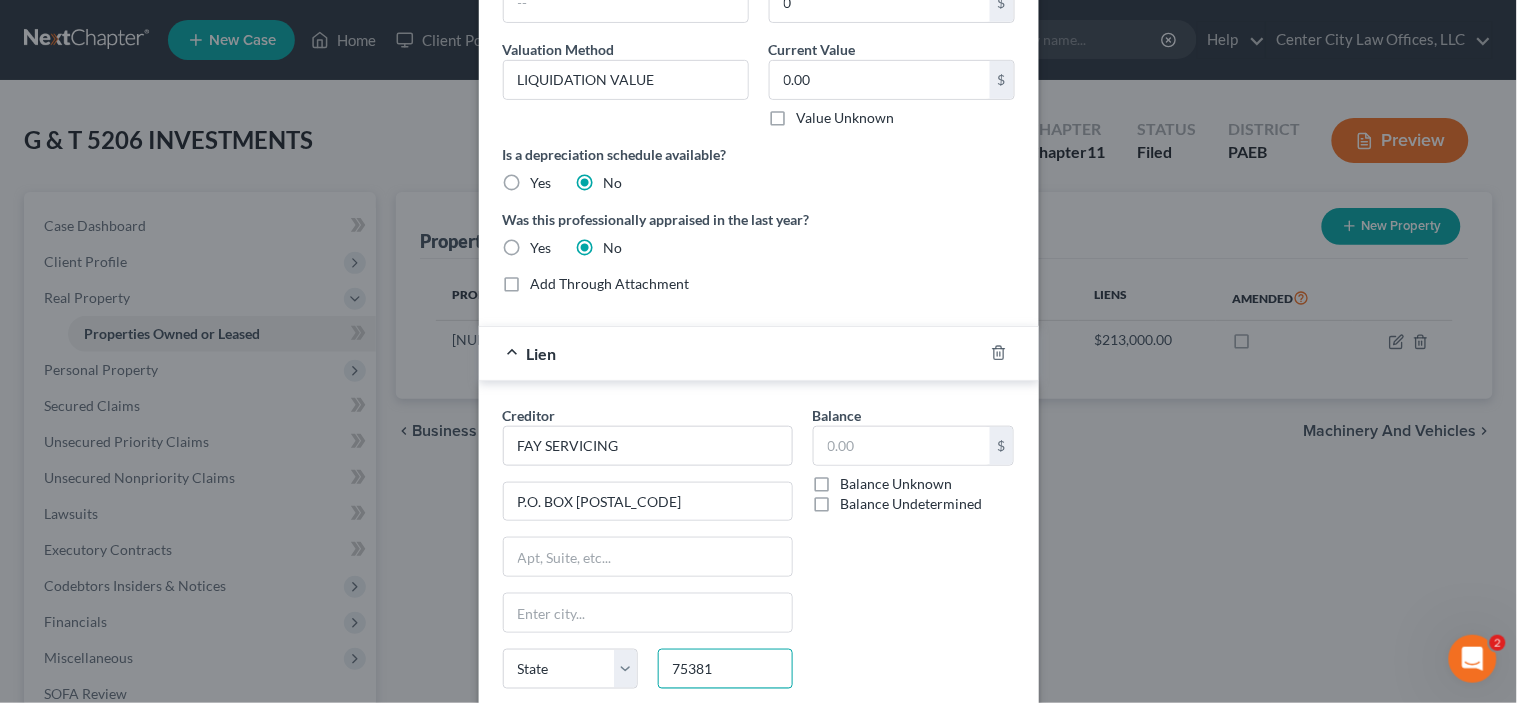 type on "75381" 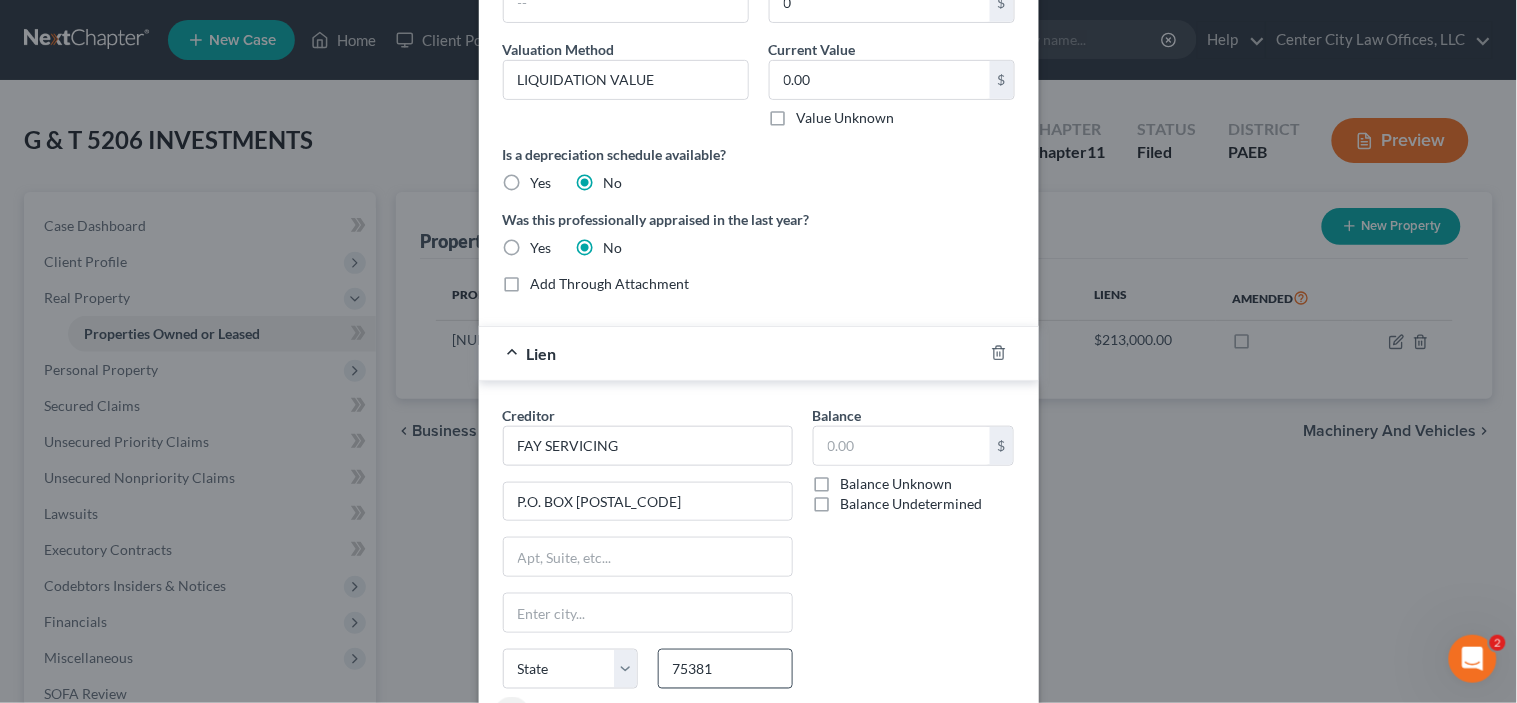 type on "Dallas" 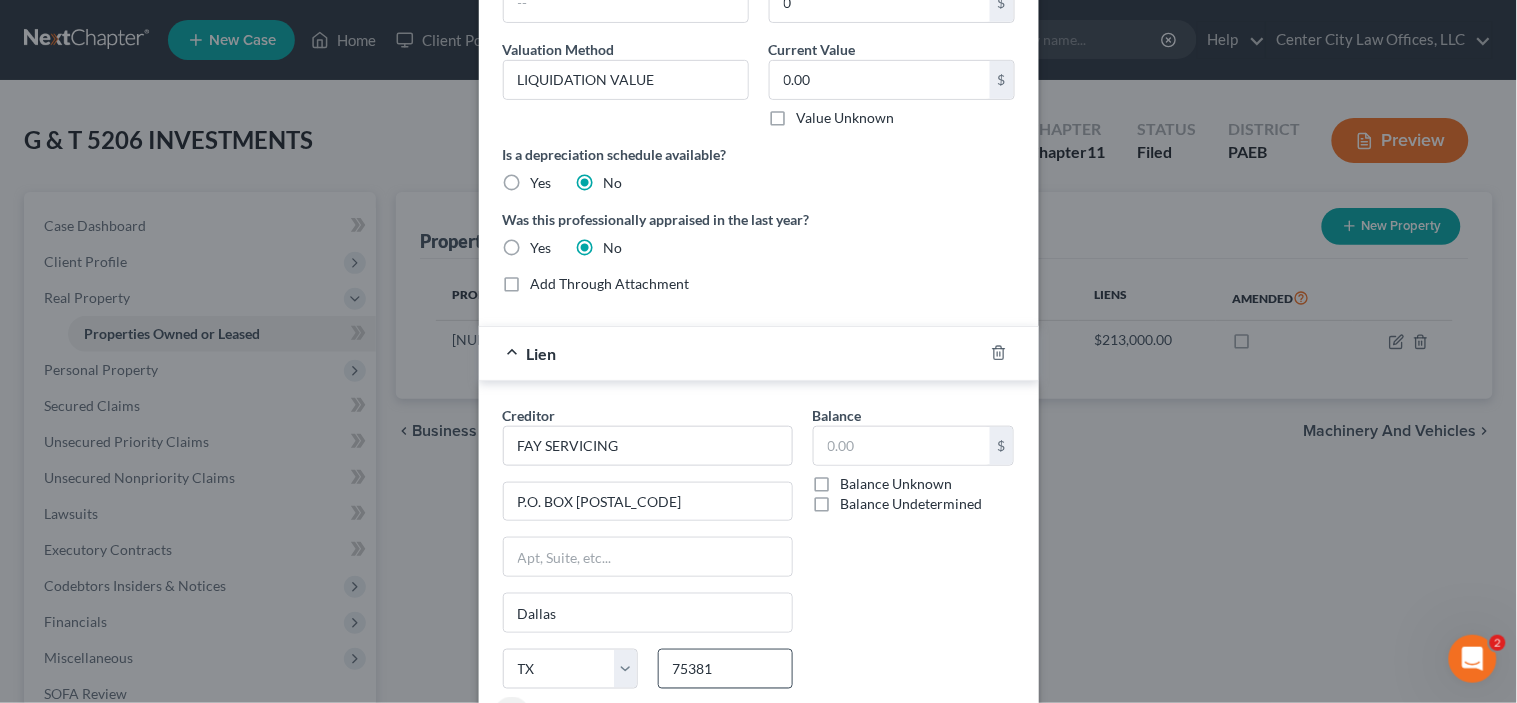 scroll, scrollTop: 405, scrollLeft: 0, axis: vertical 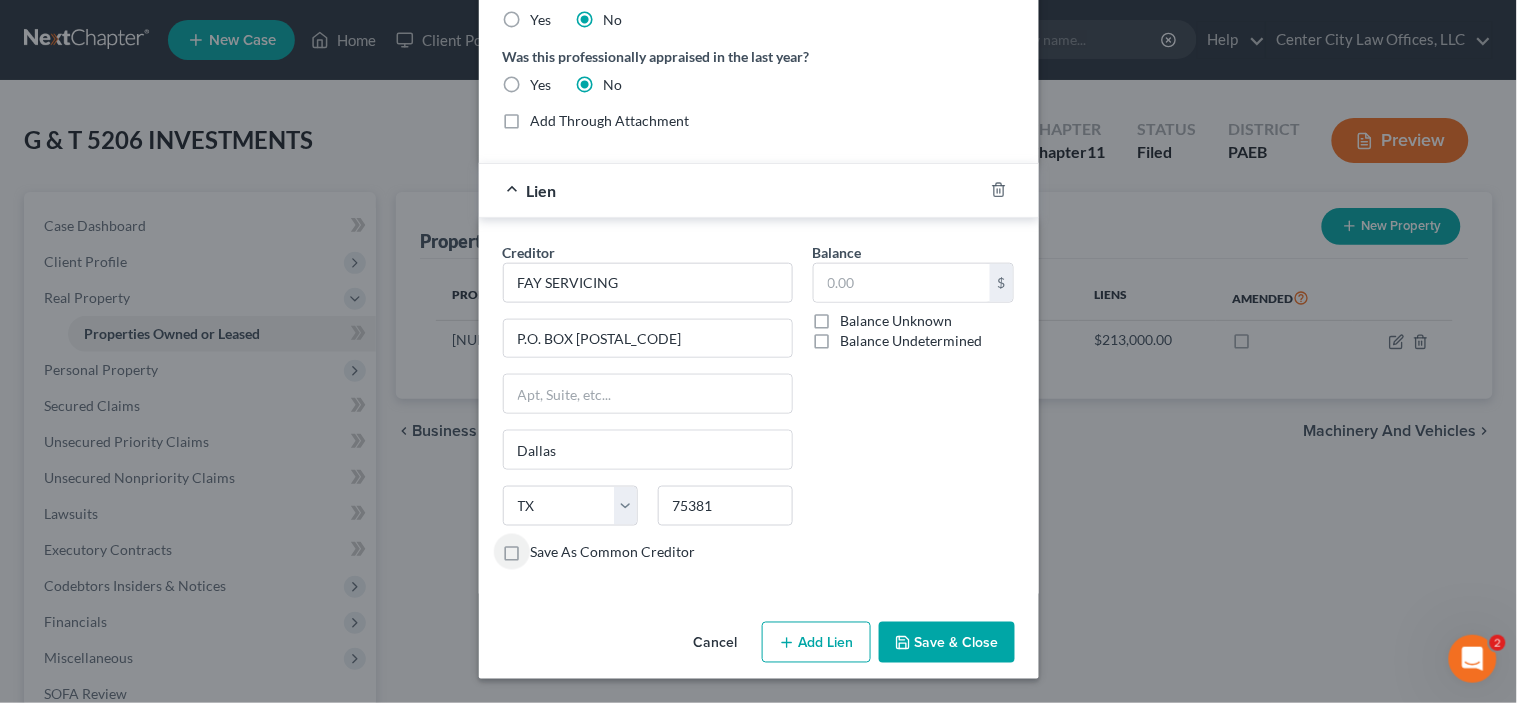 click on "Save As Common Creditor" at bounding box center [613, 552] 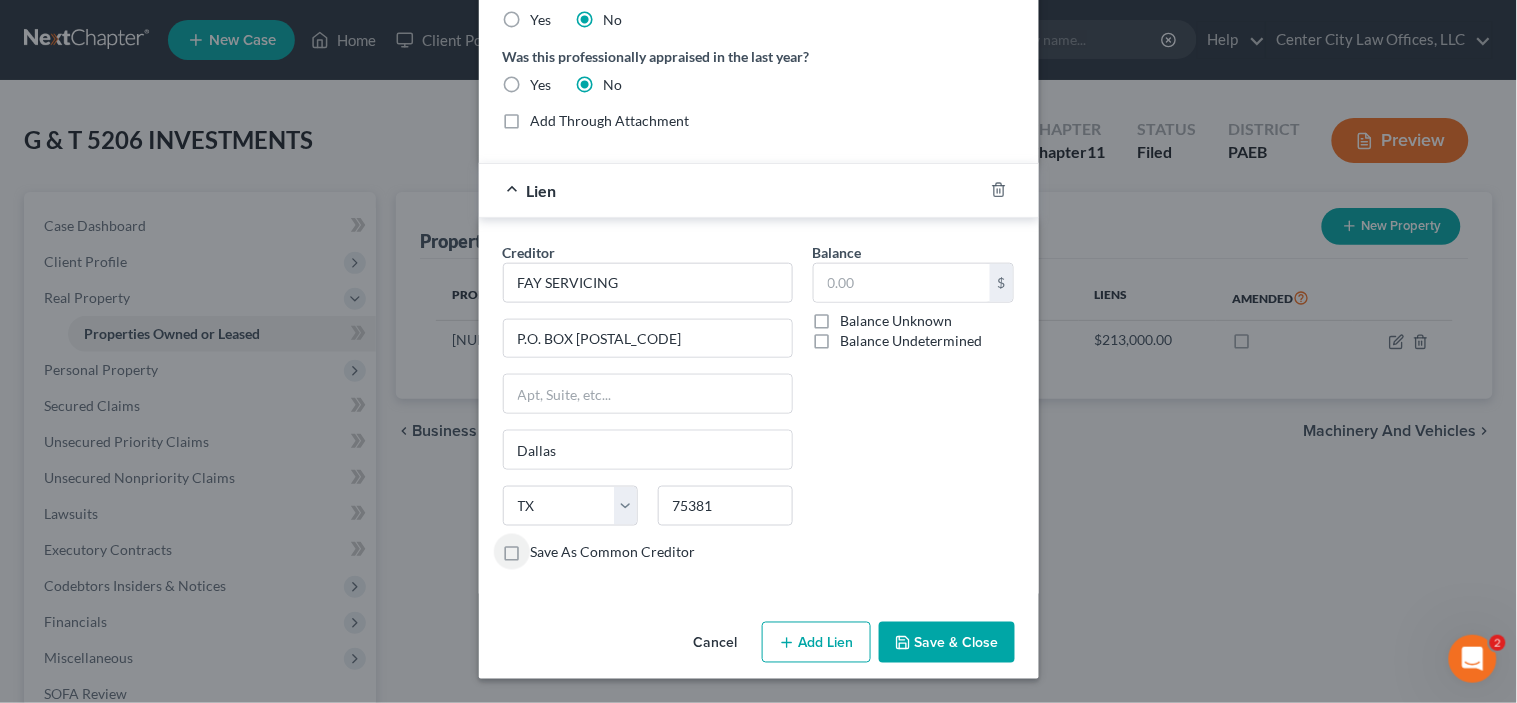 click on "Save As Common Creditor" at bounding box center (545, 548) 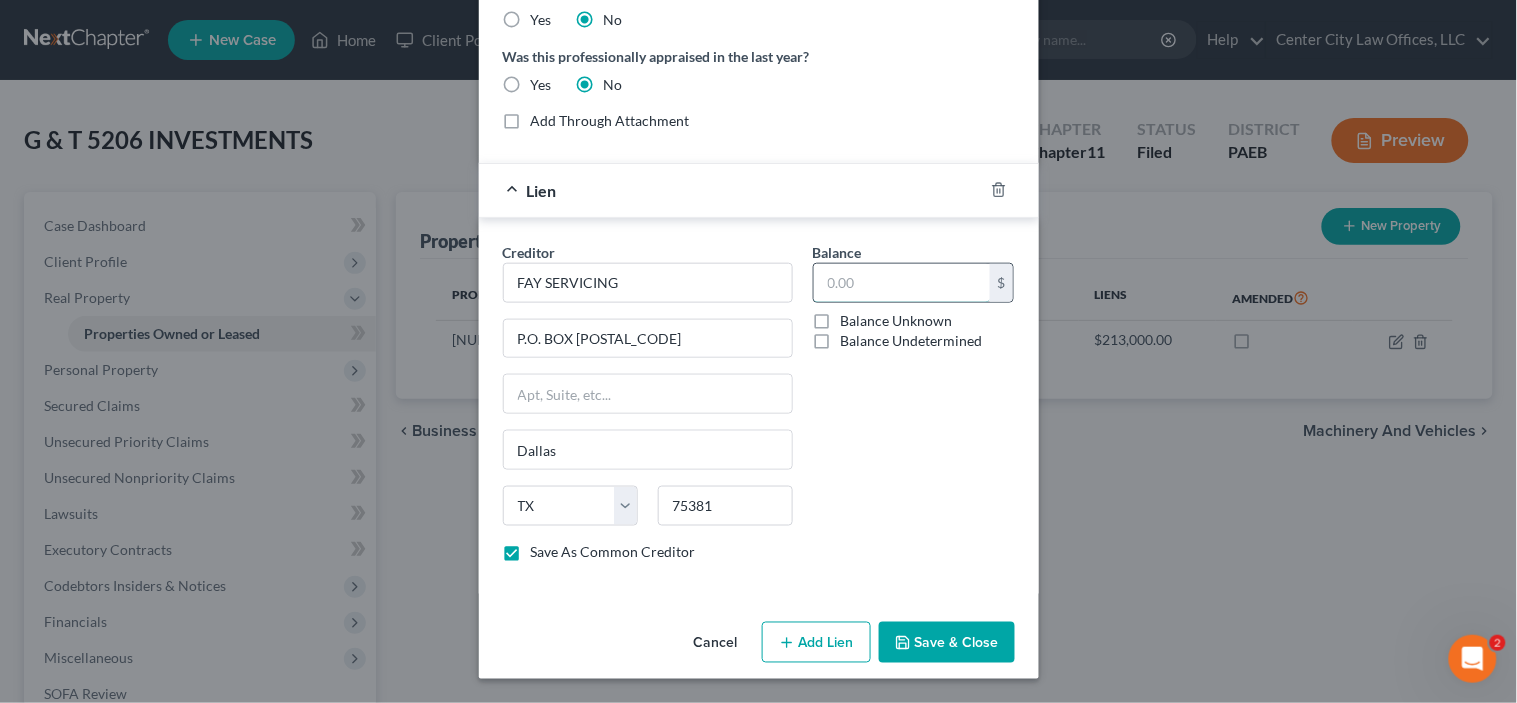 click at bounding box center (902, 283) 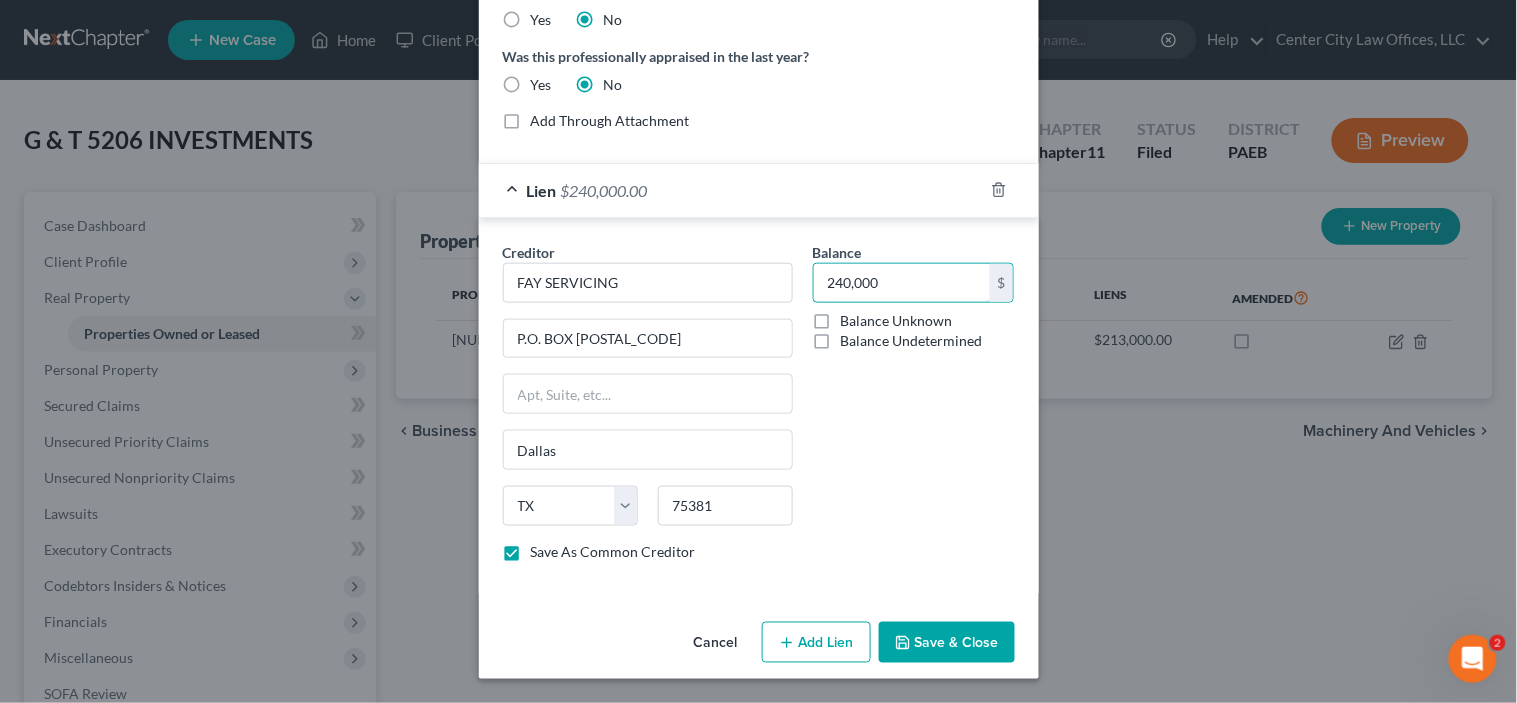 type on "240,000" 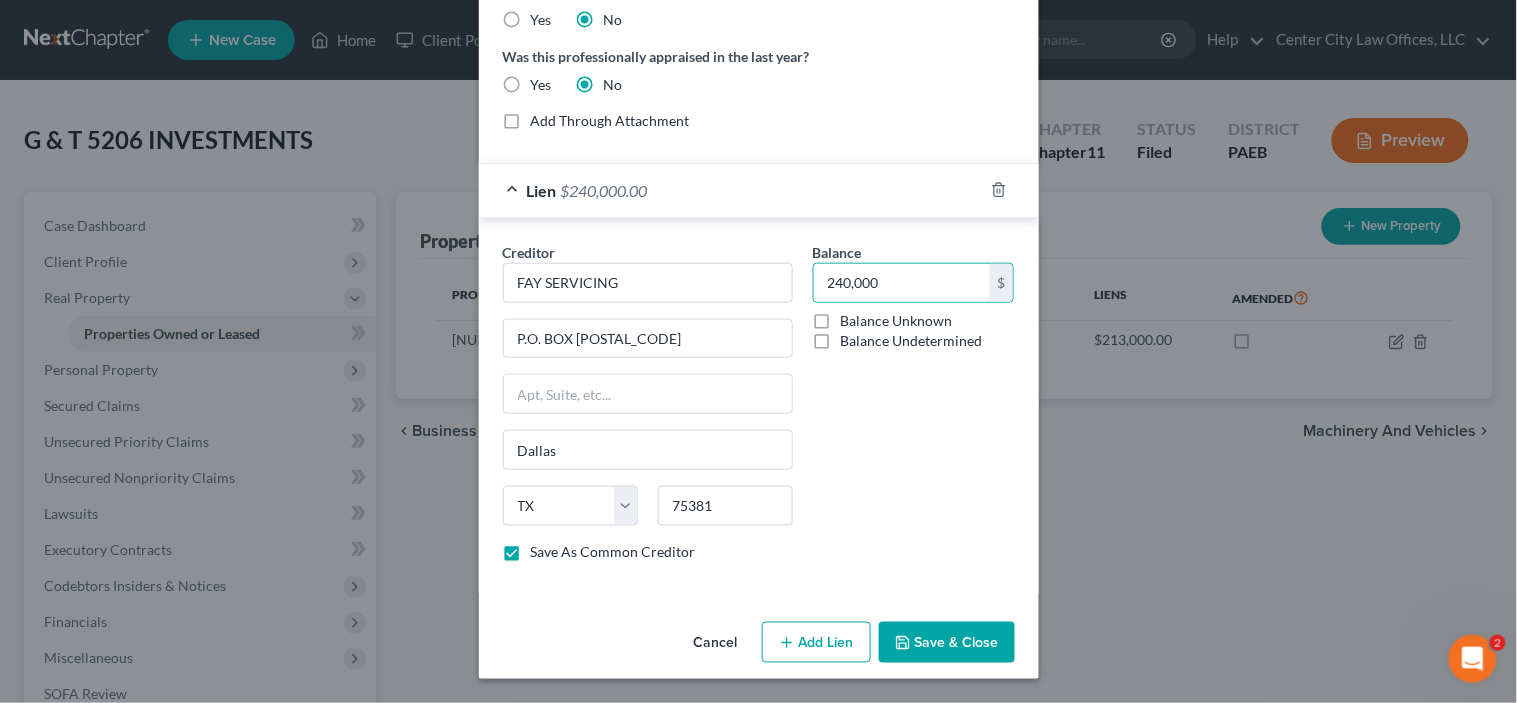 click on "Save & Close" at bounding box center (947, 643) 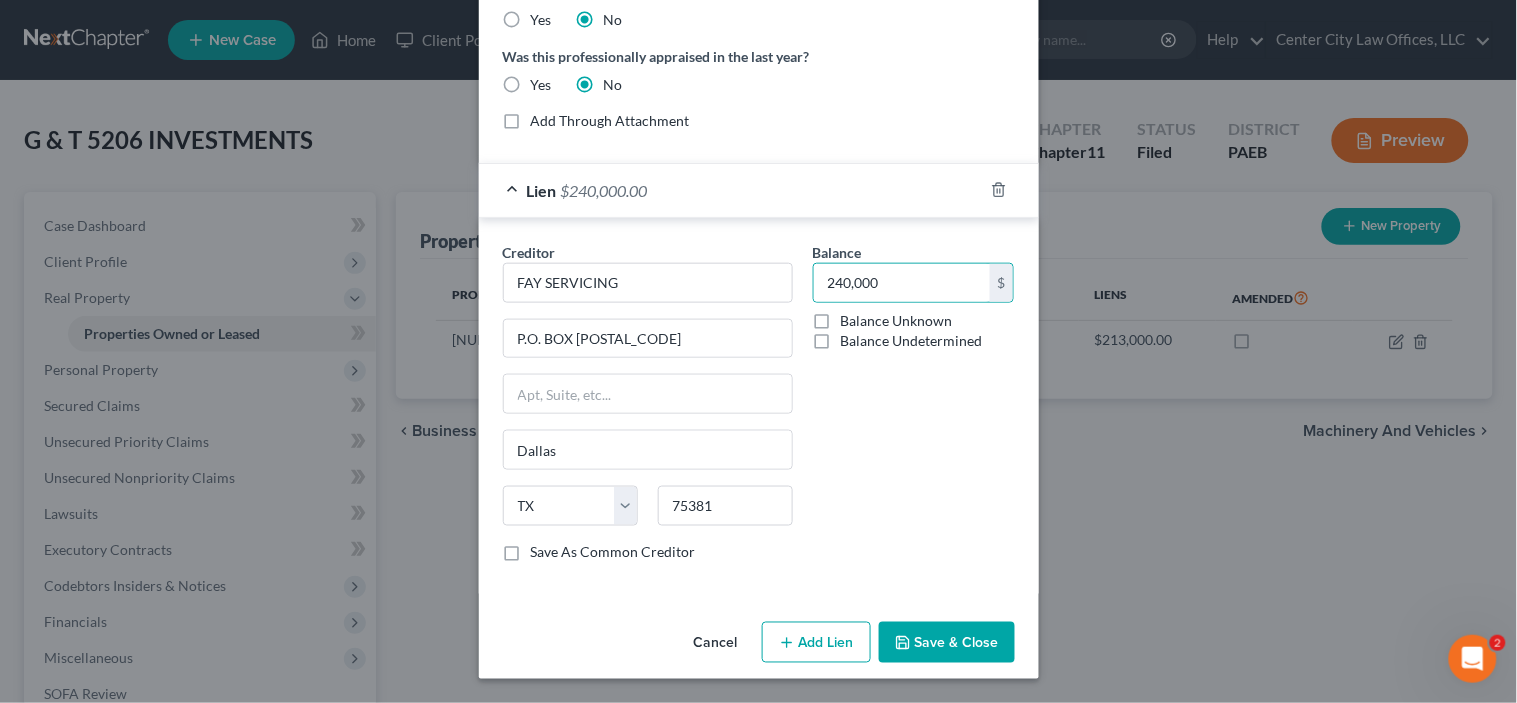 checkbox on "false" 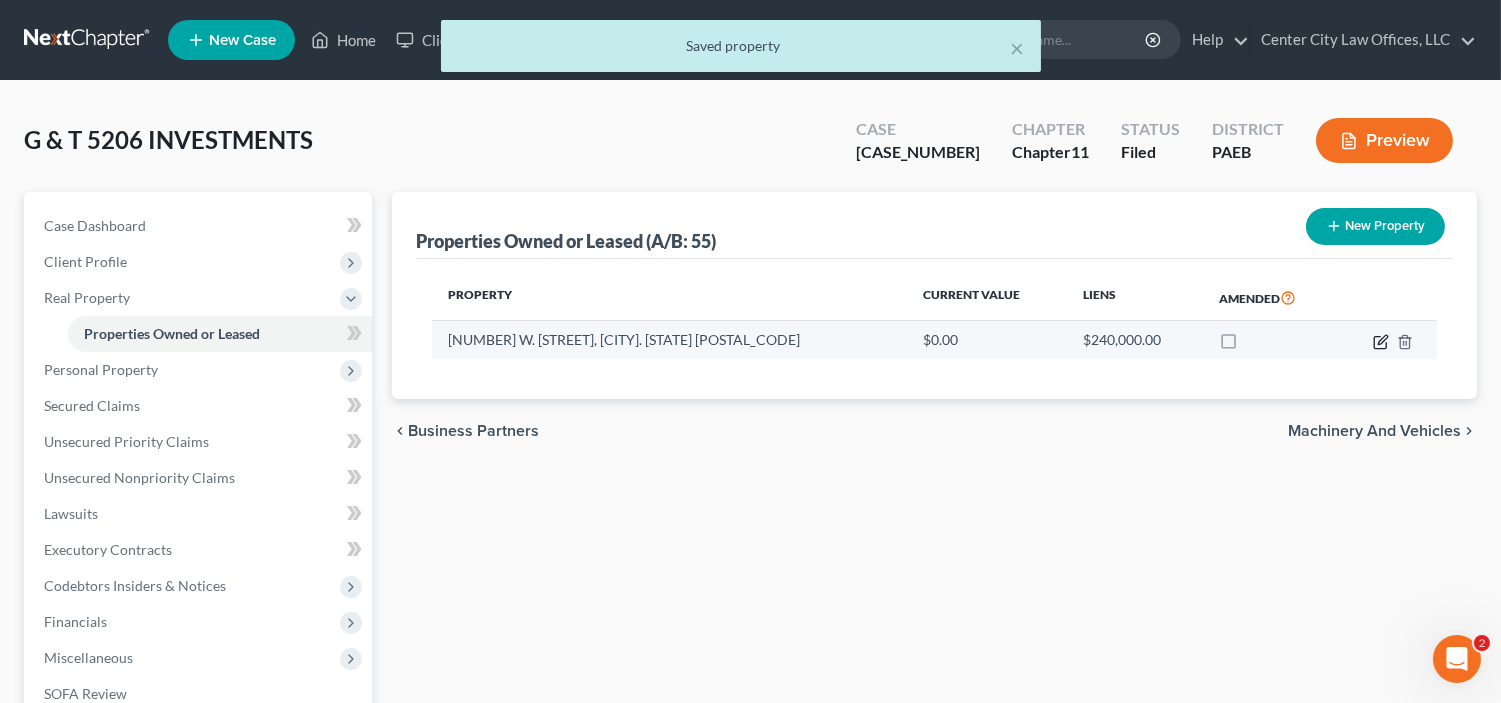 click 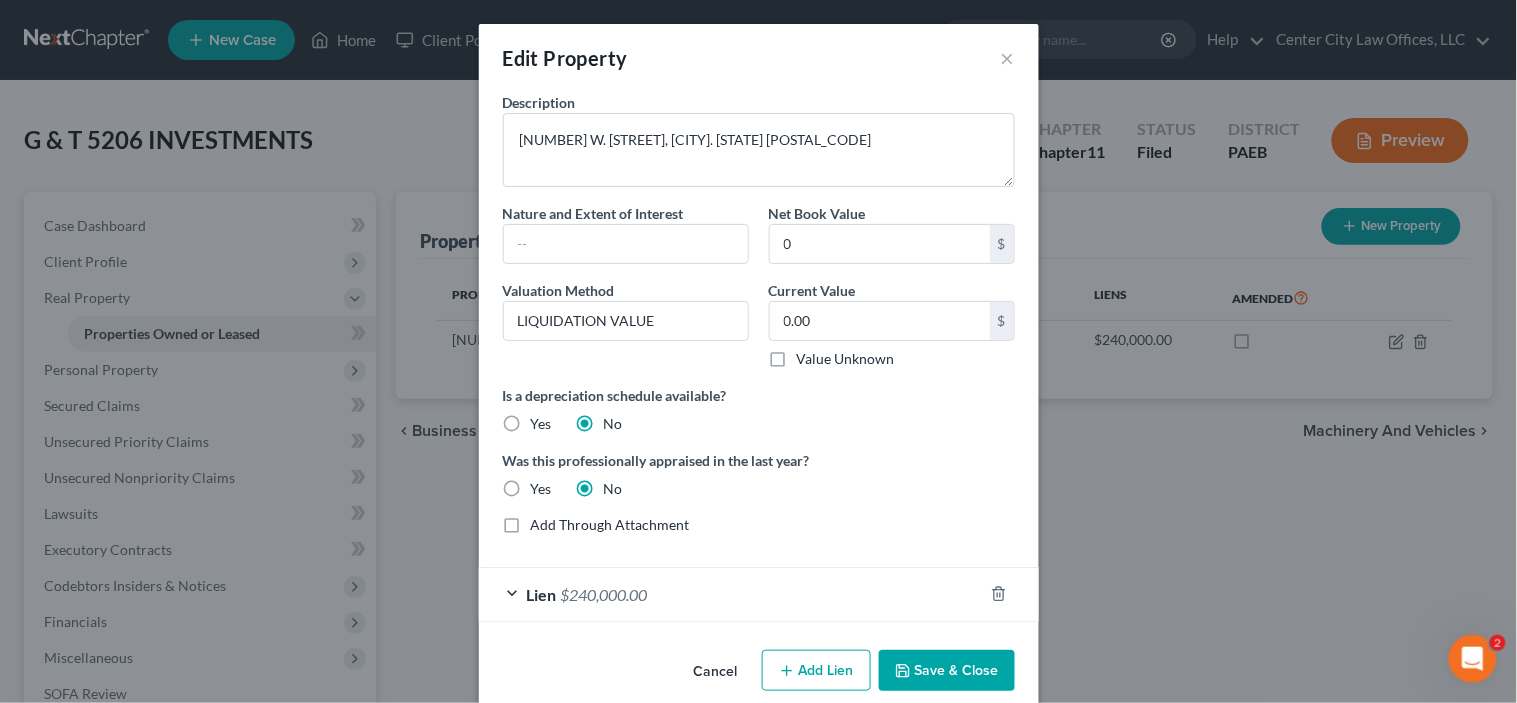 scroll, scrollTop: 28, scrollLeft: 0, axis: vertical 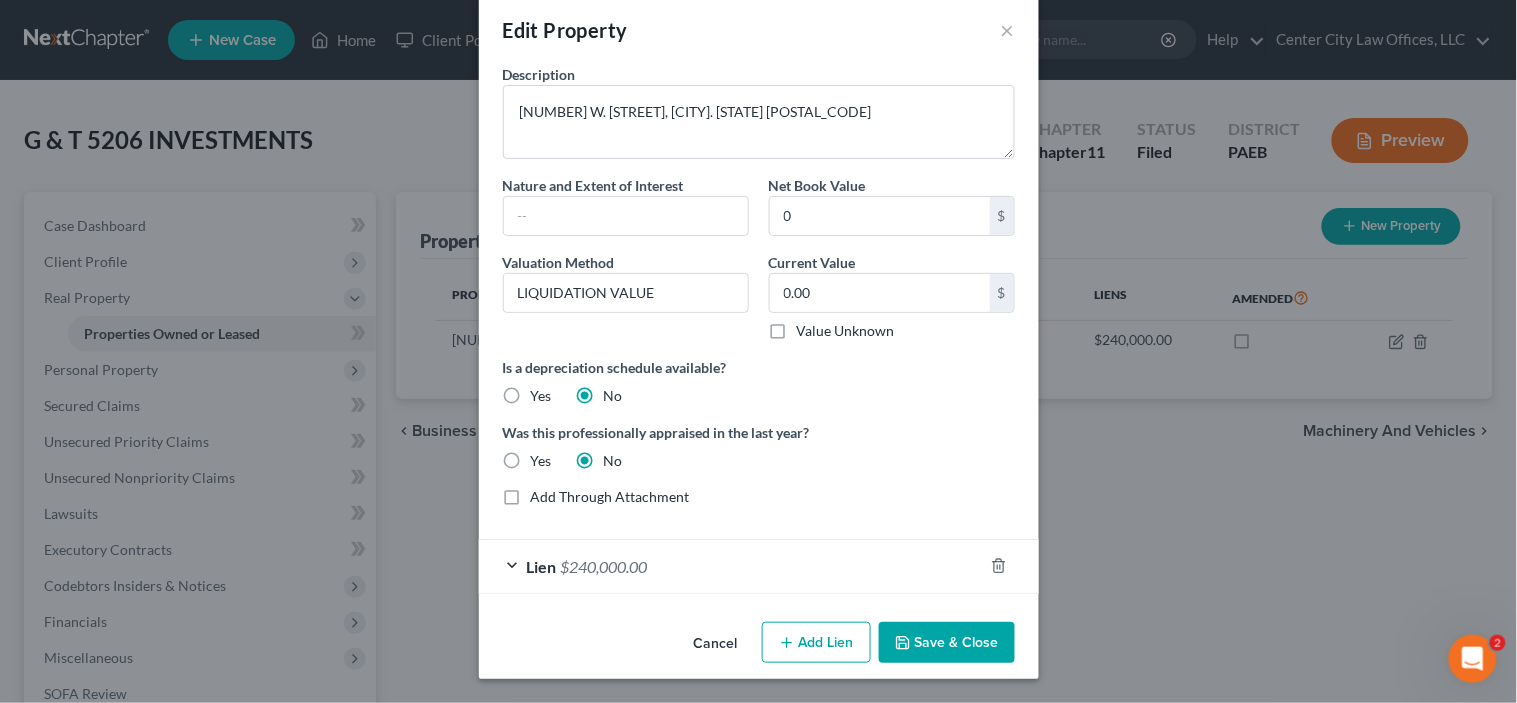 click on "Add Lien" at bounding box center (816, 643) 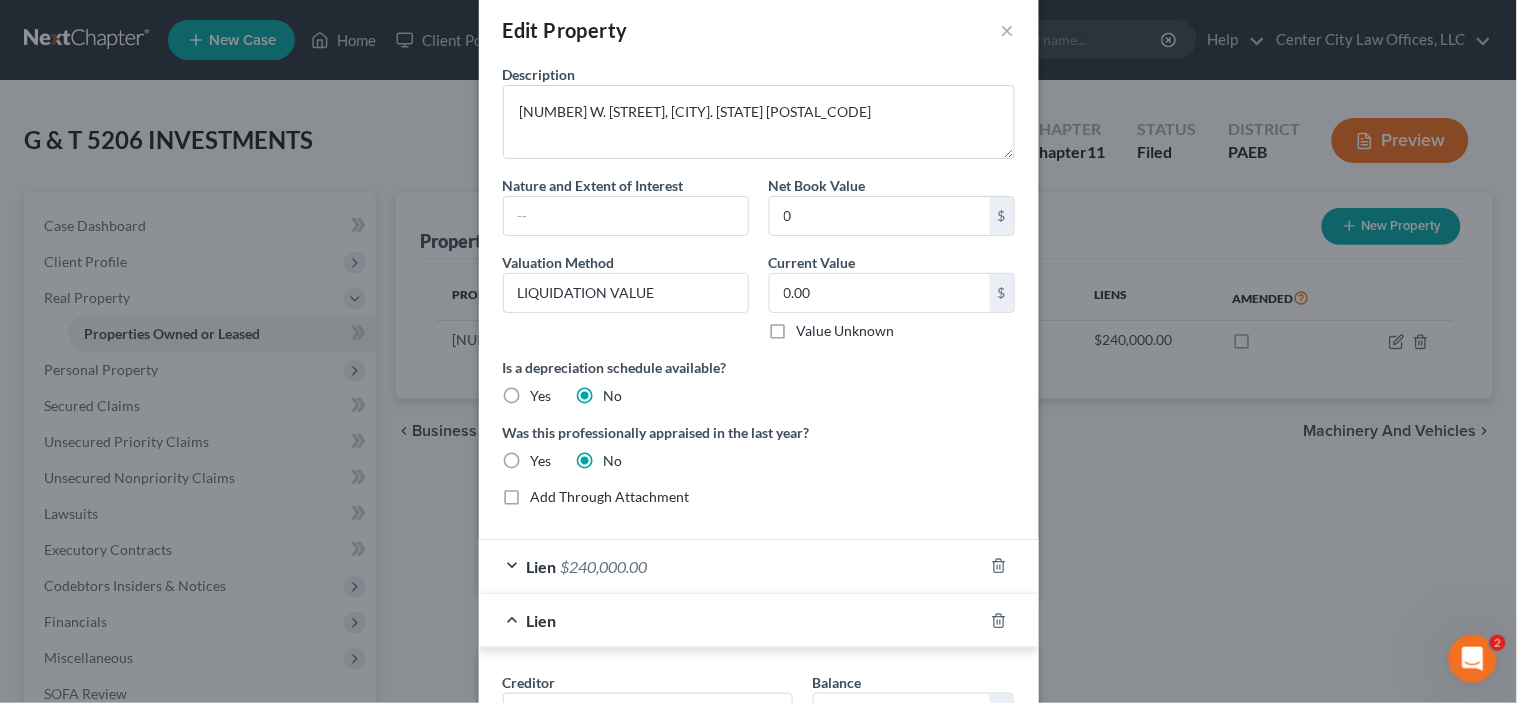 click on "Lien" at bounding box center [731, 620] 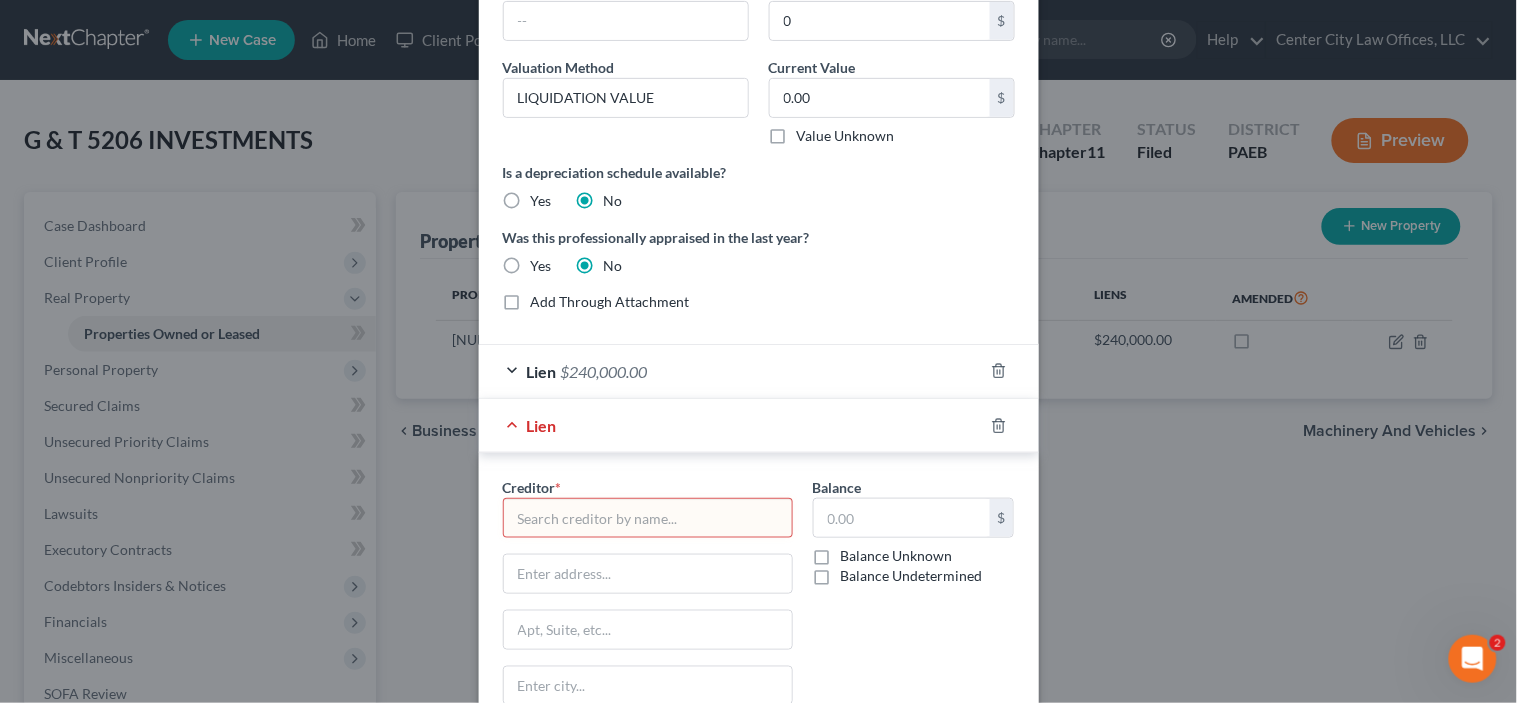 scroll, scrollTop: 270, scrollLeft: 0, axis: vertical 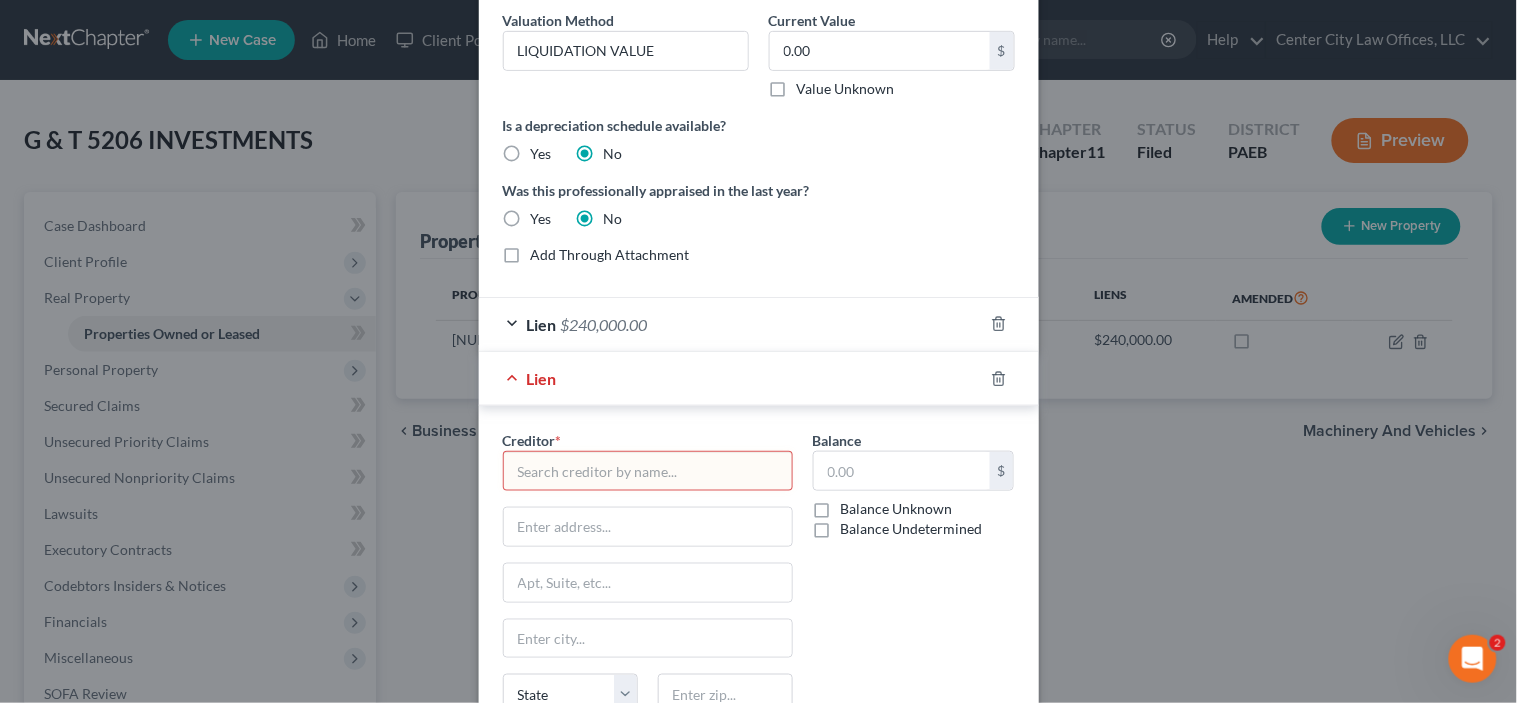 click at bounding box center [648, 471] 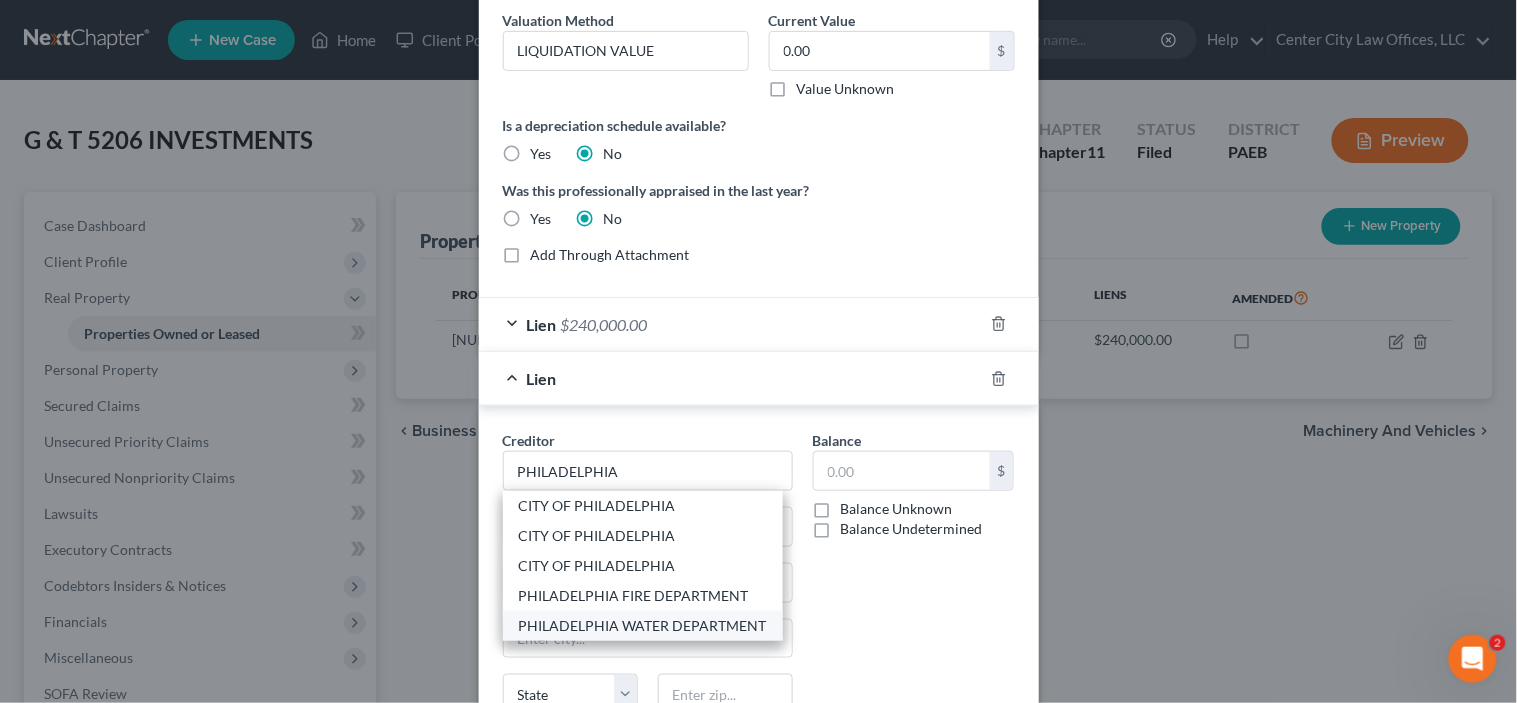 click on "PHILADELPHIA WATER DEPARTMENT" at bounding box center (643, 626) 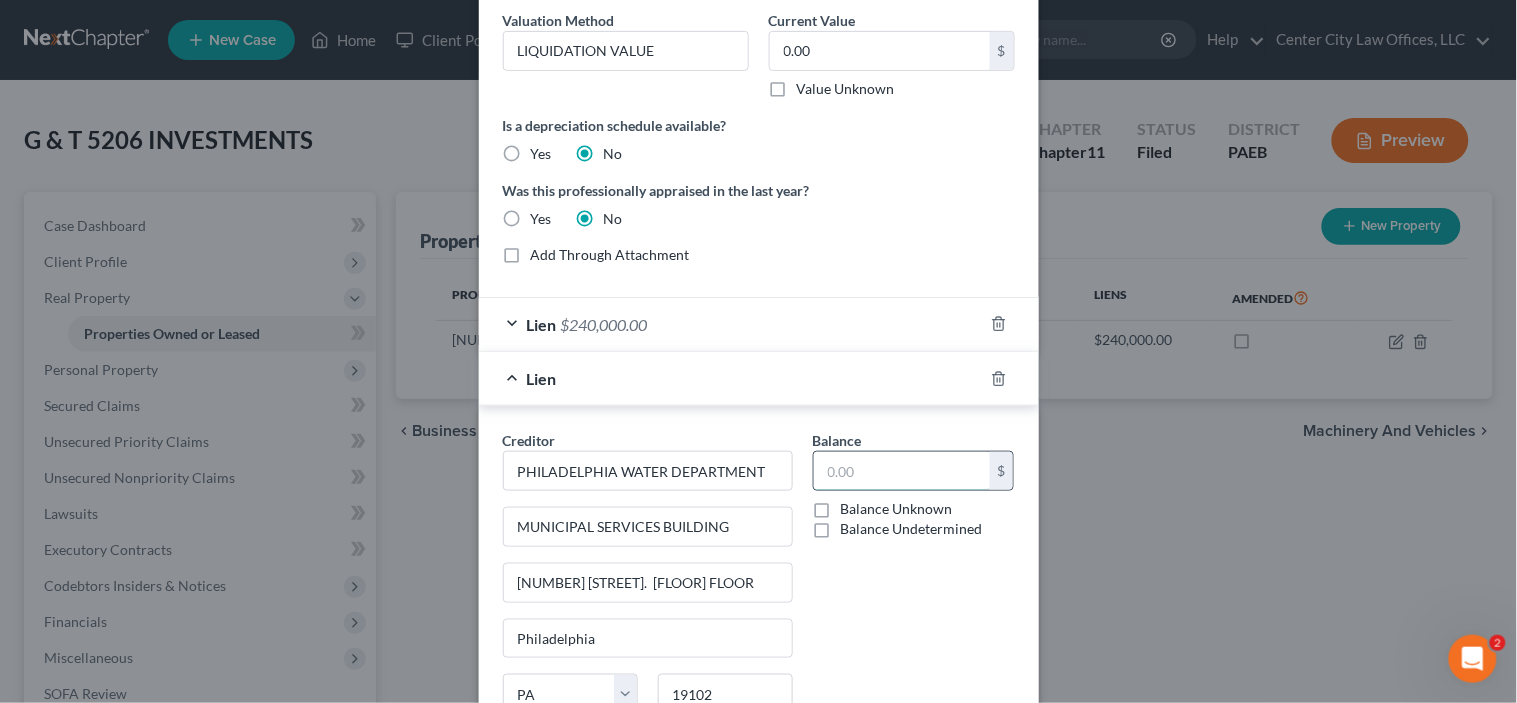 click at bounding box center (902, 471) 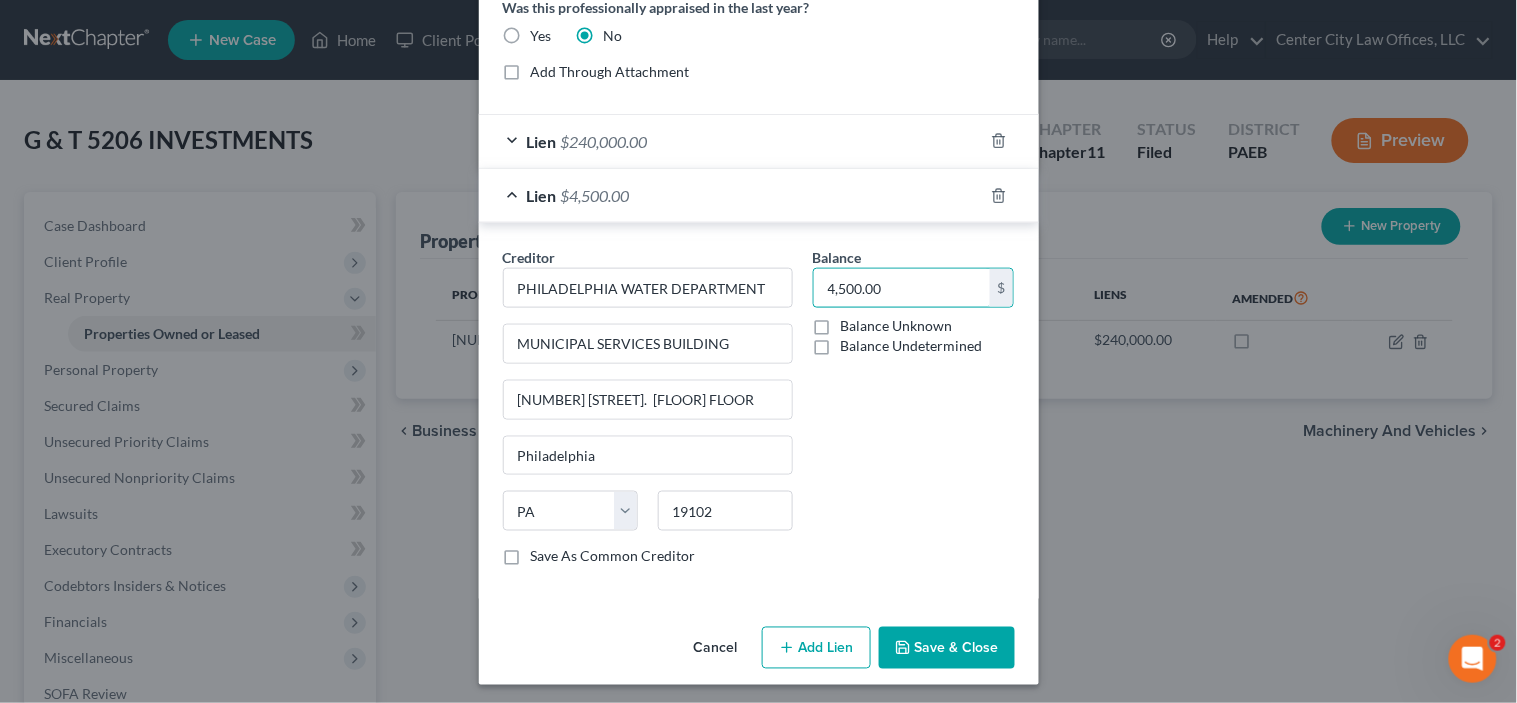 scroll, scrollTop: 460, scrollLeft: 0, axis: vertical 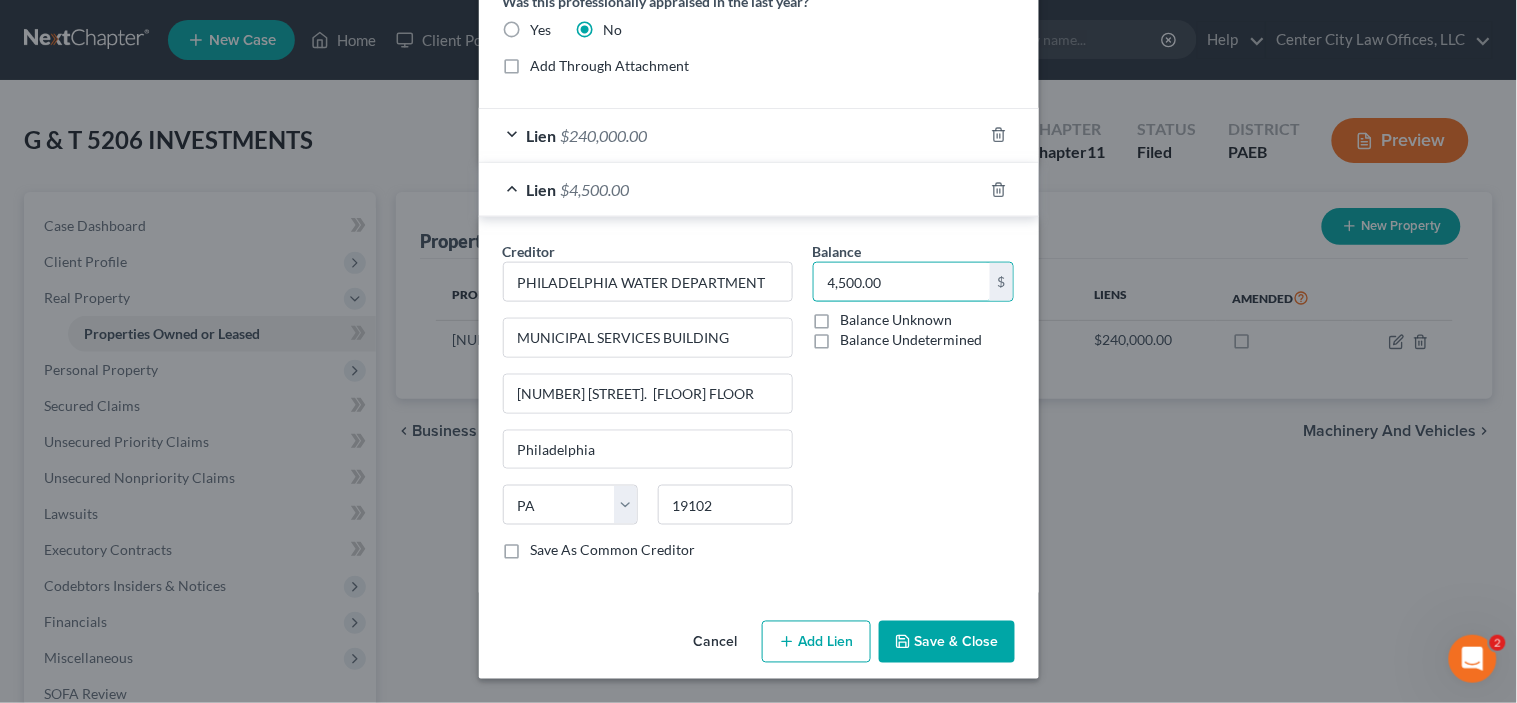 type on "4,500.00" 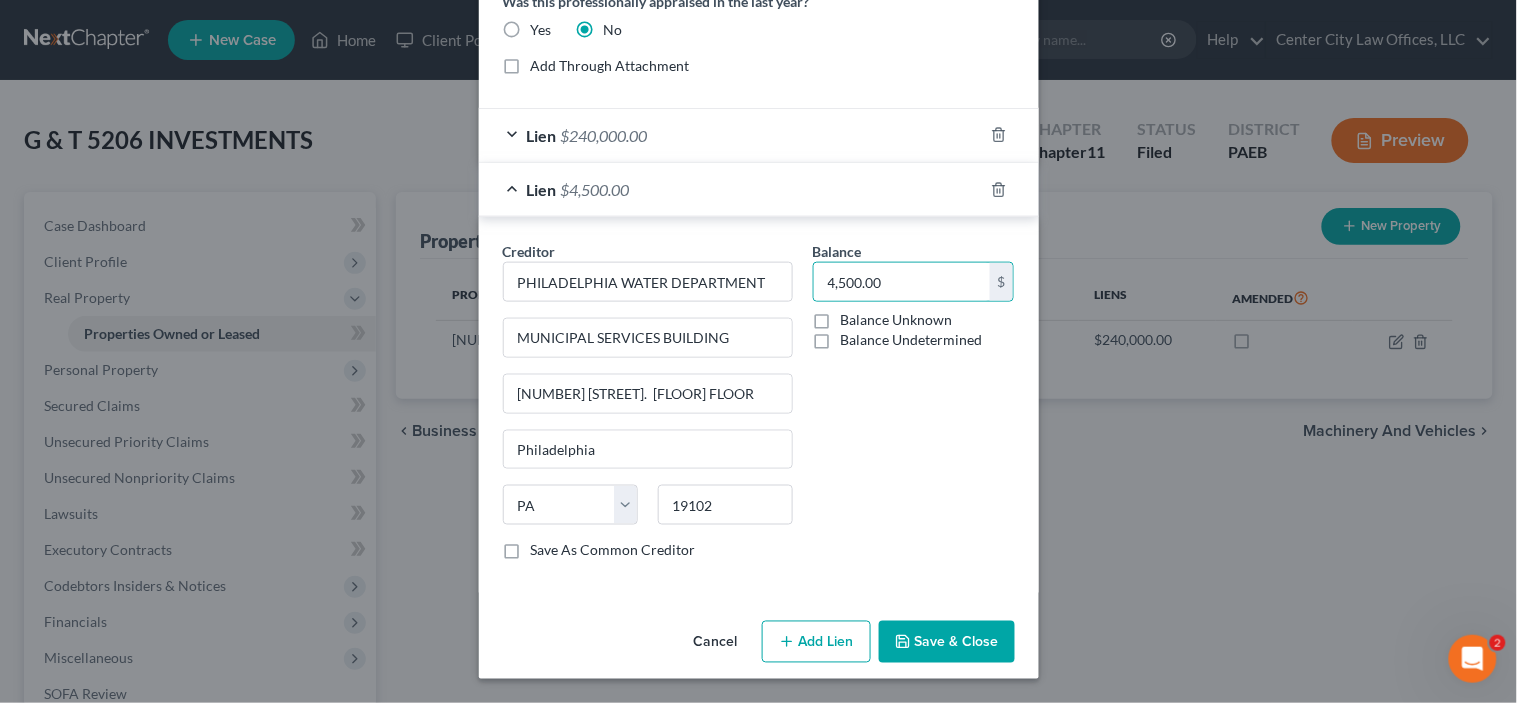 click on "Save & Close" at bounding box center [947, 642] 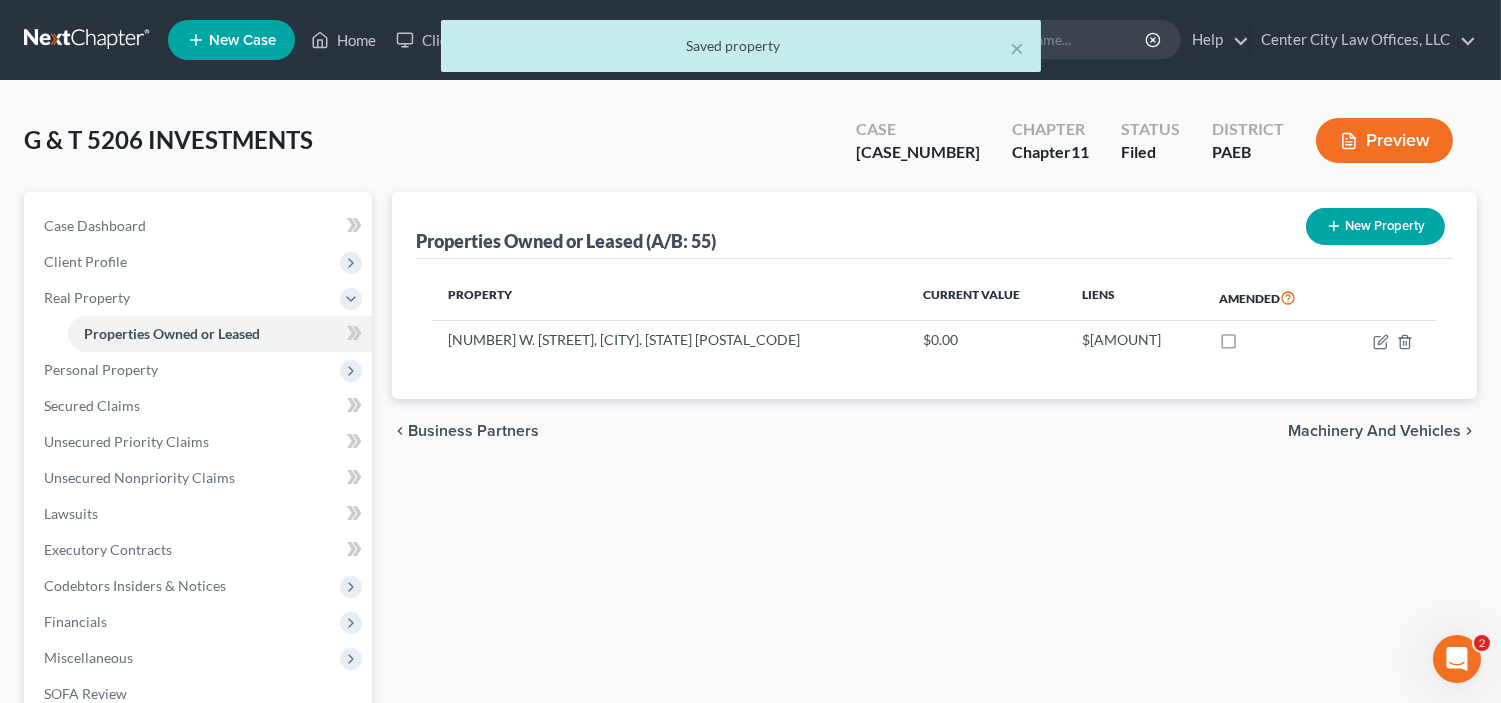 click on "Machinery and Vehicles" at bounding box center (1374, 431) 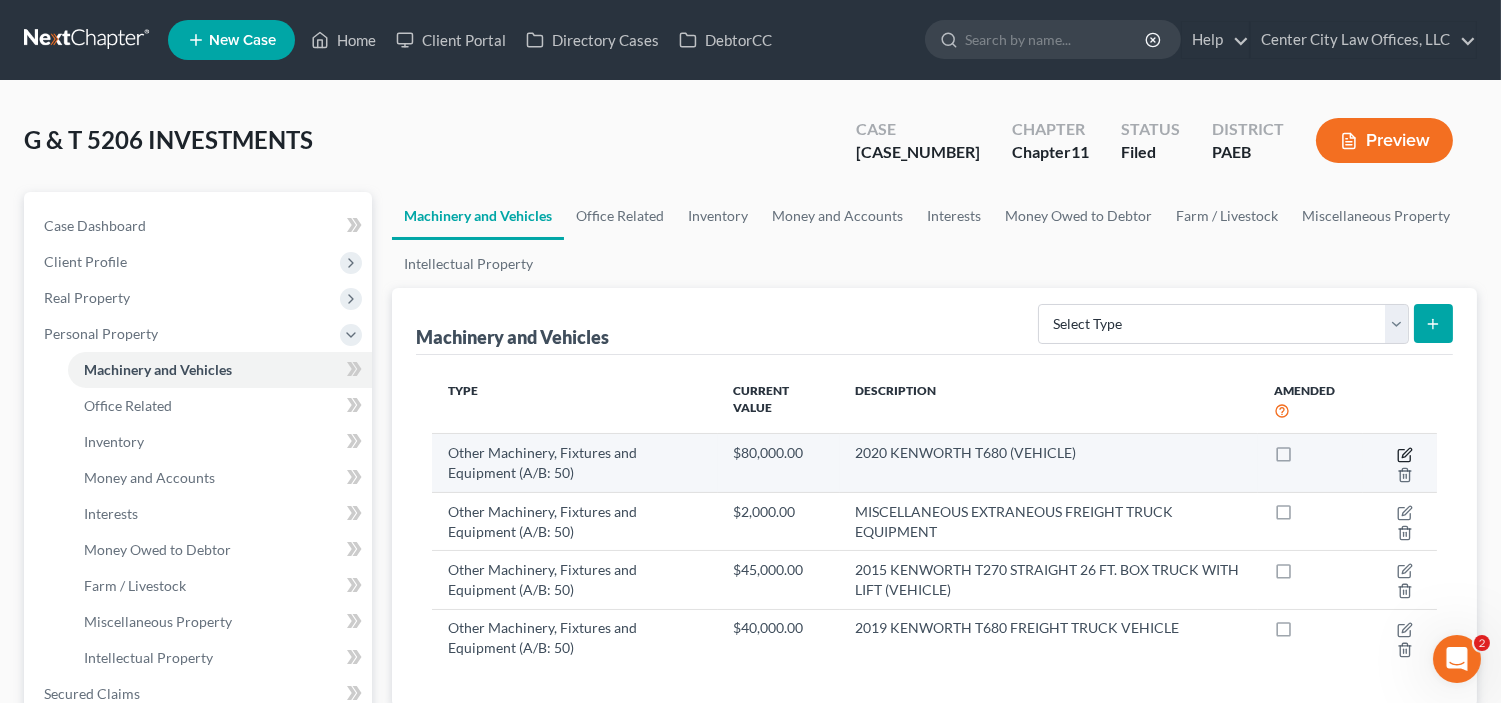 click 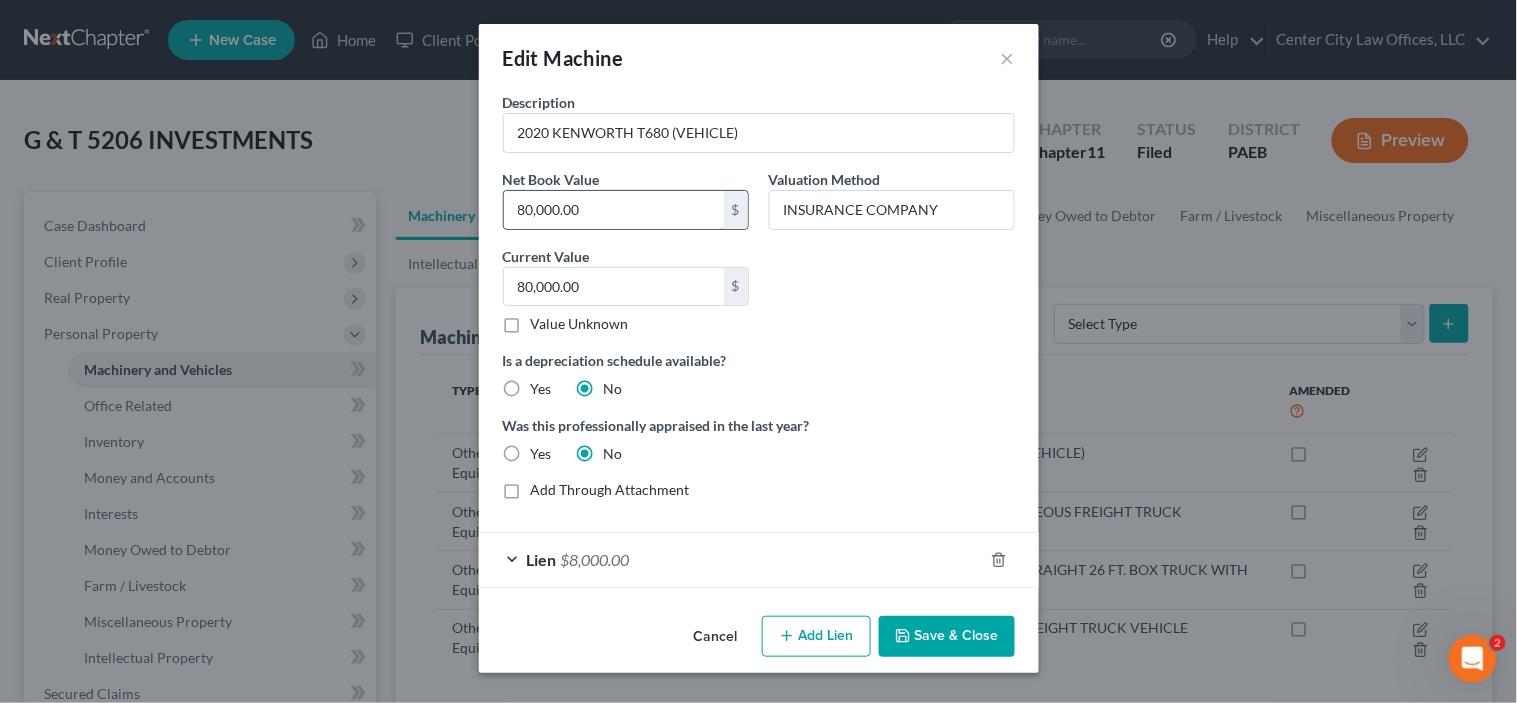 click on "80,000.00" at bounding box center [614, 210] 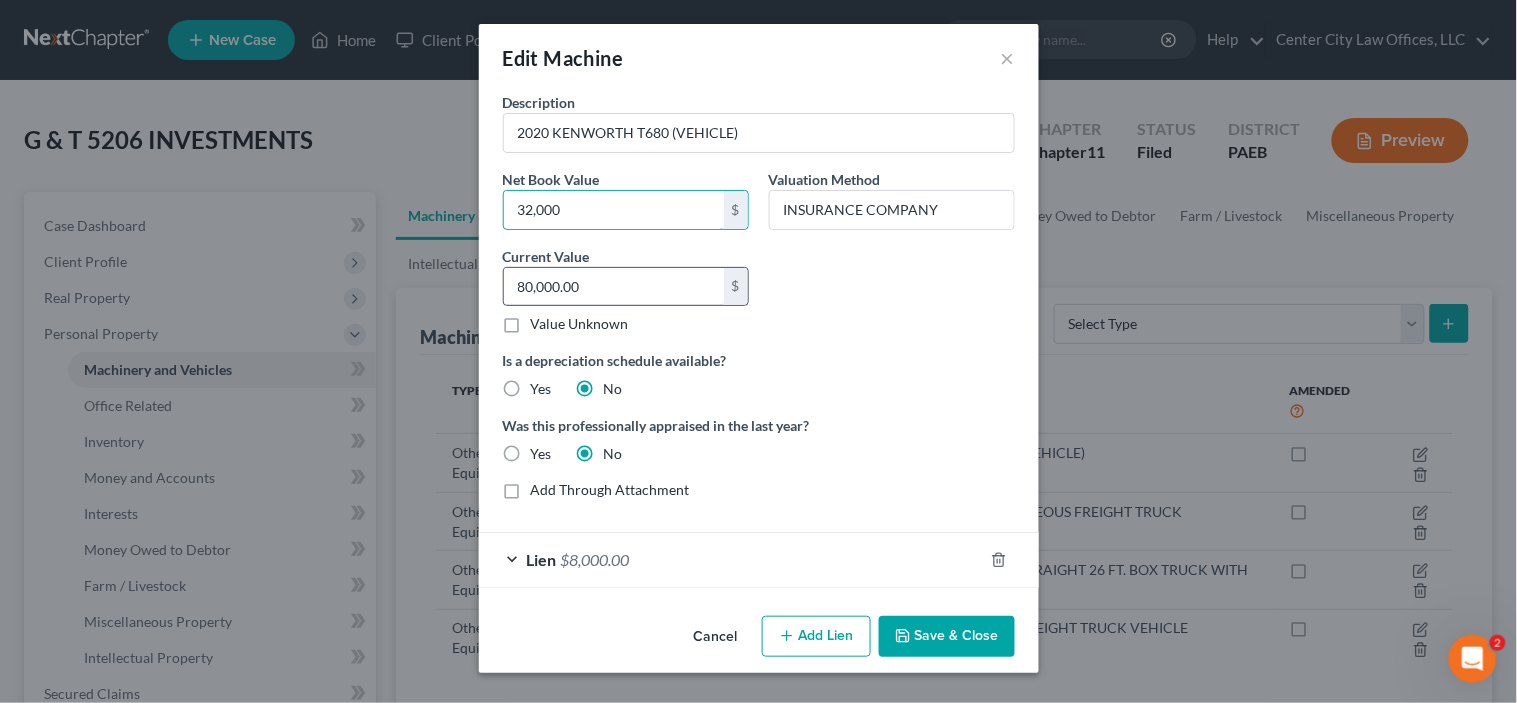 type on "32,000" 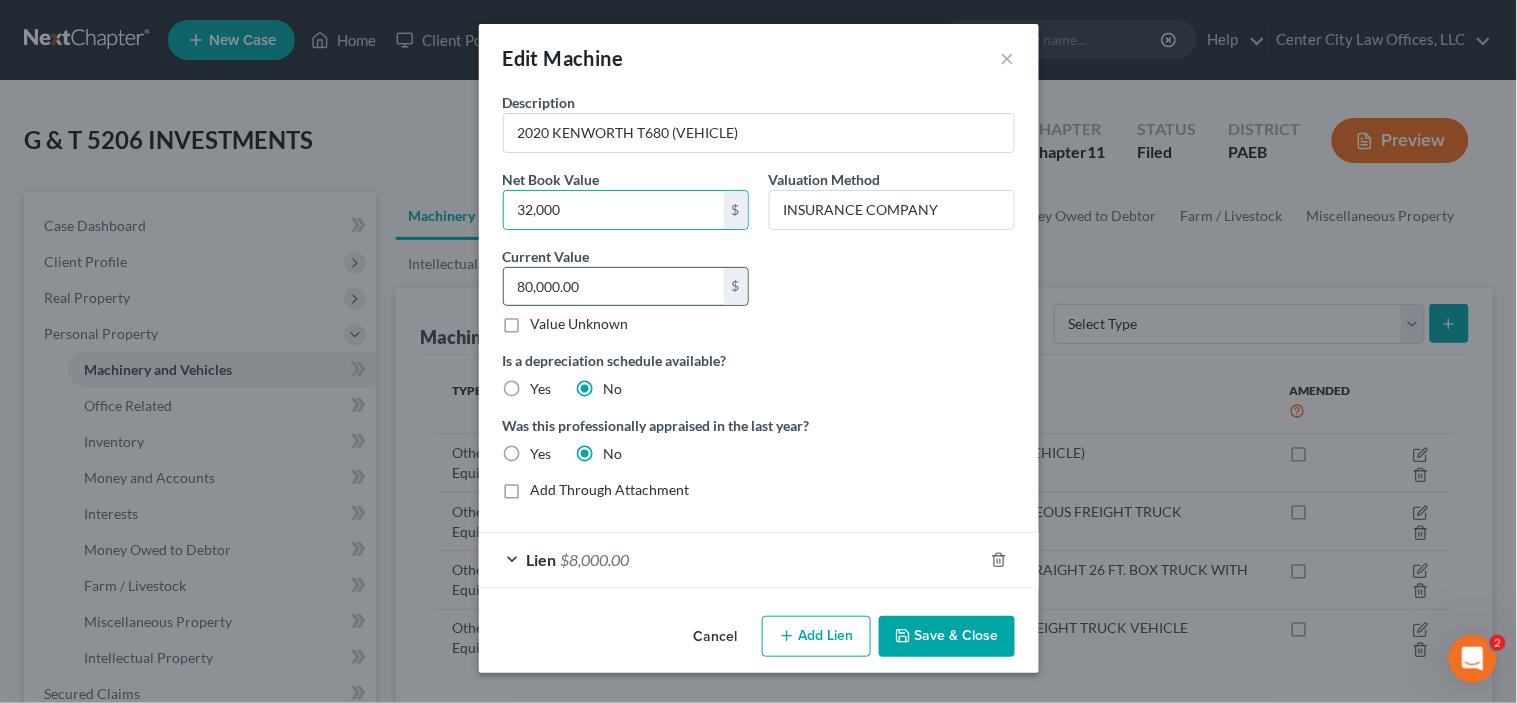 click on "80,000.00" at bounding box center (614, 287) 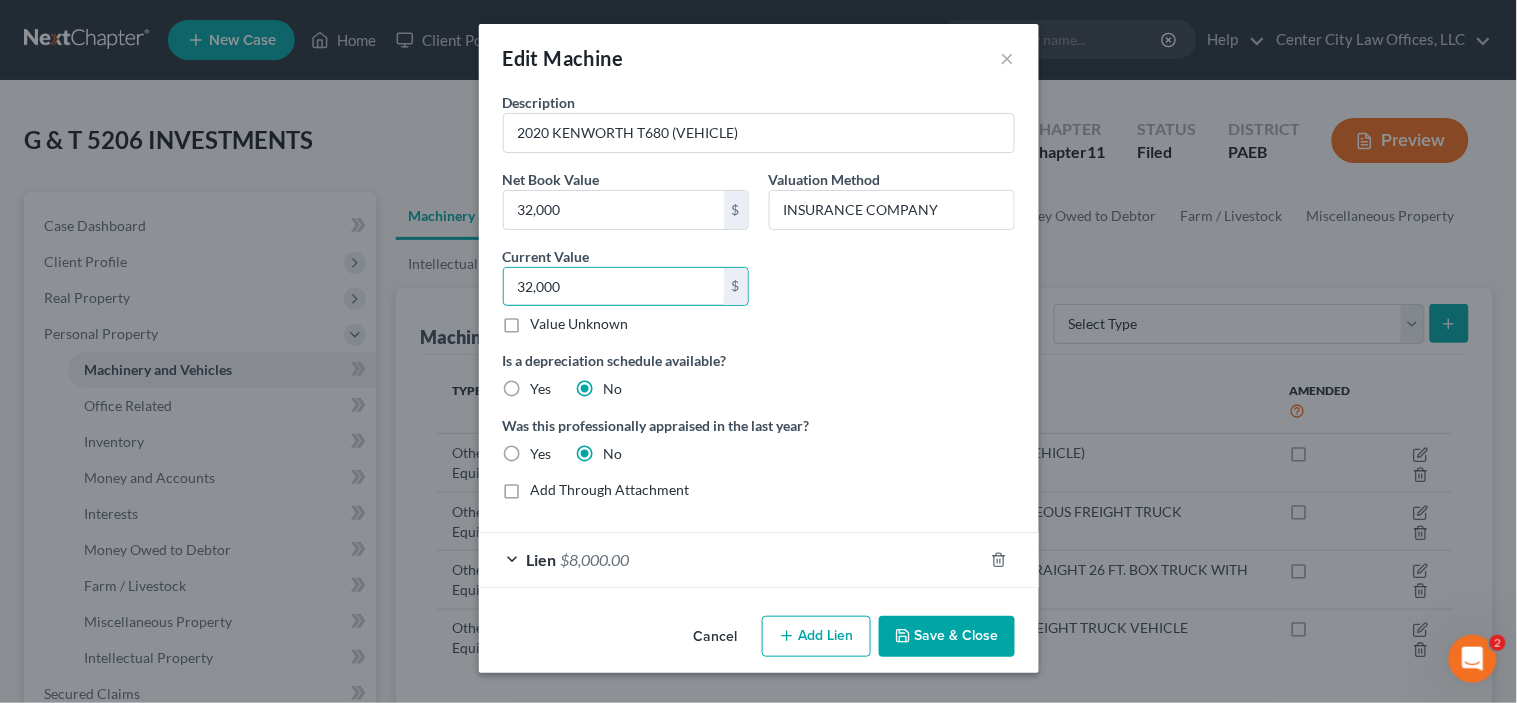 type on "32,000" 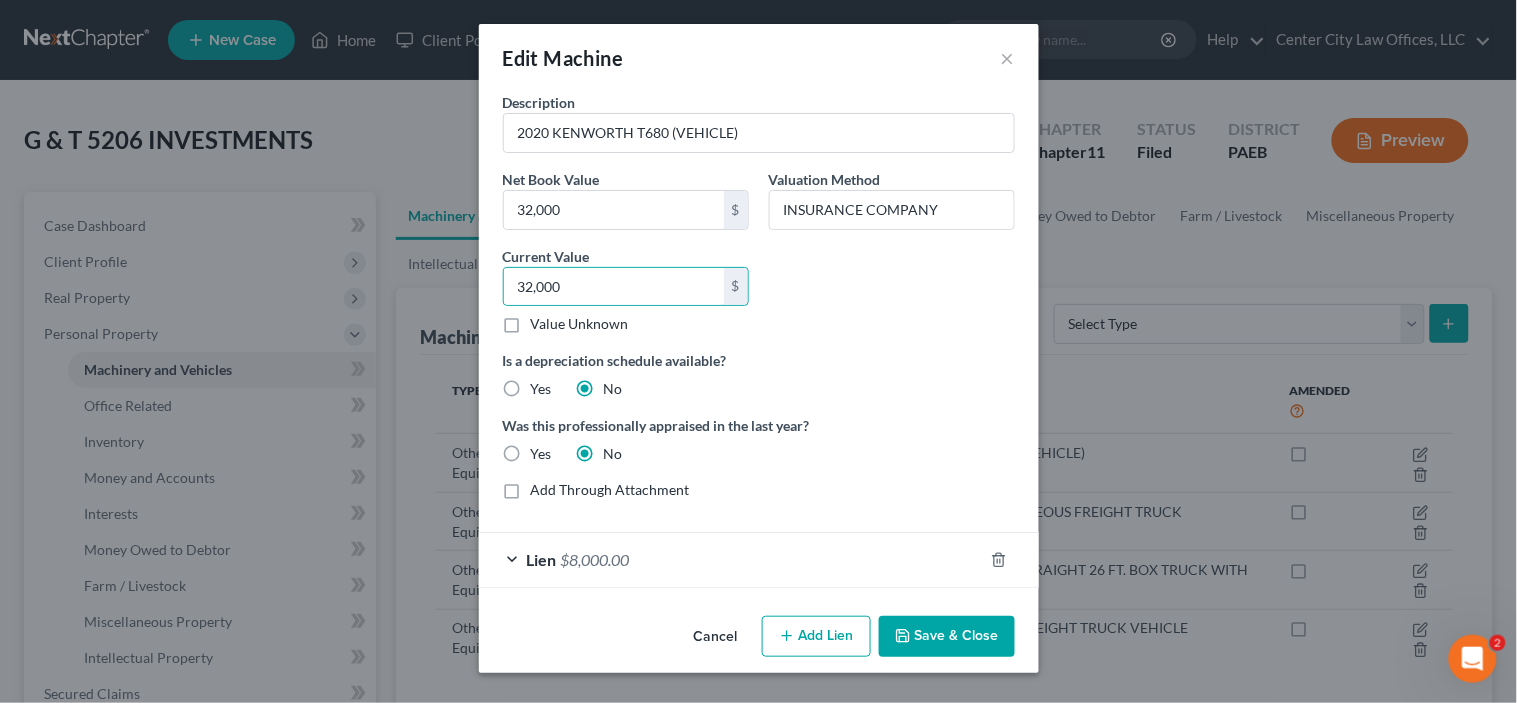 click on "Is a depreciation schedule available? Yes No" at bounding box center [759, 374] 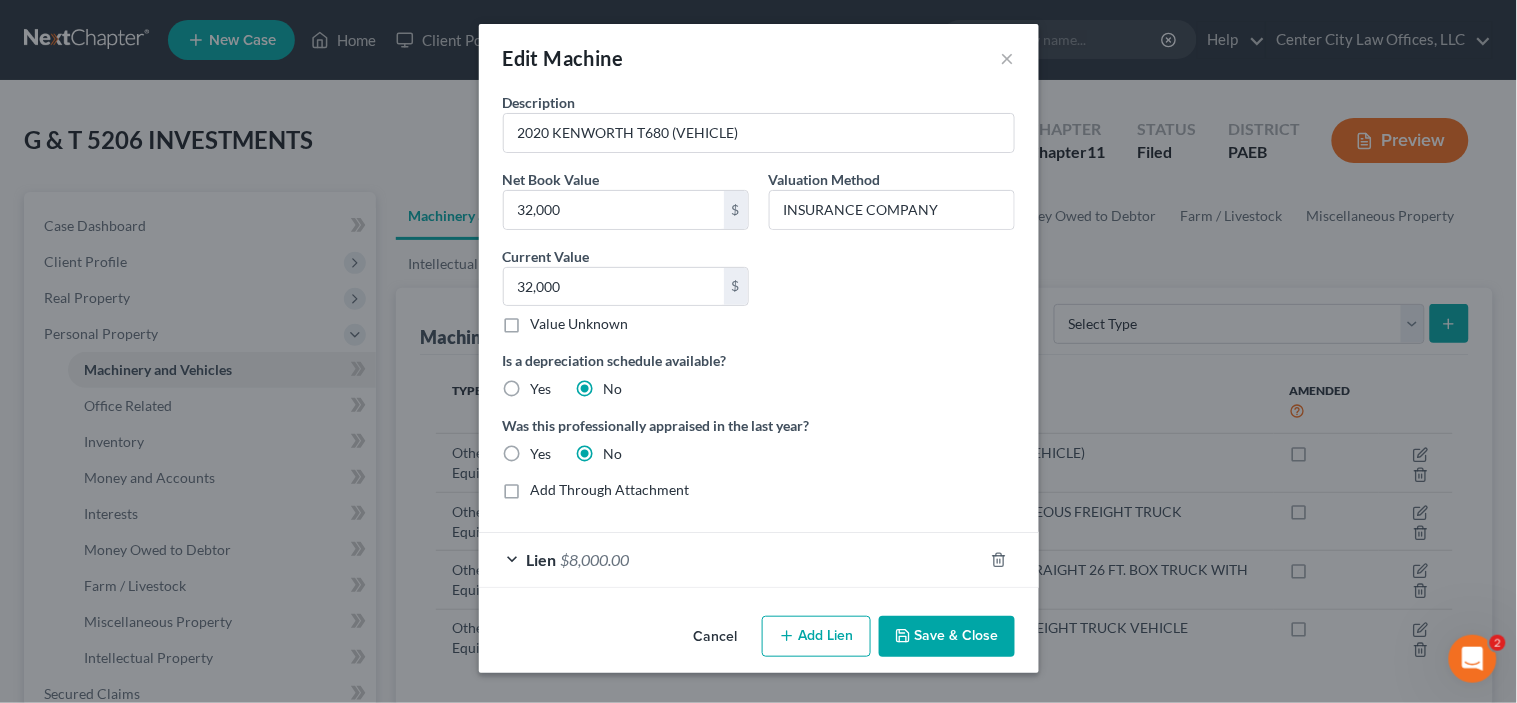 click on "Yes" at bounding box center (541, 454) 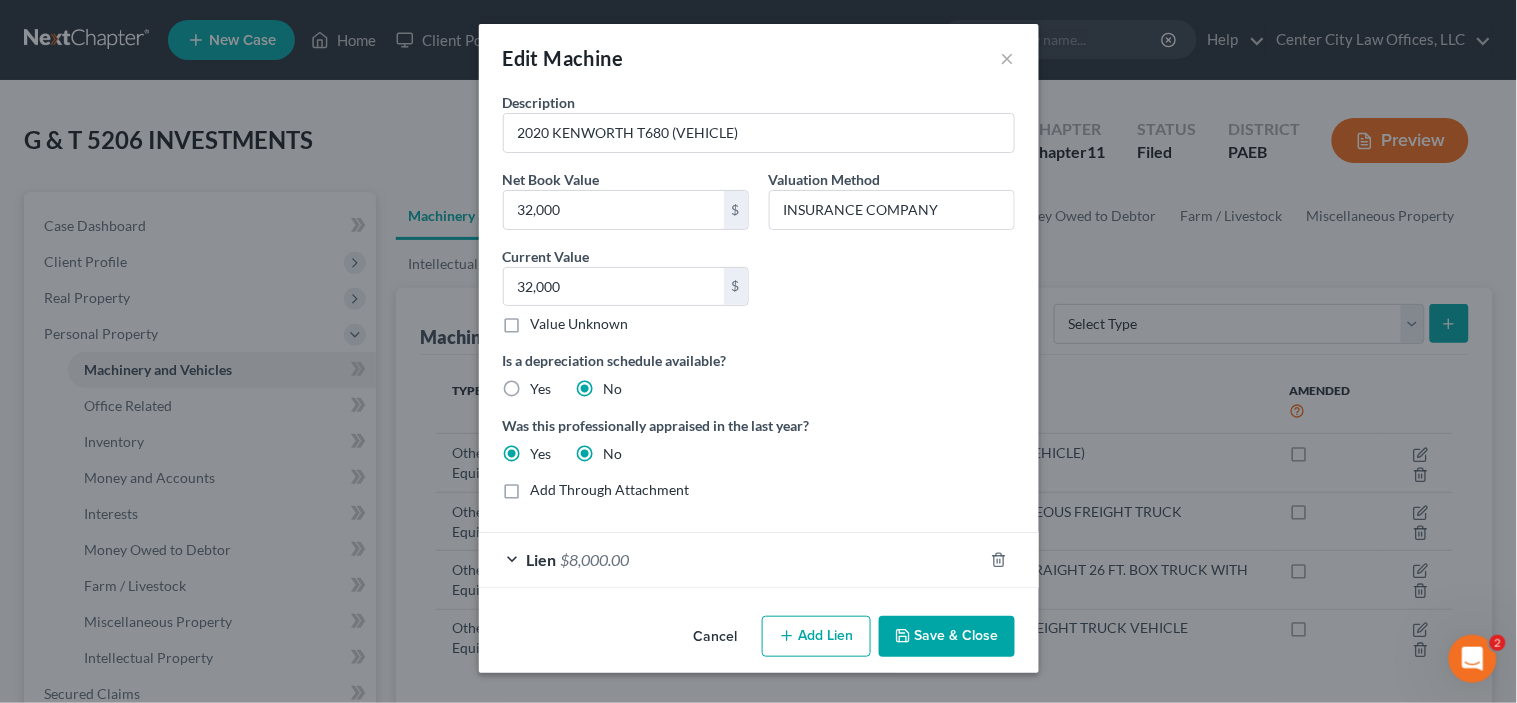 radio on "false" 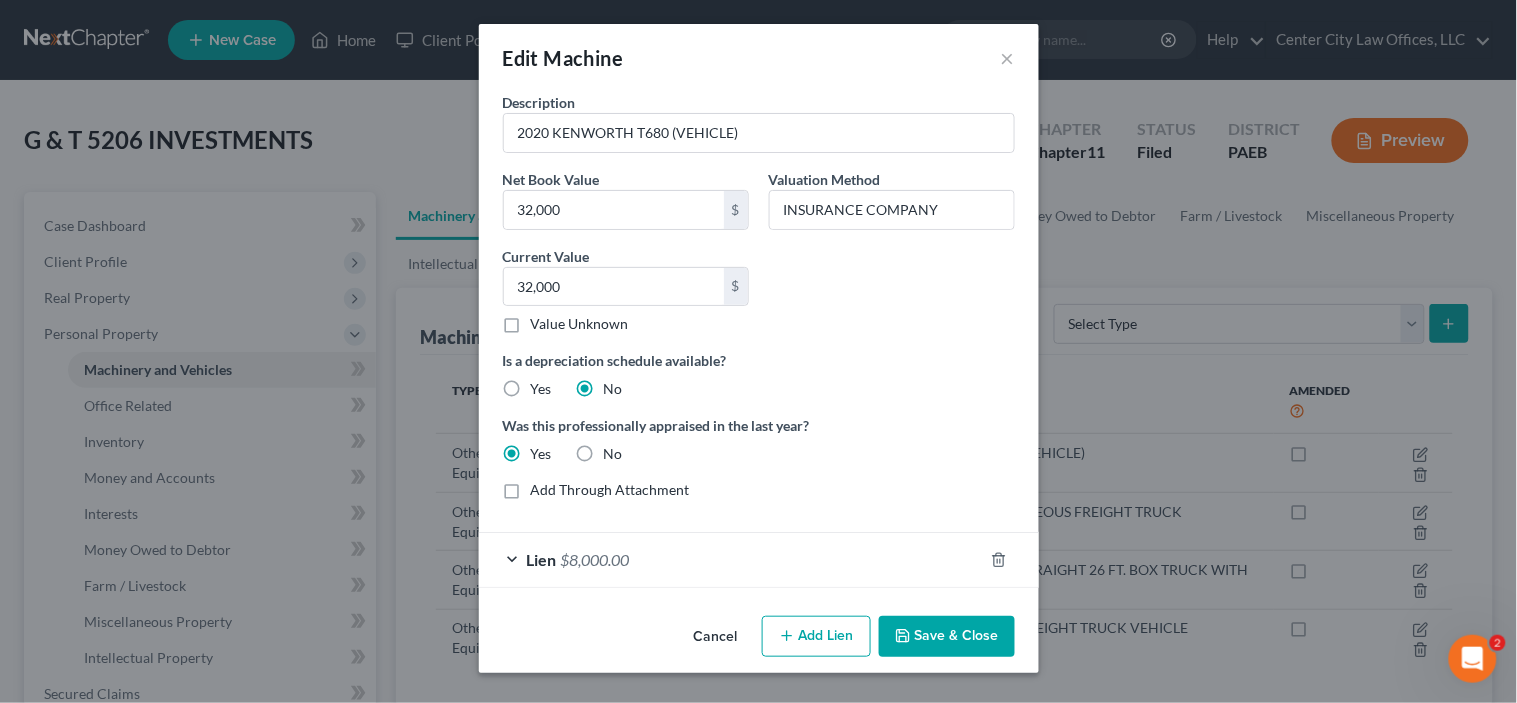 click on "Lien $8,000.00" at bounding box center (731, 559) 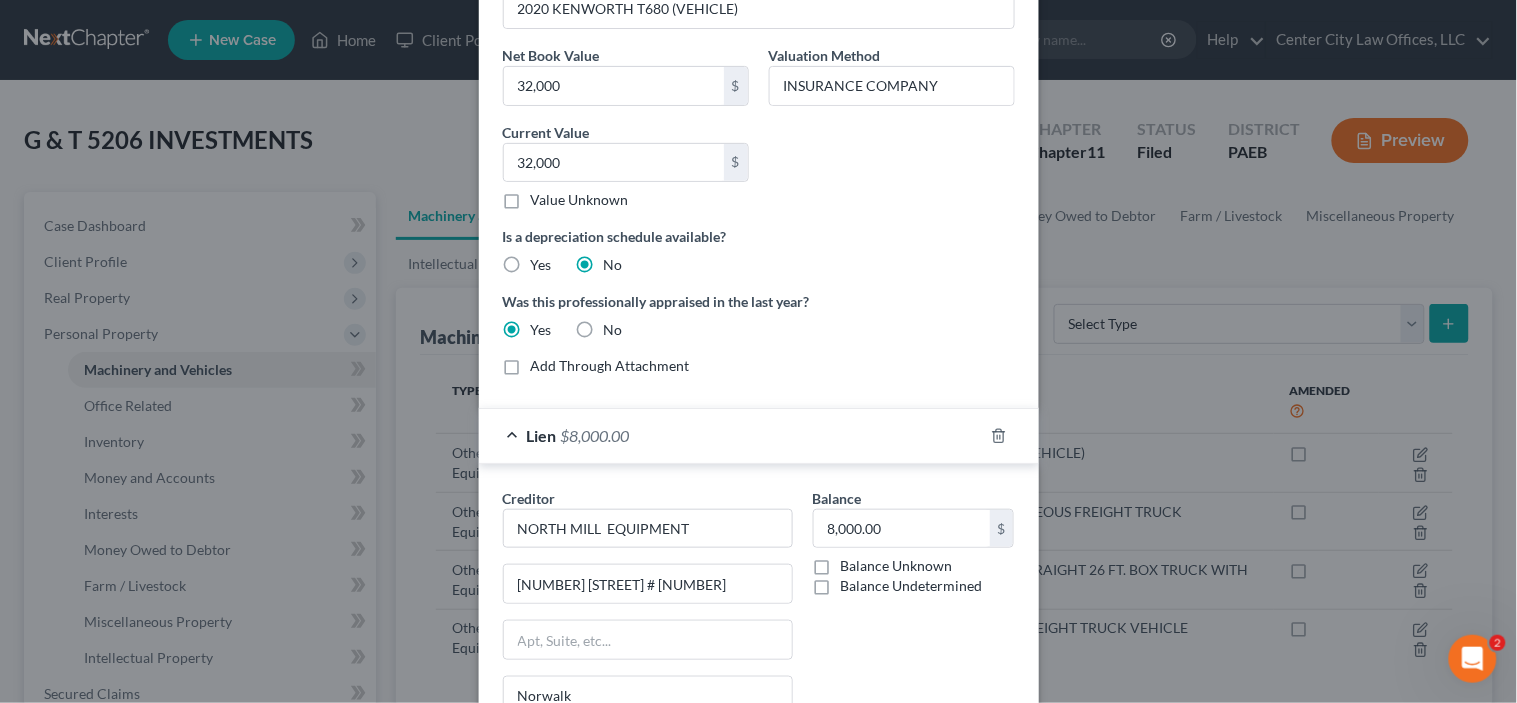 scroll, scrollTop: 204, scrollLeft: 0, axis: vertical 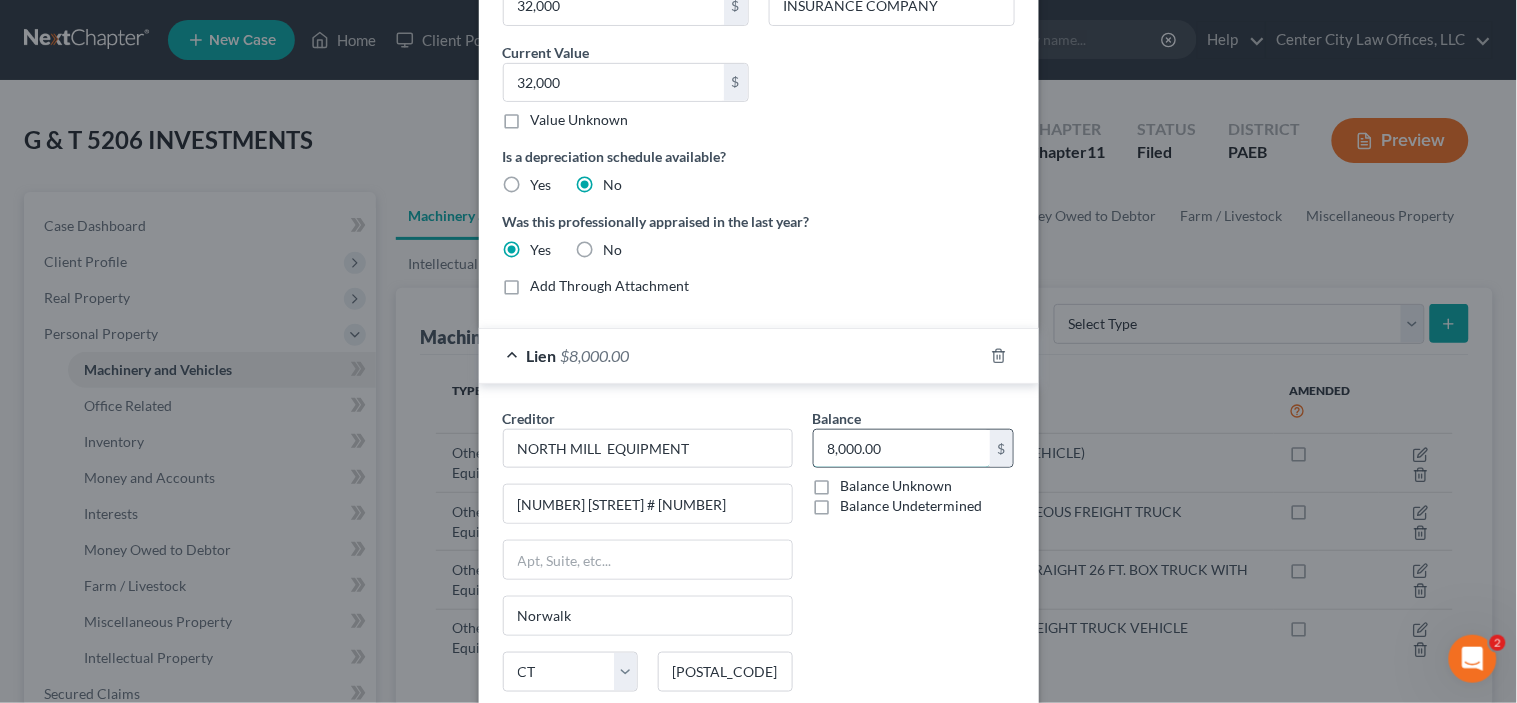 click on "8,000.00" at bounding box center (902, 449) 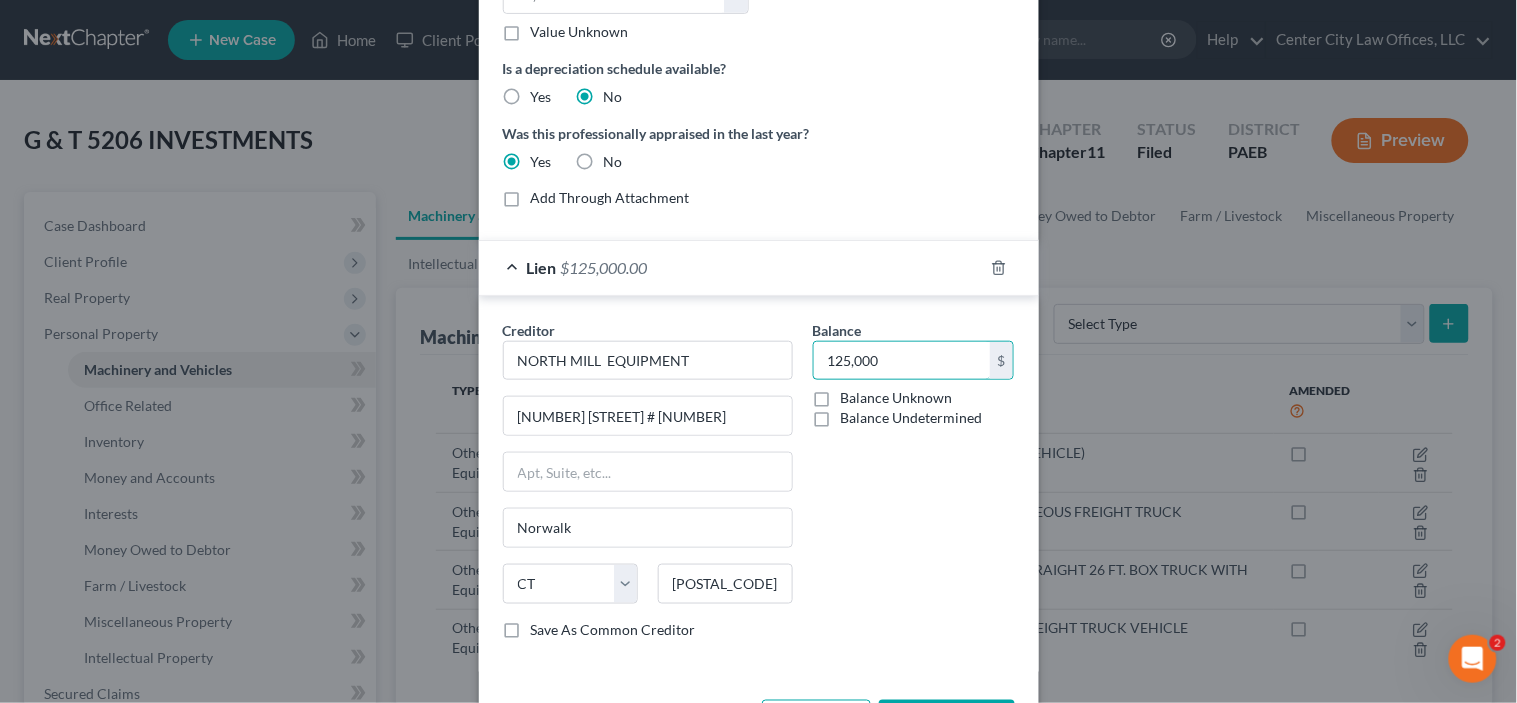 scroll, scrollTop: 371, scrollLeft: 0, axis: vertical 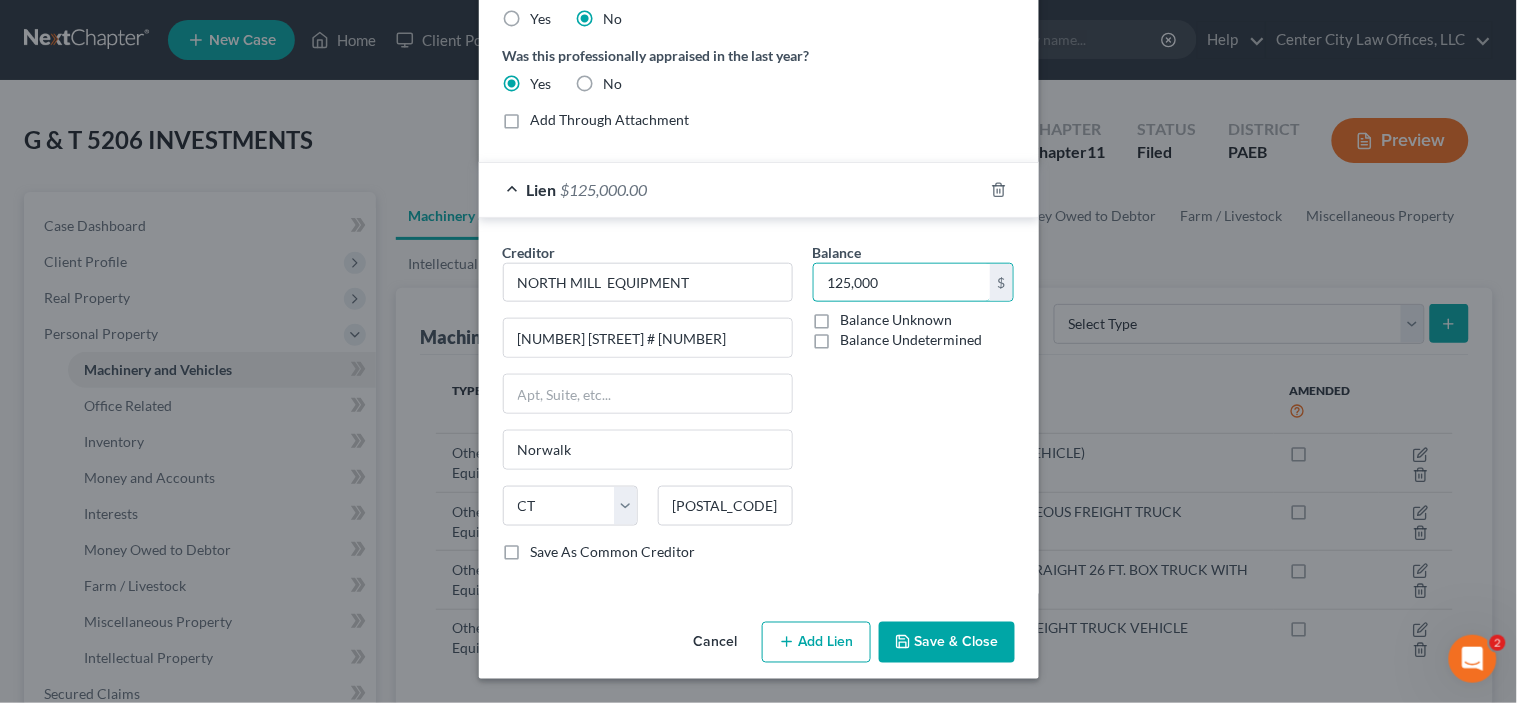 type on "125,000" 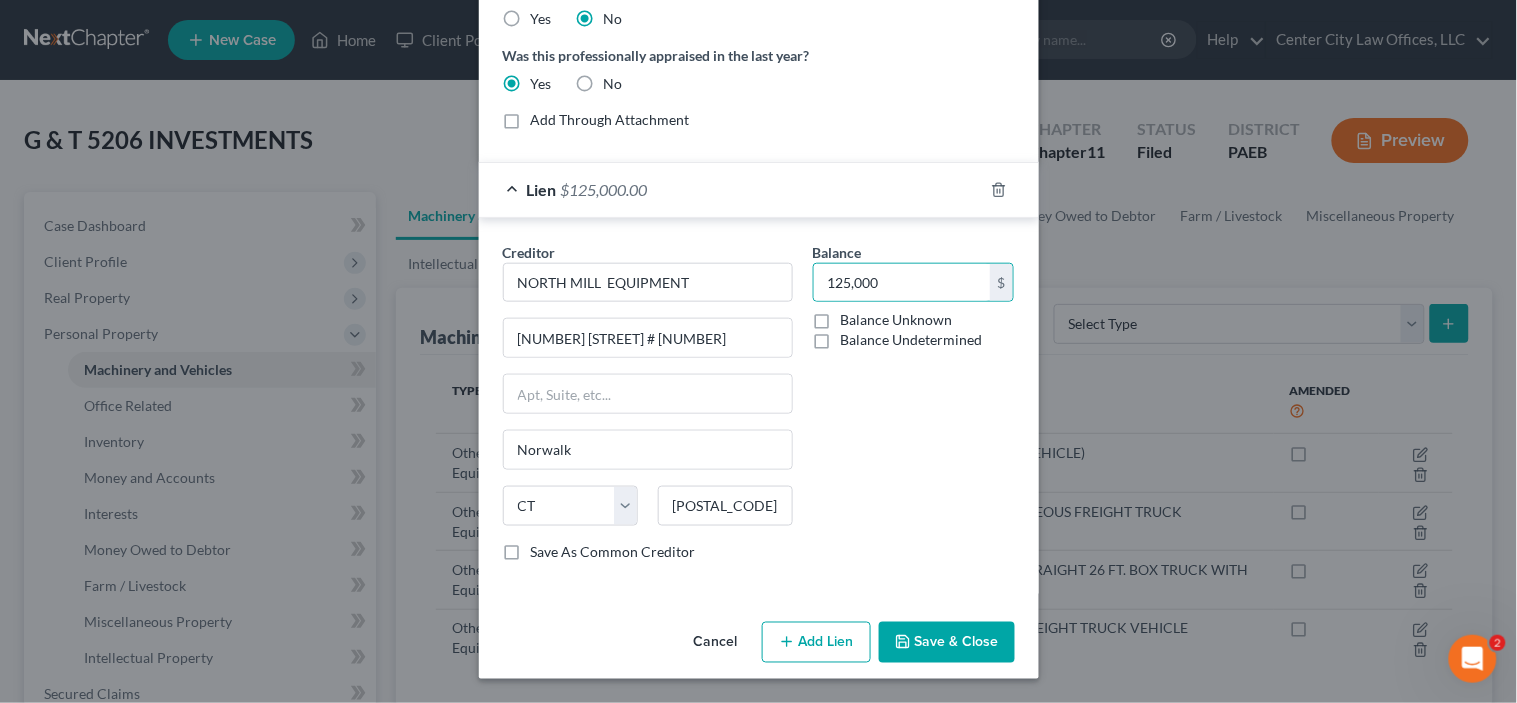click on "Save & Close" at bounding box center (947, 643) 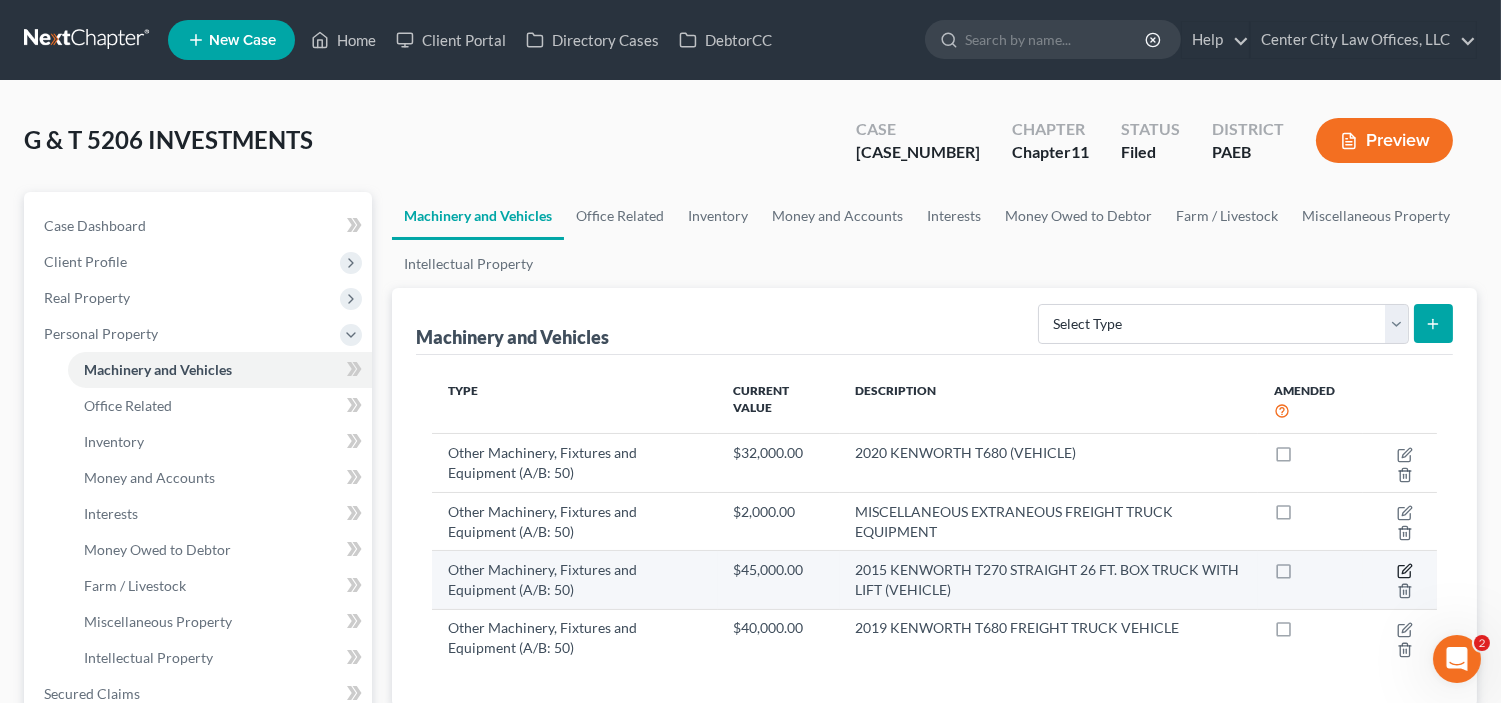 click 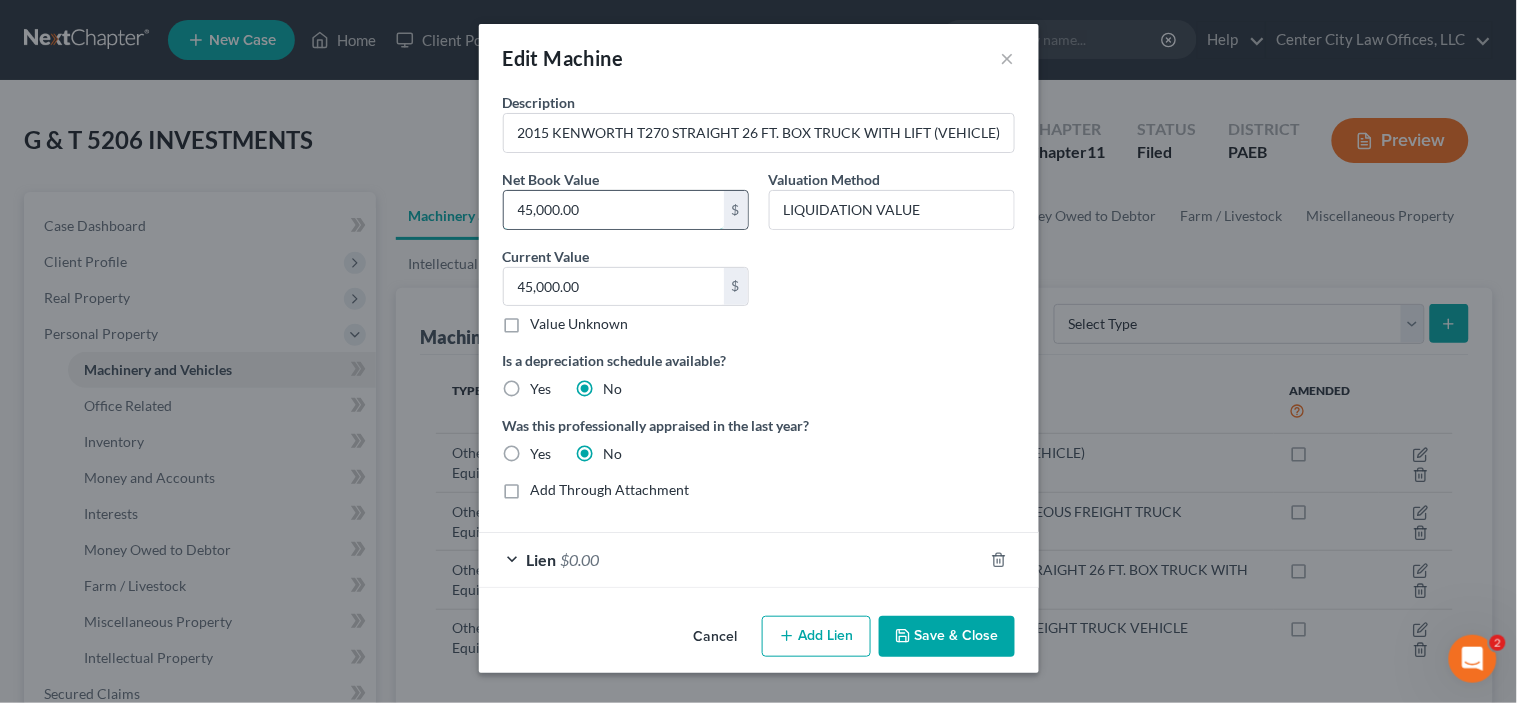 click on "45,000.00" at bounding box center [614, 210] 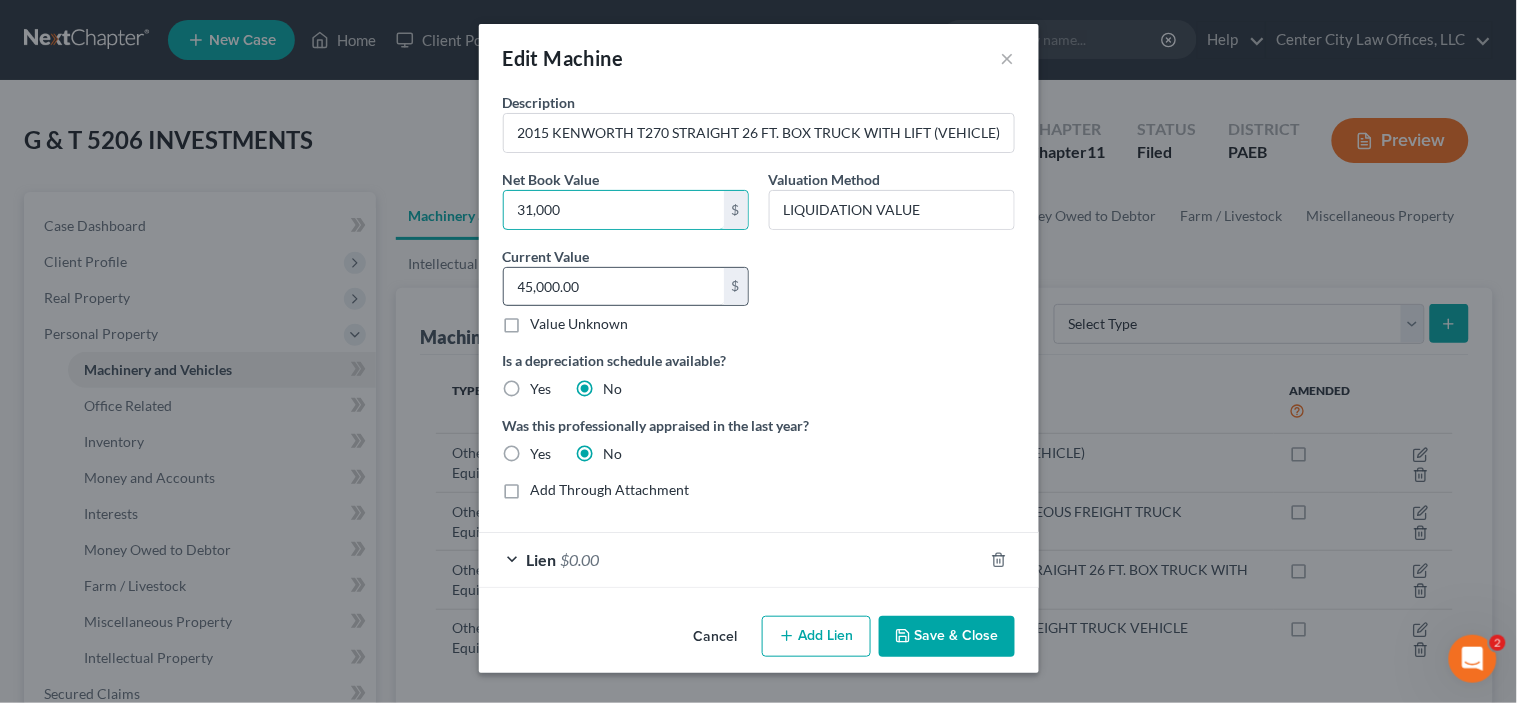 type on "31,000" 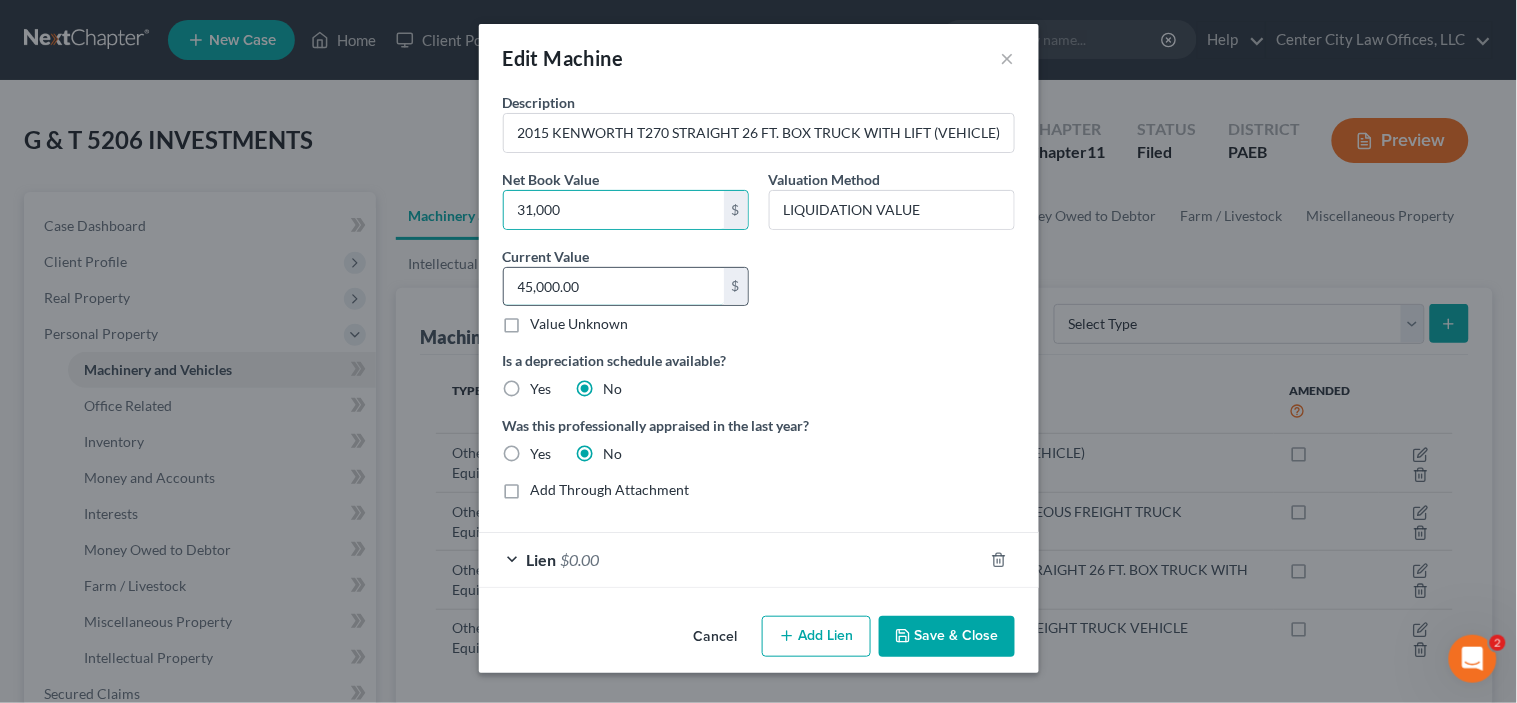 click on "45,000.00" at bounding box center (614, 287) 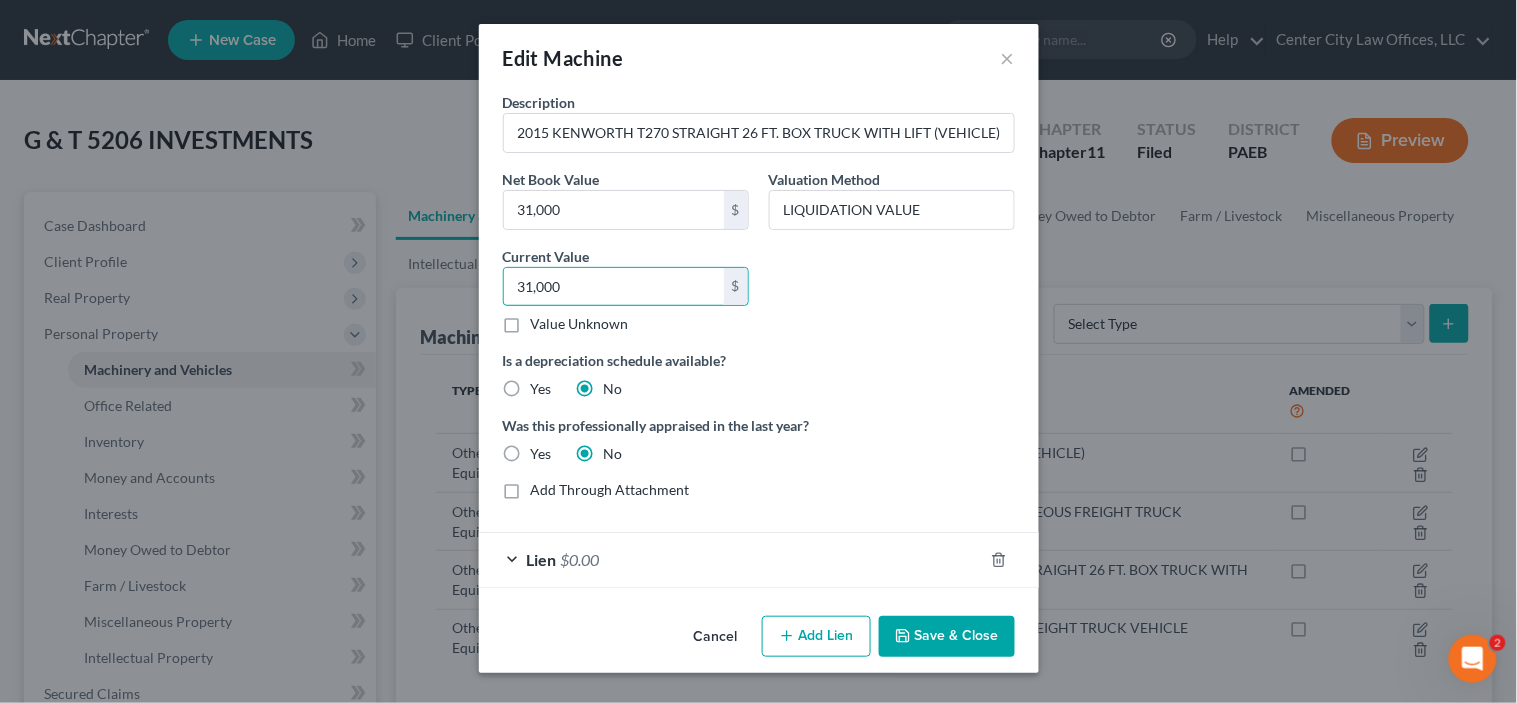 type on "31,000" 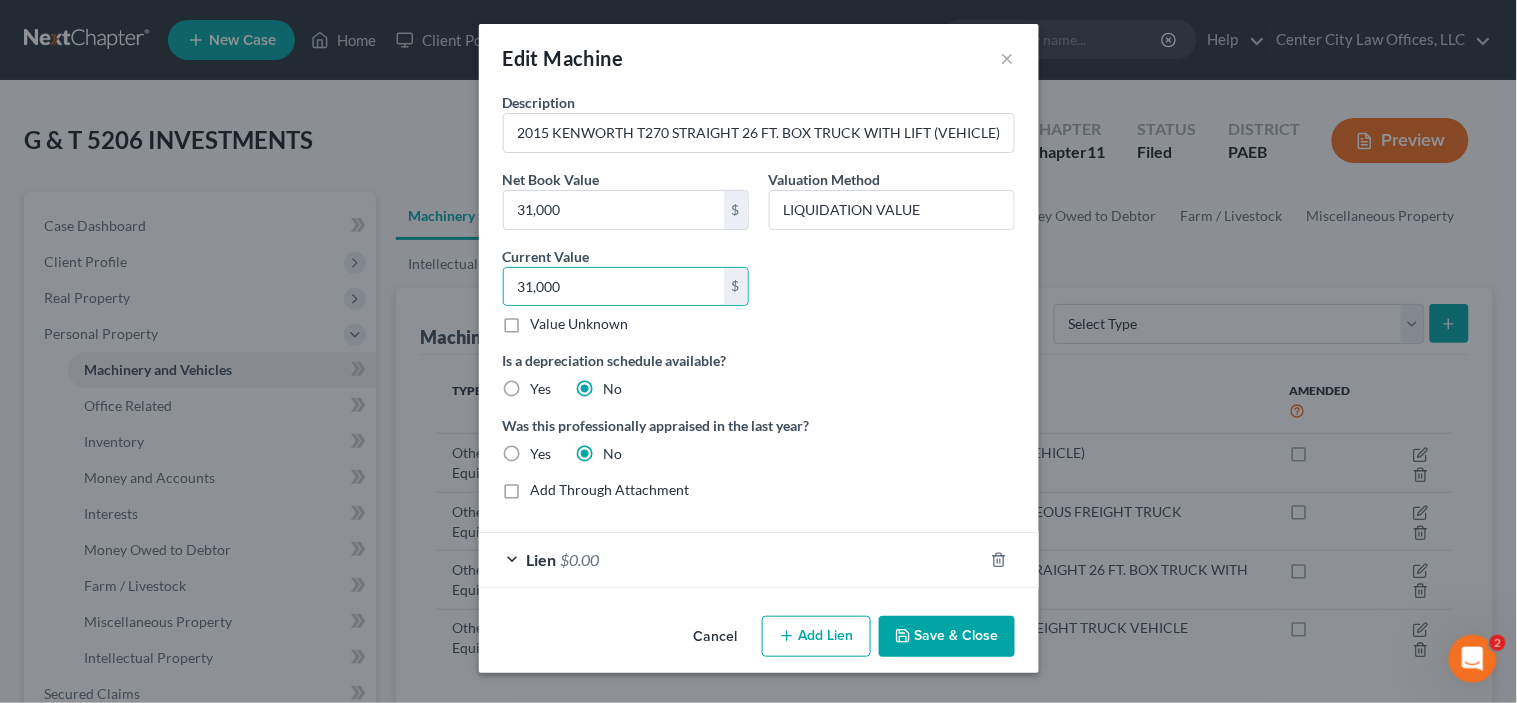 click on "Add Lien" at bounding box center [816, 637] 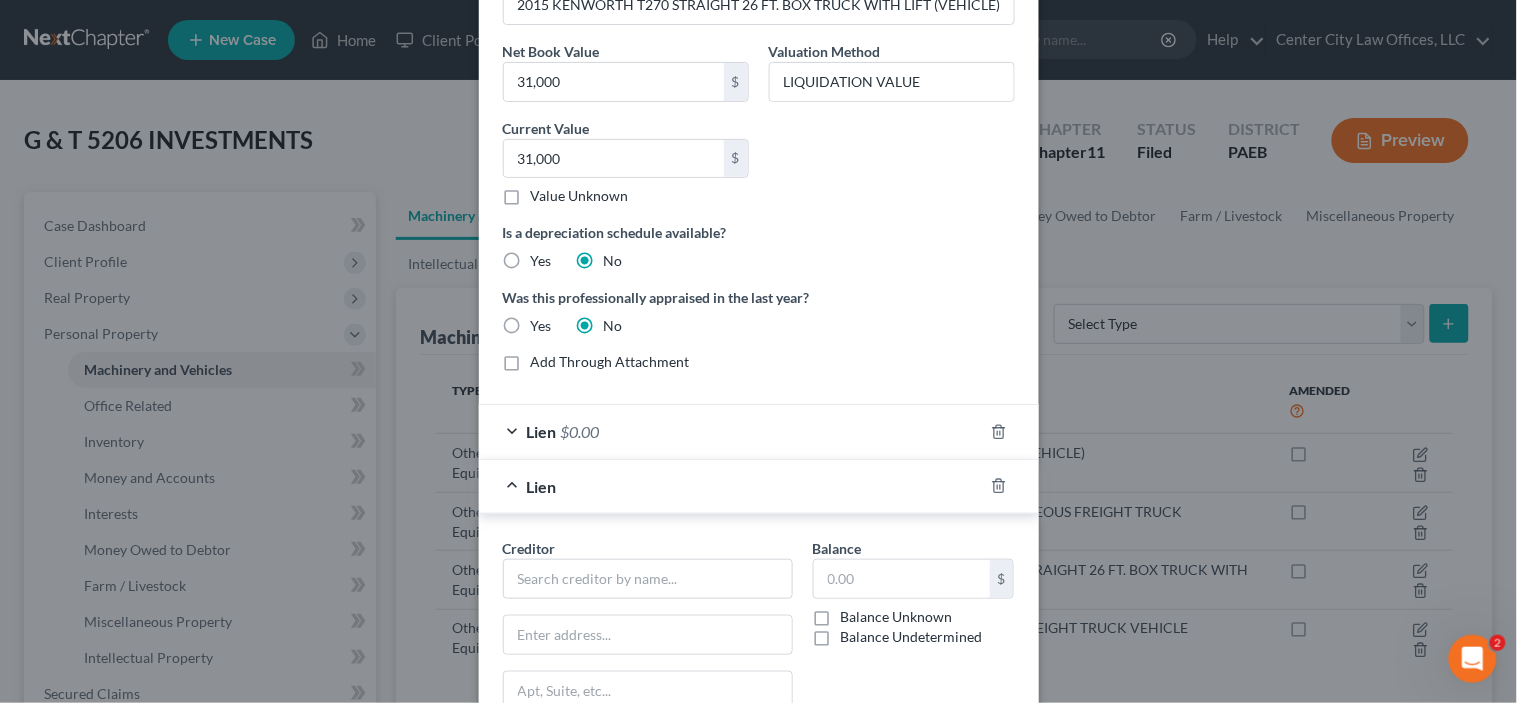 scroll, scrollTop: 147, scrollLeft: 0, axis: vertical 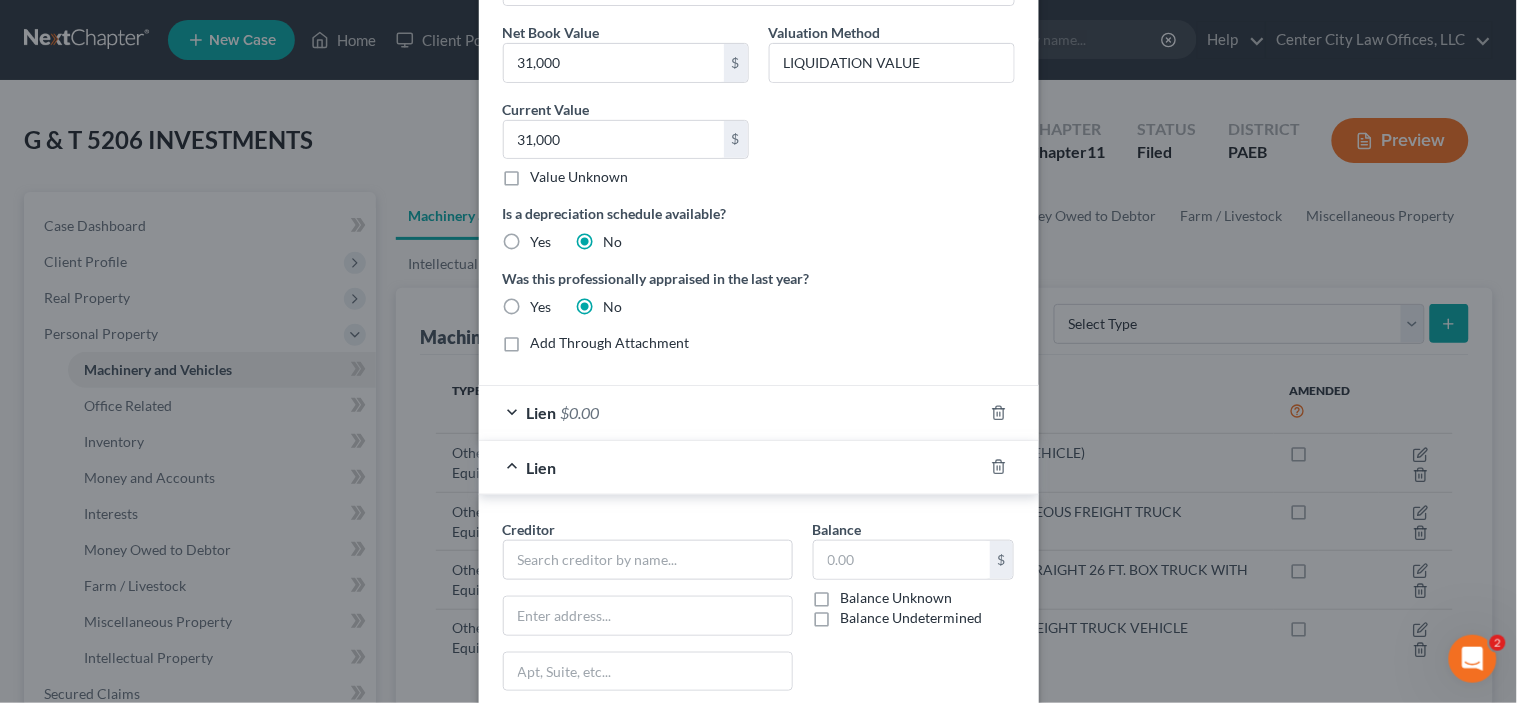 click on "Lien $0.00" at bounding box center [731, 412] 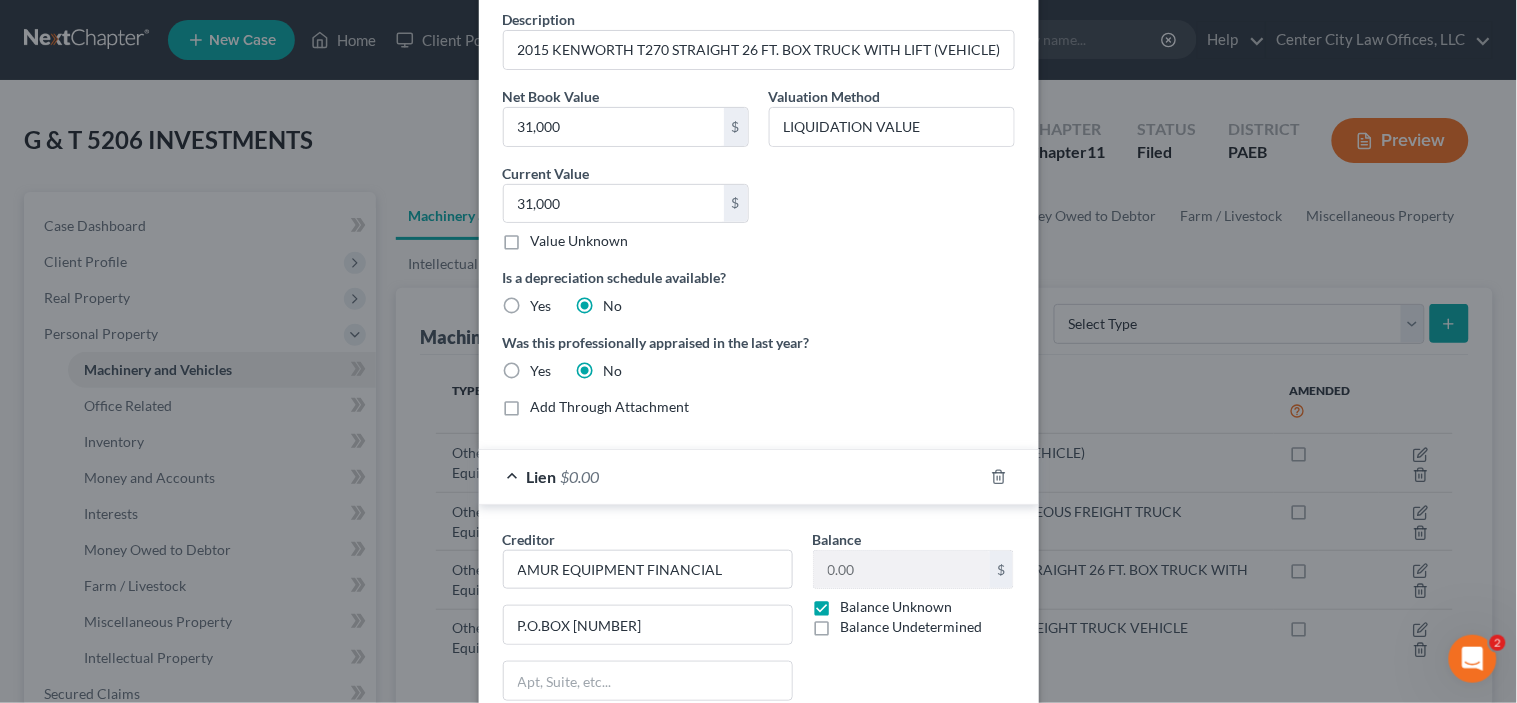 scroll, scrollTop: 74, scrollLeft: 0, axis: vertical 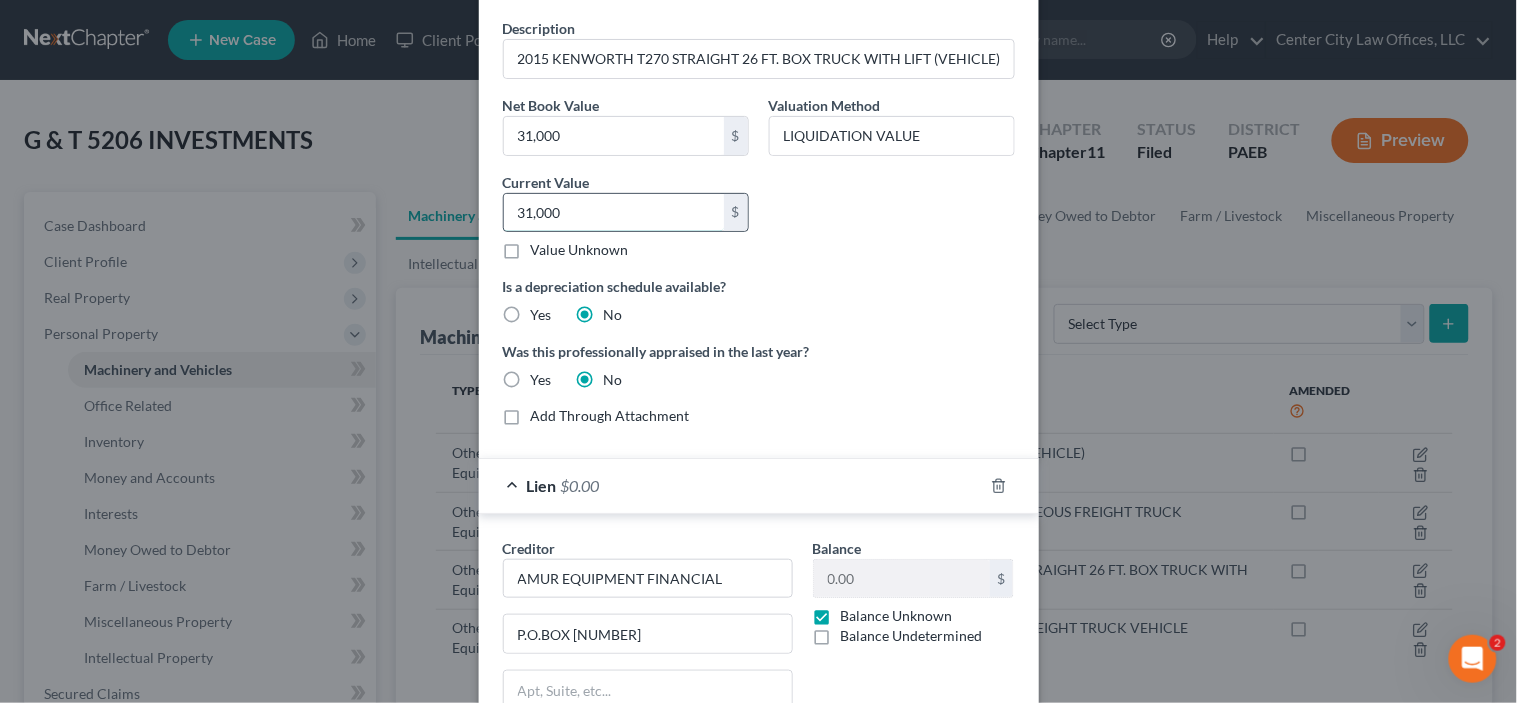 type 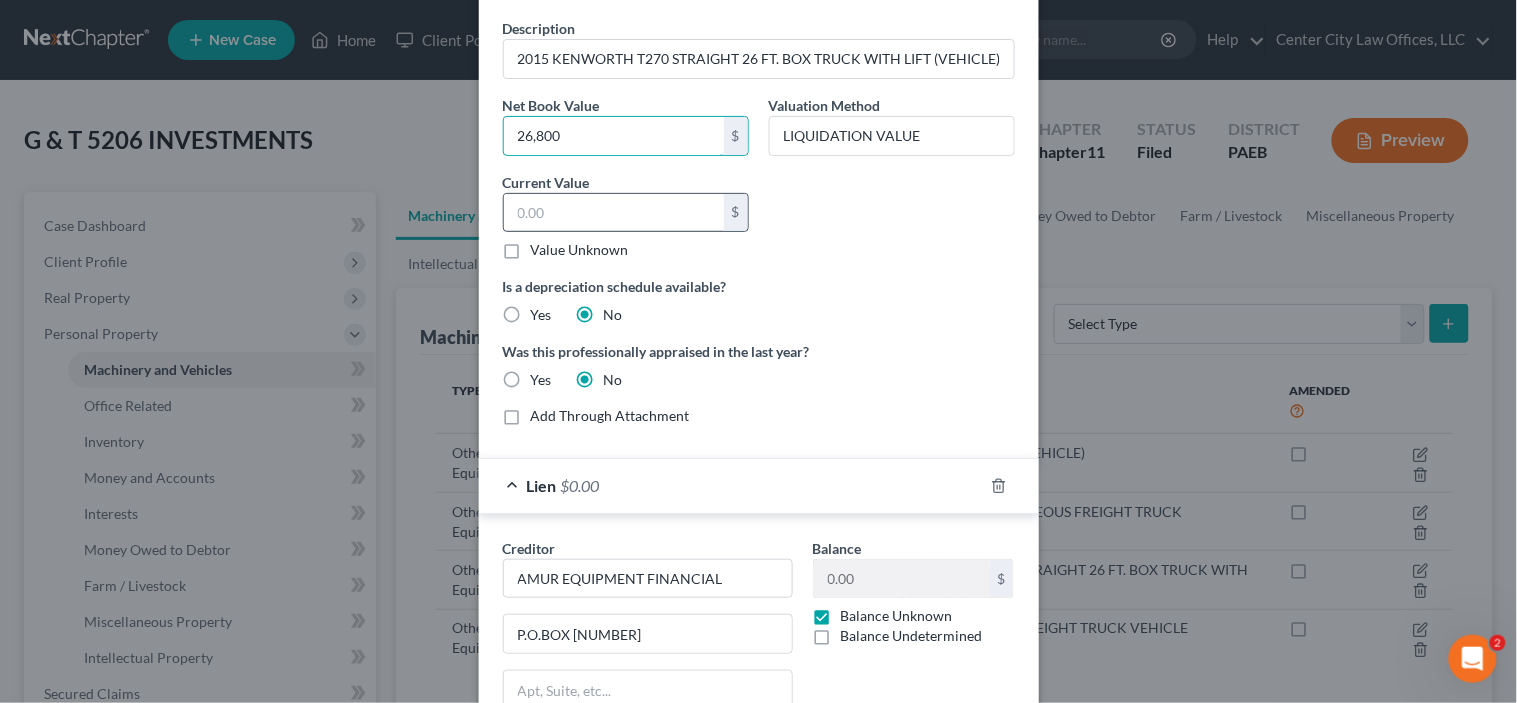 type on "26,800" 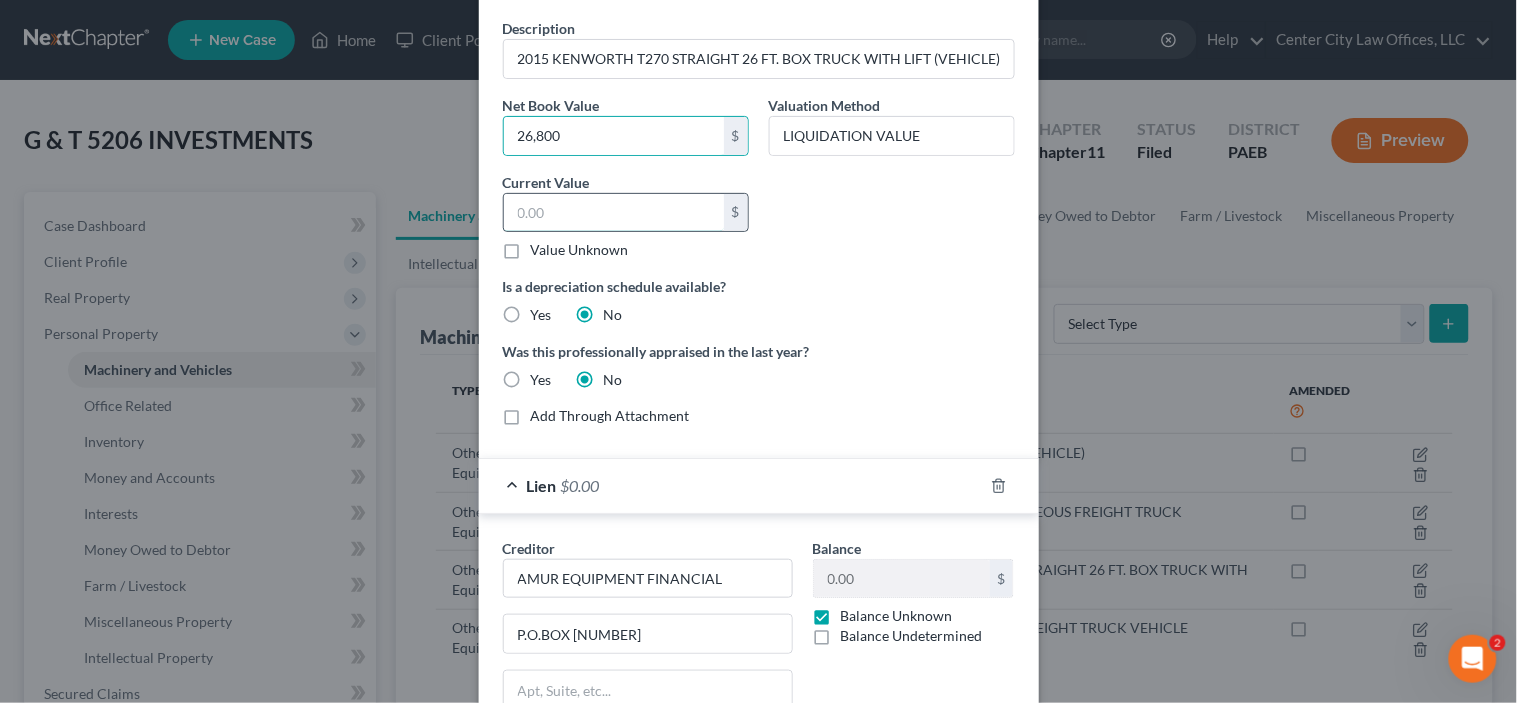 click at bounding box center (614, 213) 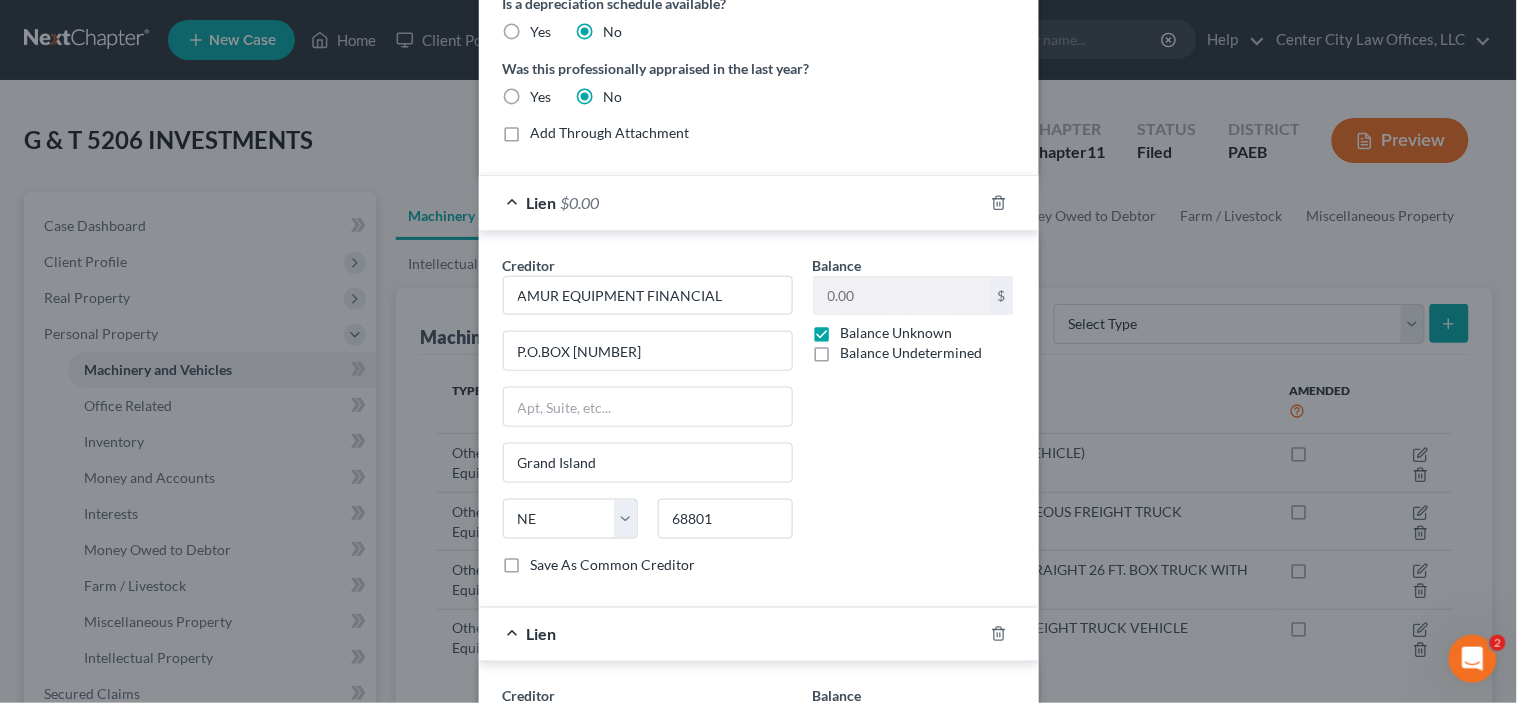 scroll, scrollTop: 463, scrollLeft: 0, axis: vertical 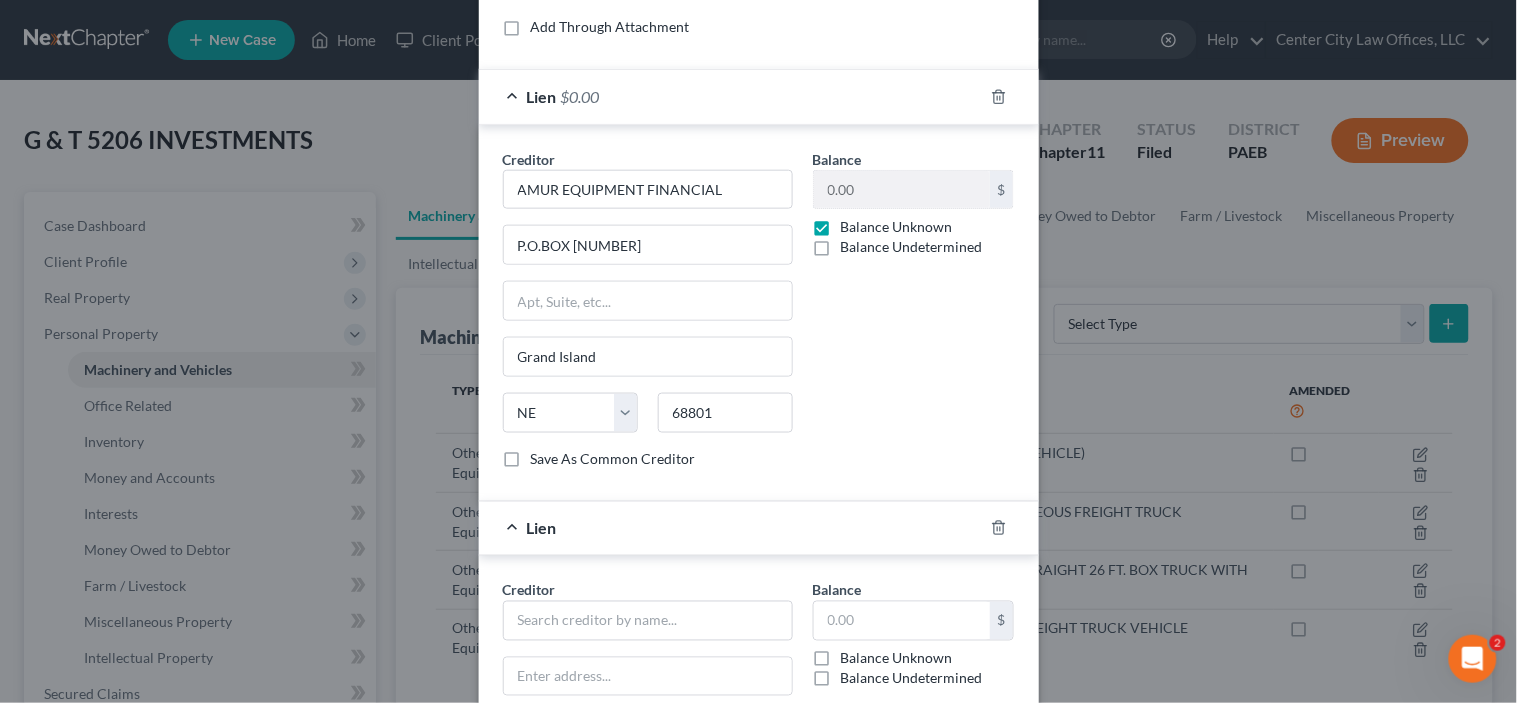type on "26,800" 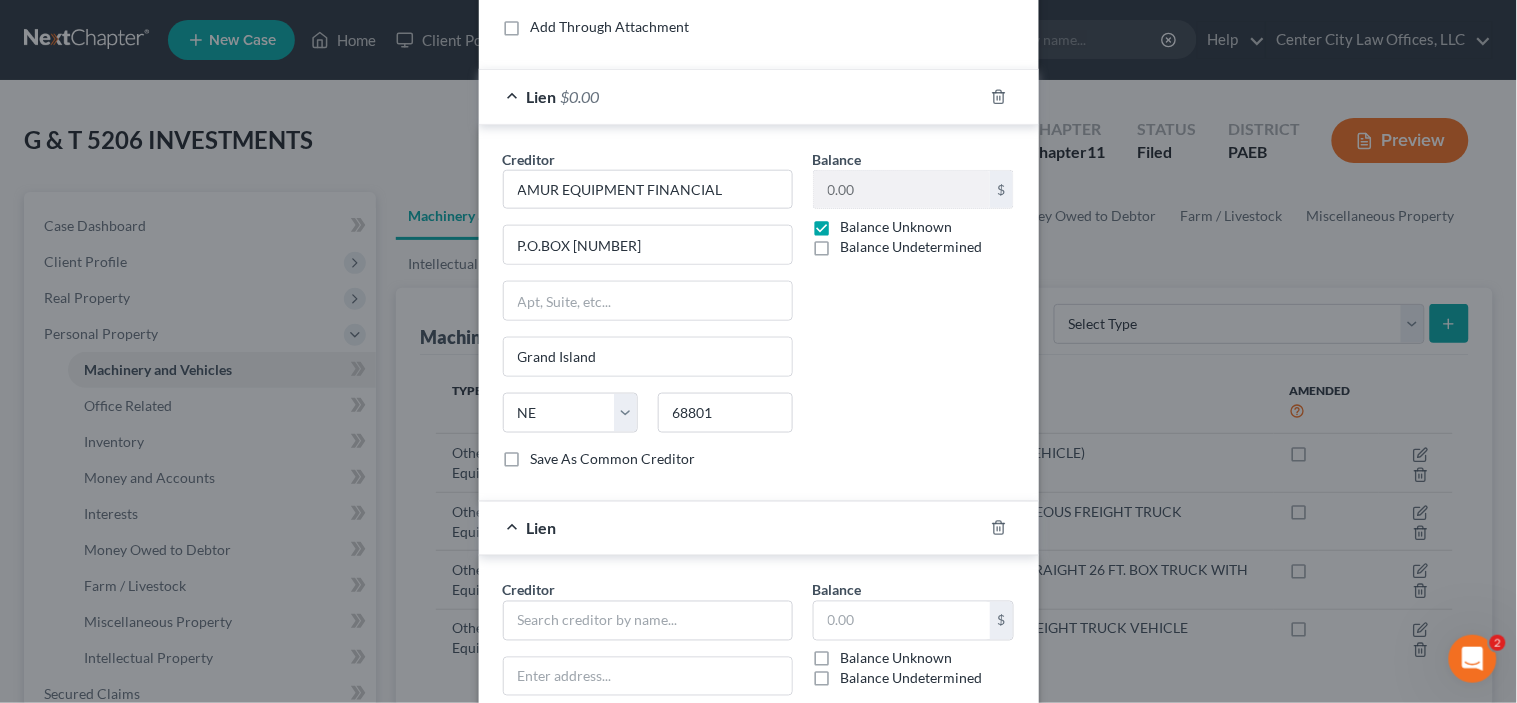 click on "Balance Unknown" at bounding box center (897, 227) 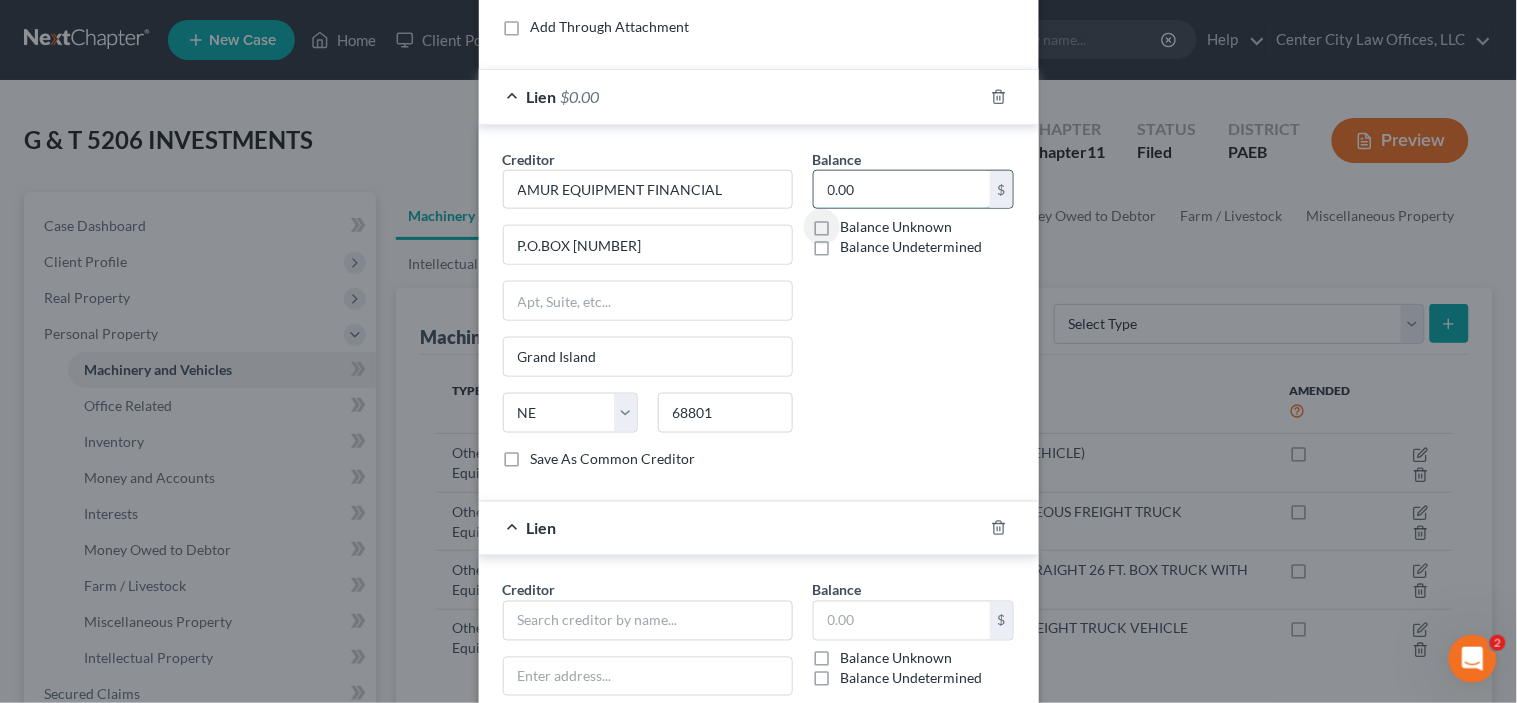 click on "0.00" at bounding box center (902, 190) 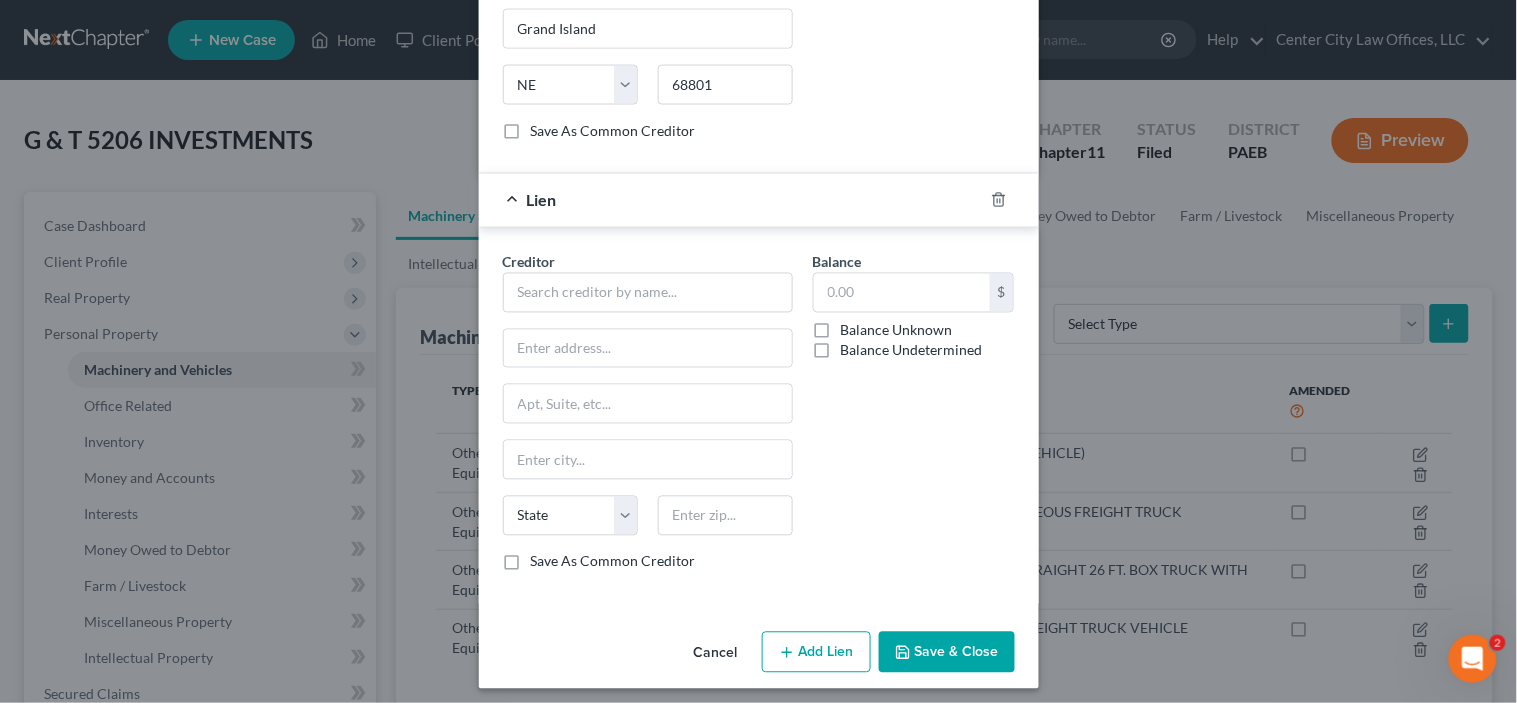 scroll, scrollTop: 804, scrollLeft: 0, axis: vertical 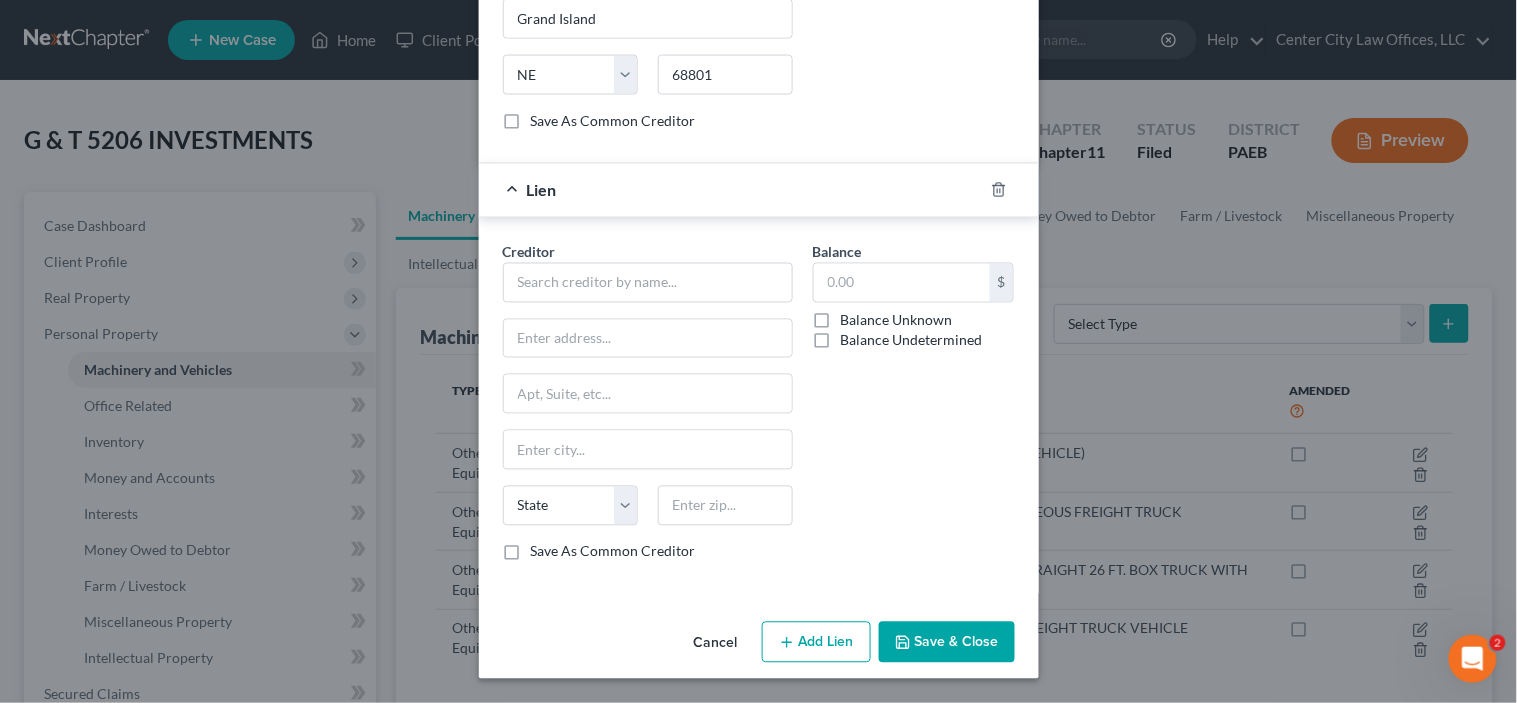 type on "52,000" 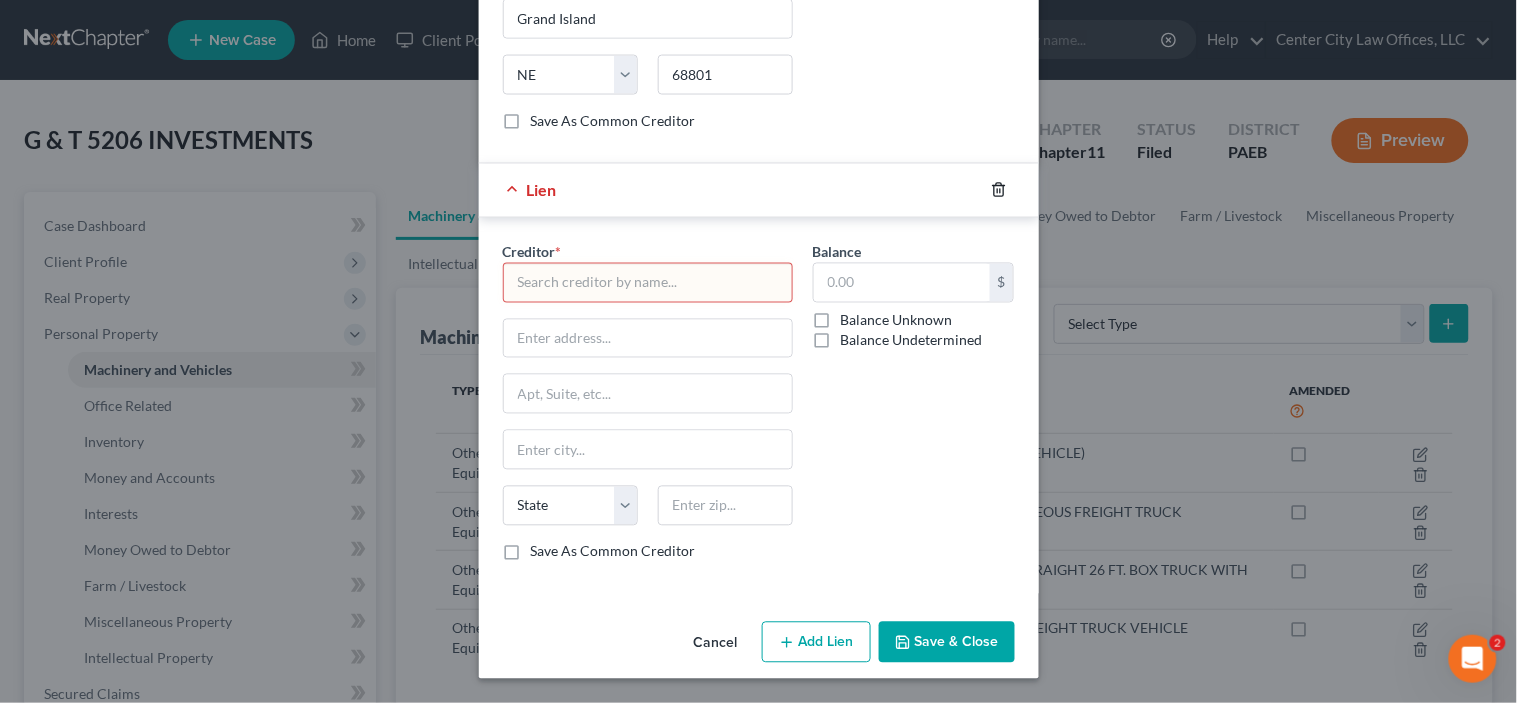 click 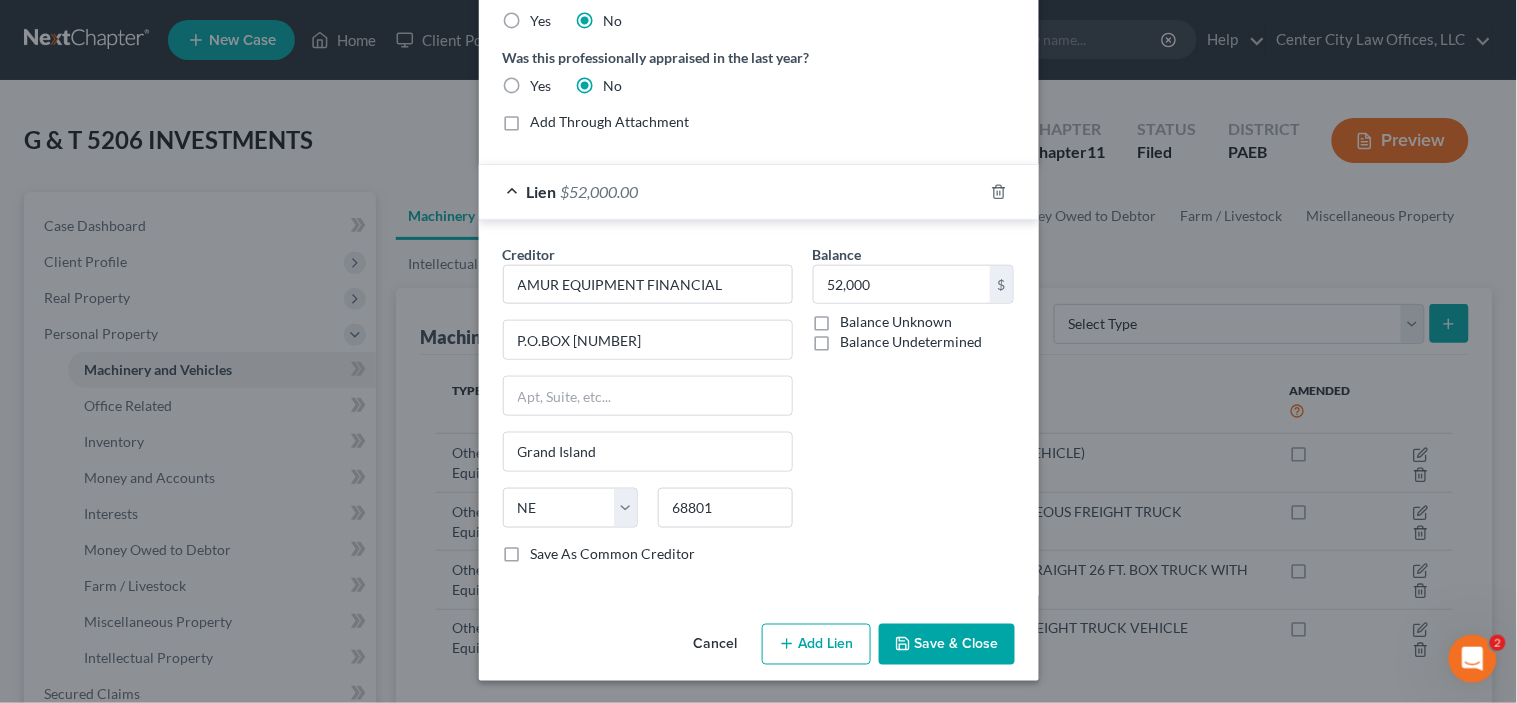 scroll, scrollTop: 371, scrollLeft: 0, axis: vertical 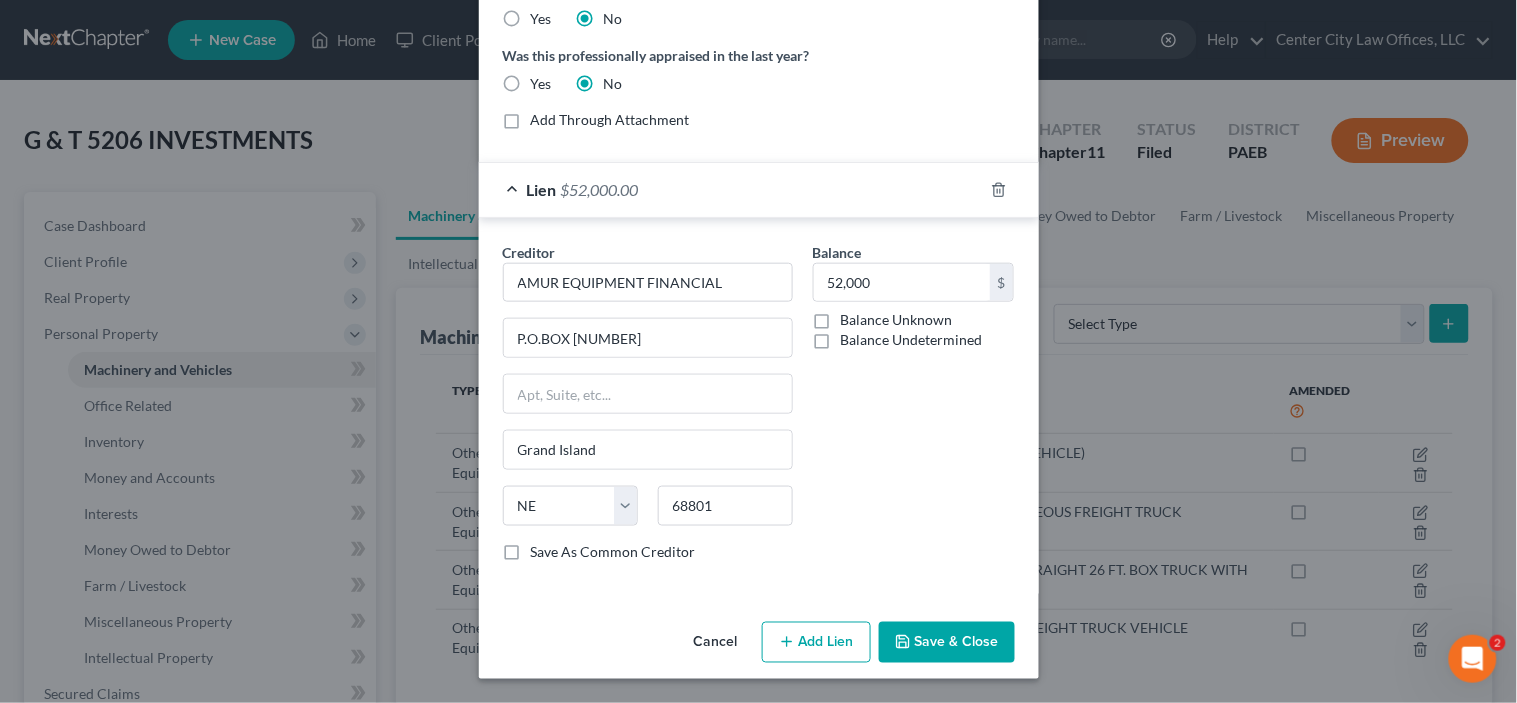 click on "Save & Close" at bounding box center (947, 643) 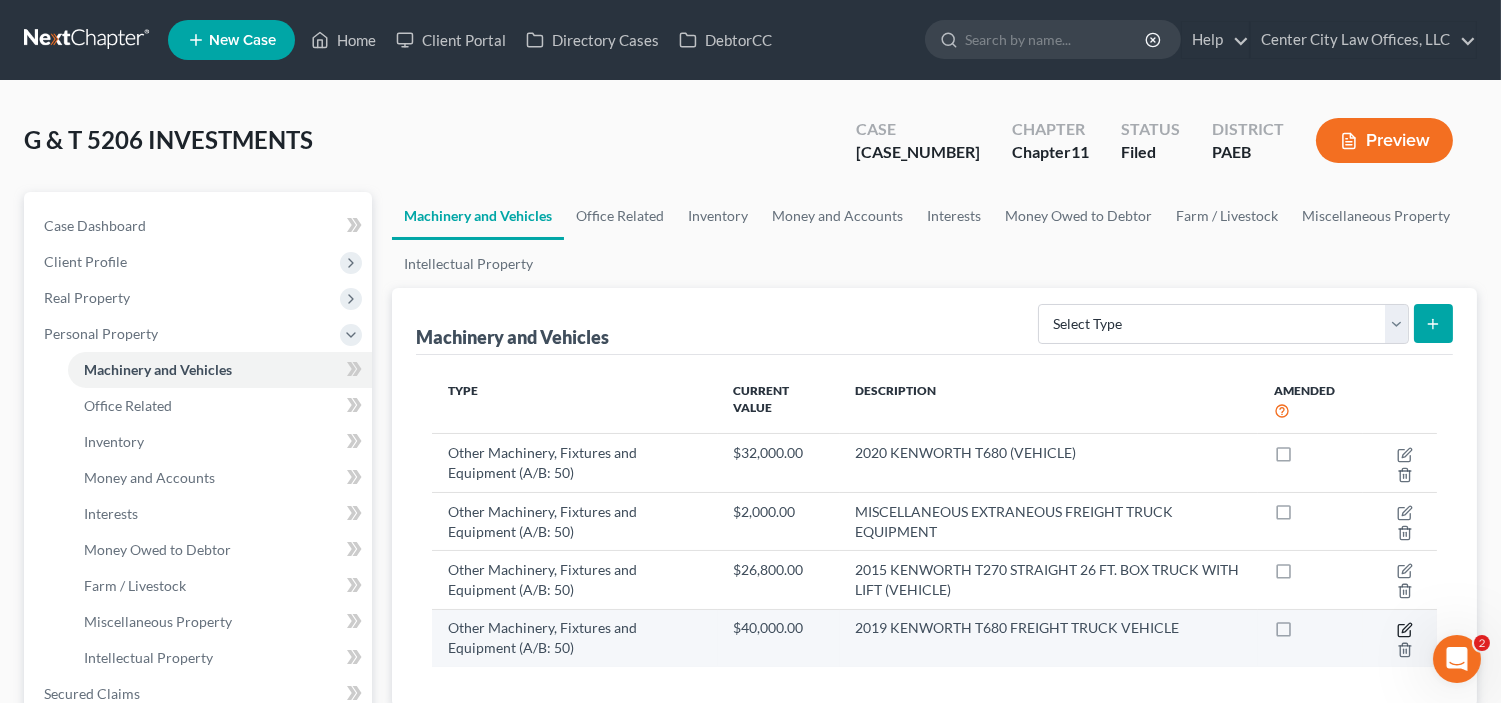 click 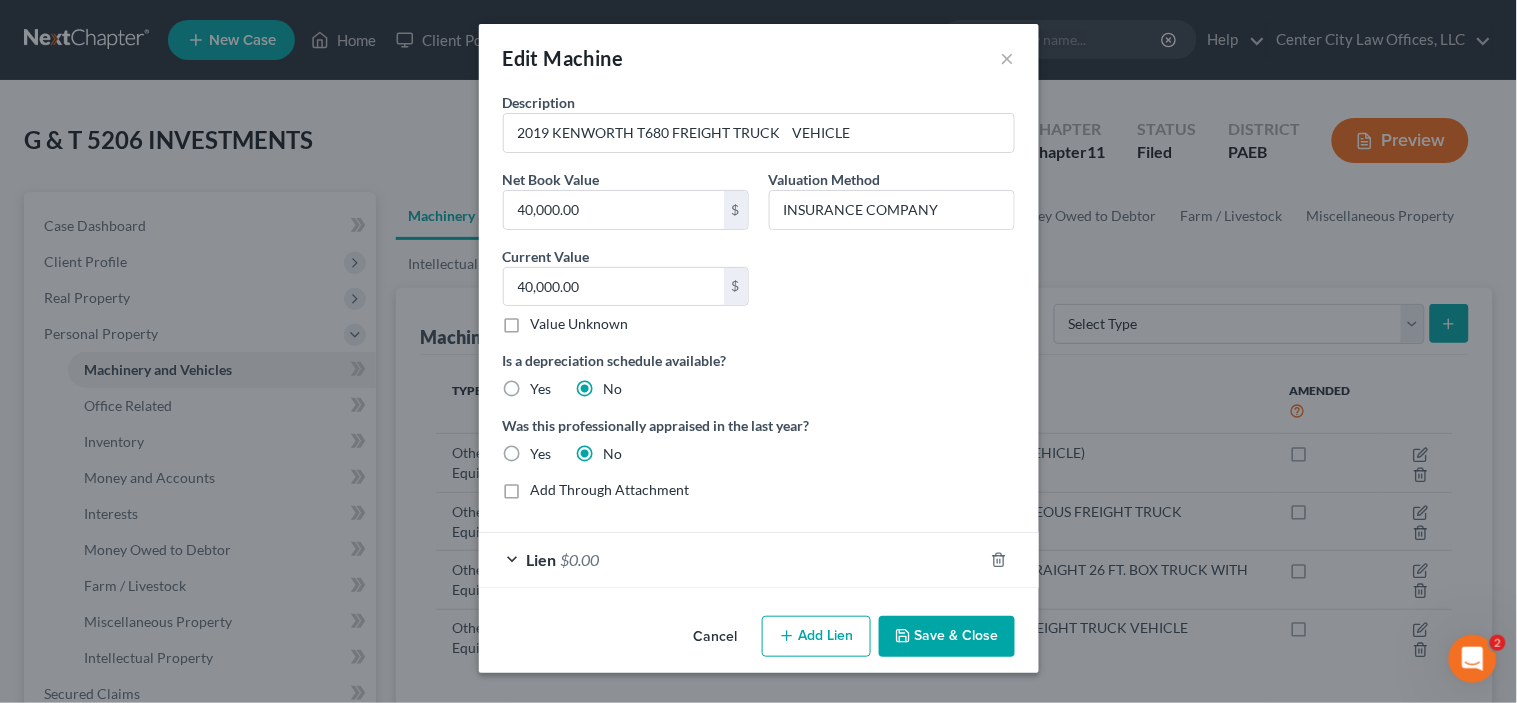 click on "Add Lien" at bounding box center (816, 637) 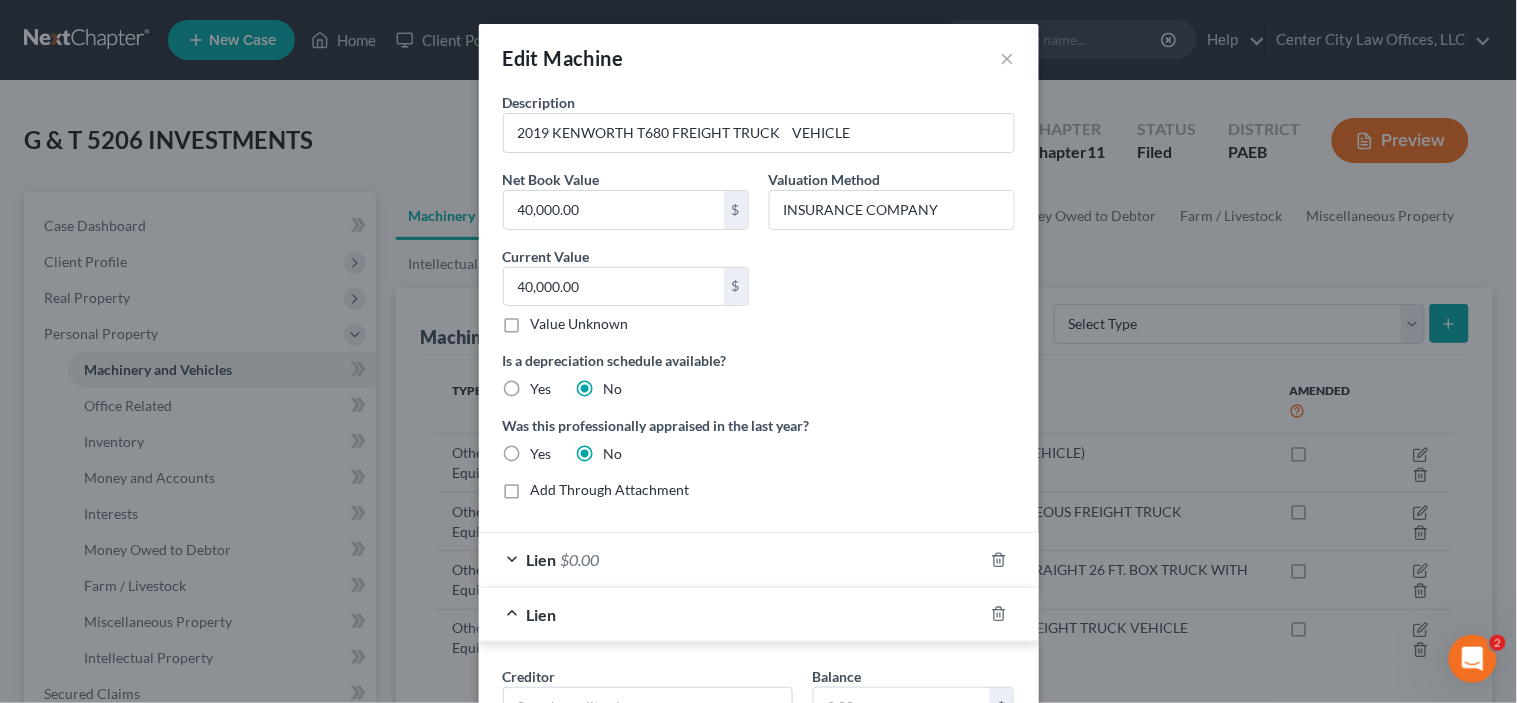 click on "Lien $0.00" at bounding box center [731, 559] 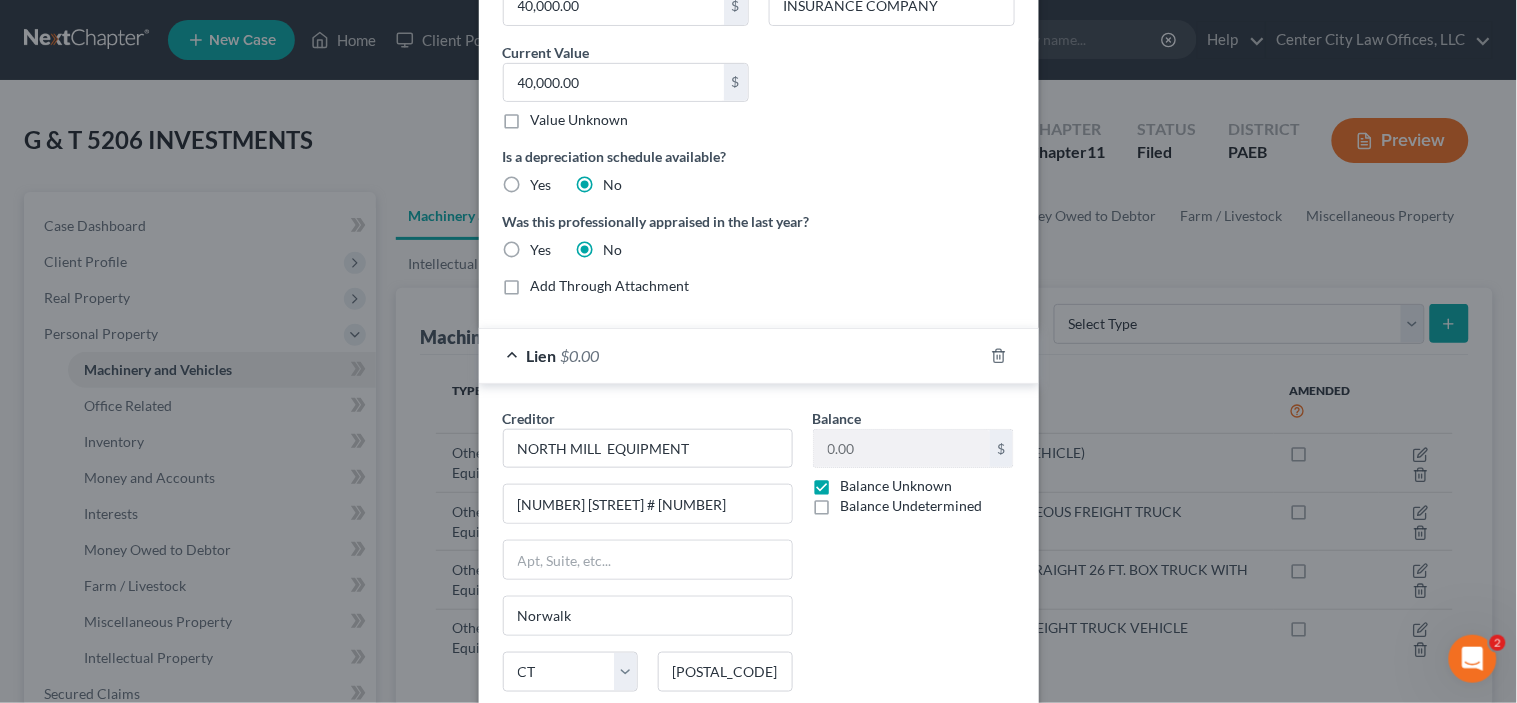 scroll, scrollTop: 258, scrollLeft: 0, axis: vertical 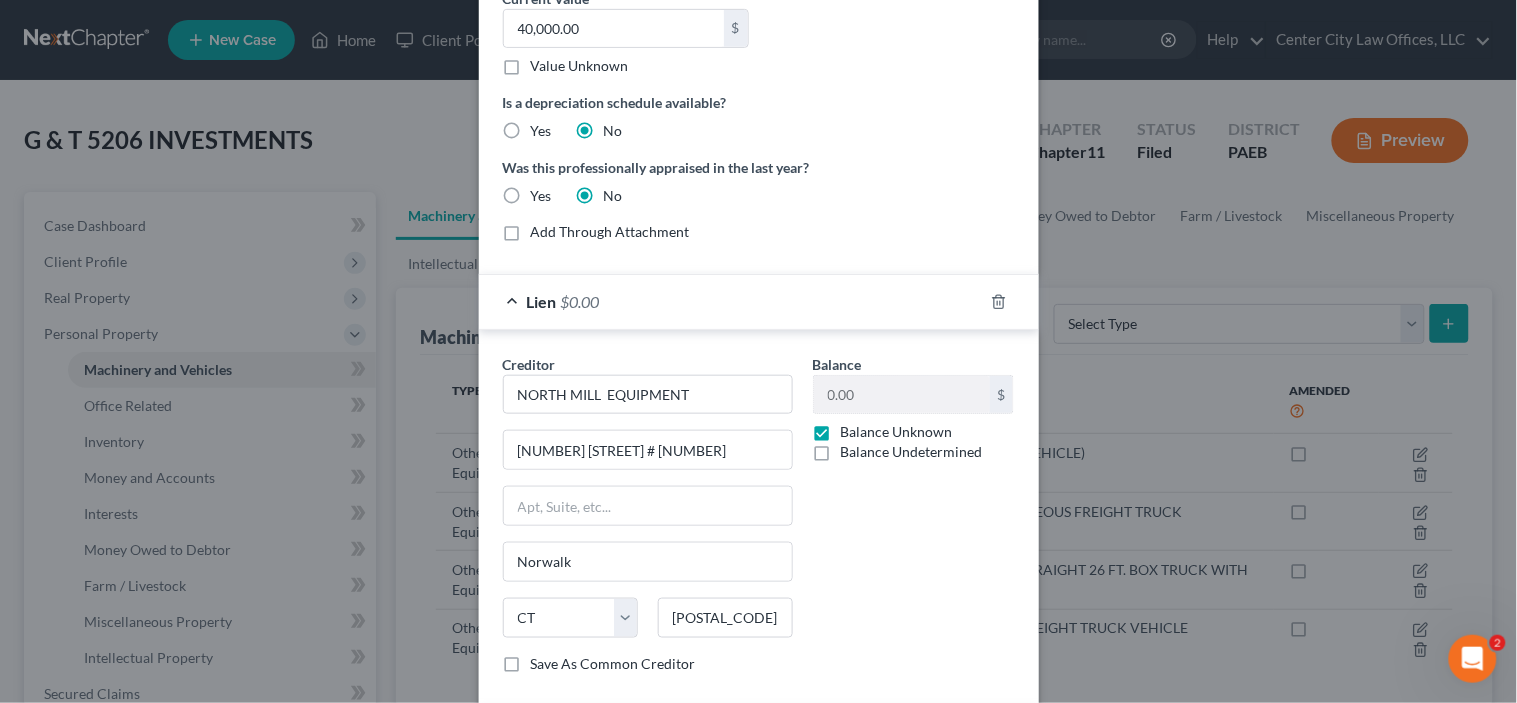 click on "Balance Unknown" at bounding box center (897, 432) 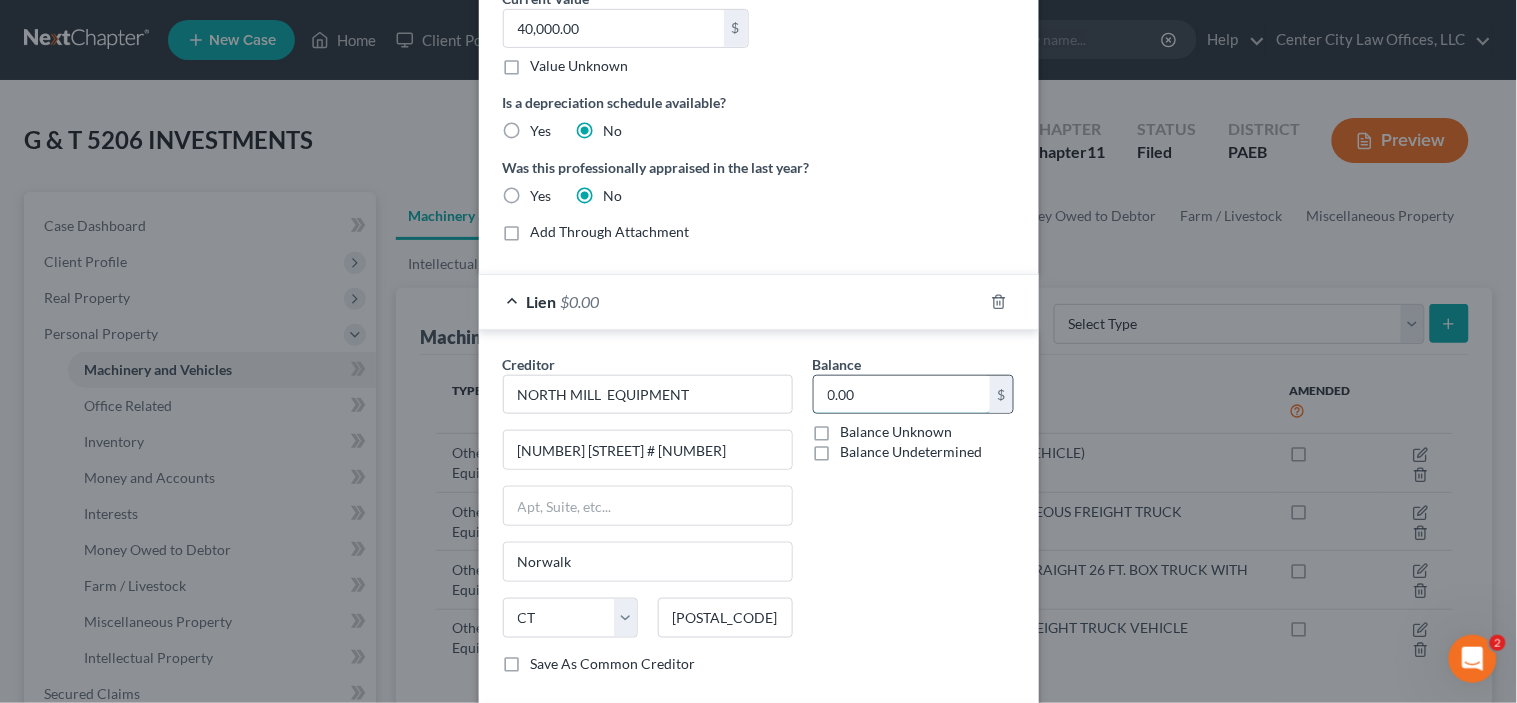 click on "0.00" at bounding box center [902, 395] 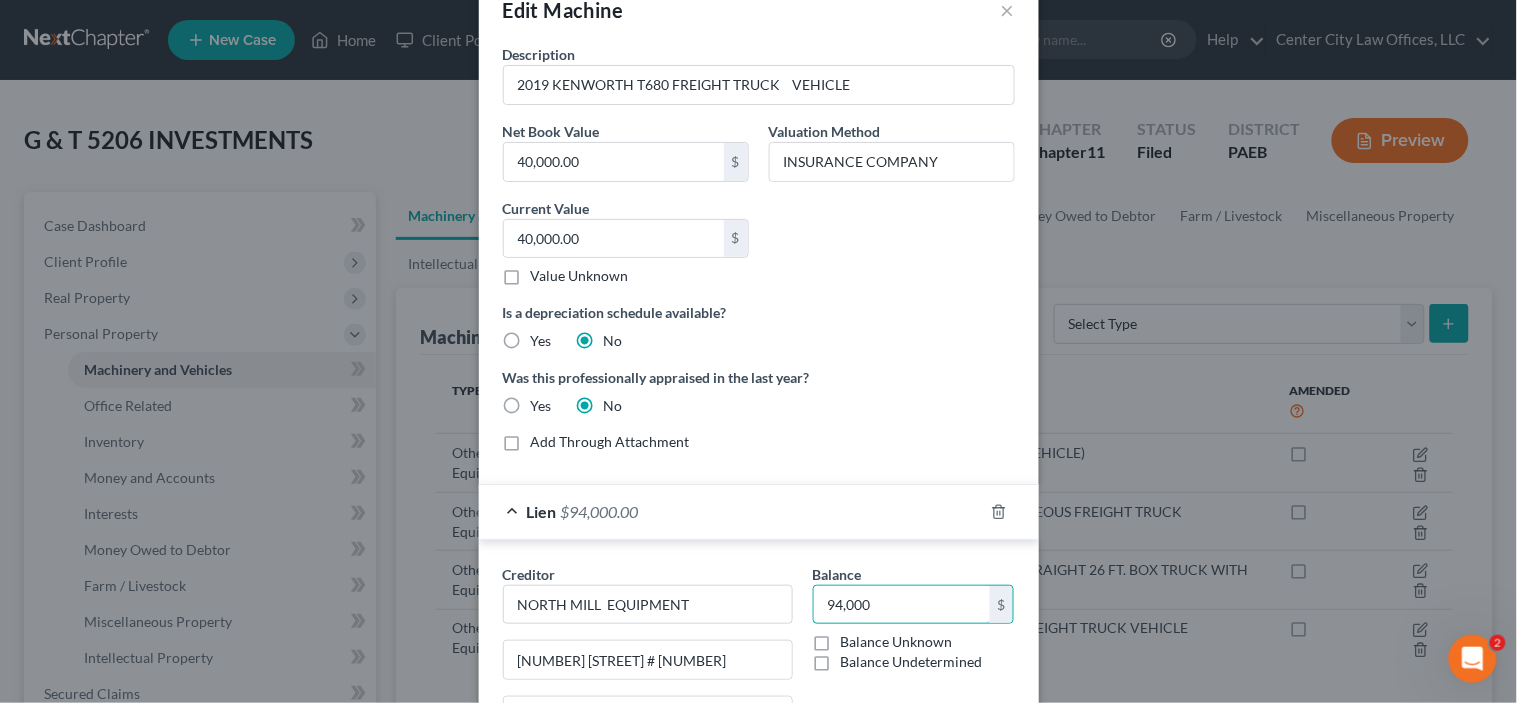 scroll, scrollTop: 0, scrollLeft: 0, axis: both 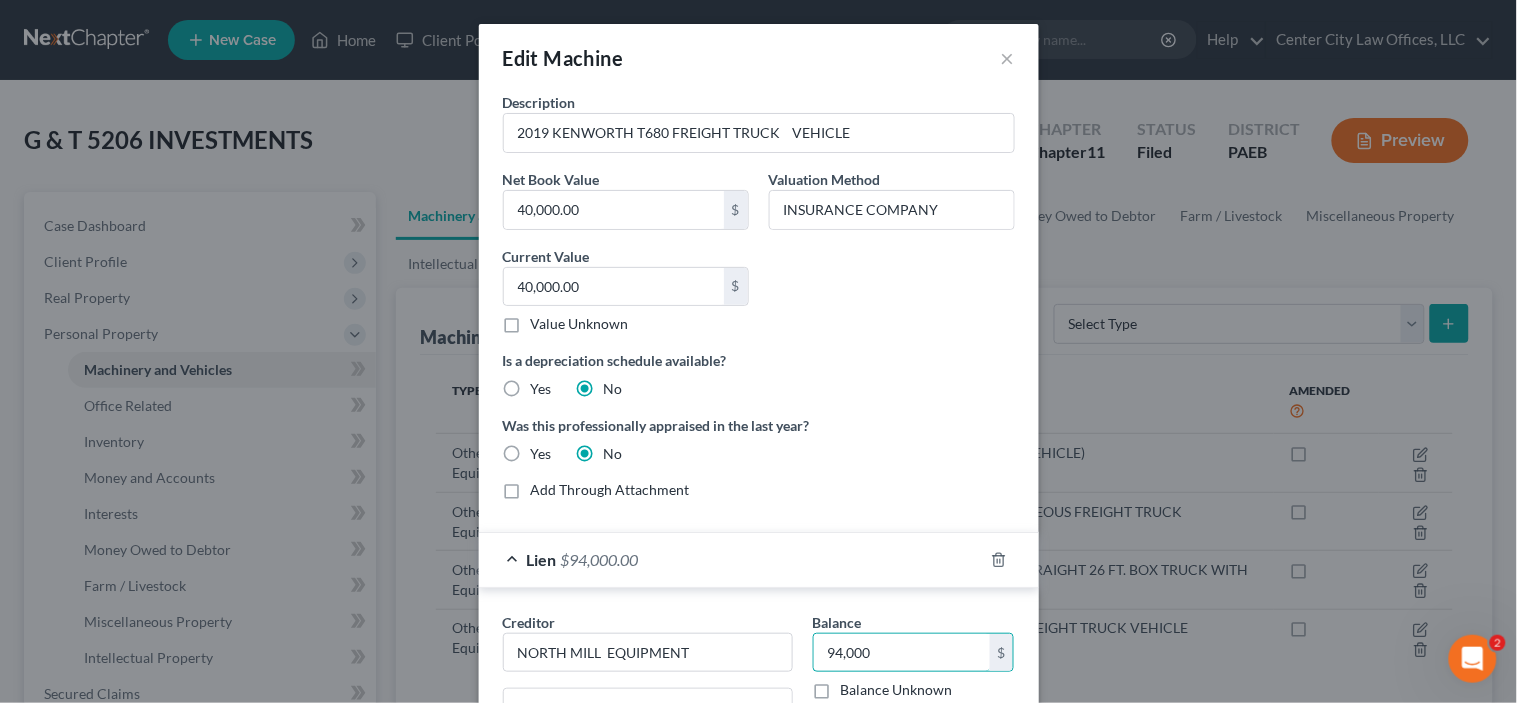 type on "94,000" 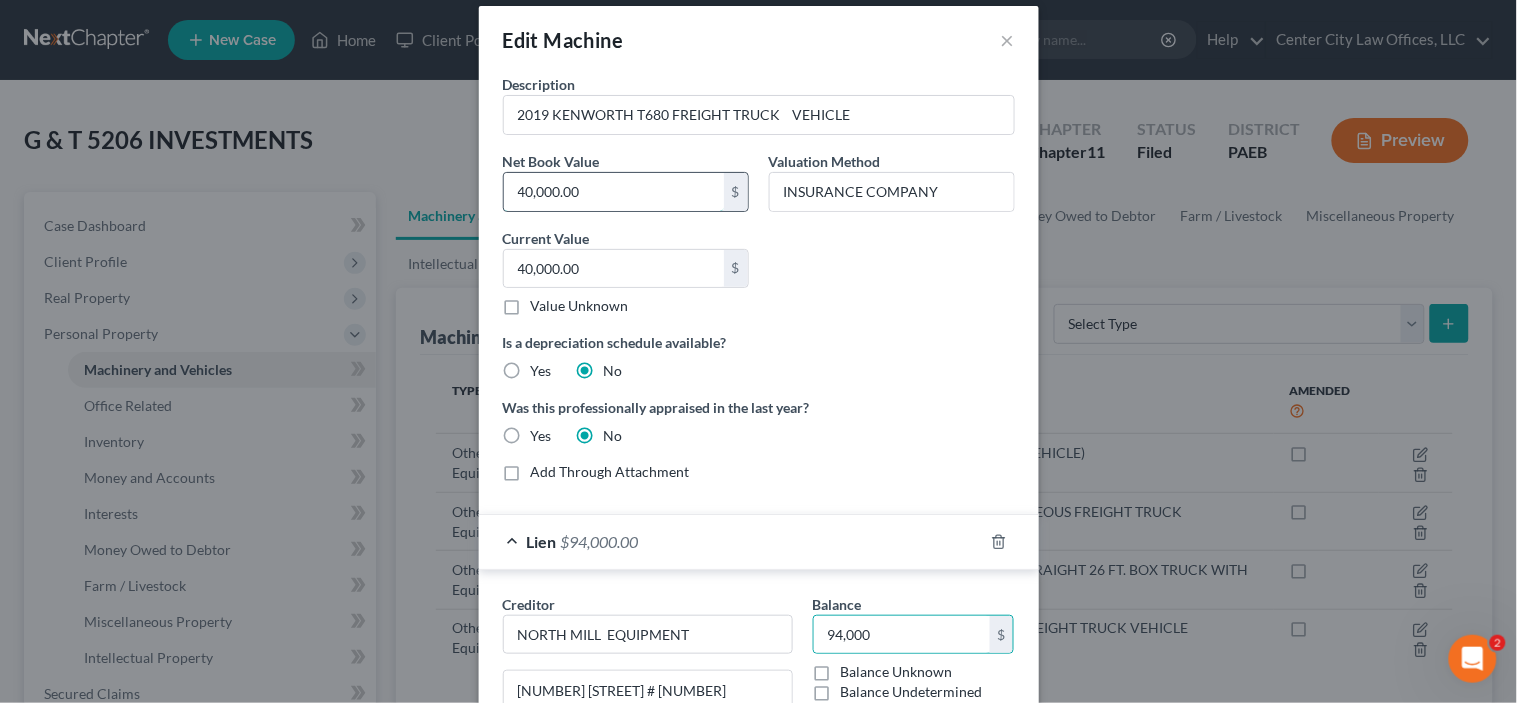 click on "40,000.00" at bounding box center (614, 192) 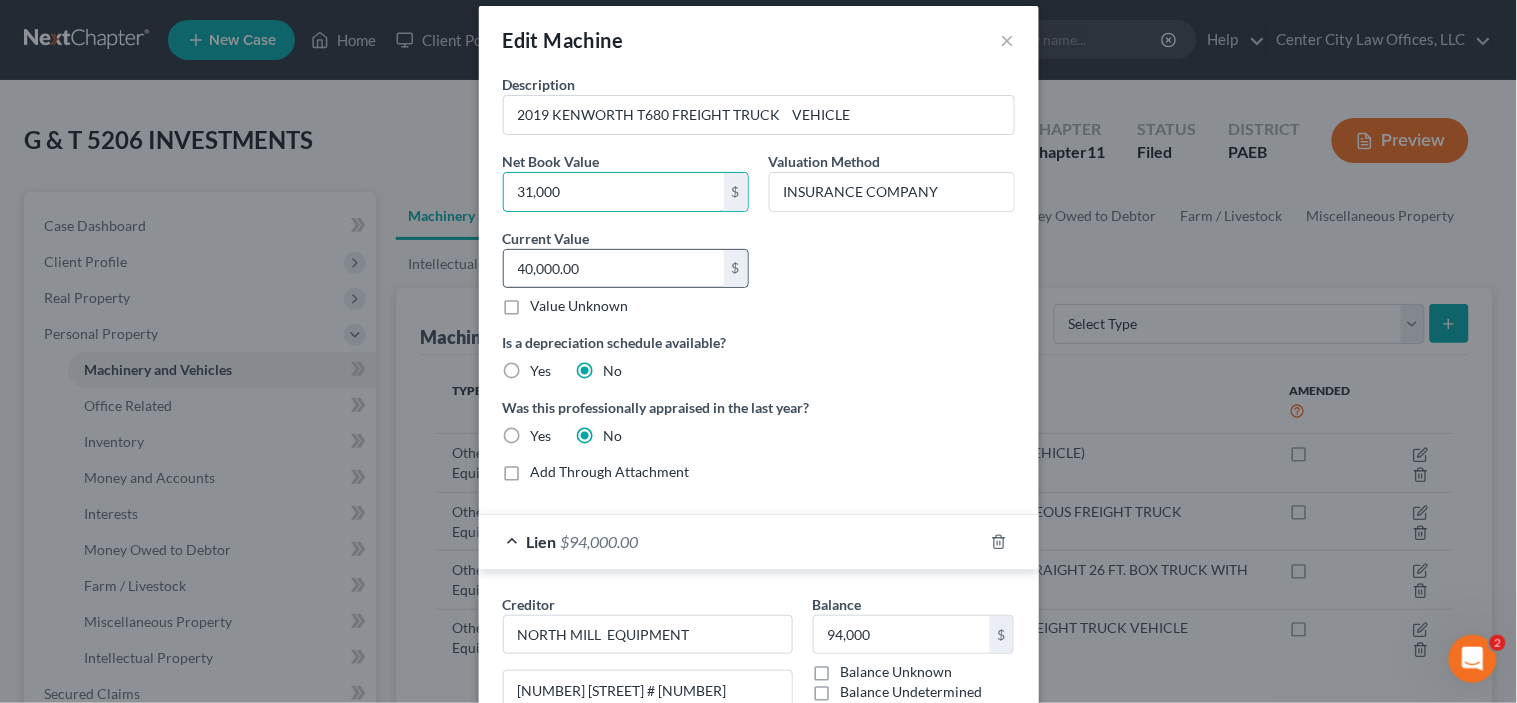 type on "31,000" 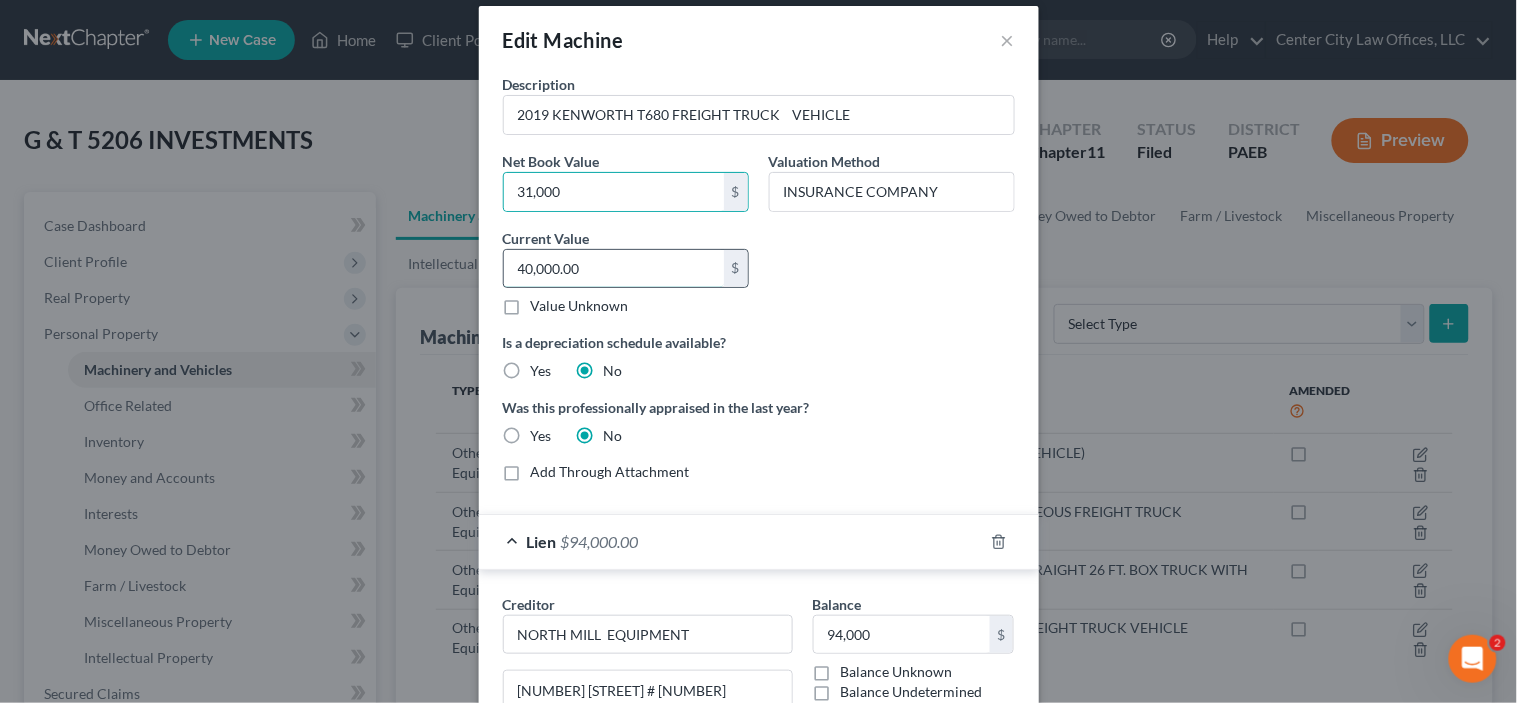 click on "40,000.00" at bounding box center [614, 269] 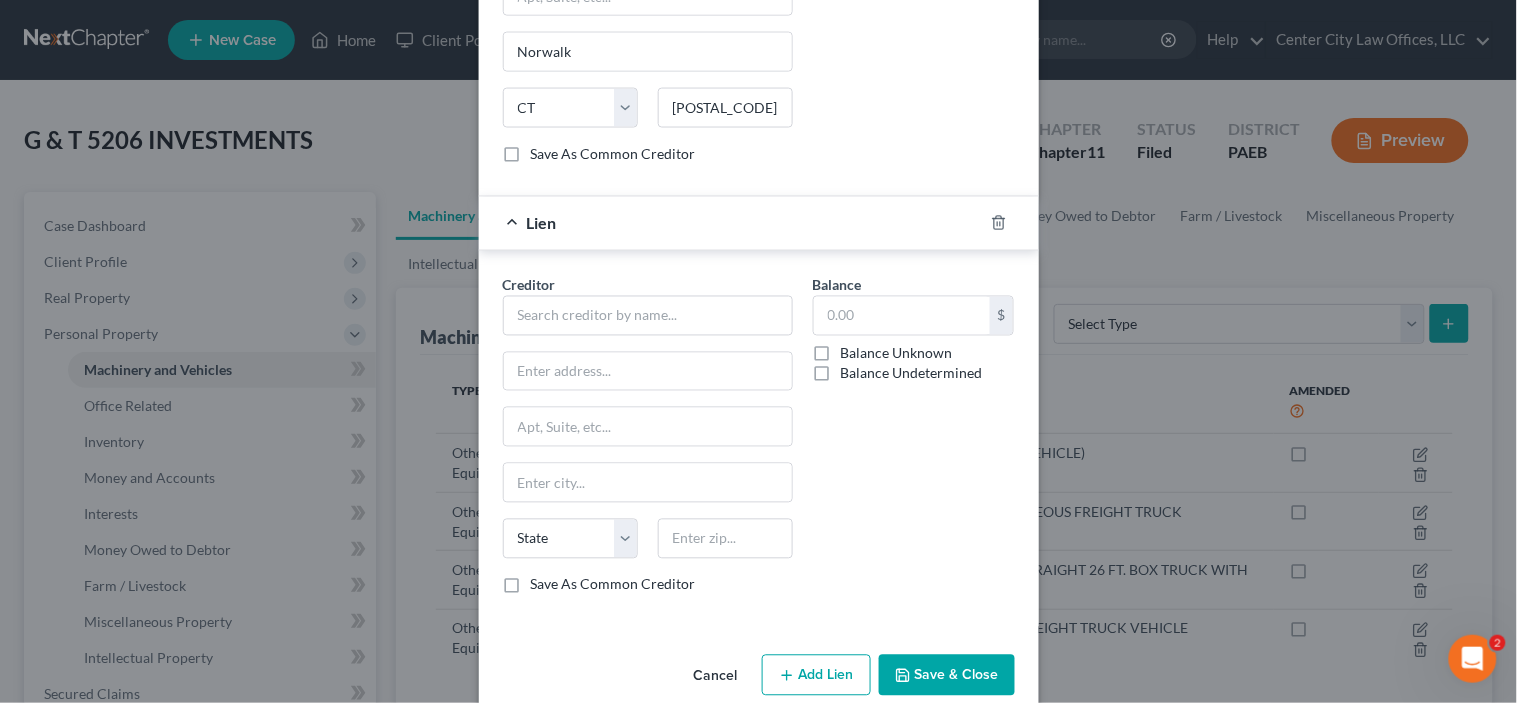 scroll, scrollTop: 804, scrollLeft: 0, axis: vertical 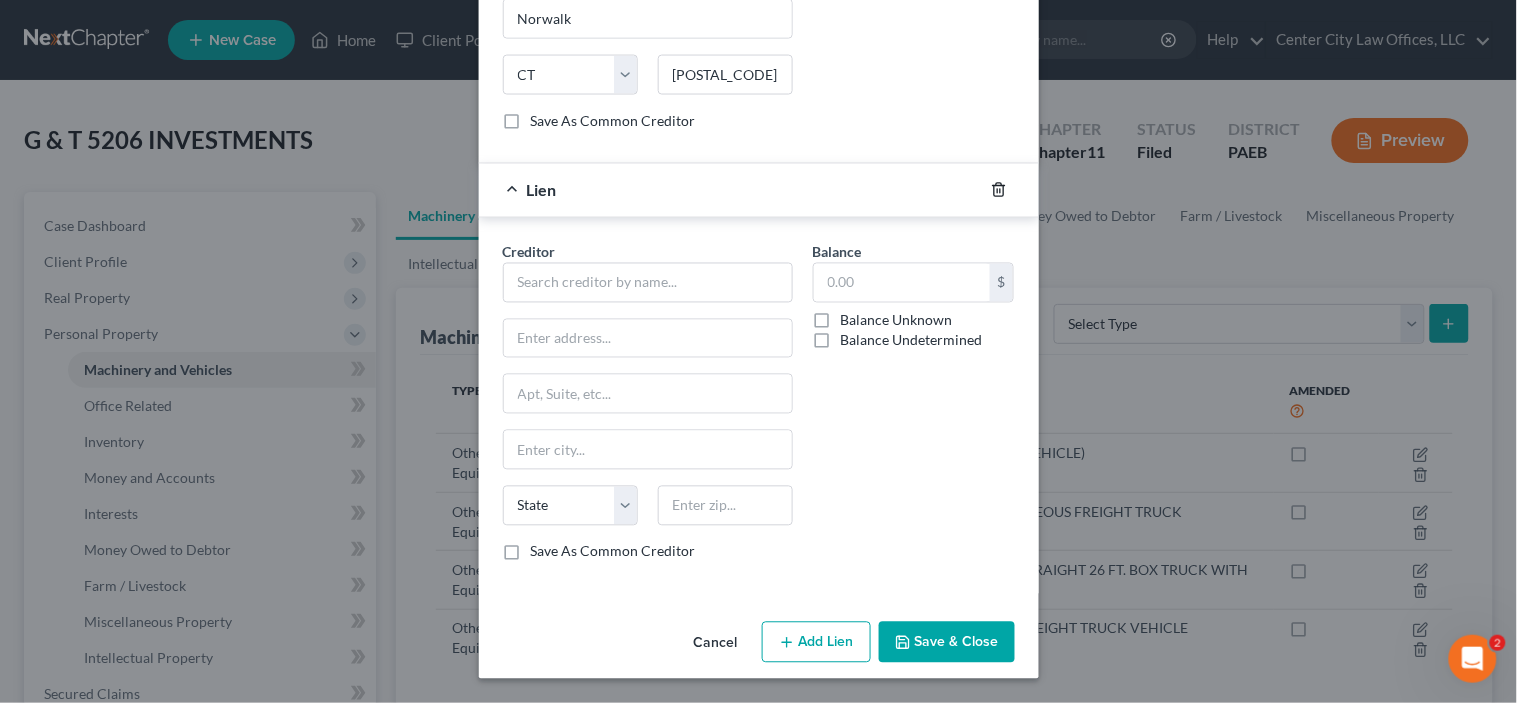 type on "31,000" 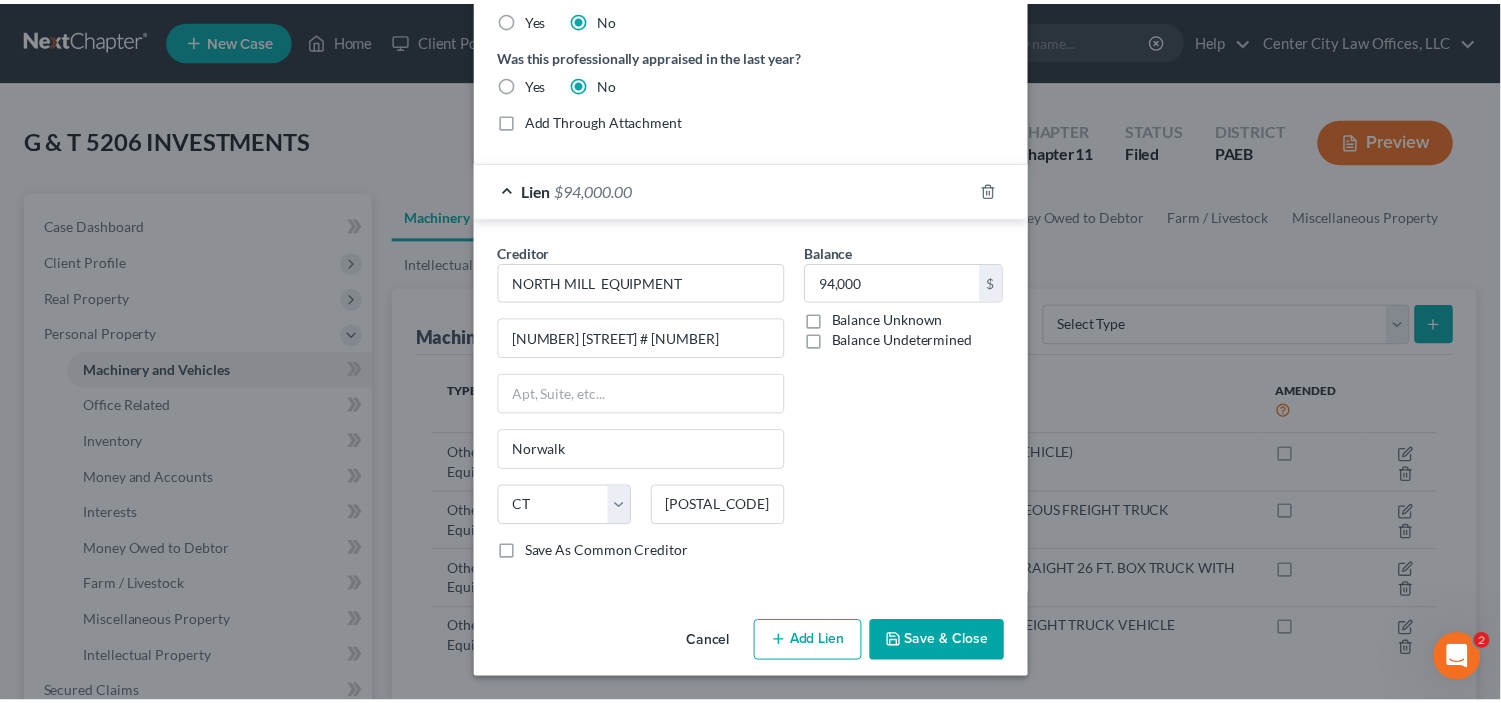 scroll, scrollTop: 371, scrollLeft: 0, axis: vertical 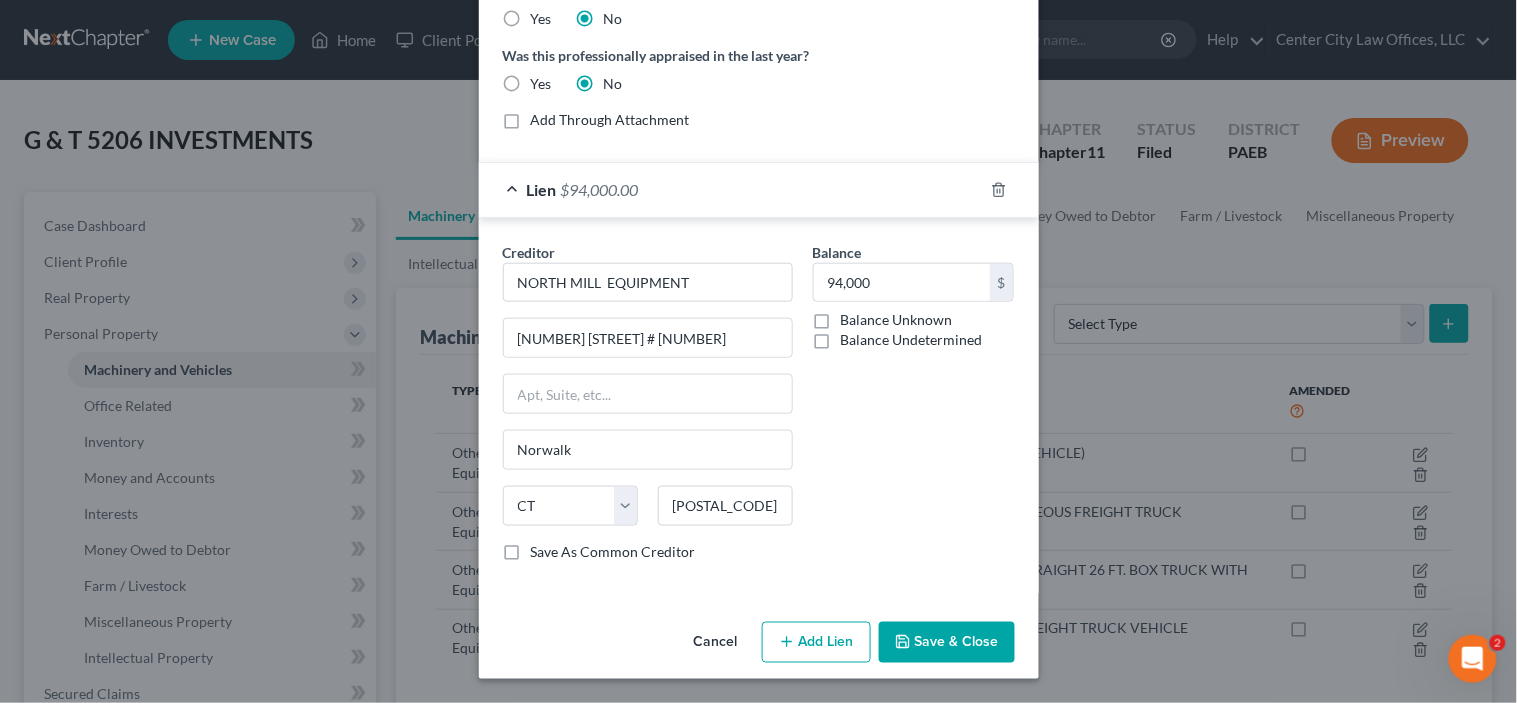 click on "Save & Close" at bounding box center (947, 643) 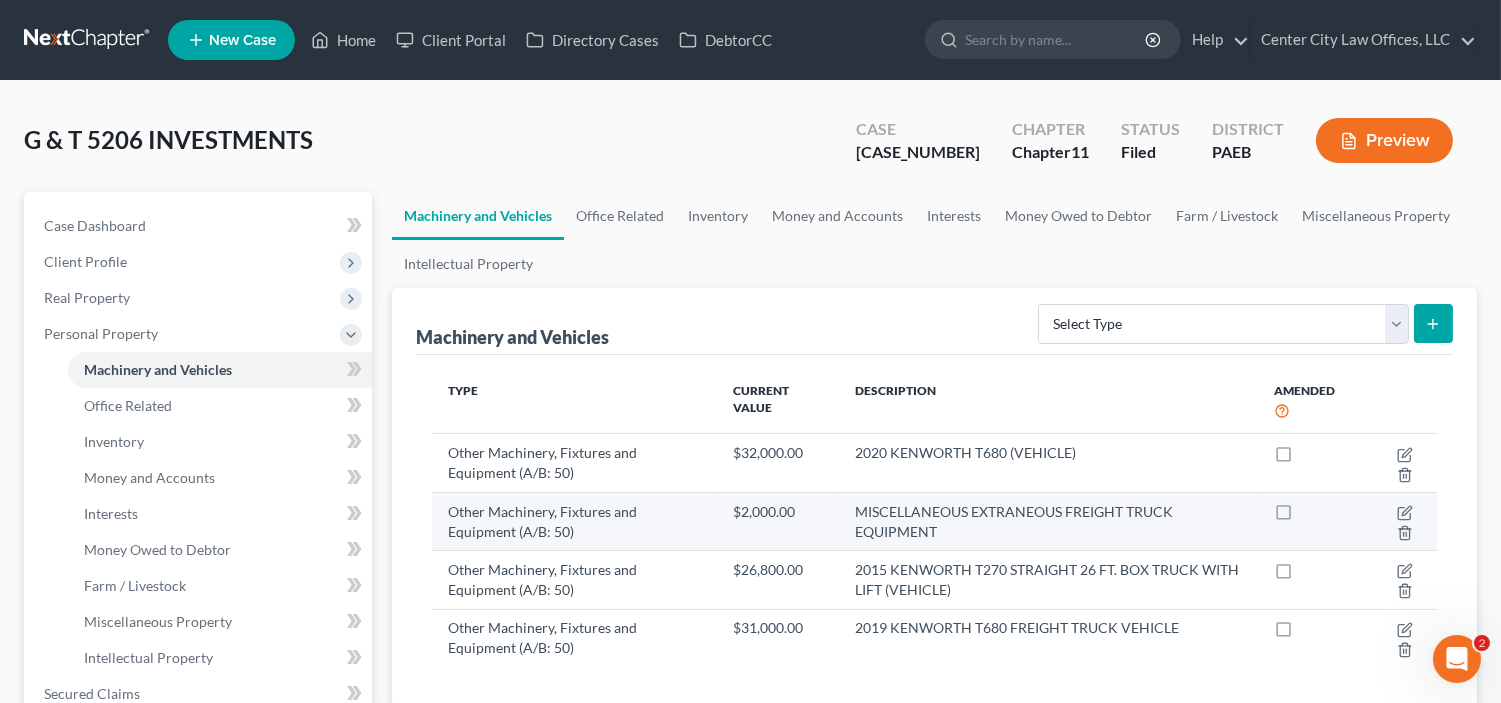 click on "$2,000.00" at bounding box center [779, 521] 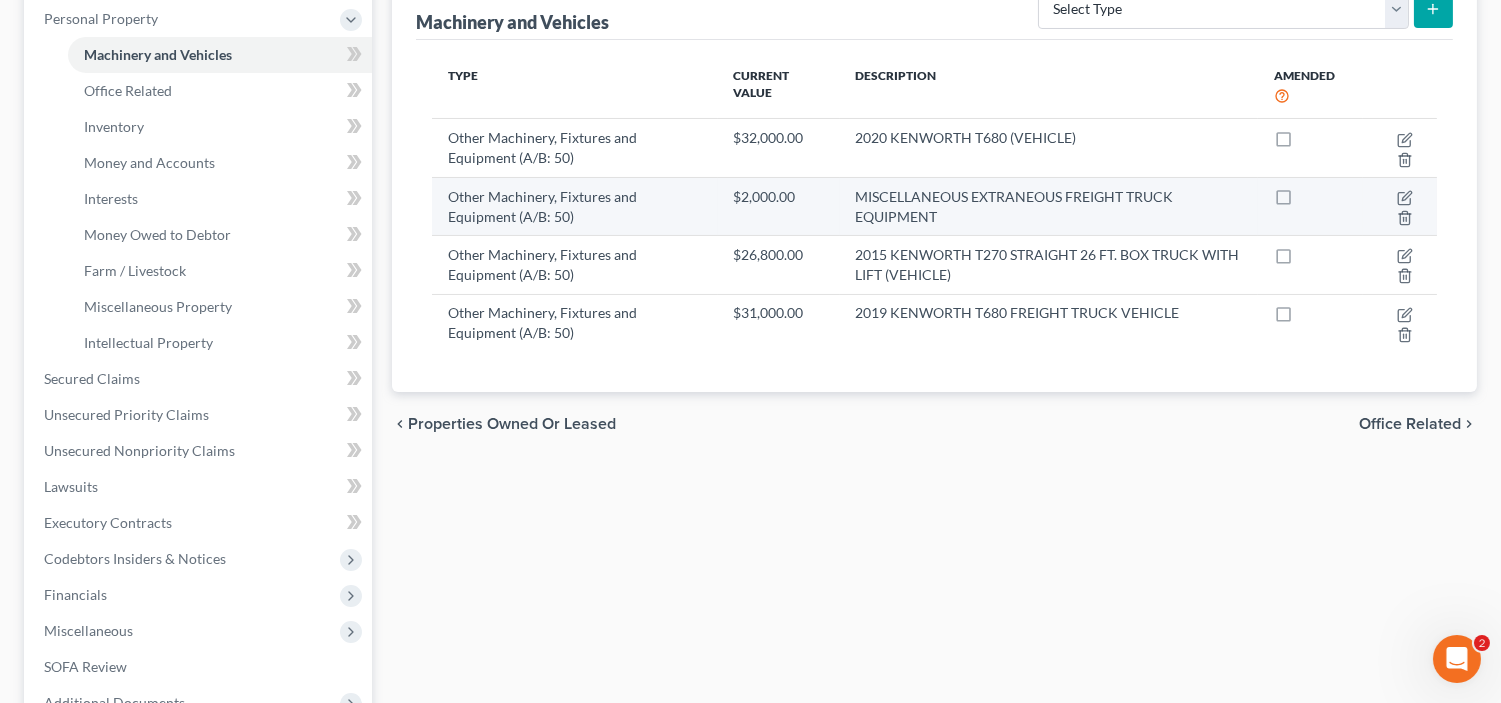 scroll, scrollTop: 333, scrollLeft: 0, axis: vertical 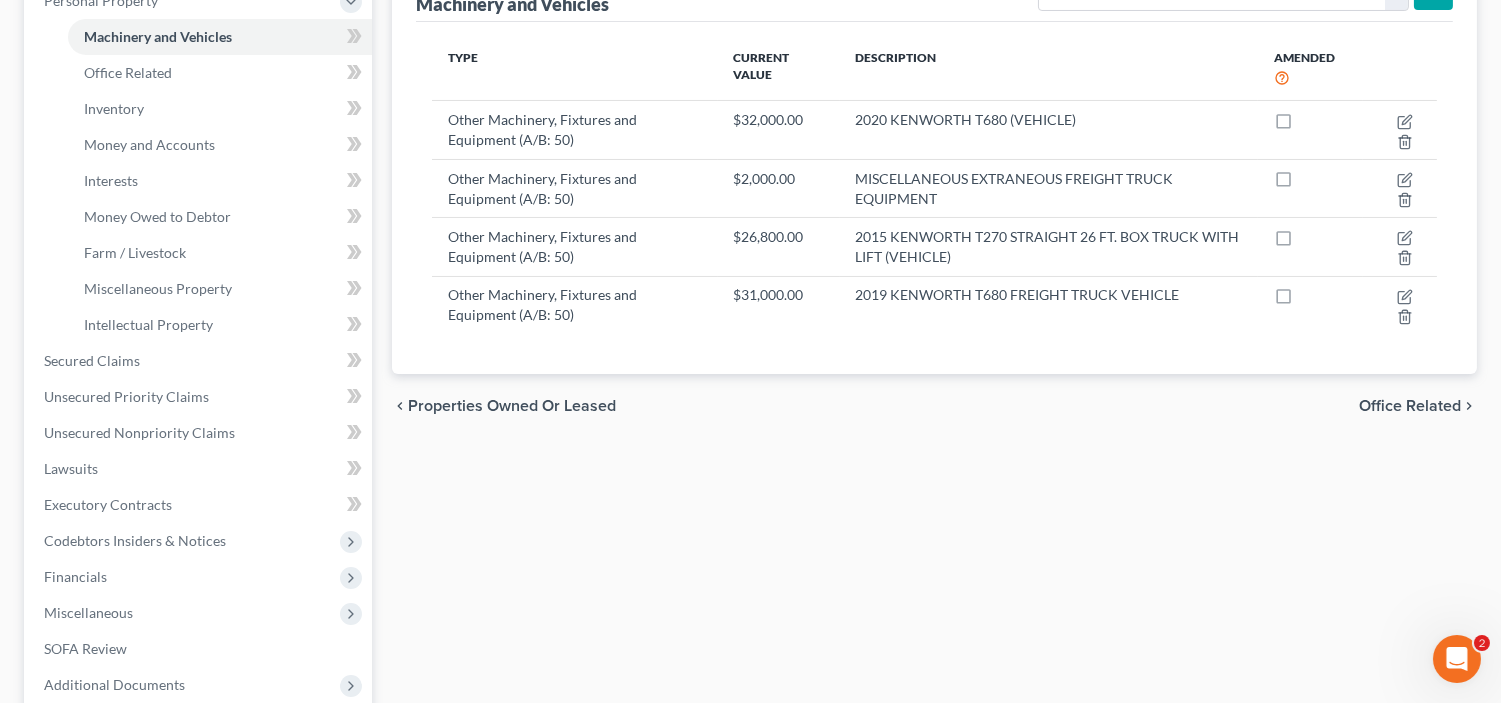 click on "Office Related" at bounding box center [1410, 406] 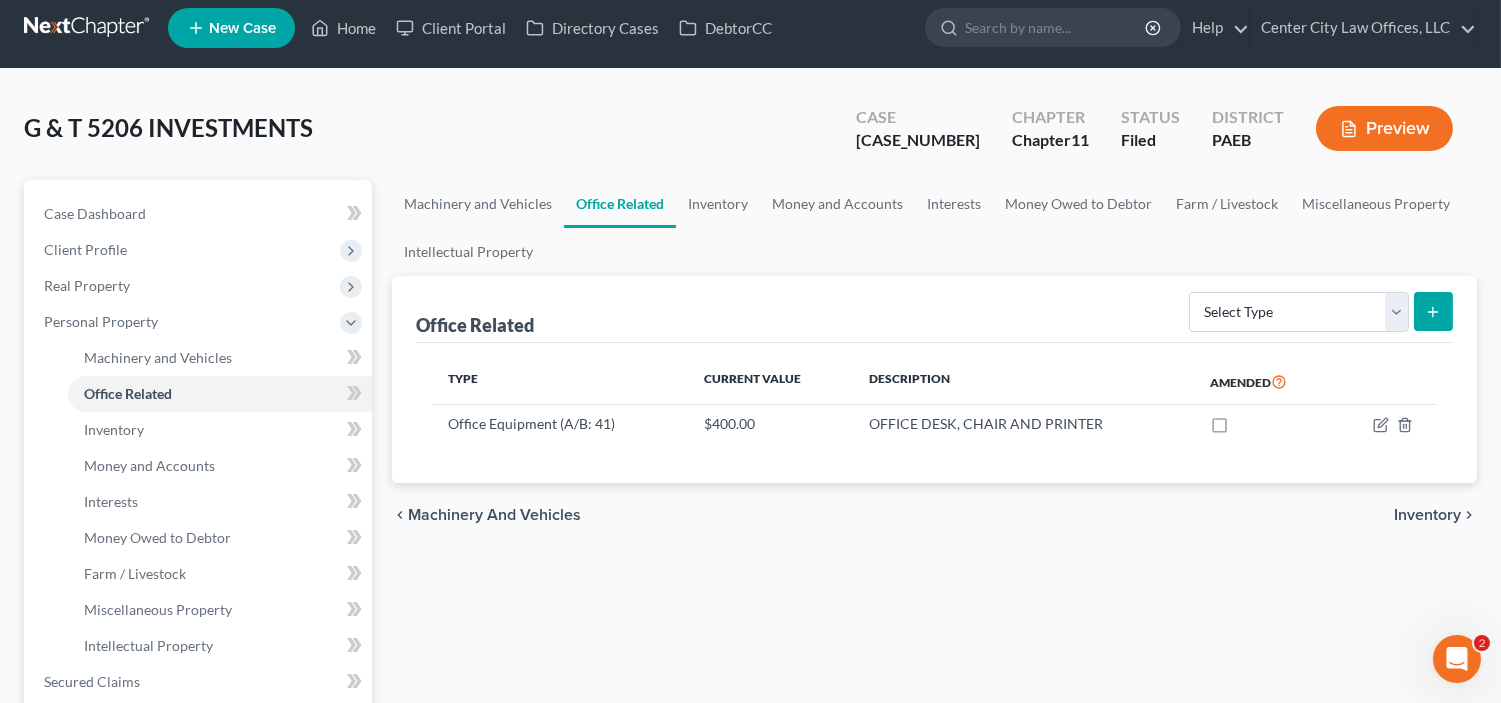 scroll, scrollTop: 0, scrollLeft: 0, axis: both 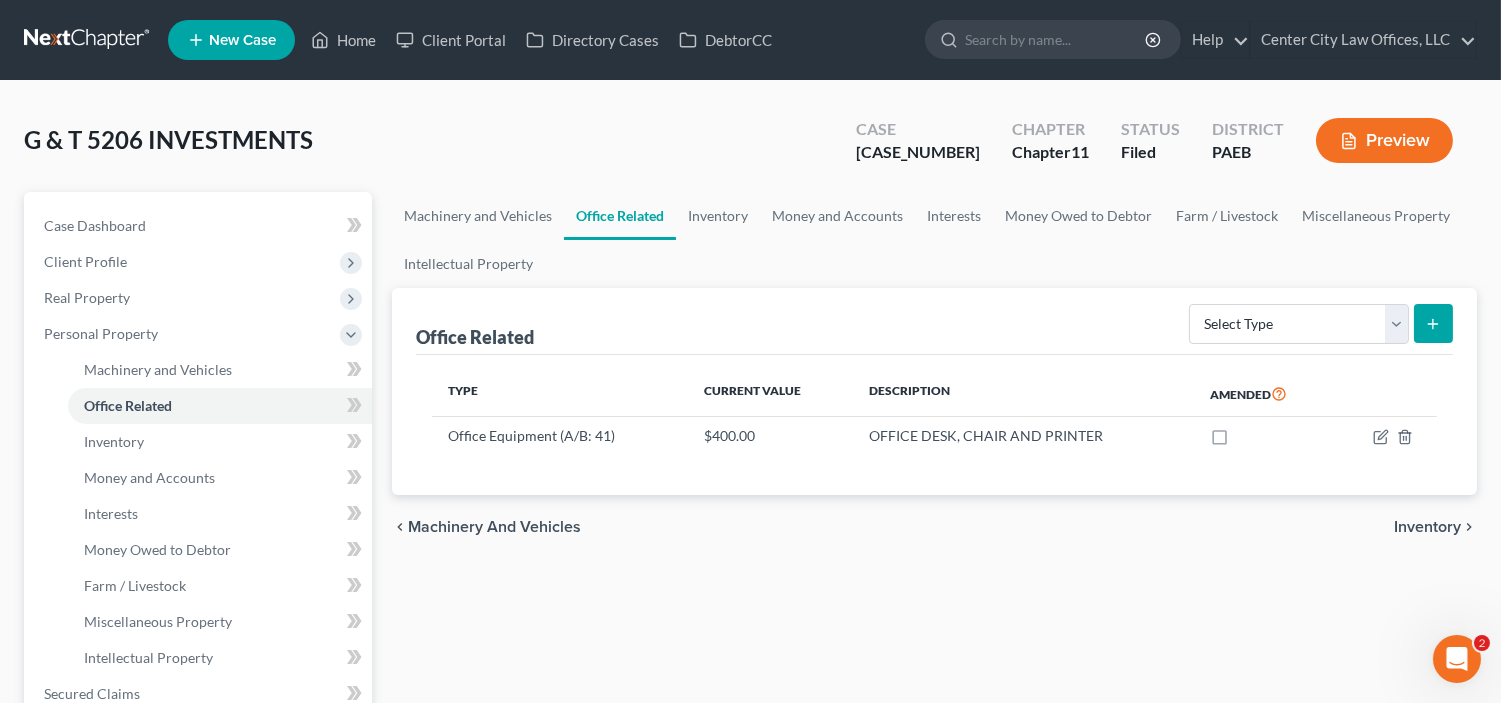 click on "Inventory" at bounding box center [1427, 527] 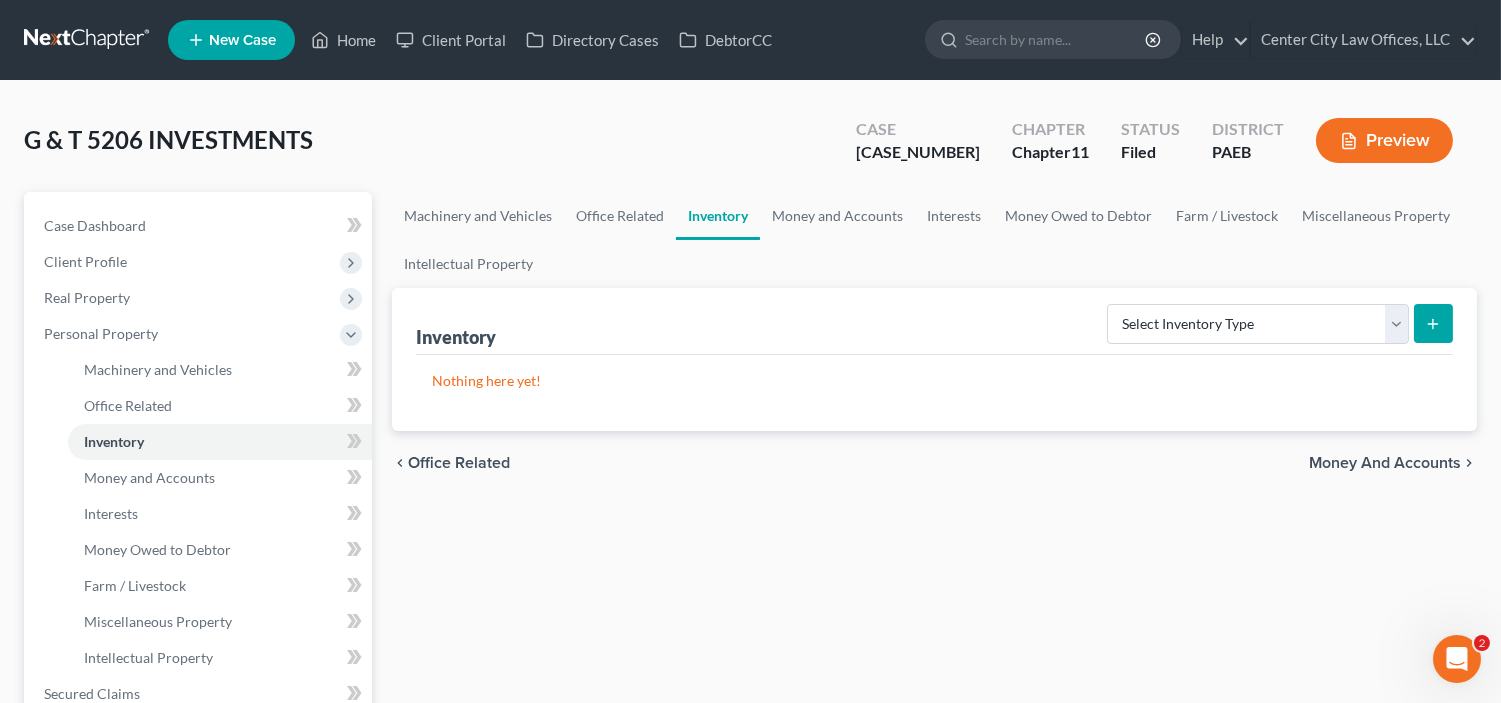 click on "Money and Accounts" at bounding box center (1385, 463) 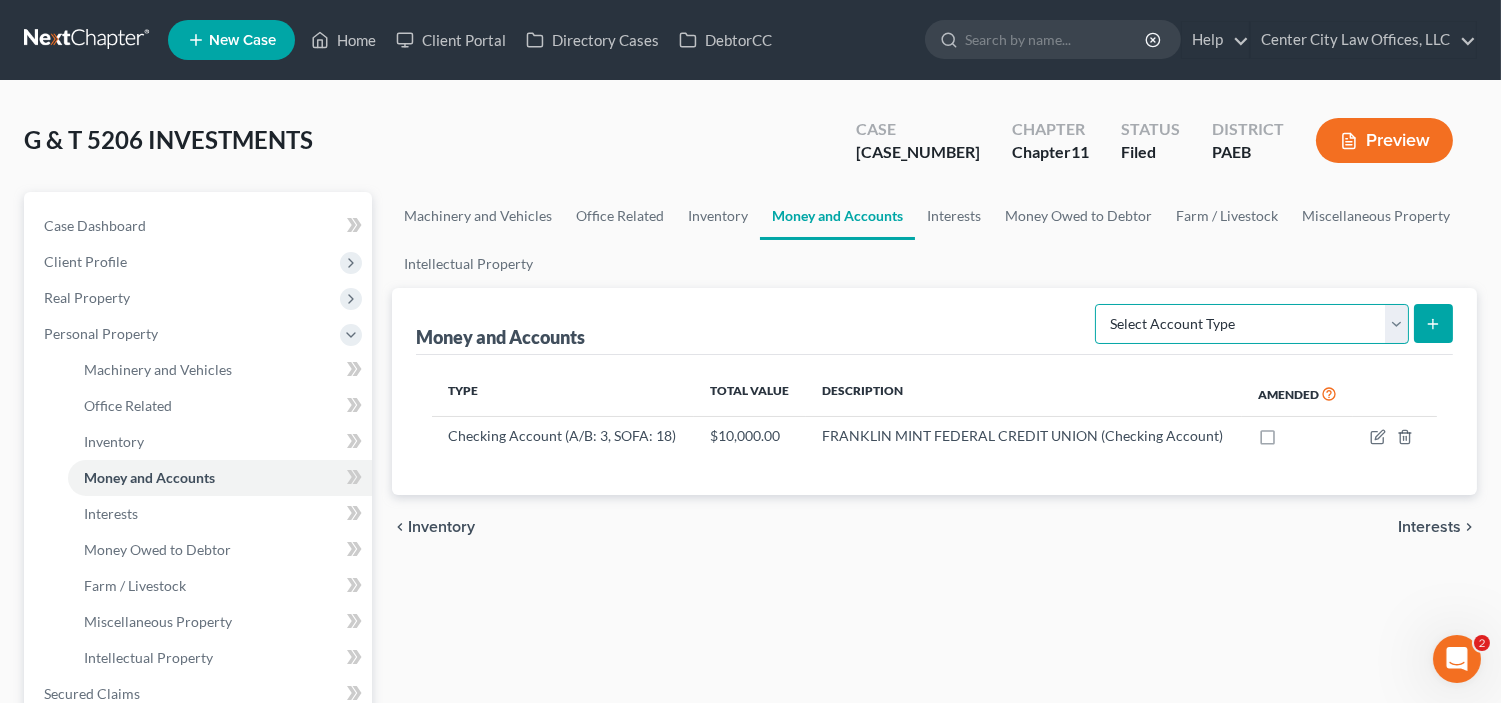 click on "Select Account Type Brokerage (A/B: 3, SOFA: 18) Cash on Hand (A/B: 2) Certificates of Deposit (A/B: 4, SOFA: 18) Checking Account (A/B: 3, SOFA: 18) Money Market (A/B: 3, SOFA: 18) Other Cash Equivalents (A/B: 4) Prepayments (A/B: 8) Safe Deposit Box (A/B: 4, SOFA: 18, 19) Savings Account (A/B: 3, SOFA: 18) Security Deposits or Prepayments (A/B: 7)" at bounding box center [1252, 324] 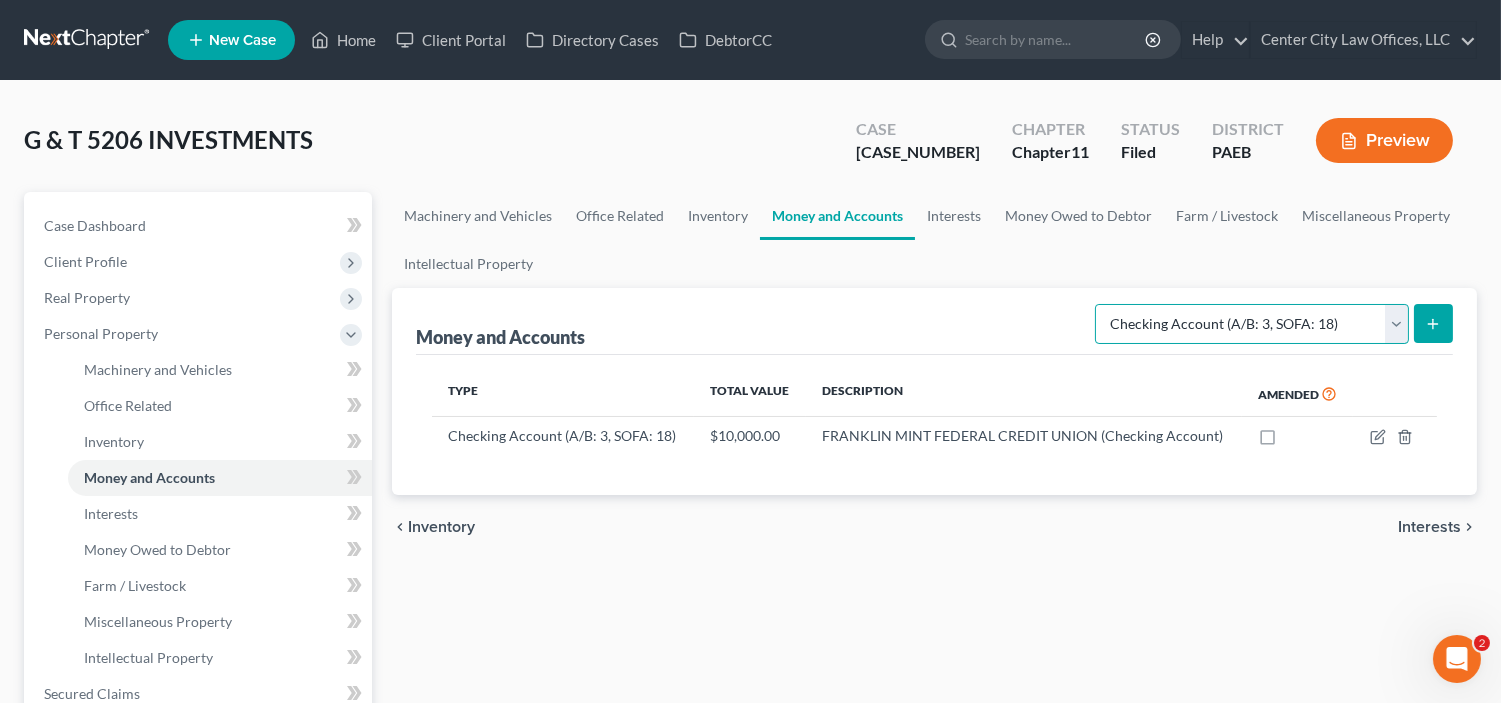 click on "Select Account Type Brokerage (A/B: 3, SOFA: 18) Cash on Hand (A/B: 2) Certificates of Deposit (A/B: 4, SOFA: 18) Checking Account (A/B: 3, SOFA: 18) Money Market (A/B: 3, SOFA: 18) Other Cash Equivalents (A/B: 4) Prepayments (A/B: 8) Safe Deposit Box (A/B: 4, SOFA: 18, 19) Savings Account (A/B: 3, SOFA: 18) Security Deposits or Prepayments (A/B: 7)" at bounding box center (1252, 324) 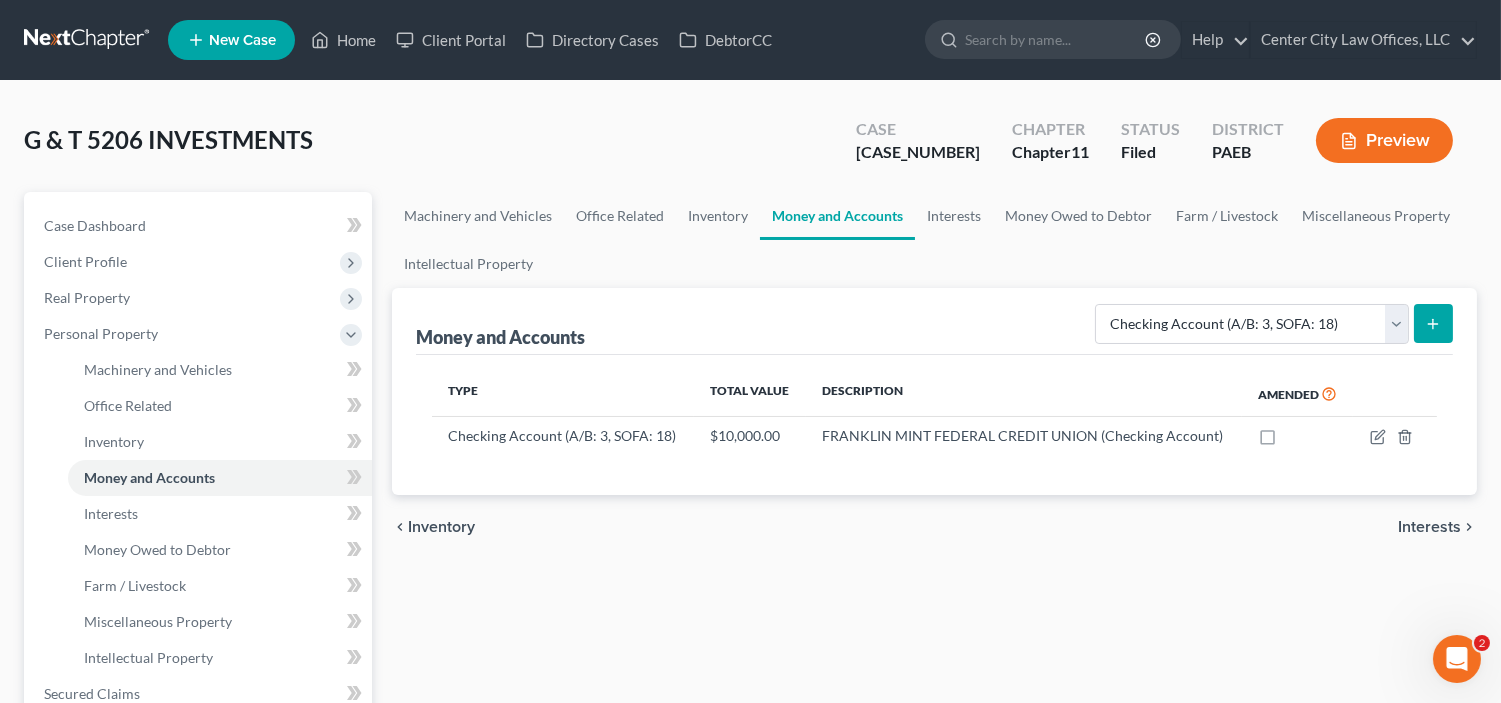 click 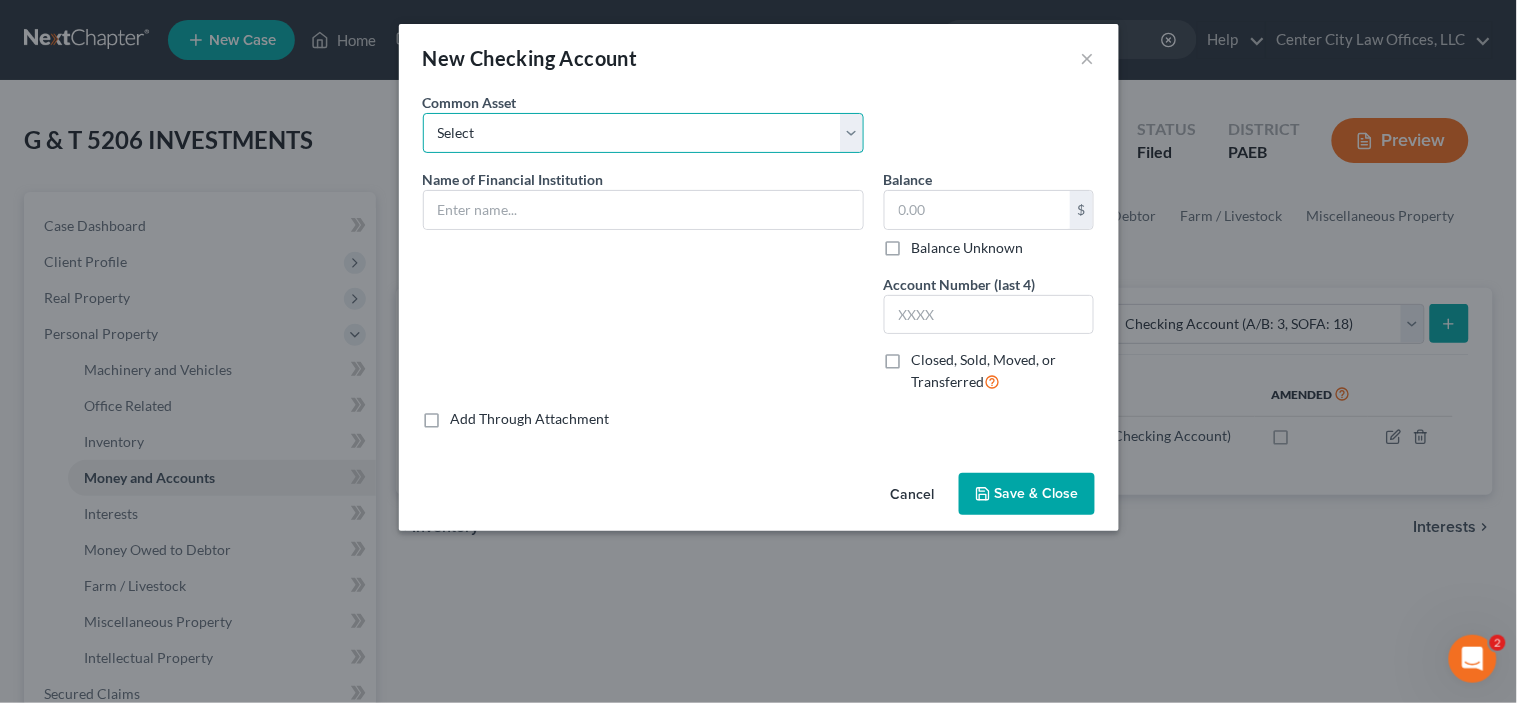 click on "Select POLICE AND FIRE FEDERAL CREDIT UNION GREEN DOT PAY CARD SOLE PAY CARD SANTANDER TD BANK UNIVEST ARDENT CREDIT UNION WELLS FARGO CHECKING BANK OF AMERICA CITIZENS BANK CHECKING ACCOUNT TRUIST BANK/BB&T AMERICAN HERITAGE" at bounding box center (643, 133) 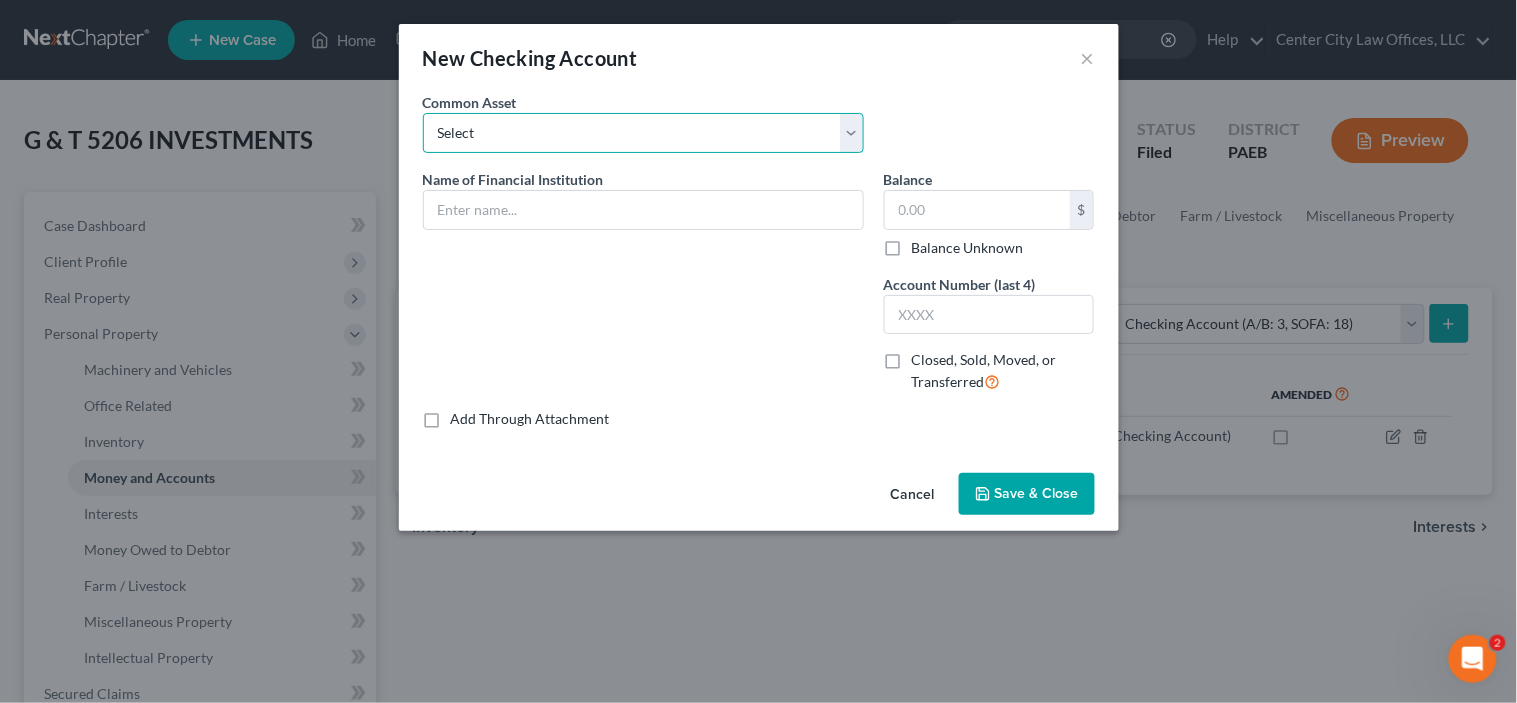 select on "4" 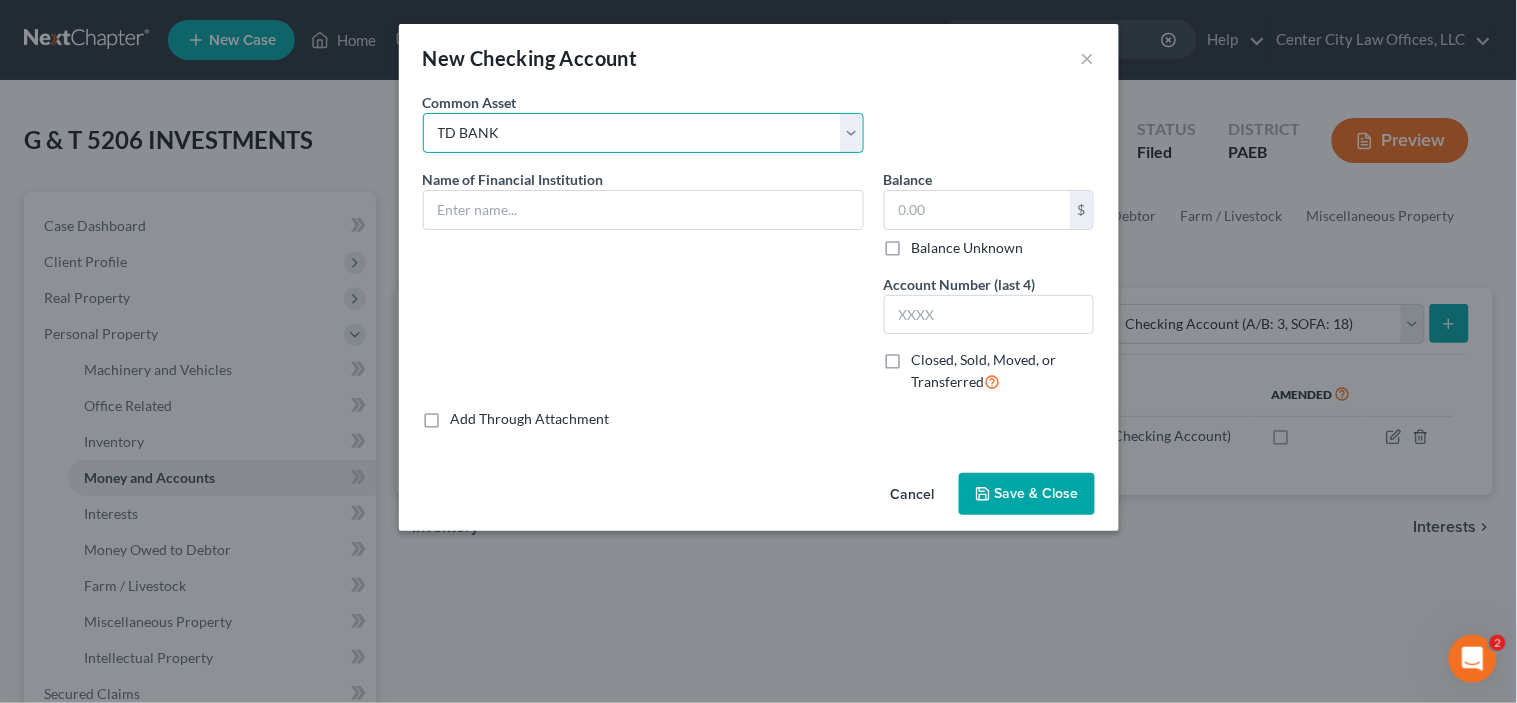 click on "Select POLICE AND FIRE FEDERAL CREDIT UNION GREEN DOT PAY CARD SOLE PAY CARD SANTANDER TD BANK UNIVEST ARDENT CREDIT UNION WELLS FARGO CHECKING BANK OF AMERICA CITIZENS BANK CHECKING ACCOUNT TRUIST BANK/BB&T AMERICAN HERITAGE" at bounding box center (643, 133) 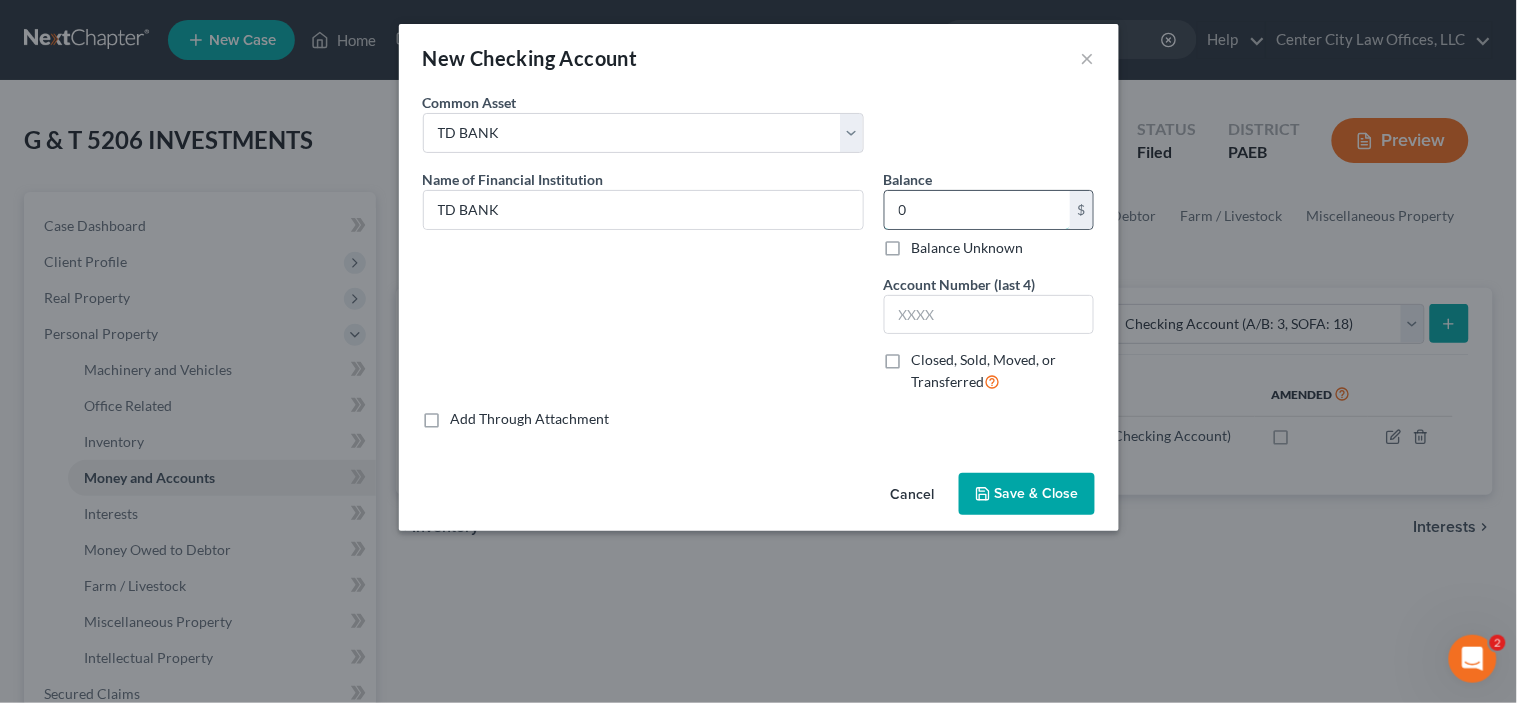 click on "0" at bounding box center (977, 210) 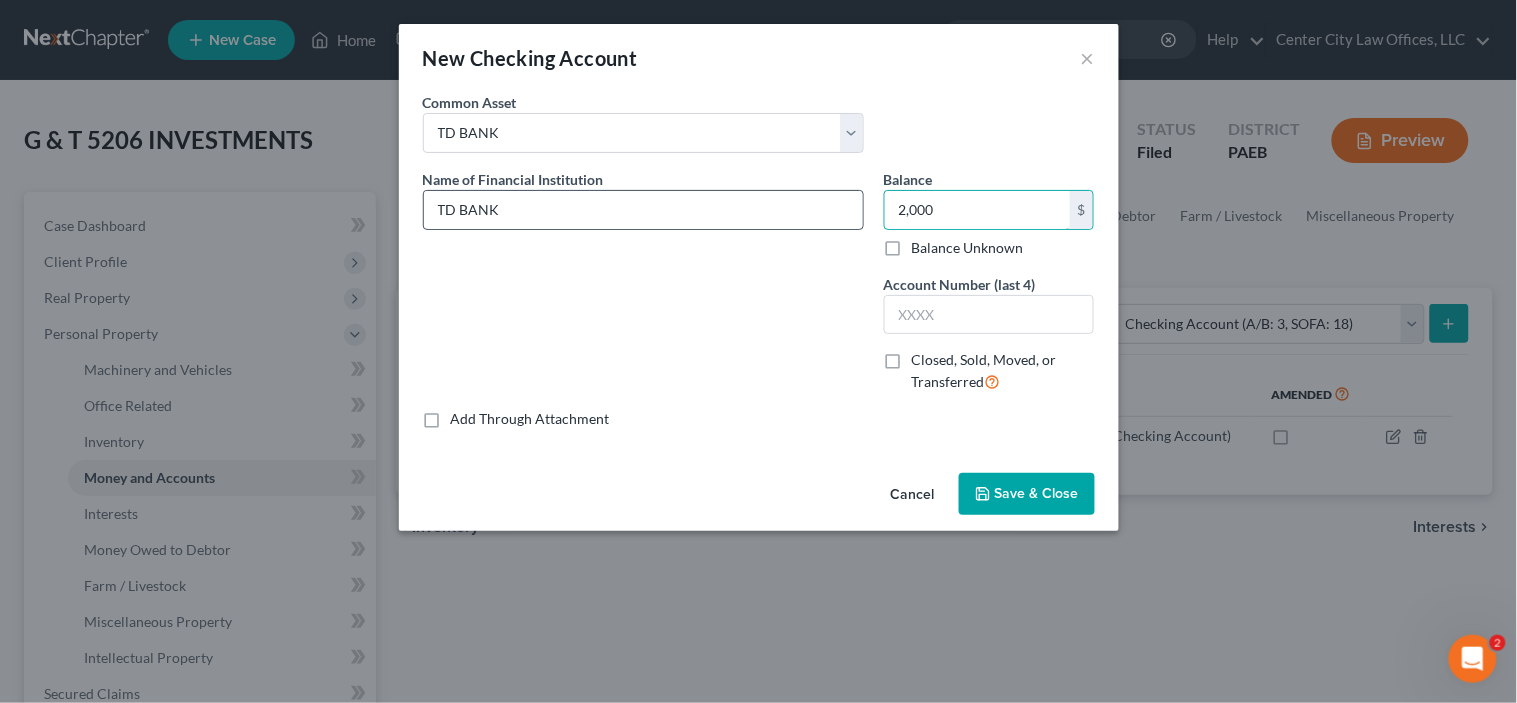 type on "2,000" 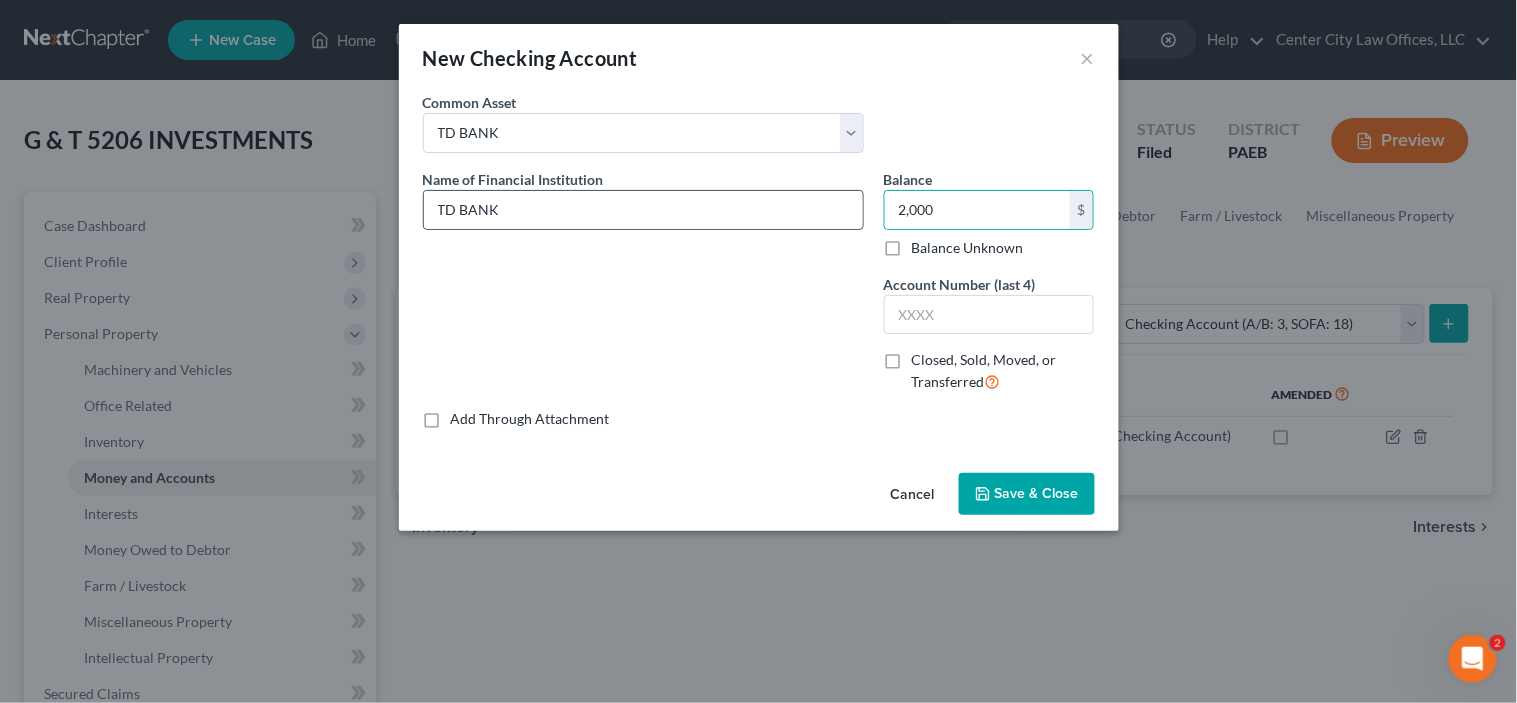 click on "TD BANK" at bounding box center (643, 210) 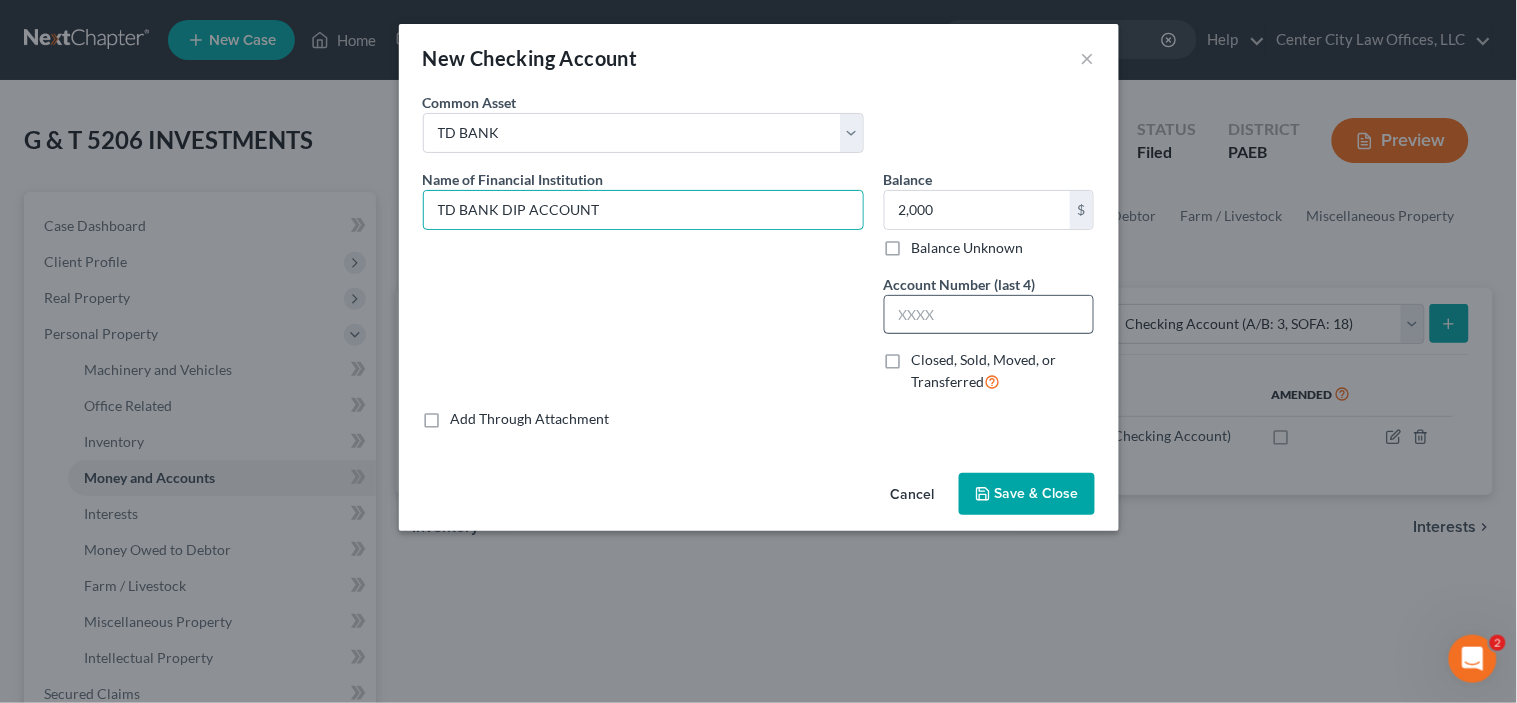 type on "TD BANK DIP ACCOUNT" 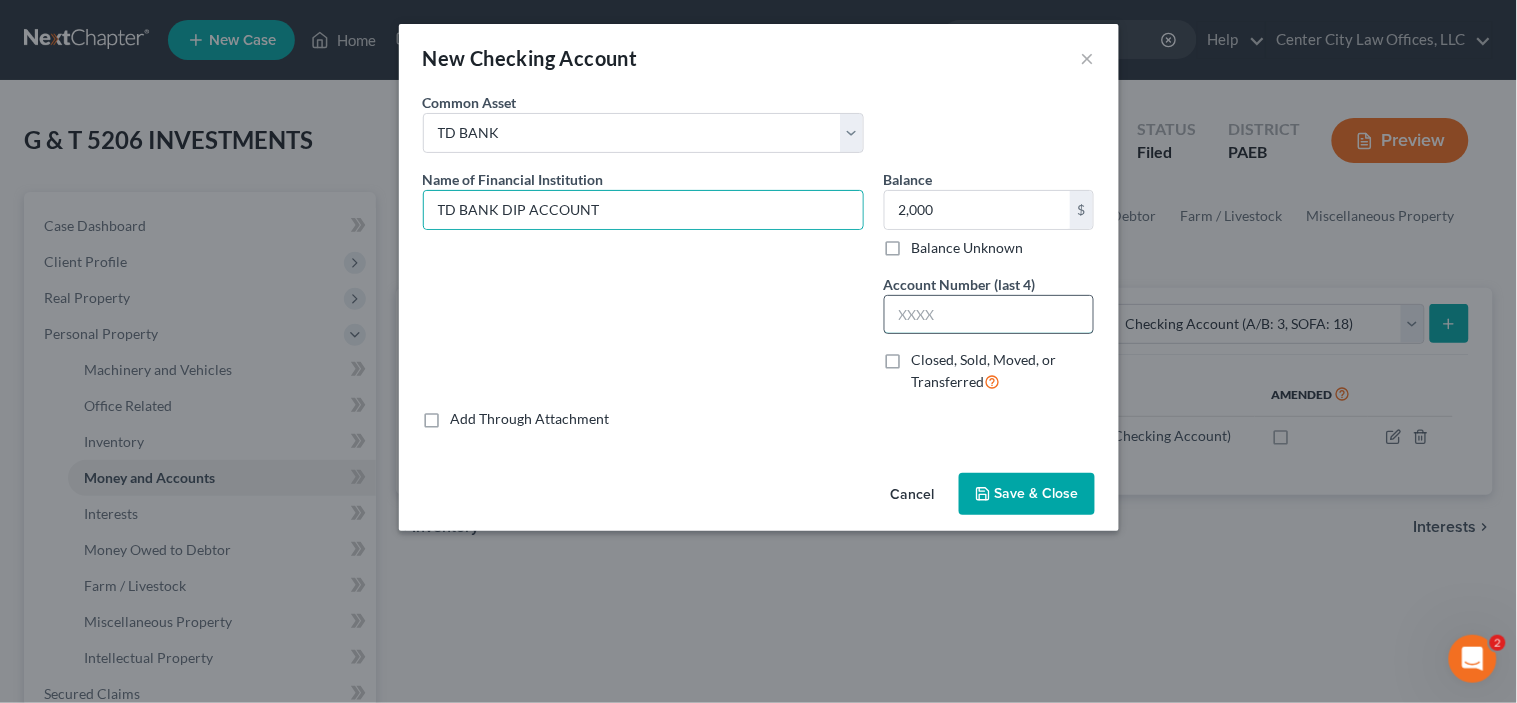 click at bounding box center [989, 315] 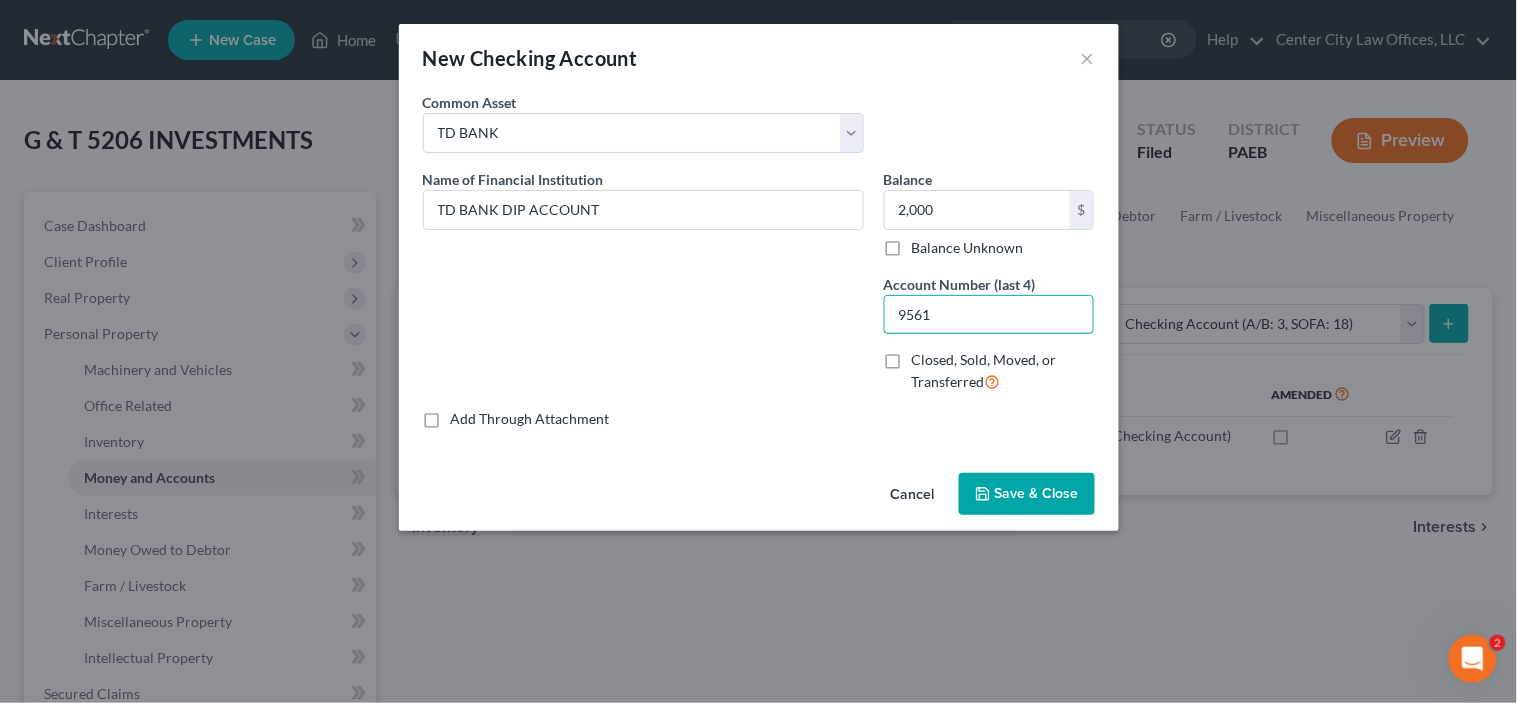 type on "9561" 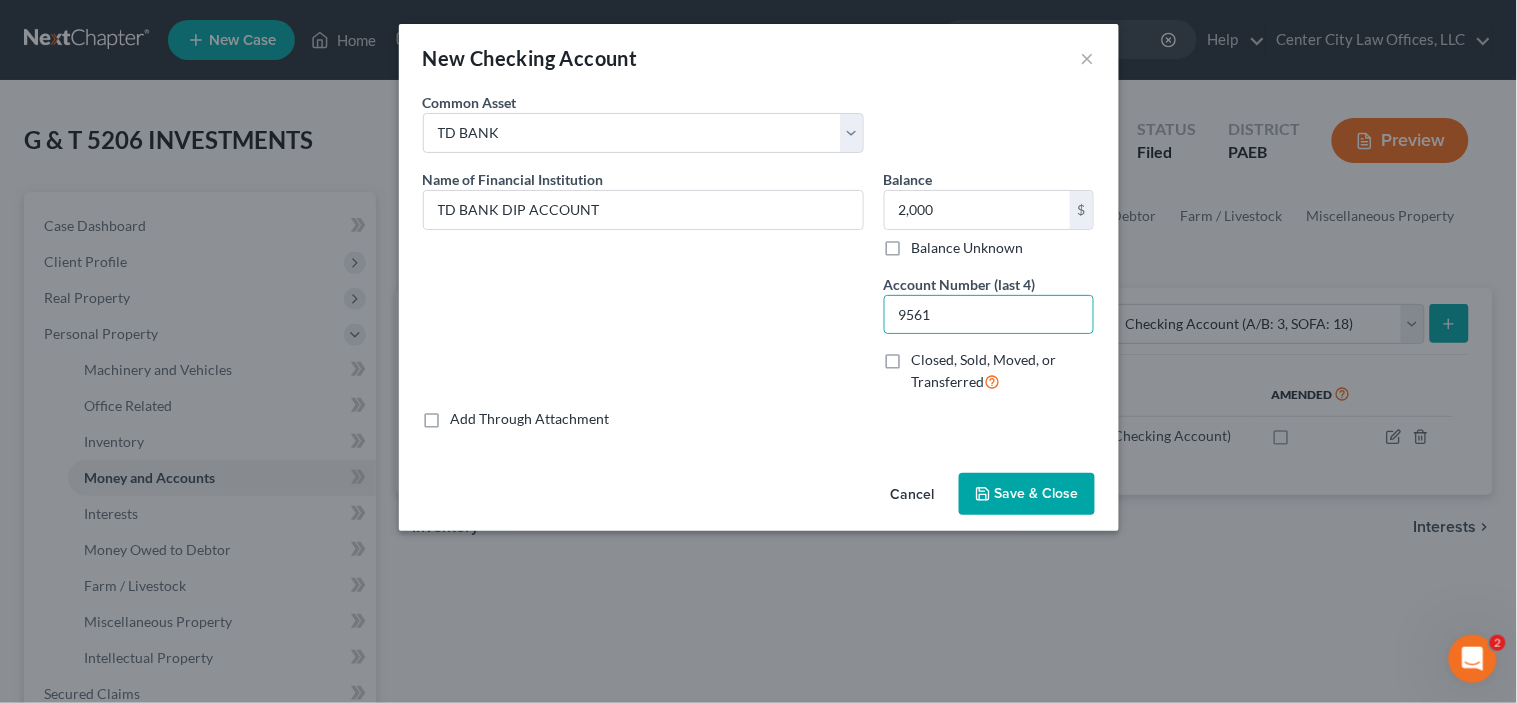 click on "Save & Close" at bounding box center (1037, 493) 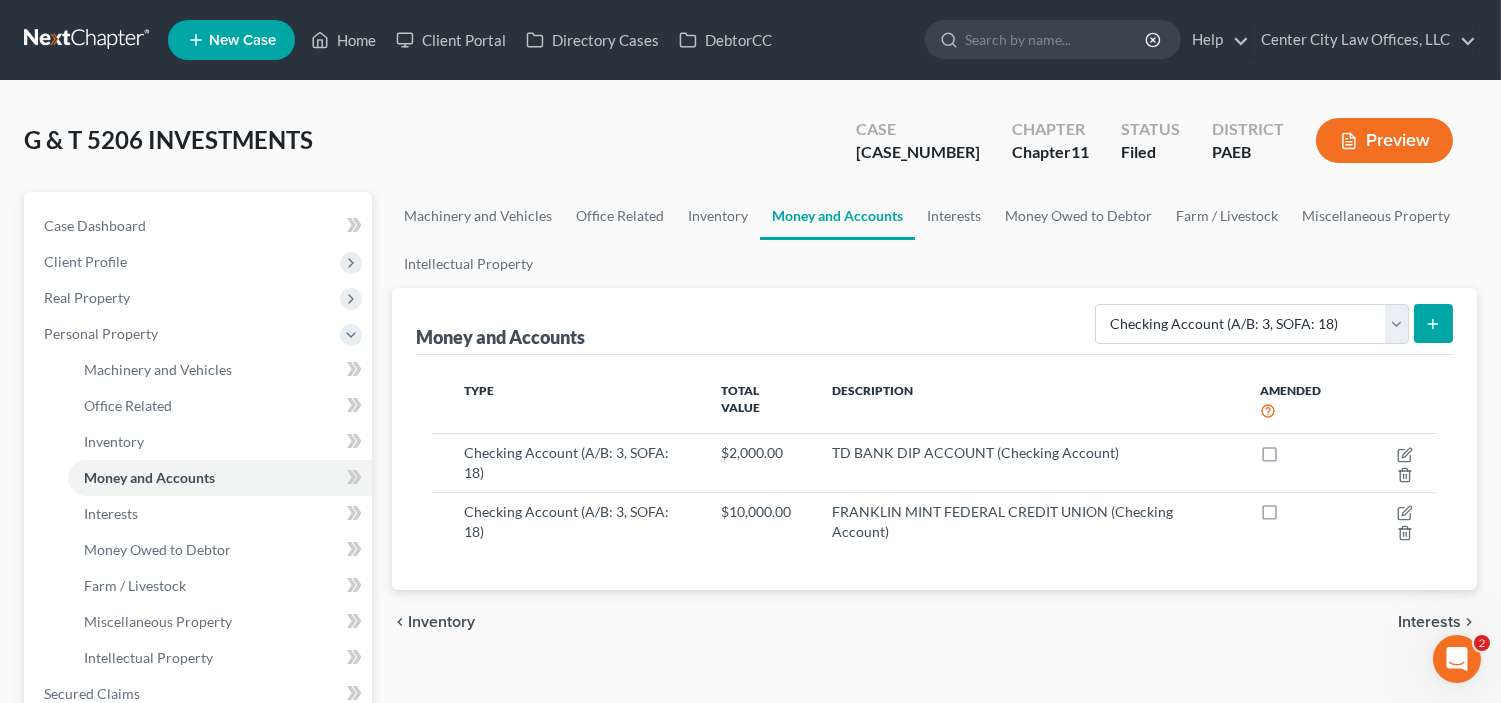 click on "Interests" at bounding box center (1429, 622) 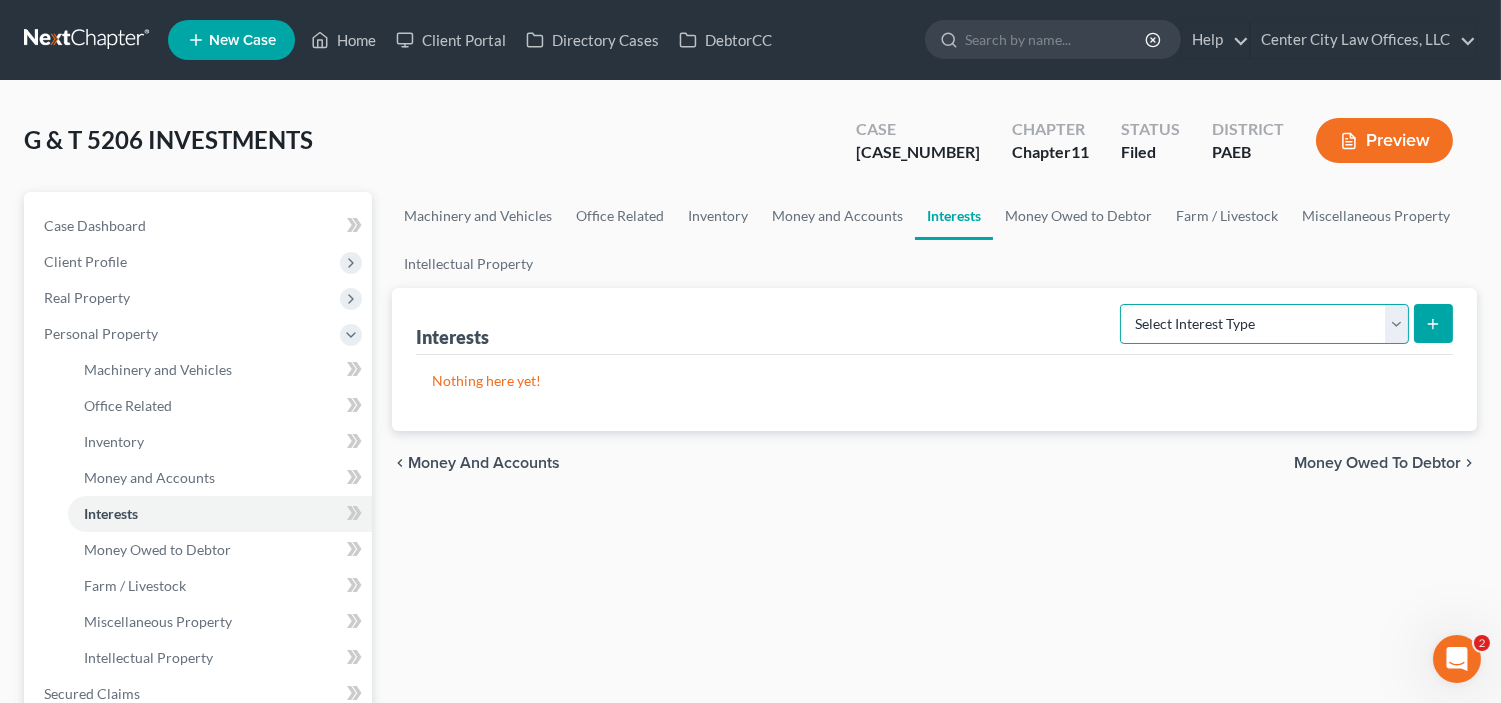 click on "Select Interest Type Bond (A/B: 16) Incorporated Business (A/B: 15) Insurance Plans or Annuities (A/B: 73) Joint Venture (A/B: 15) Mutual Fund (A/B: 14) Partnership (A/B: 15) Stock (A/B: 14) Unincorporated Business (A/B: 15)" at bounding box center (1264, 324) 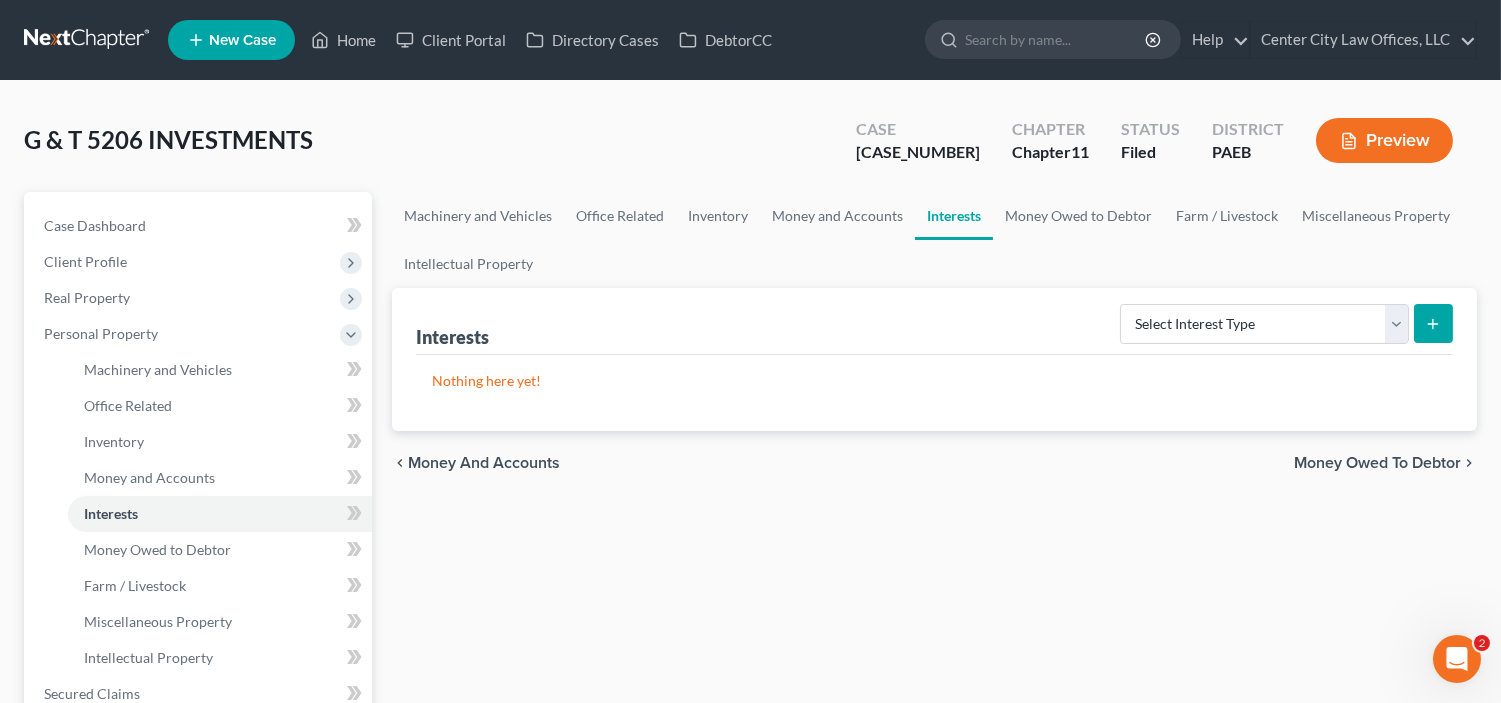 click on "chevron_left
Money and Accounts
Money Owed to Debtor
chevron_right" at bounding box center [934, 463] 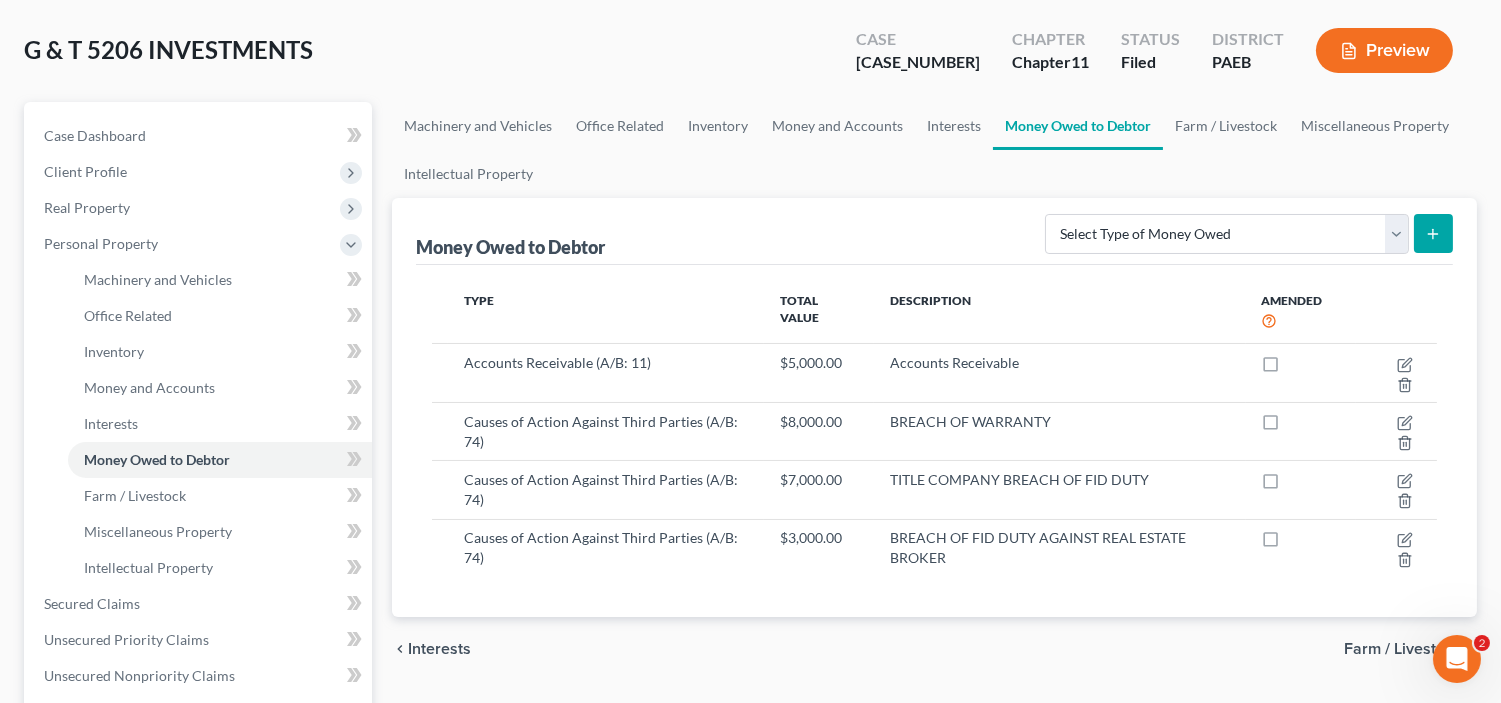 scroll, scrollTop: 92, scrollLeft: 0, axis: vertical 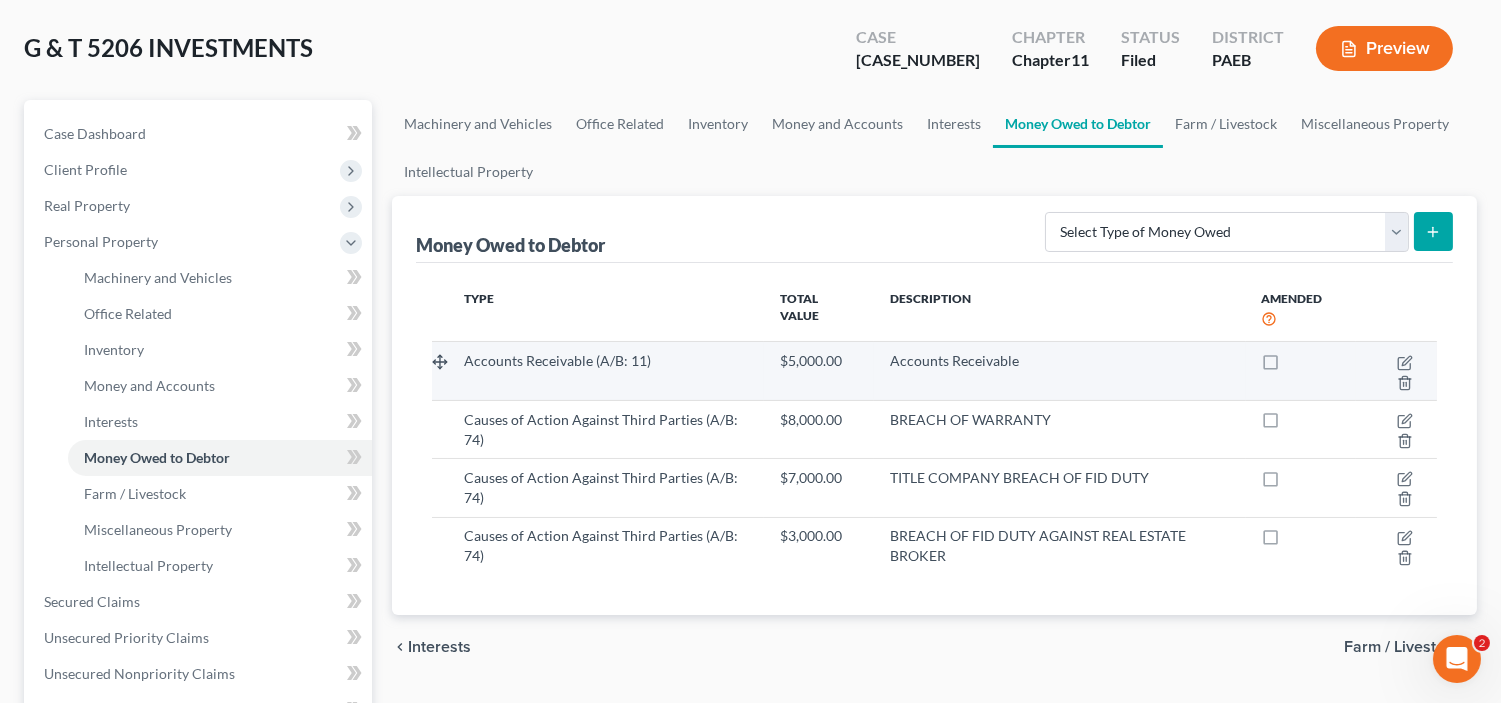 click on "Accounts Receivable" at bounding box center [1059, 371] 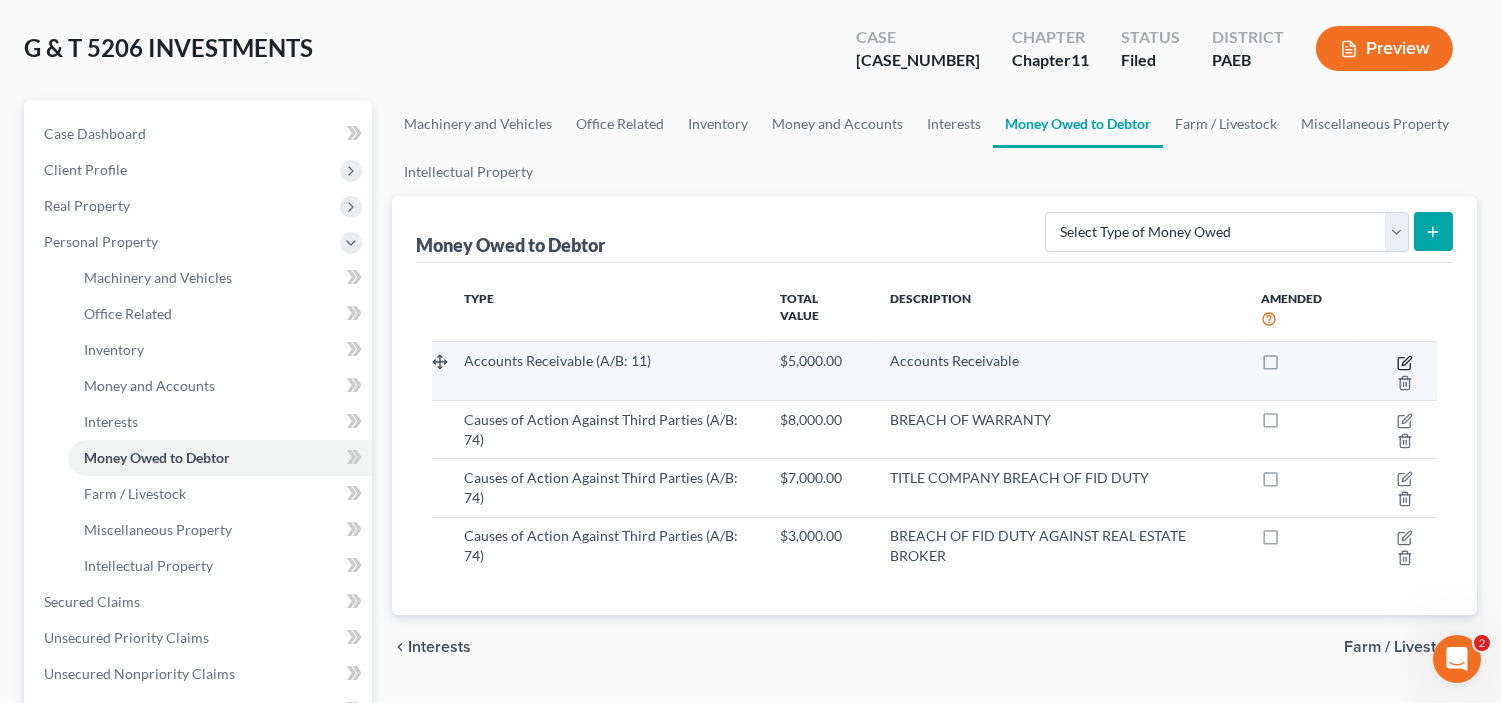 click 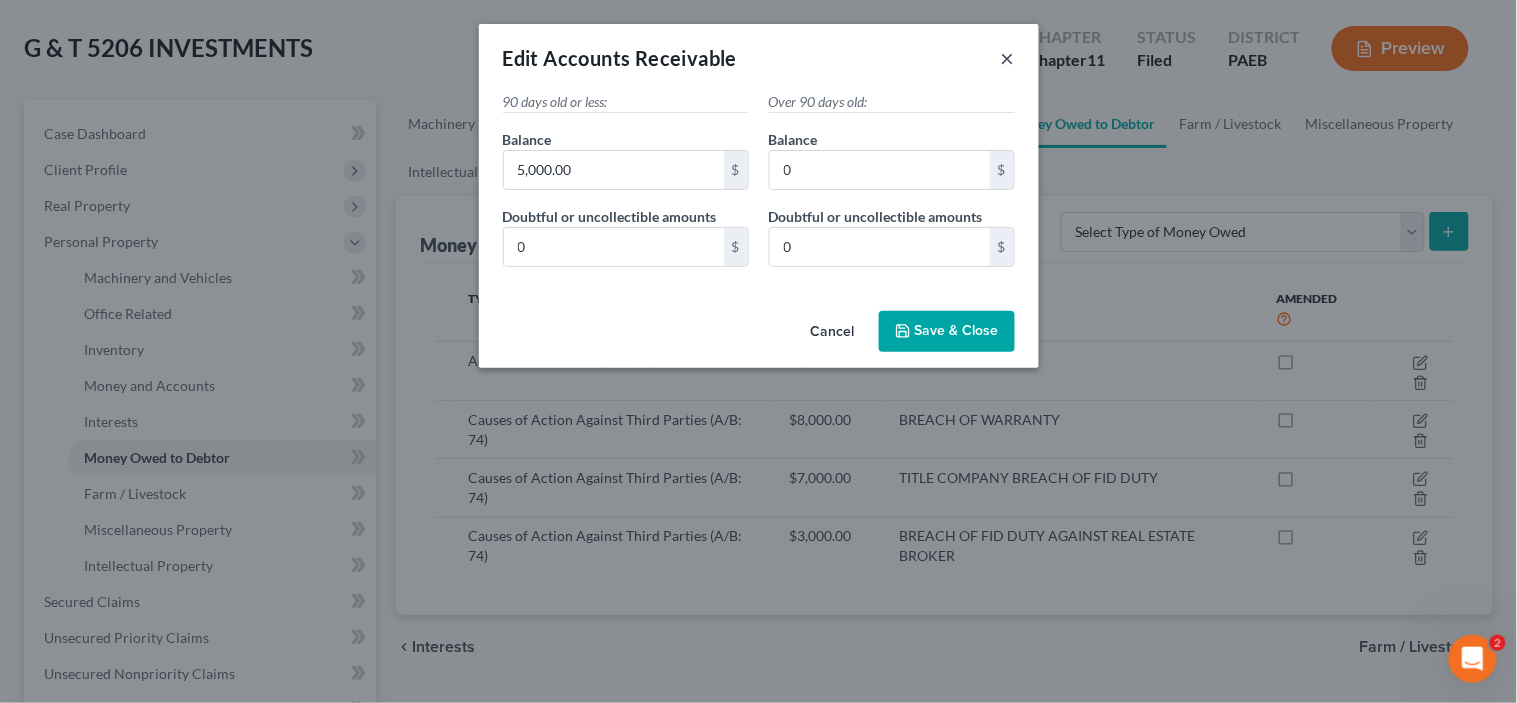 click on "×" at bounding box center (1008, 58) 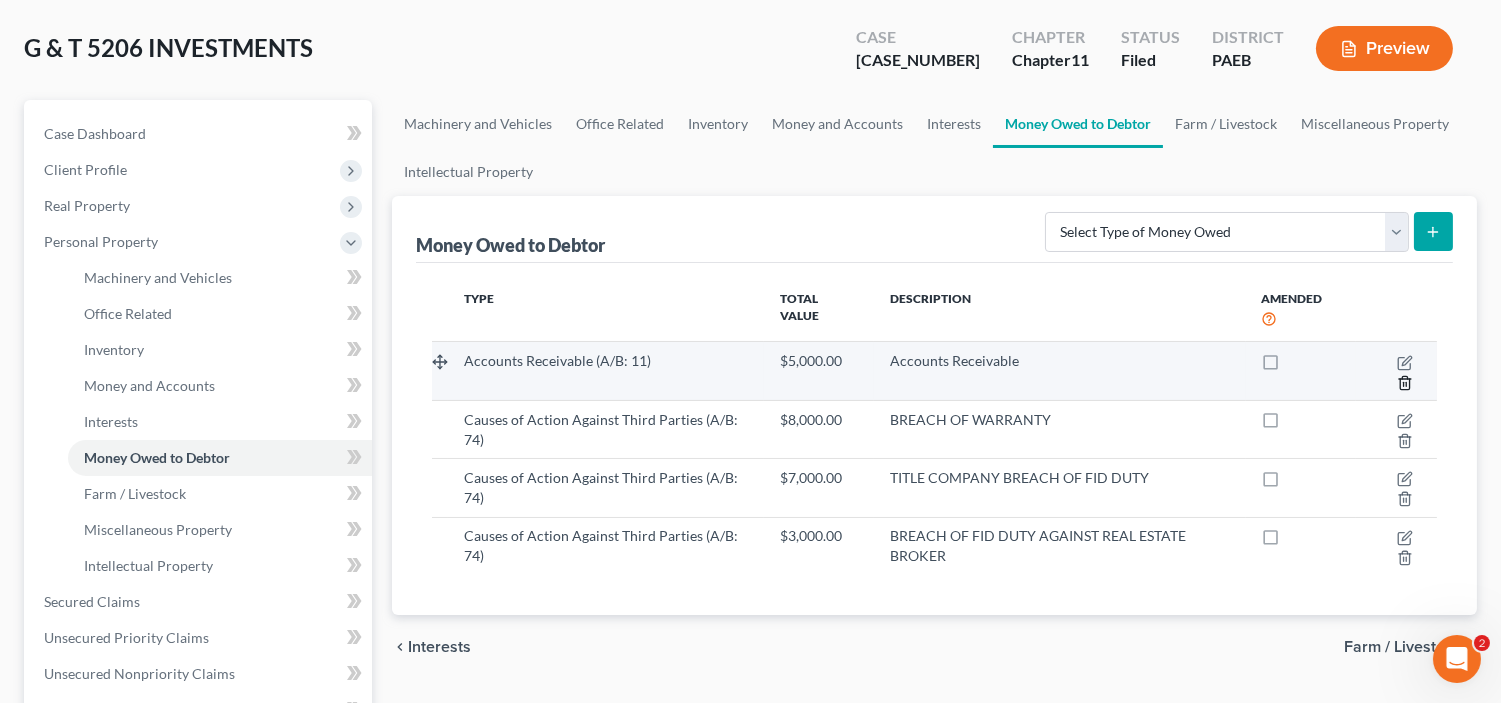 click 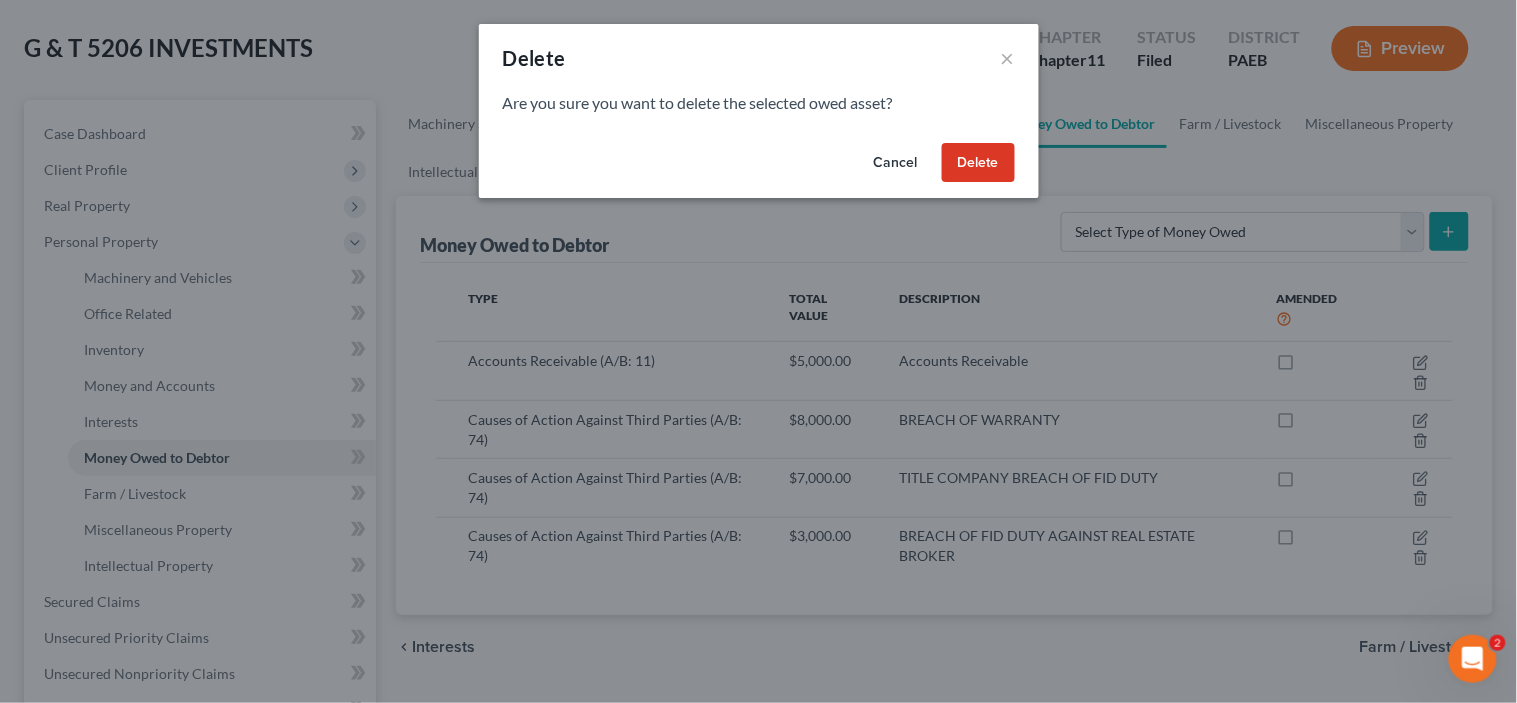 click on "Delete" at bounding box center (978, 163) 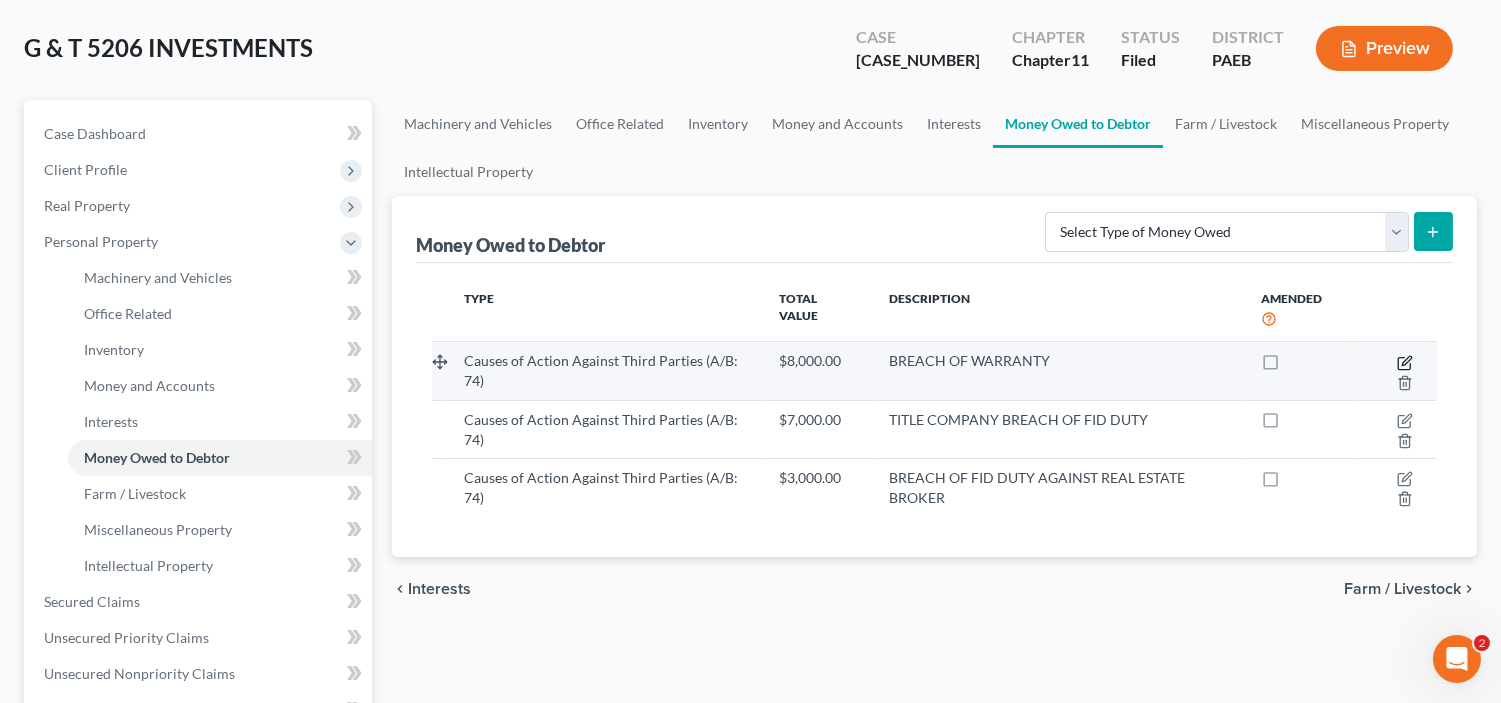 click 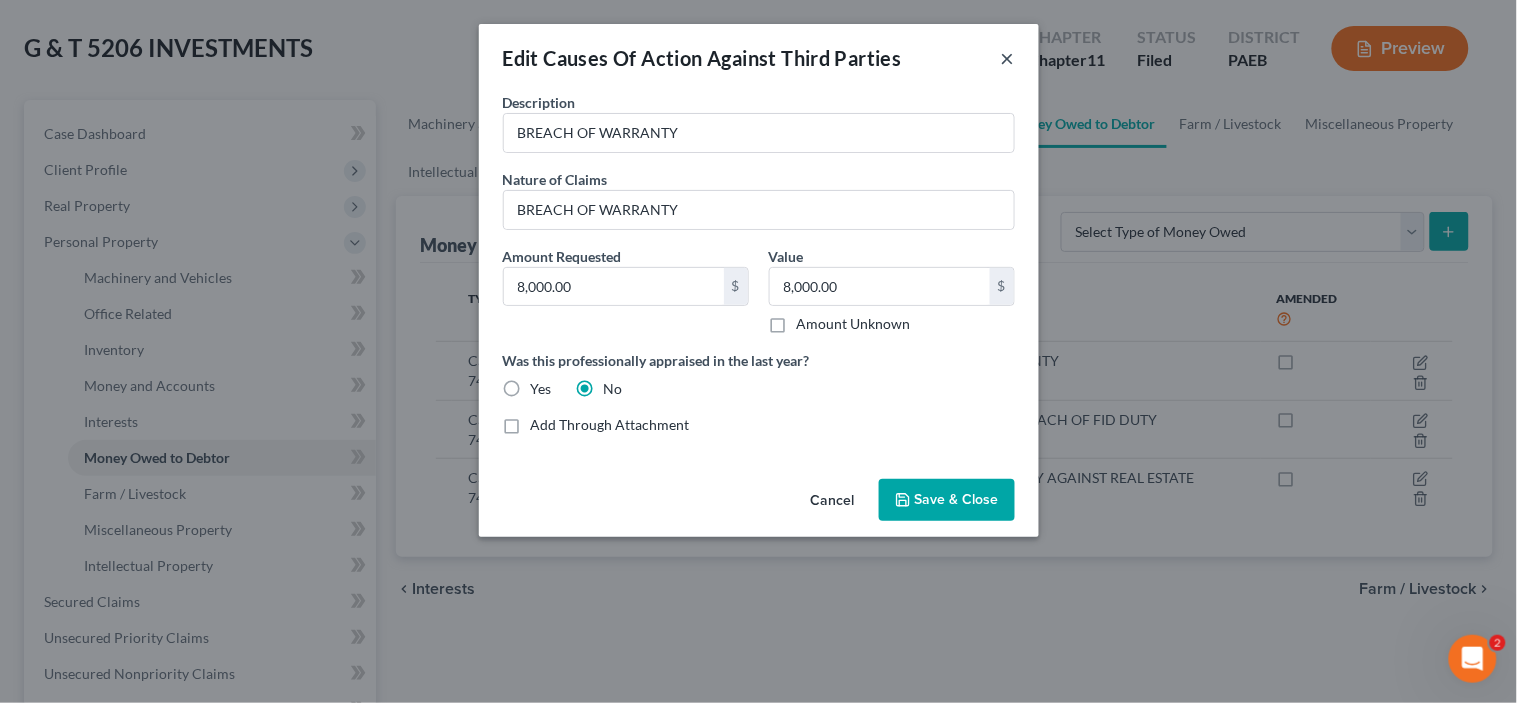 click on "×" at bounding box center [1008, 58] 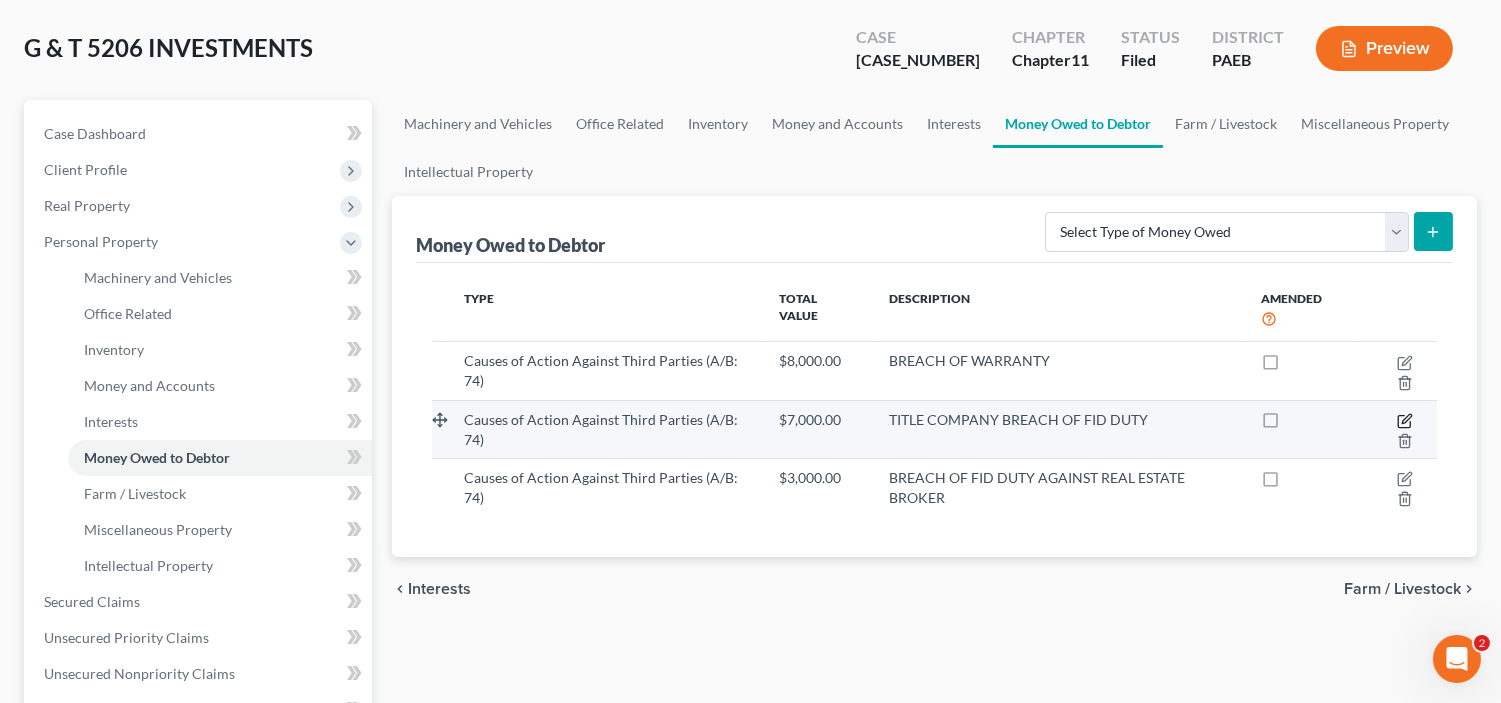 click 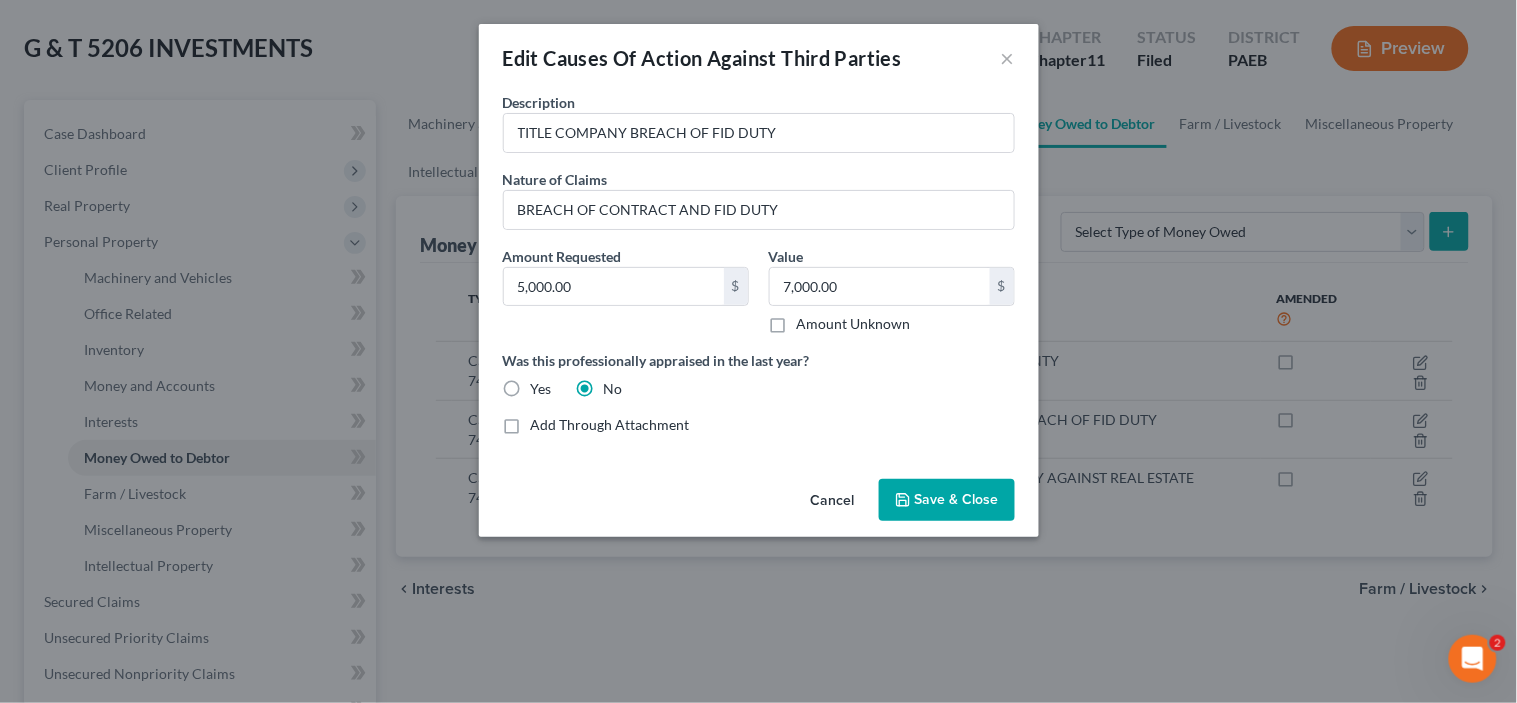 click on "Amount Unknown" at bounding box center (854, 324) 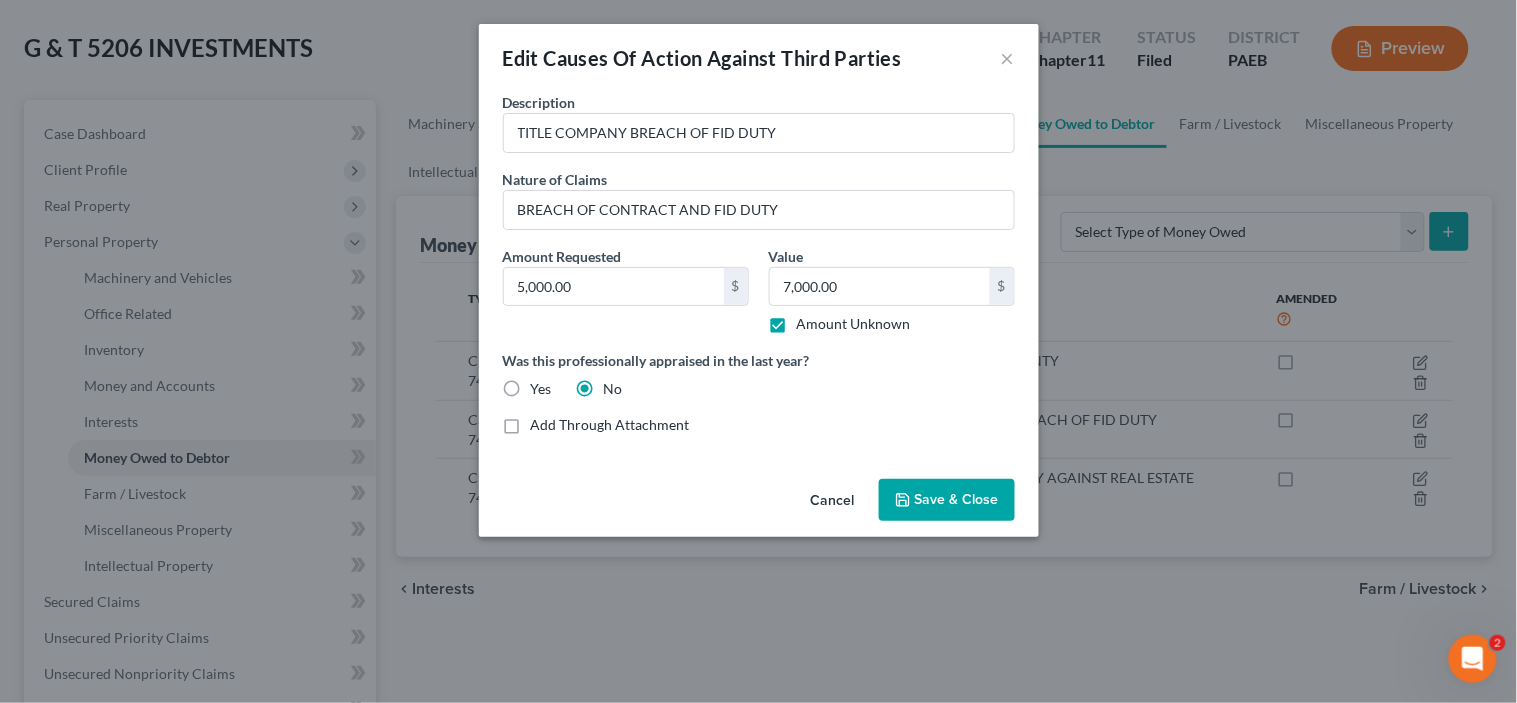 type on "0.00" 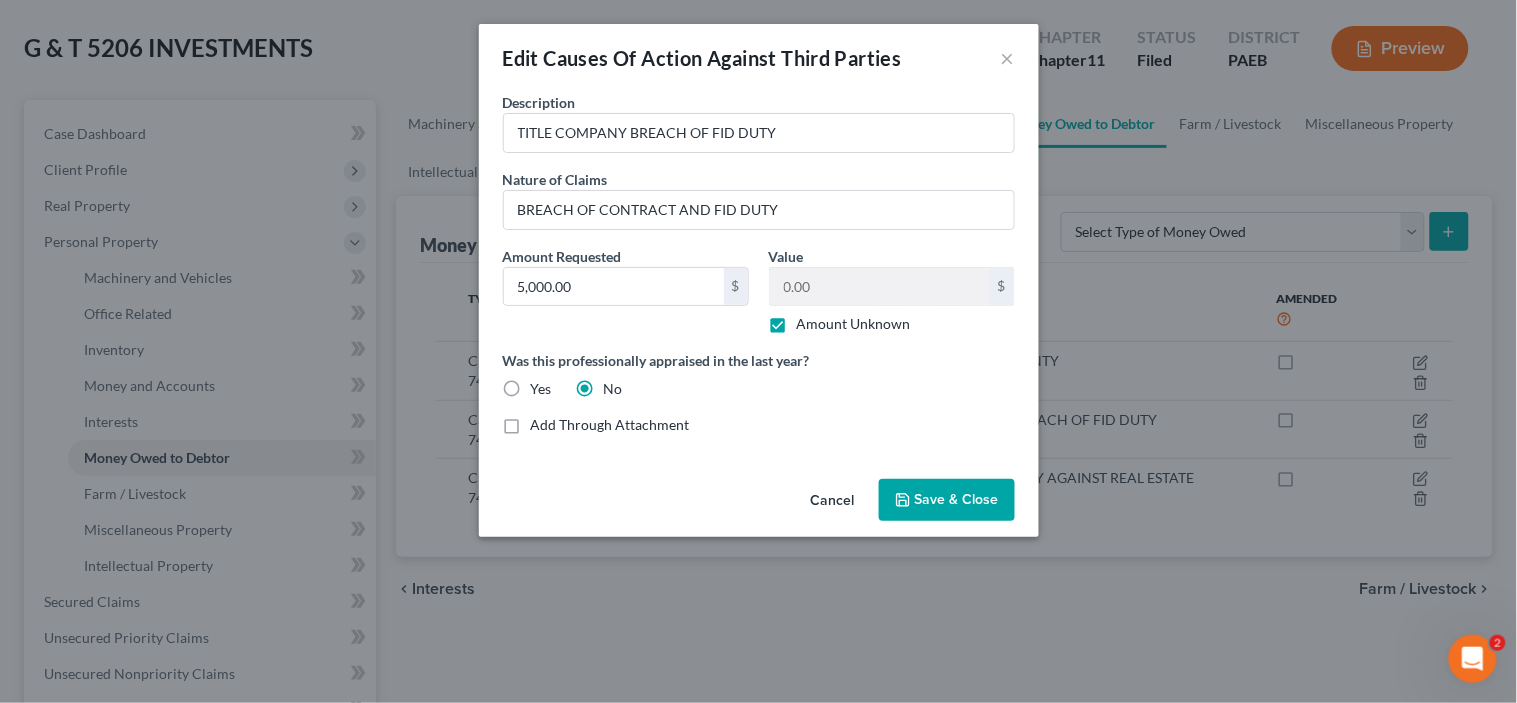 click on "Amount Unknown" at bounding box center [854, 324] 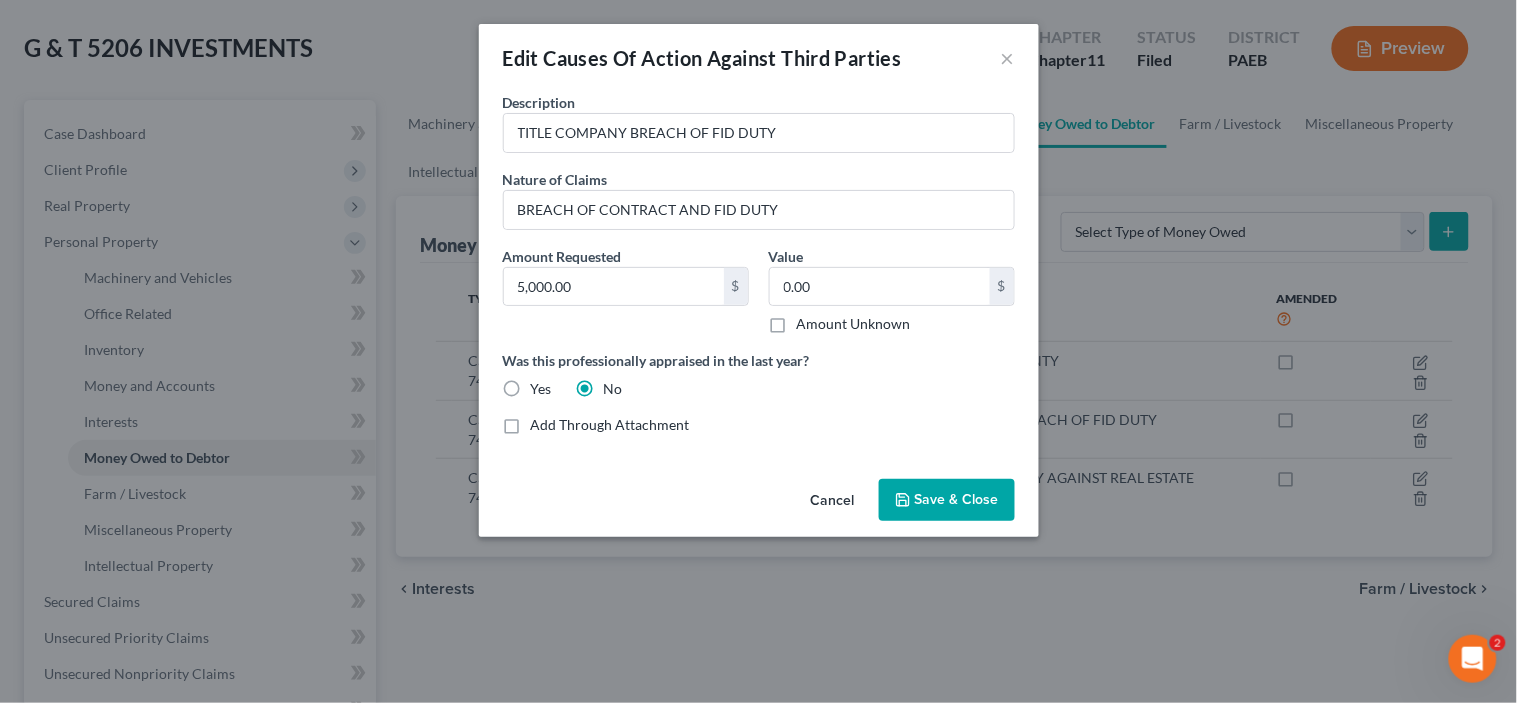 click on "Amount Unknown" at bounding box center (854, 324) 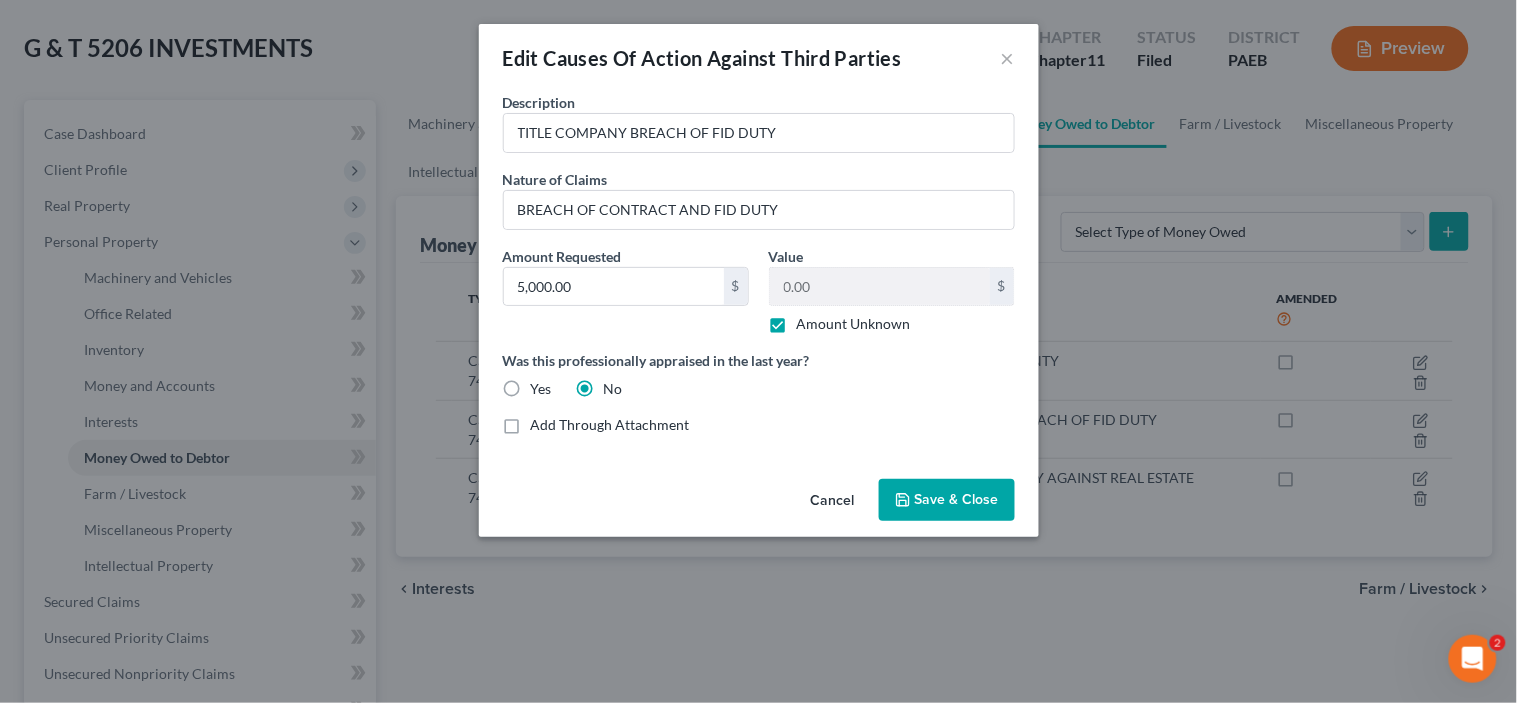 click 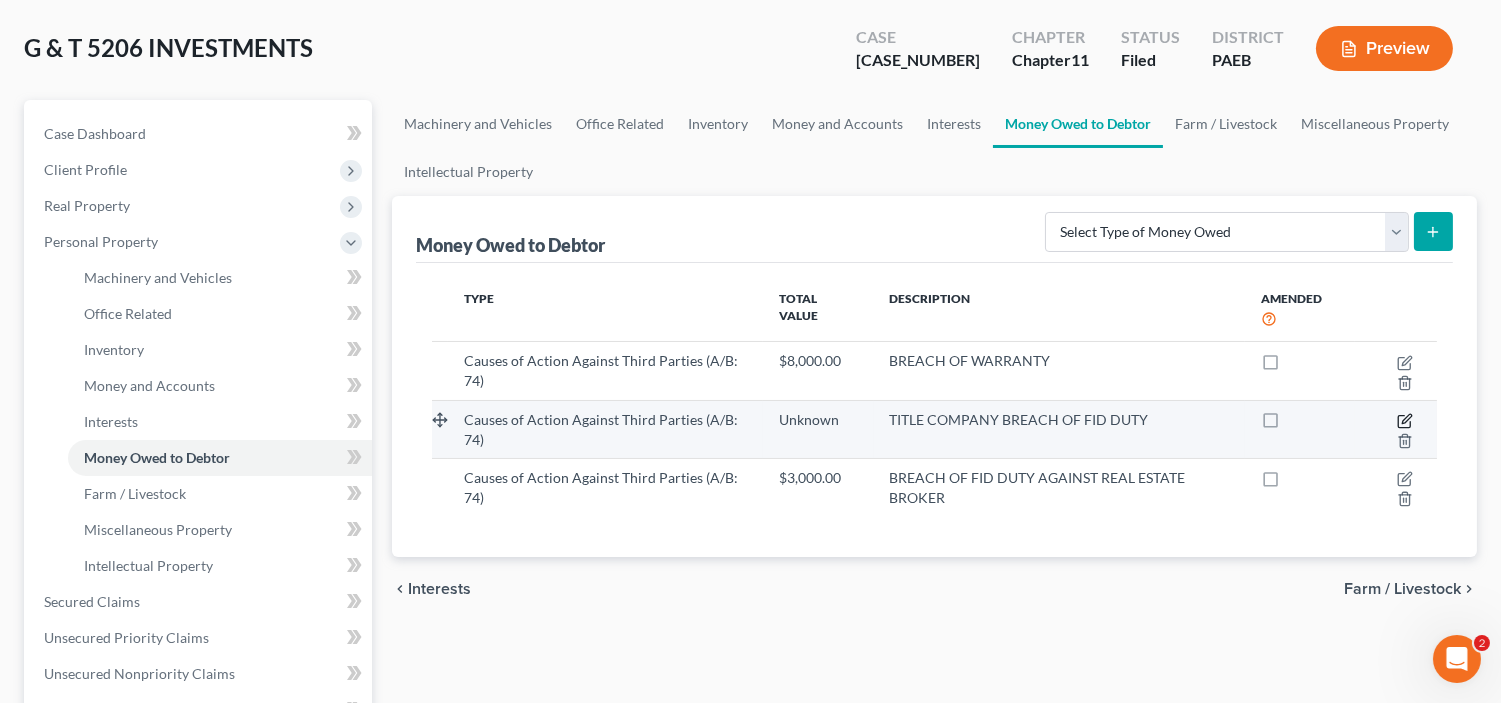 click 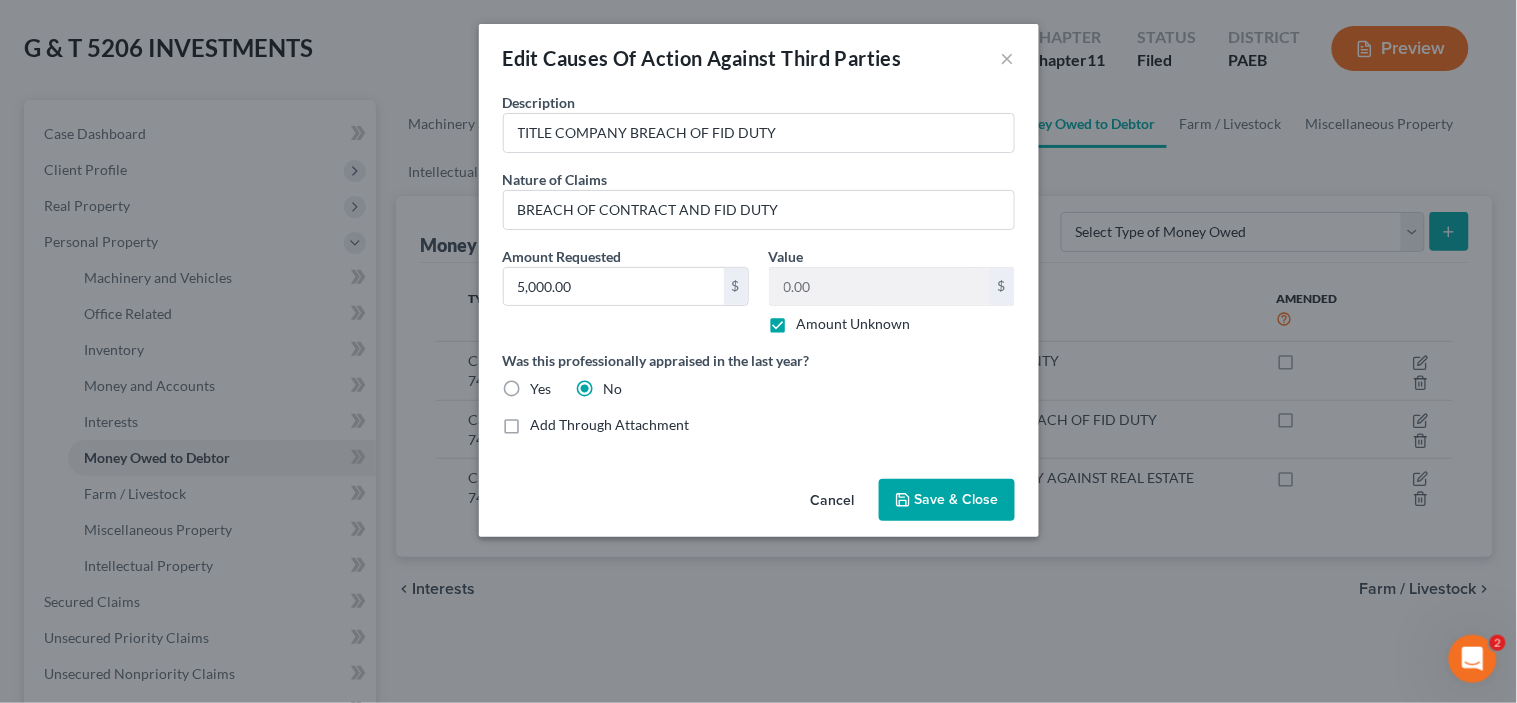 click on "Amount Unknown" at bounding box center (854, 324) 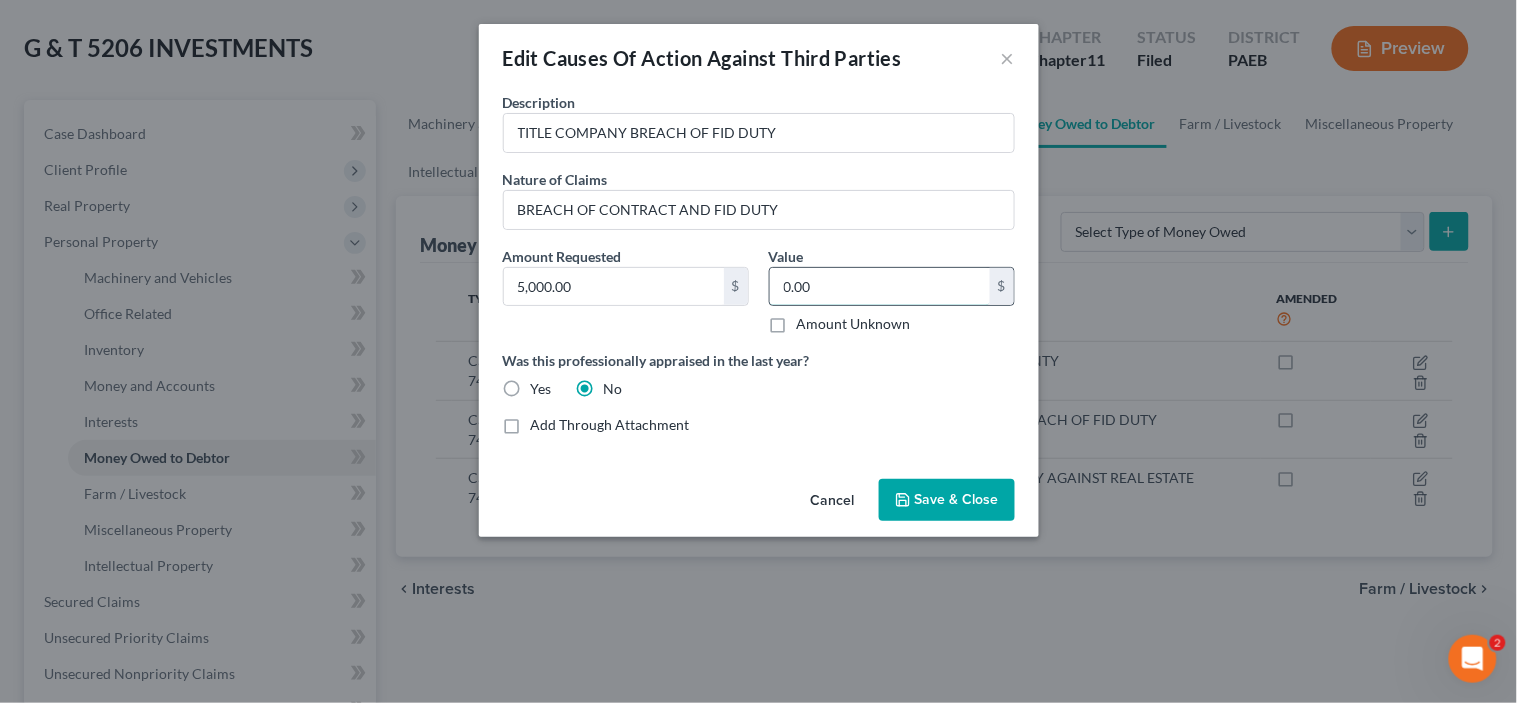 click on "0.00" at bounding box center (880, 287) 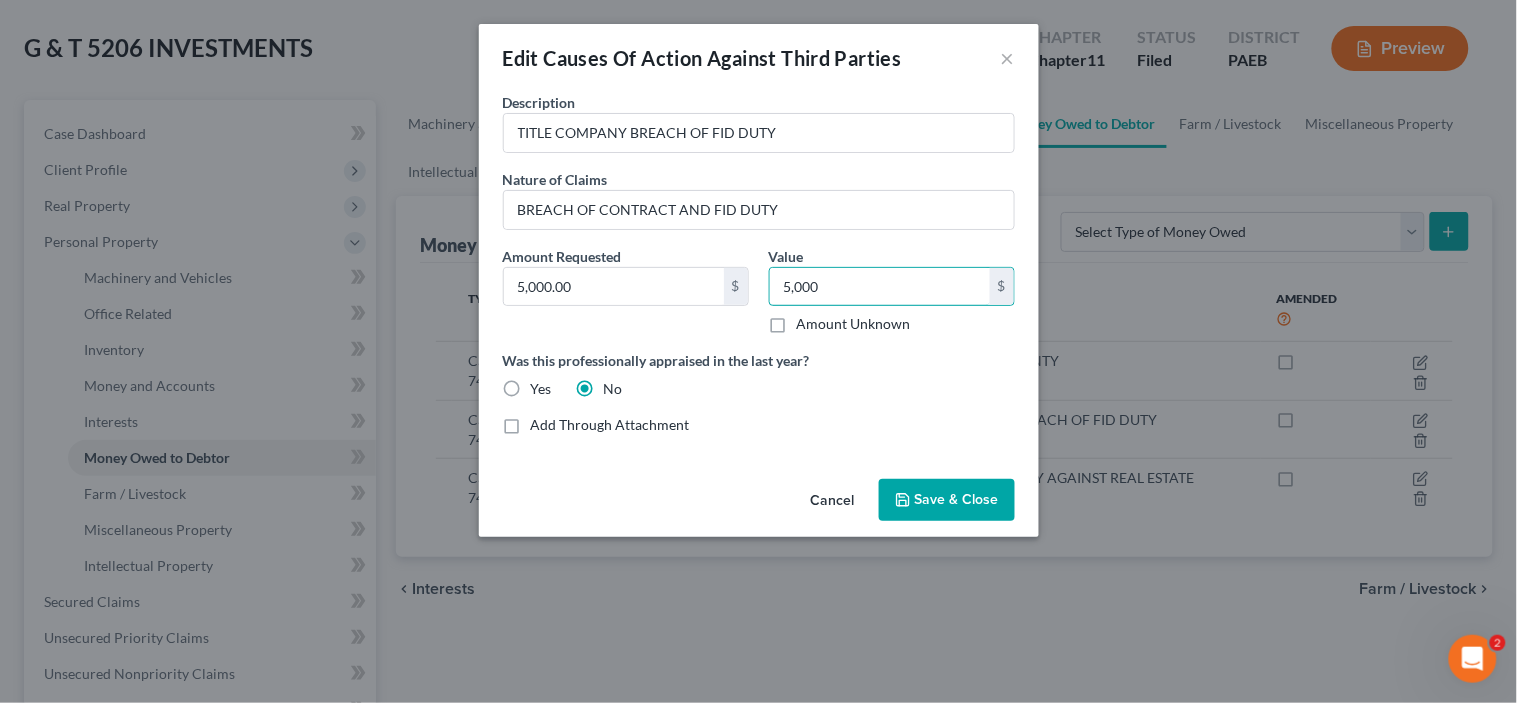 type on "5,000" 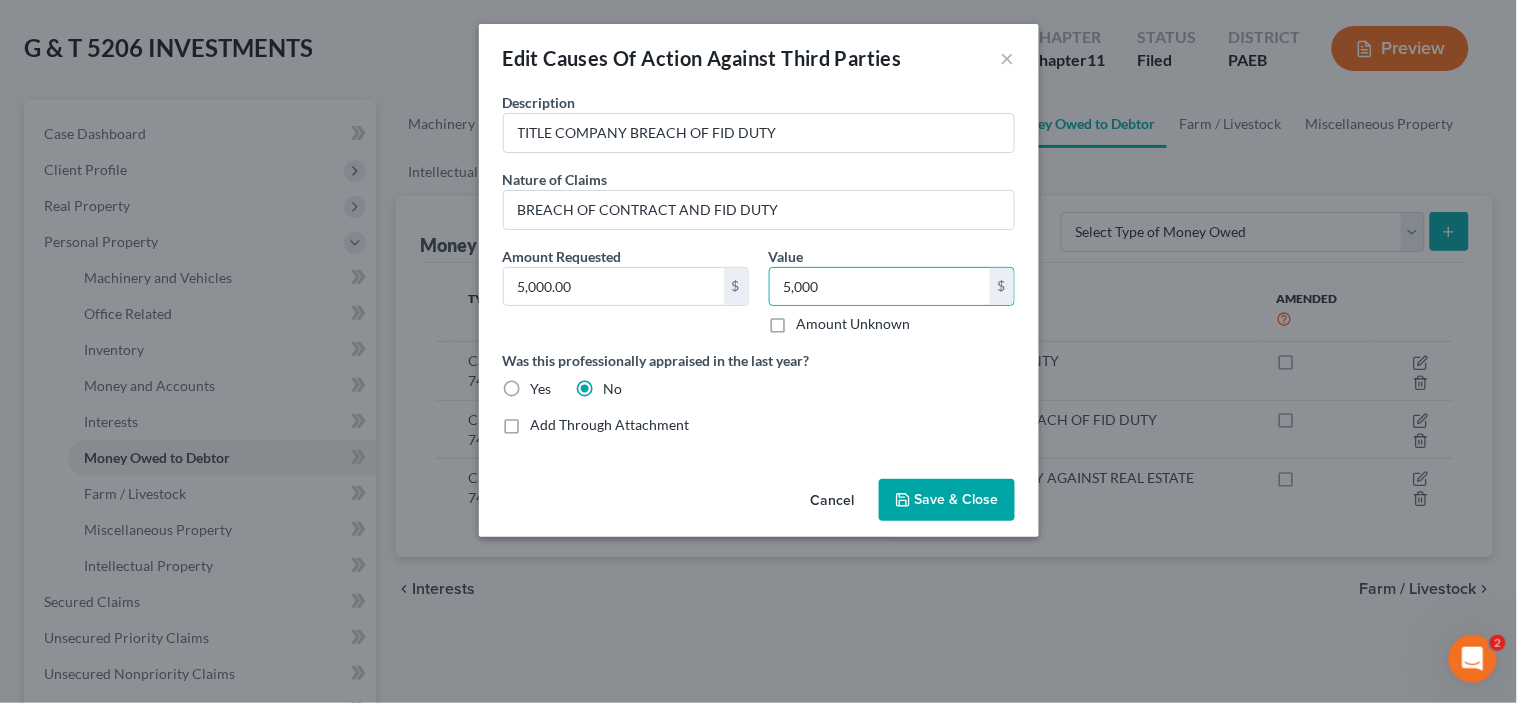 click on "Save & Close" at bounding box center [947, 500] 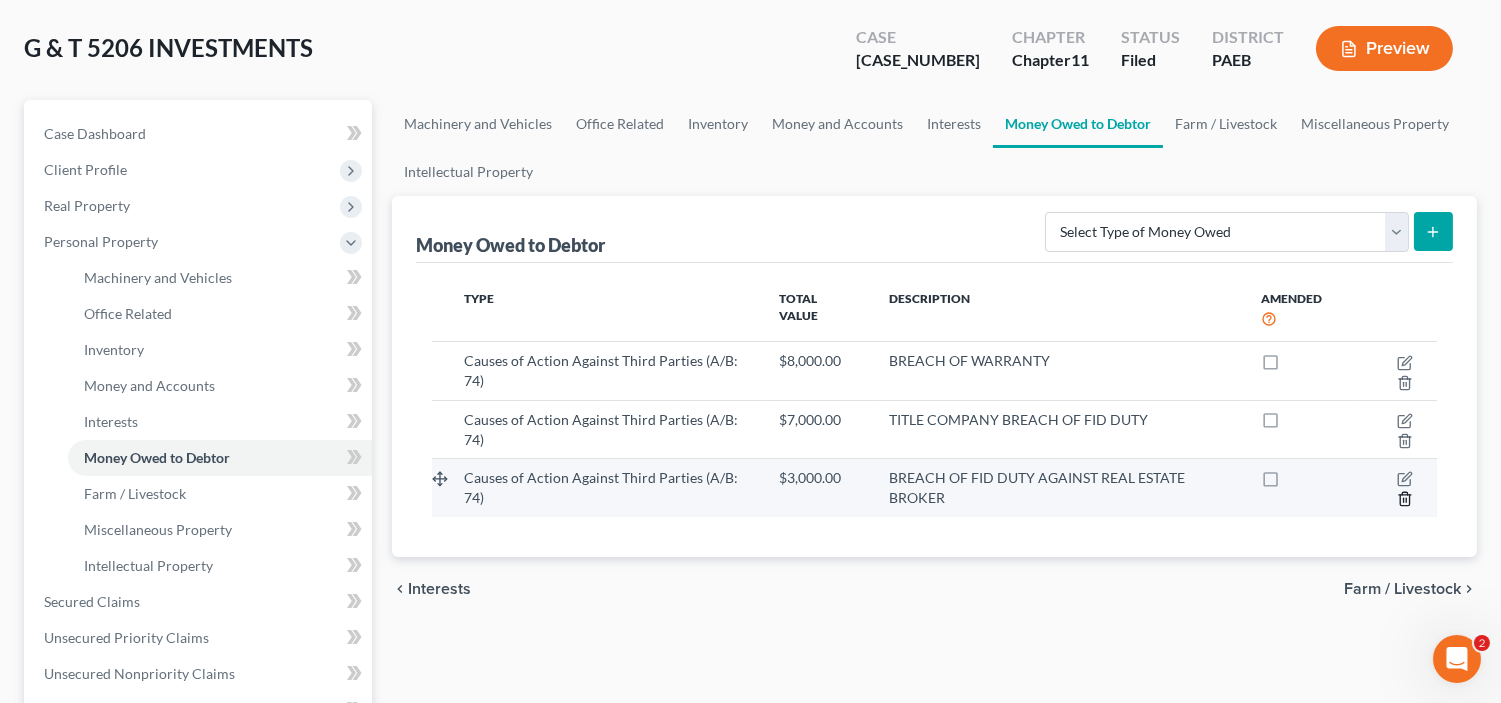 click 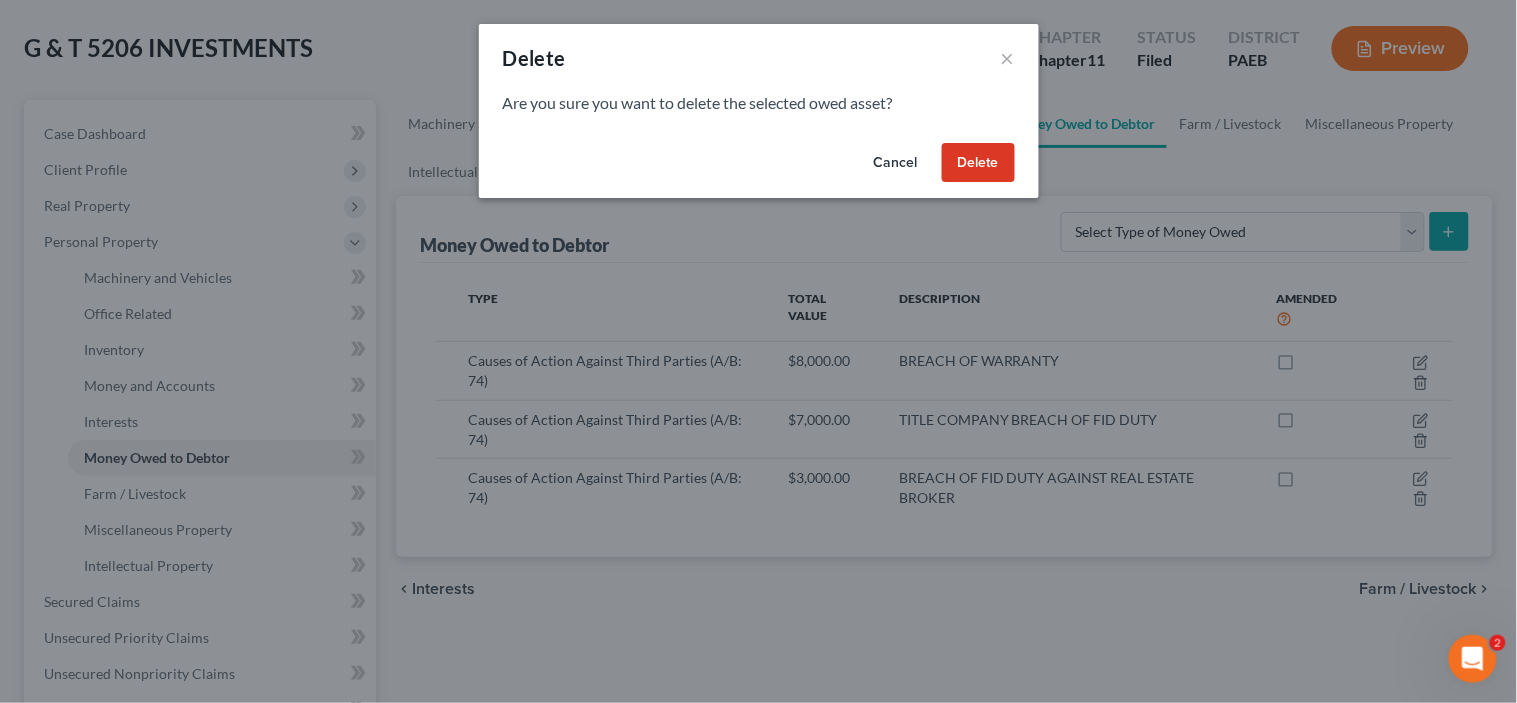click on "Delete" at bounding box center [978, 163] 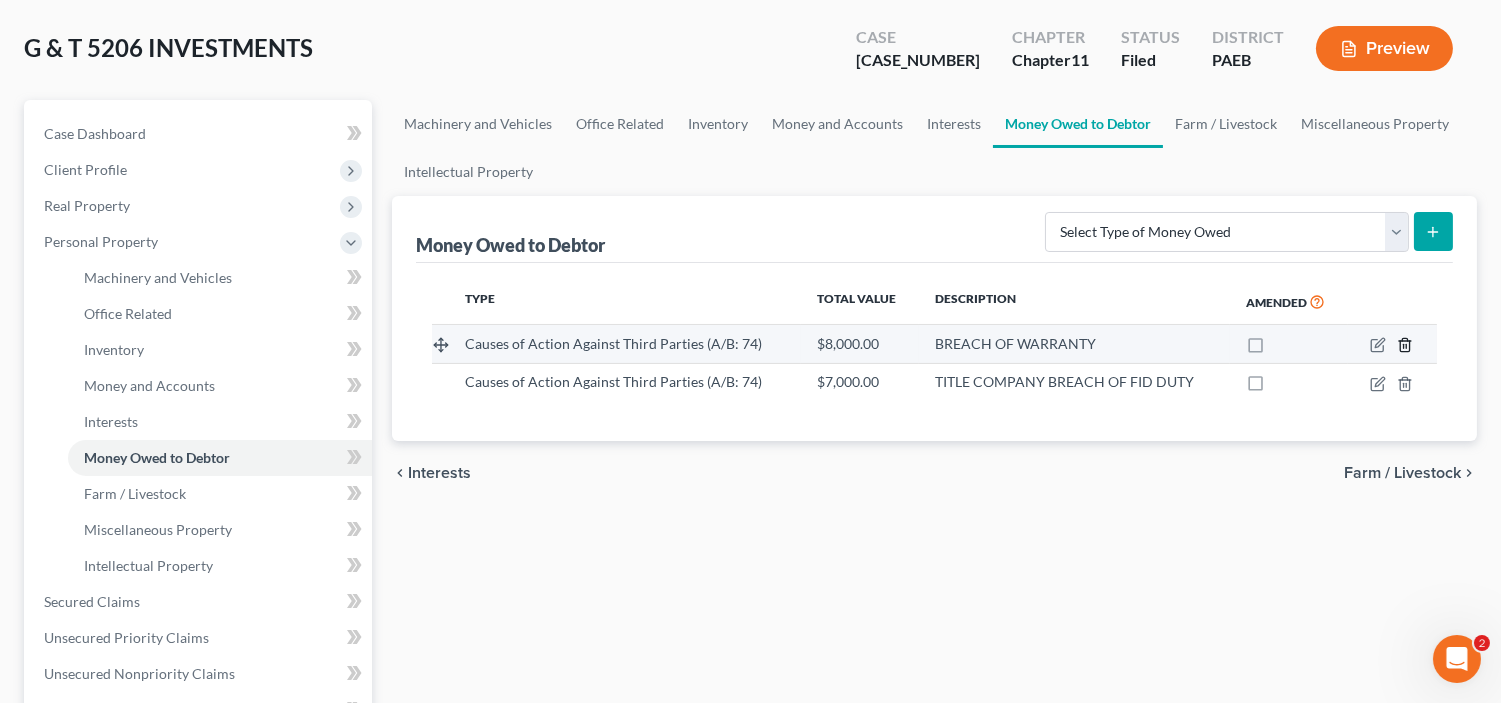 click 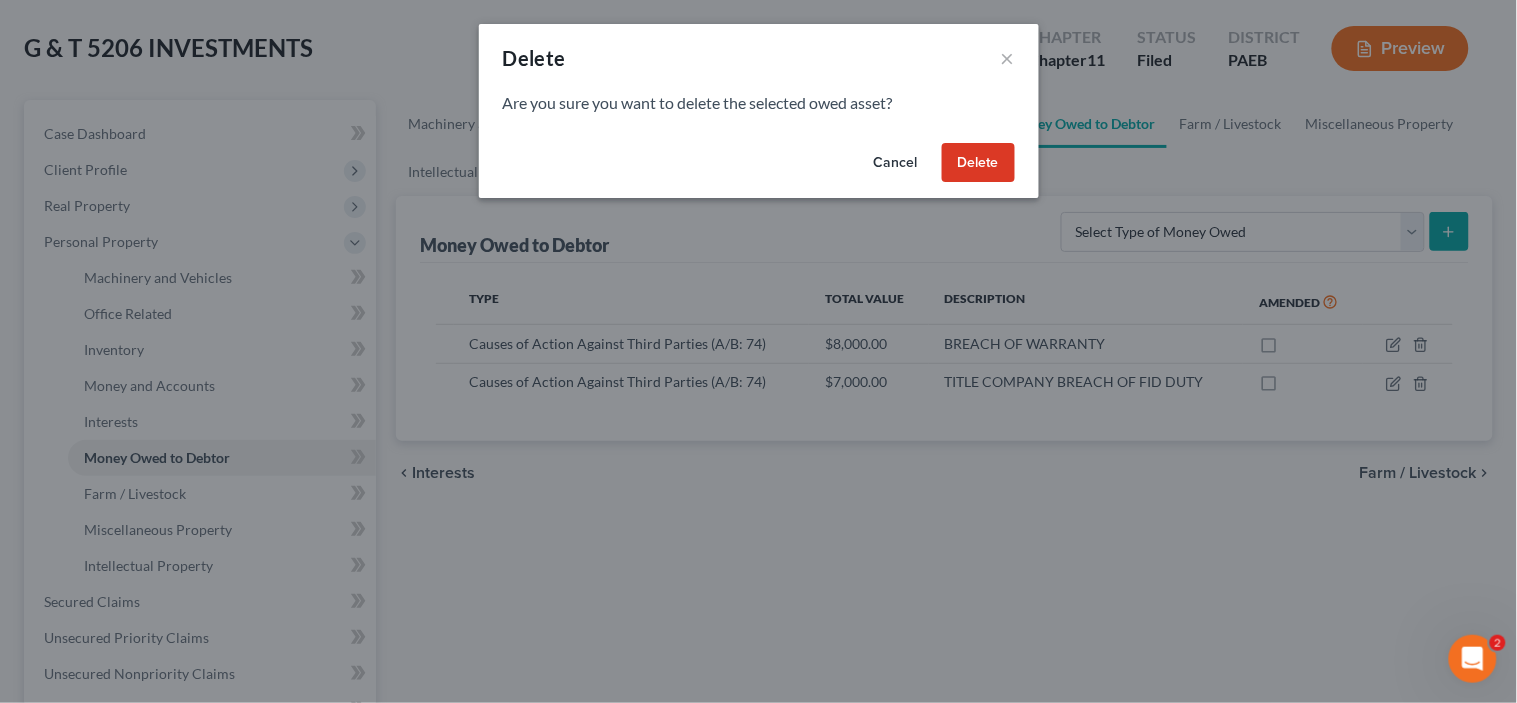 click on "Delete" at bounding box center [978, 163] 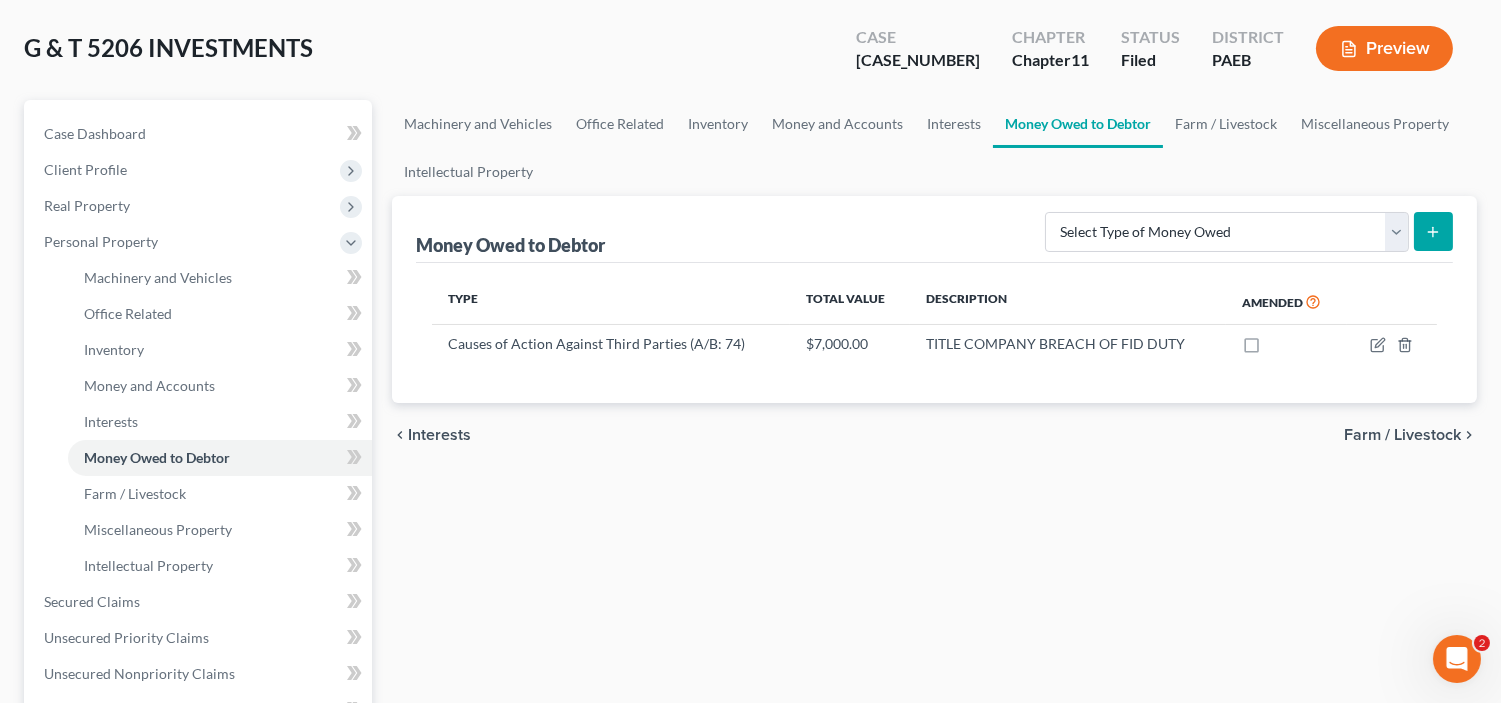 click on "Farm / Livestock" at bounding box center [1402, 435] 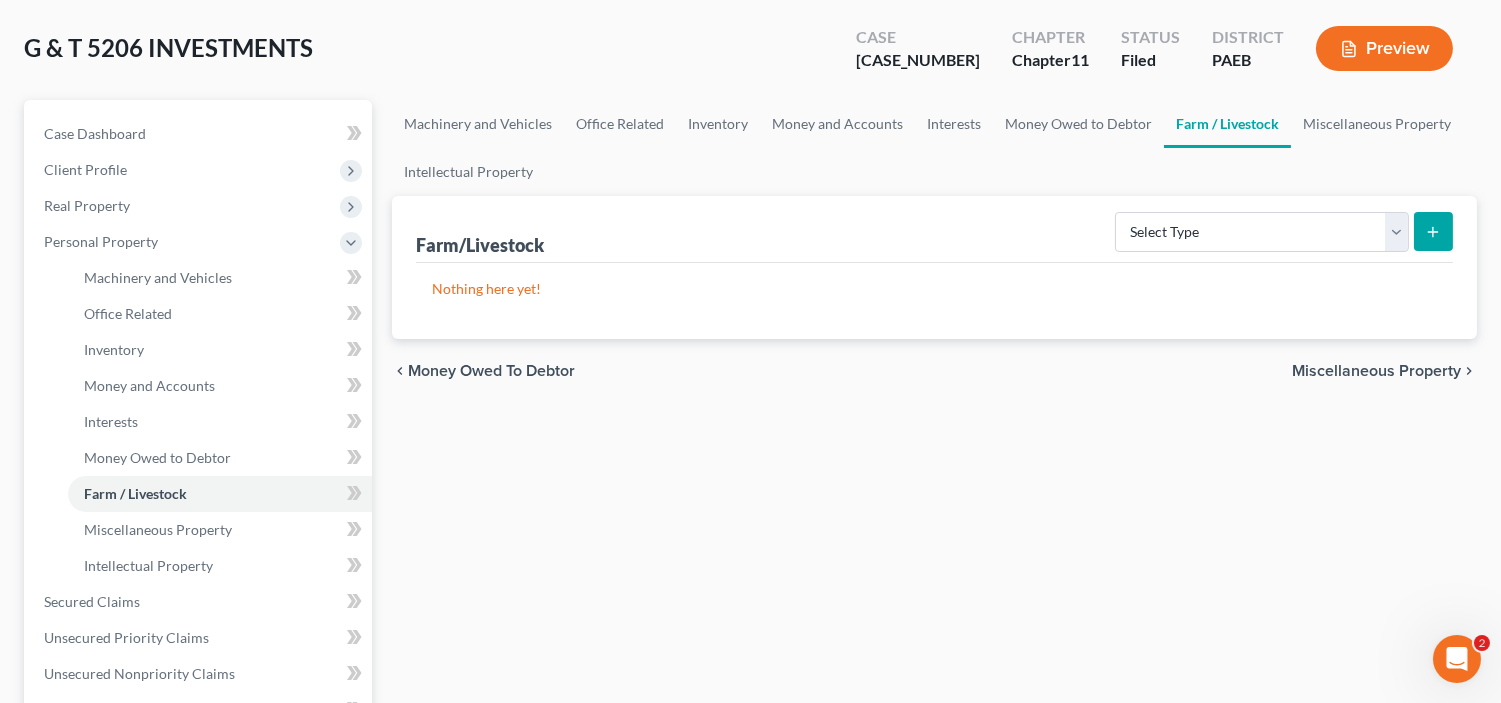scroll, scrollTop: 0, scrollLeft: 0, axis: both 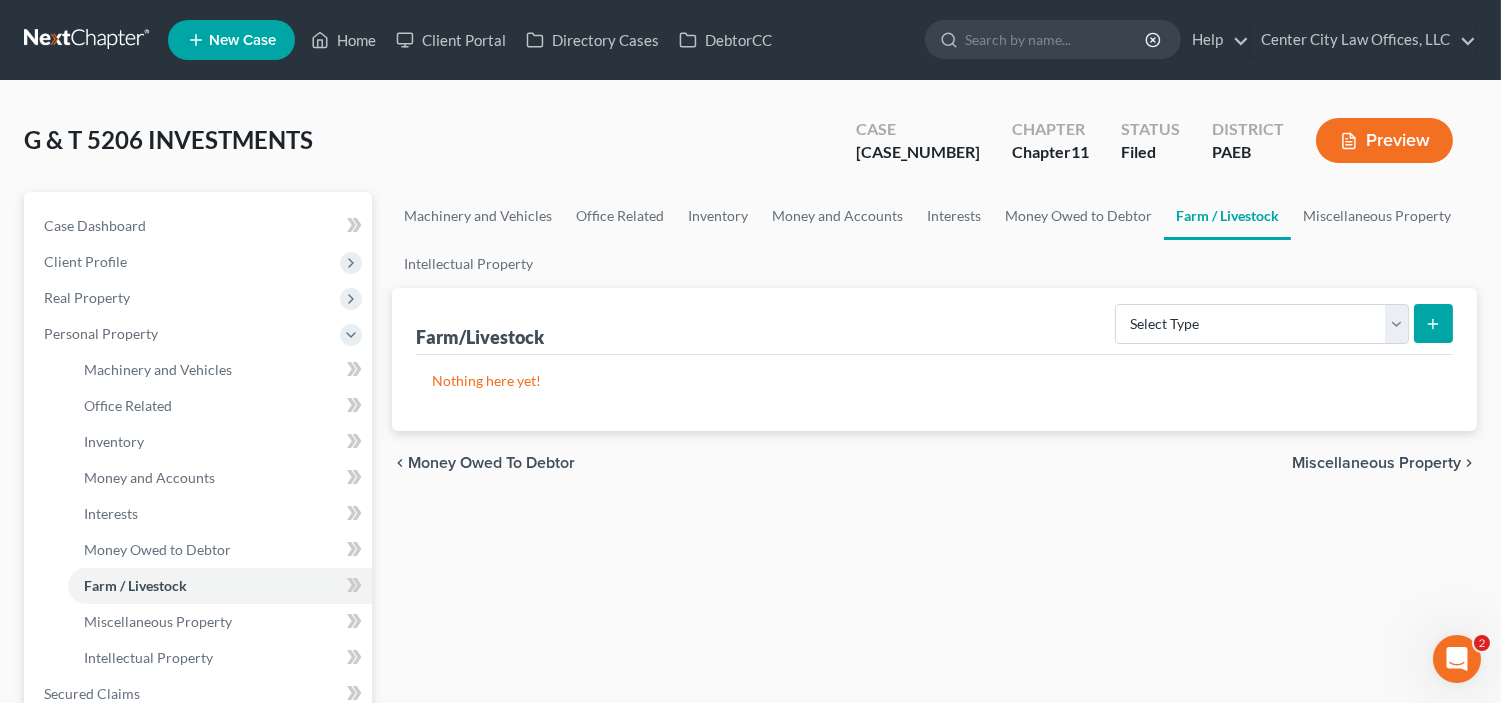 click on "Miscellaneous Property" at bounding box center [1376, 463] 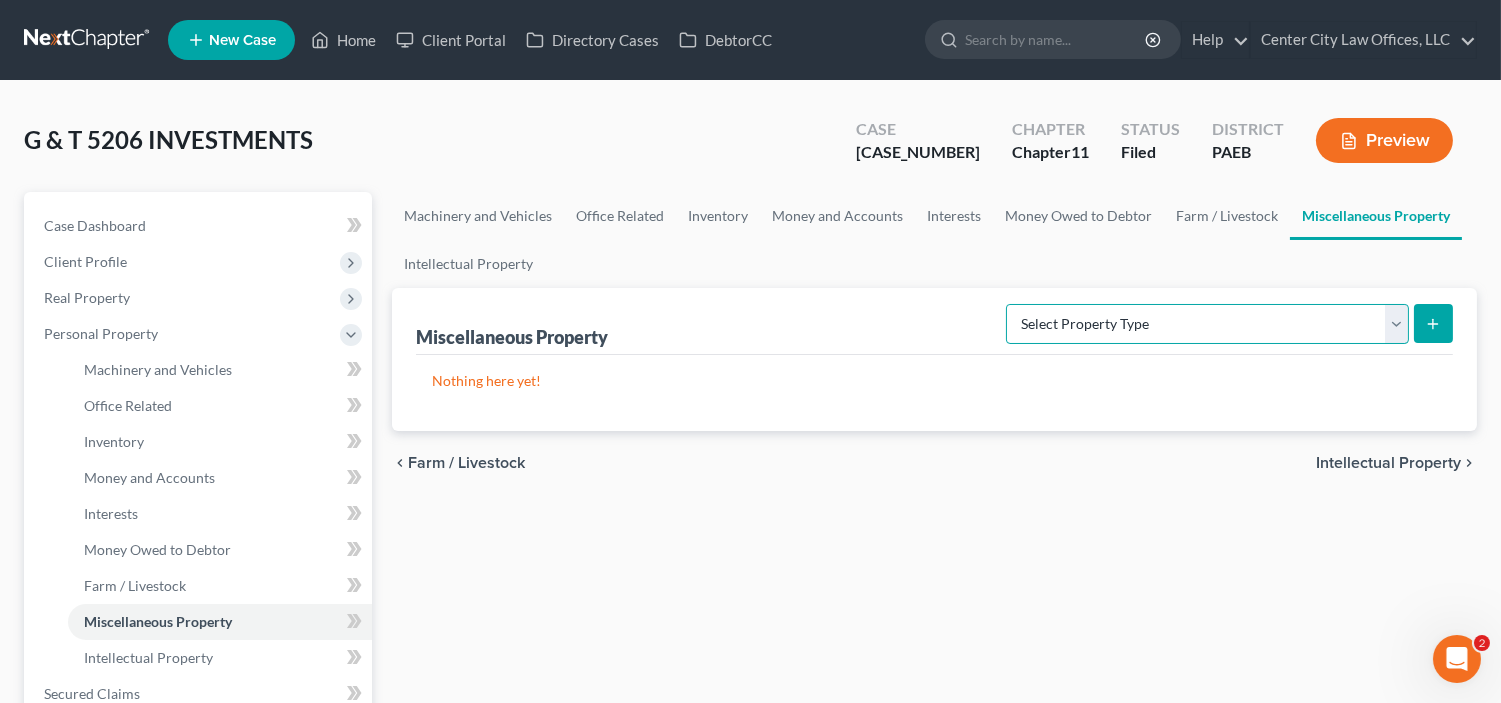 click on "Select Property Type Assigned for Creditor Benefit Within 120 Days (SOFA: 8) Assigned to Receiver Within 1 Year (SOFA: 8) Holding for Another (SOFA: 21) Not Yet Listed (A/B: 77) Stored Within 1 Year (SOFA: 20) Transferred (SOFA: 13)" at bounding box center (1207, 324) 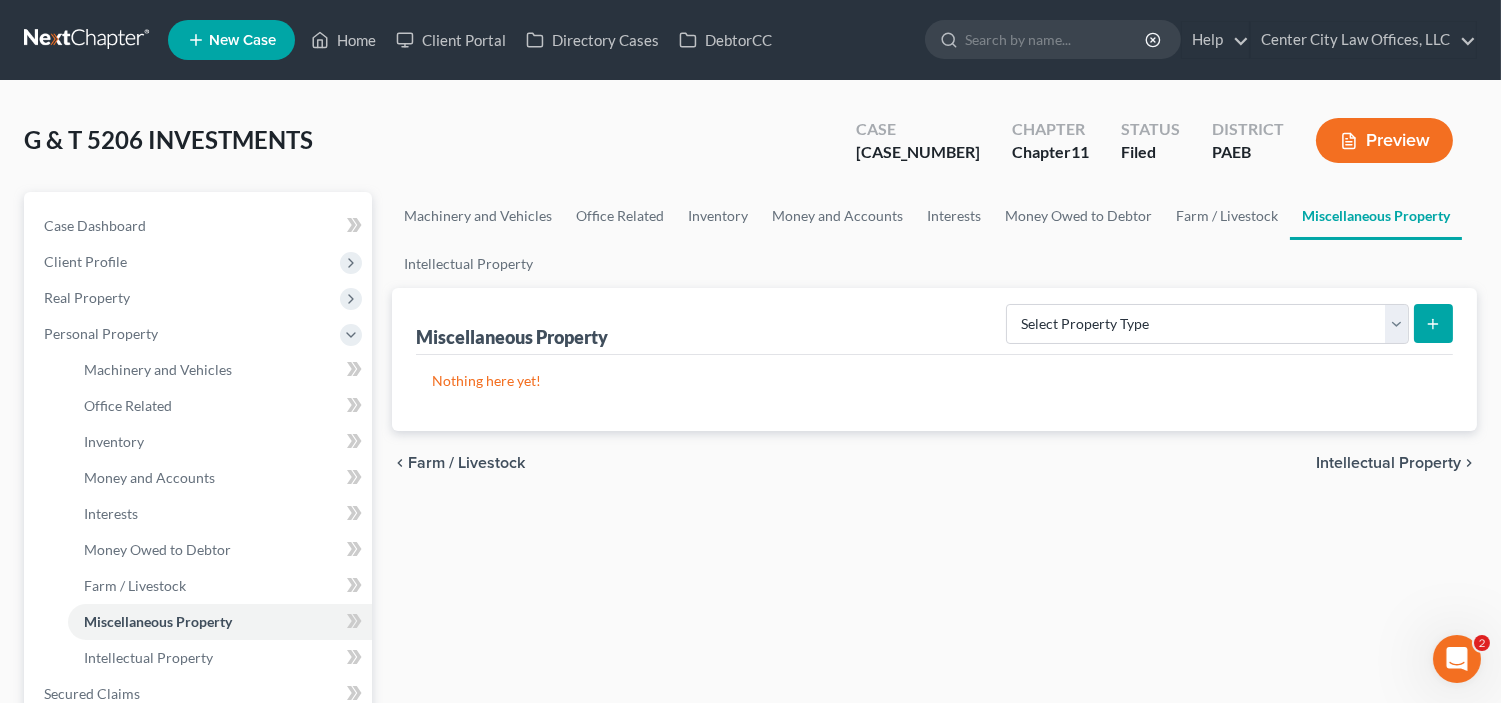 click on "chevron_left
Farm / Livestock
Intellectual Property
chevron_right" at bounding box center (934, 463) 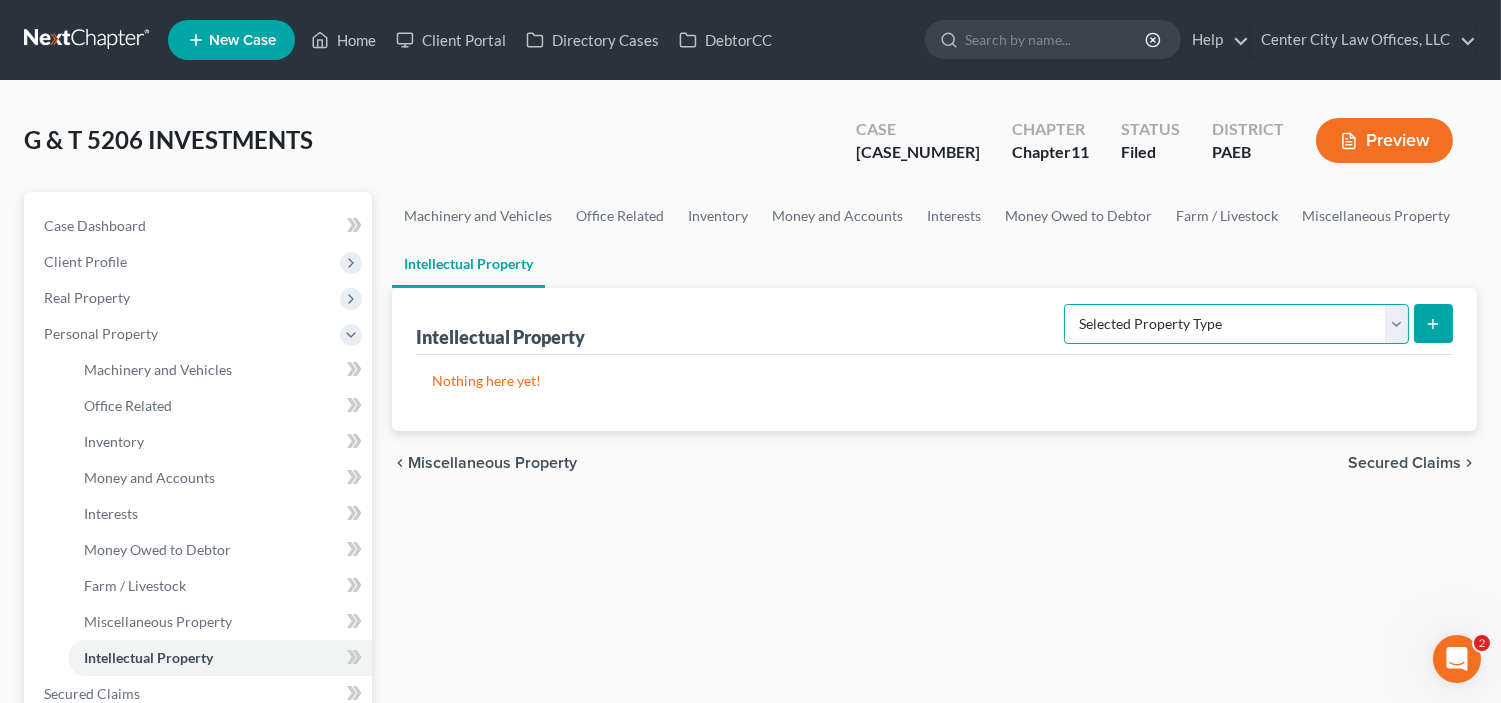 click on "Selected Property Type Customer Lists (A/B: 63) Goodwill (A/B: 65) Internet Domains and Websites (A/B: 61) Licenses, Franchises, and Royalties (A/B: 62) Other Intellectual Property (A/B: 64) Patents, Copyrights and Trade Secrets (A/B: 60)" at bounding box center [1236, 324] 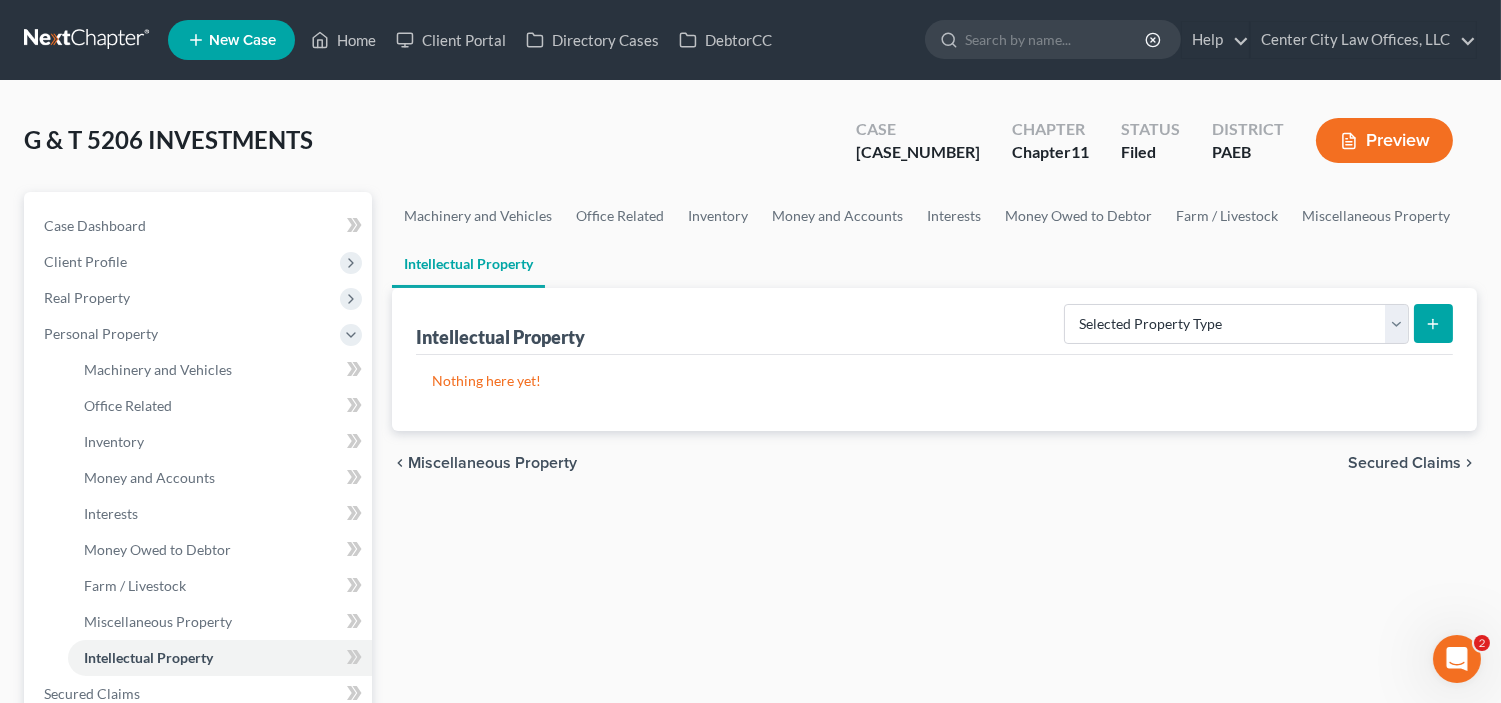 click on "Machinery and Vehicles
Office Related
Inventory
Money and Accounts
Interests
Money Owed to Debtor
Farm / Livestock
Miscellaneous Property
Intellectual Property" at bounding box center [934, 240] 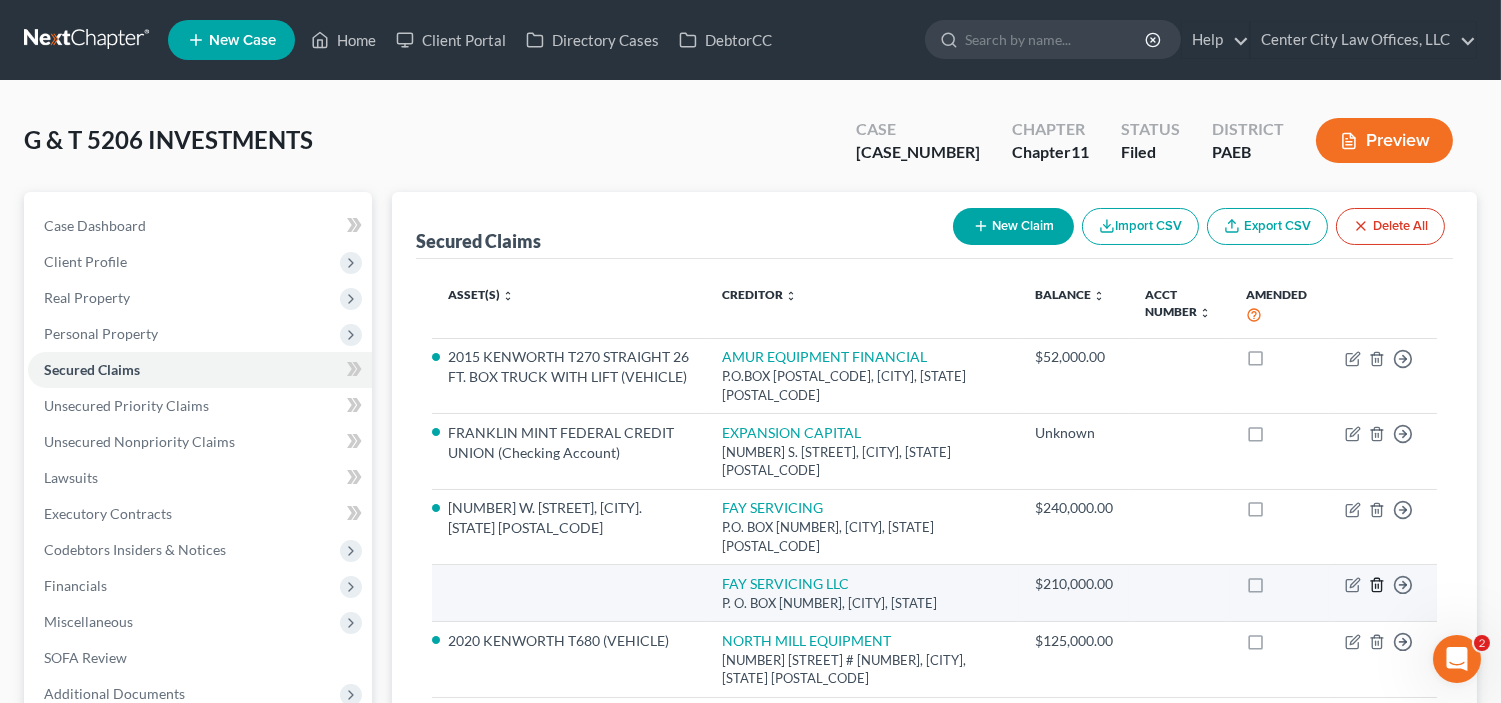 click 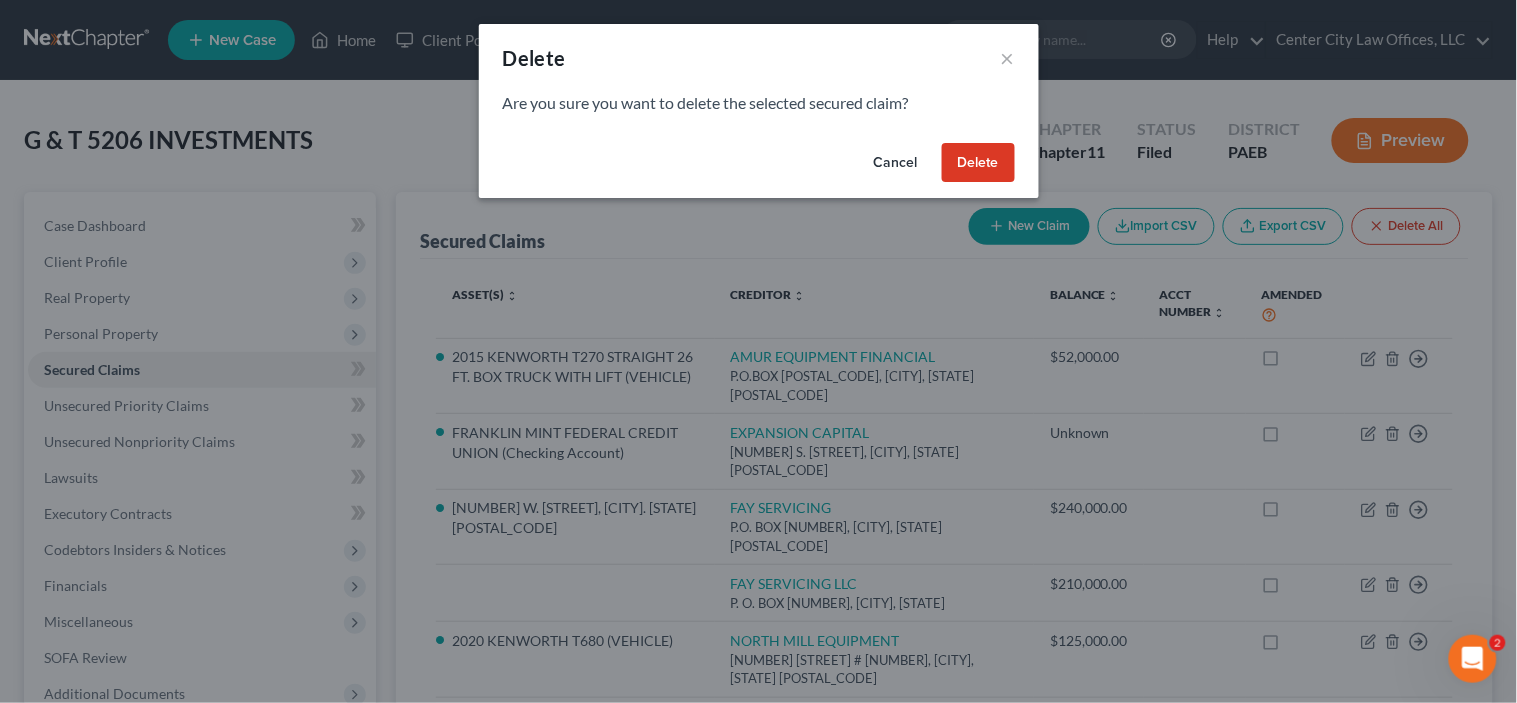 click on "Delete" at bounding box center [978, 163] 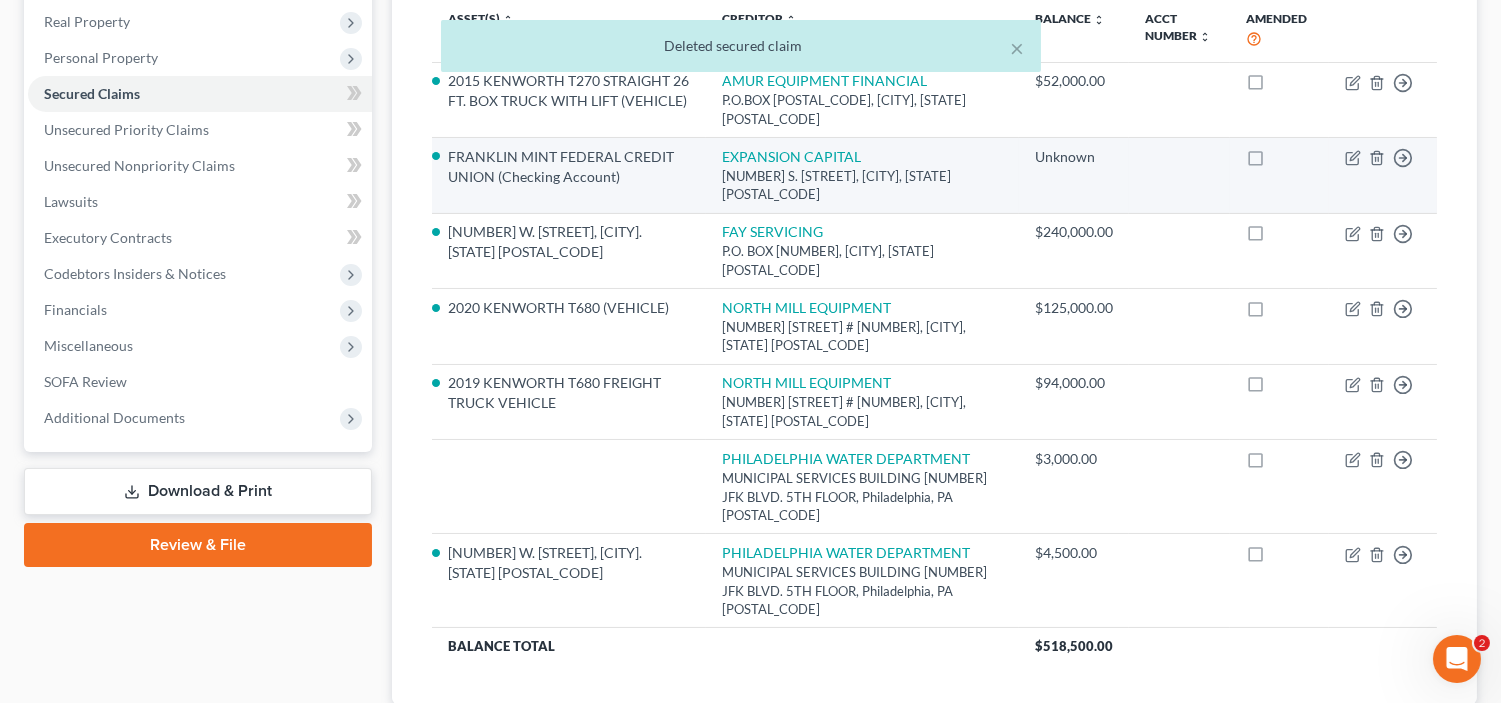 scroll, scrollTop: 291, scrollLeft: 0, axis: vertical 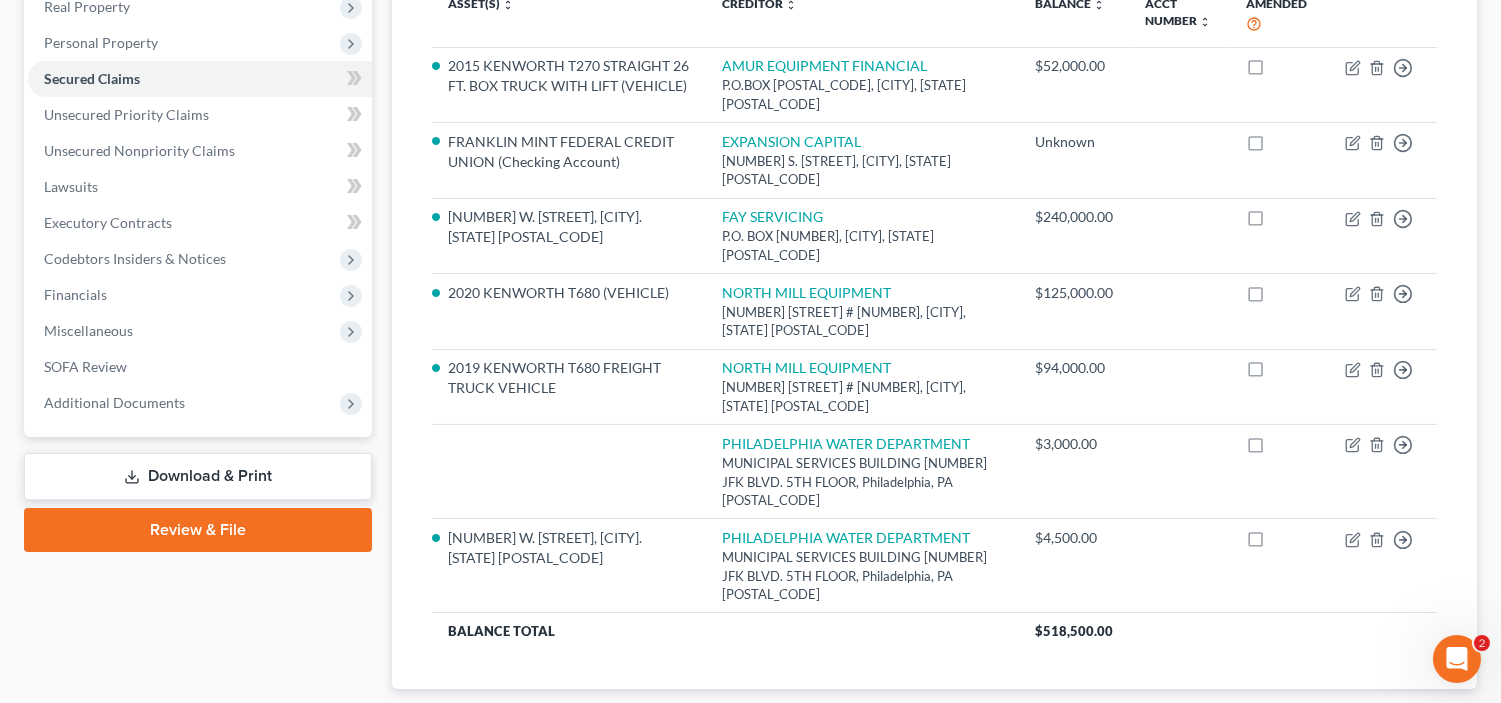 click on "Unsecured Priority Claims" at bounding box center (1367, 721) 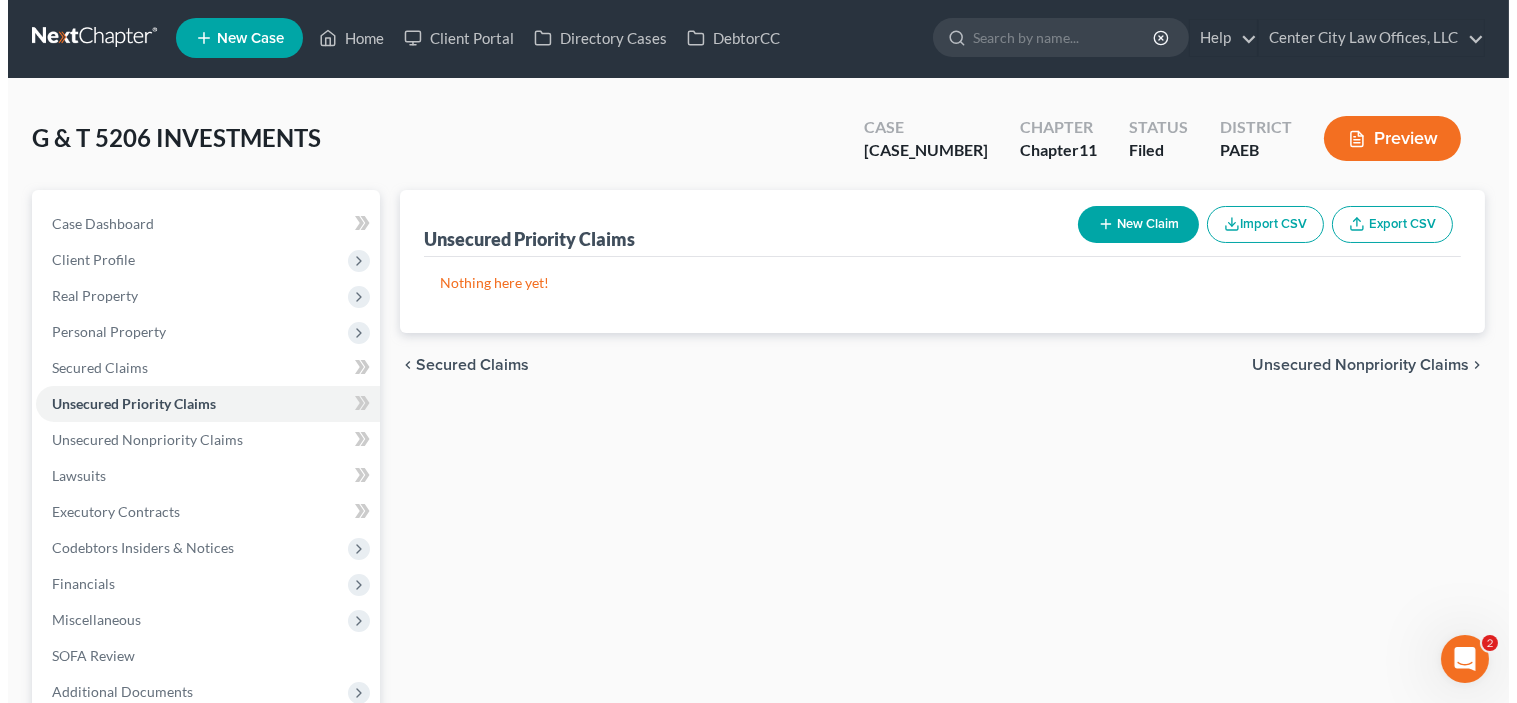 scroll, scrollTop: 0, scrollLeft: 0, axis: both 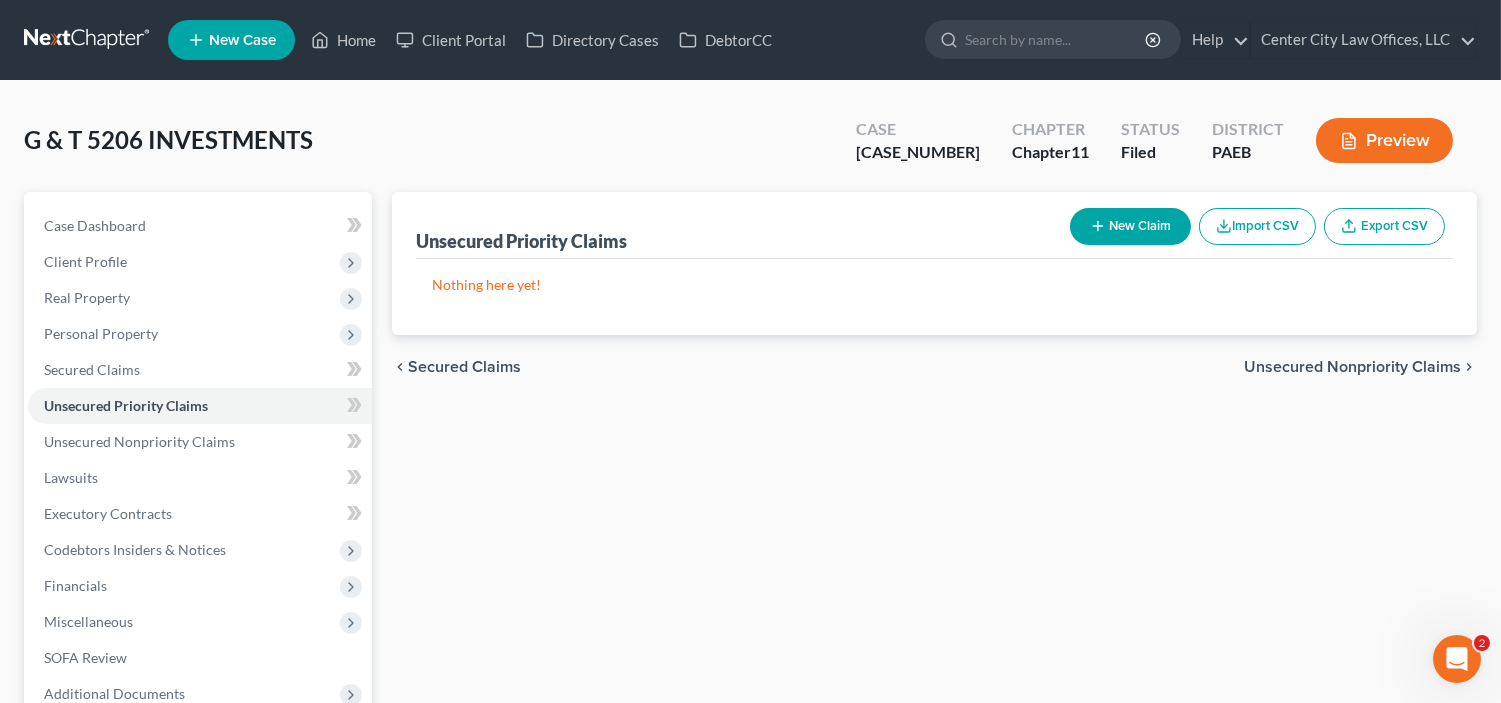 click on "Unsecured Nonpriority Claims" at bounding box center (1352, 367) 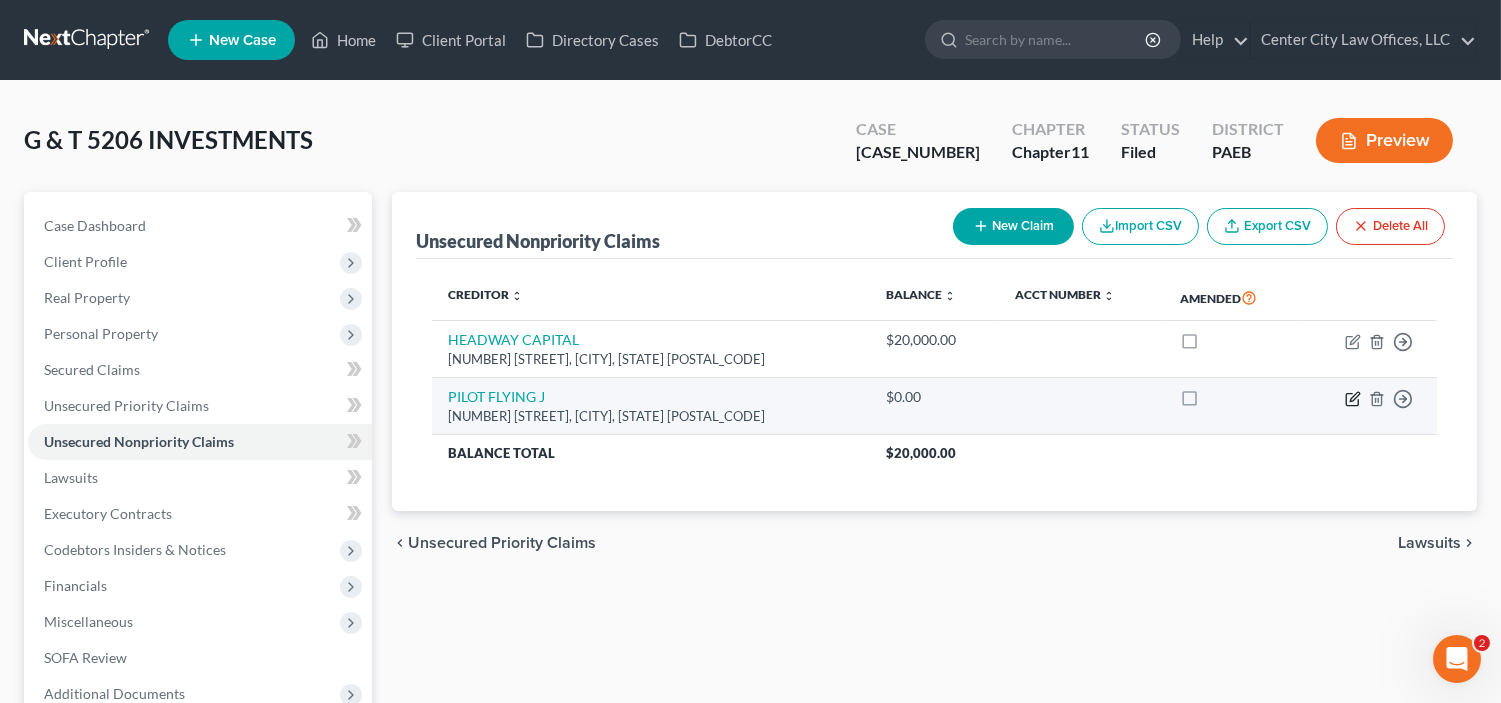 click 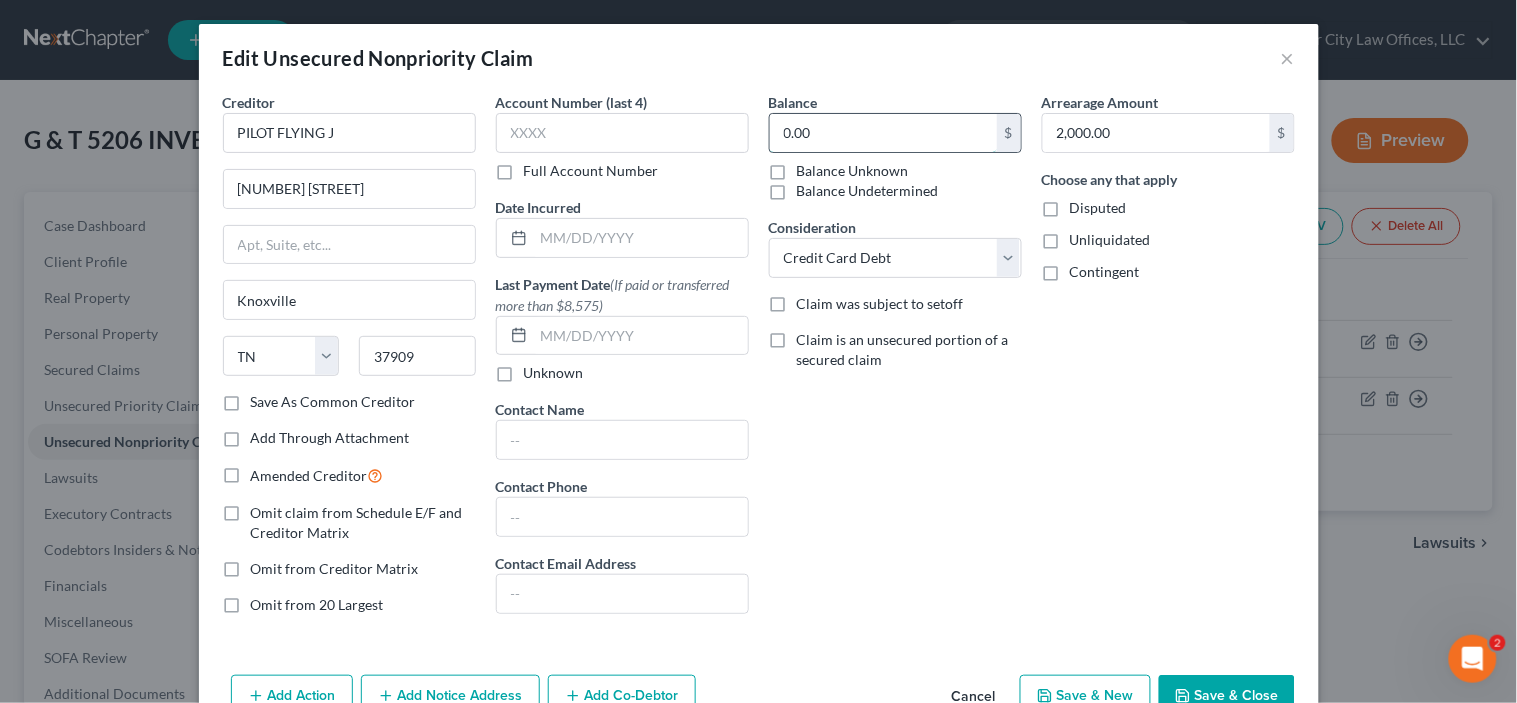 click on "0.00" at bounding box center [883, 133] 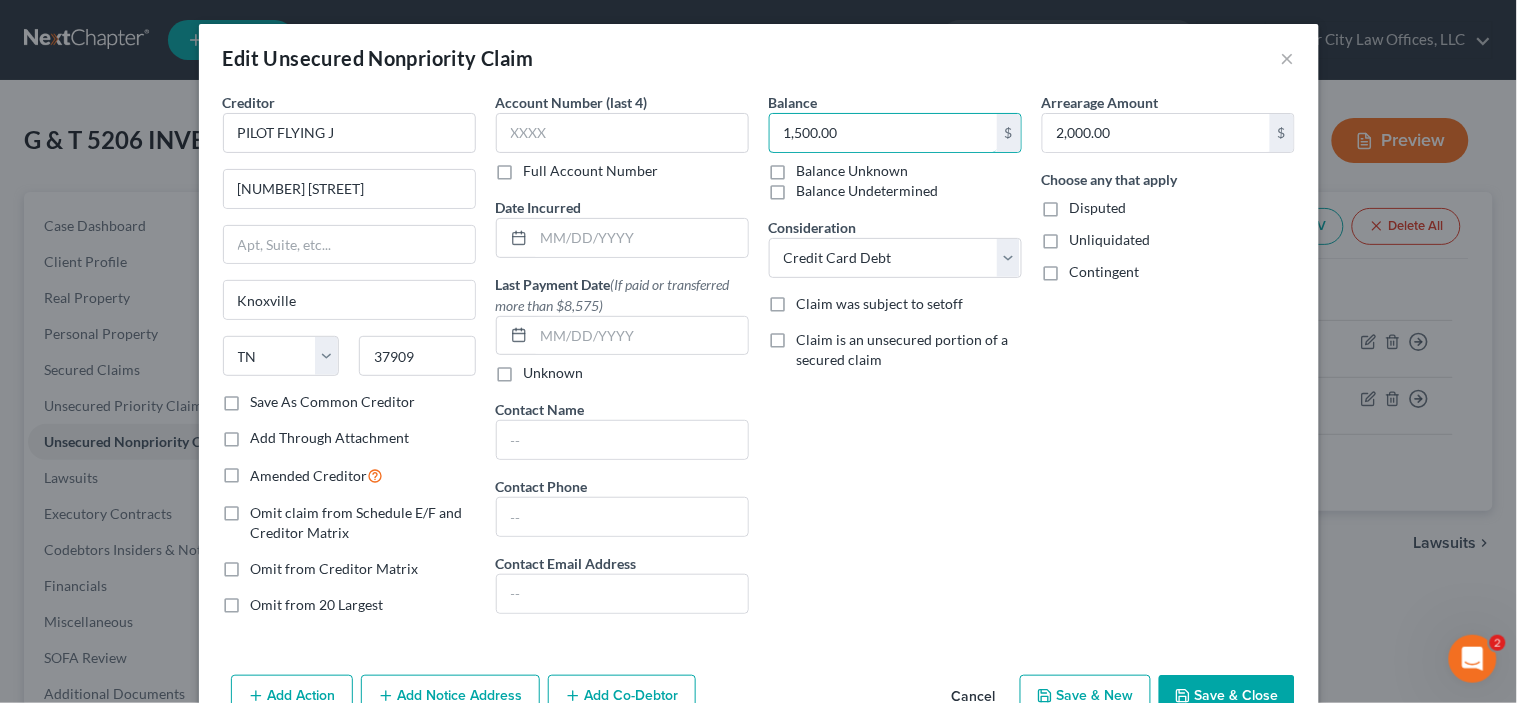 scroll, scrollTop: 111, scrollLeft: 0, axis: vertical 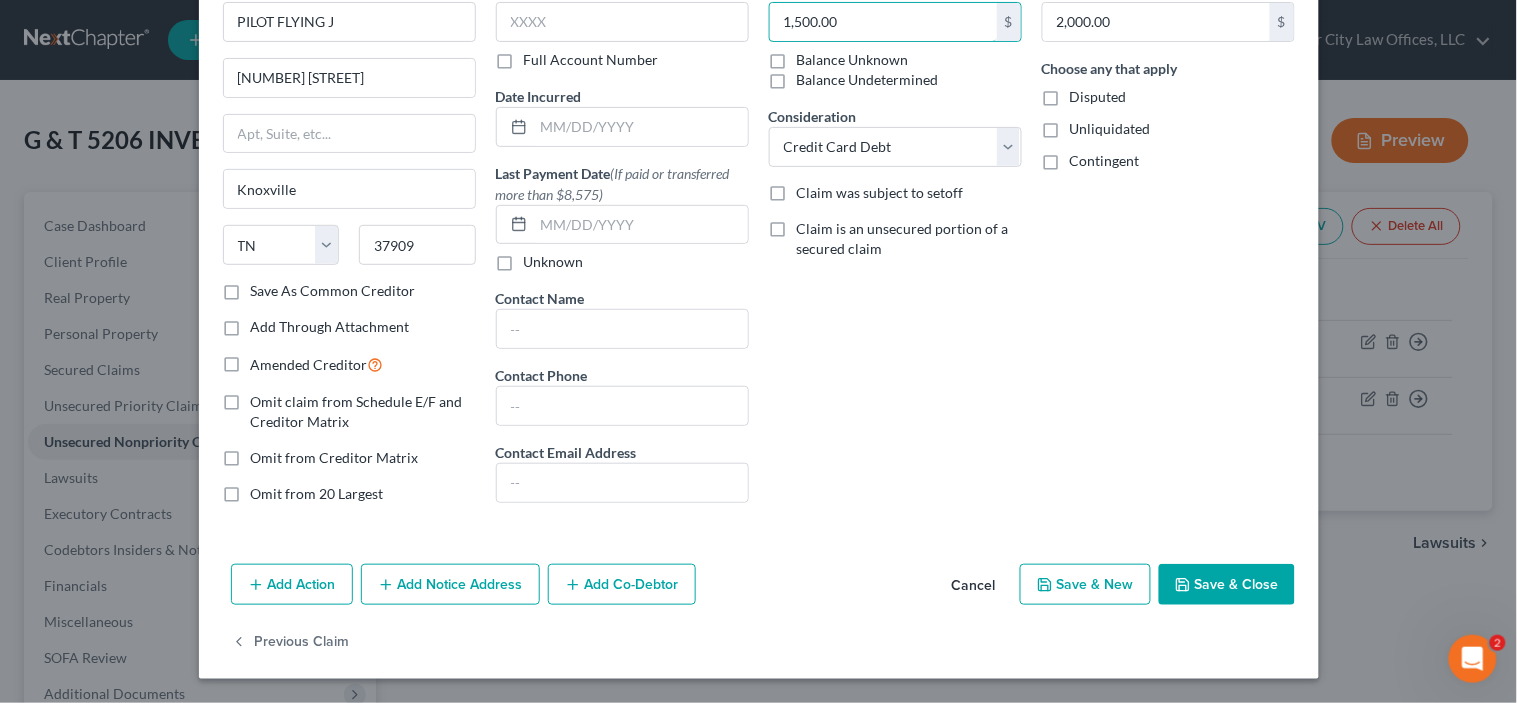 type on "1,500.00" 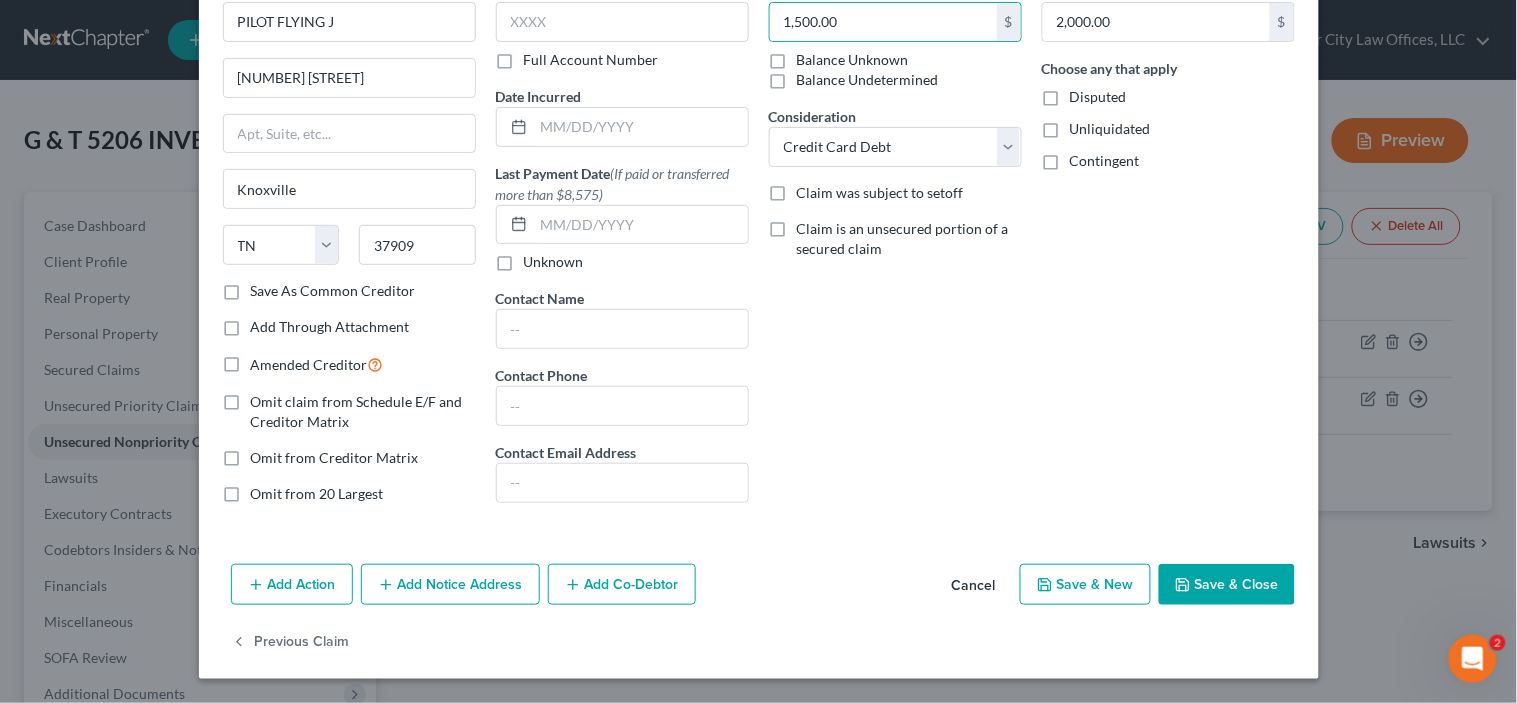 click on "Save & New" at bounding box center (1085, 585) 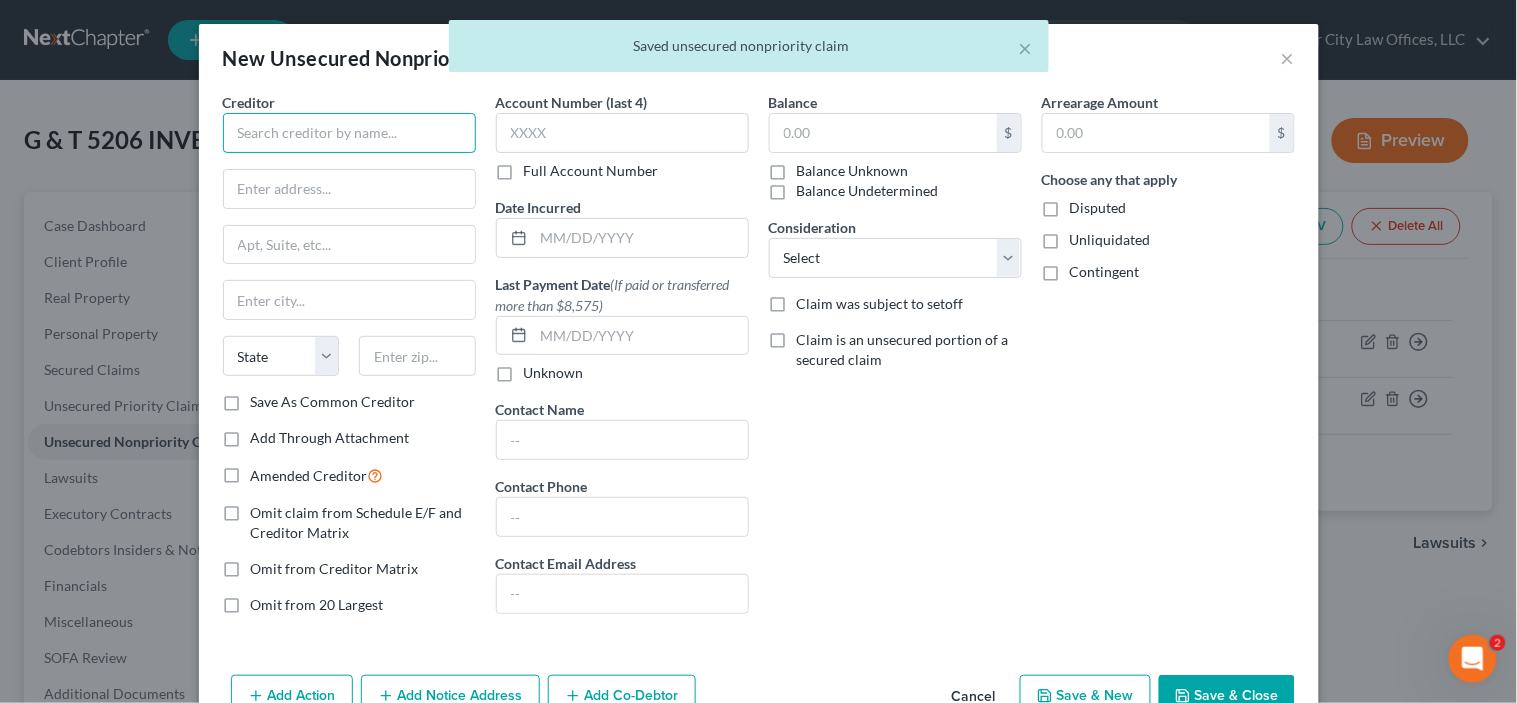 click at bounding box center (349, 133) 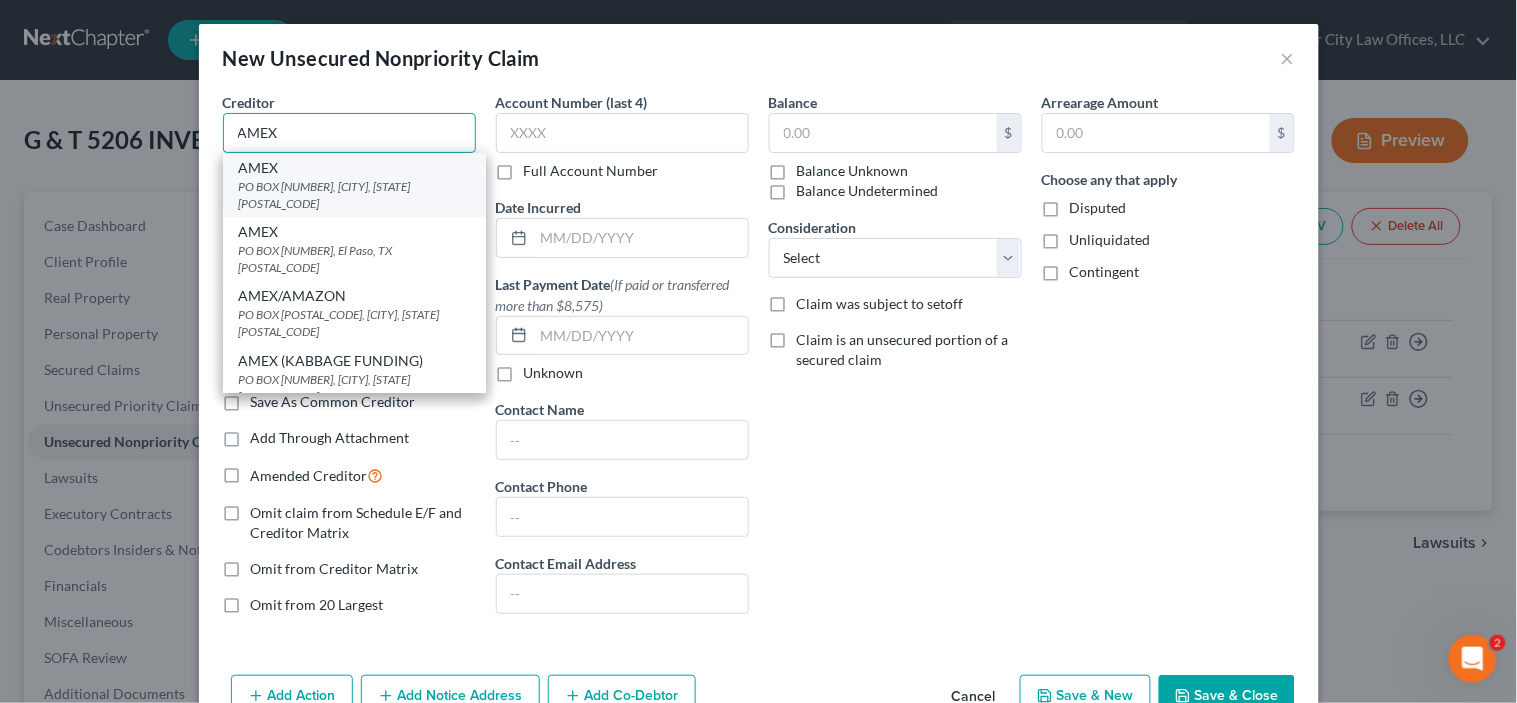 type on "AMEX" 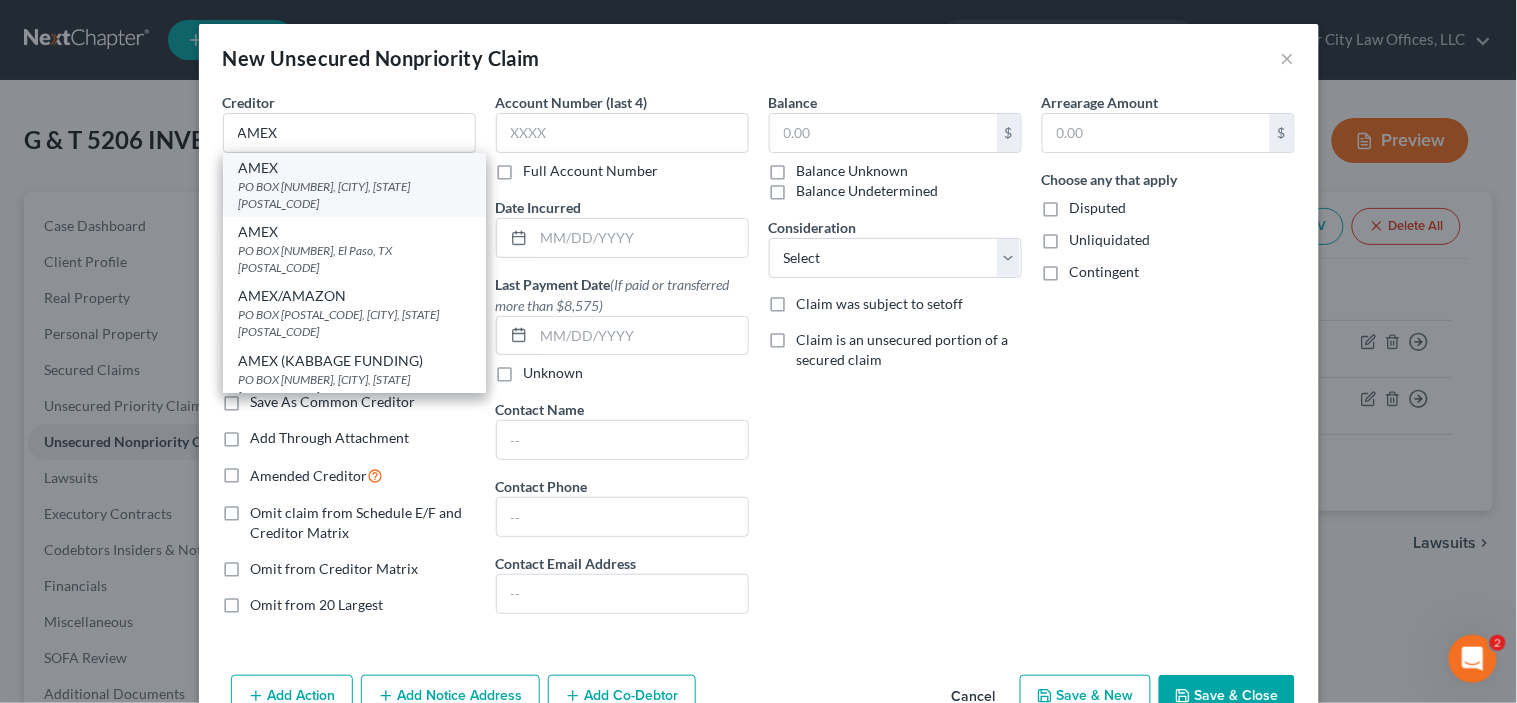 click on "PO BOX [NUMBER], [CITY], [STATE] [POSTAL_CODE]" at bounding box center (354, 195) 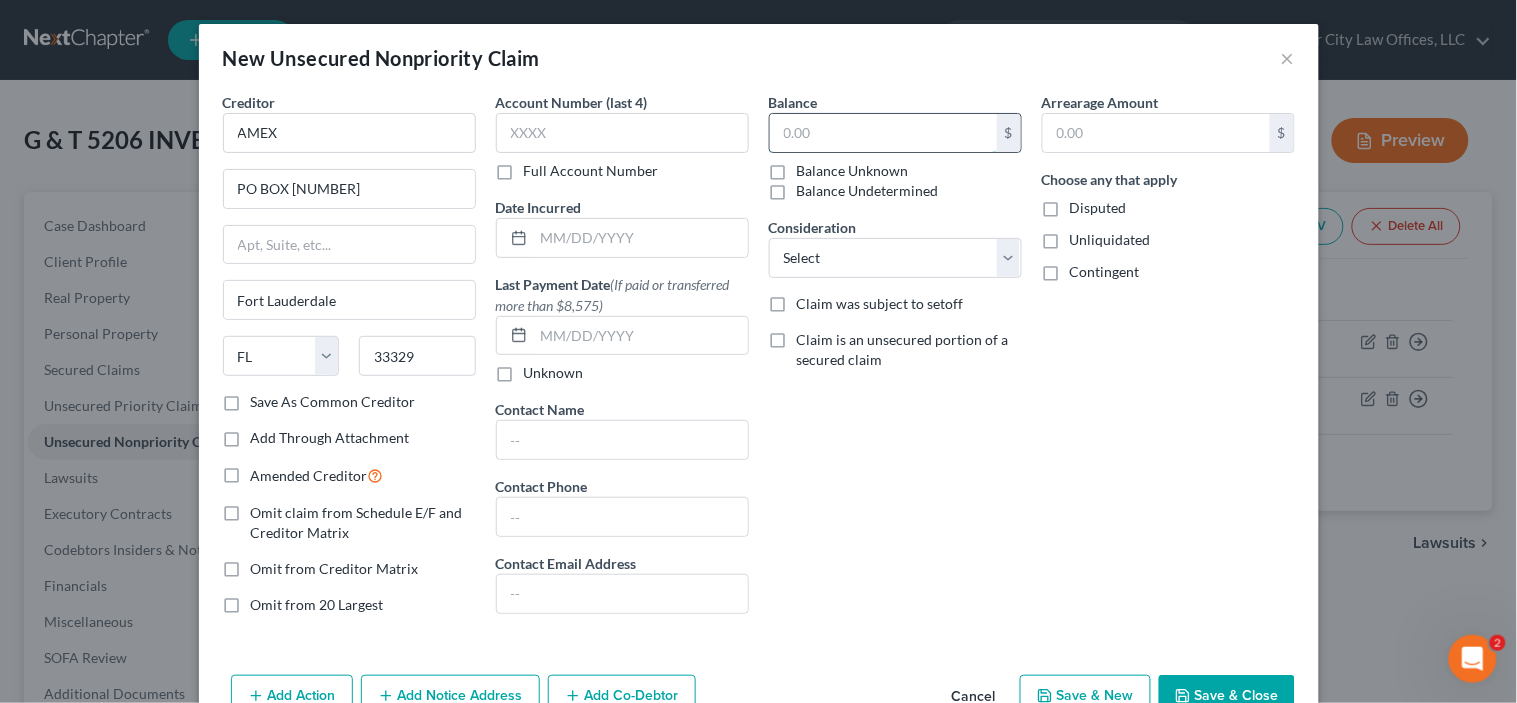 click at bounding box center [883, 133] 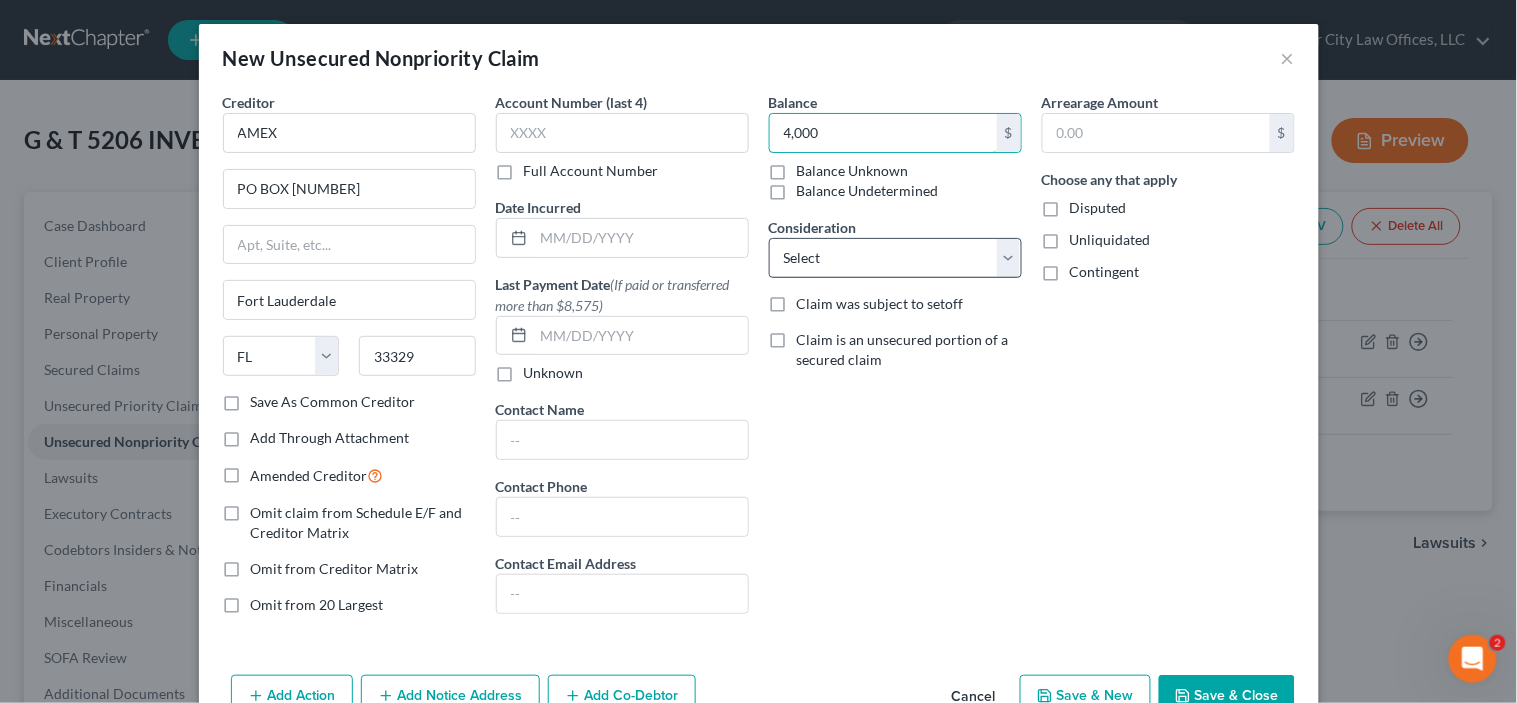 type on "4,000" 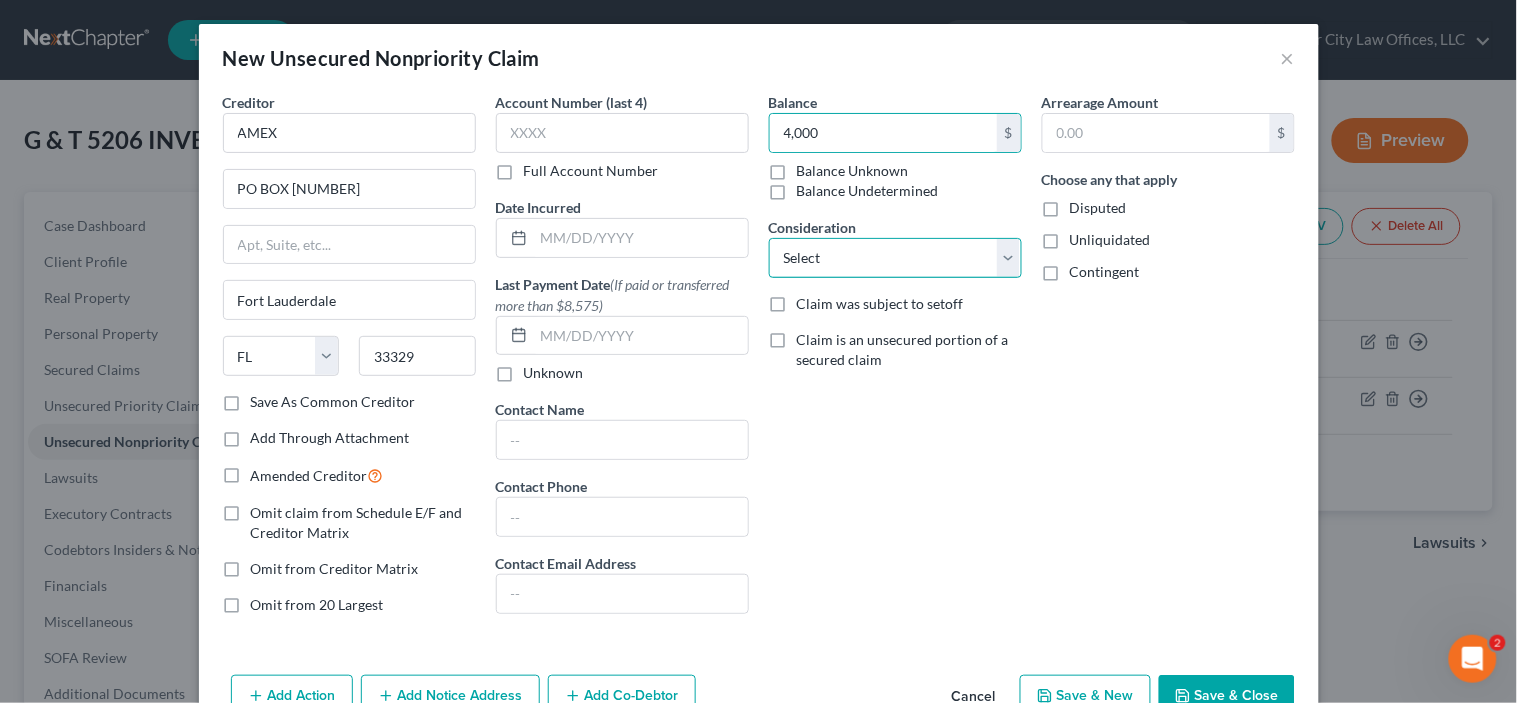 click on "Select Cable / Satellite Services Collection Agency Credit Card Debt Debt Counseling / Attorneys Deficiency Balance Home / Car Repairs Income Taxes Judgment Liens Monies Loaned / Advanced Mortgage Obligation To Pensions Other Overdrawn Bank Account Promised To Help Pay Creditors Services Suppliers Or Vendors Telephone / Internet Services Unsecured Loan Repayments Utility Services" at bounding box center [895, 258] 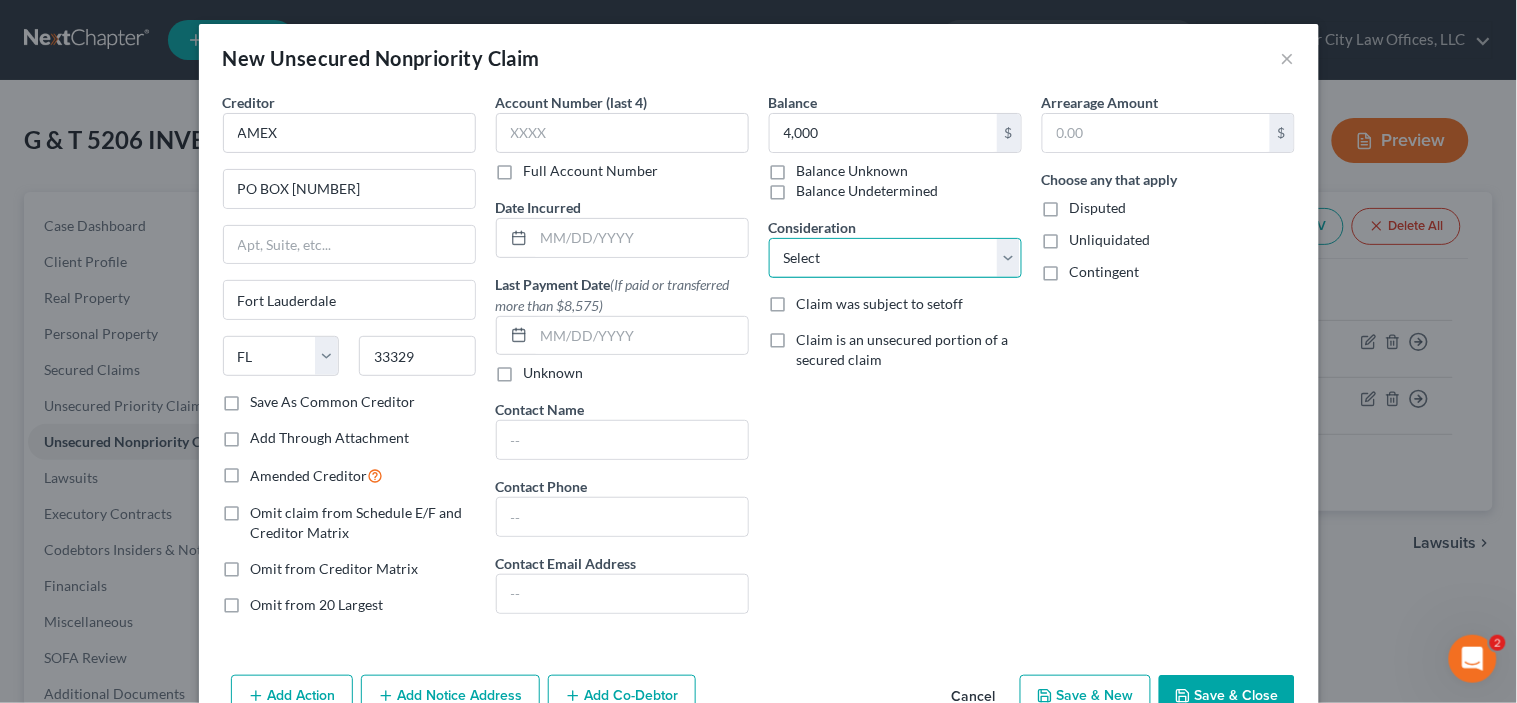 select on "2" 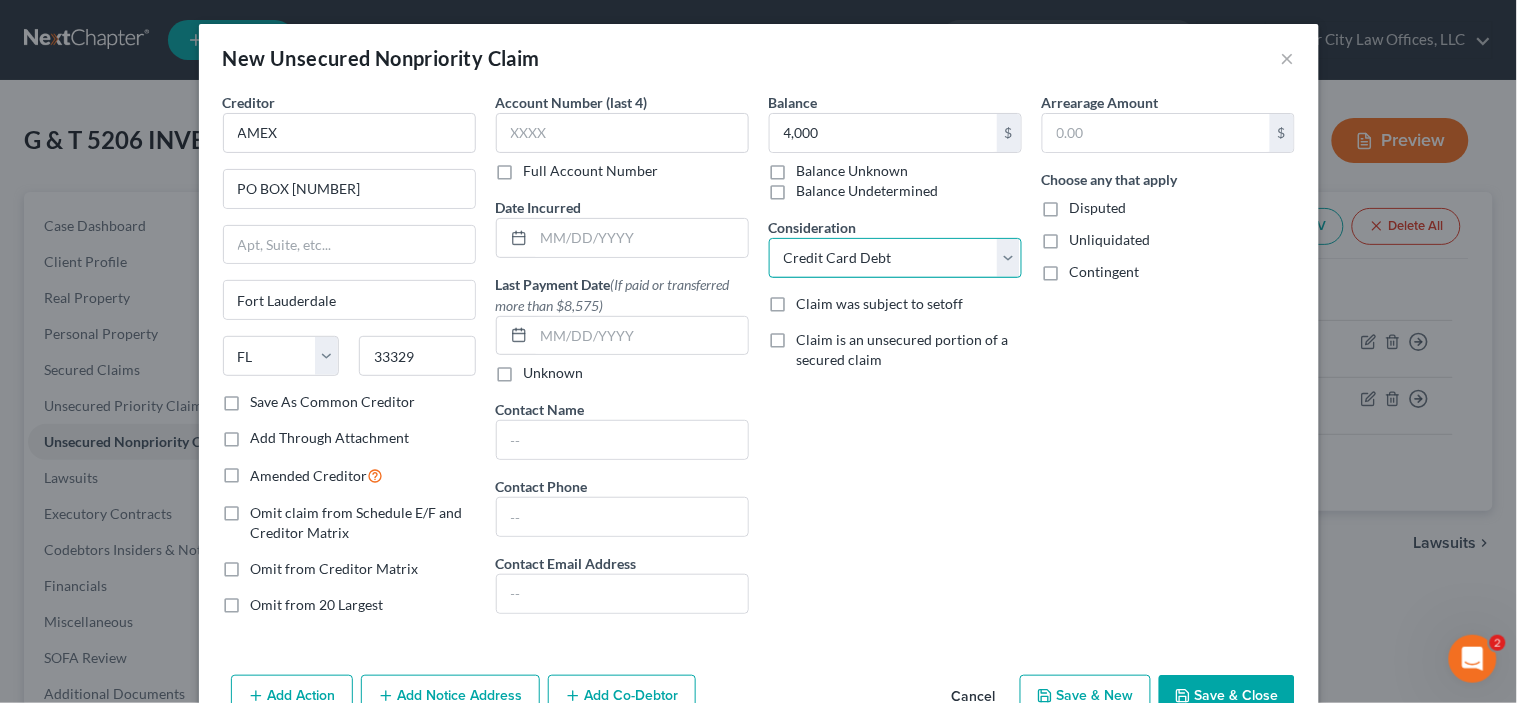 click on "Select Cable / Satellite Services Collection Agency Credit Card Debt Debt Counseling / Attorneys Deficiency Balance Home / Car Repairs Income Taxes Judgment Liens Monies Loaned / Advanced Mortgage Obligation To Pensions Other Overdrawn Bank Account Promised To Help Pay Creditors Services Suppliers Or Vendors Telephone / Internet Services Unsecured Loan Repayments Utility Services" at bounding box center [895, 258] 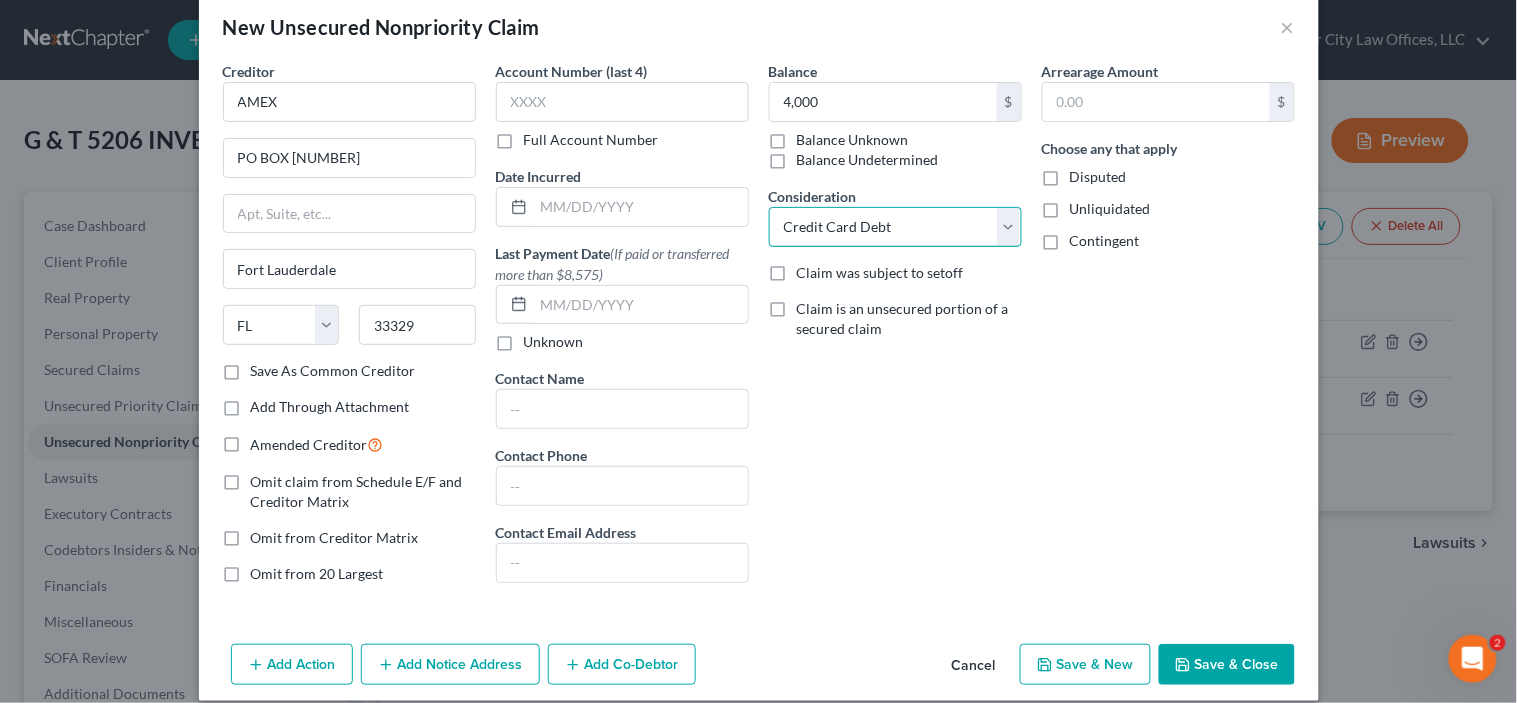 scroll, scrollTop: 54, scrollLeft: 0, axis: vertical 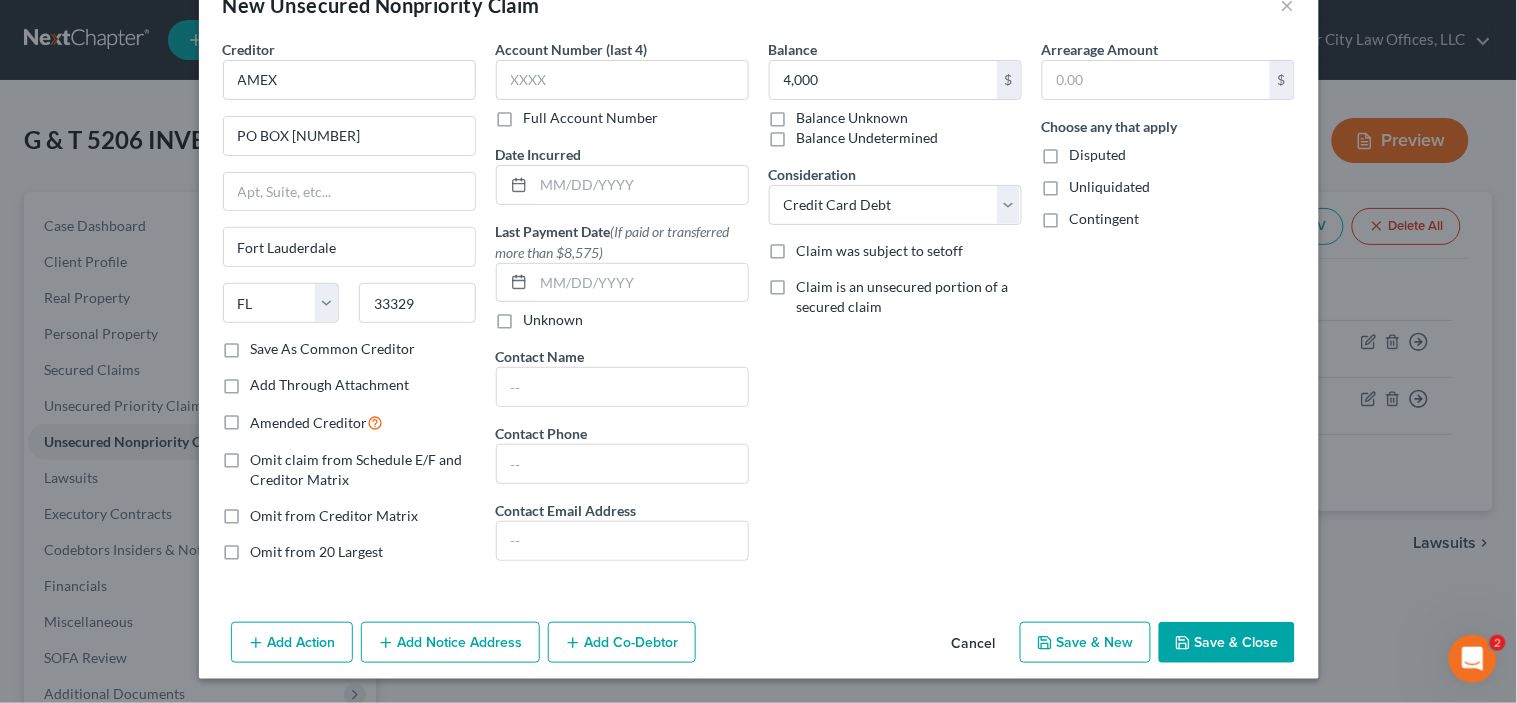 click on "Save & Close" at bounding box center [1227, 643] 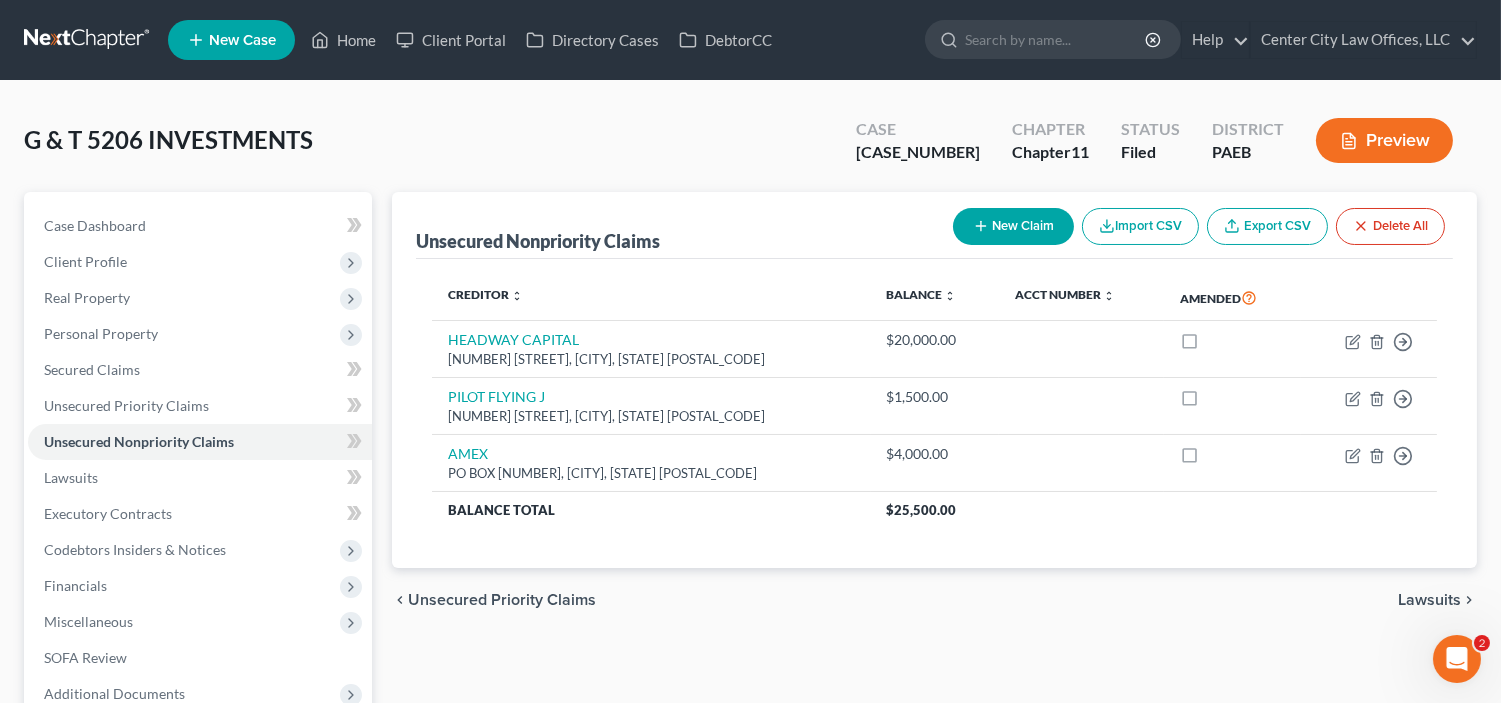 click on "Creditor expand_more expand_less unfold_more Balance expand_more expand_less unfold_more Acct Number expand_more expand_less unfold_more Amended HEADWAY CAPITAL [NUMBER] W. [STREET], [CITY], [STATE] [POSTAL_CODE] $20,000.00 Move to D Move to E Move to G Move to Notice Only PILOT FLYING J [NUMBER] [STREET], [CITY], [STATE] [POSTAL_CODE] $1,500.00 Move to D Move to E Move to G Move to Notice Only AMEX PO BOX [POSTAL_CODE], [CITY], [STATE] [POSTAL_CODE] $4,000.00 Move to D Move to E Move to G Move to Notice Only Balance Total $25,500.00" at bounding box center (934, 414) 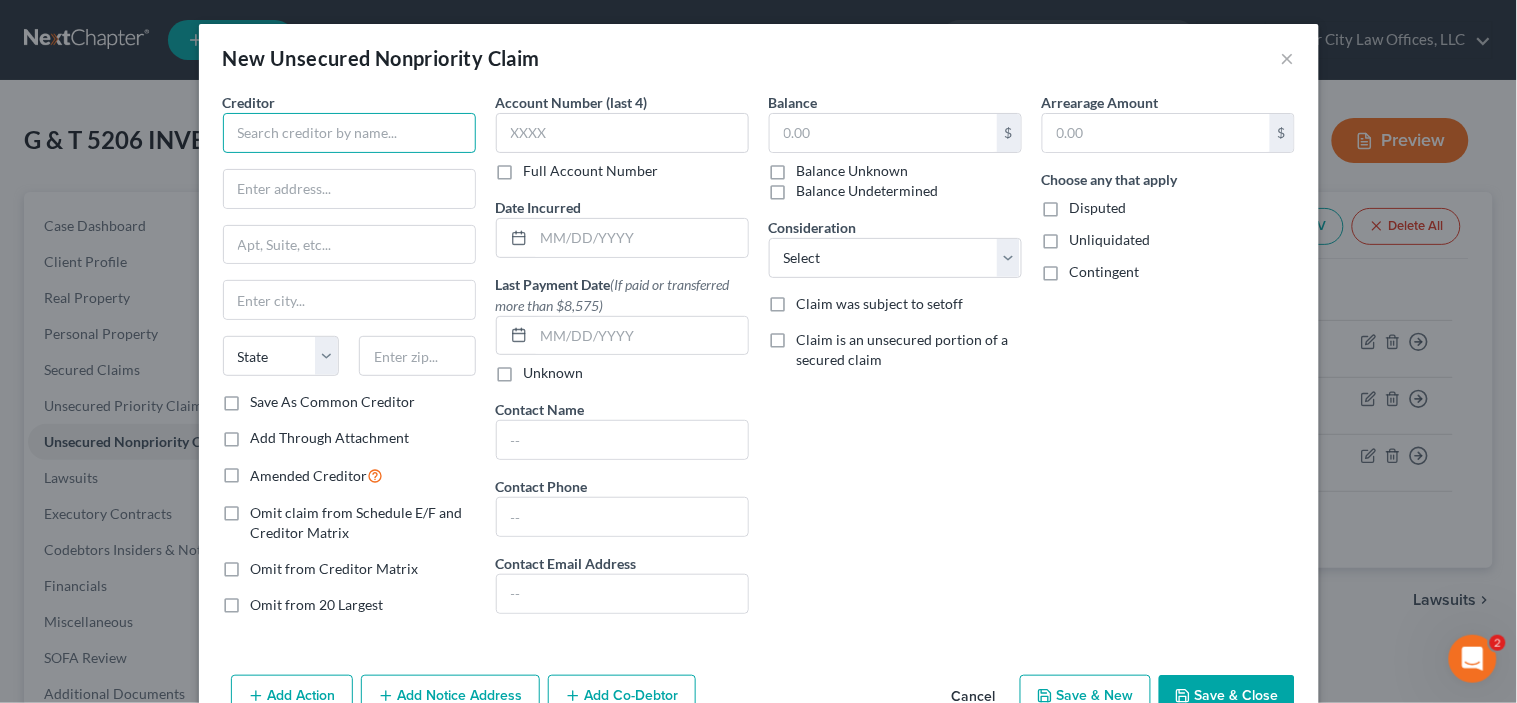click at bounding box center [349, 133] 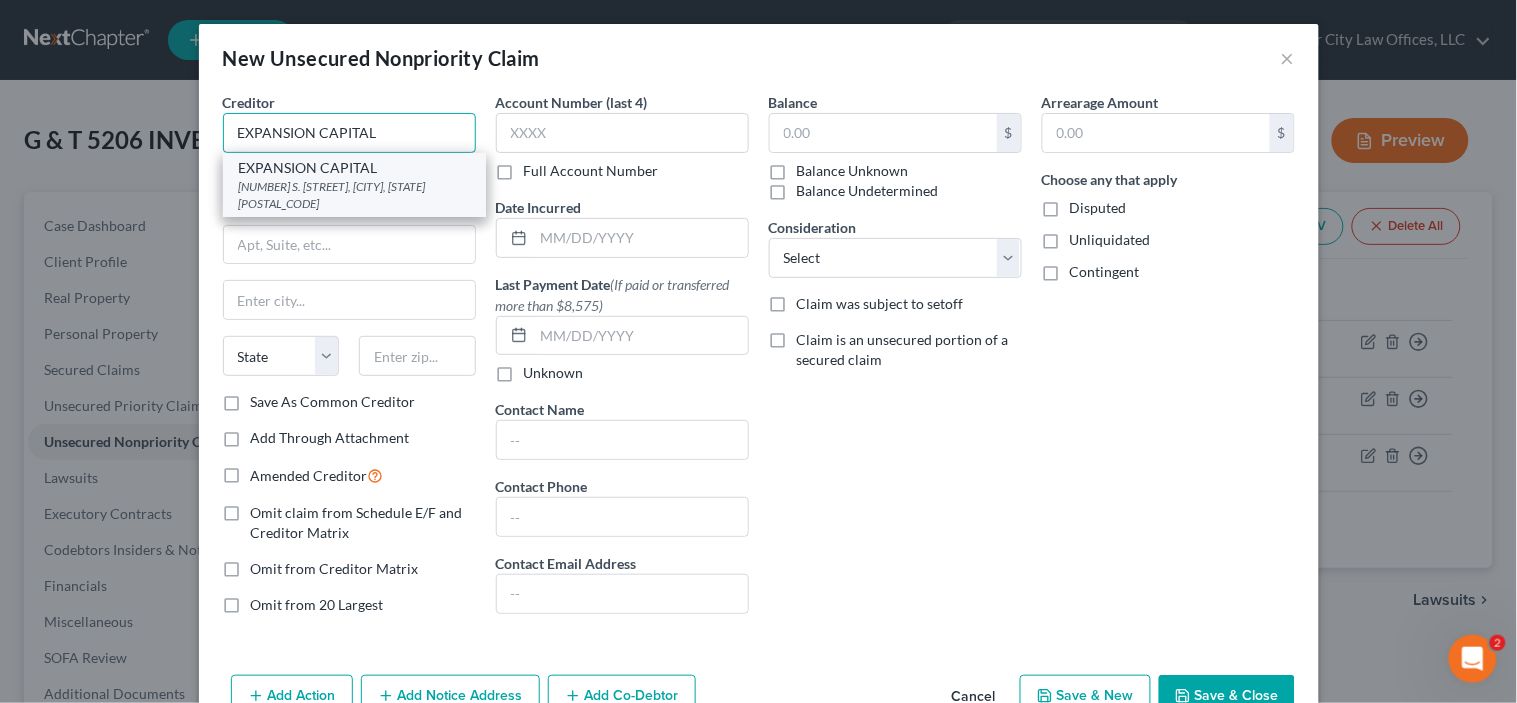 type on "EXPANSION CAPITAL" 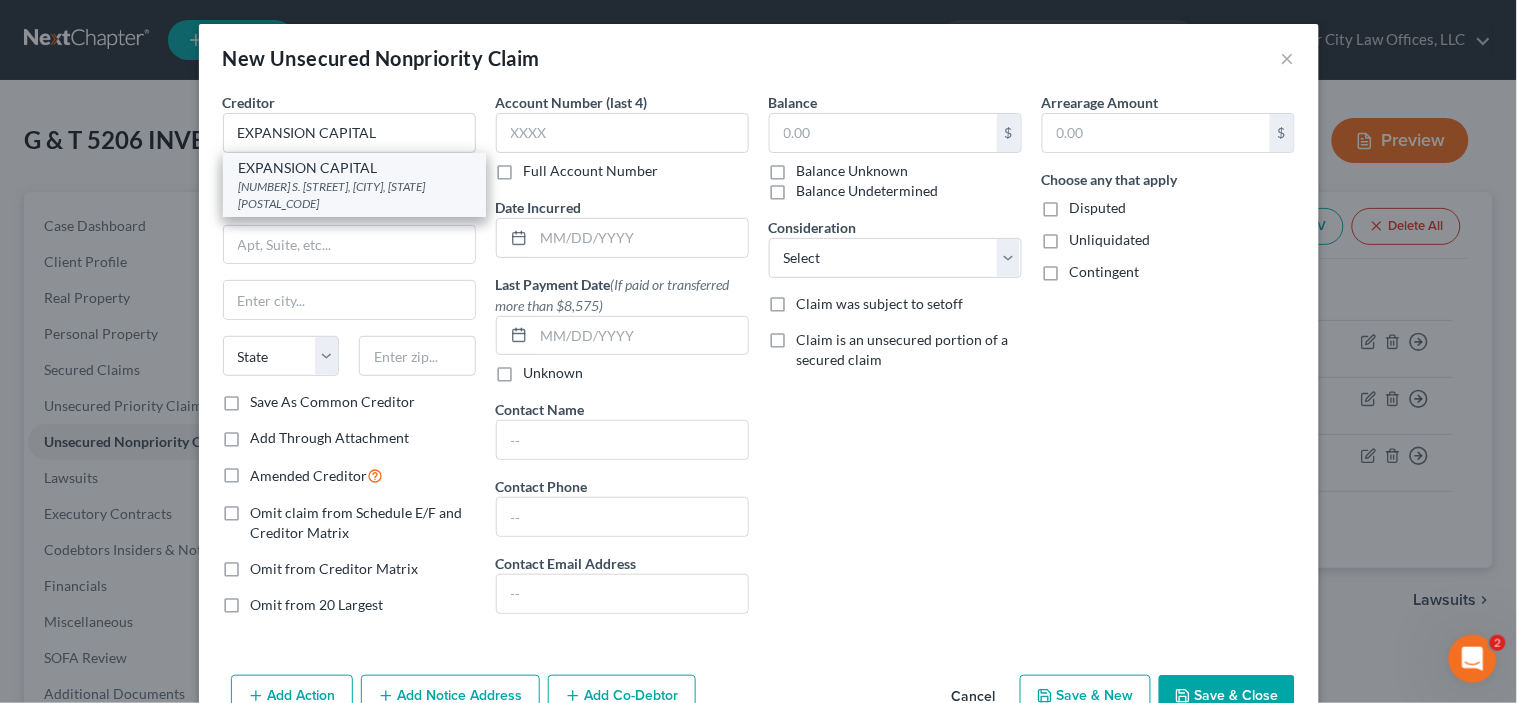 click on "[NUMBER] S. [STREET], [CITY], [STATE] [POSTAL_CODE]" at bounding box center [354, 195] 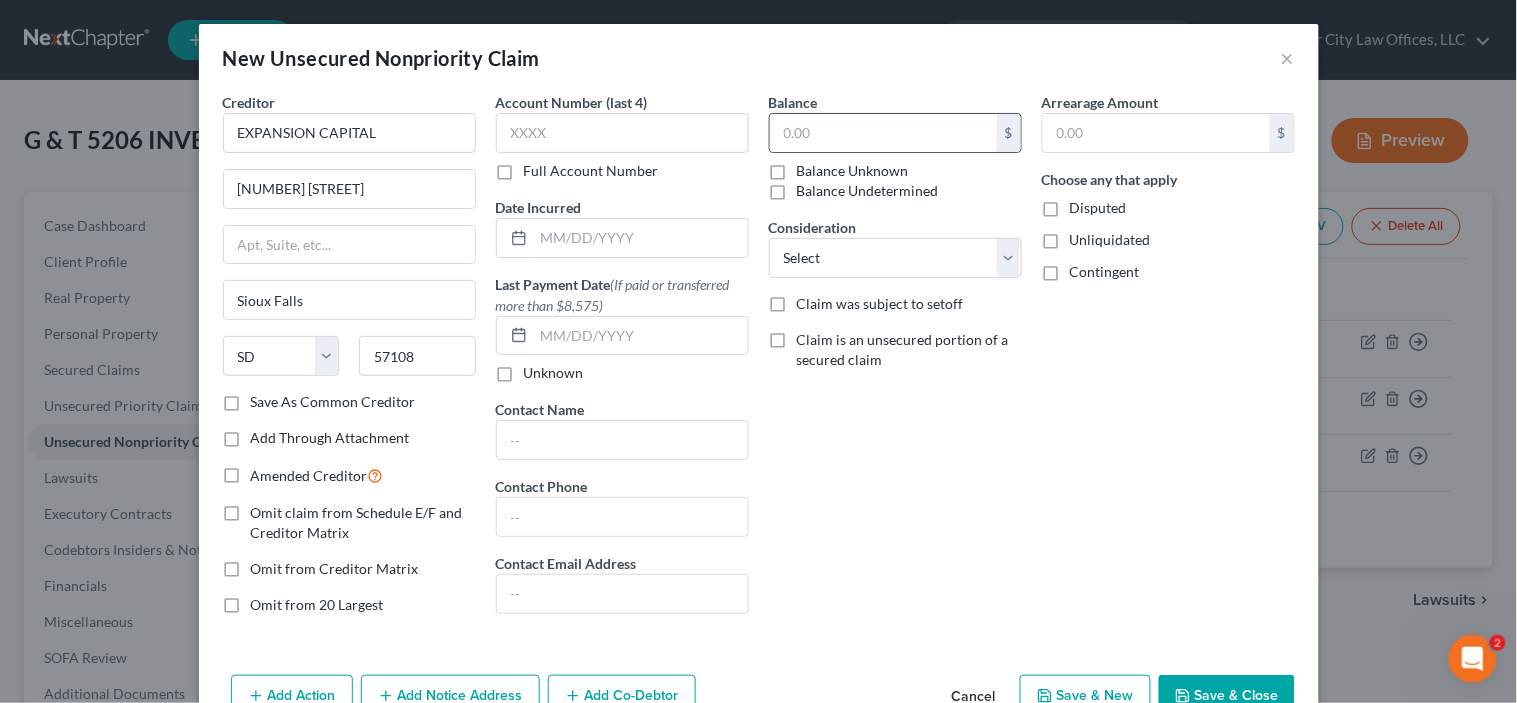 click on "$" at bounding box center (895, 133) 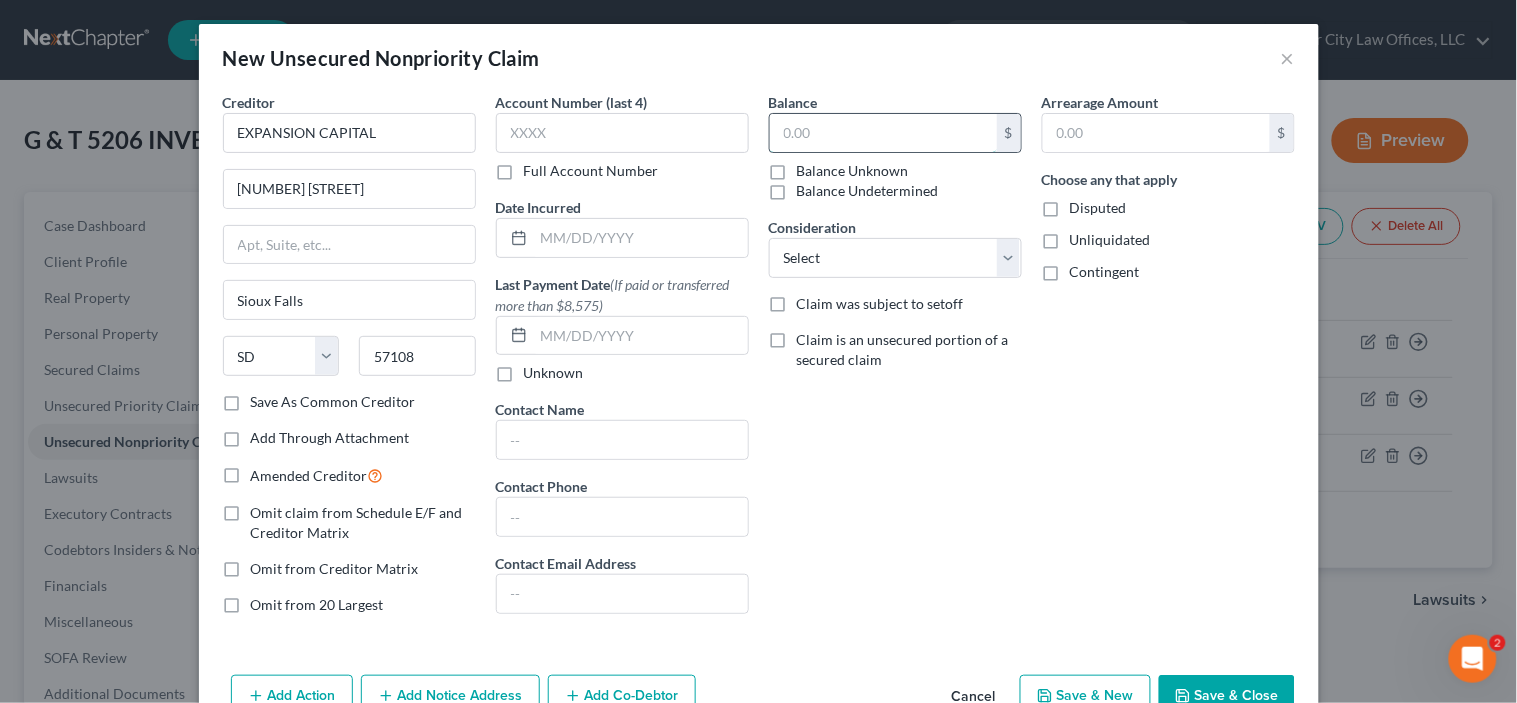 click at bounding box center [883, 133] 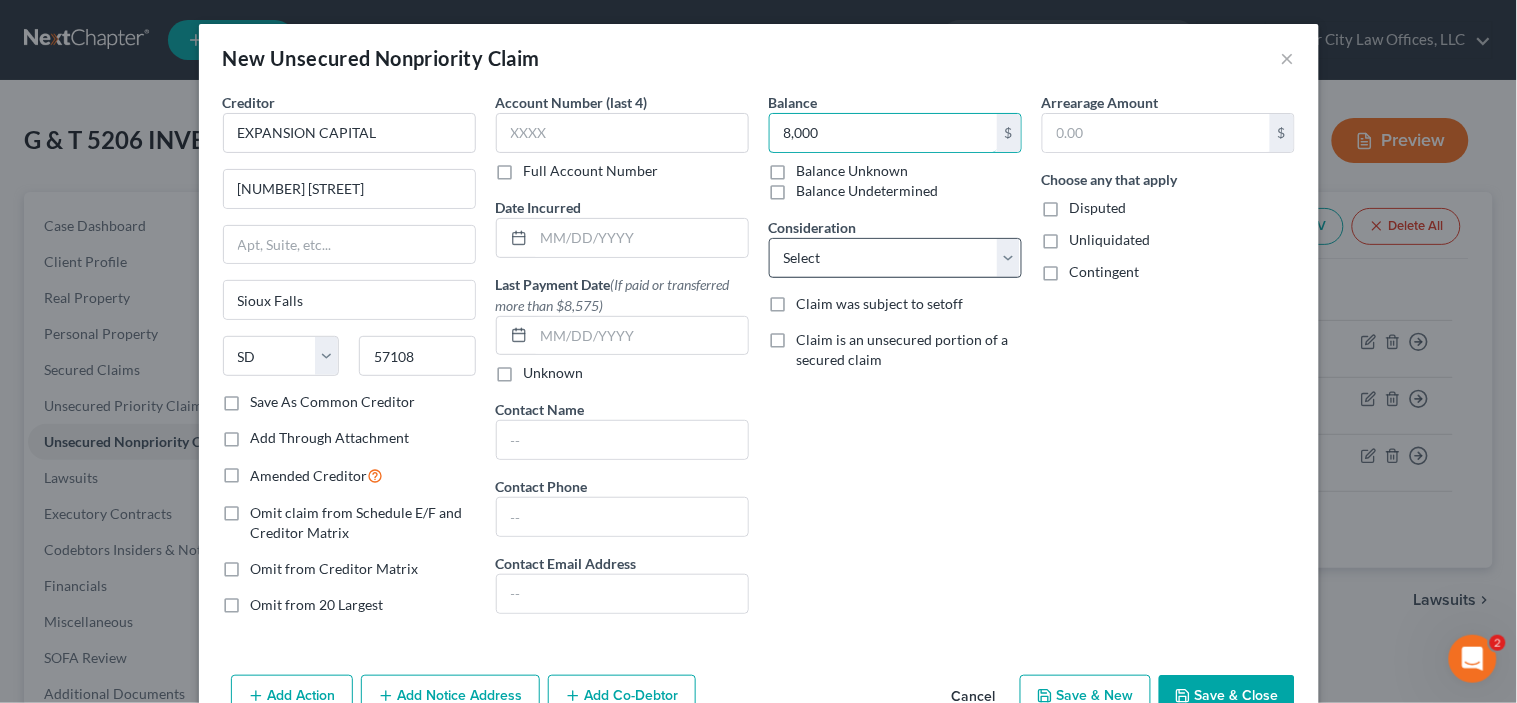 type on "8,000" 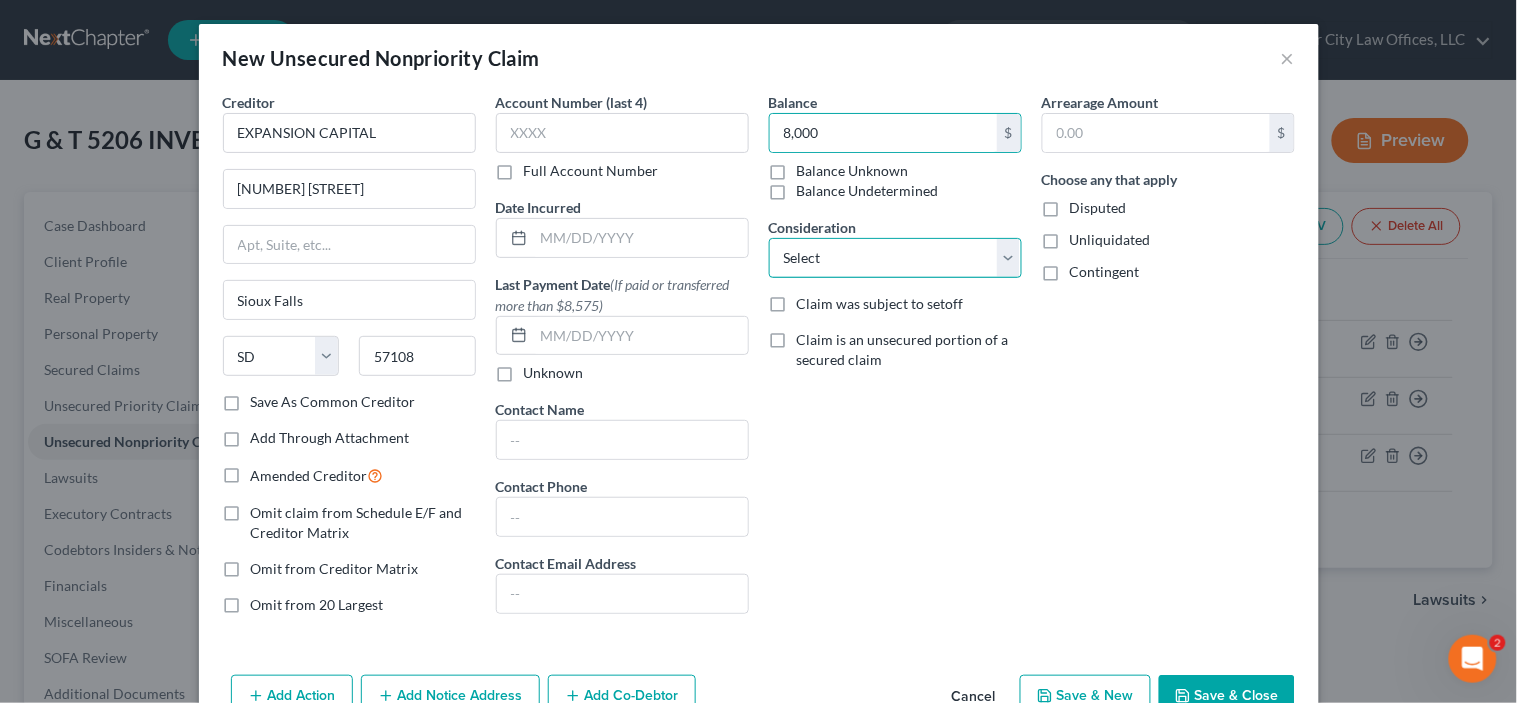 click on "Select Cable / Satellite Services Collection Agency Credit Card Debt Debt Counseling / Attorneys Deficiency Balance Home / Car Repairs Income Taxes Judgment Liens Monies Loaned / Advanced Mortgage Obligation To Pensions Other Overdrawn Bank Account Promised To Help Pay Creditors Services Suppliers Or Vendors Telephone / Internet Services Unsecured Loan Repayments Utility Services" at bounding box center [895, 258] 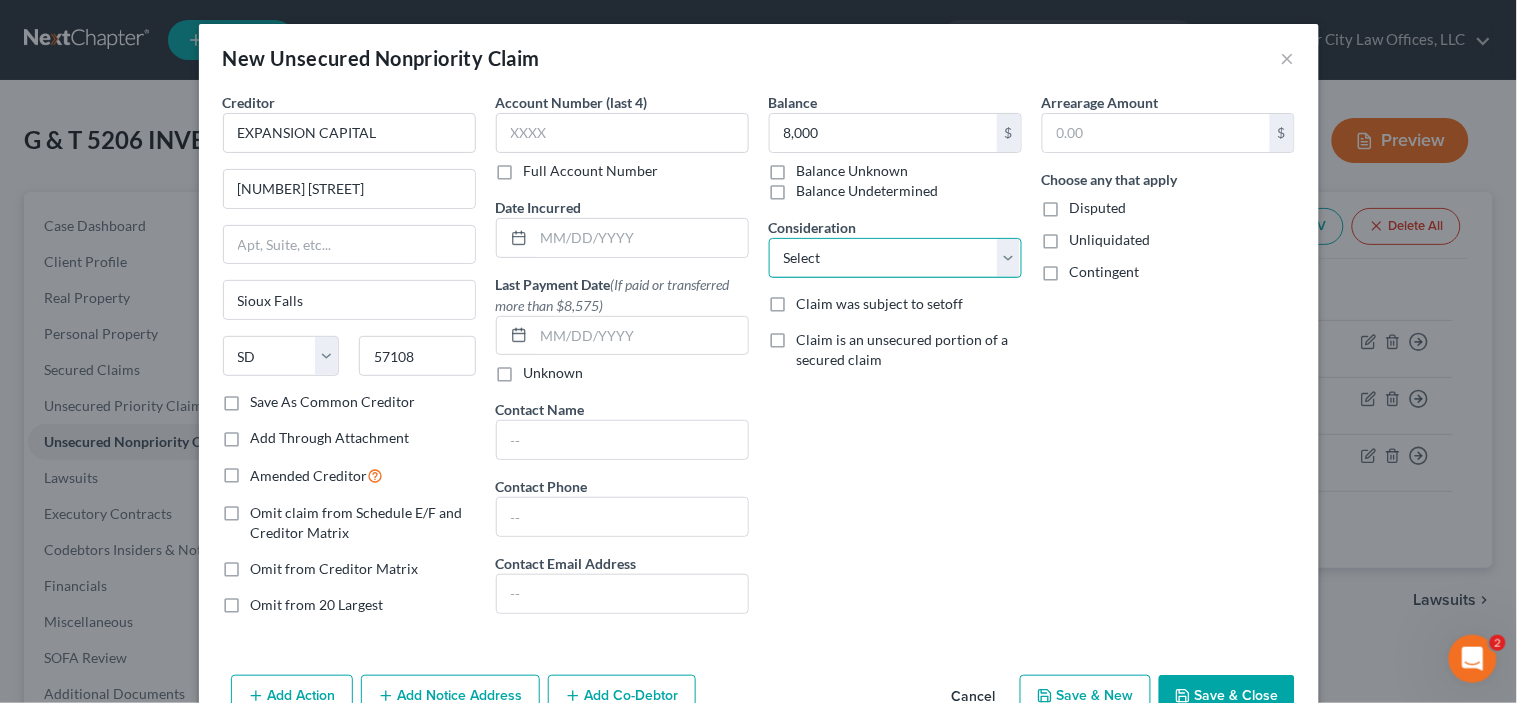 click on "Select Cable / Satellite Services Collection Agency Credit Card Debt Debt Counseling / Attorneys Deficiency Balance Home / Car Repairs Income Taxes Judgment Liens Monies Loaned / Advanced Mortgage Obligation To Pensions Other Overdrawn Bank Account Promised To Help Pay Creditors Services Suppliers Or Vendors Telephone / Internet Services Unsecured Loan Repayments Utility Services" at bounding box center (895, 258) 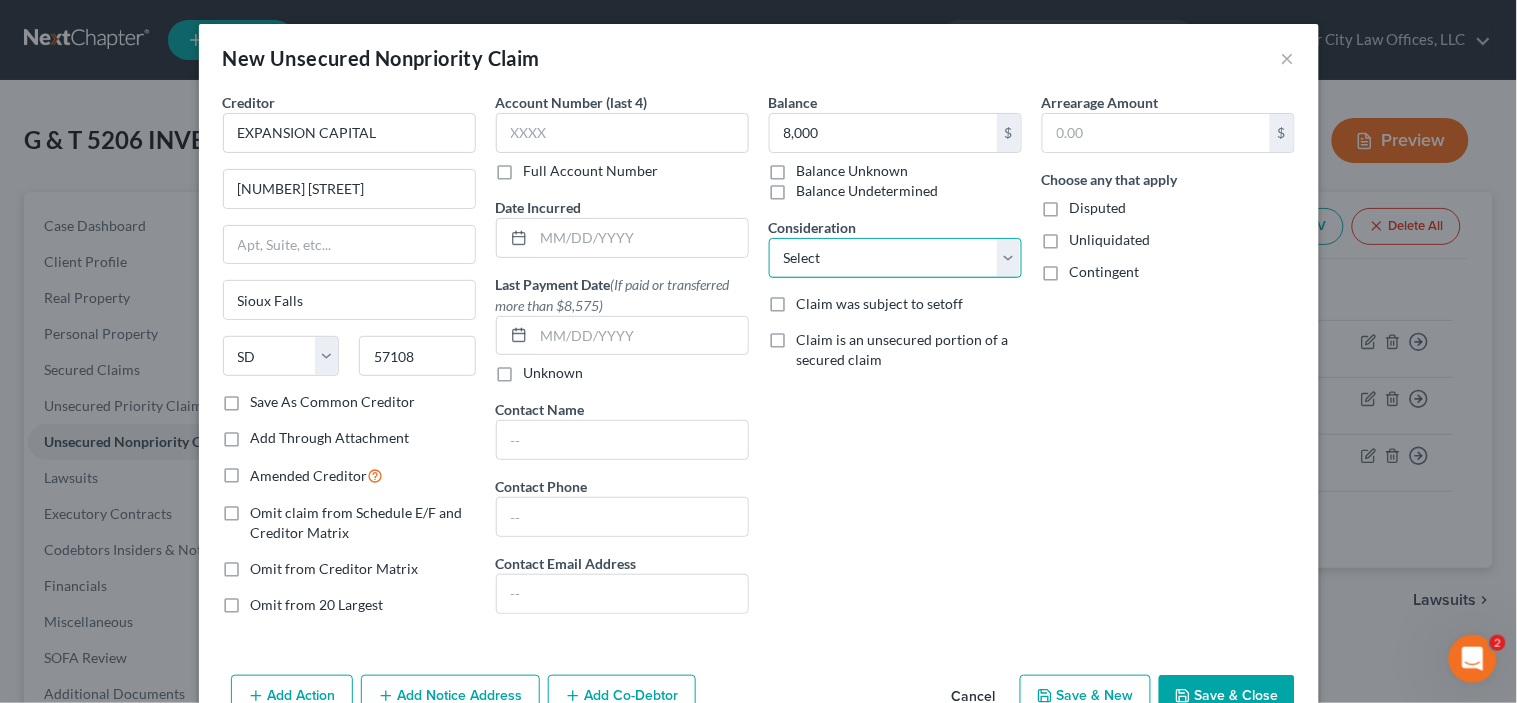 select on "2" 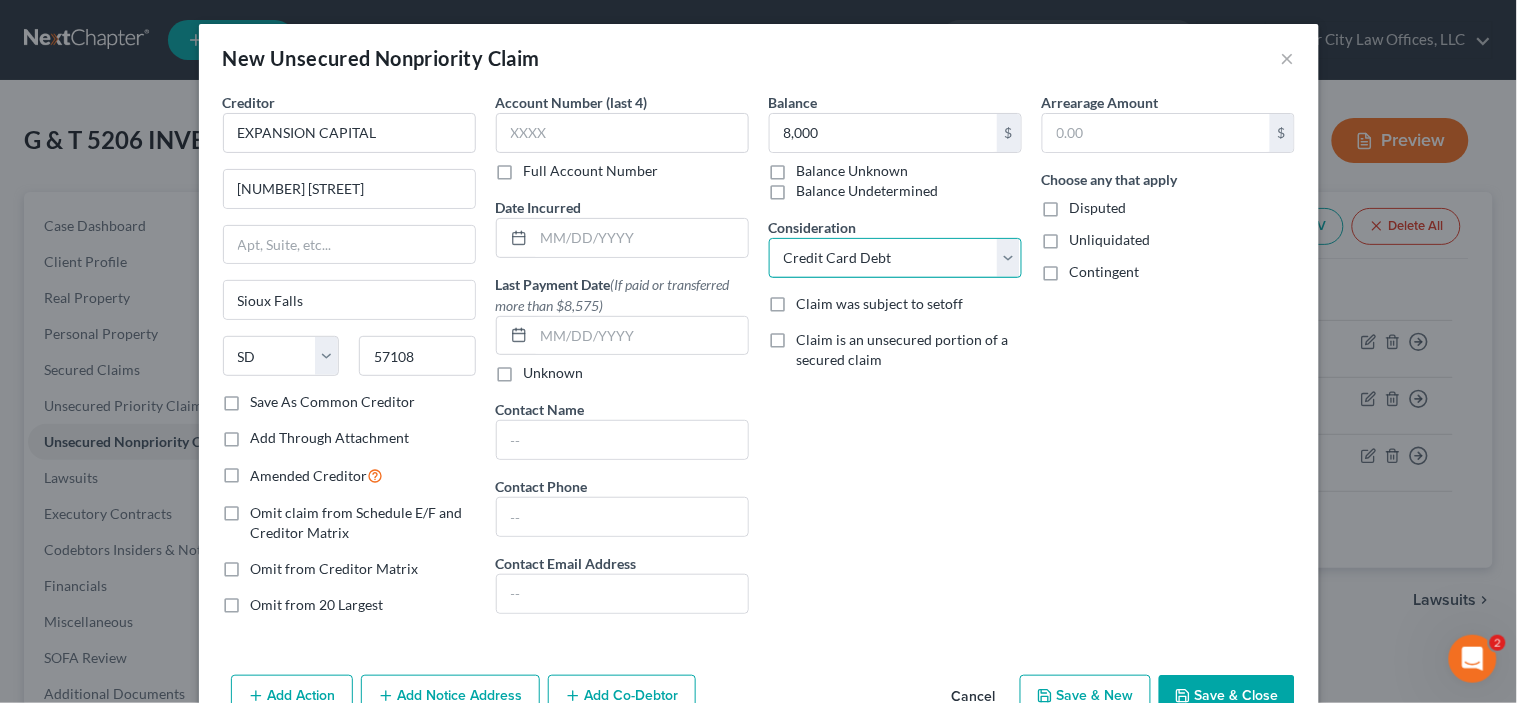 click on "Select Cable / Satellite Services Collection Agency Credit Card Debt Debt Counseling / Attorneys Deficiency Balance Home / Car Repairs Income Taxes Judgment Liens Monies Loaned / Advanced Mortgage Obligation To Pensions Other Overdrawn Bank Account Promised To Help Pay Creditors Services Suppliers Or Vendors Telephone / Internet Services Unsecured Loan Repayments Utility Services" at bounding box center (895, 258) 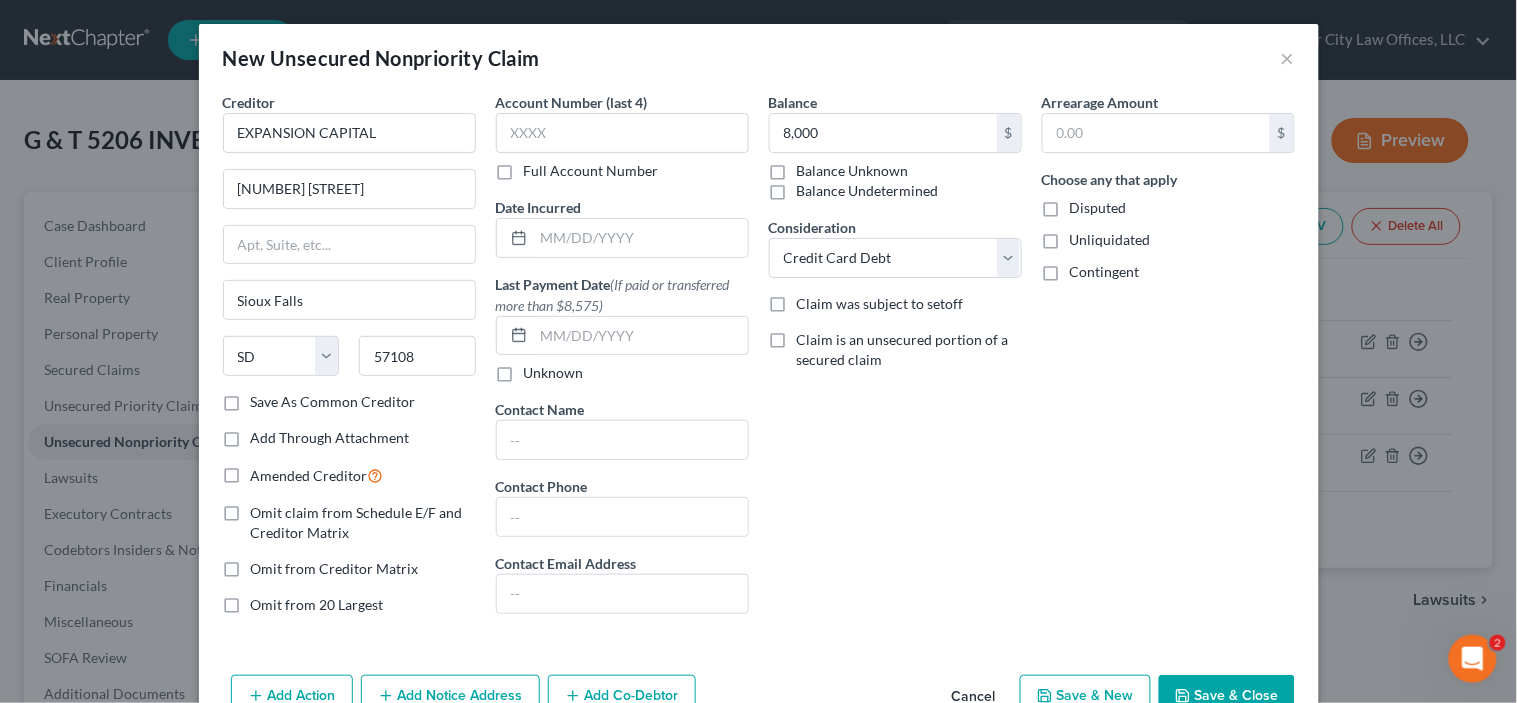 click on "Balance
8,000 $
Balance Unknown
Balance Undetermined
8,000.00 $
Balance Unknown
Consideration Select Cable / Satellite Services Collection Agency Credit Card Debt Debt Counseling / Attorneys Deficiency Balance Home / Car Repairs Income Taxes Judgment Liens Monies Loaned / Advanced Mortgage Obligation To Pensions Other Overdrawn Bank Account Promised To Help Pay Creditors Services Suppliers Or Vendors Telephone / Internet Services Unsecured Loan Repayments Utility Services Claim was subject to setoff Claim is an unsecured portion of a secured claim" at bounding box center [895, 361] 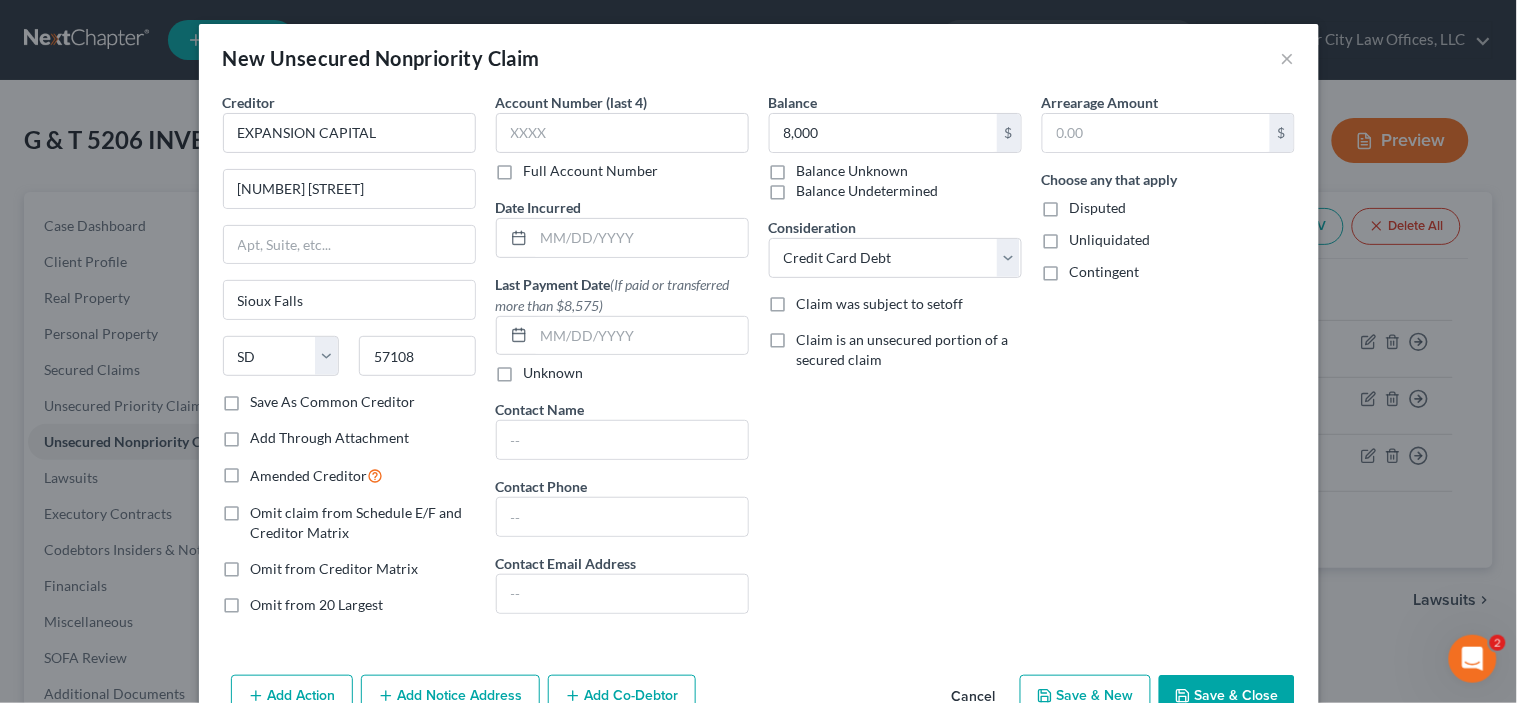 click on "Save As Common Creditor" at bounding box center [333, 402] 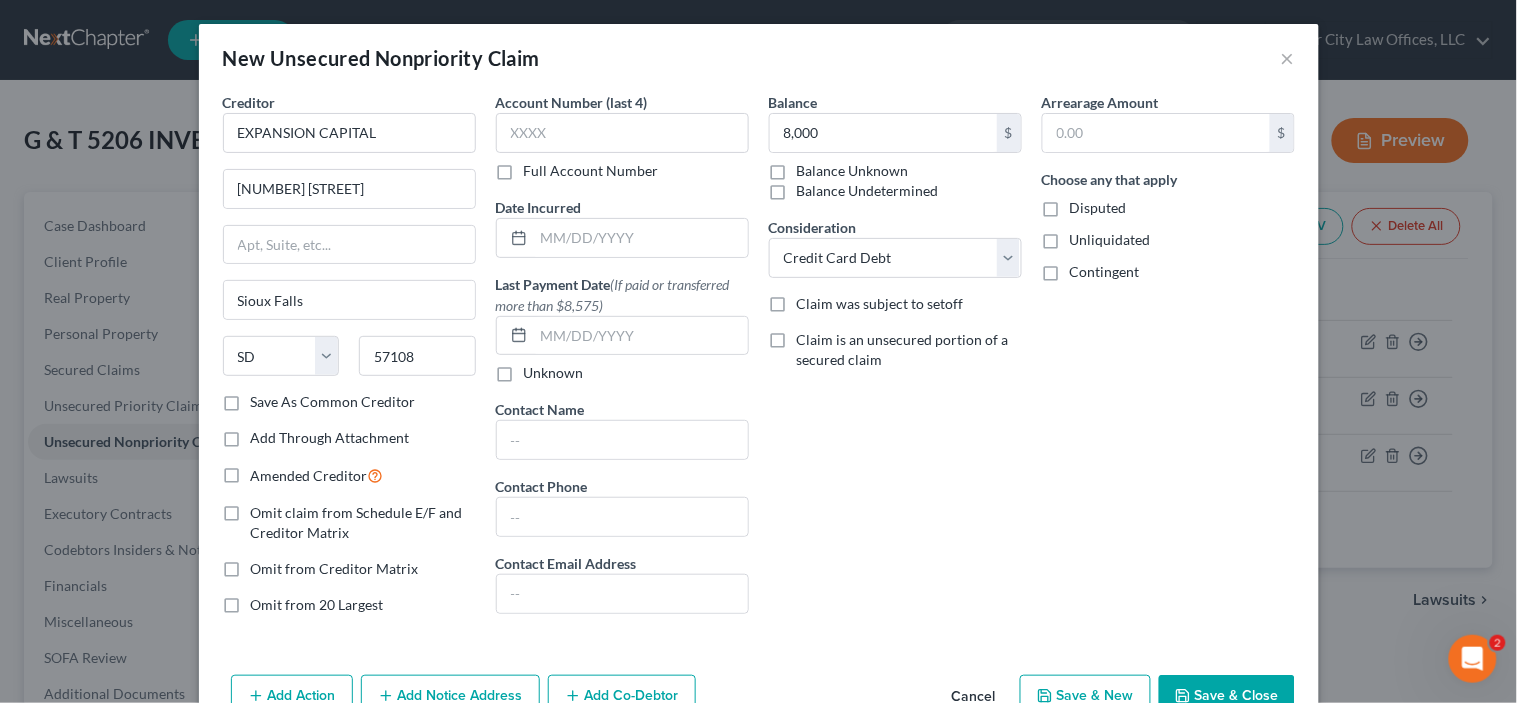 click on "Save As Common Creditor" at bounding box center (265, 398) 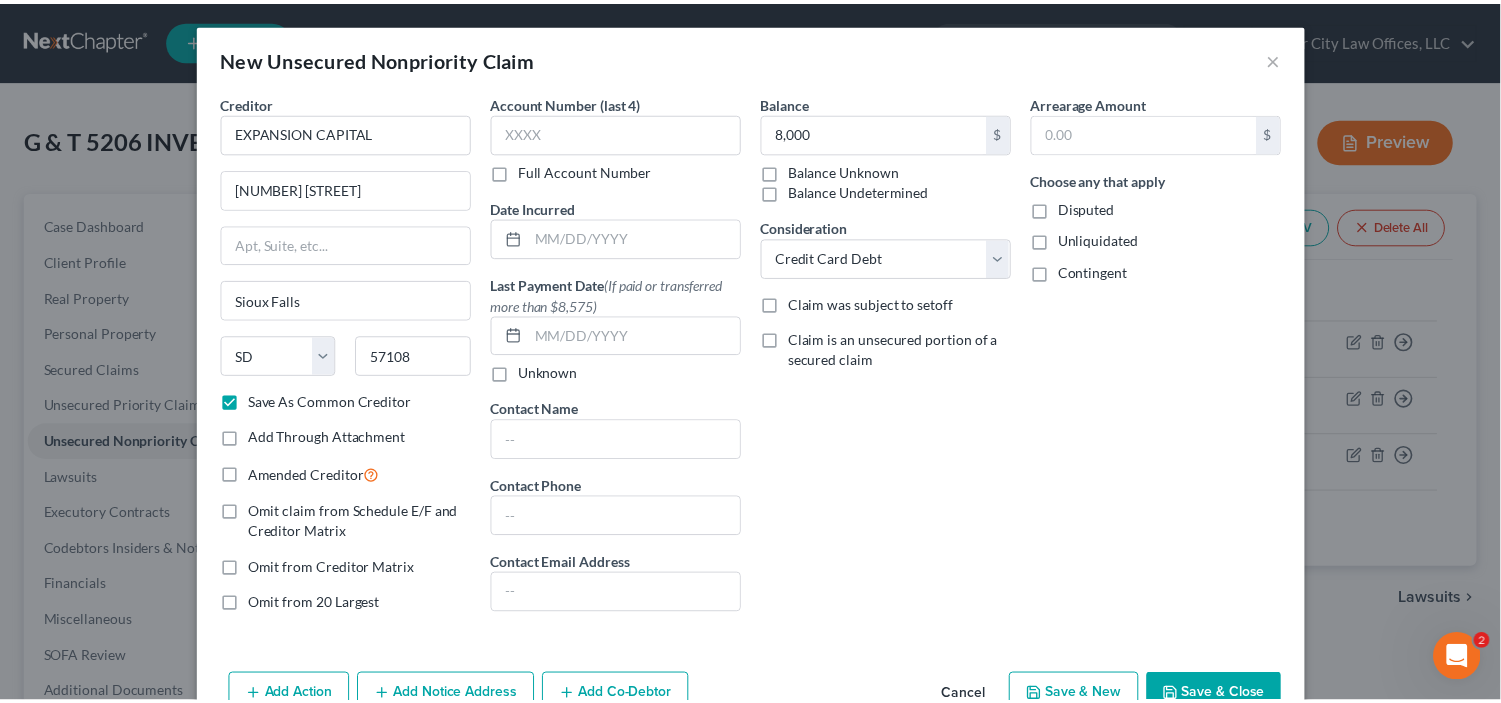 scroll, scrollTop: 54, scrollLeft: 0, axis: vertical 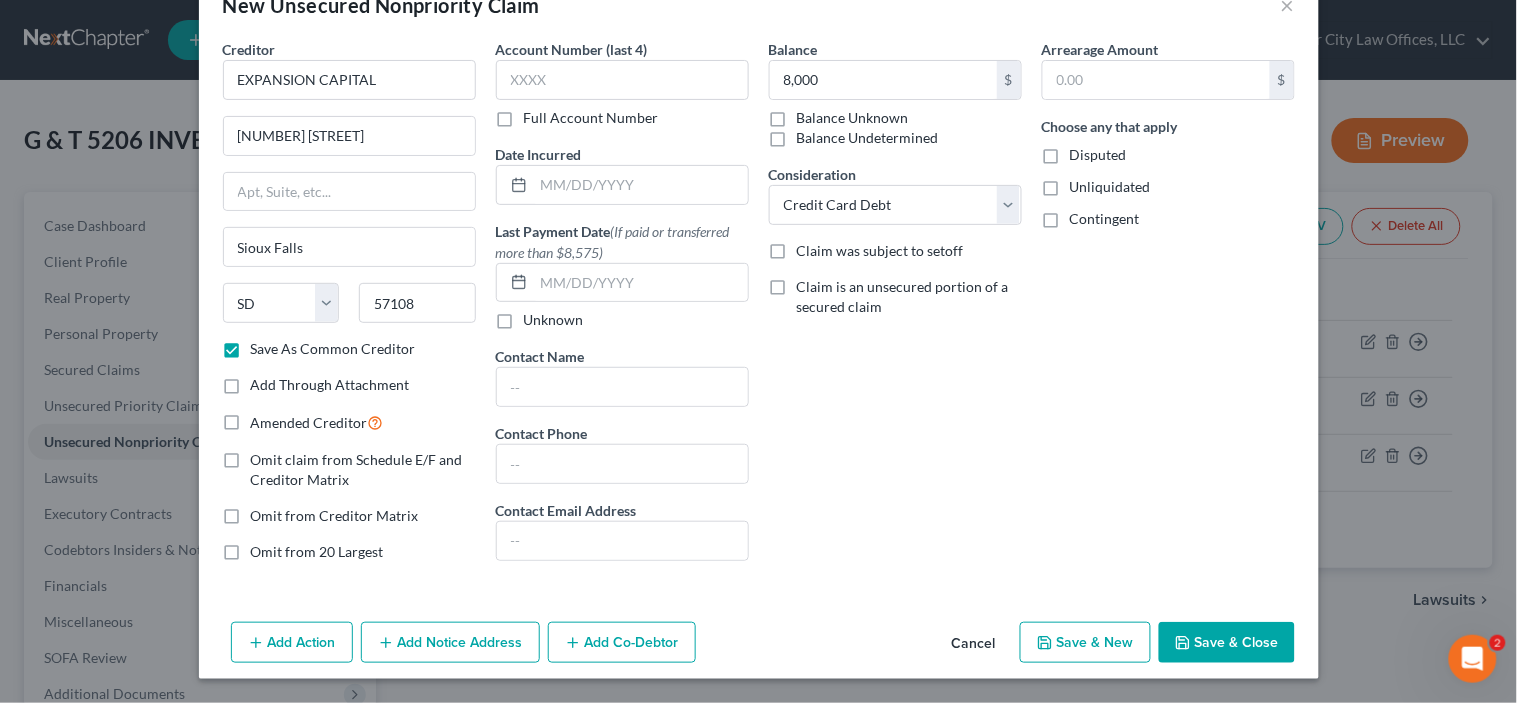 click on "Save & Close" at bounding box center (1227, 643) 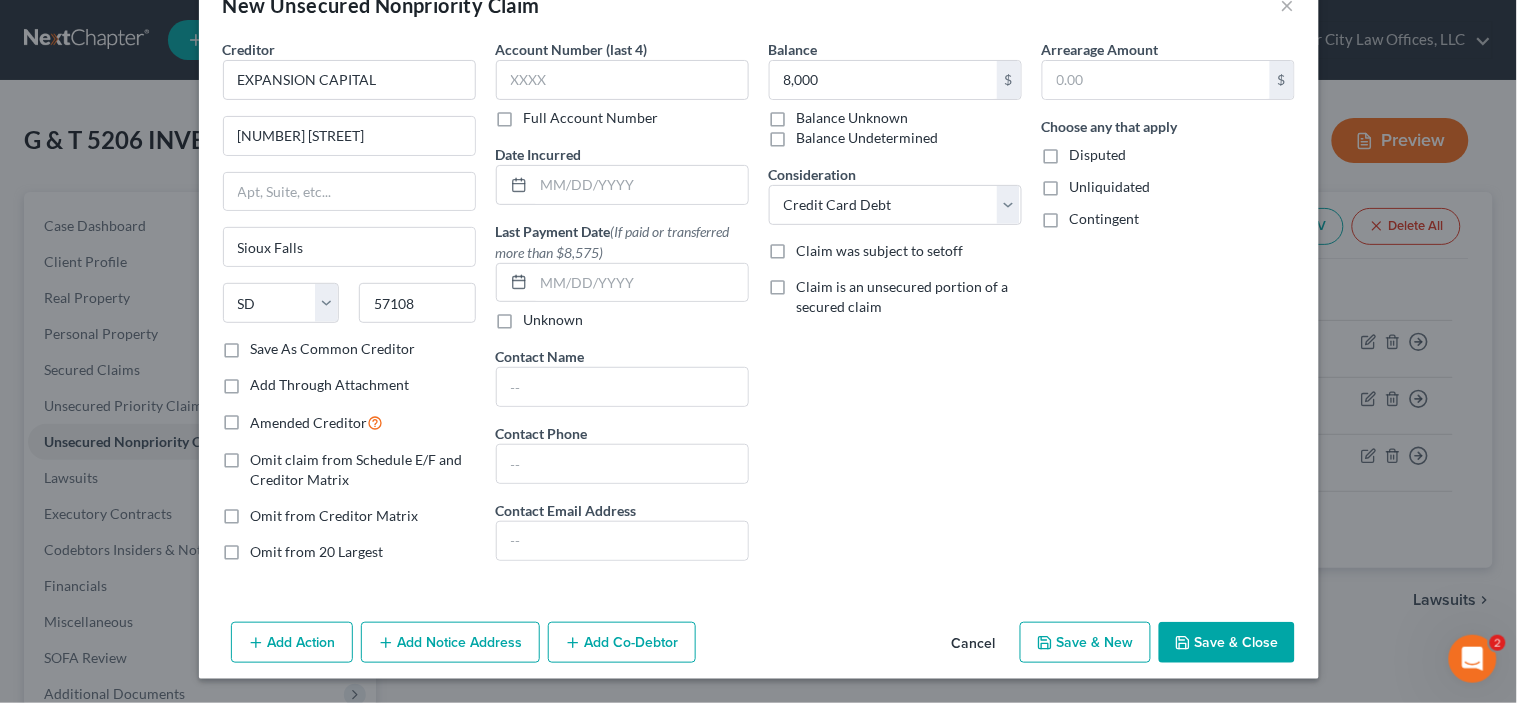 checkbox on "false" 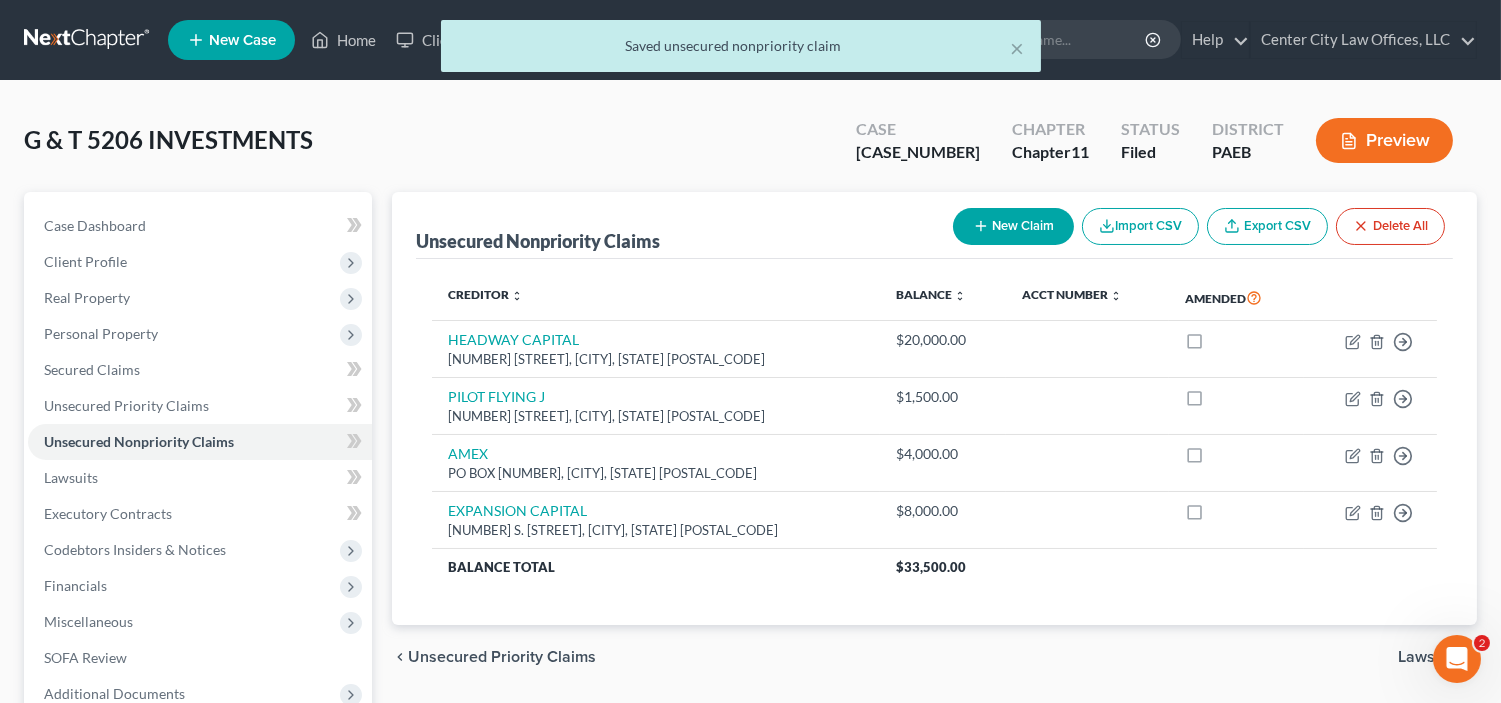 click on "Lawsuits" at bounding box center (1429, 657) 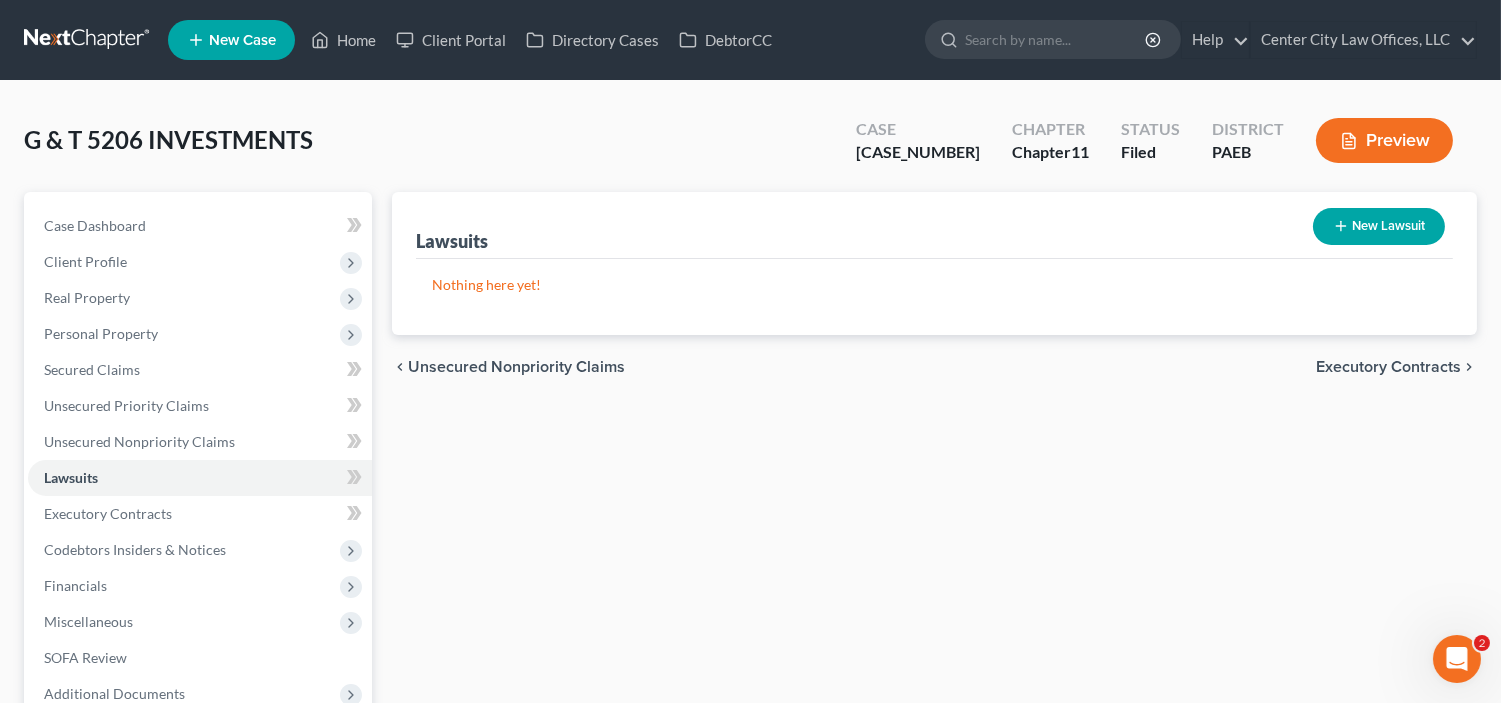 click on "Executory Contracts" at bounding box center (1388, 367) 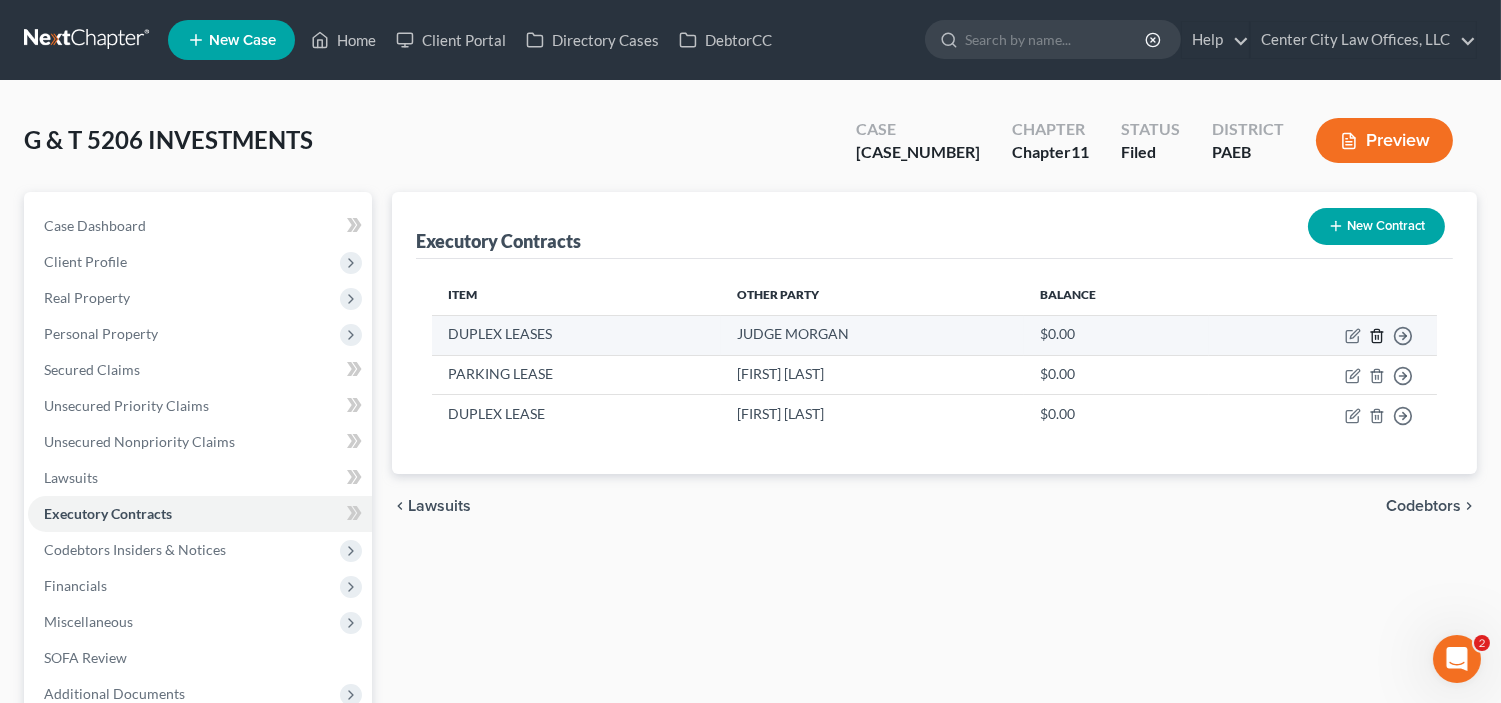 click 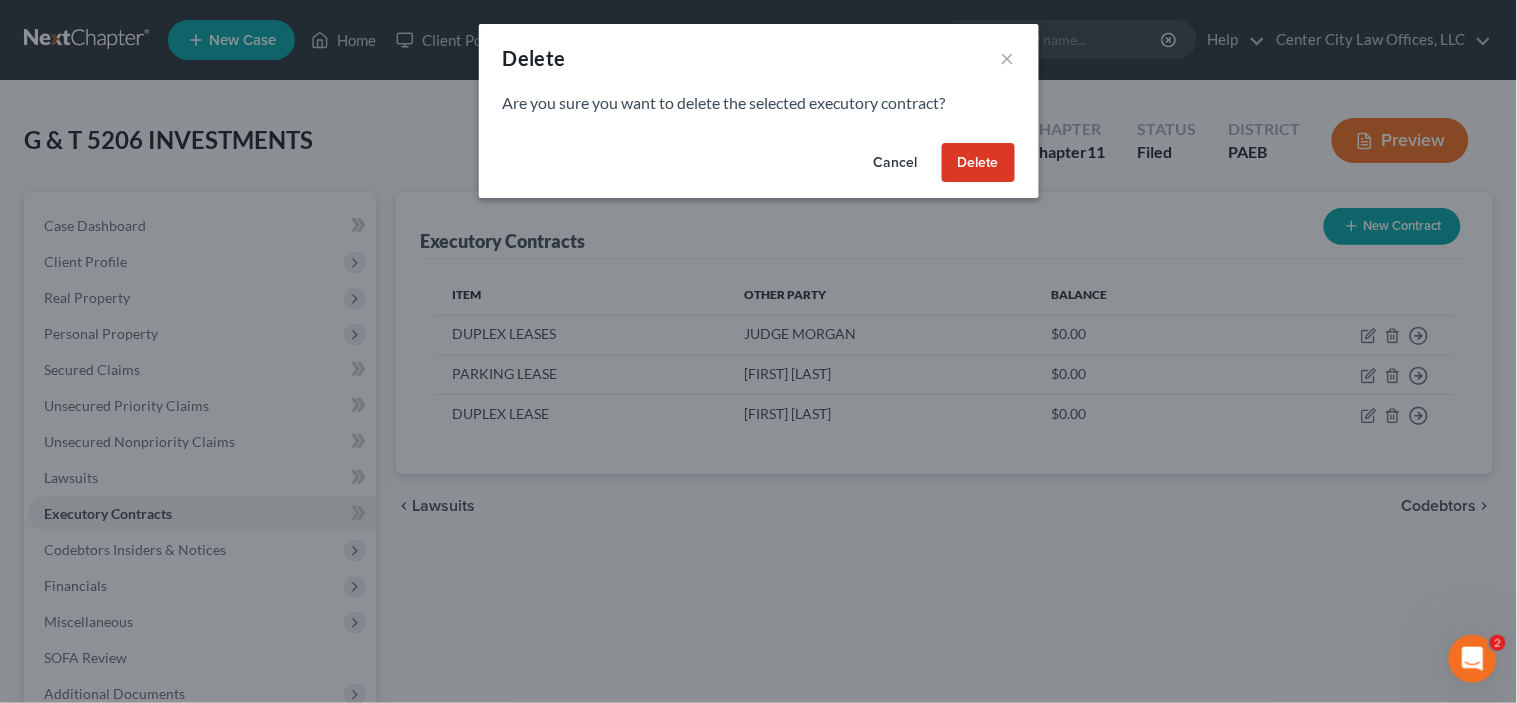 click on "Delete" at bounding box center (978, 163) 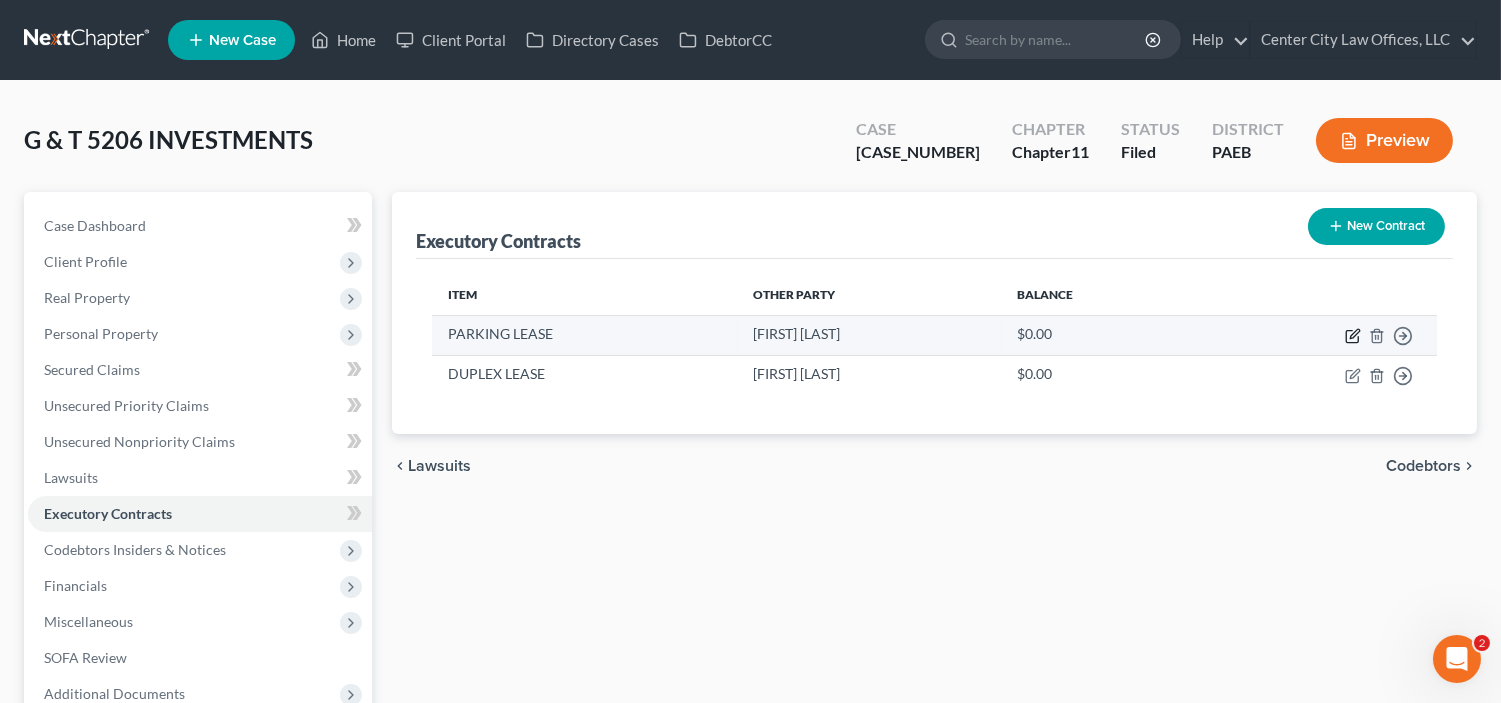 click 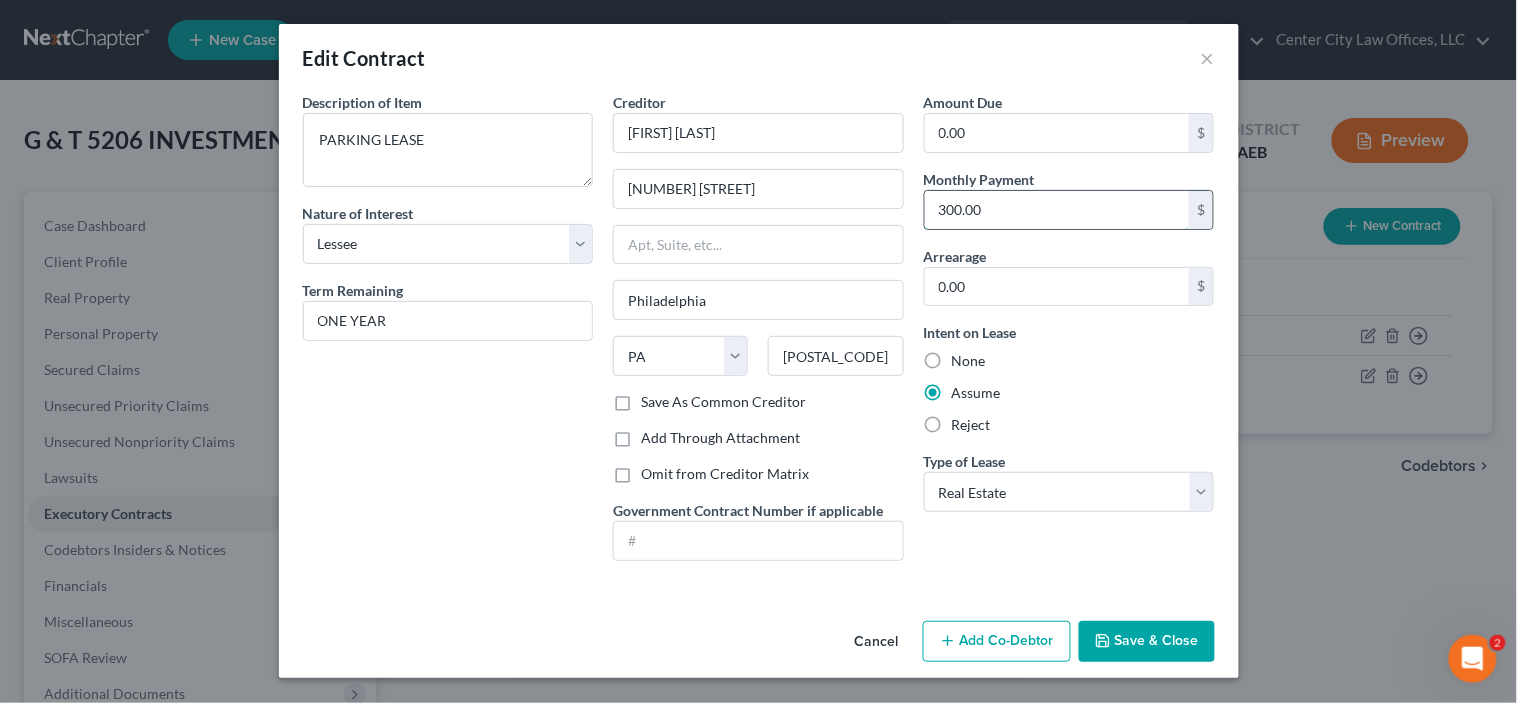 click on "300.00" at bounding box center [1057, 210] 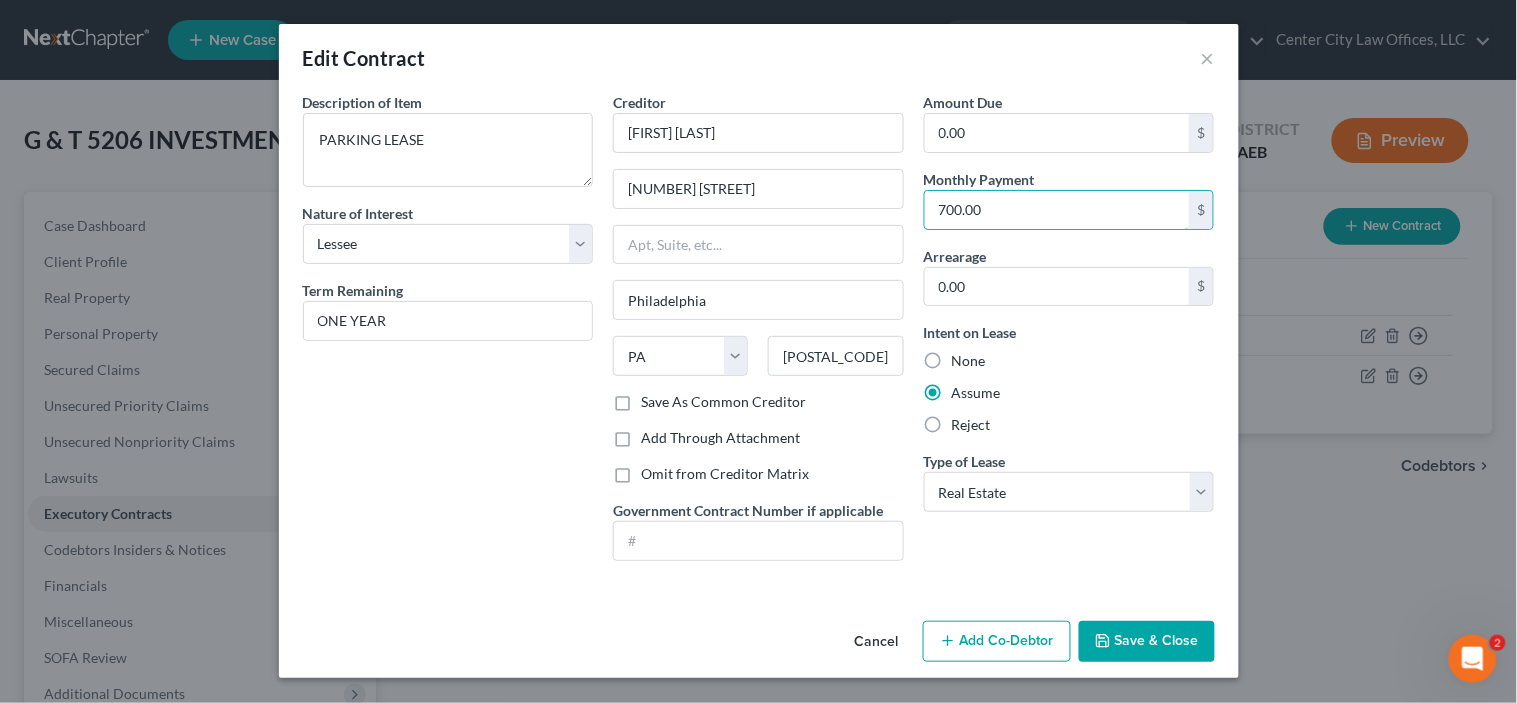 type on "700.00" 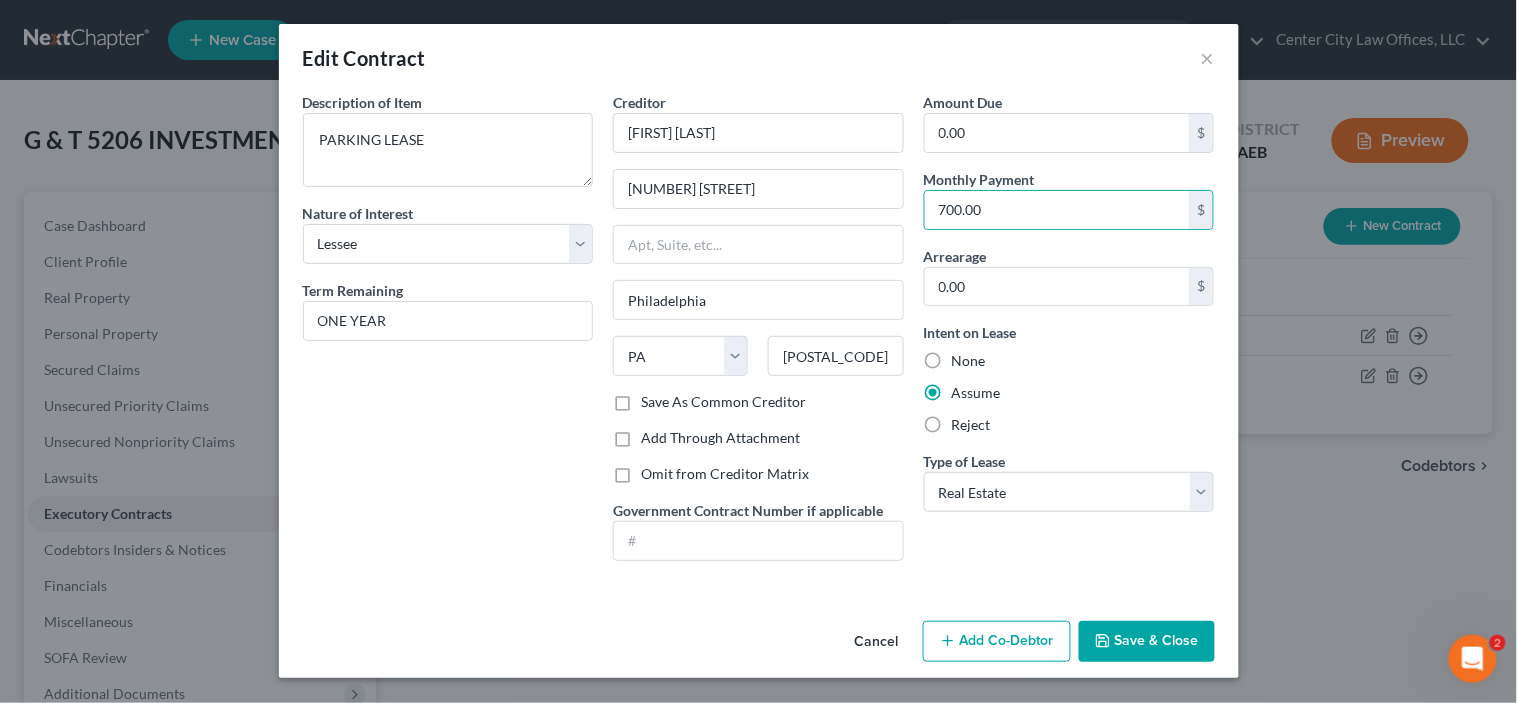 click on "Save & Close" at bounding box center [1147, 642] 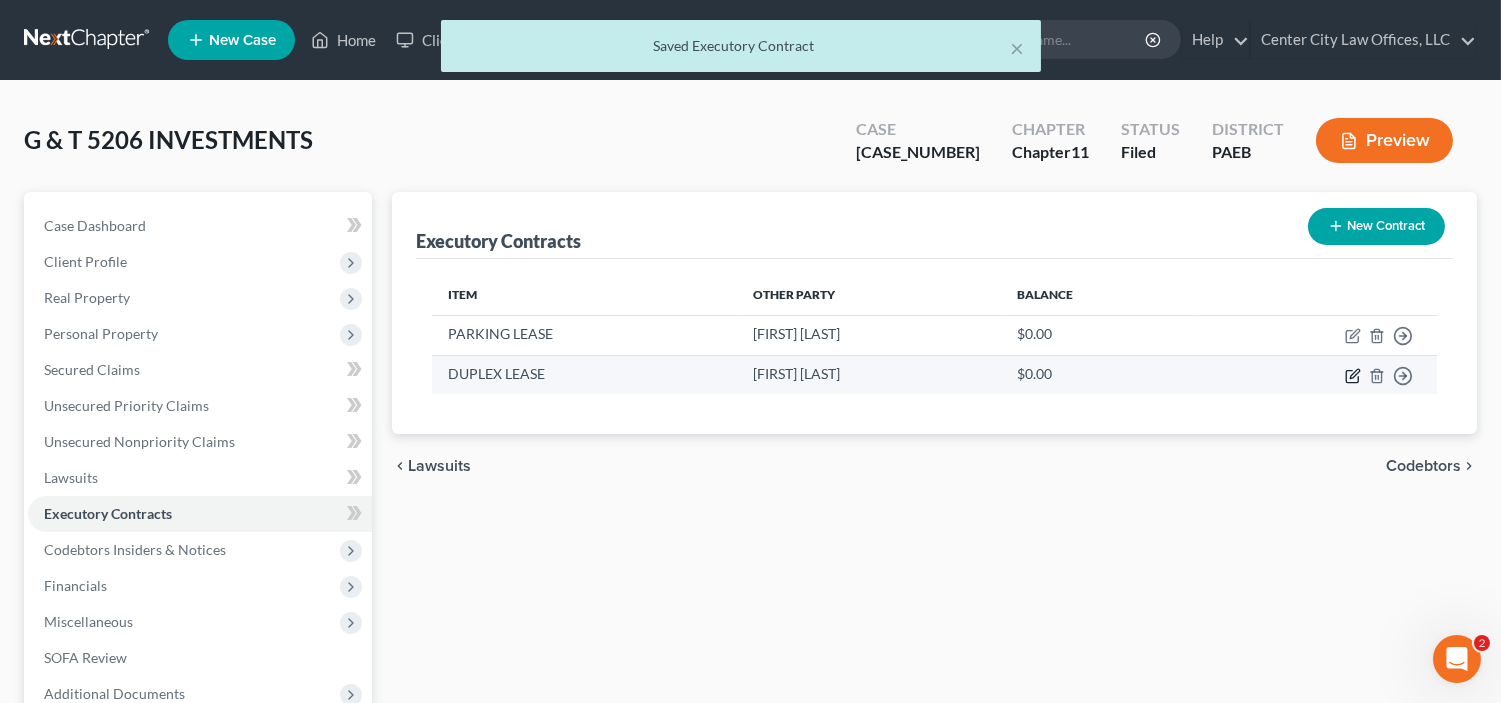 click 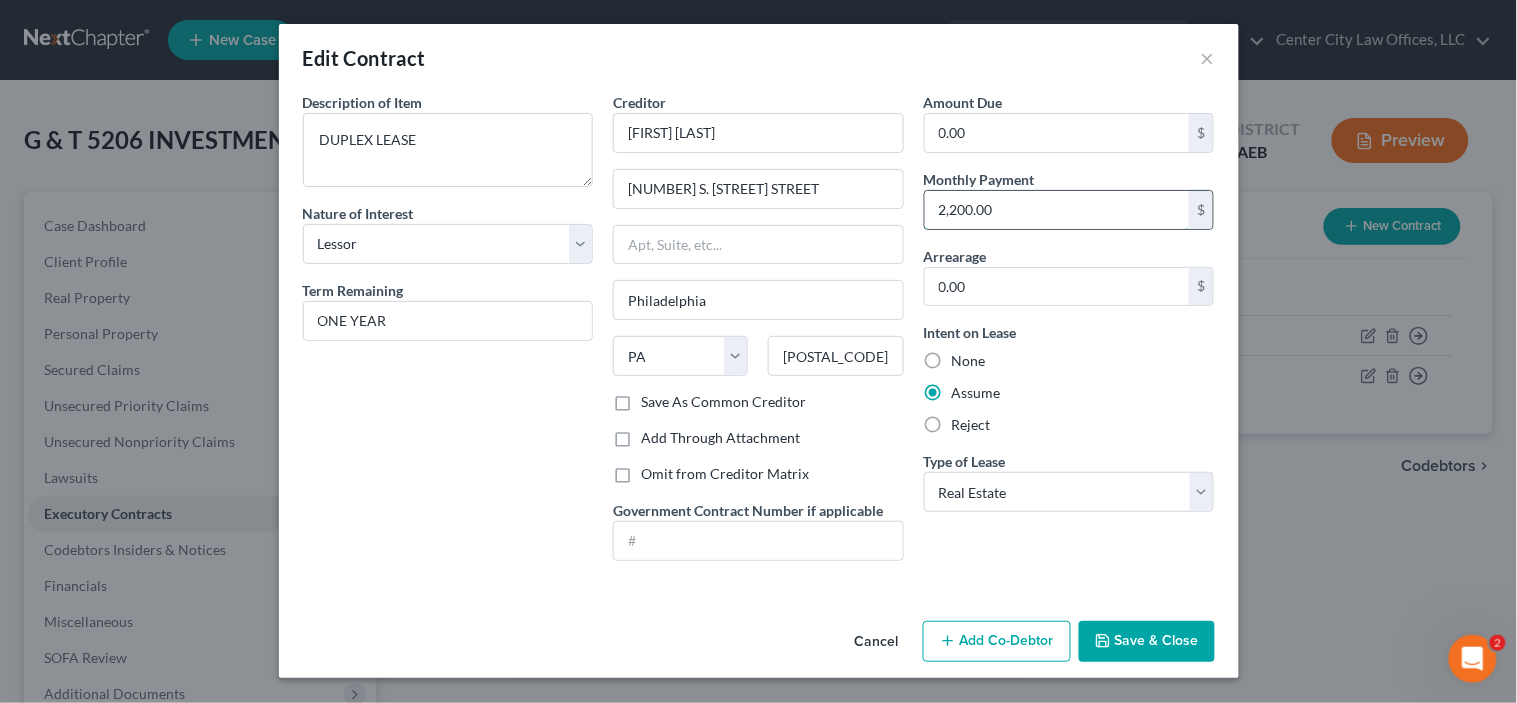 click on "2,200.00" at bounding box center (1057, 210) 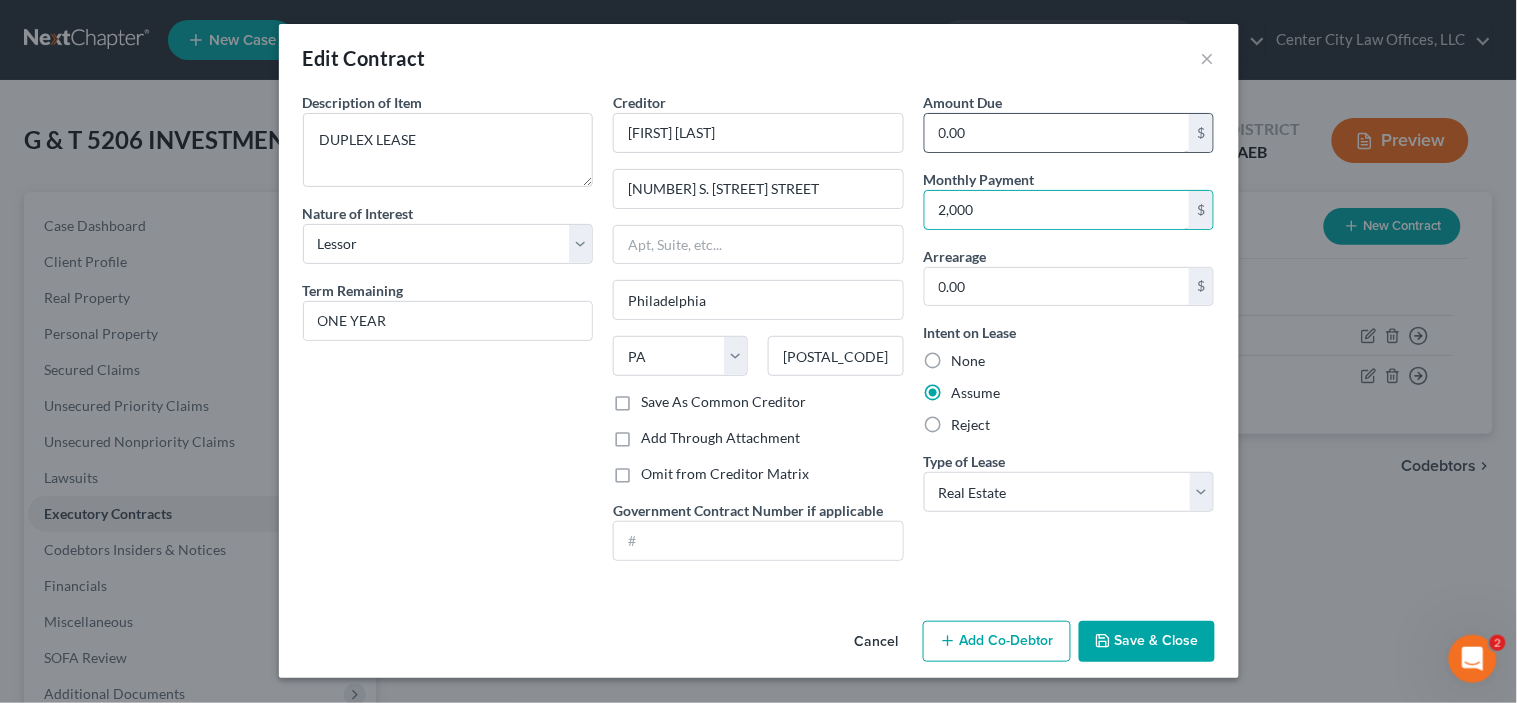 type on "2,000" 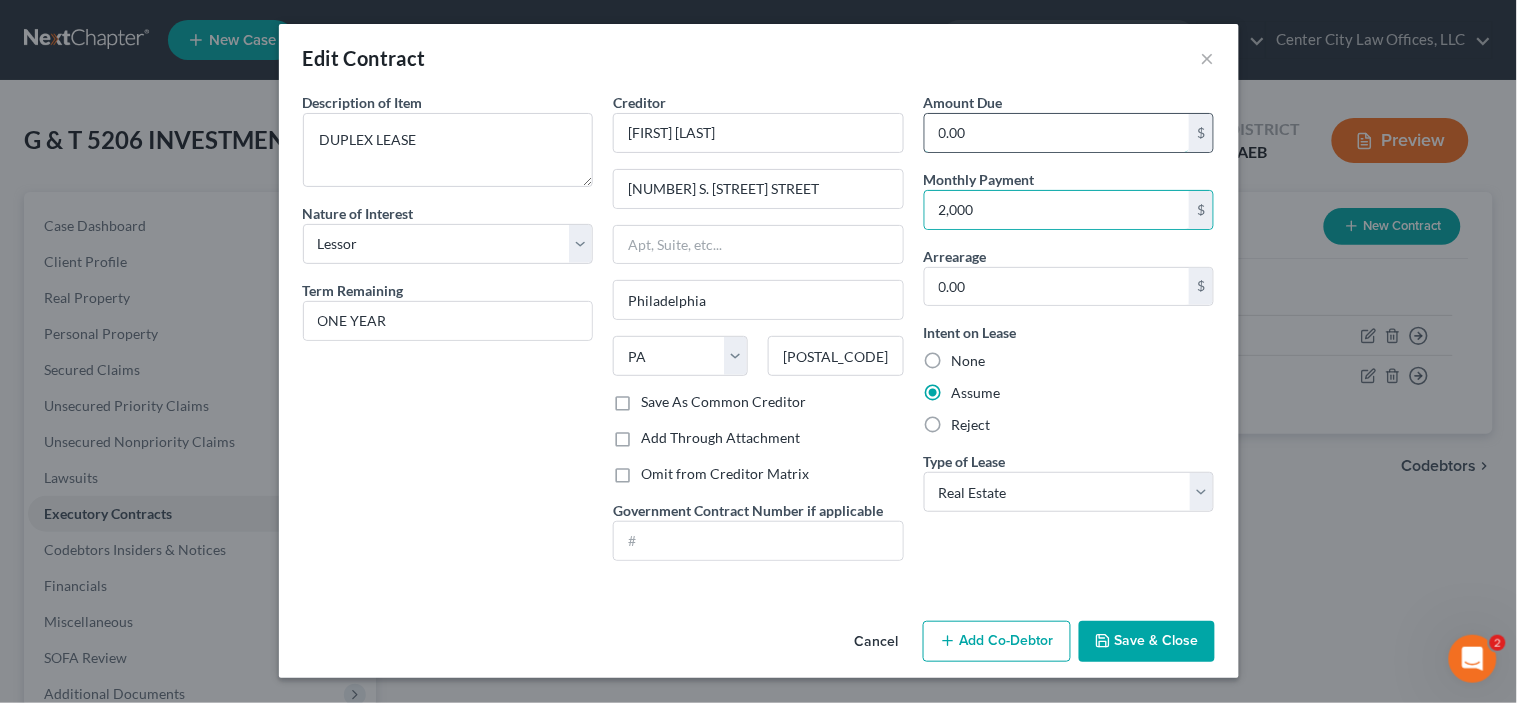 click on "0.00" at bounding box center [1057, 133] 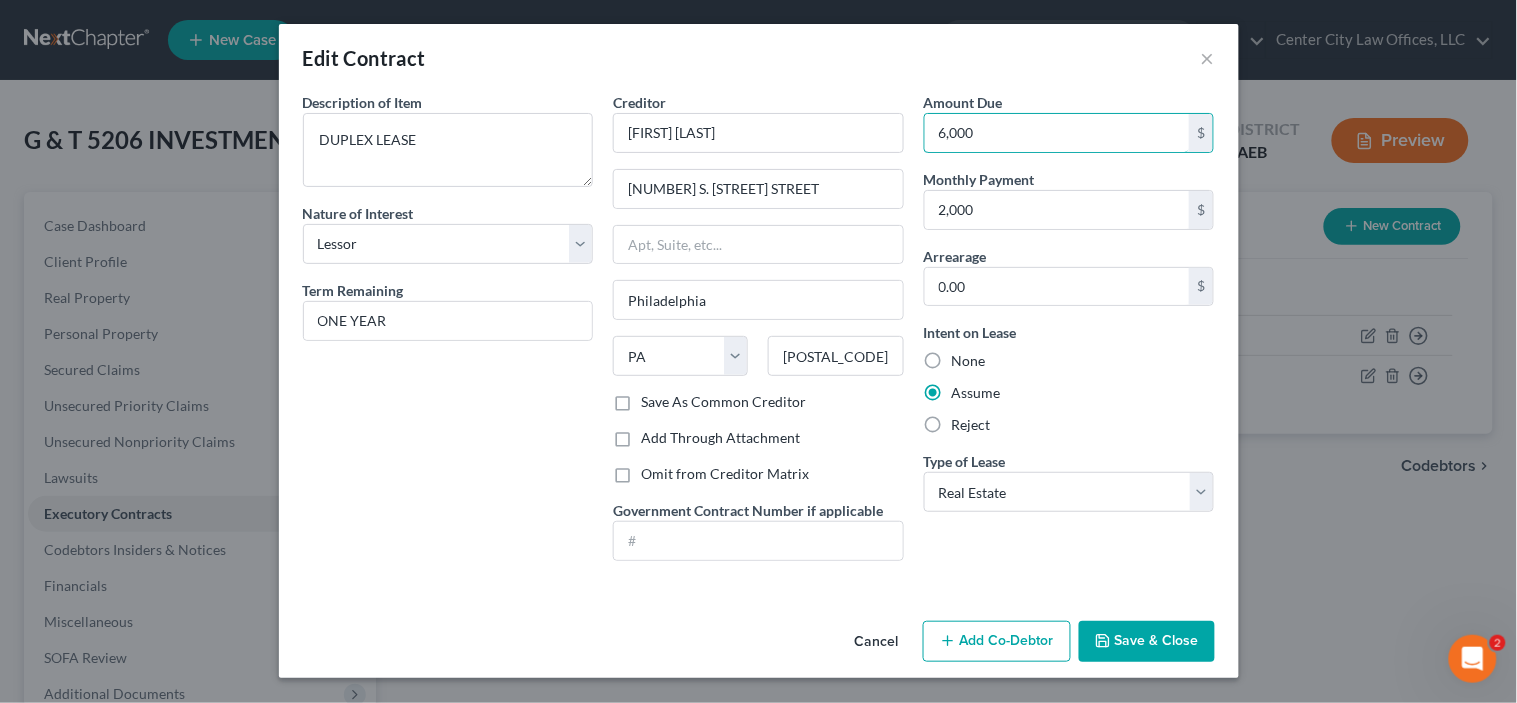 type on "6,000" 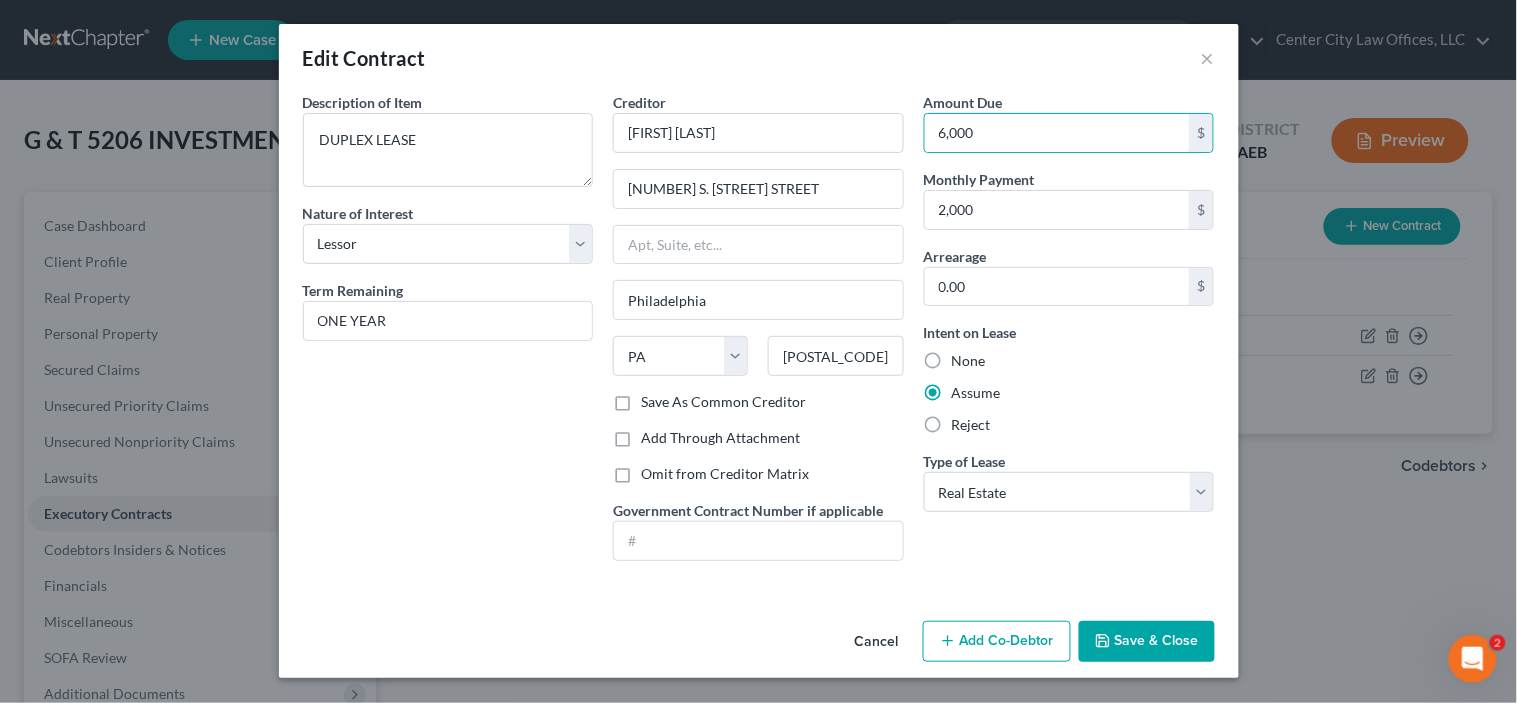 click on "Save & Close" at bounding box center (1147, 642) 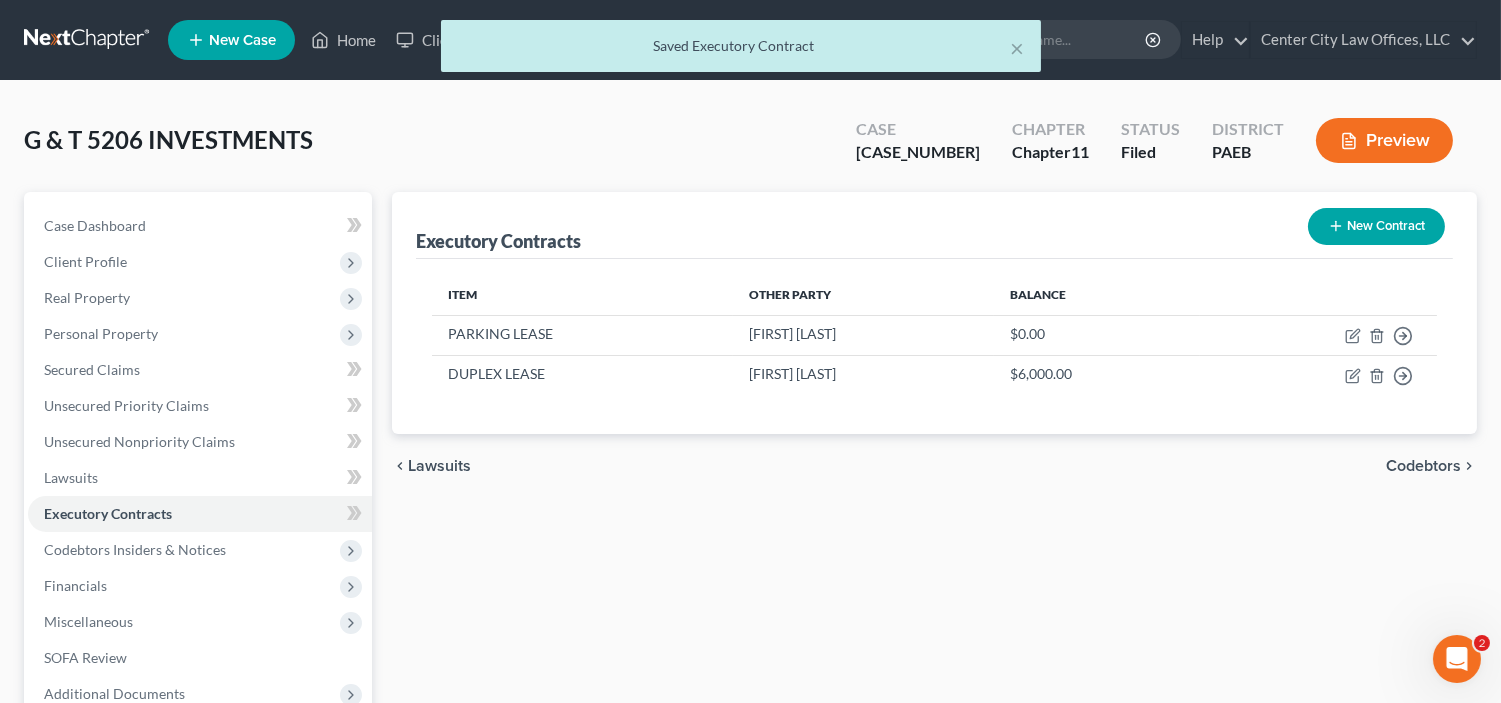click on "Codebtors" at bounding box center [1423, 466] 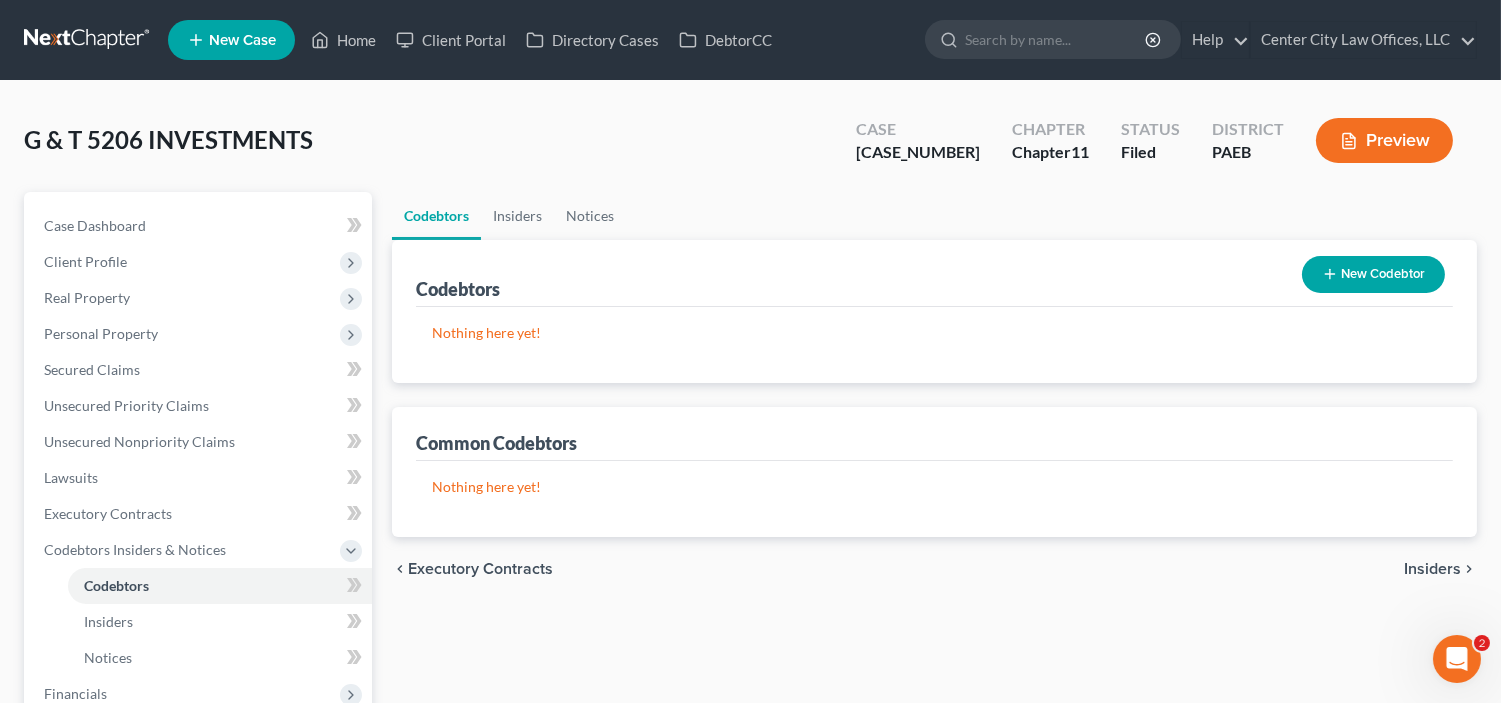 click on "Insiders" at bounding box center (1432, 569) 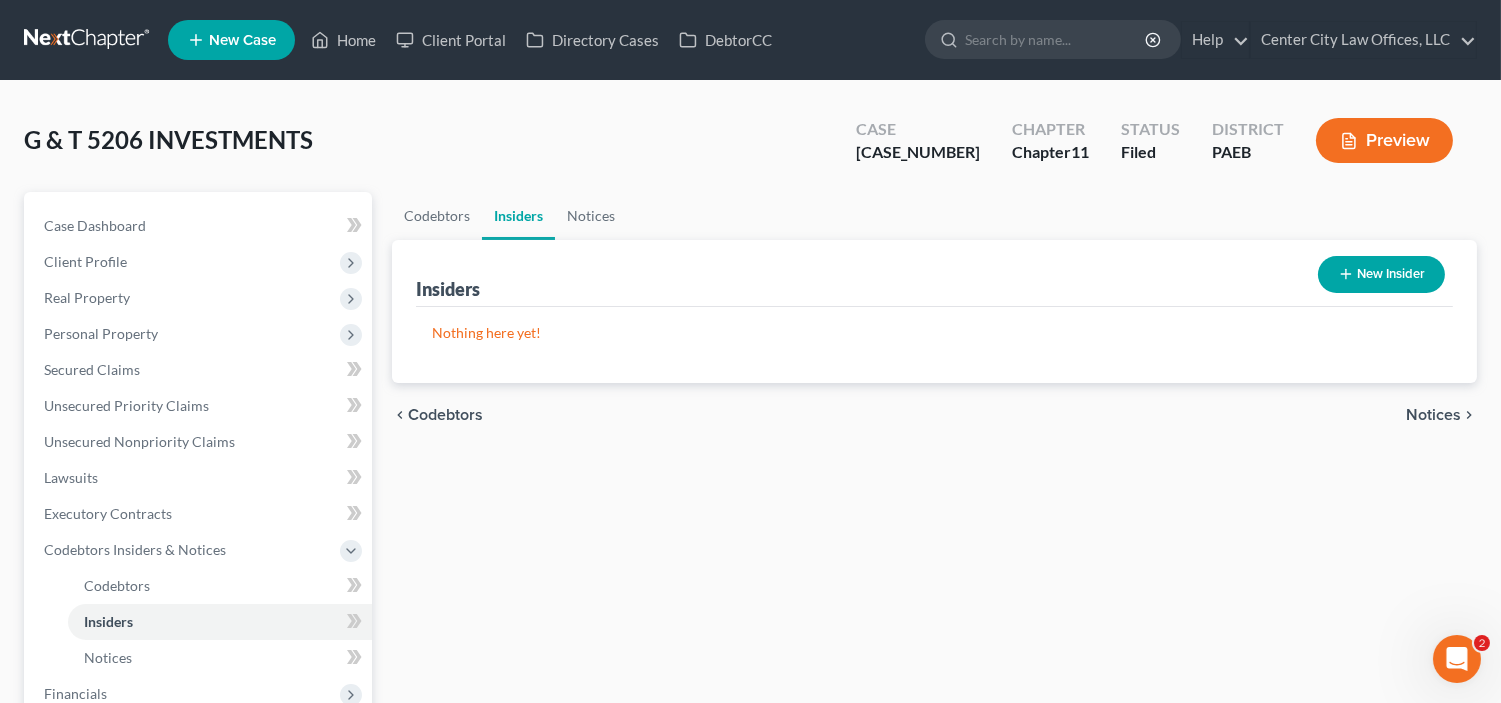 click on "Notices" at bounding box center (1433, 415) 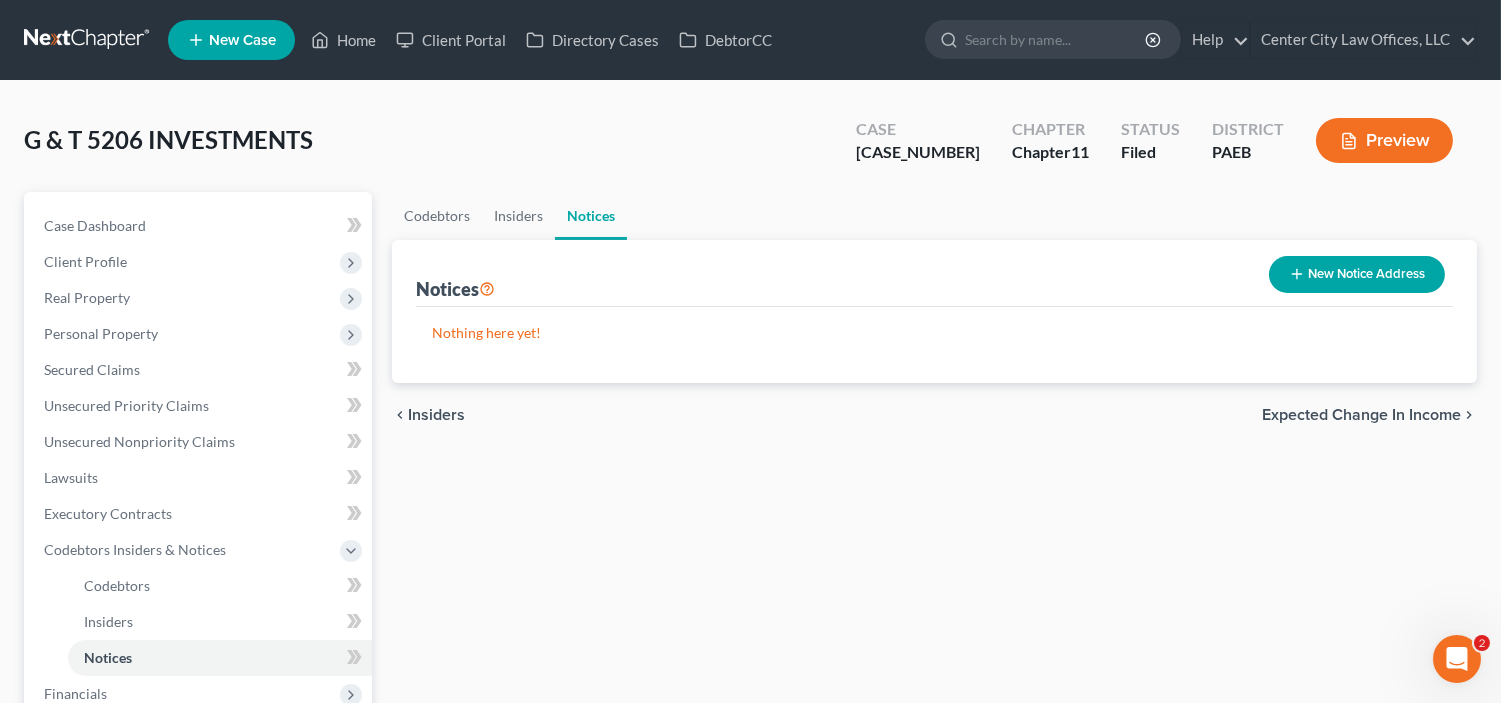 click on "New Notice Address" at bounding box center [1357, 274] 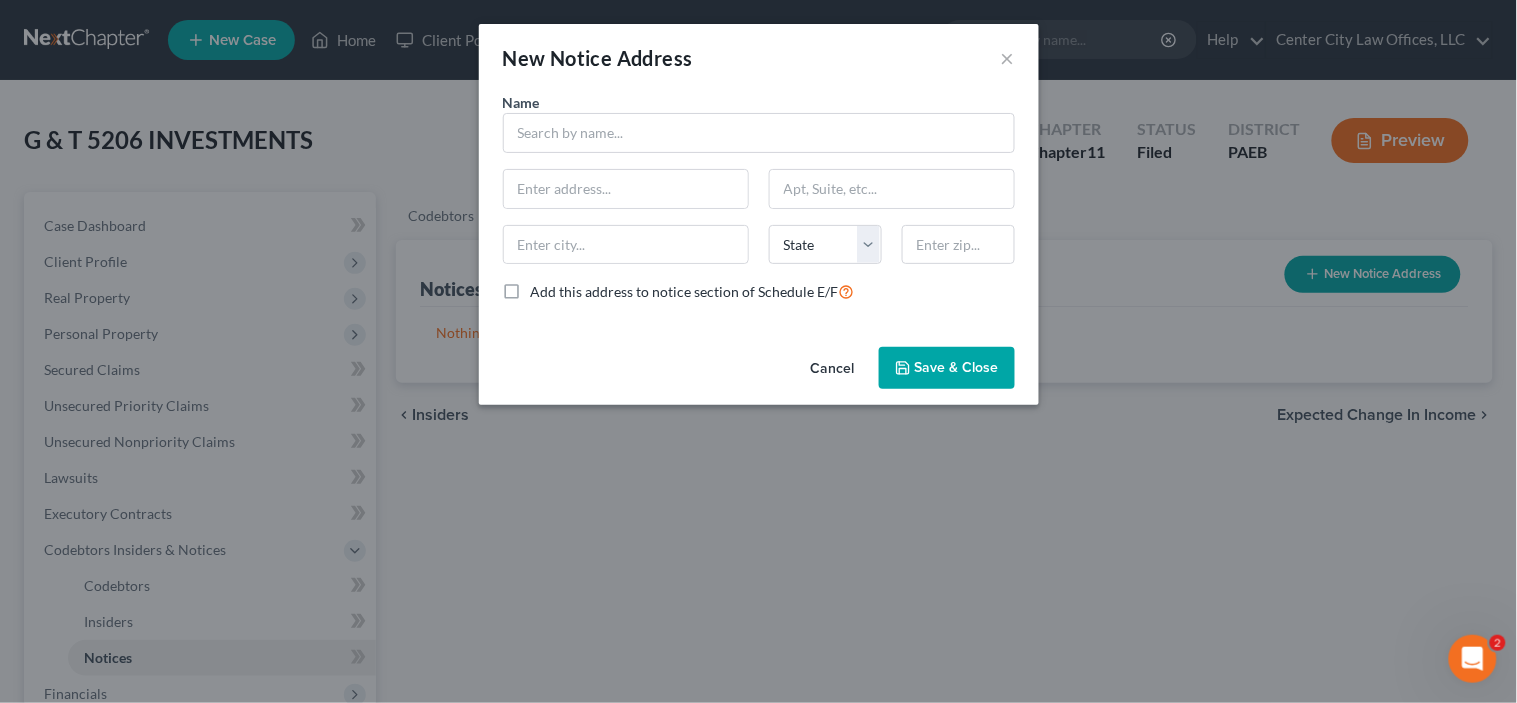 click on "Cancel" at bounding box center [833, 369] 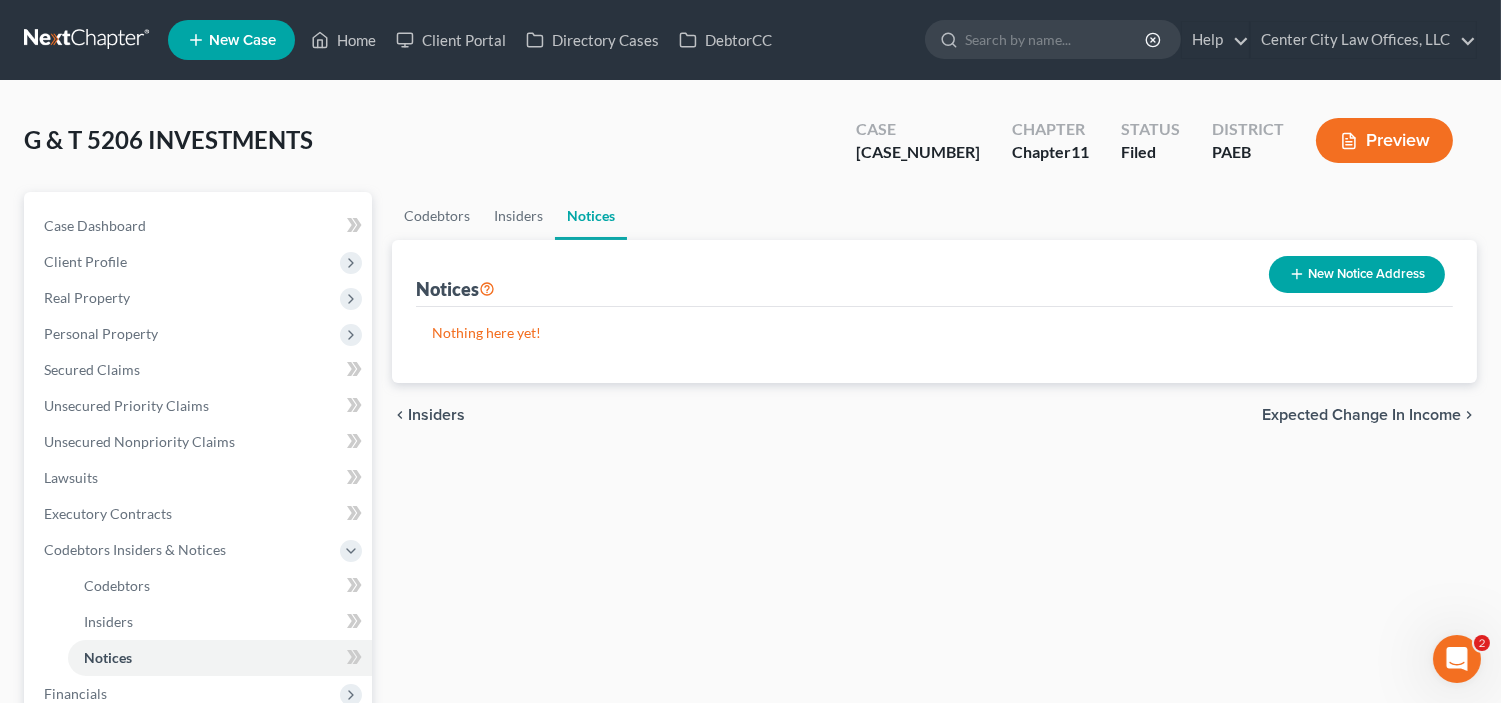 click on "Expected Change in Income" at bounding box center (1361, 415) 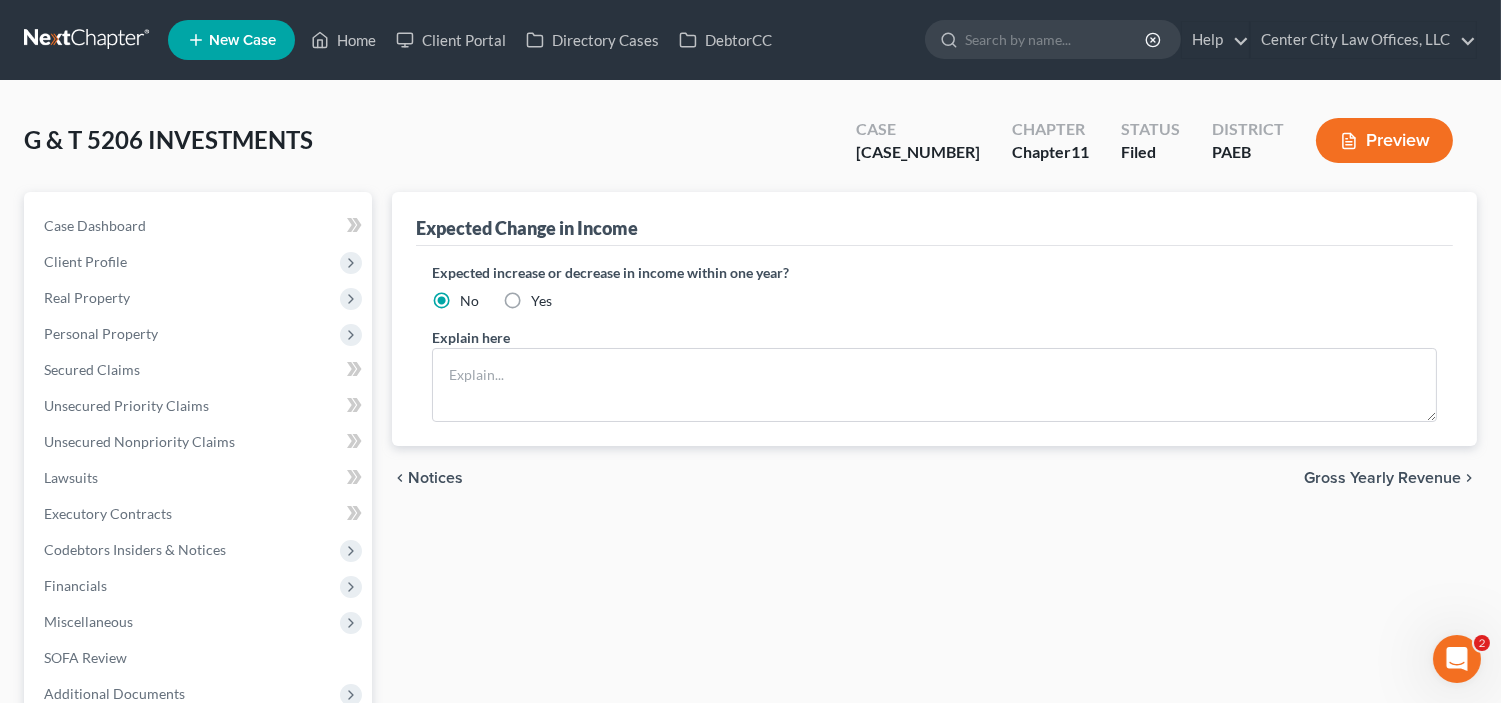 click on "Yes" at bounding box center [541, 301] 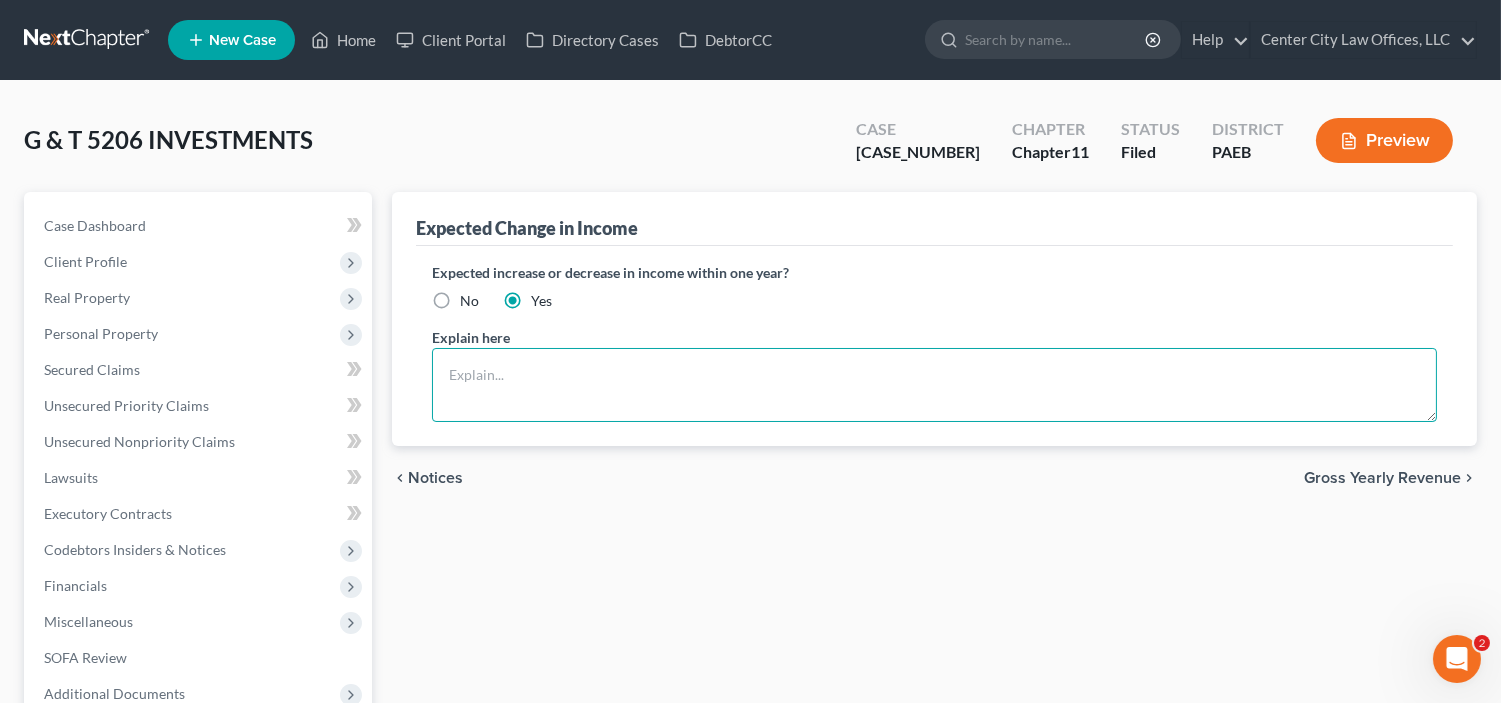 click at bounding box center (934, 385) 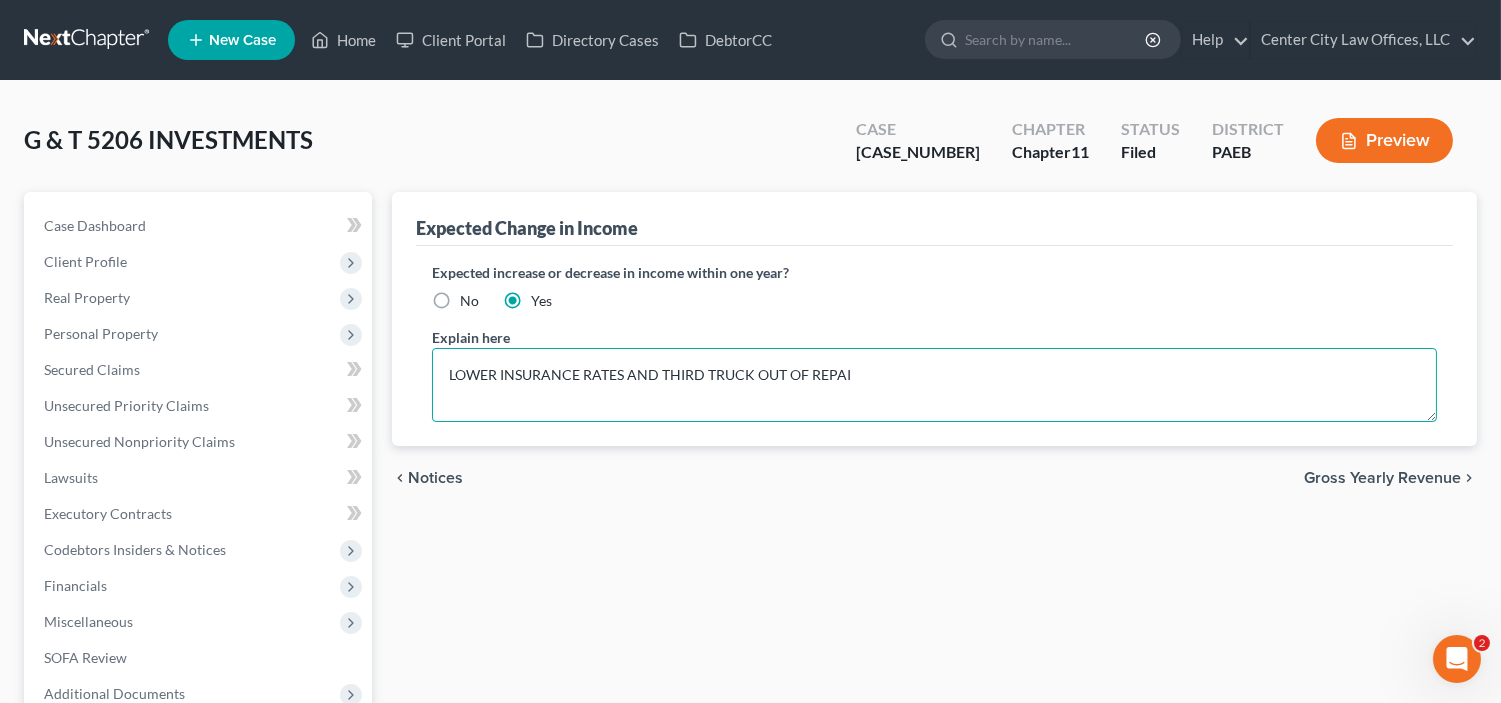 type on "LOWER INSURANCE RATES AND THIRD TRUCK OUT OF REPAIR" 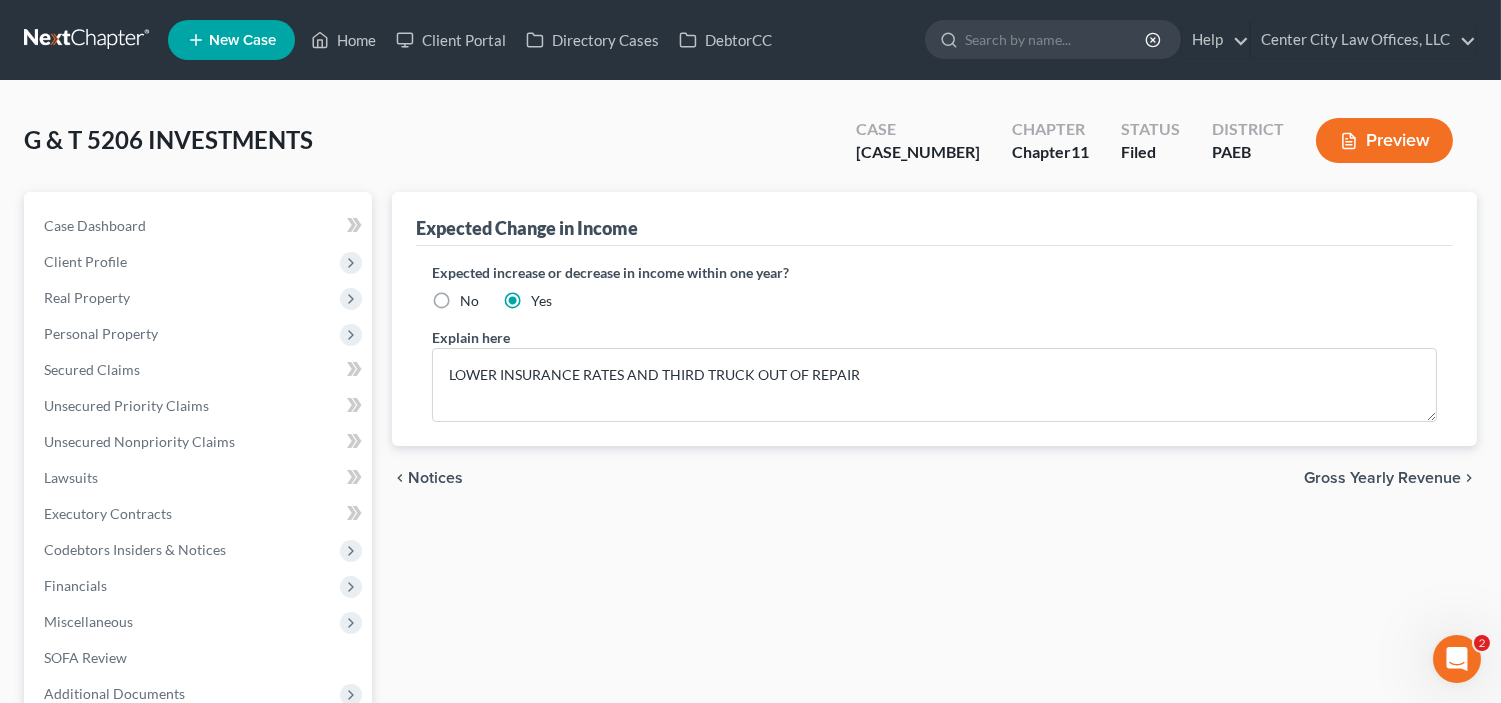 click on "Gross Yearly Revenue" at bounding box center (1382, 478) 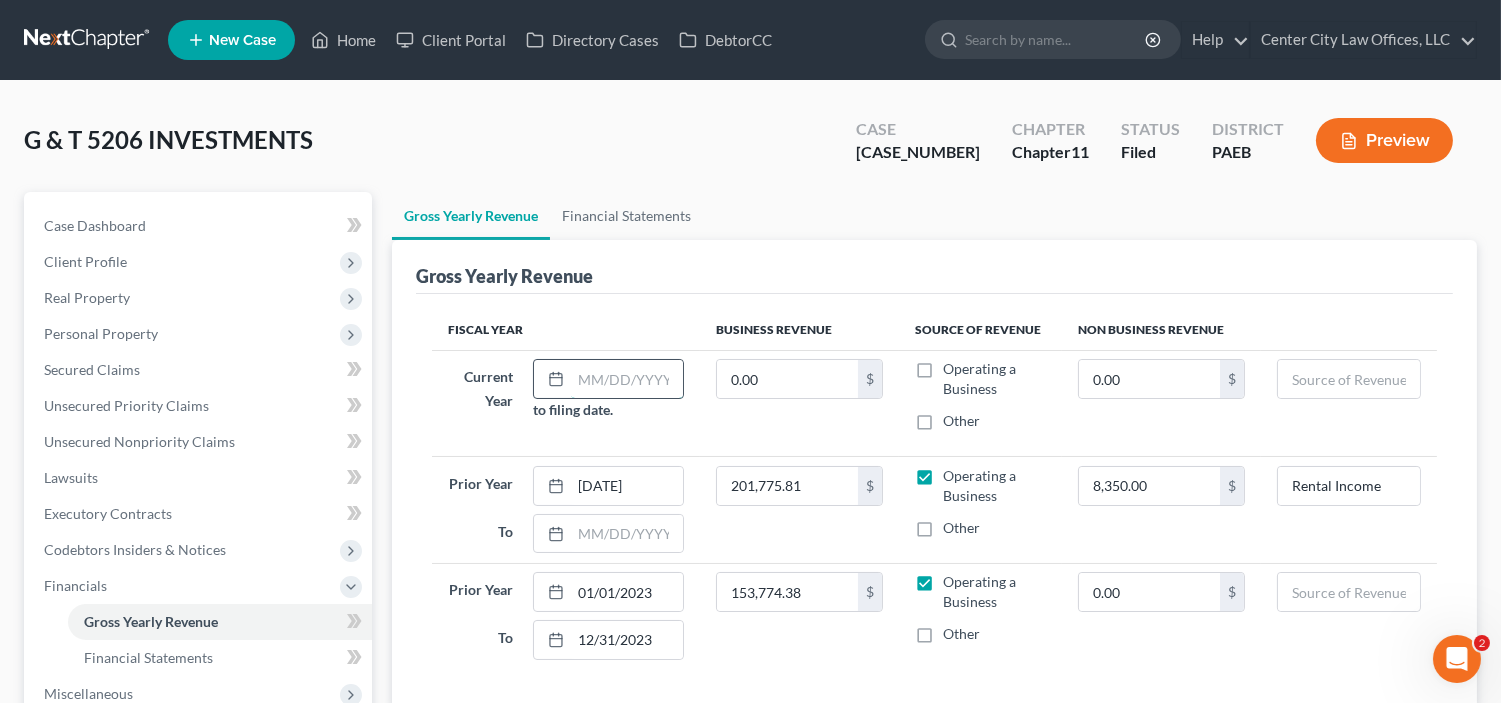 click at bounding box center [626, 379] 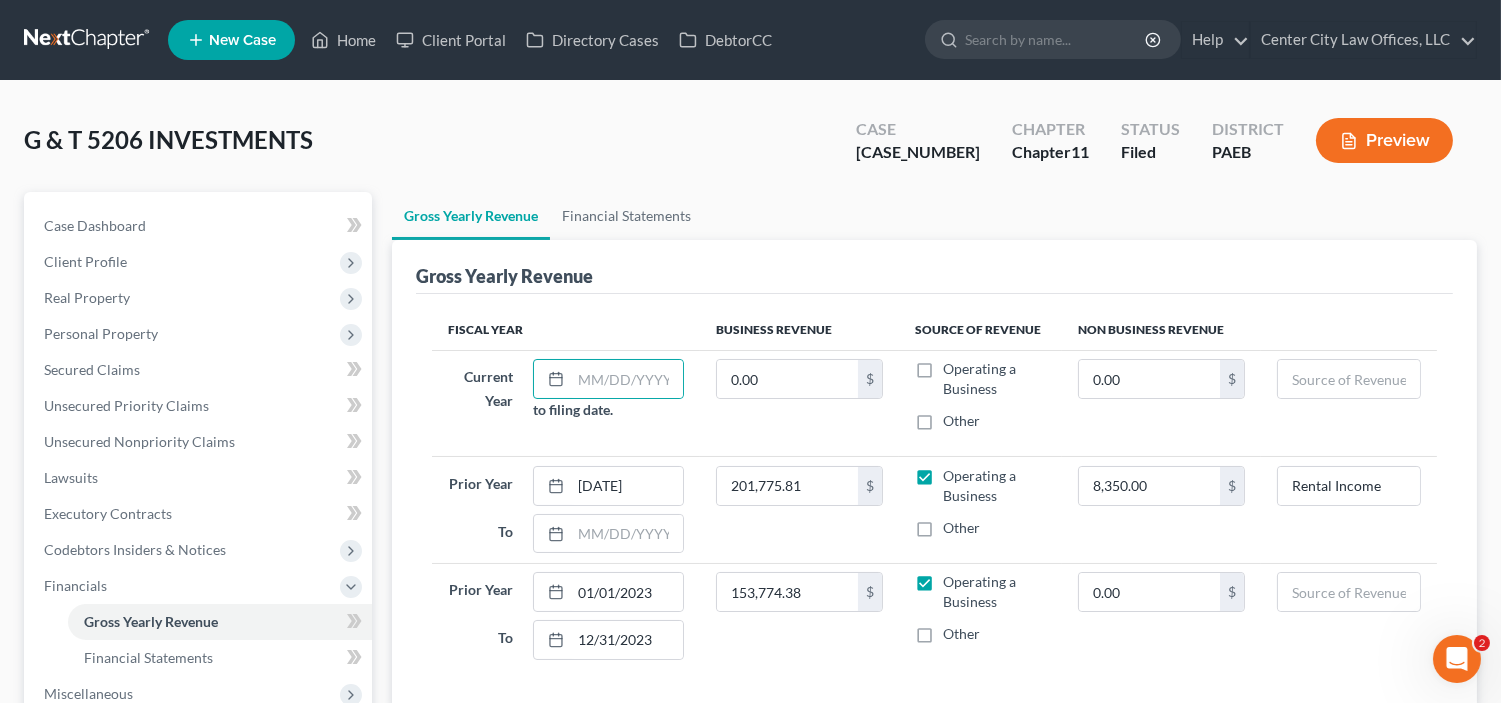 click on "Operating a Business" at bounding box center (994, 379) 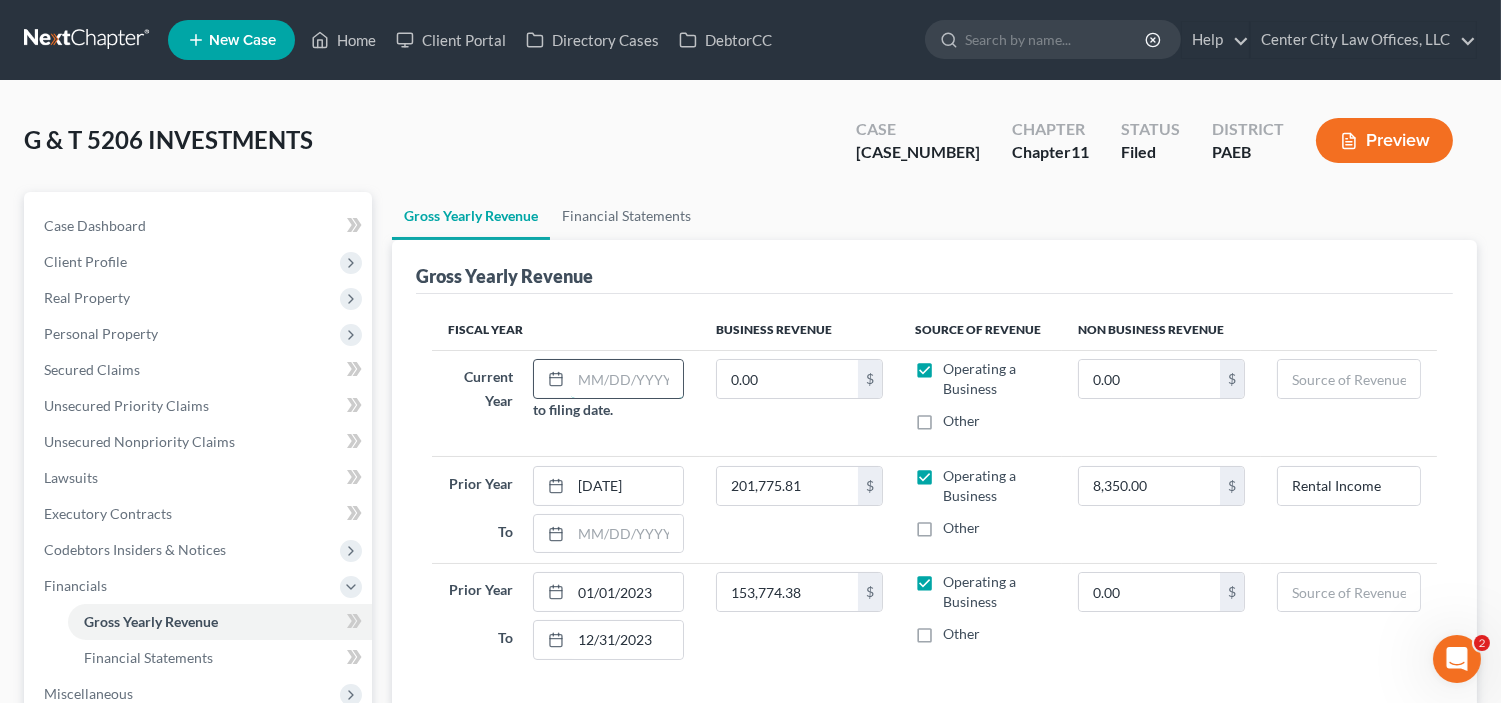 click at bounding box center (626, 379) 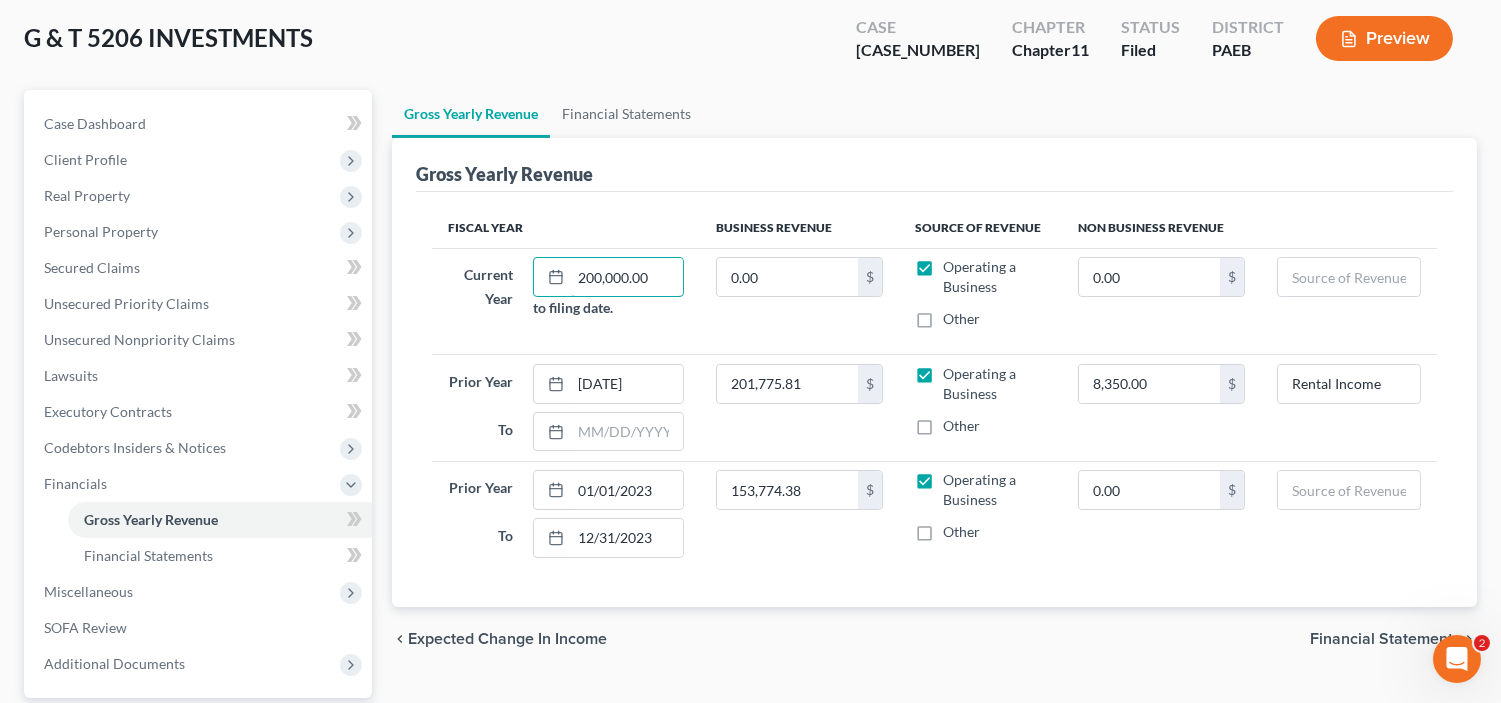 scroll, scrollTop: 130, scrollLeft: 0, axis: vertical 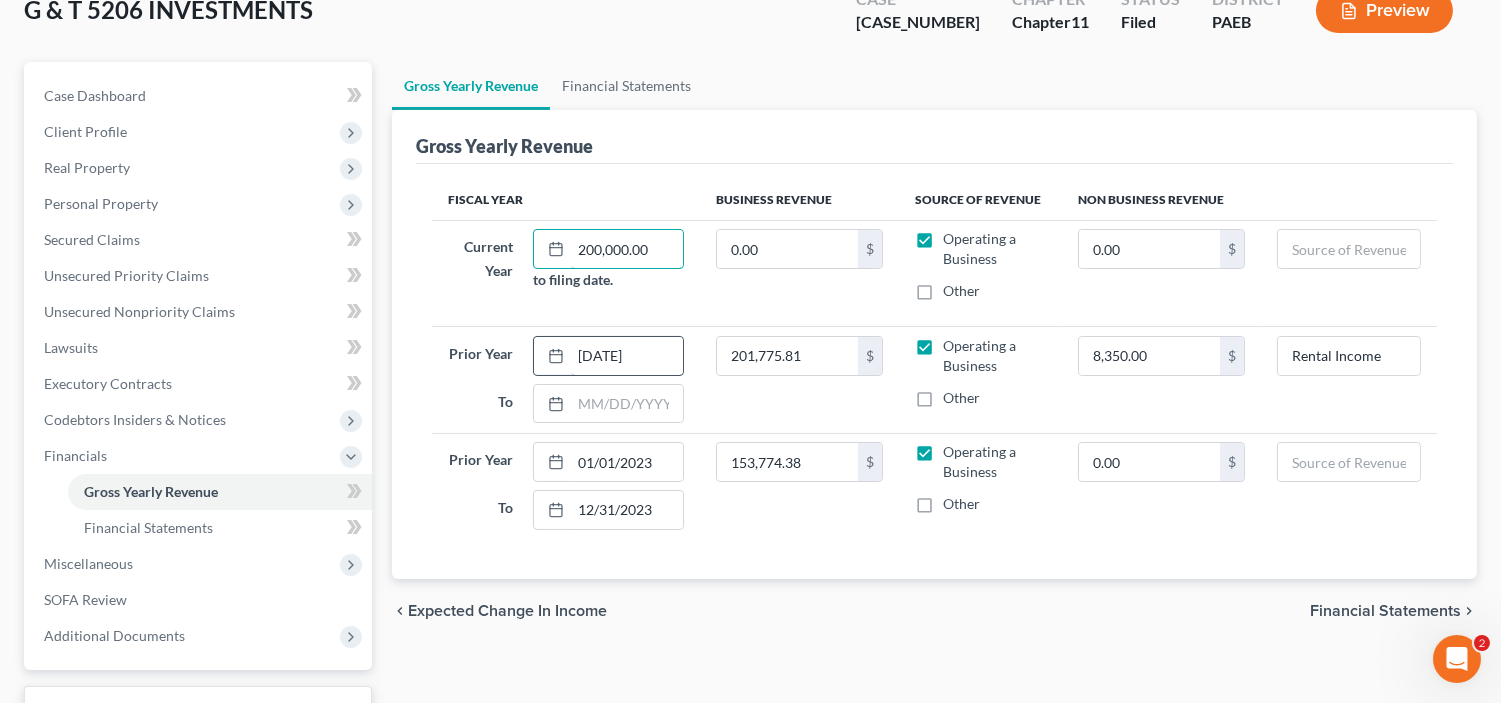 type on "200,000.00" 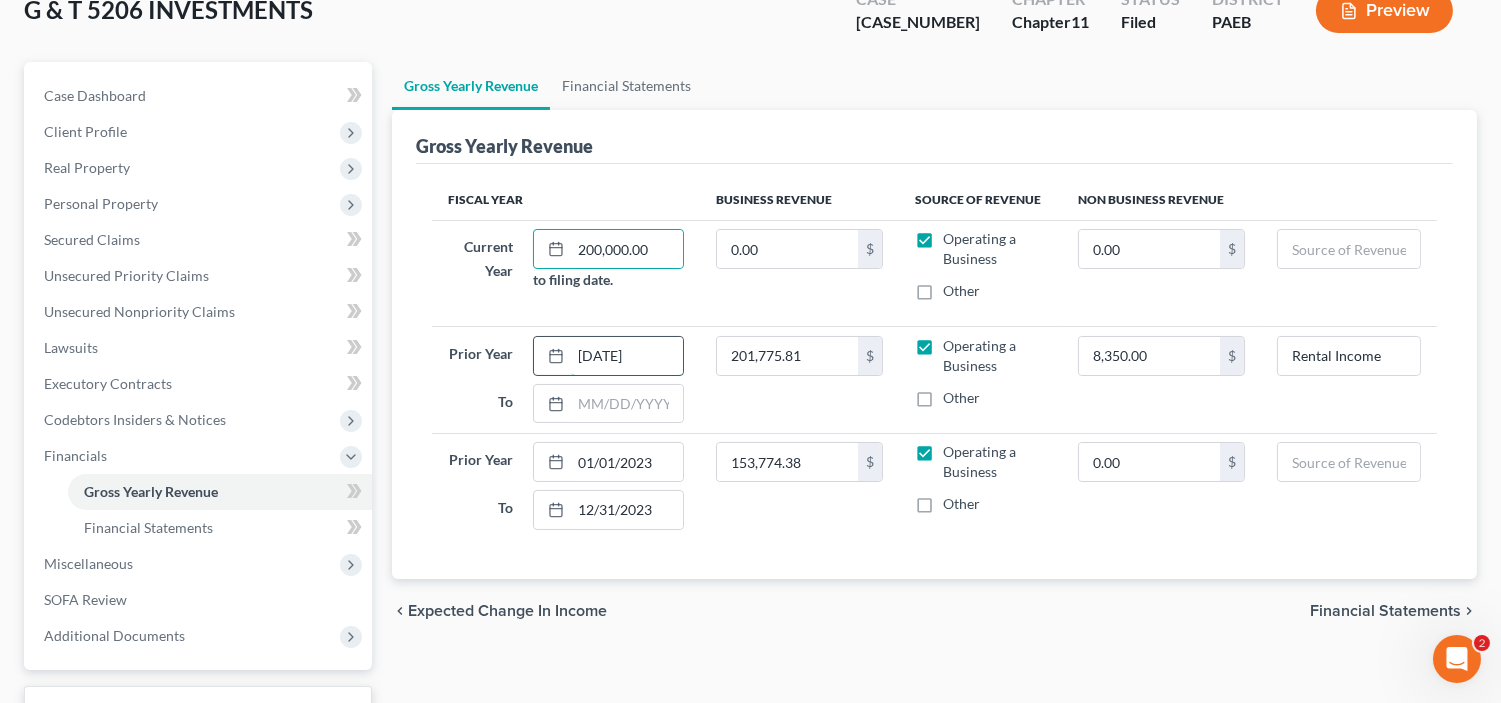 click on "[DATE]" at bounding box center (626, 356) 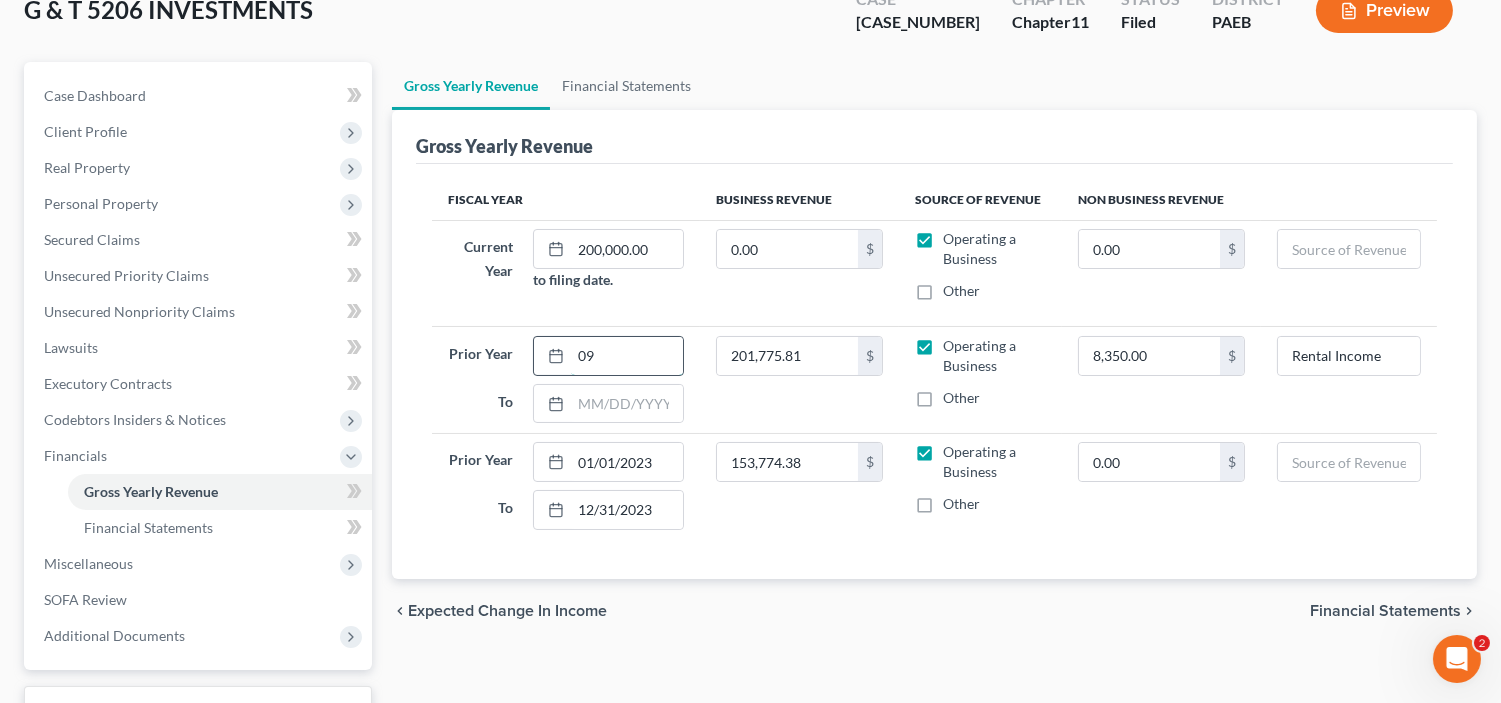 type on "0" 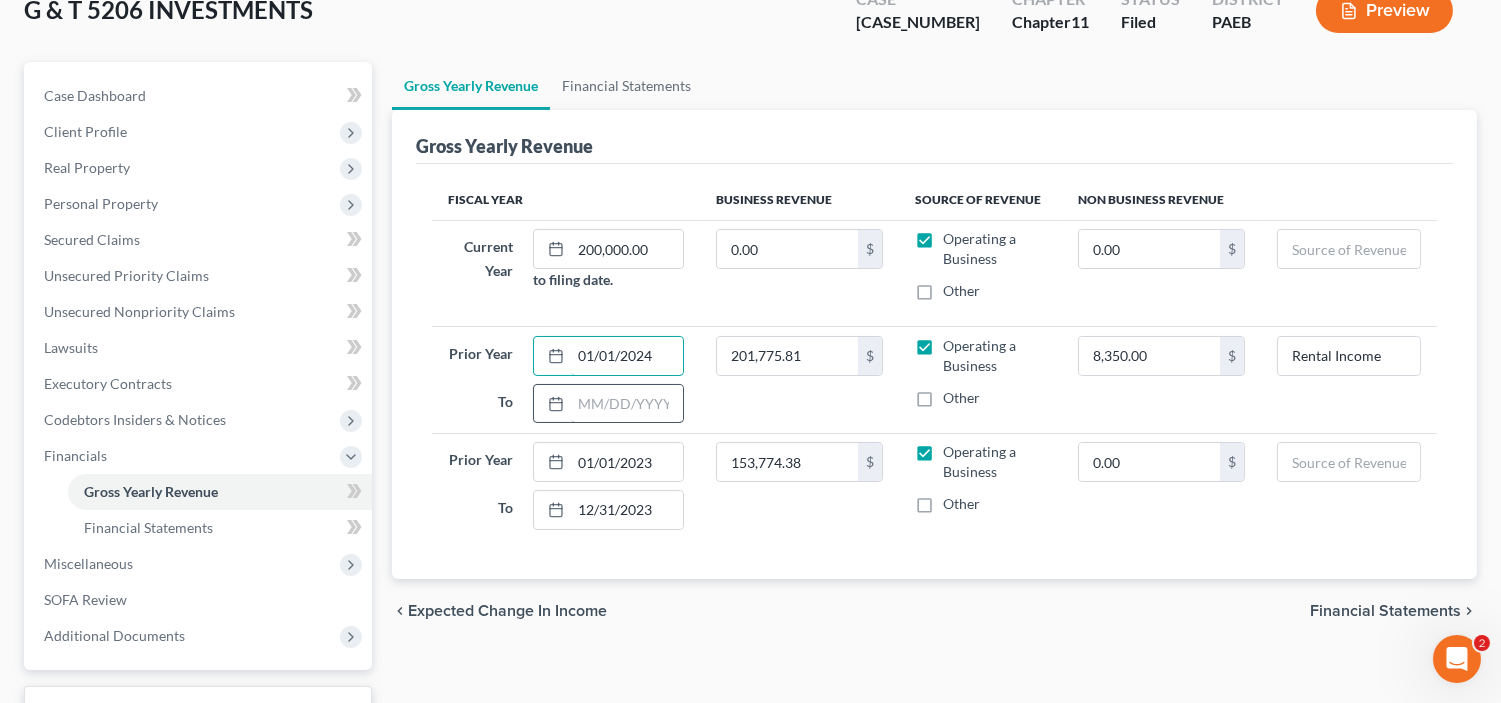 type on "01/01/2024" 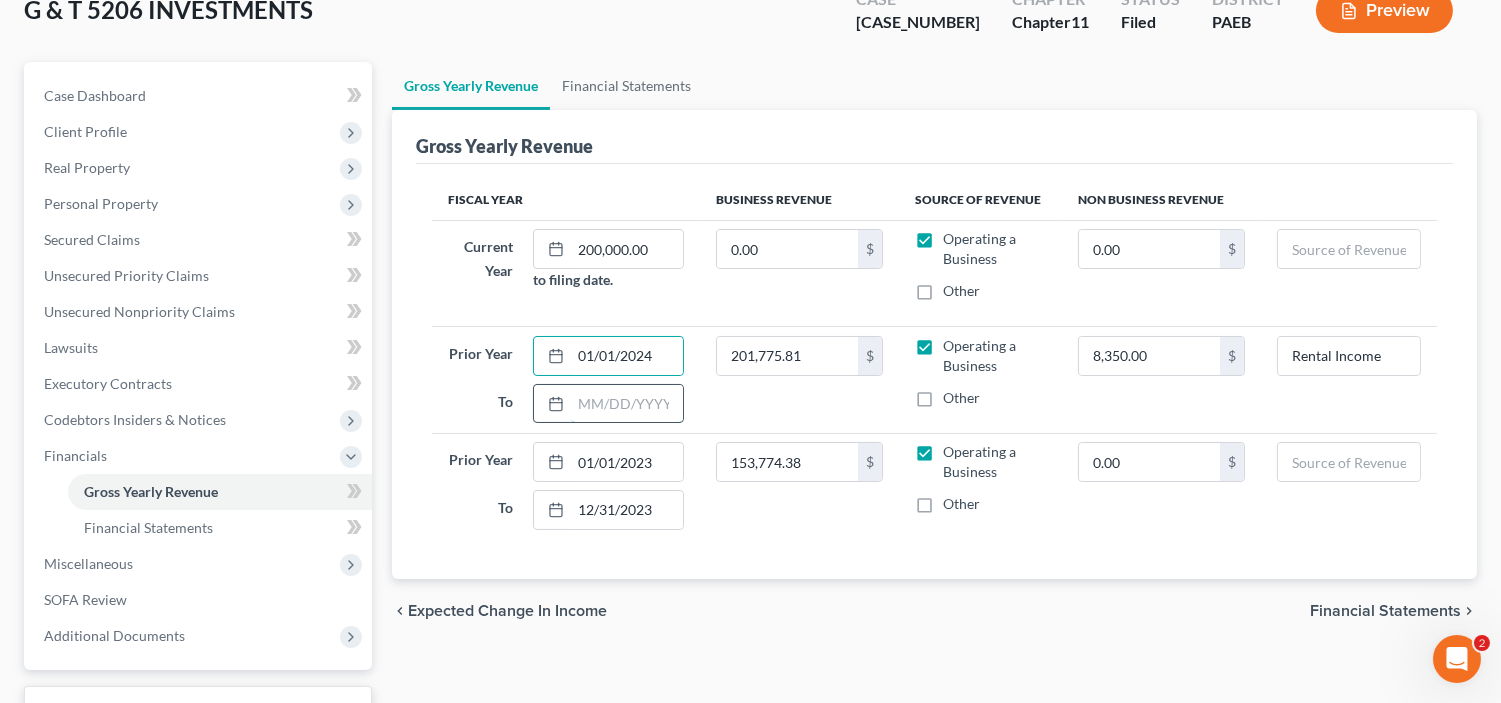 click at bounding box center (626, 404) 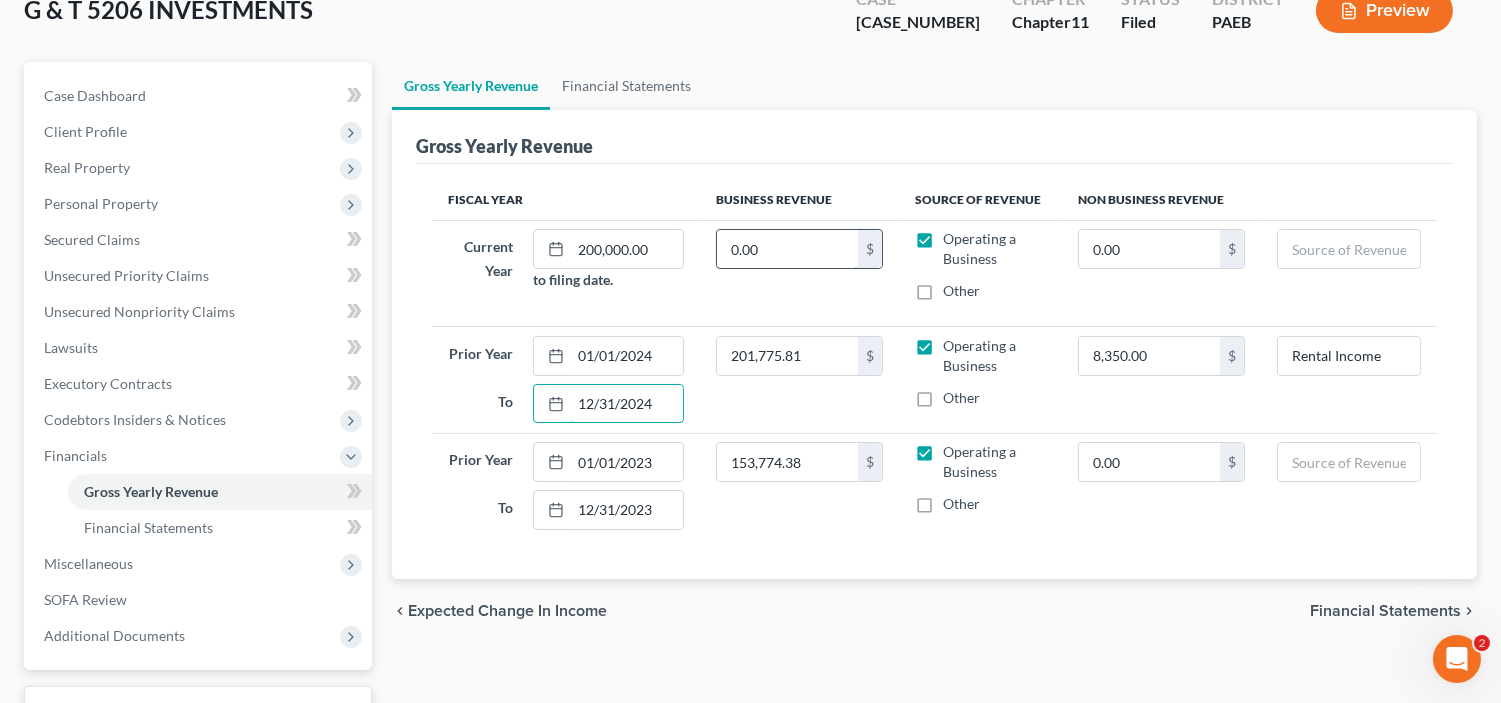 type on "12/31/2024" 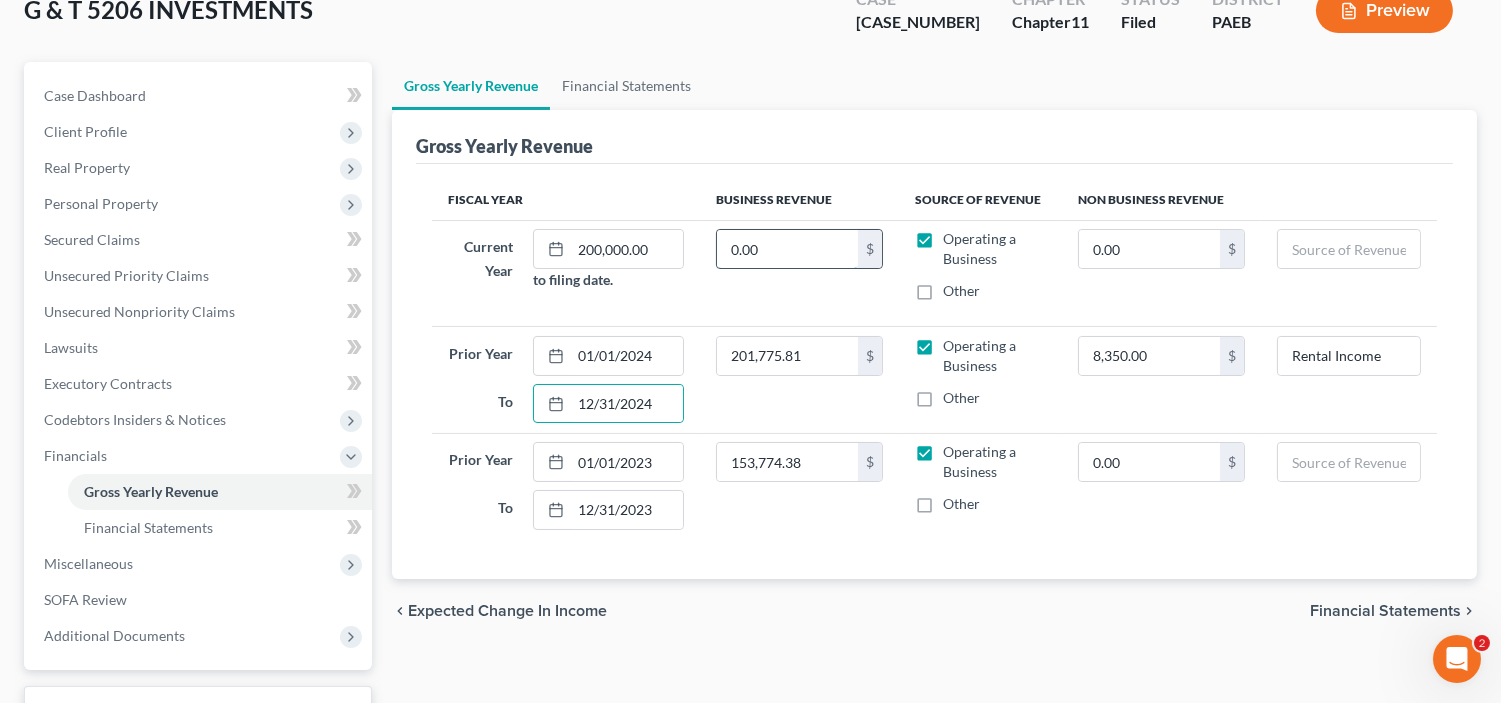 click on "0.00" at bounding box center (788, 249) 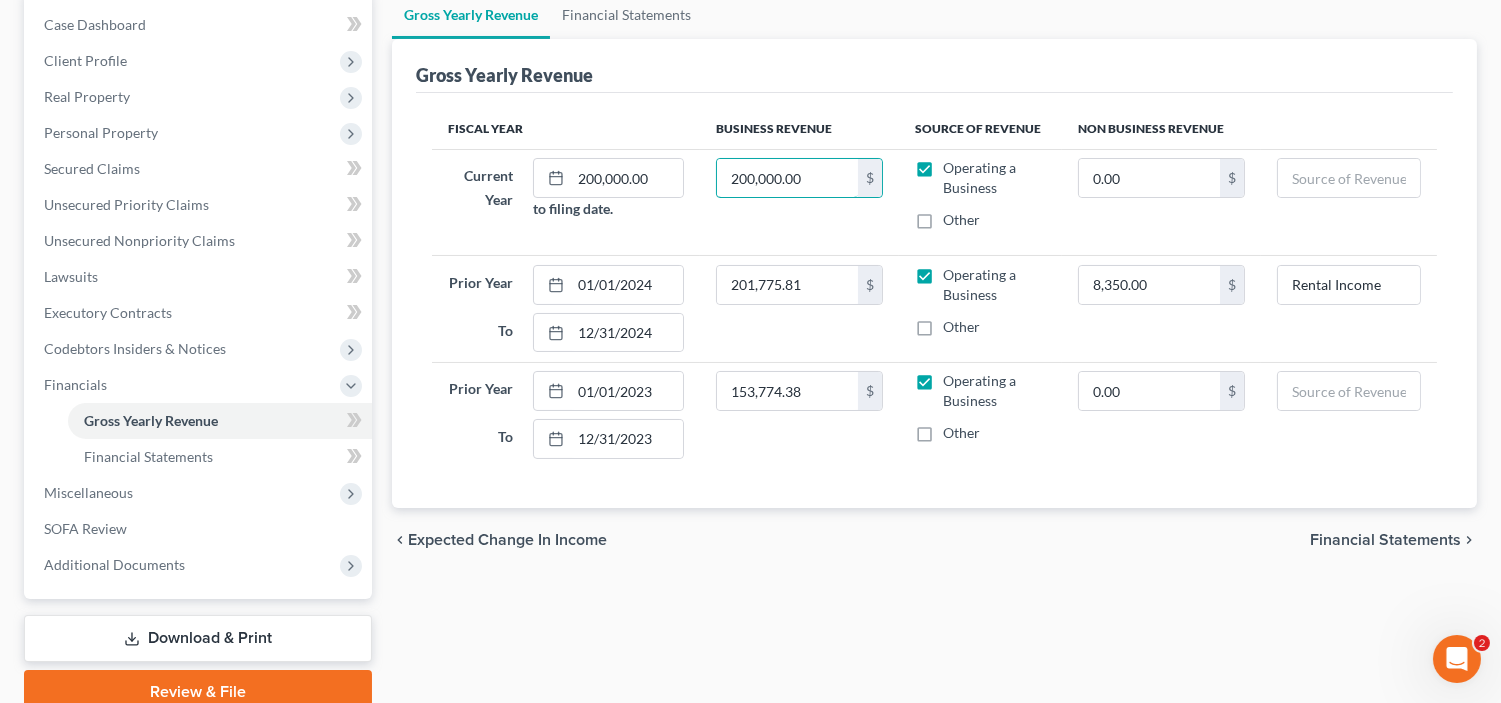scroll, scrollTop: 203, scrollLeft: 0, axis: vertical 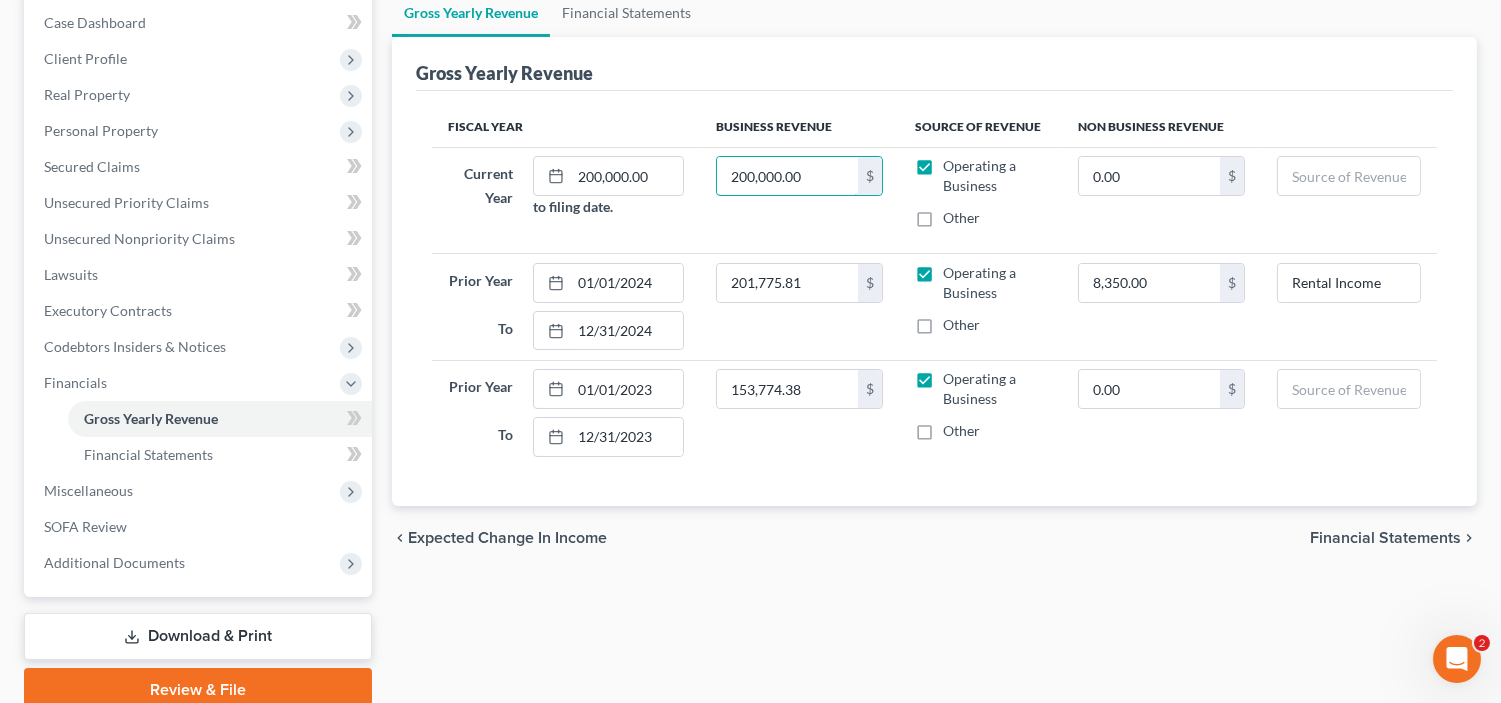 type on "200,000.00" 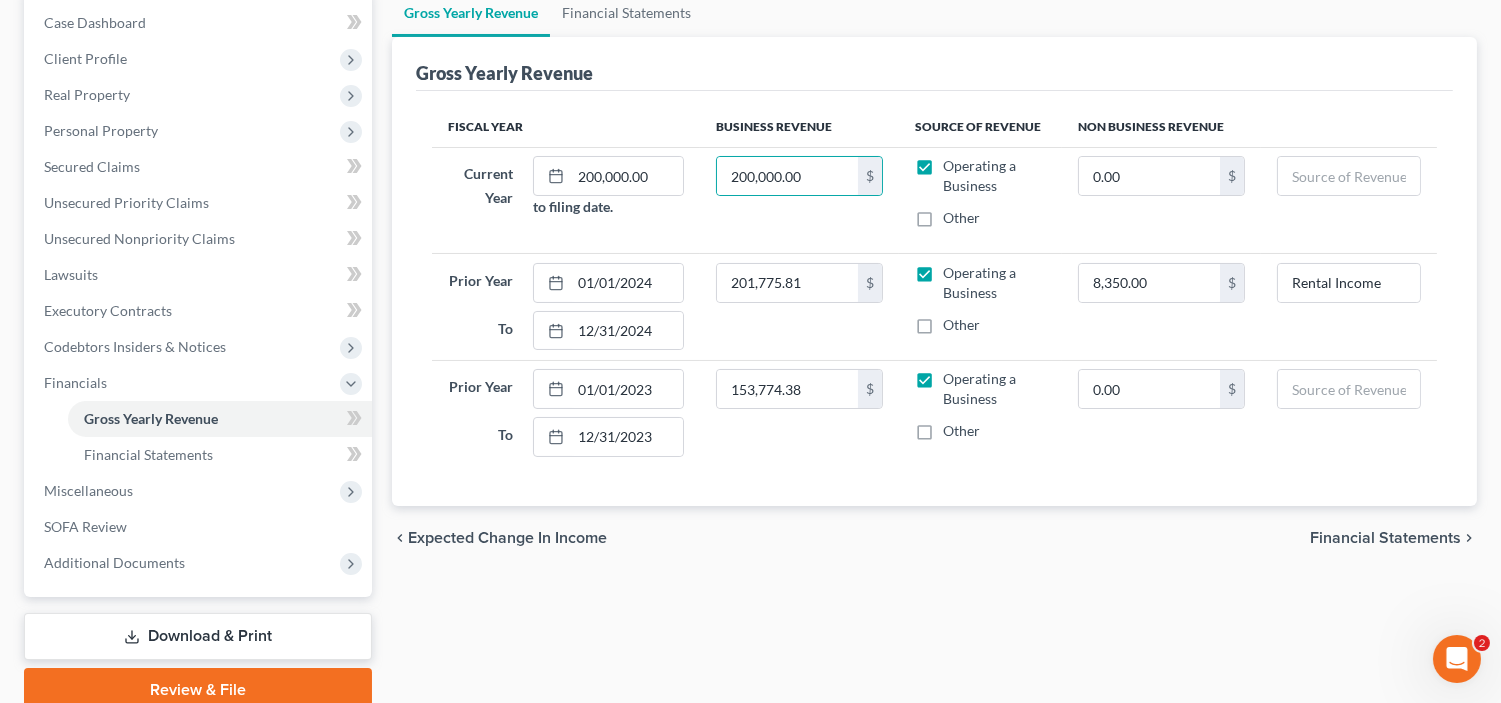 click on "Financial Statements" at bounding box center [1385, 538] 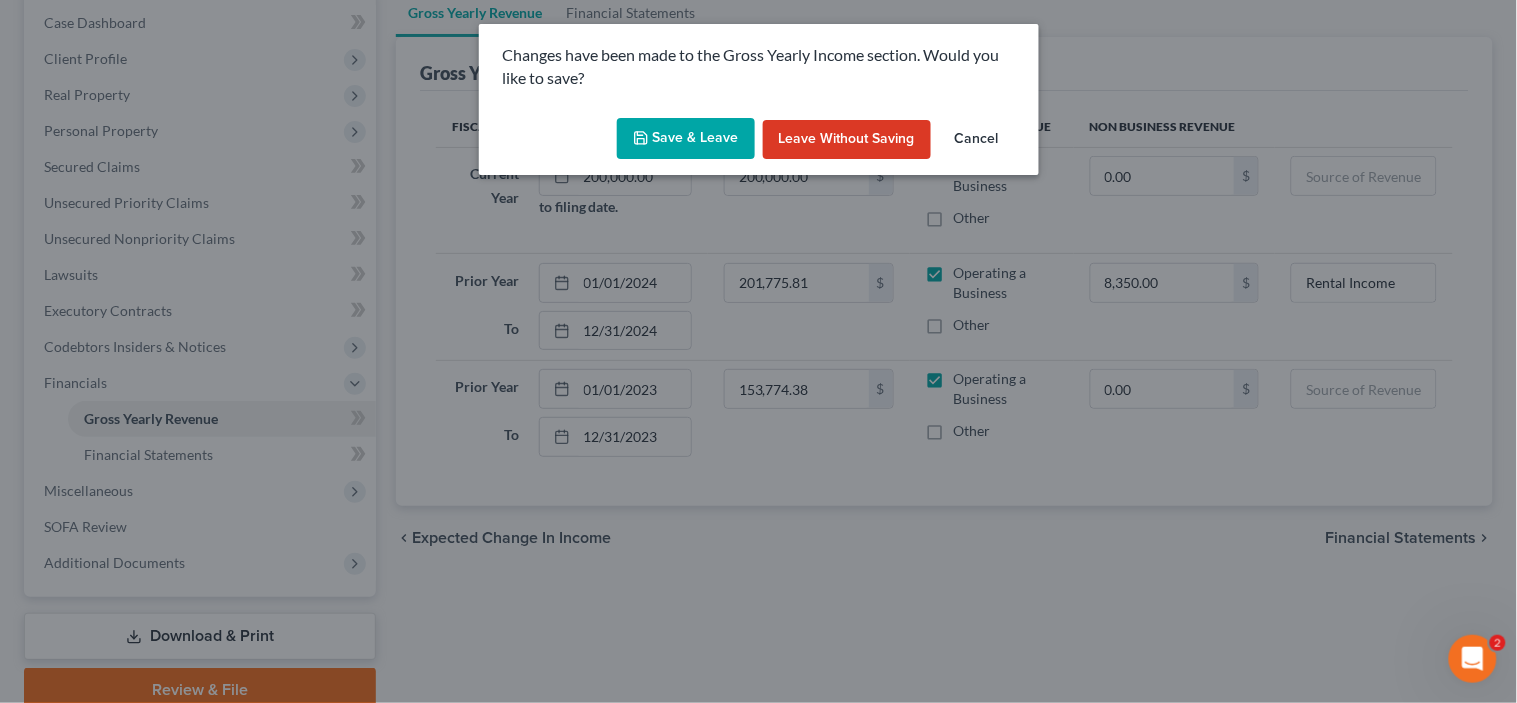 click on "Save & Leave" at bounding box center (686, 139) 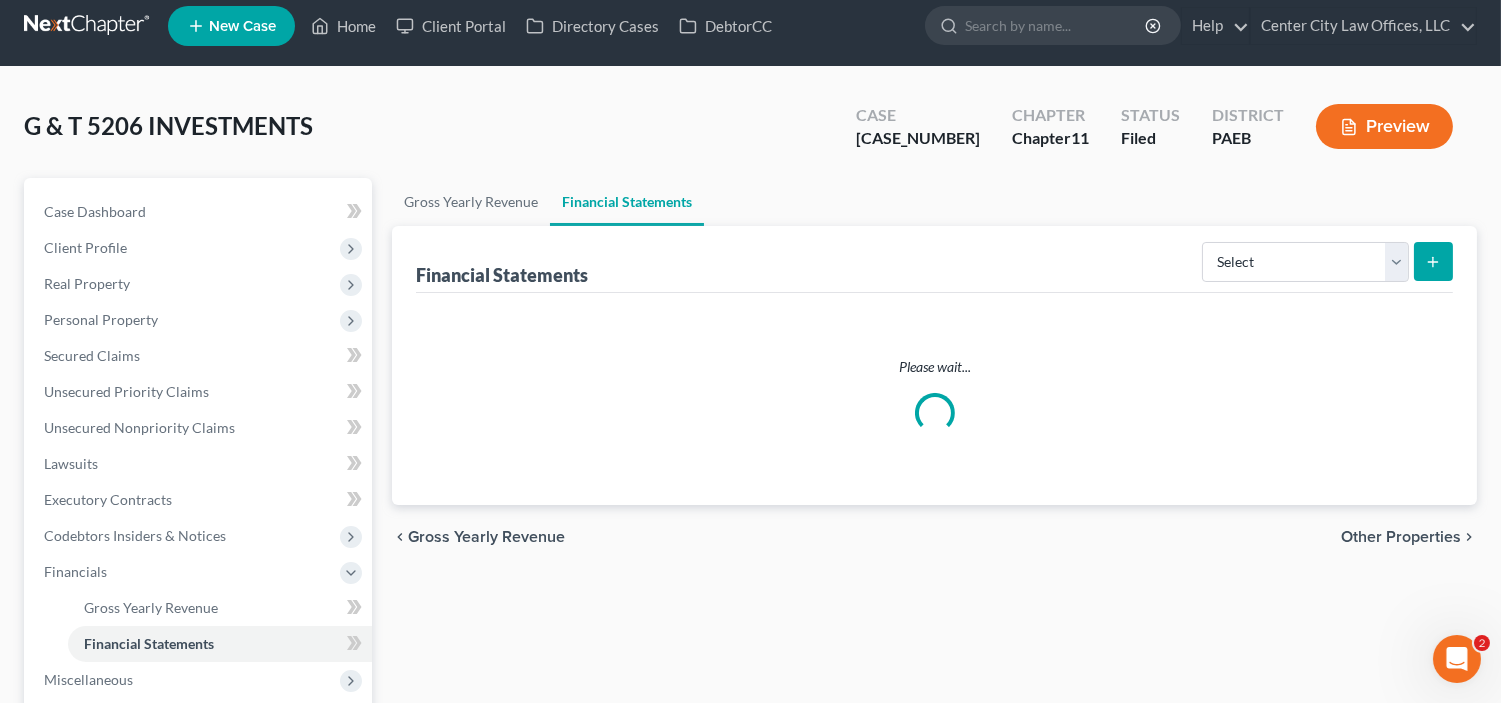 scroll, scrollTop: 0, scrollLeft: 0, axis: both 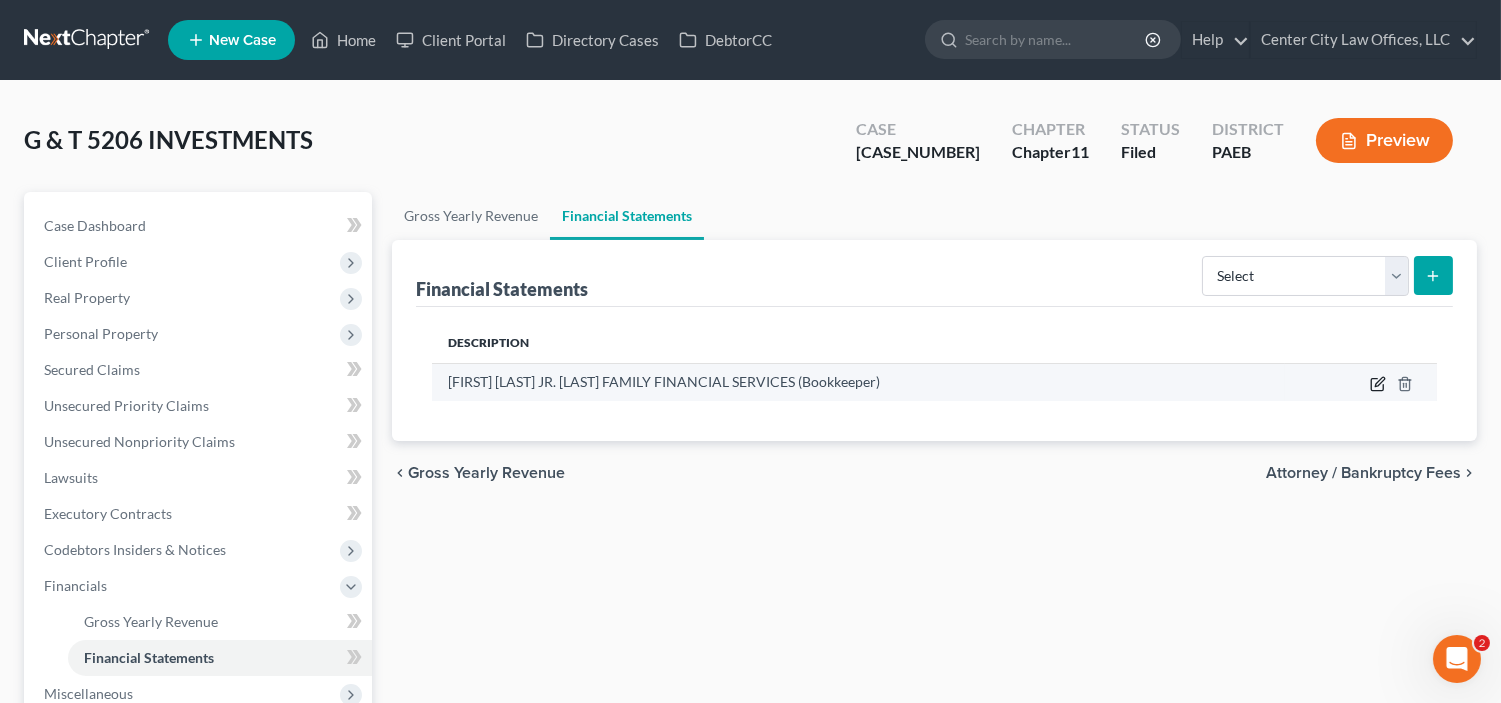 click 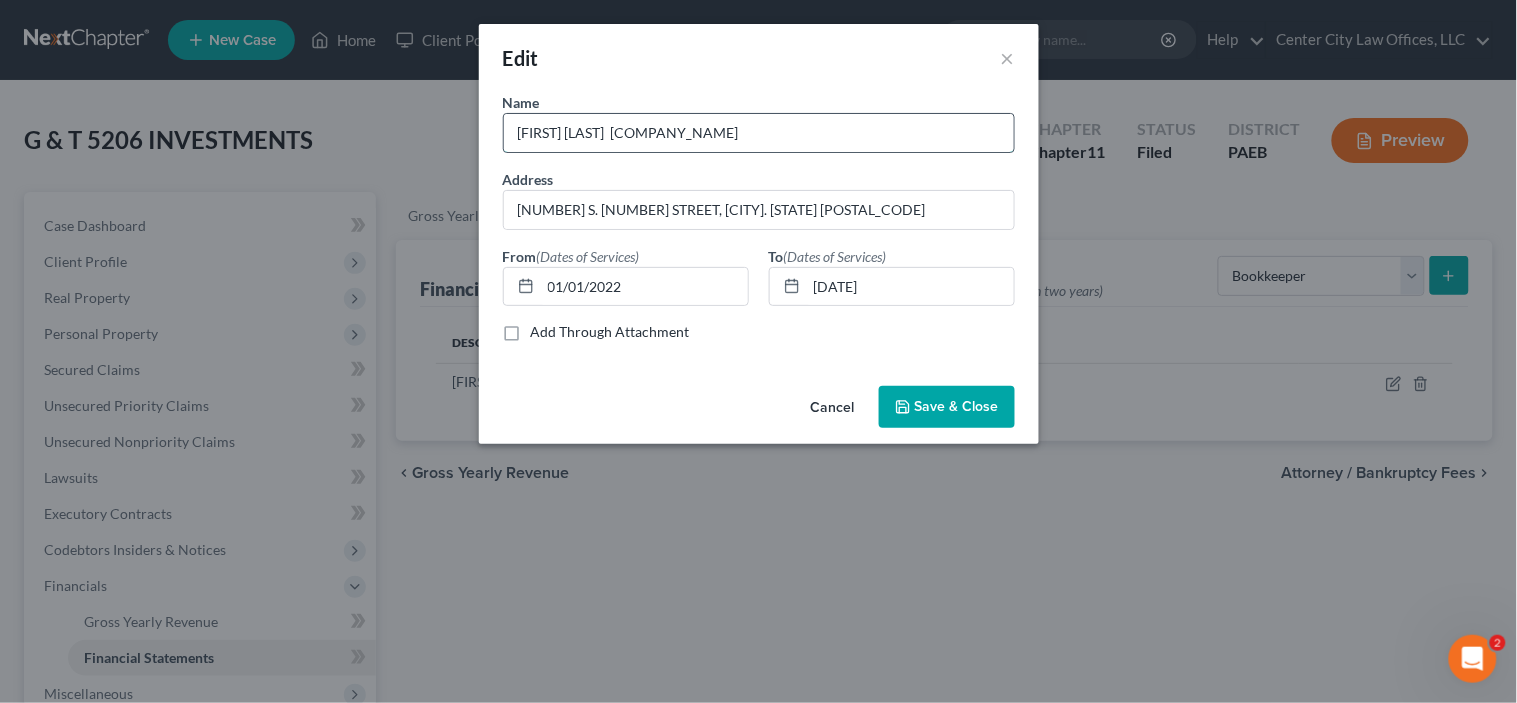 click on "[FIRST] [LAST]  [COMPANY_NAME]" at bounding box center [759, 133] 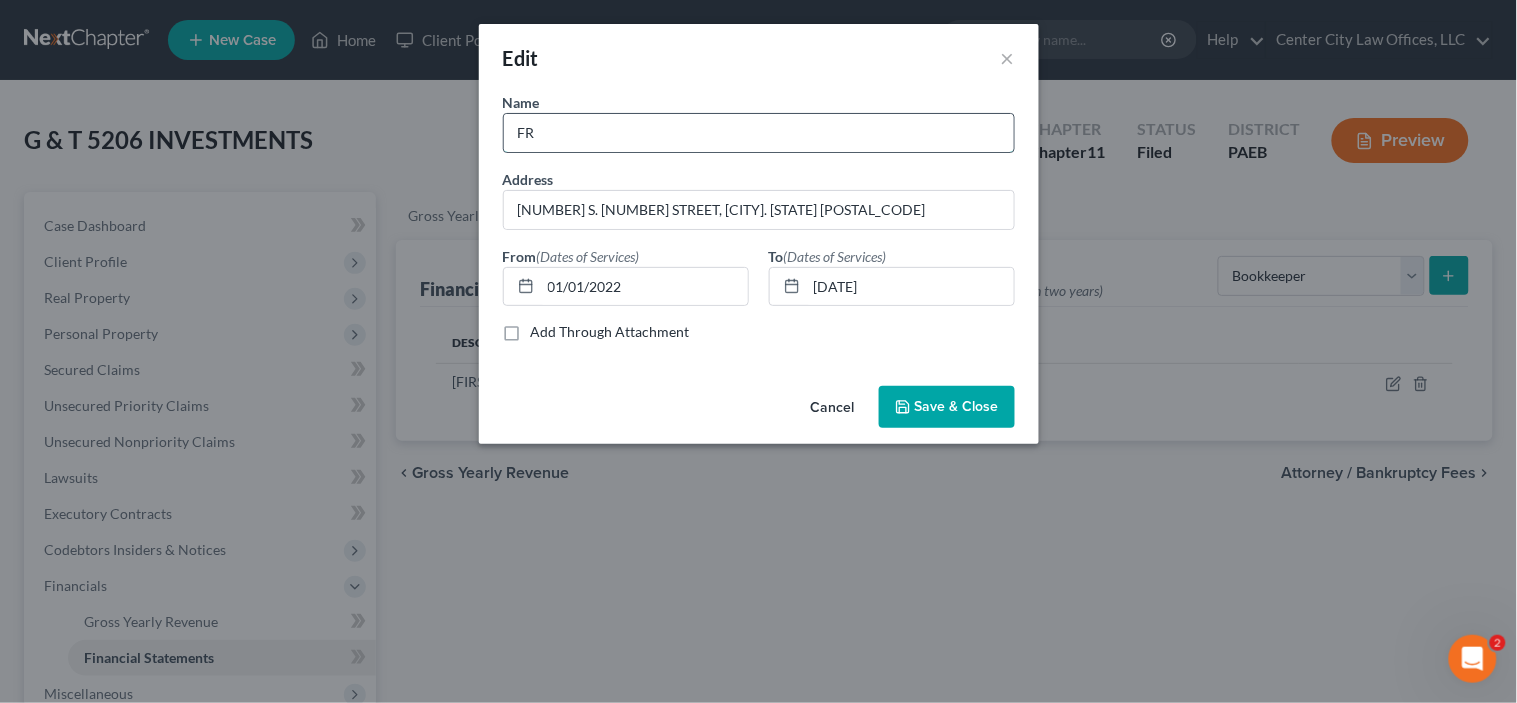 type on "F" 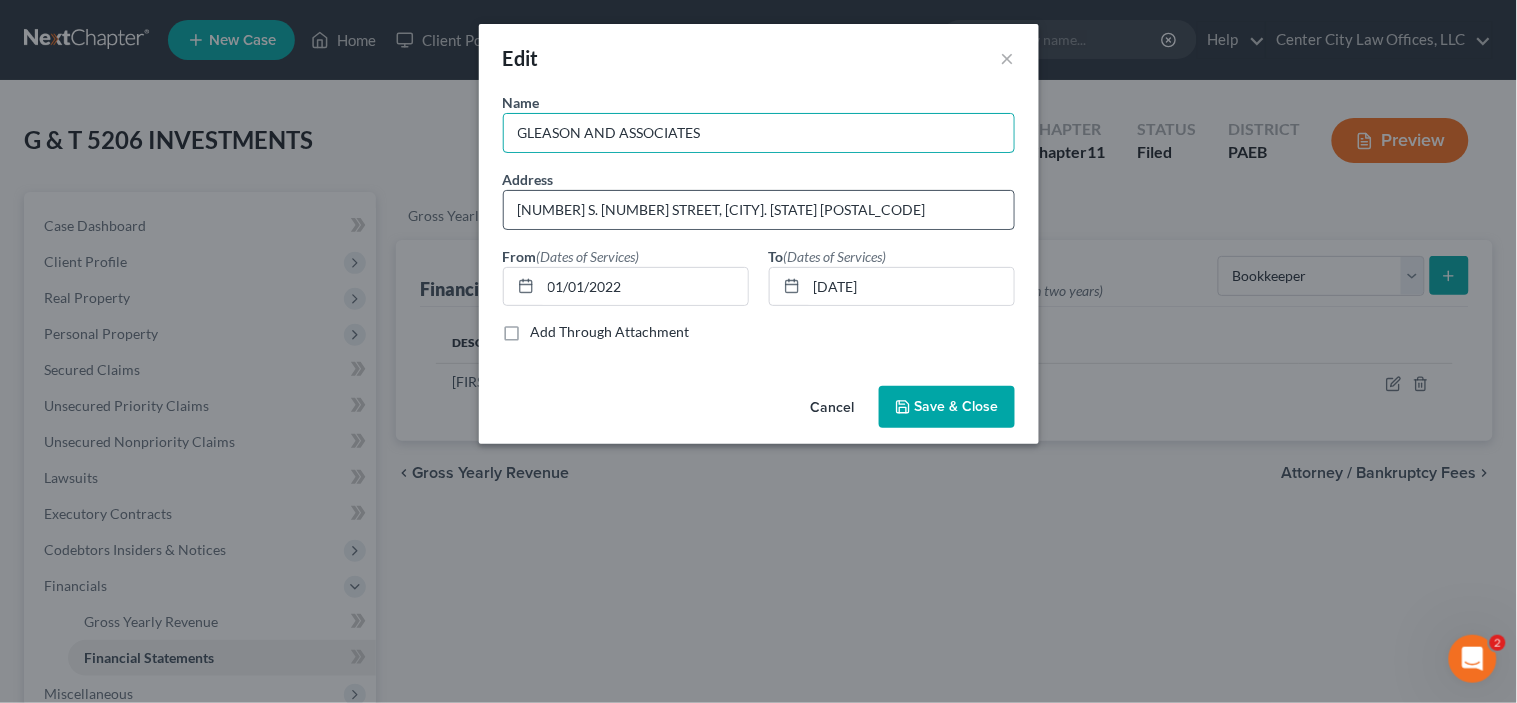 type on "GLEASON AND ASSOCIATES" 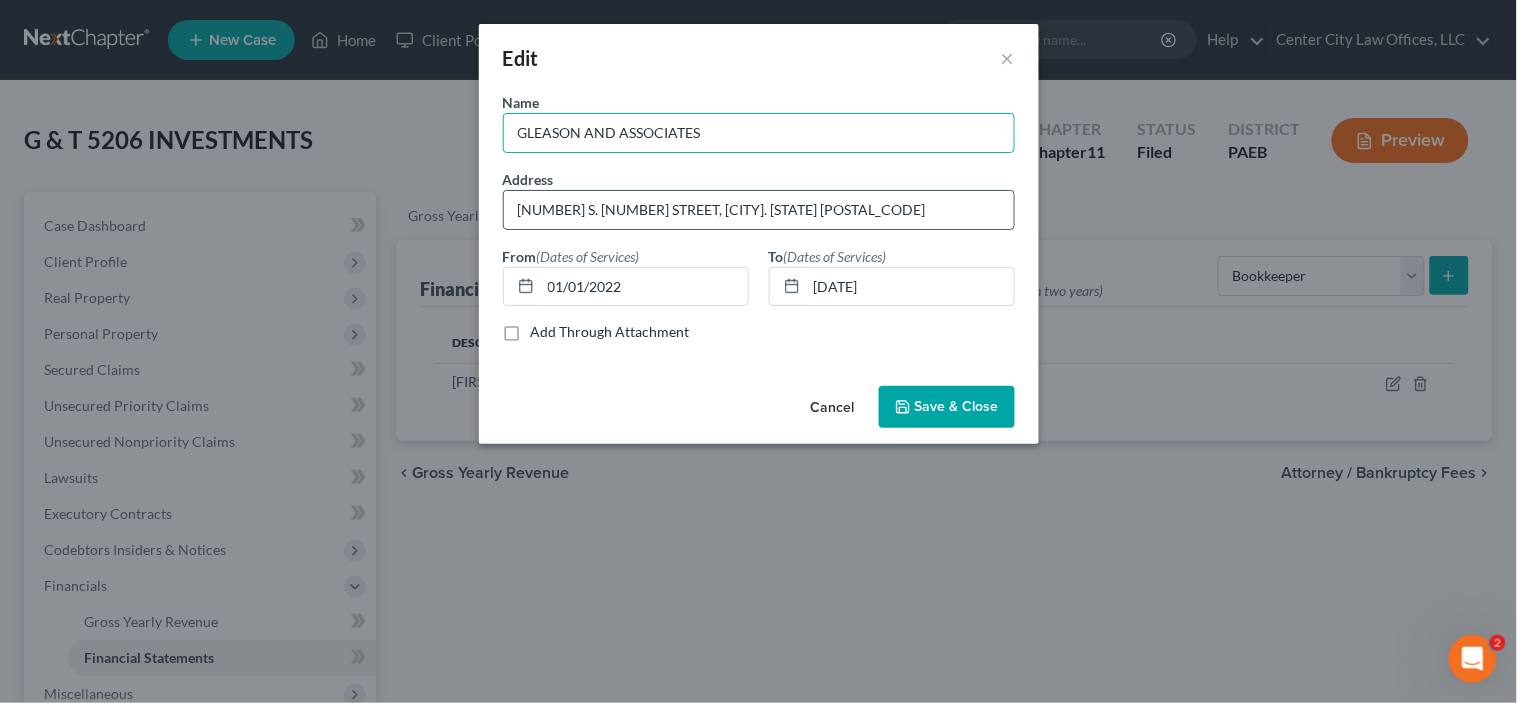 click on "[NUMBER] S. [NUMBER] STREET, [CITY]. [STATE] [POSTAL_CODE]" at bounding box center [759, 210] 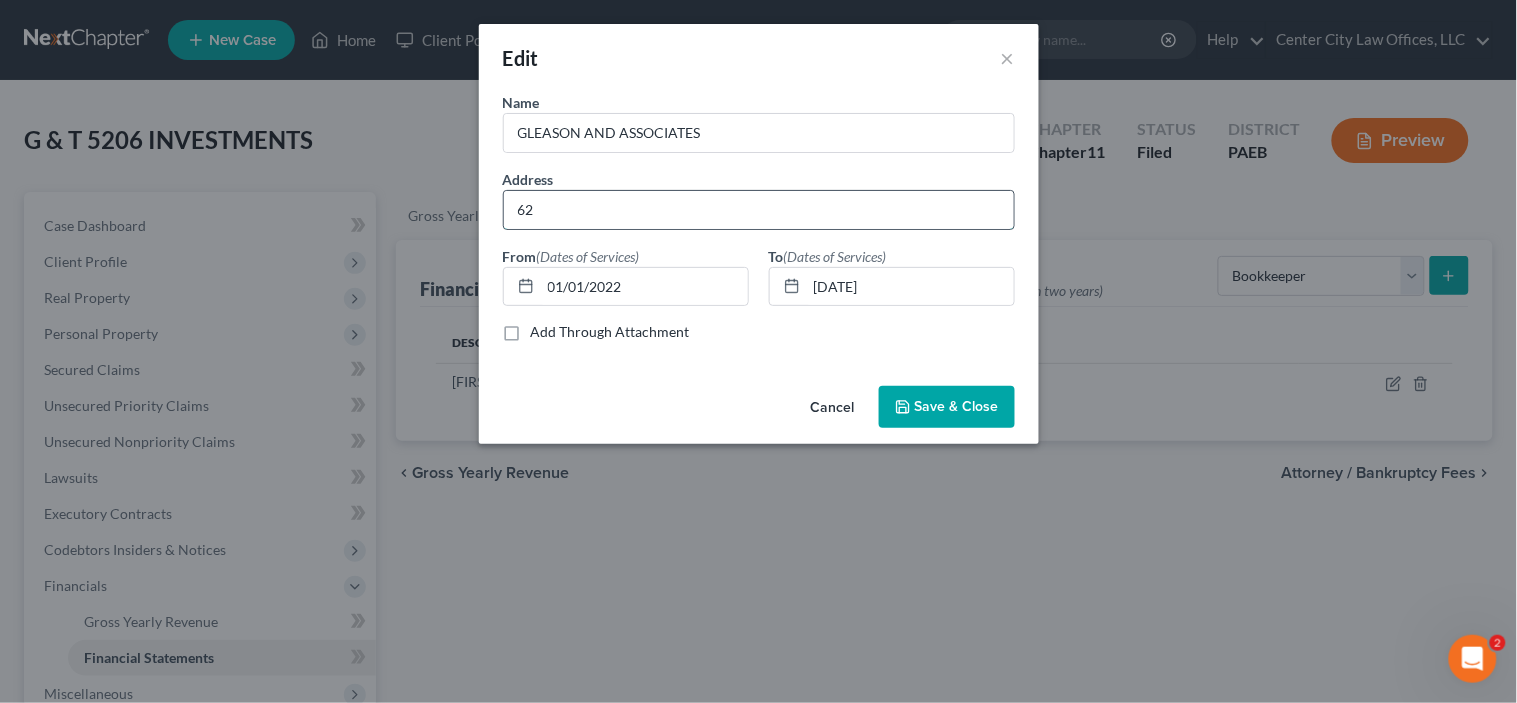type on "6" 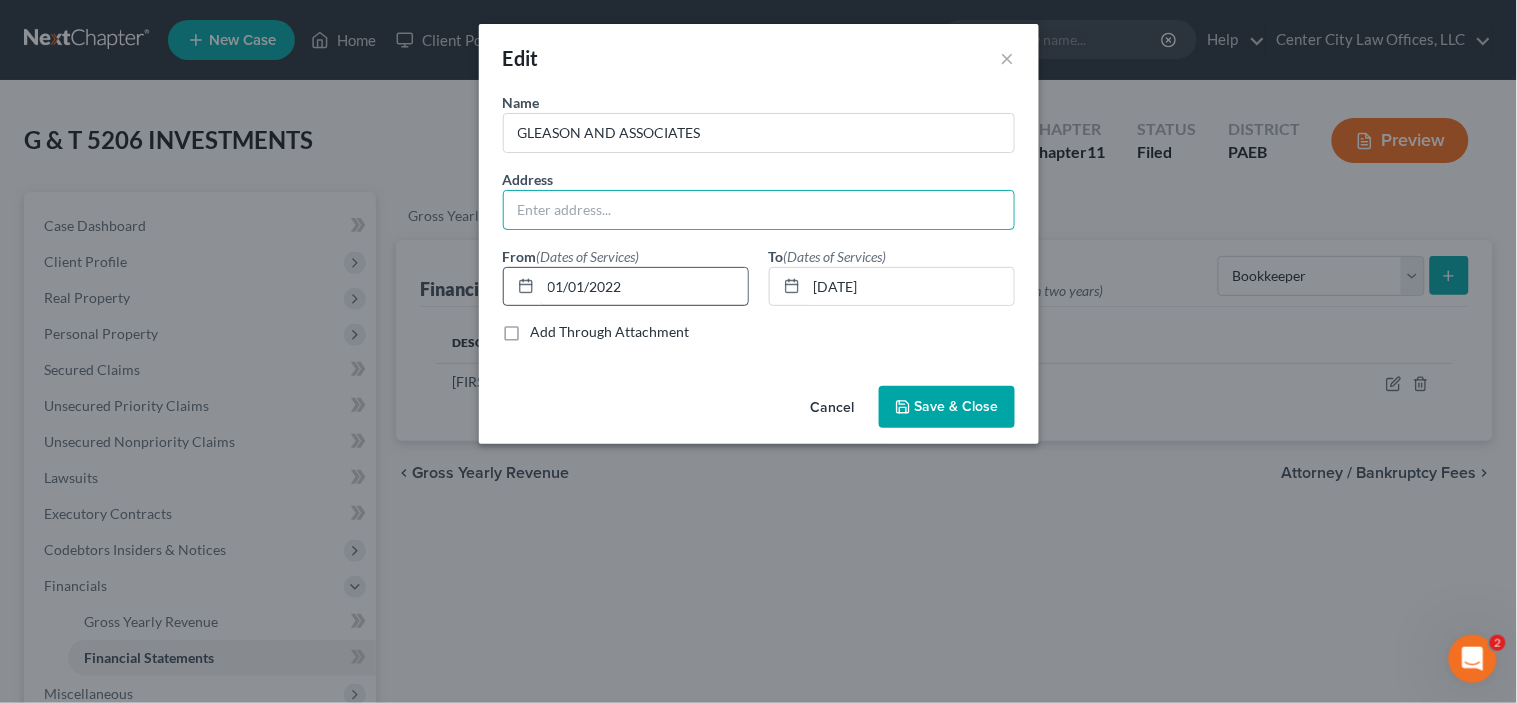 type 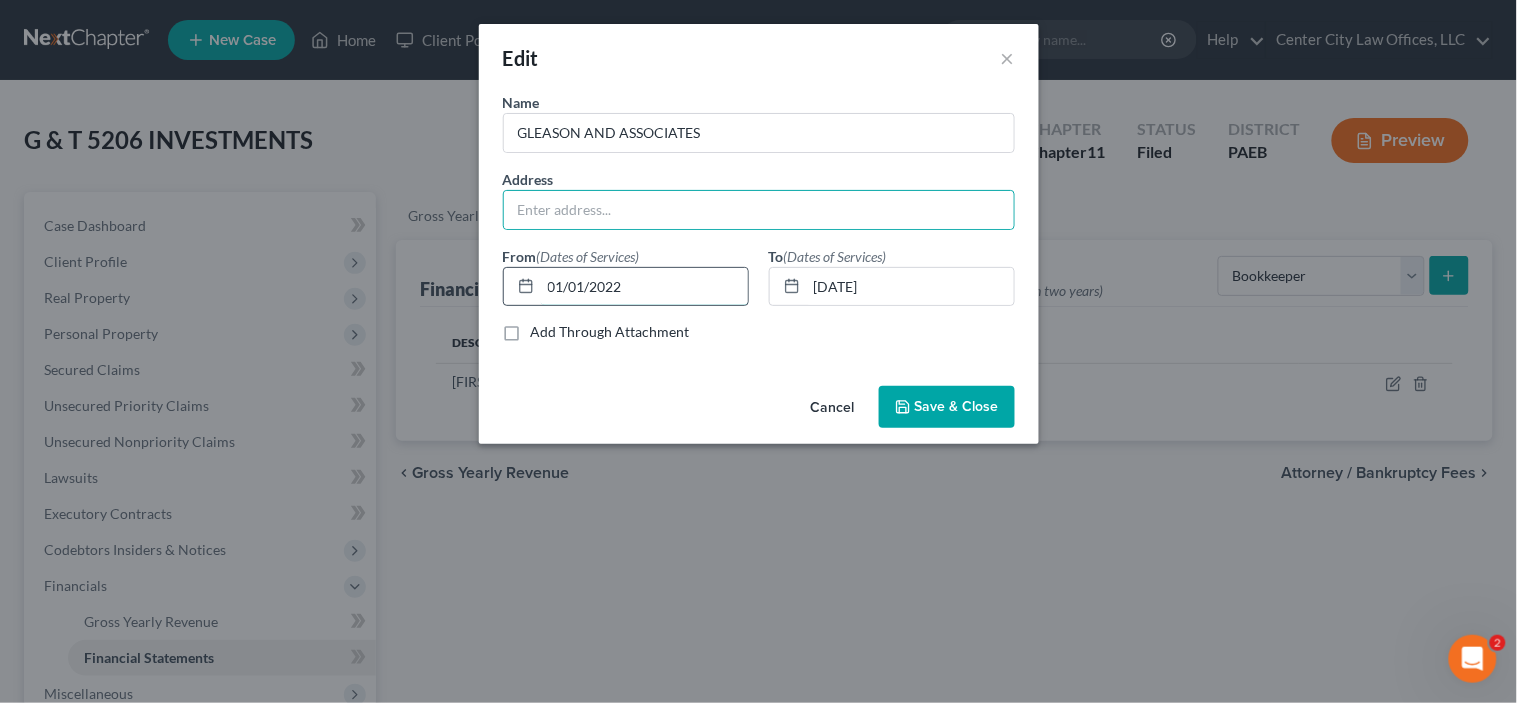 click on "01/01/2022" at bounding box center [644, 287] 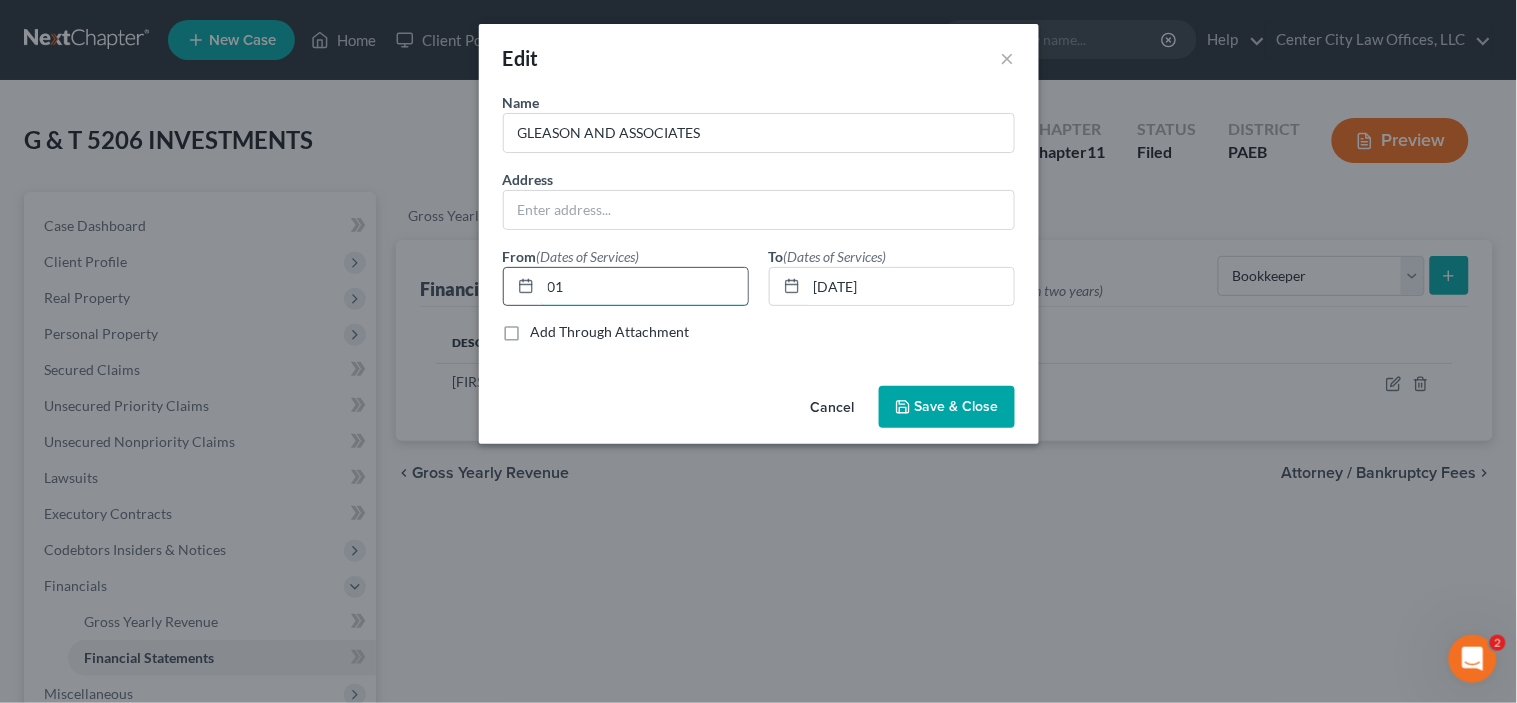 type on "0" 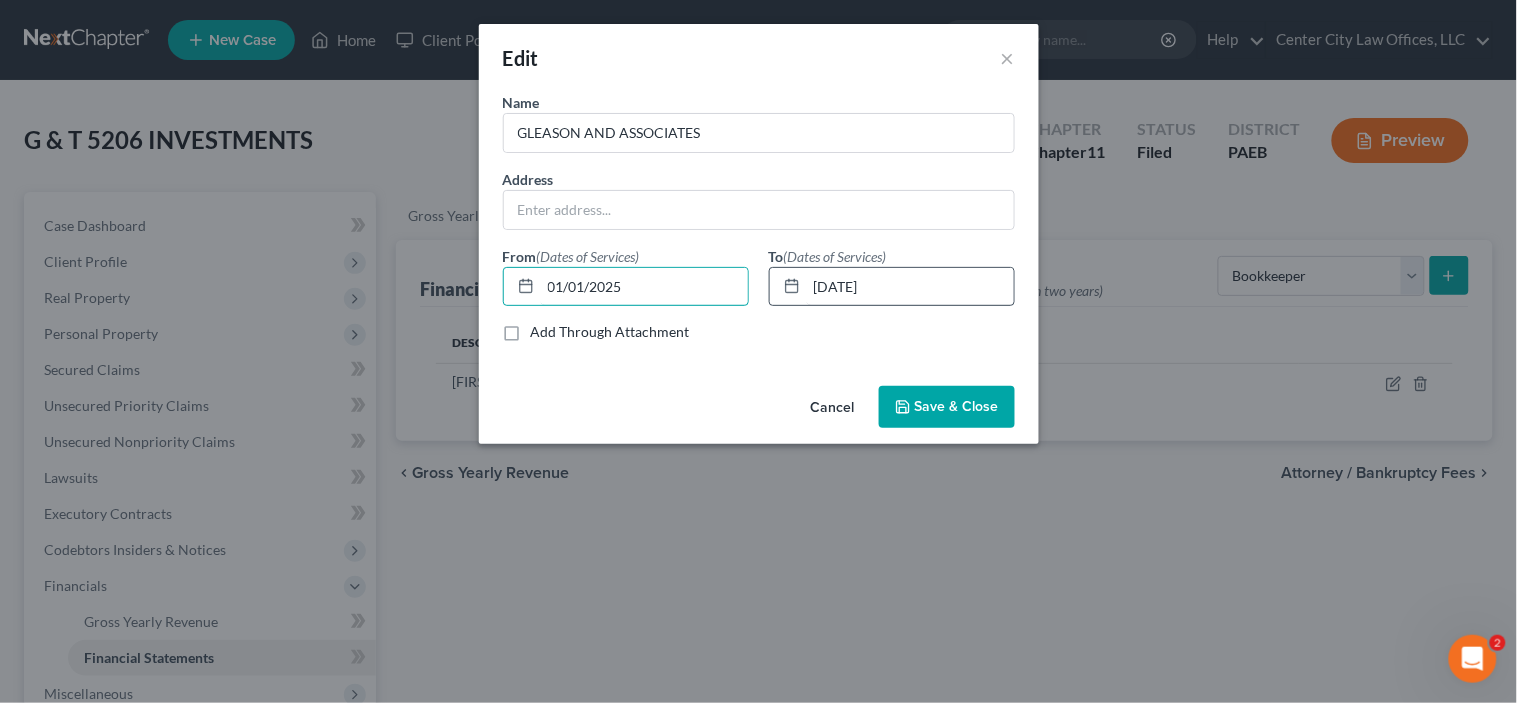 type on "01/01/2025" 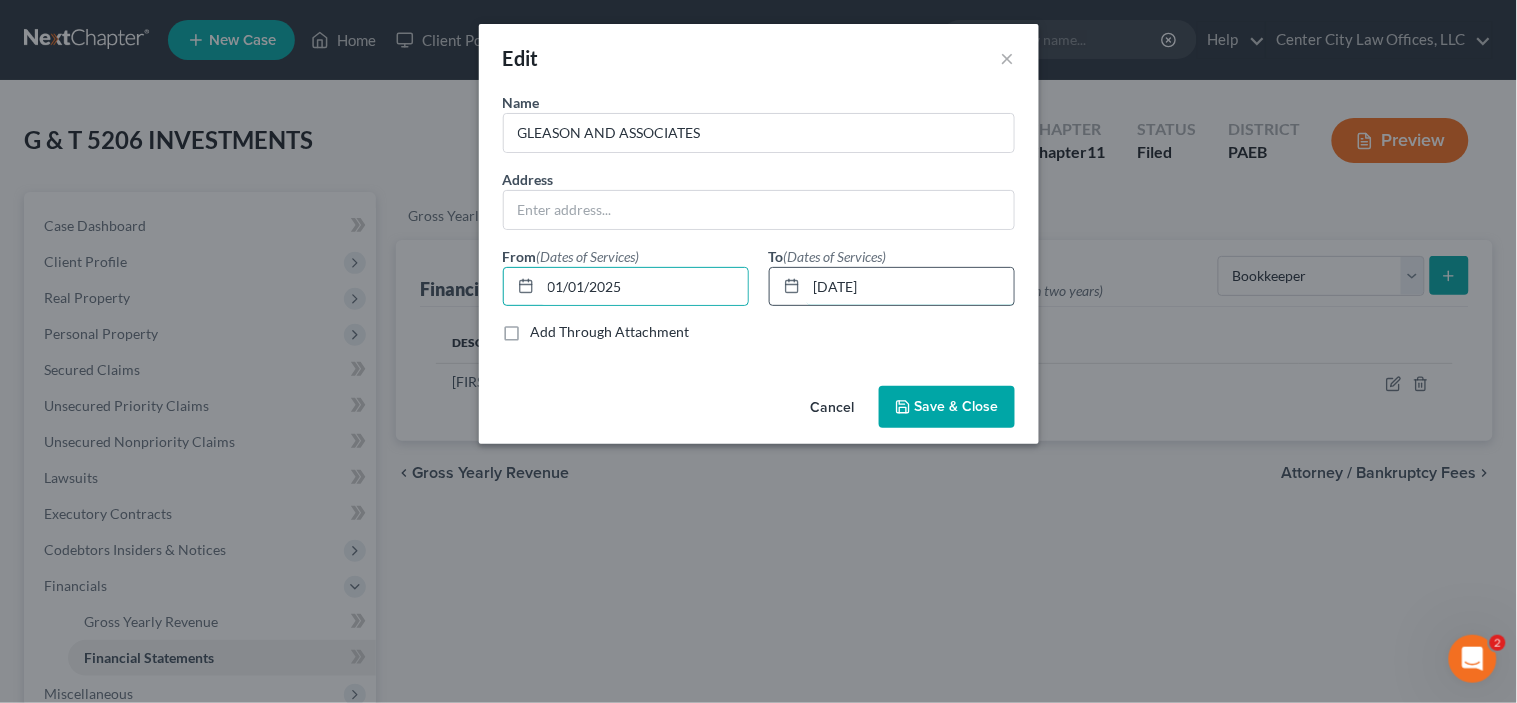 click on "[DATE]" at bounding box center [910, 287] 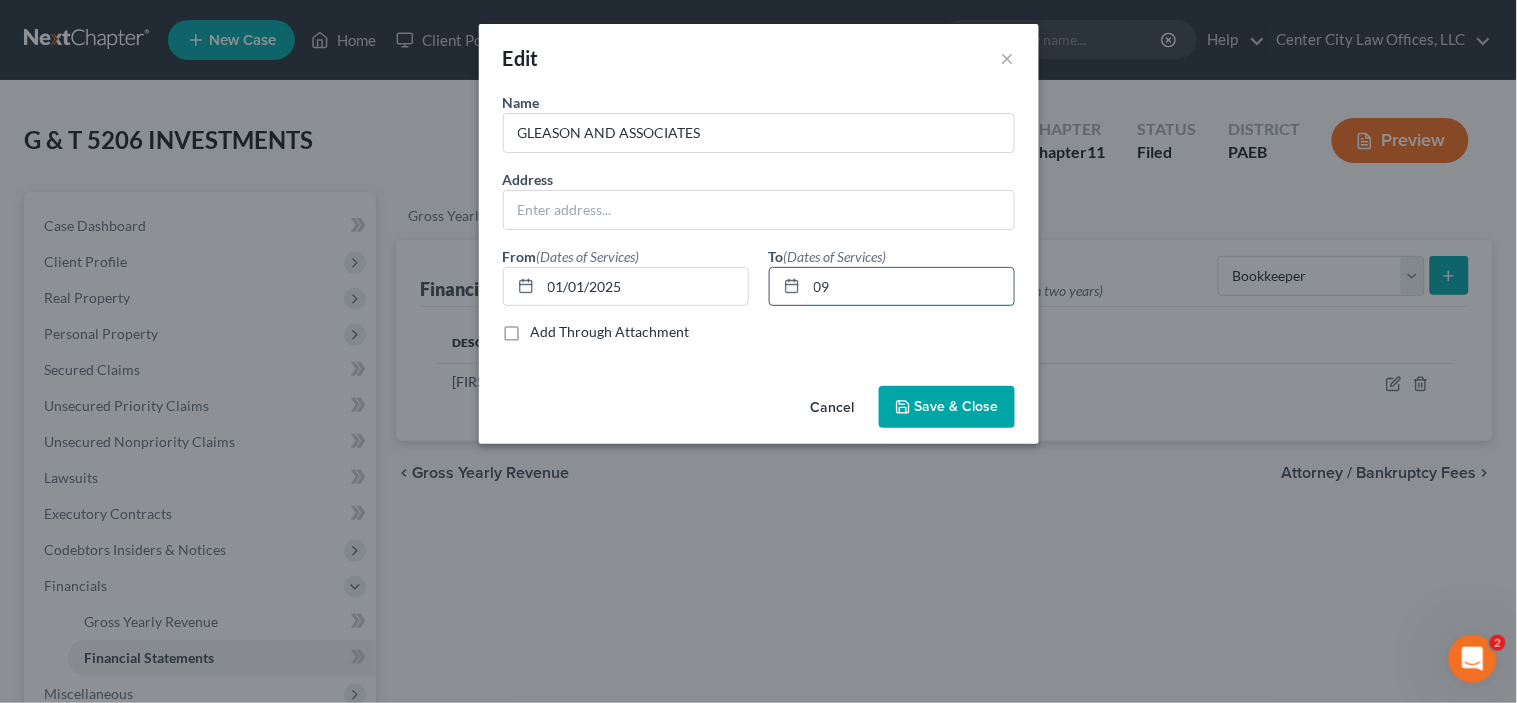 type on "0" 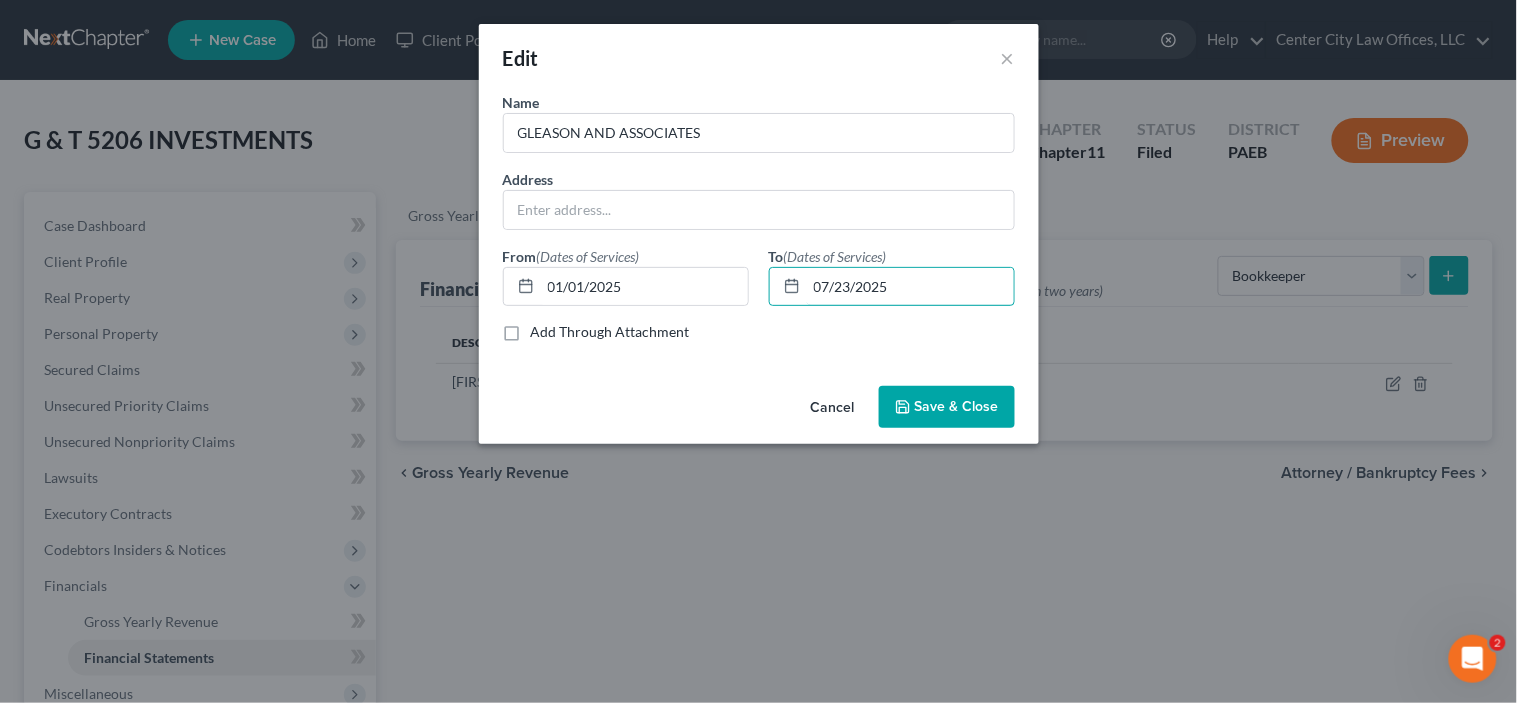 type on "07/23/2025" 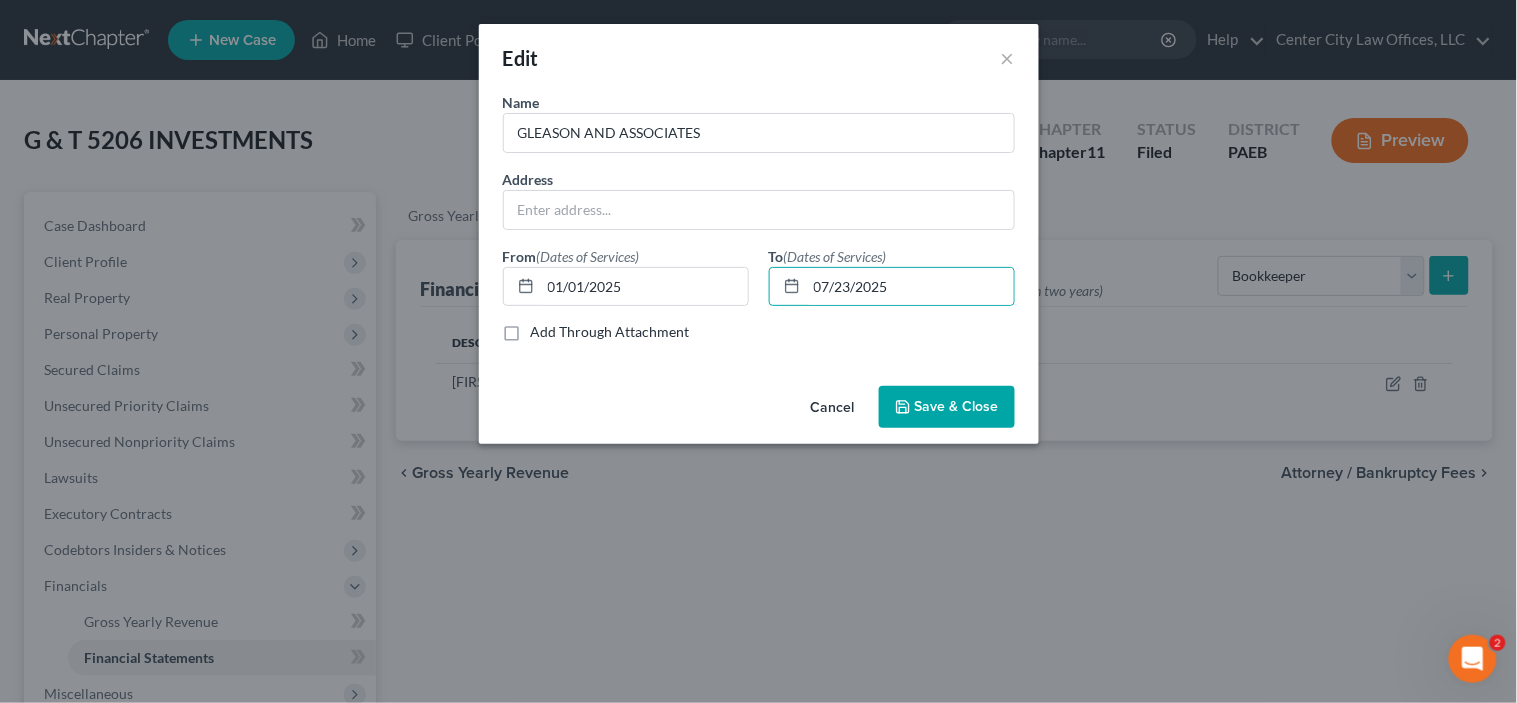 click on "Save & Close" at bounding box center [957, 406] 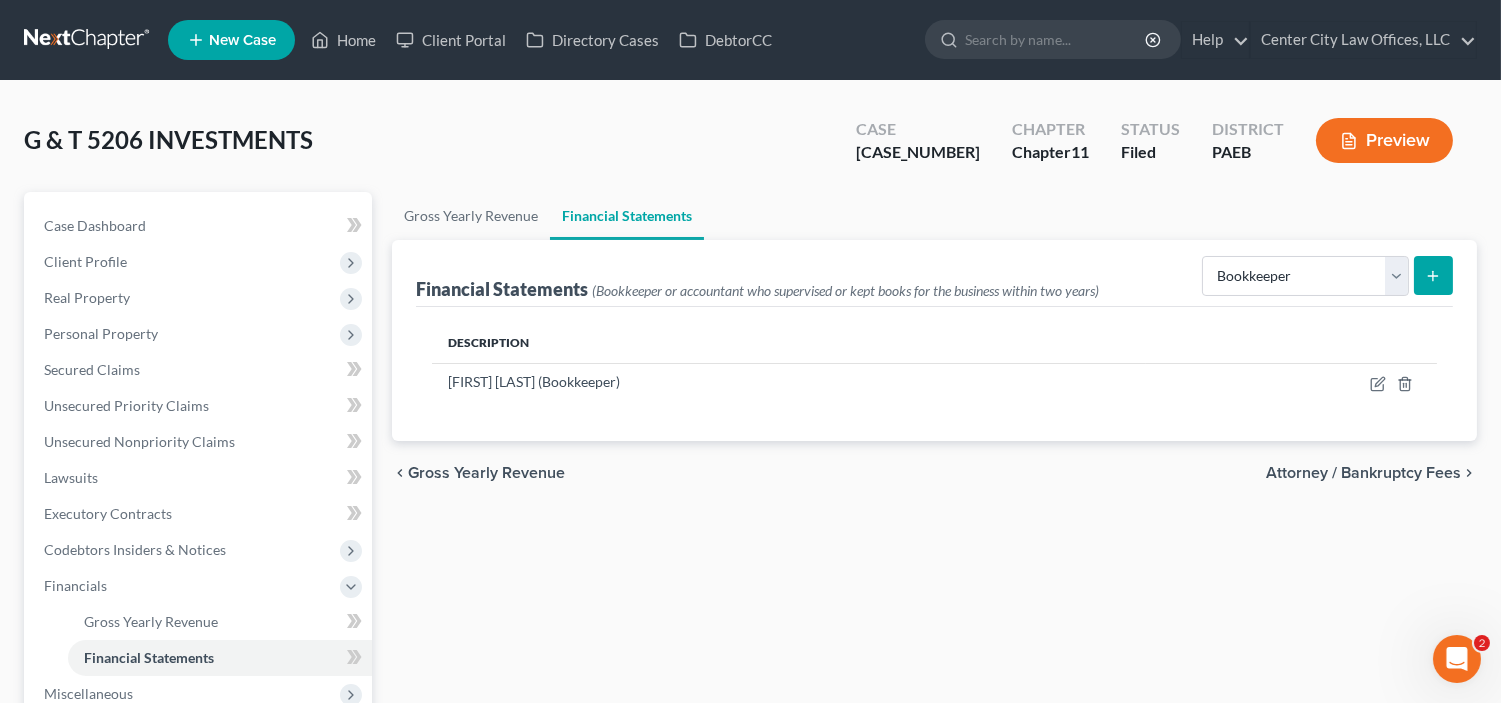 click on "Attorney / Bankruptcy Fees" at bounding box center (1363, 473) 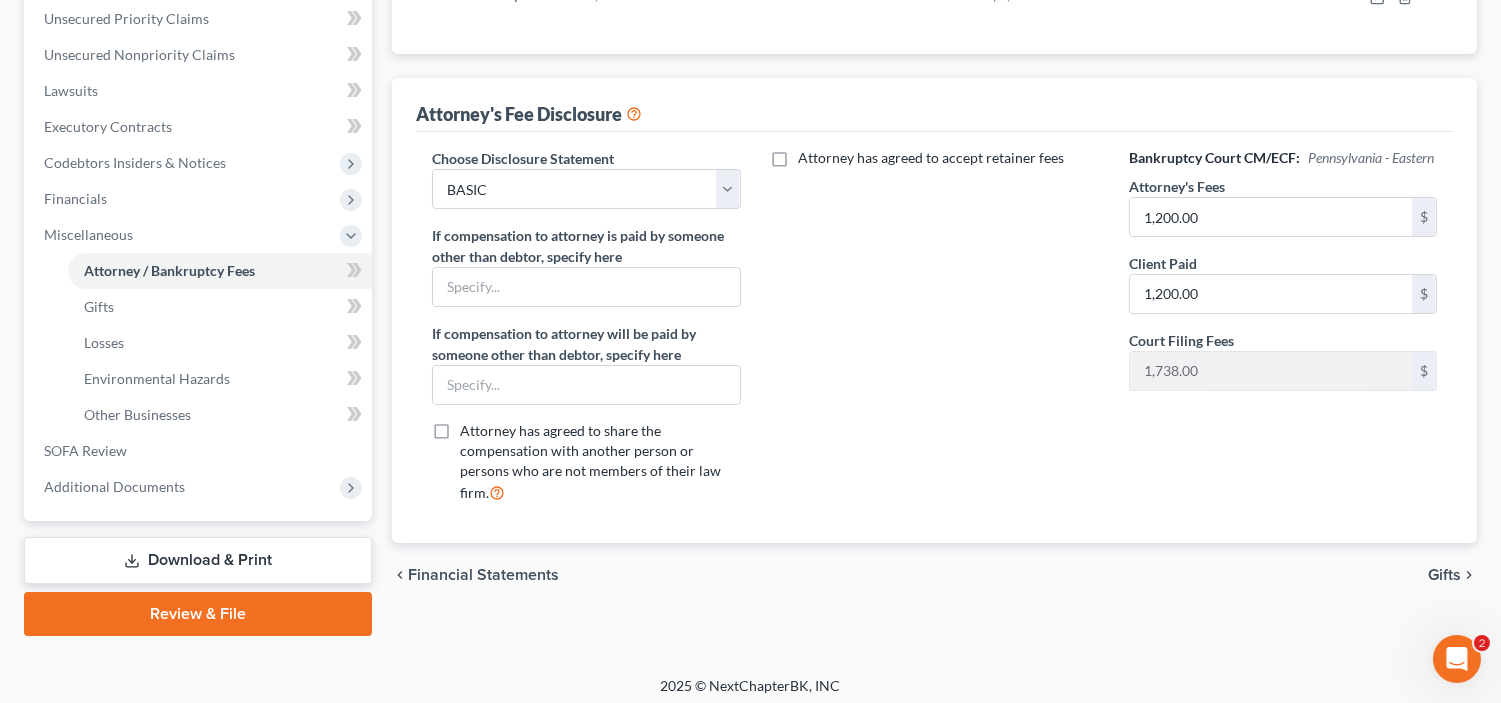 scroll, scrollTop: 393, scrollLeft: 0, axis: vertical 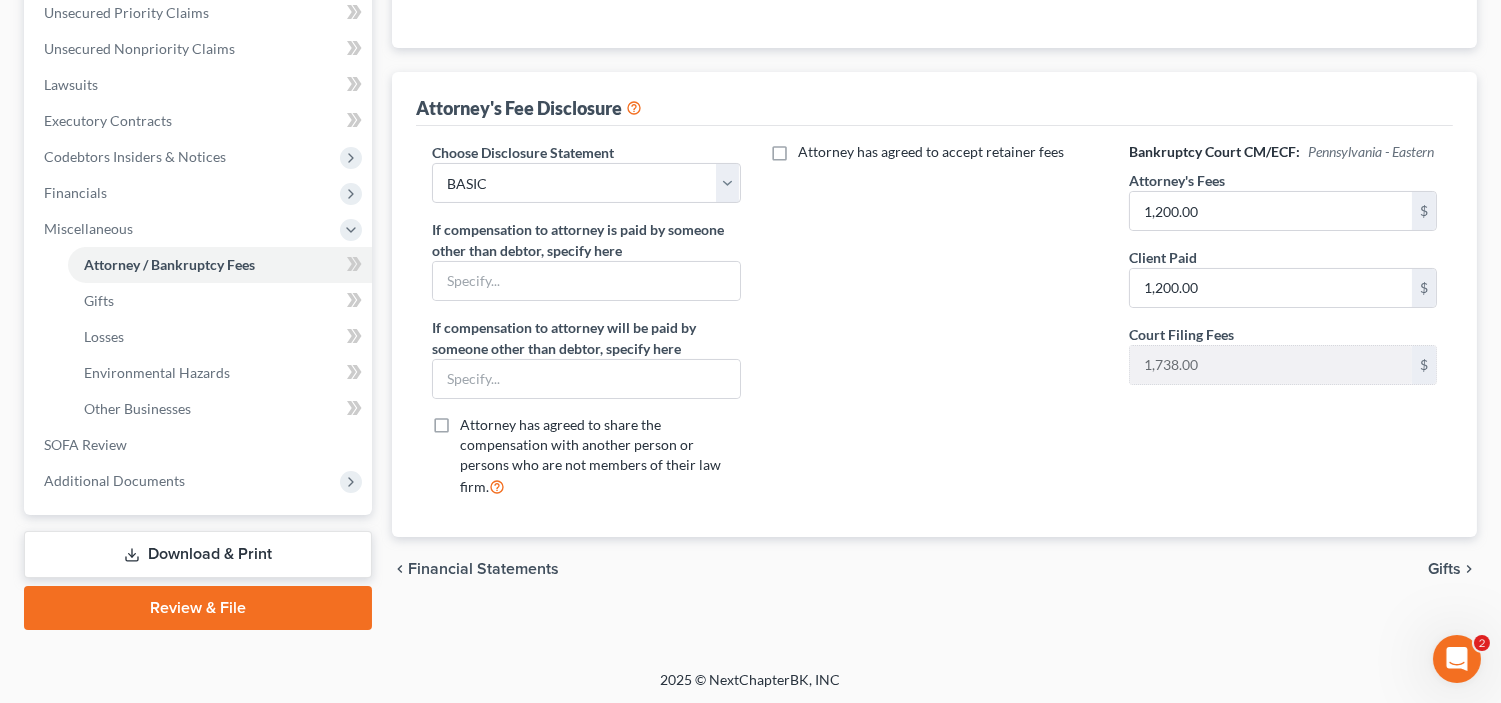 click on "Gifts" at bounding box center [1444, 569] 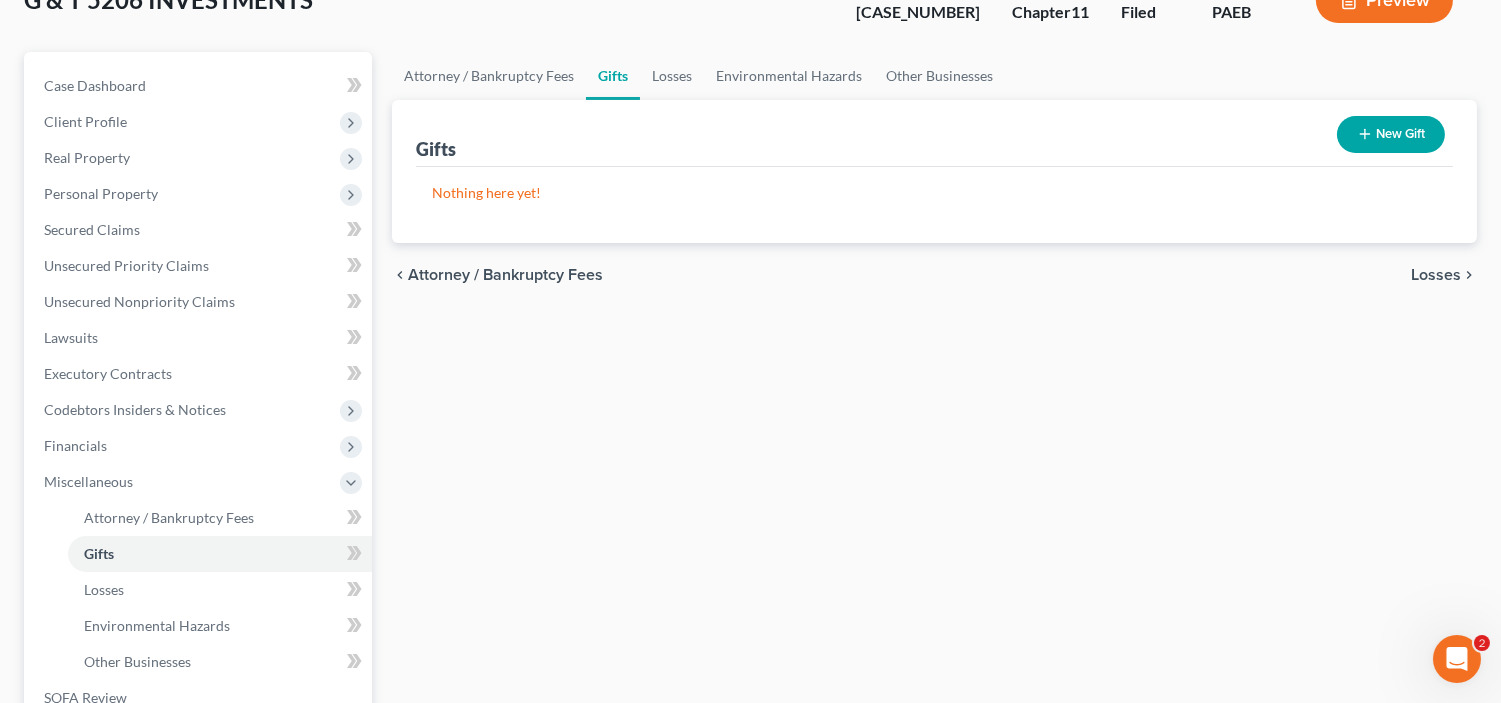 scroll, scrollTop: 0, scrollLeft: 0, axis: both 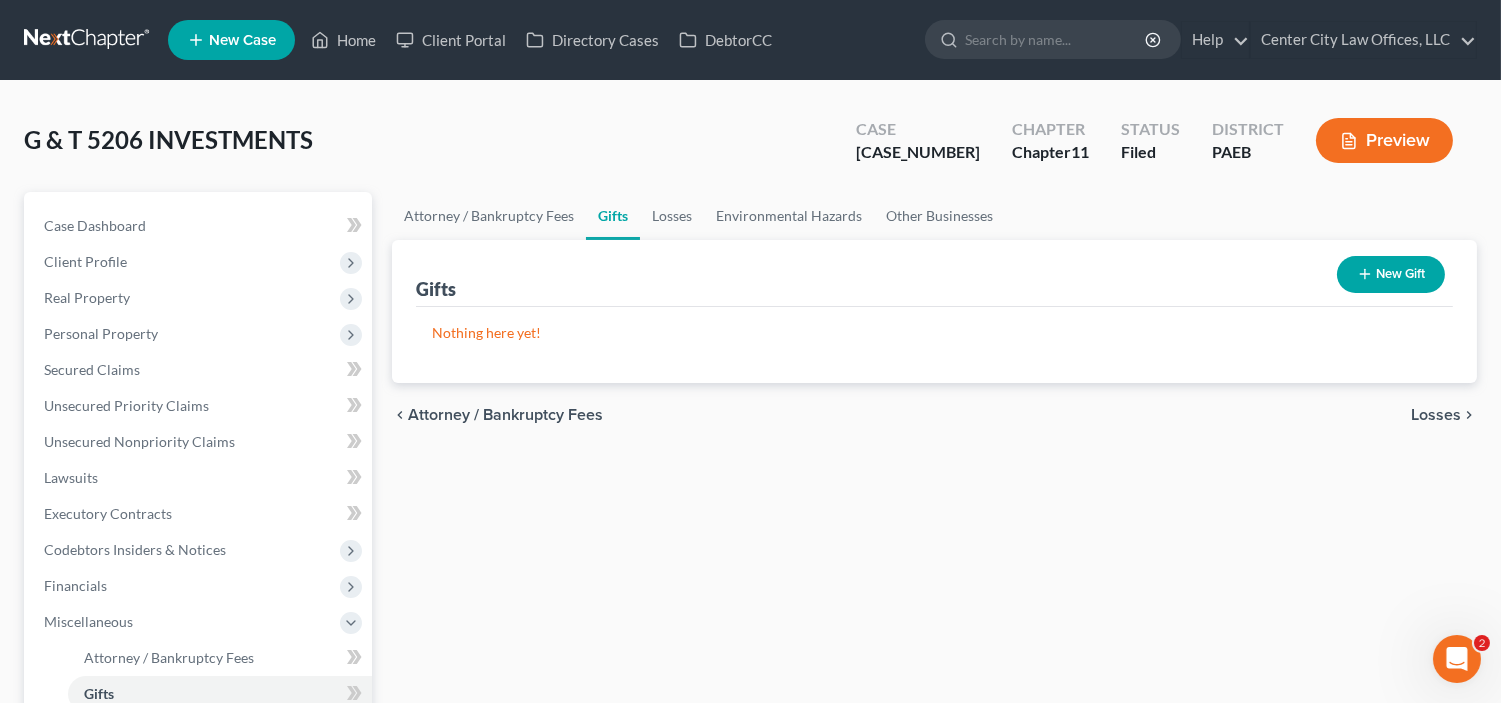 click on "Losses" at bounding box center [1436, 415] 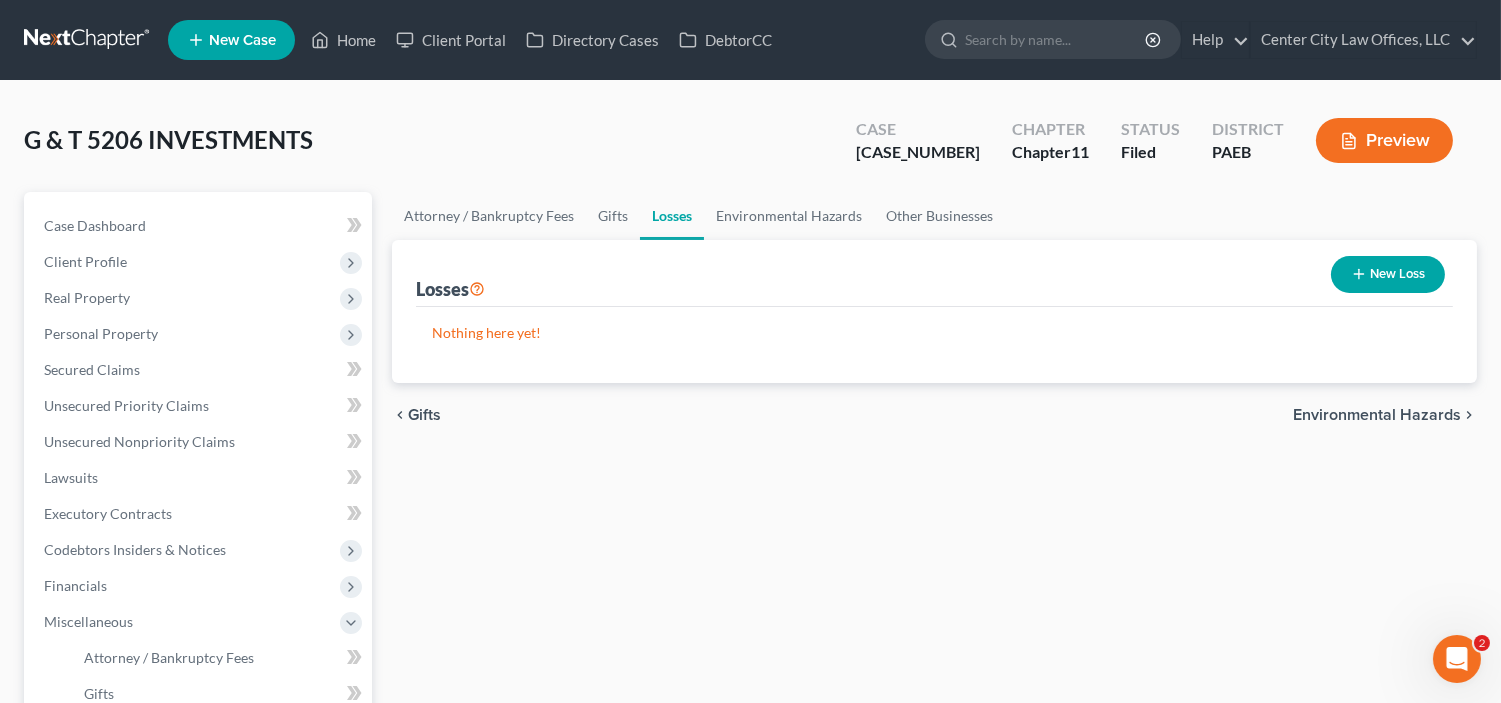 click on "Environmental Hazards" at bounding box center (1377, 415) 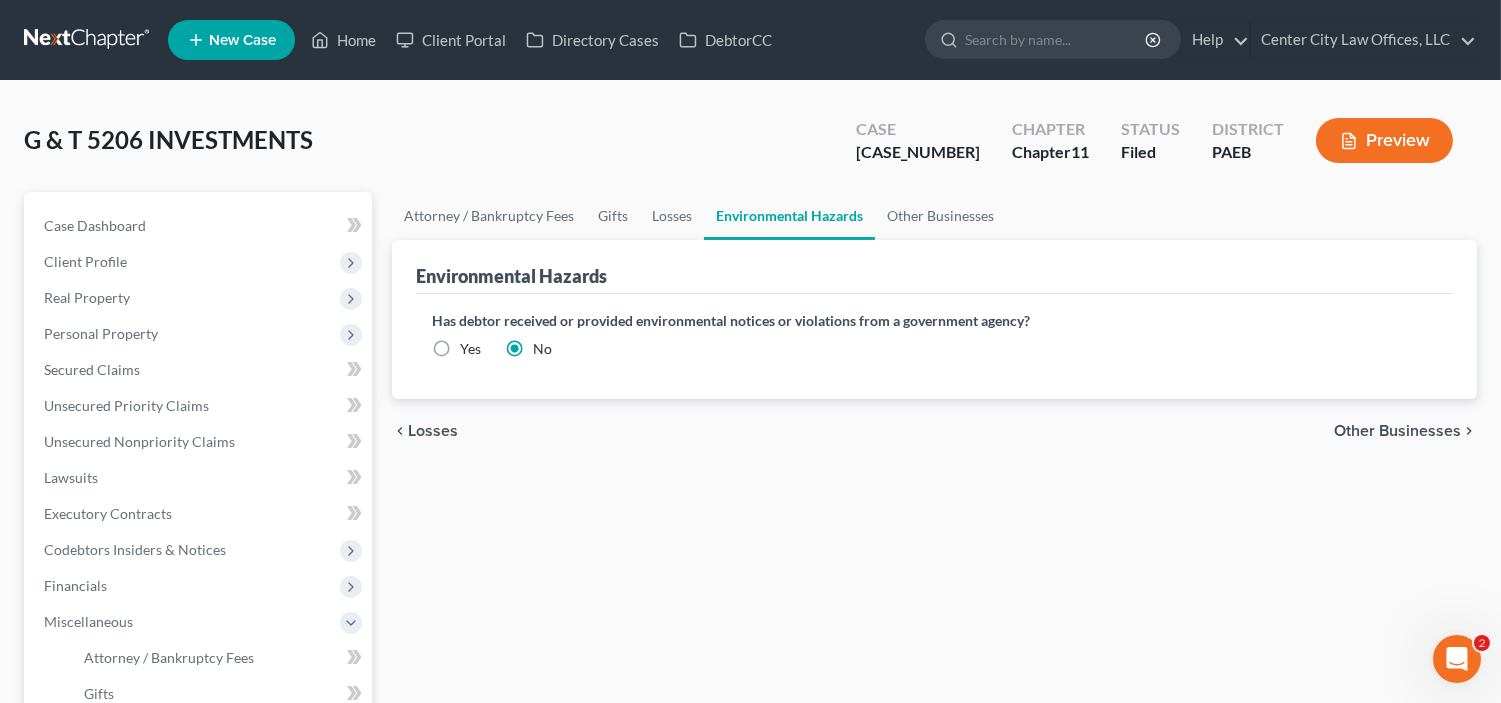 click on "Other Businesses" at bounding box center (1397, 431) 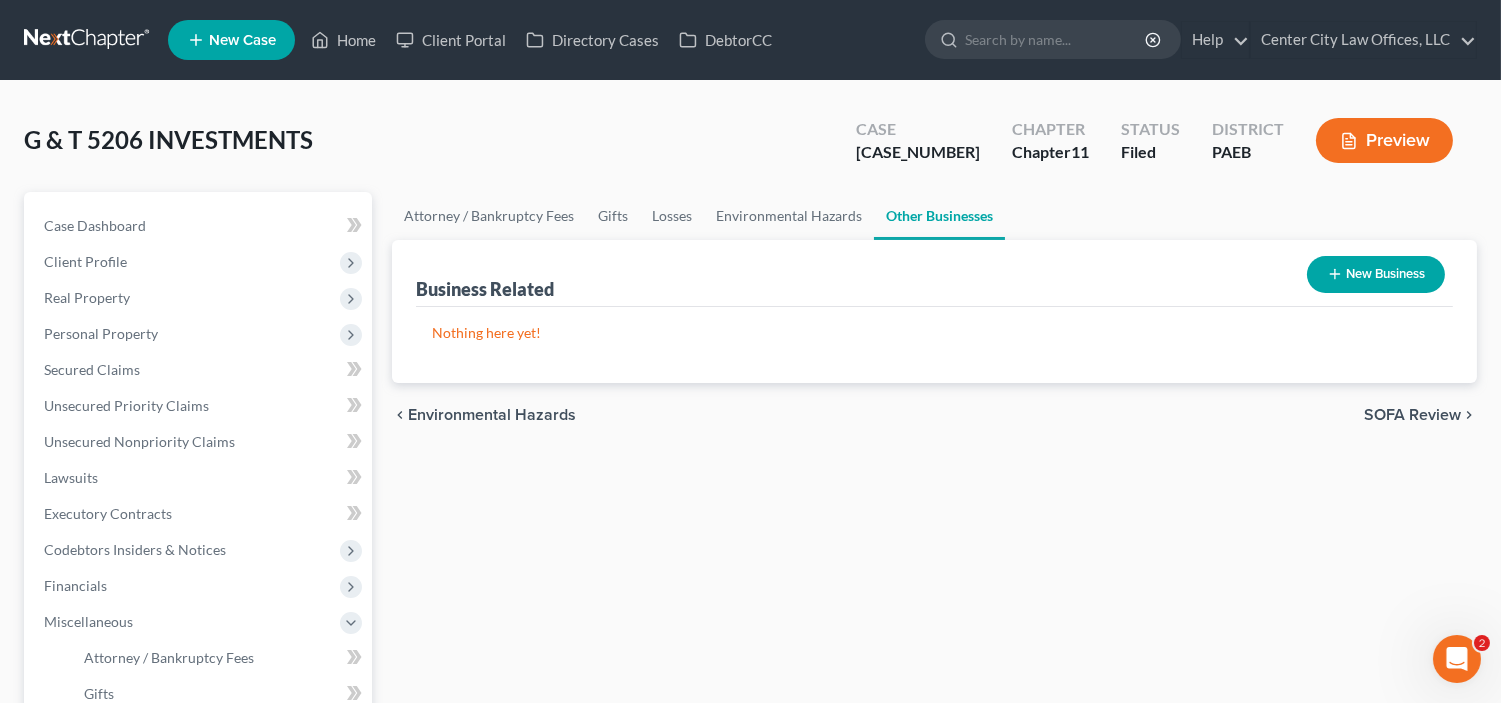 click on "SOFA Review" at bounding box center (1412, 415) 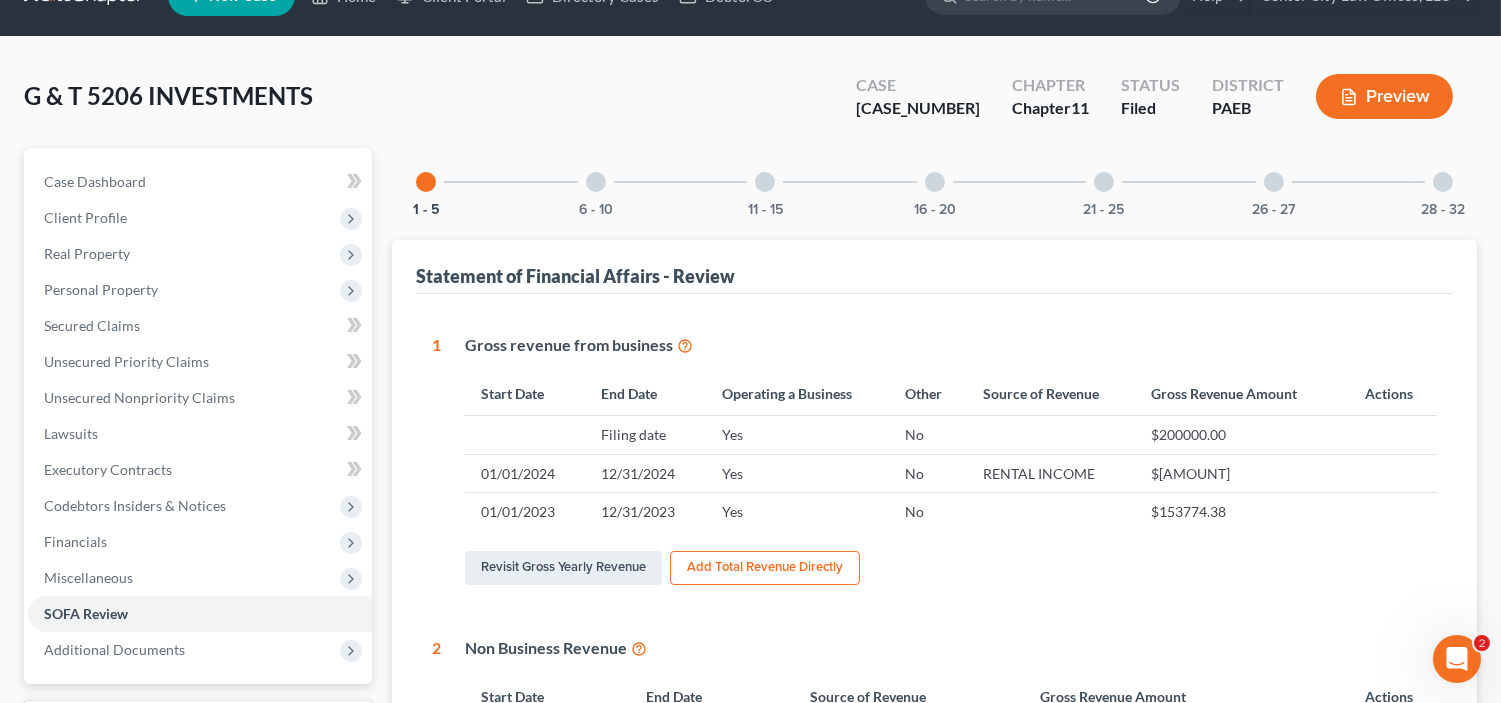 scroll, scrollTop: 0, scrollLeft: 0, axis: both 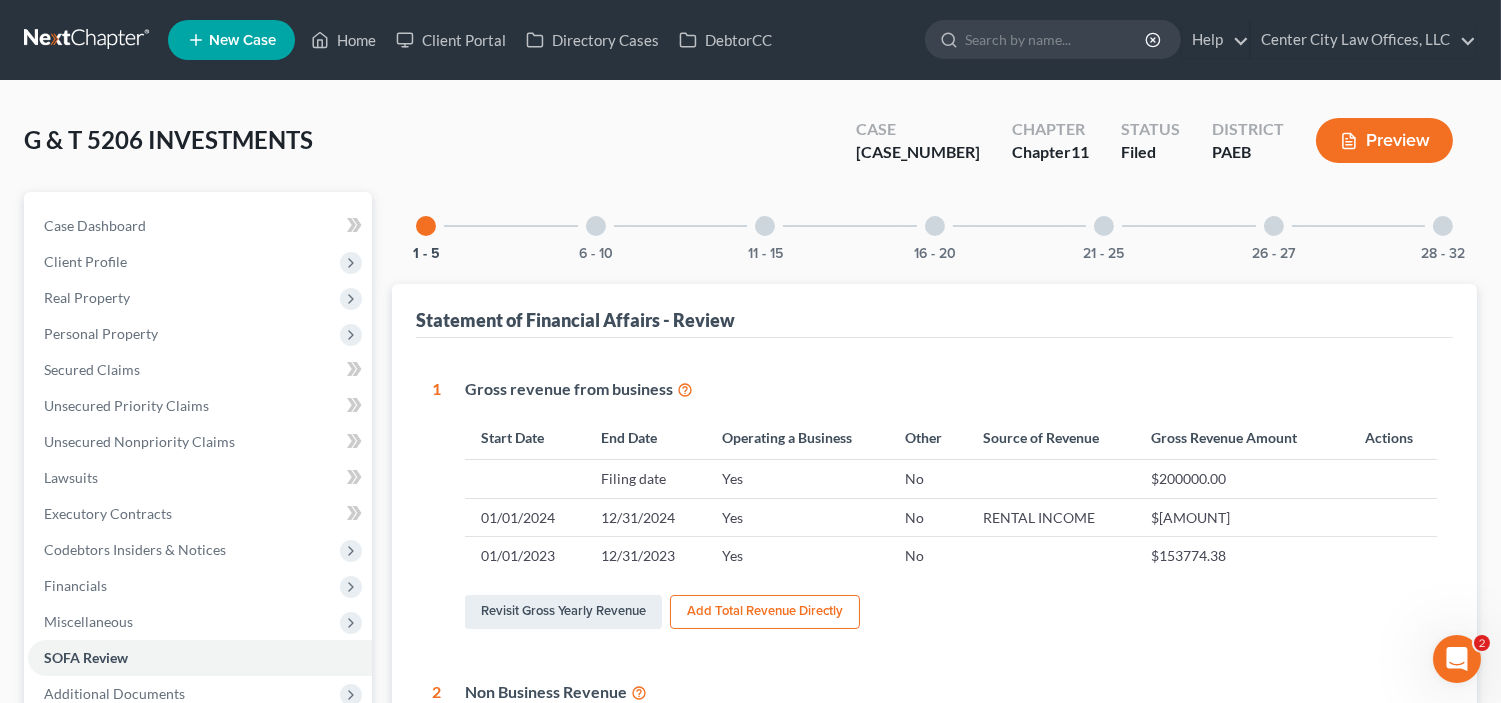 click on "6 - 10" at bounding box center [596, 226] 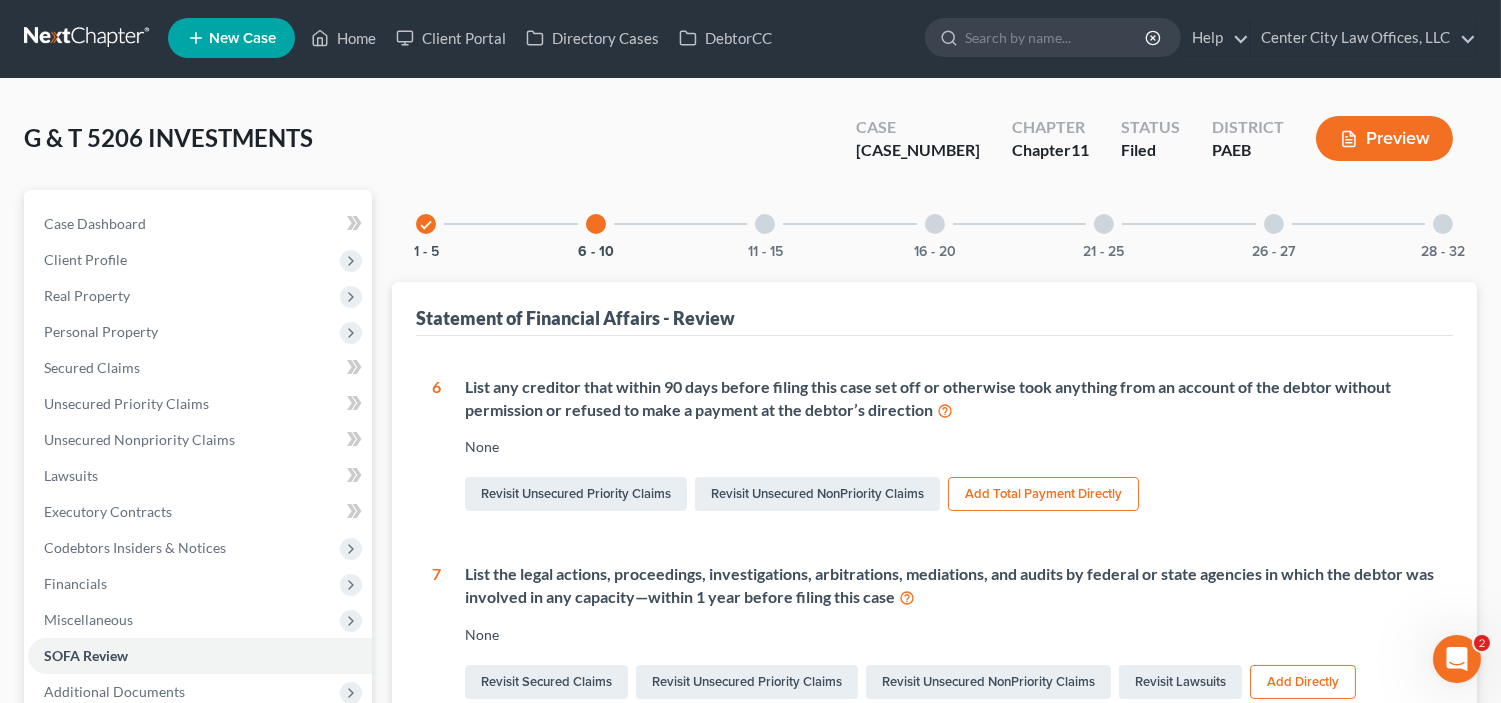 scroll, scrollTop: 0, scrollLeft: 0, axis: both 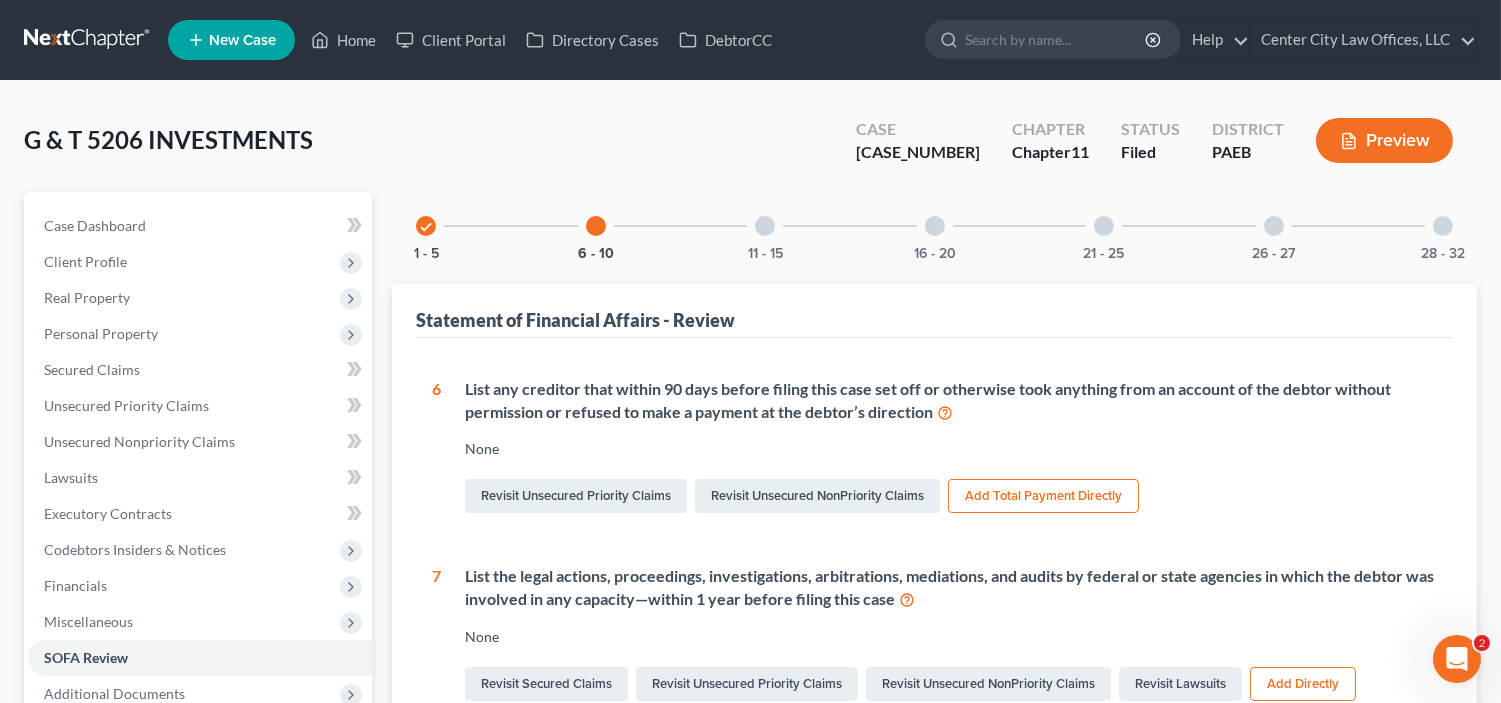 click at bounding box center [765, 226] 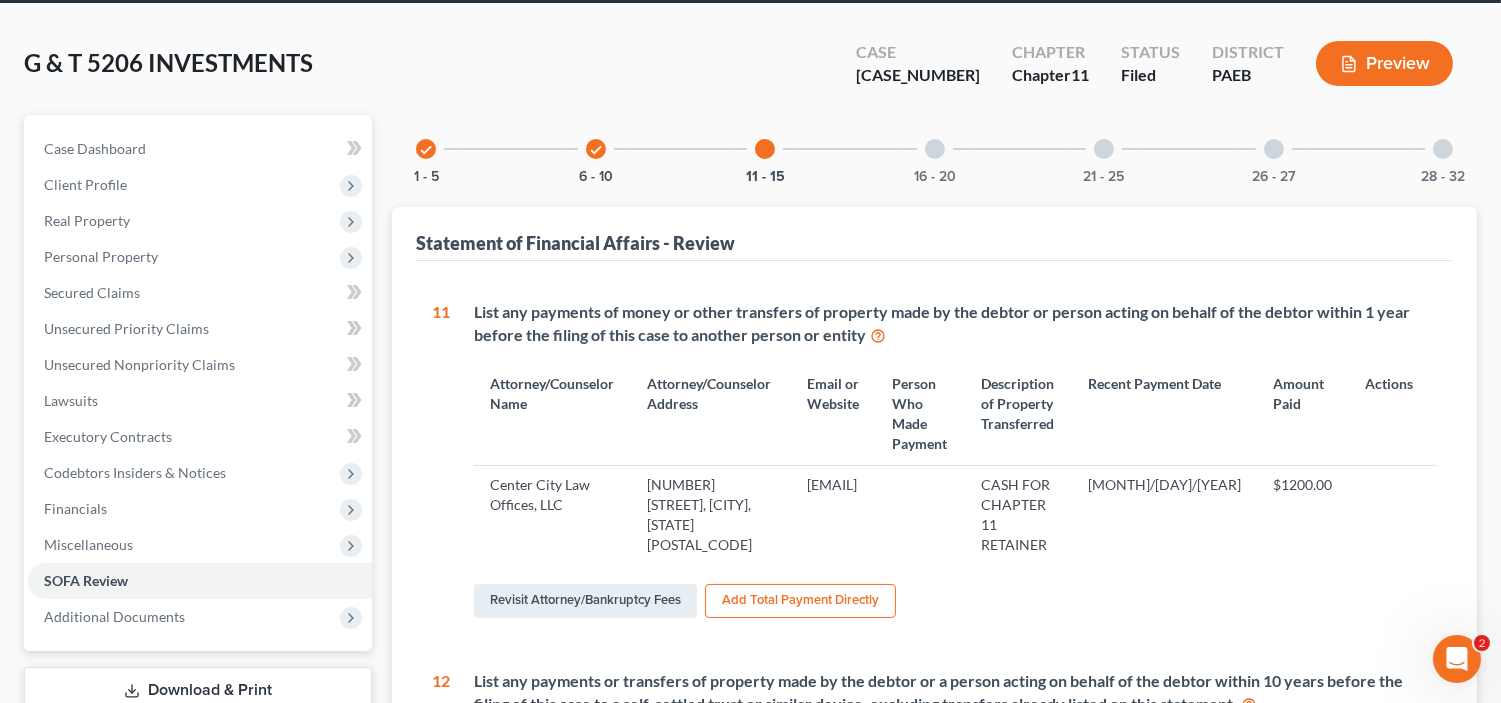 scroll, scrollTop: 0, scrollLeft: 0, axis: both 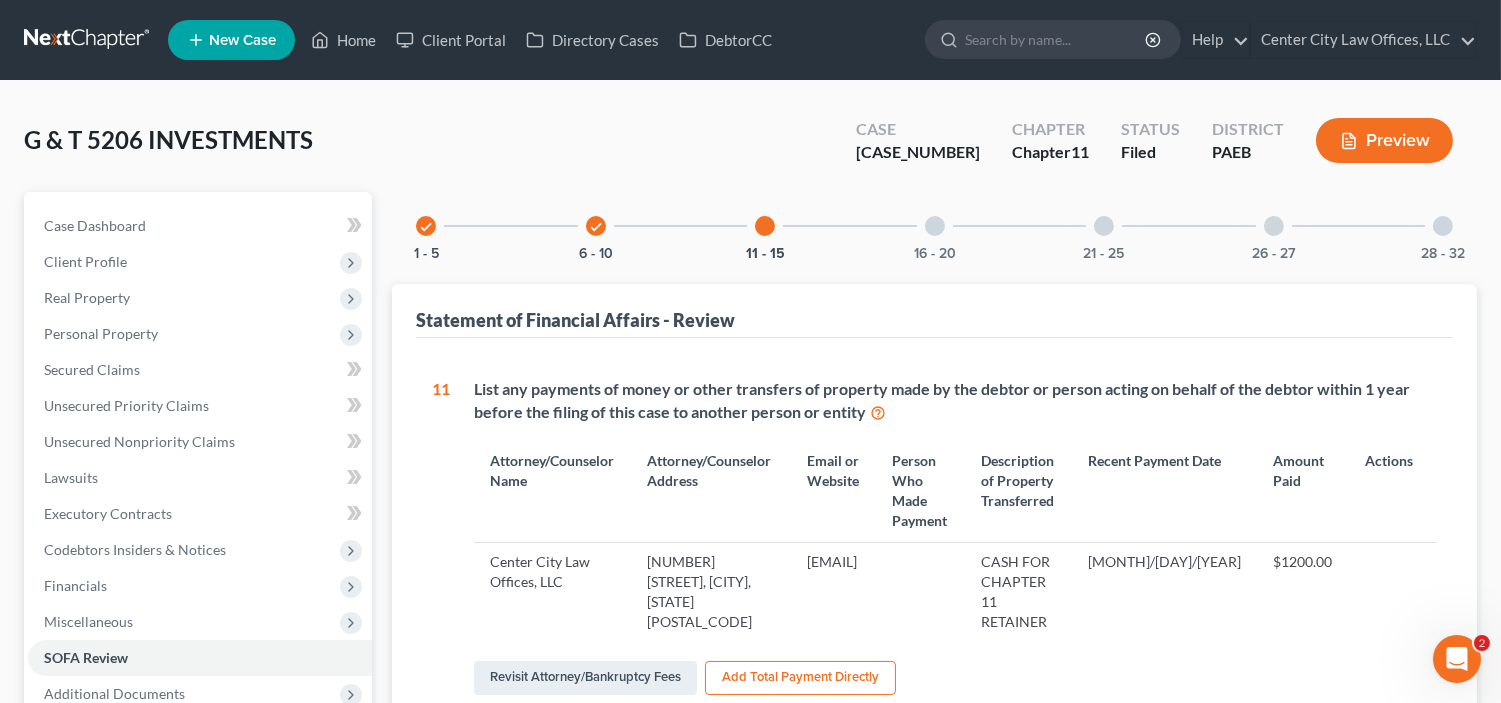 click at bounding box center [935, 226] 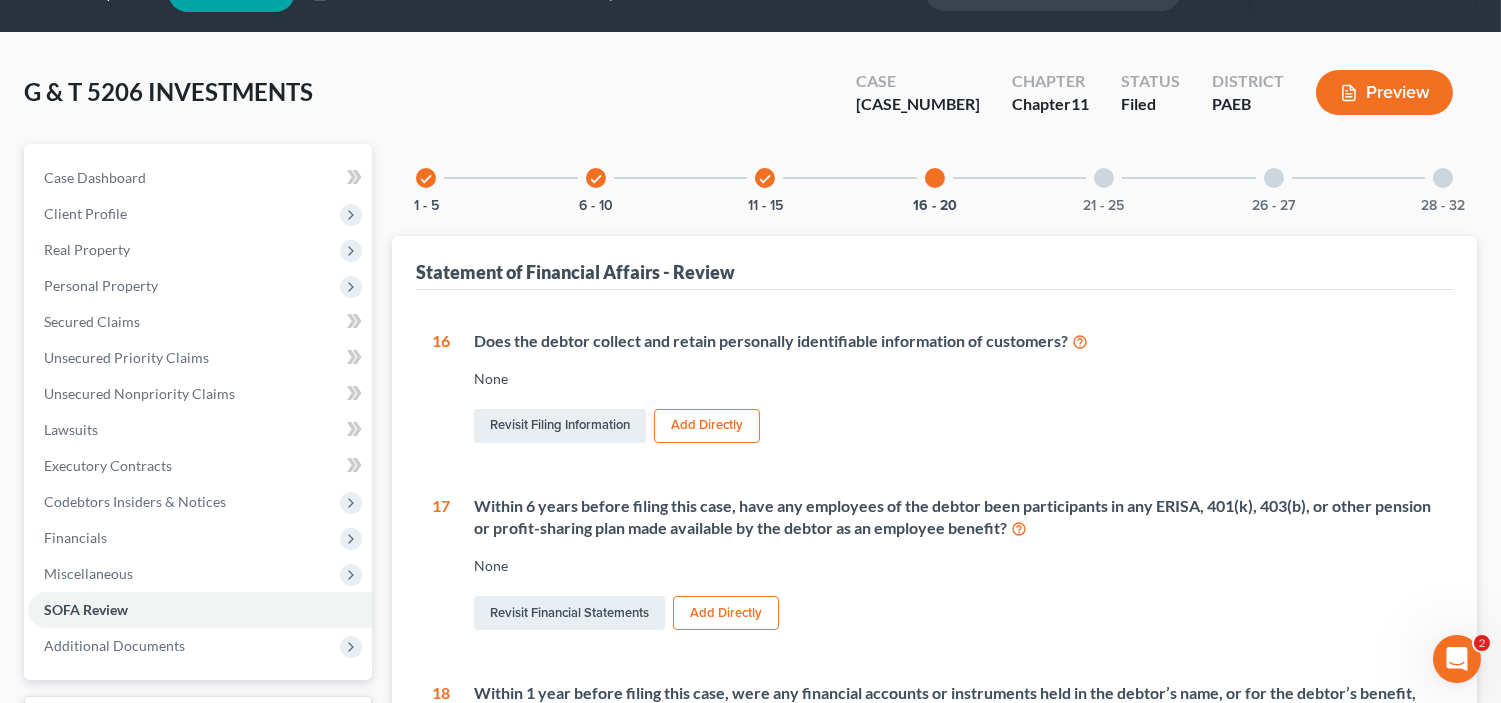 scroll, scrollTop: 0, scrollLeft: 0, axis: both 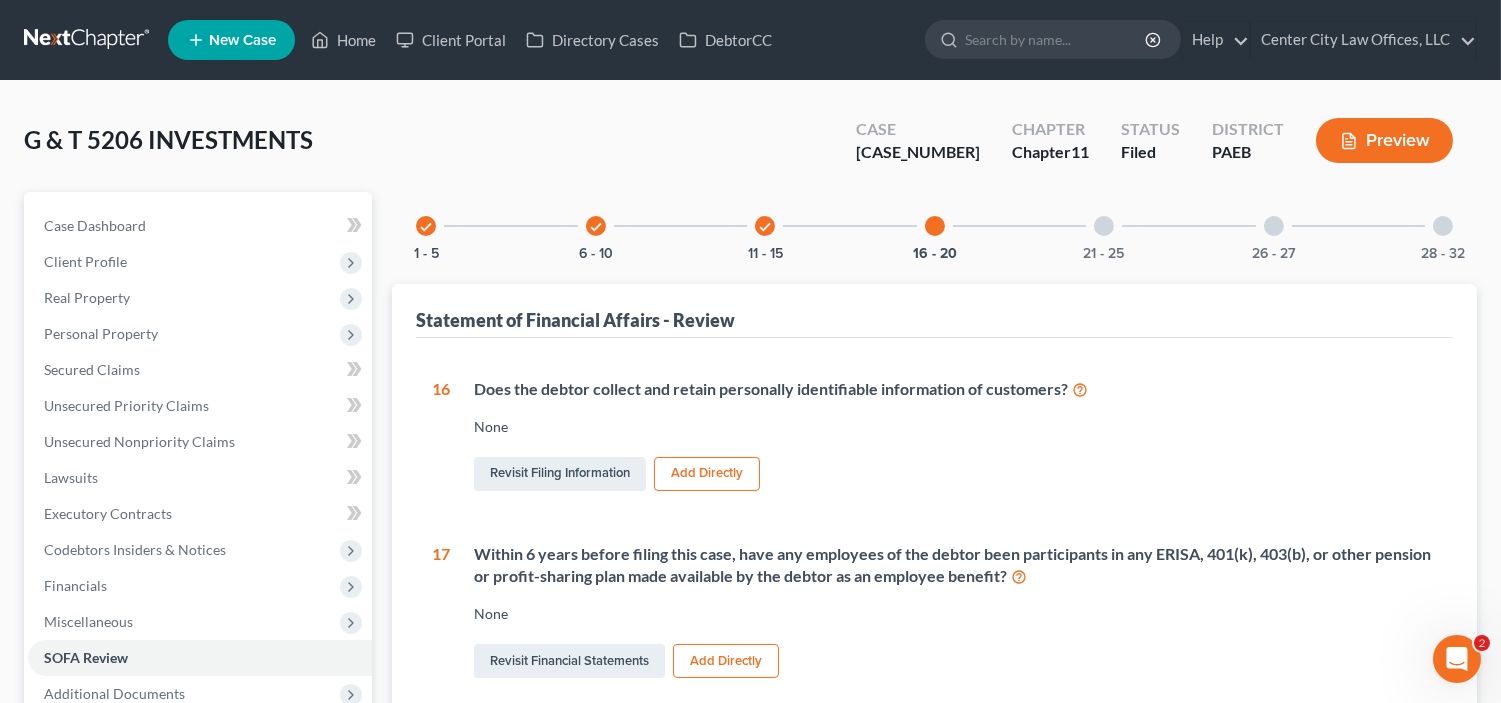 click at bounding box center [1104, 226] 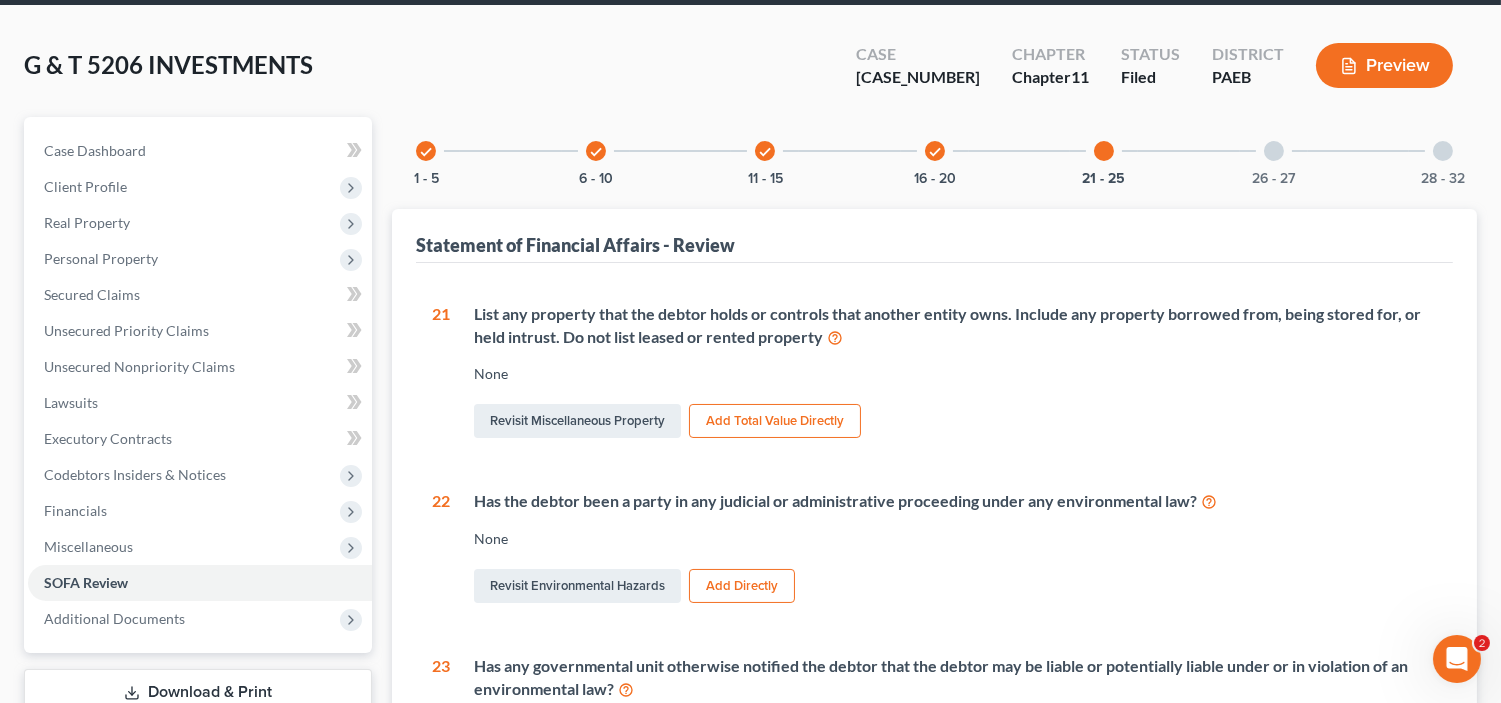scroll, scrollTop: 45, scrollLeft: 0, axis: vertical 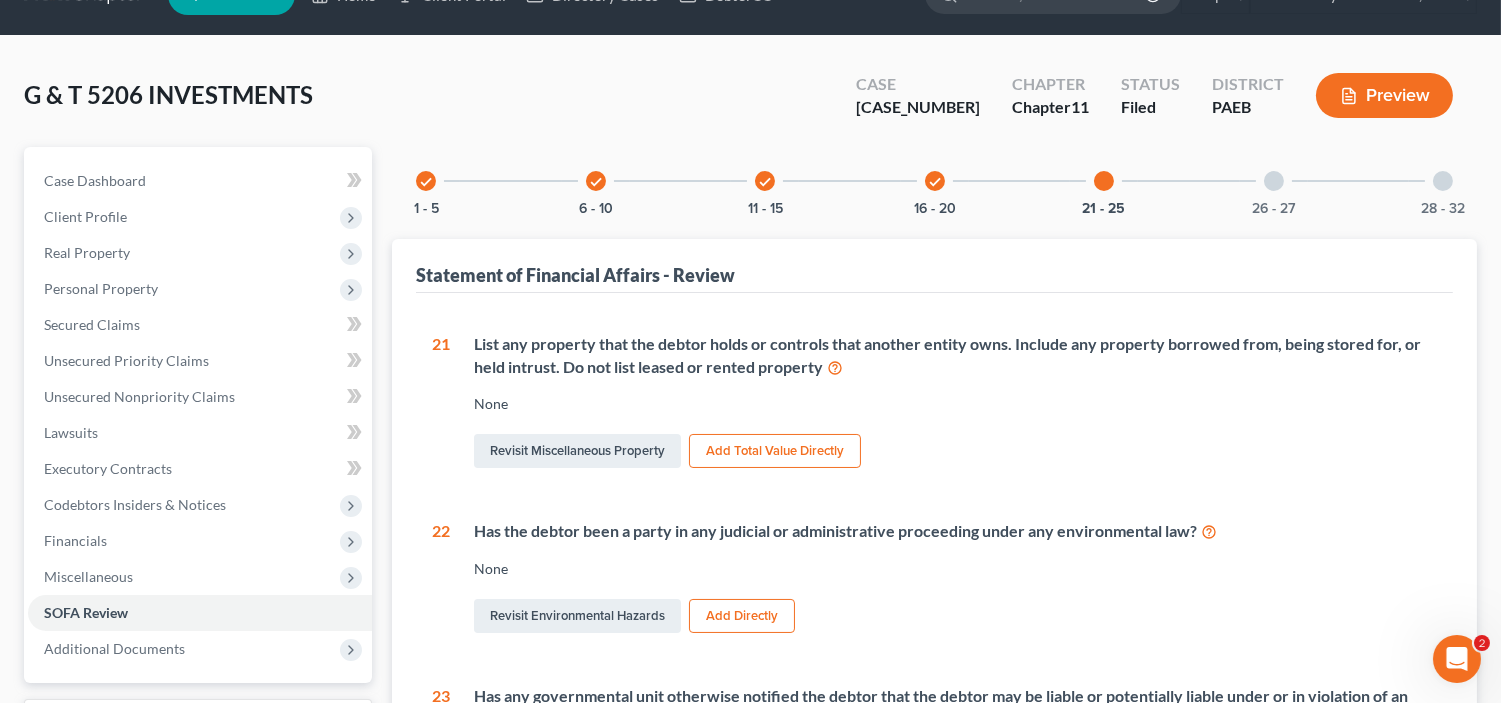 click at bounding box center [1274, 181] 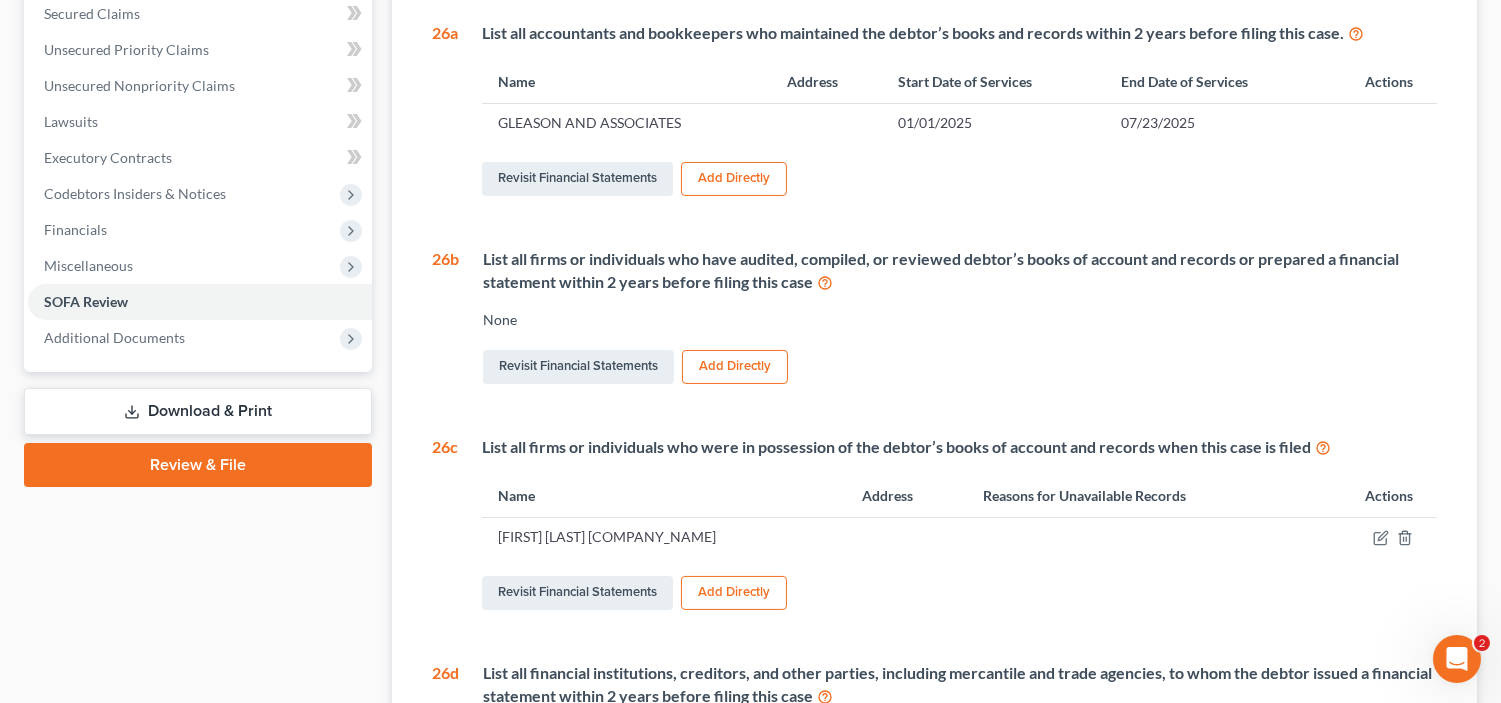 scroll, scrollTop: 361, scrollLeft: 0, axis: vertical 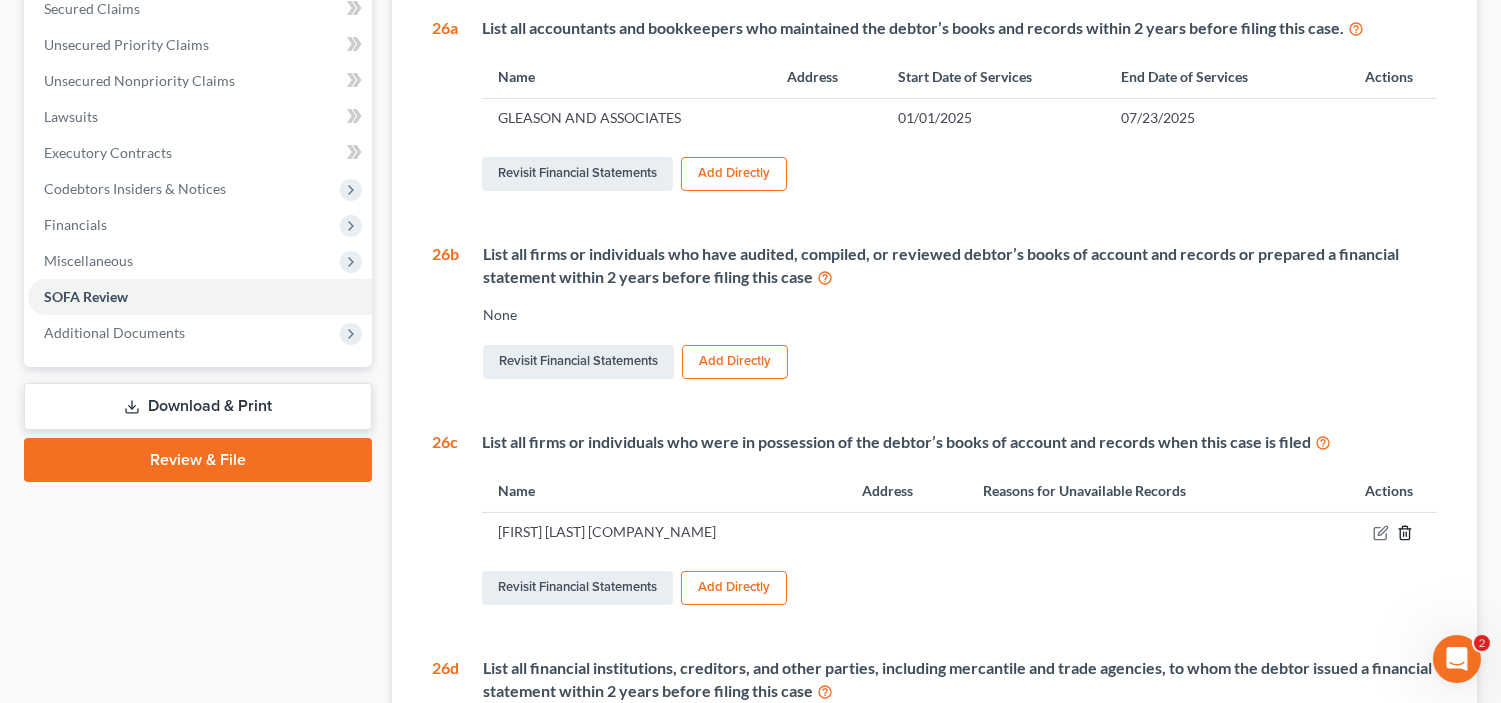click 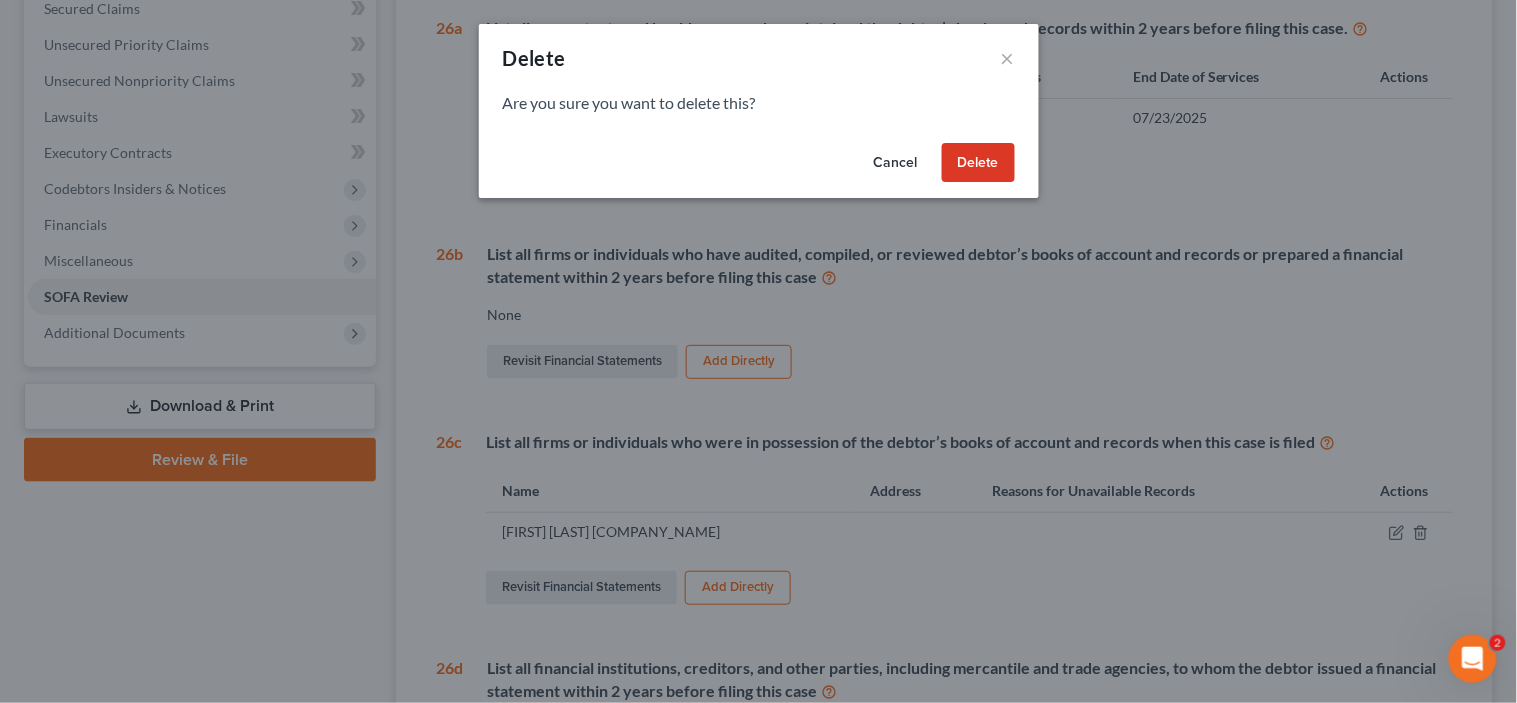 click on "Delete" at bounding box center (978, 163) 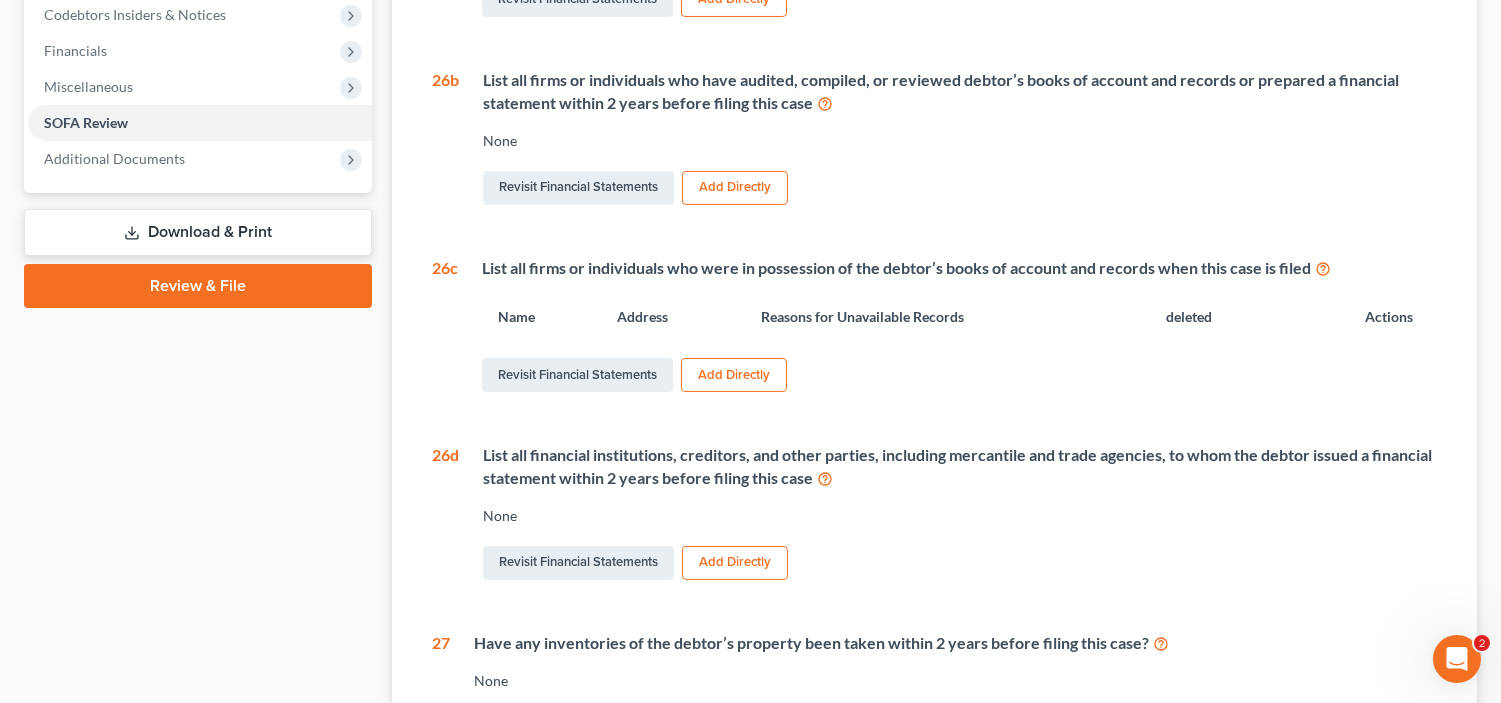 scroll, scrollTop: 0, scrollLeft: 0, axis: both 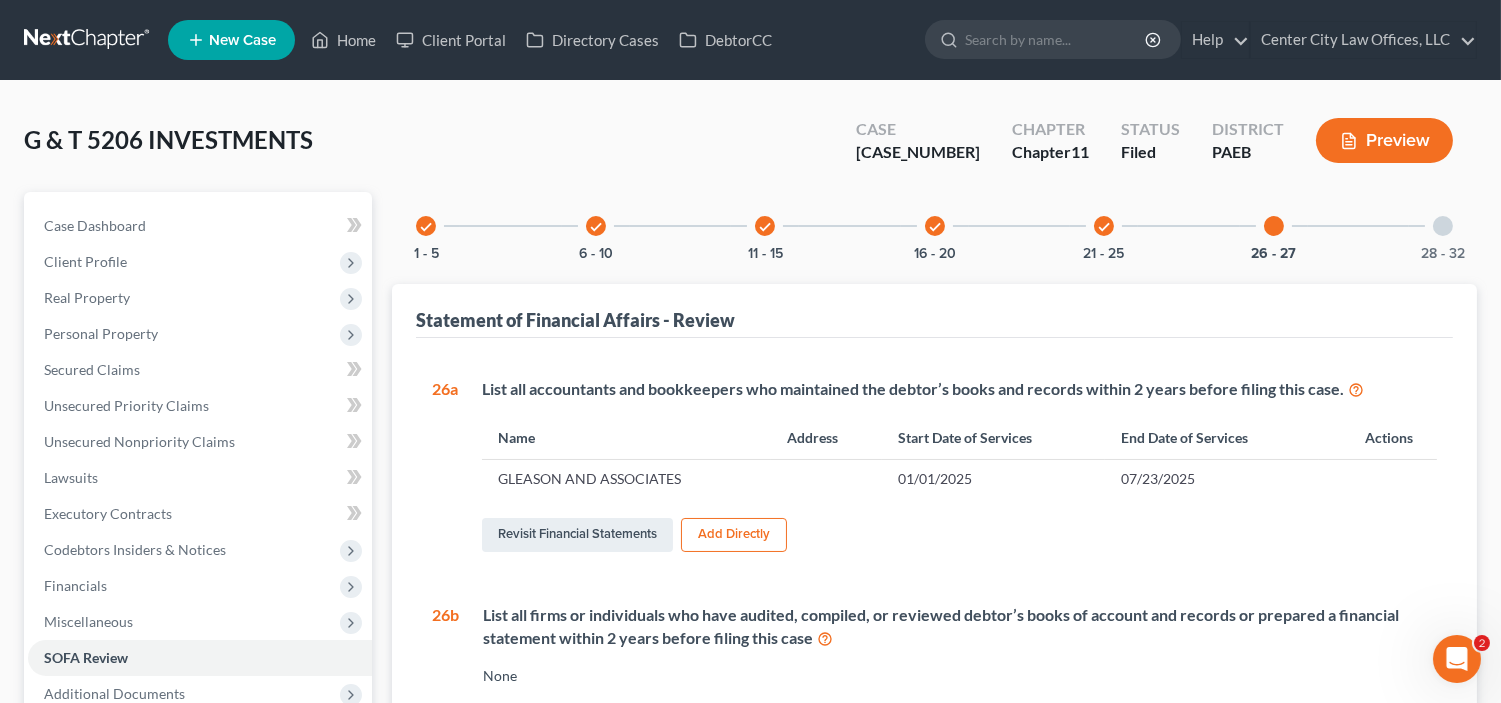 click at bounding box center (1443, 226) 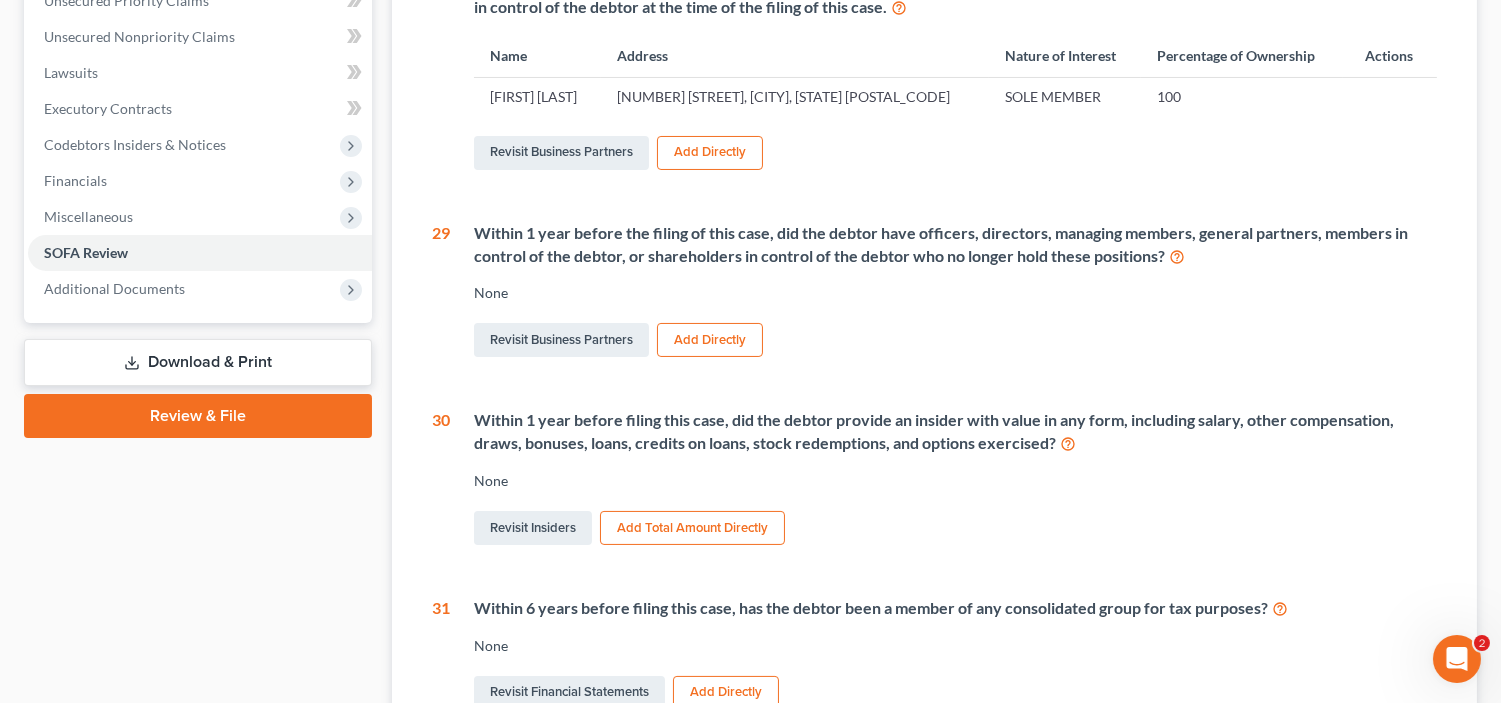 scroll, scrollTop: 0, scrollLeft: 0, axis: both 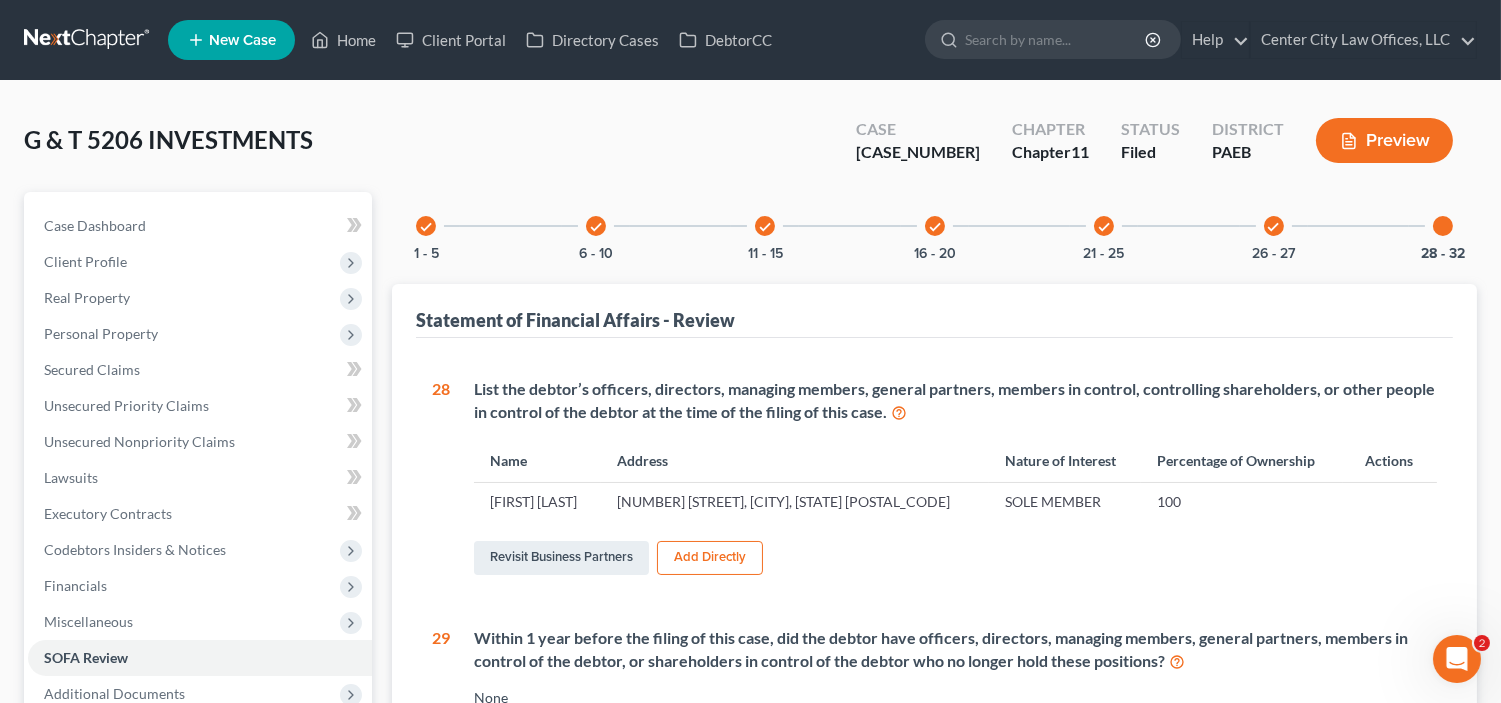click on "check" at bounding box center [596, 227] 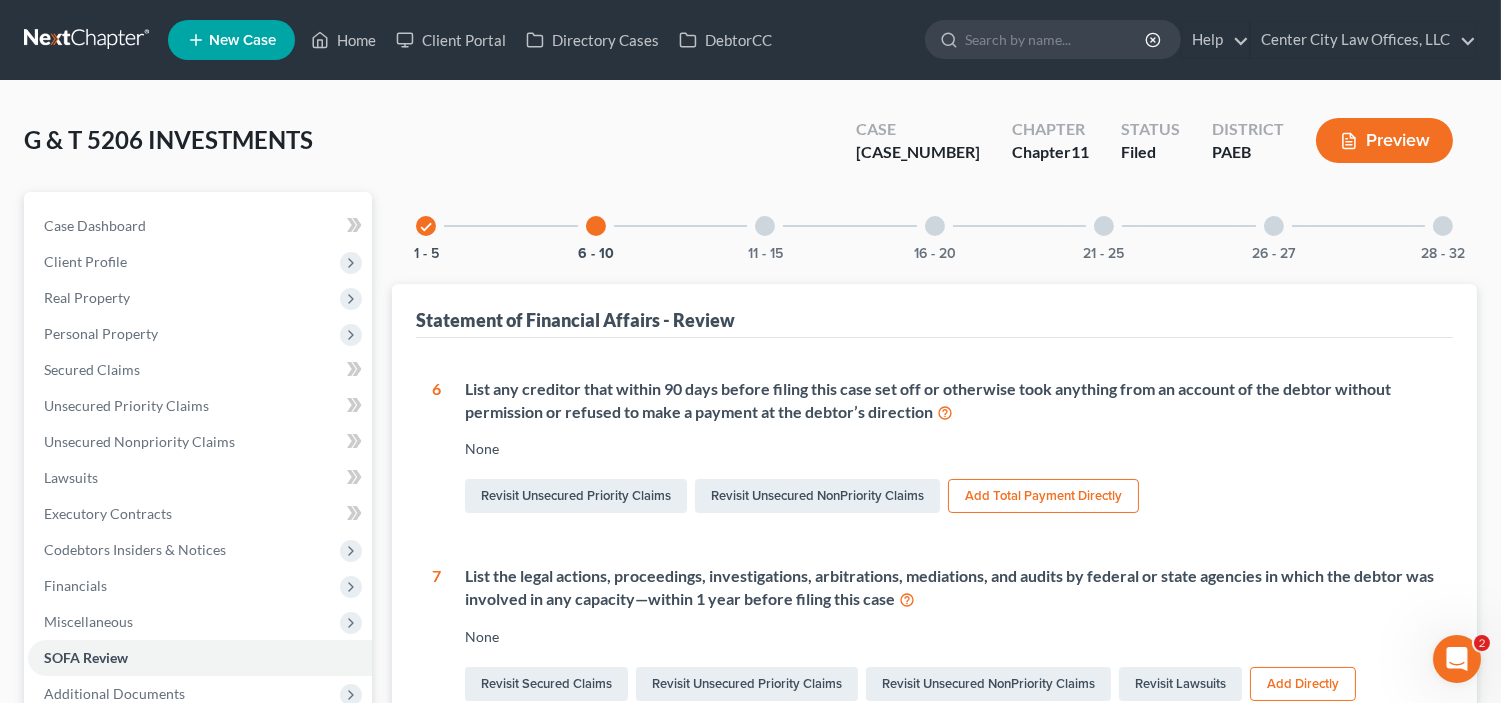 click on "List any creditor that within 90 days before filing this case set off or otherwise took anything from an account of the debtor without permission or refused to make a payment at the debtor’s direction" at bounding box center [951, 401] 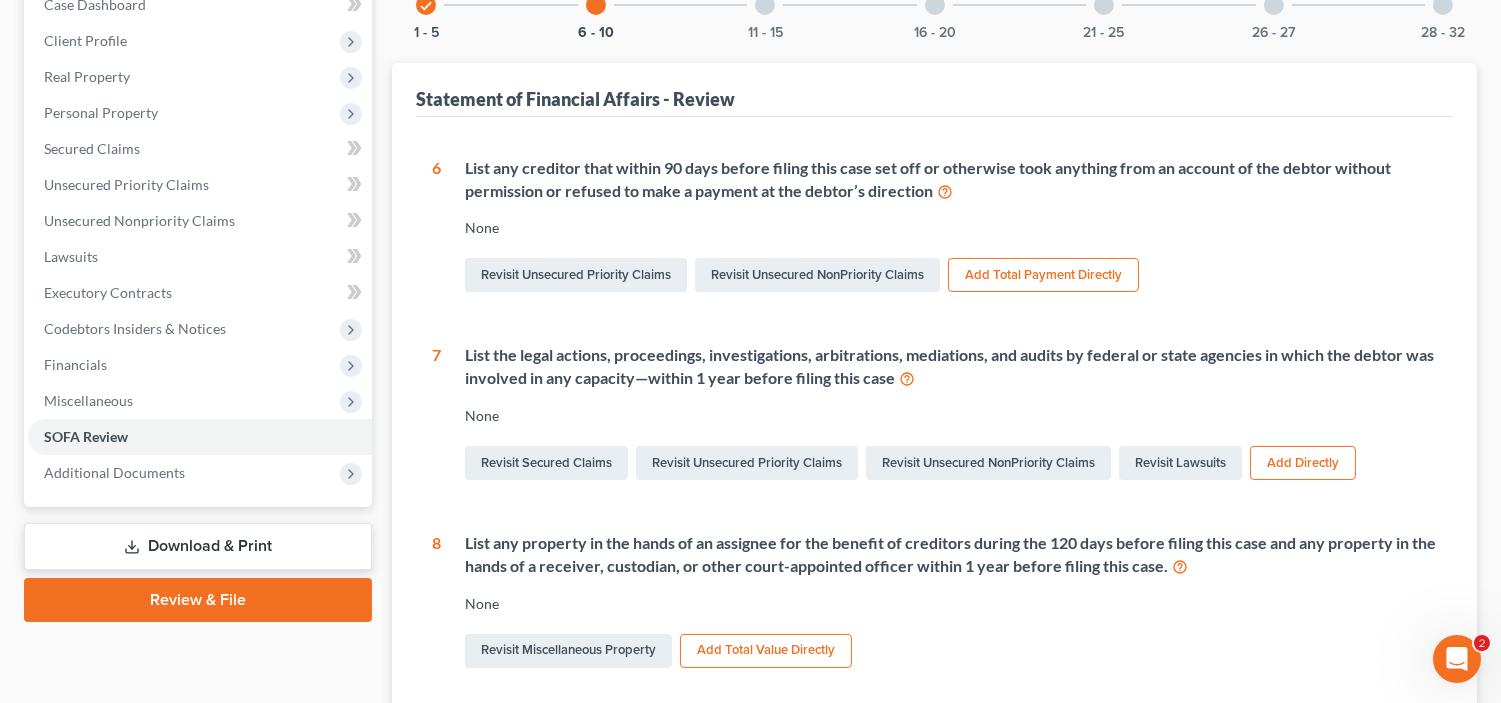 scroll, scrollTop: 0, scrollLeft: 0, axis: both 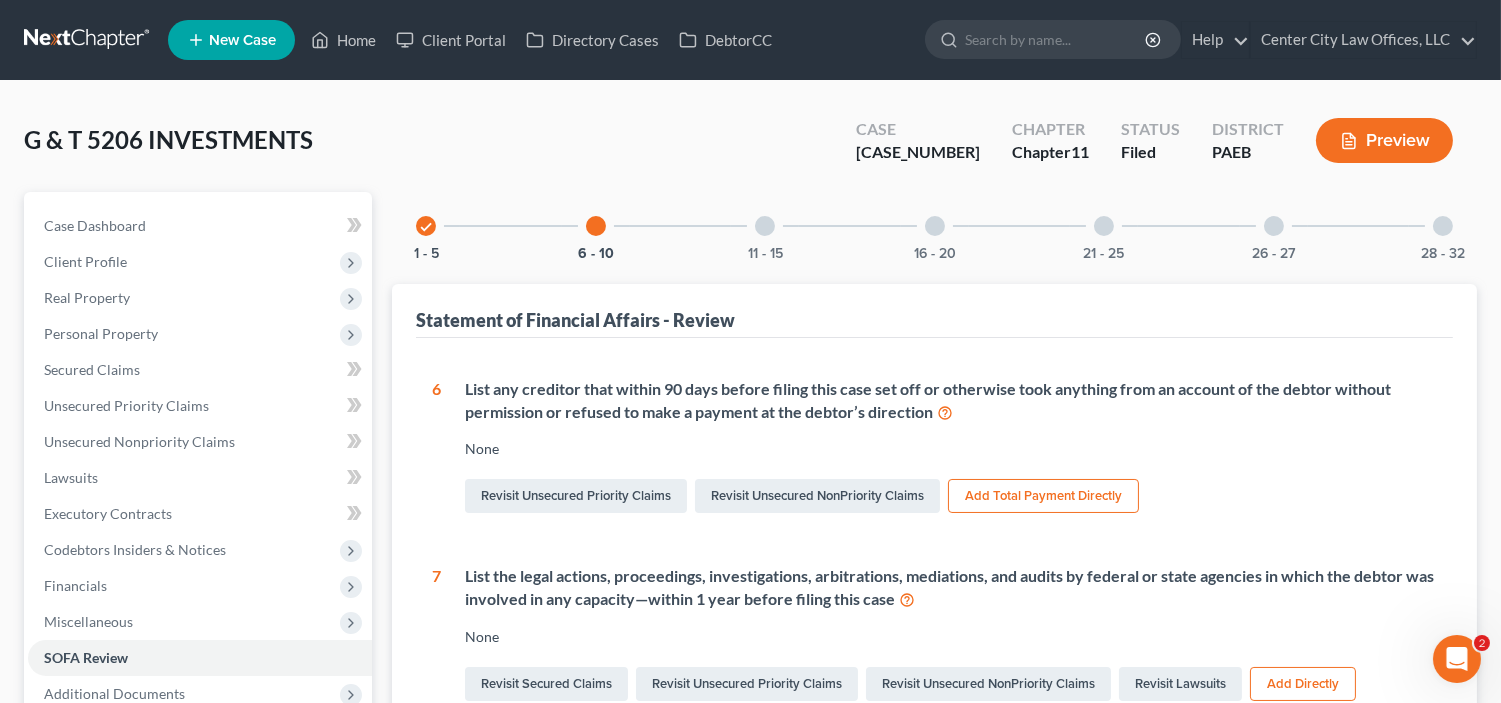 click on "check" at bounding box center (426, 227) 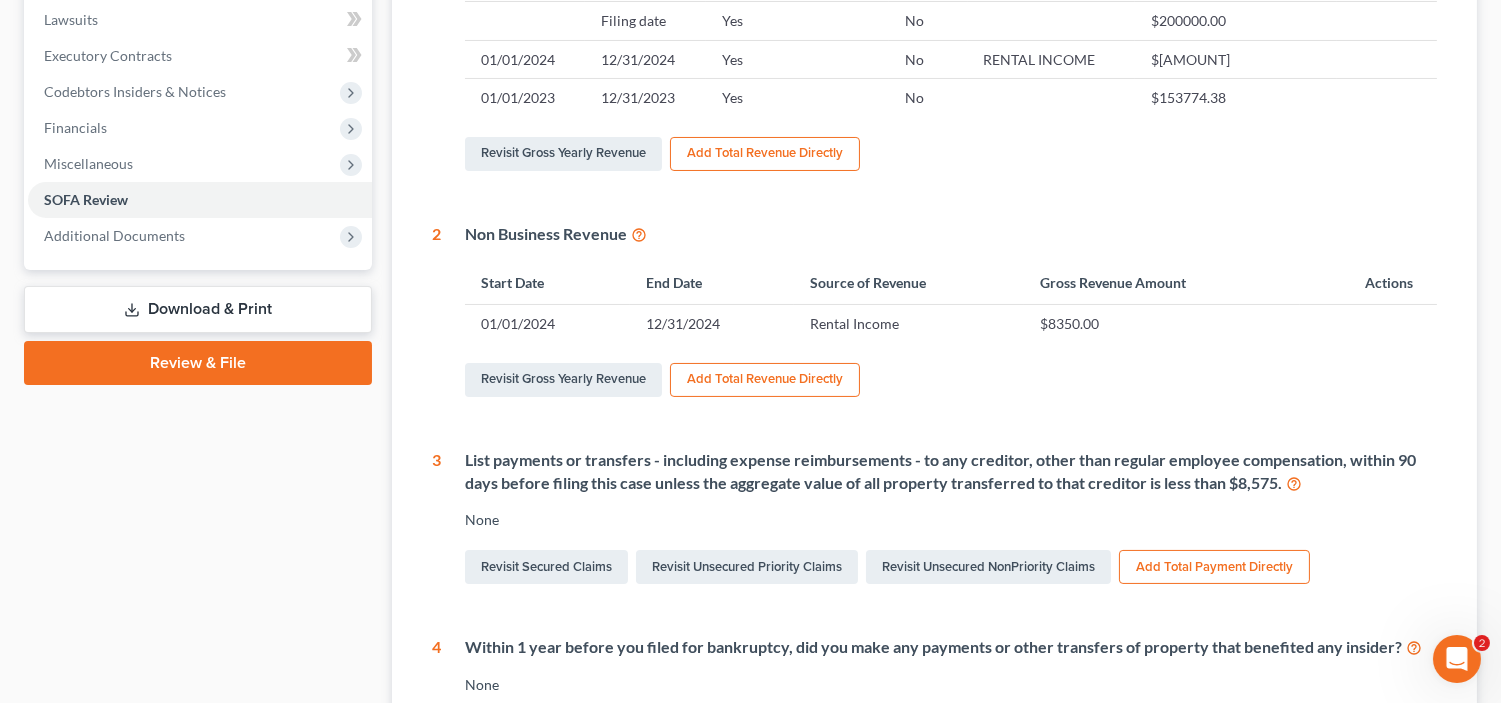 scroll, scrollTop: 463, scrollLeft: 0, axis: vertical 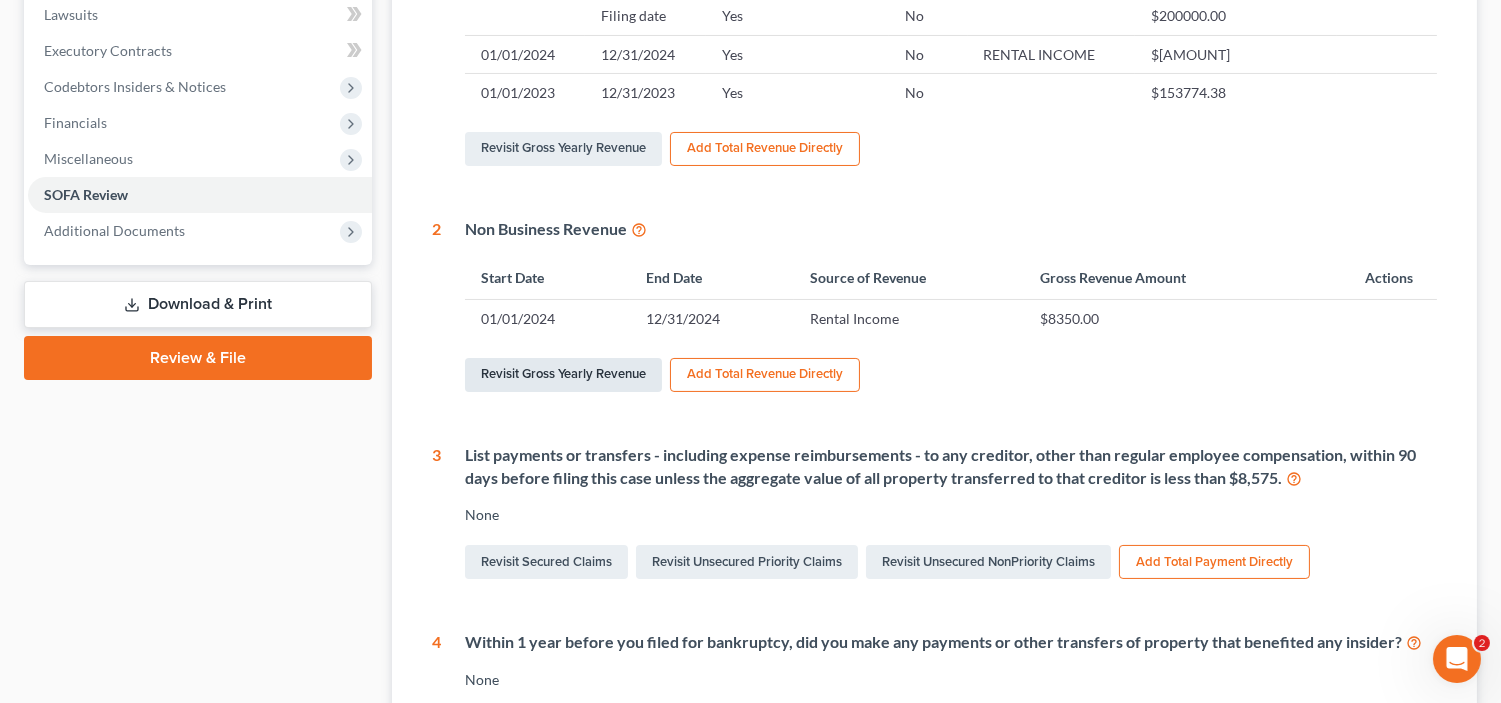 click on "Revisit Gross Yearly Revenue" at bounding box center [563, 375] 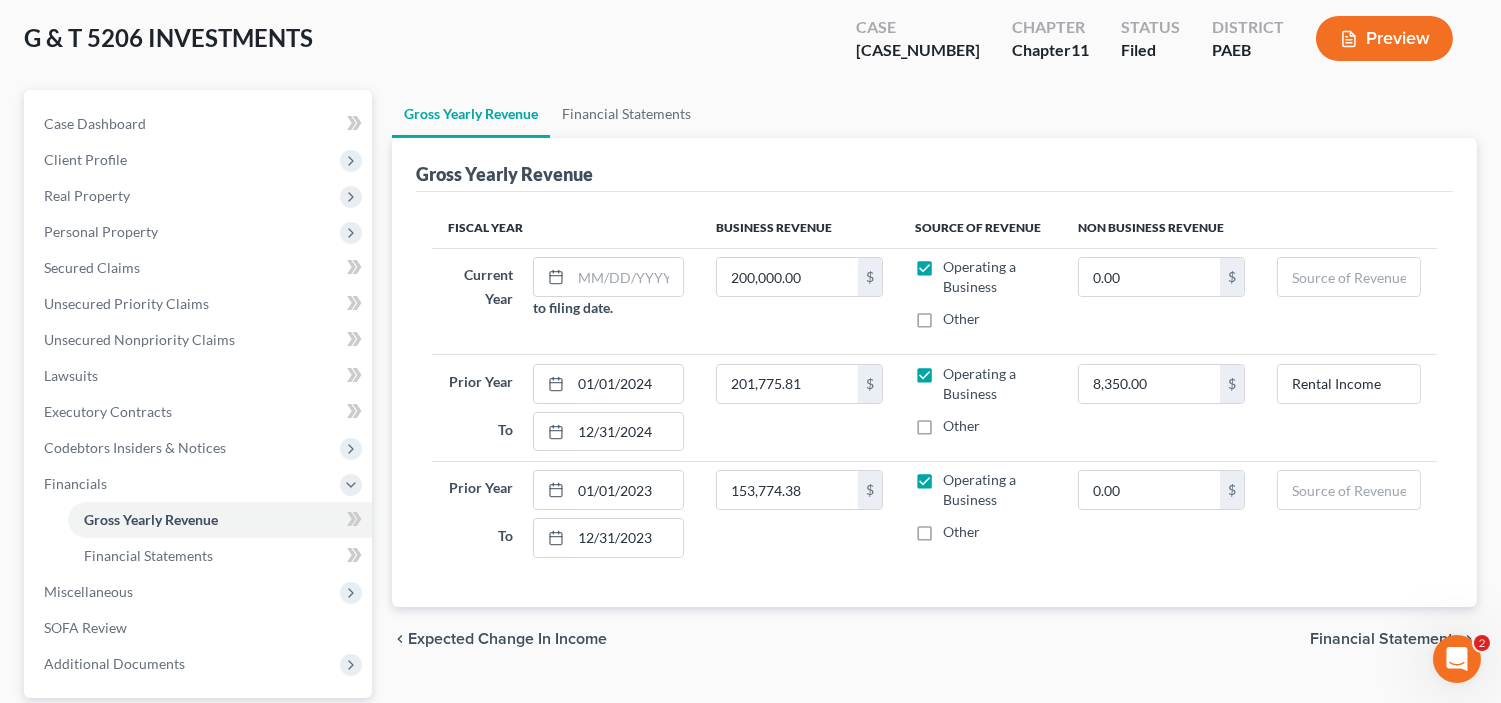 scroll, scrollTop: 100, scrollLeft: 0, axis: vertical 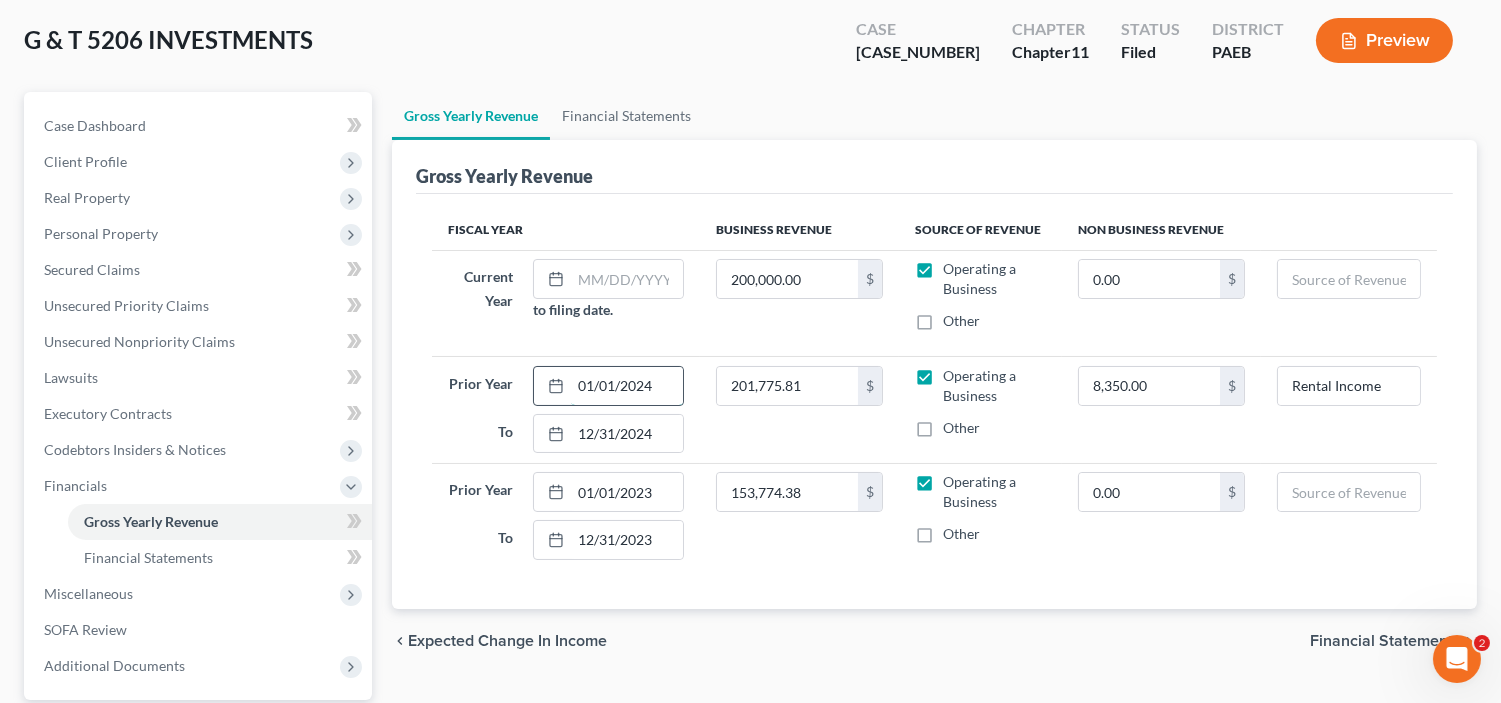 click on "01/01/2024" at bounding box center (626, 386) 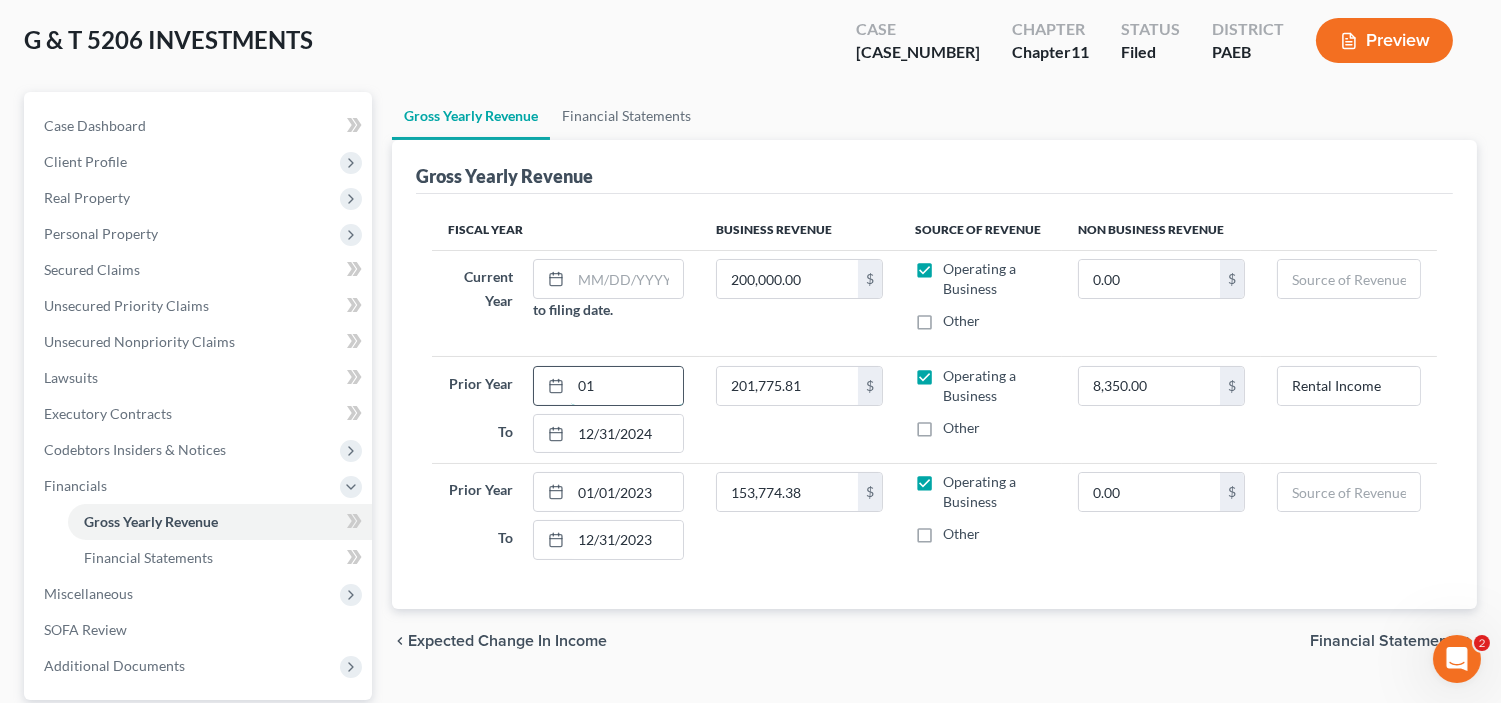type on "0" 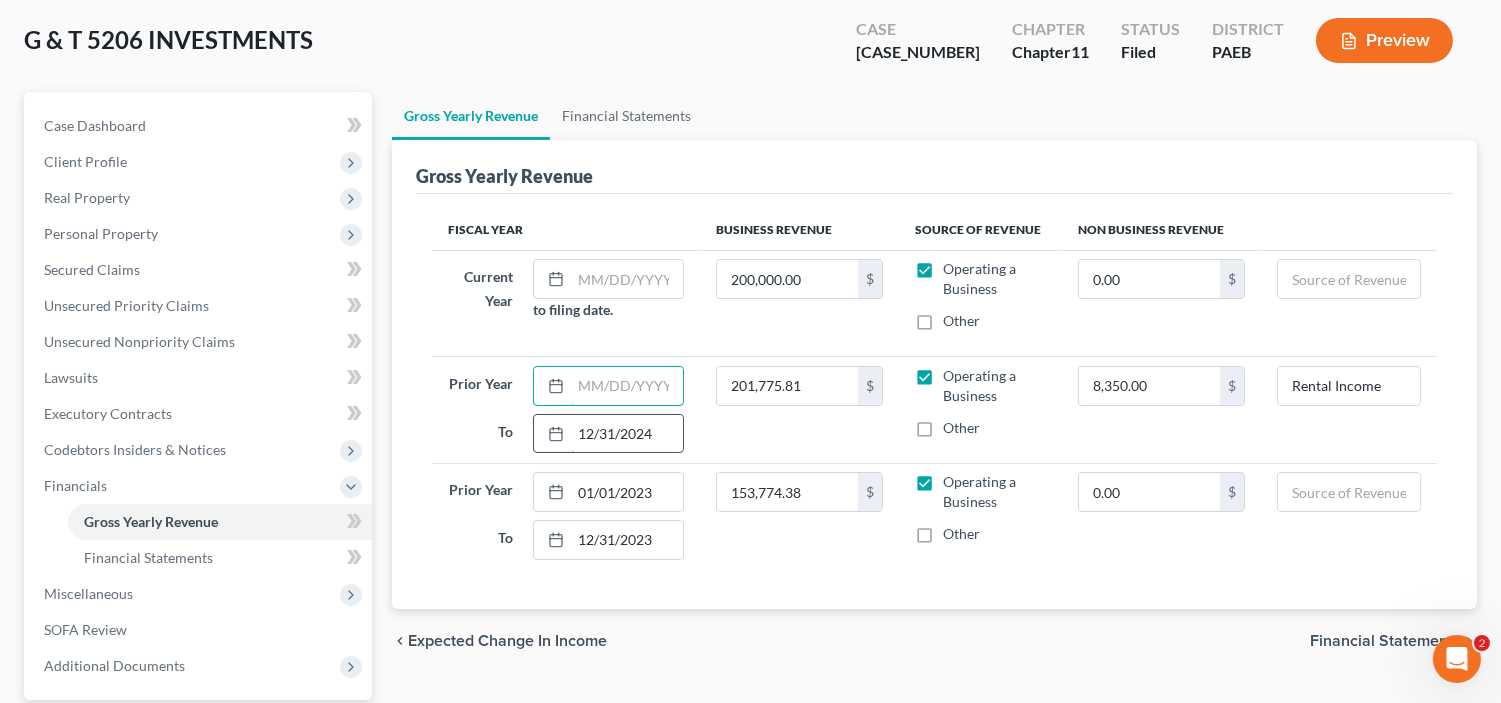 type 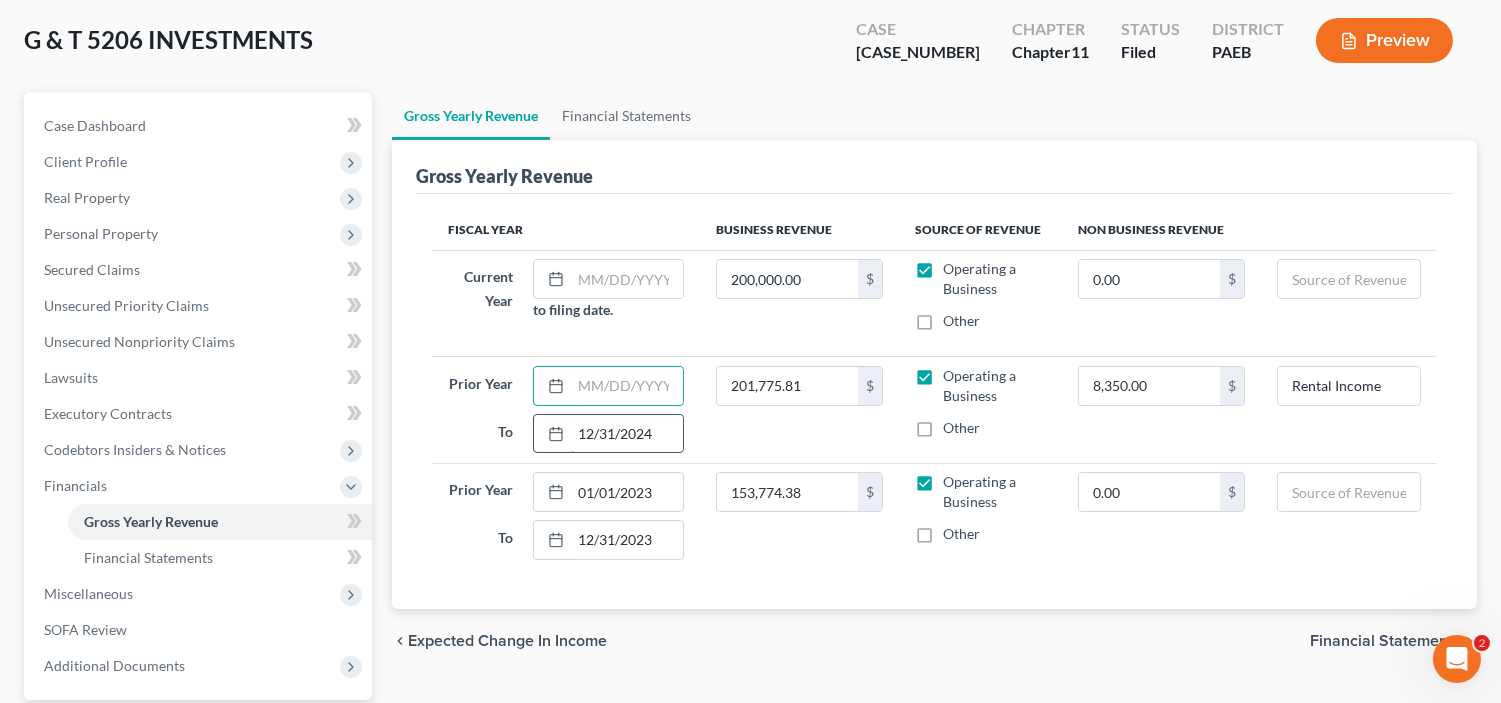 click on "12/31/2024" at bounding box center [626, 434] 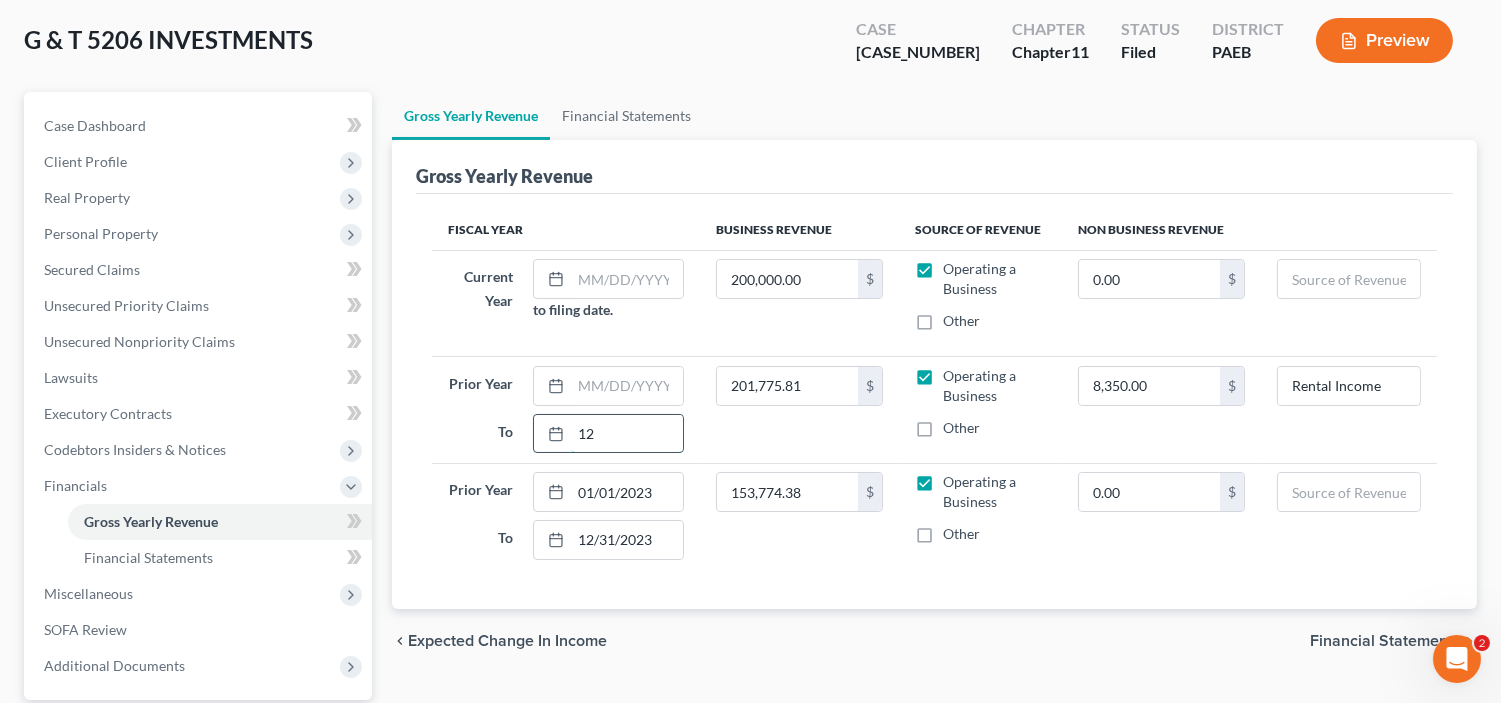 type on "1" 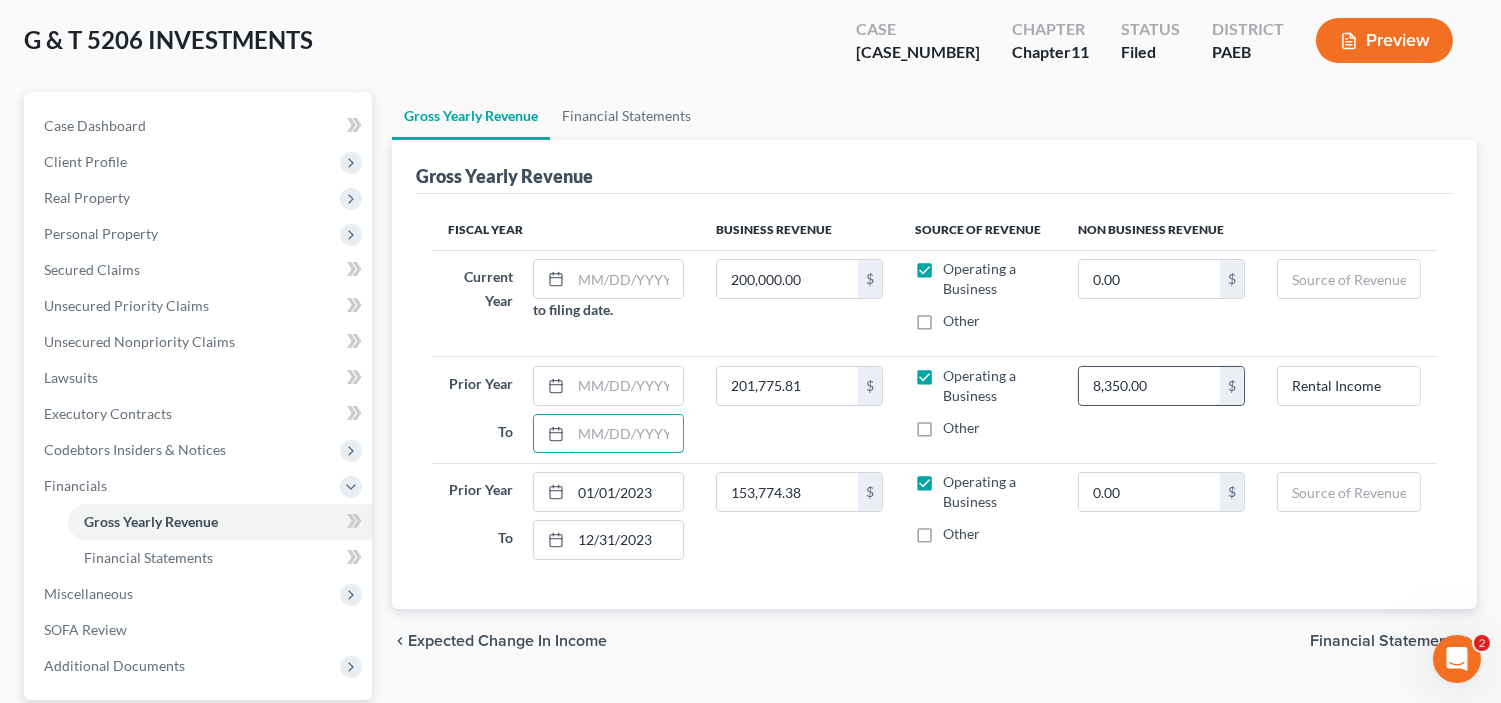 type 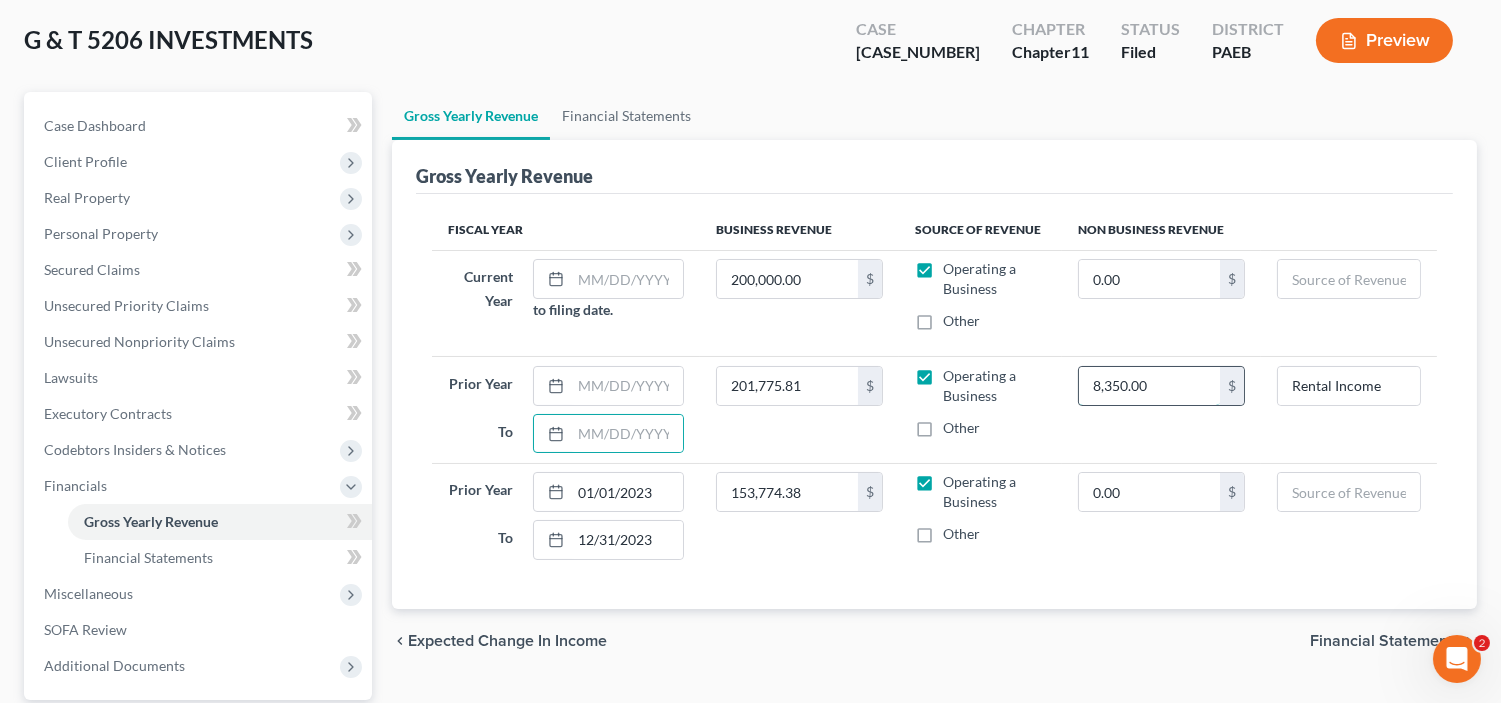 click on "8,350.00" at bounding box center (1150, 386) 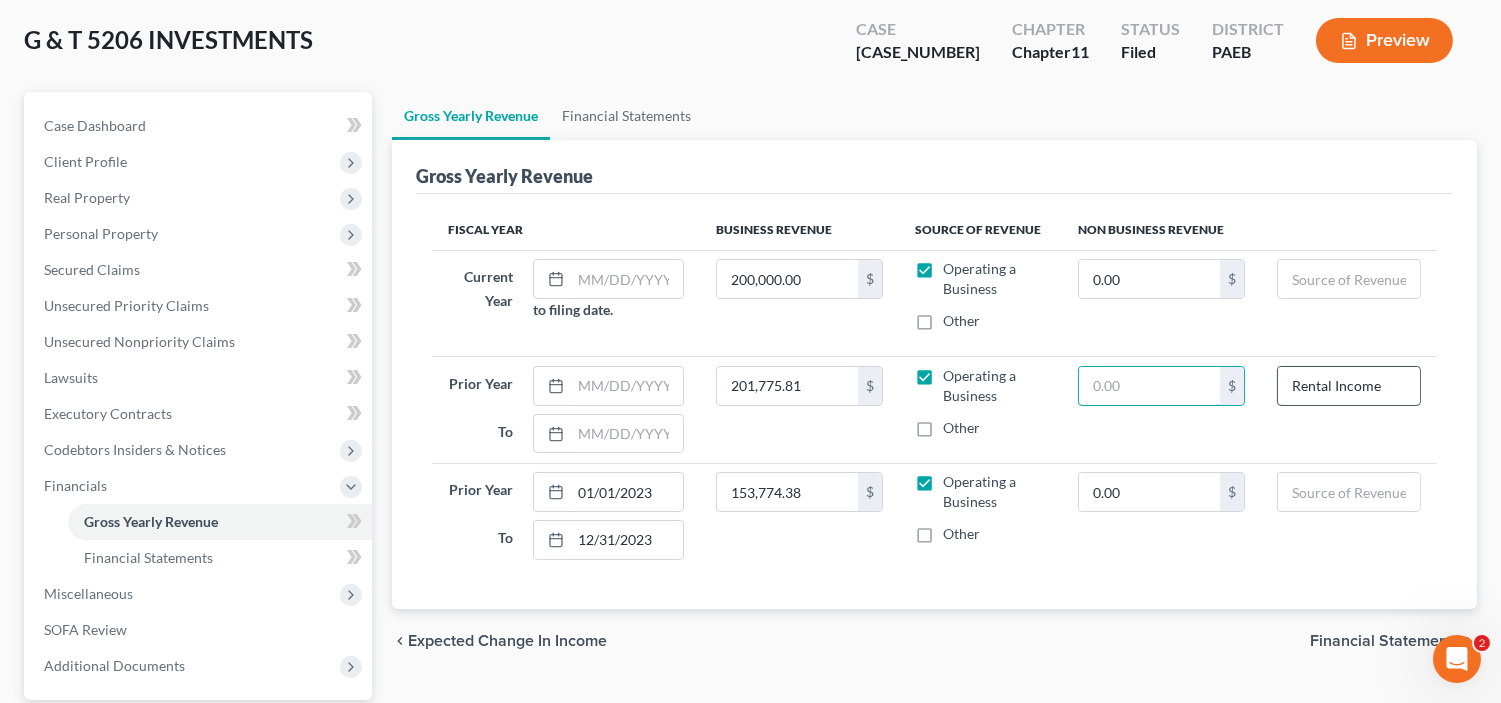 type 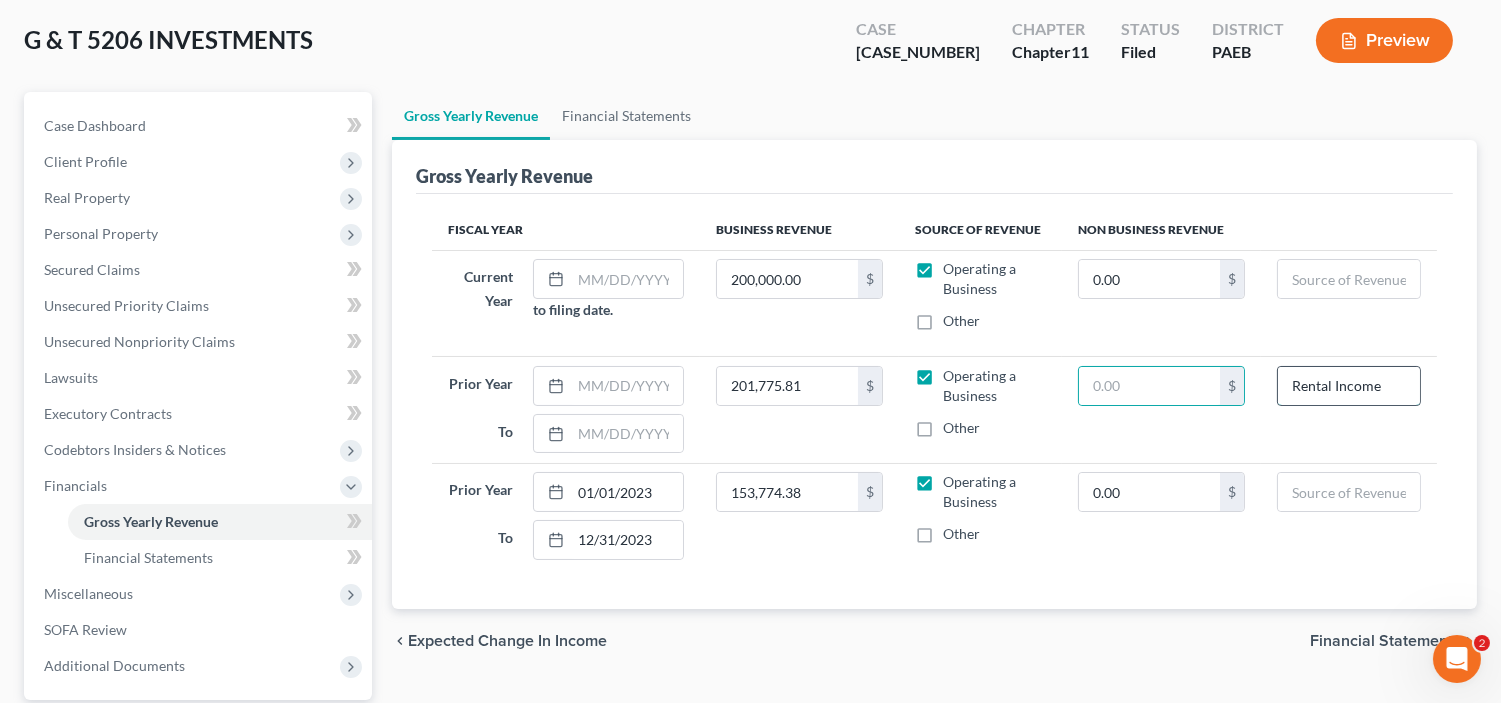 click on "Rental Income" at bounding box center [1349, 386] 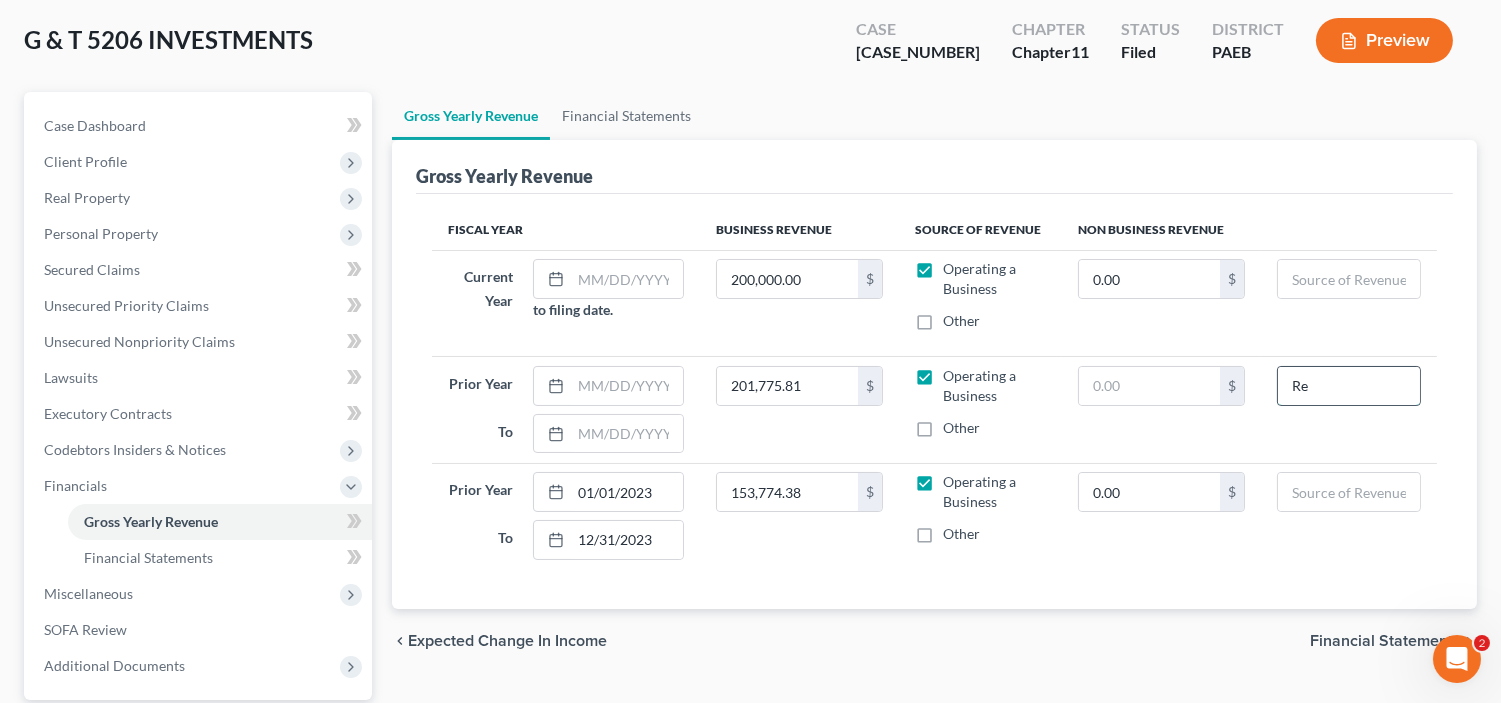 type on "R" 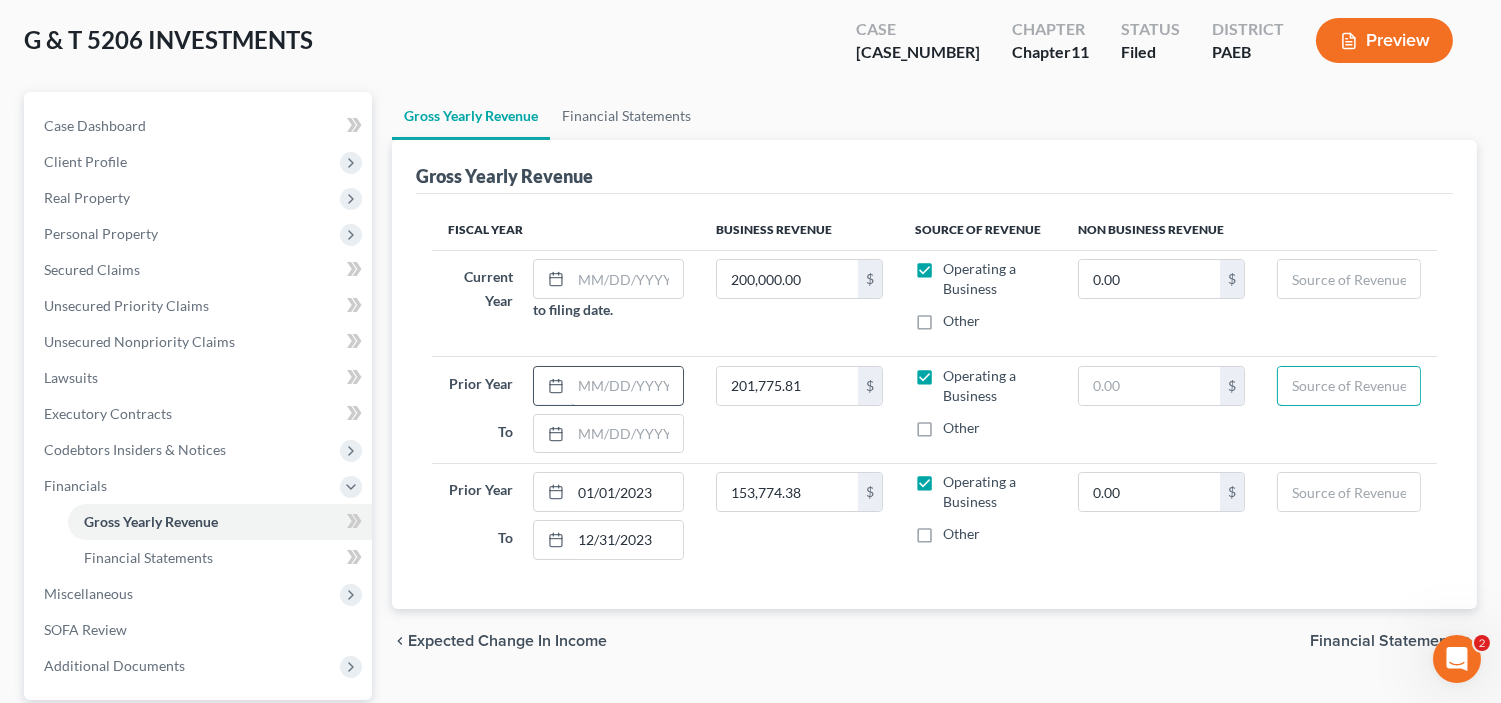 type 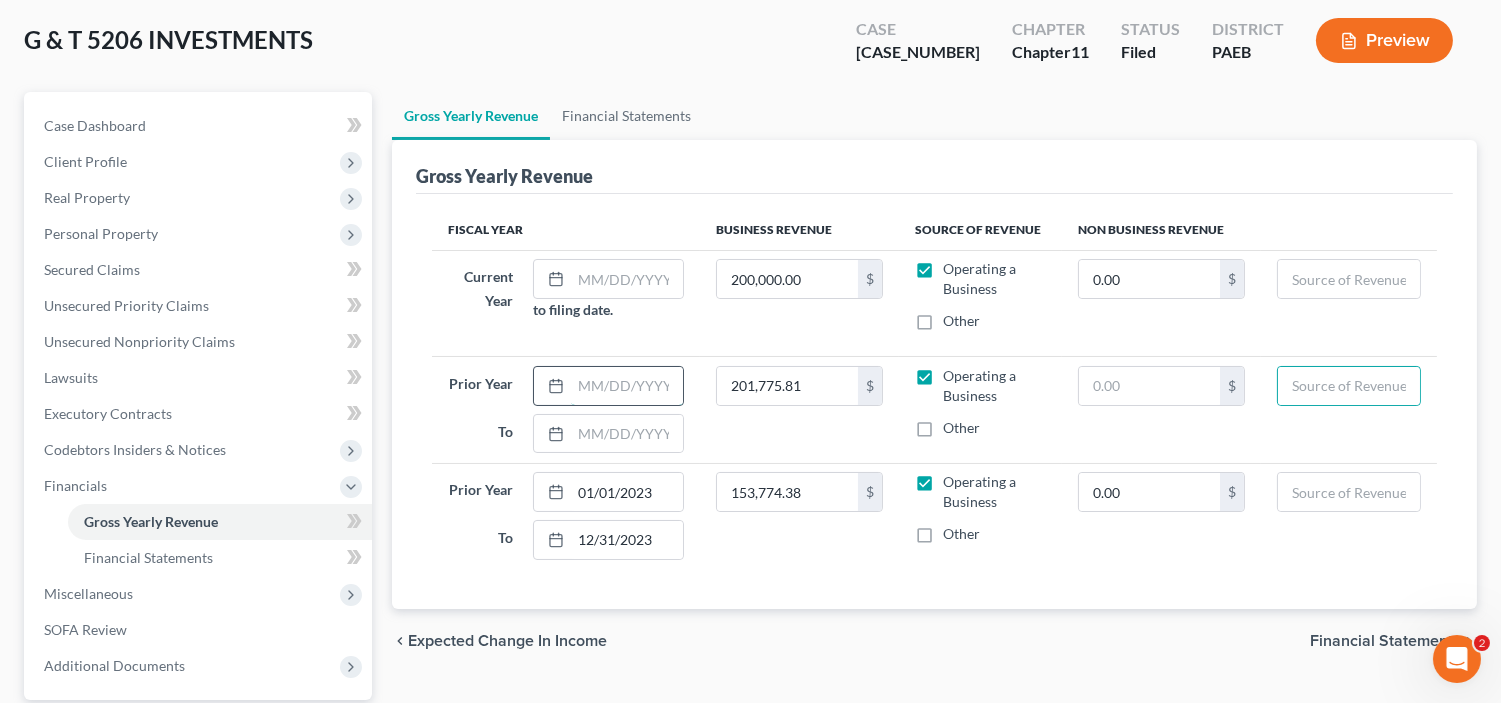 click at bounding box center [626, 386] 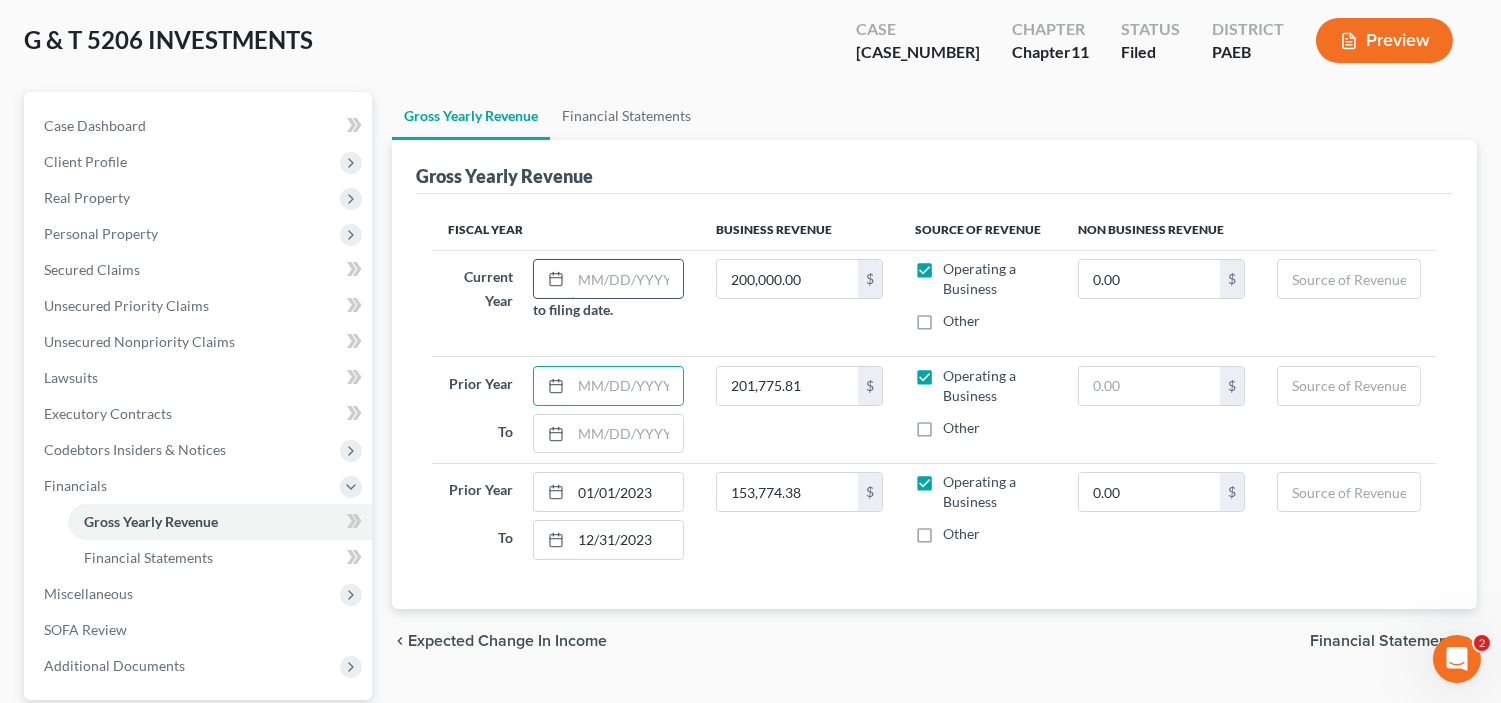 click at bounding box center (626, 279) 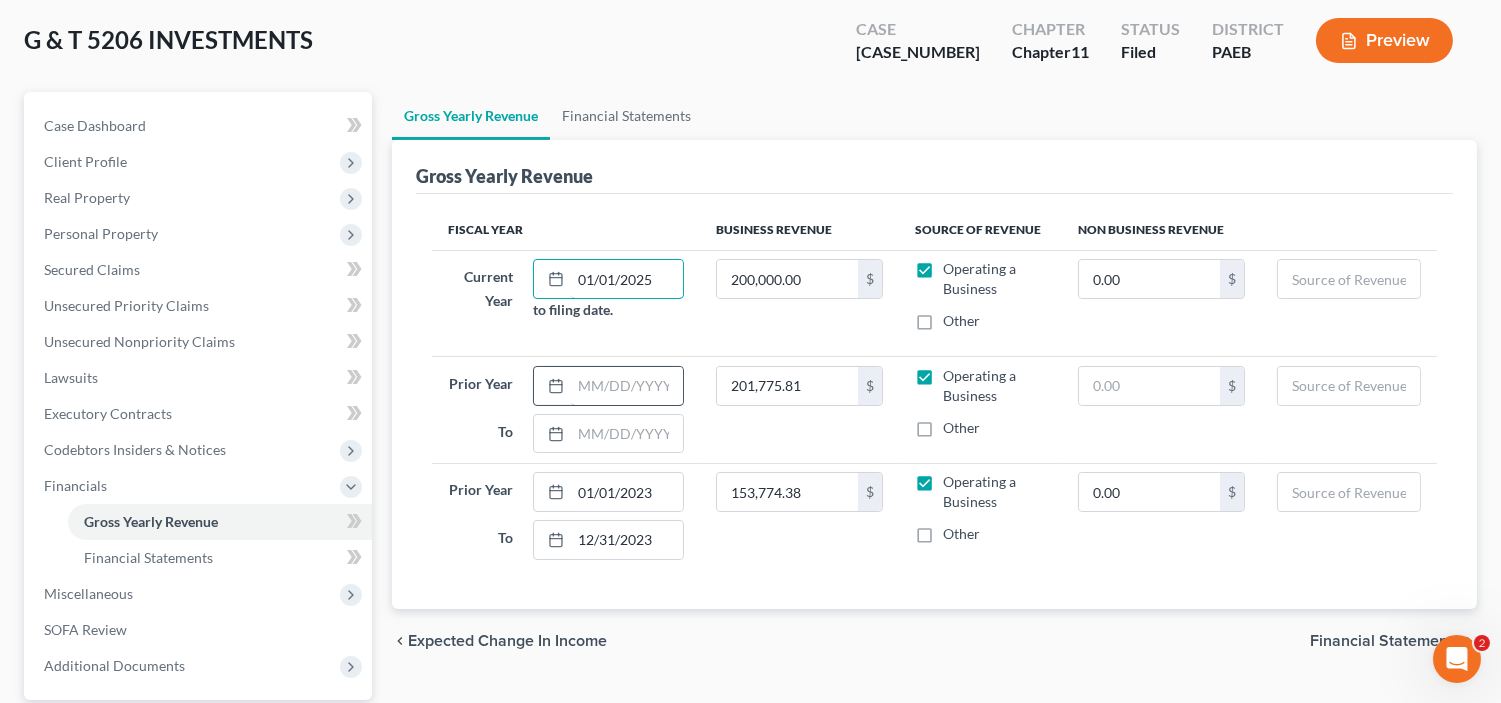 type on "01/01/2025" 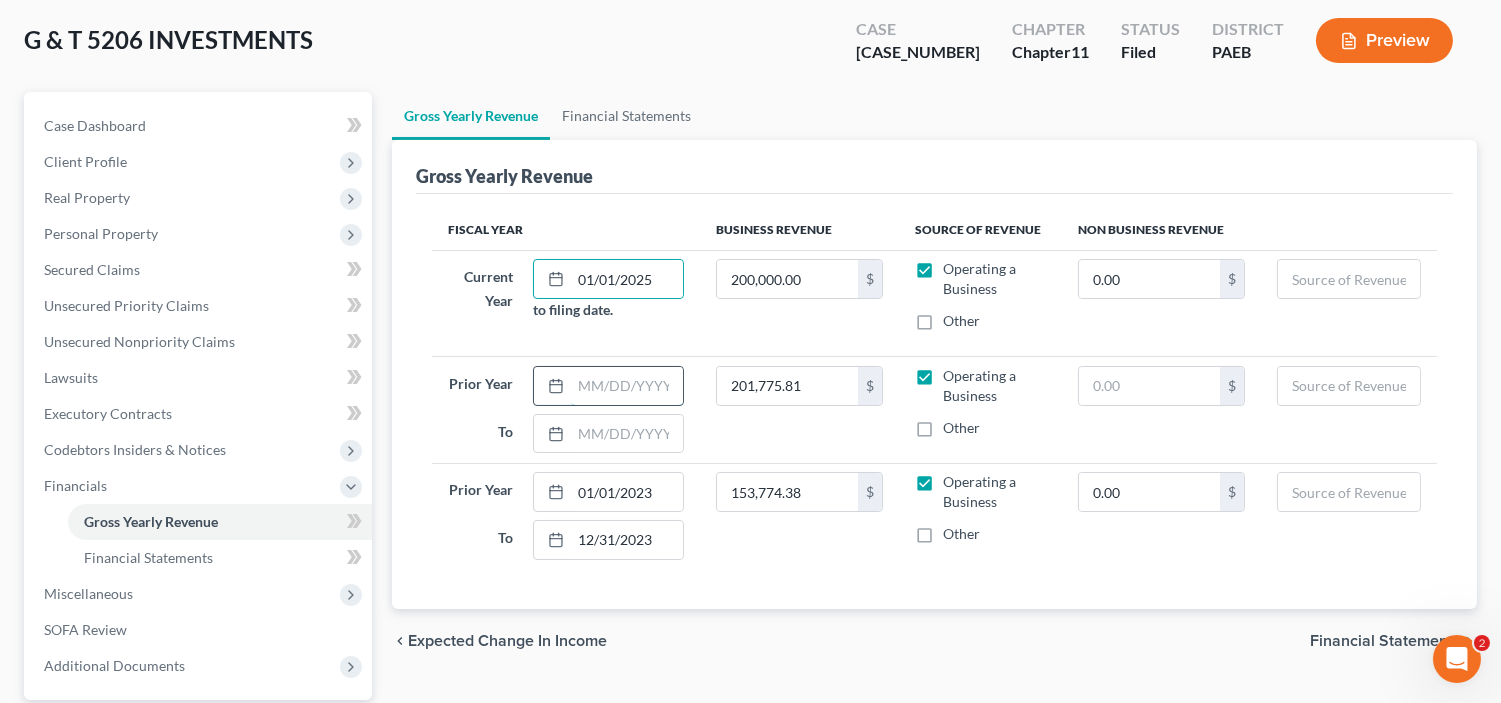 click at bounding box center [626, 386] 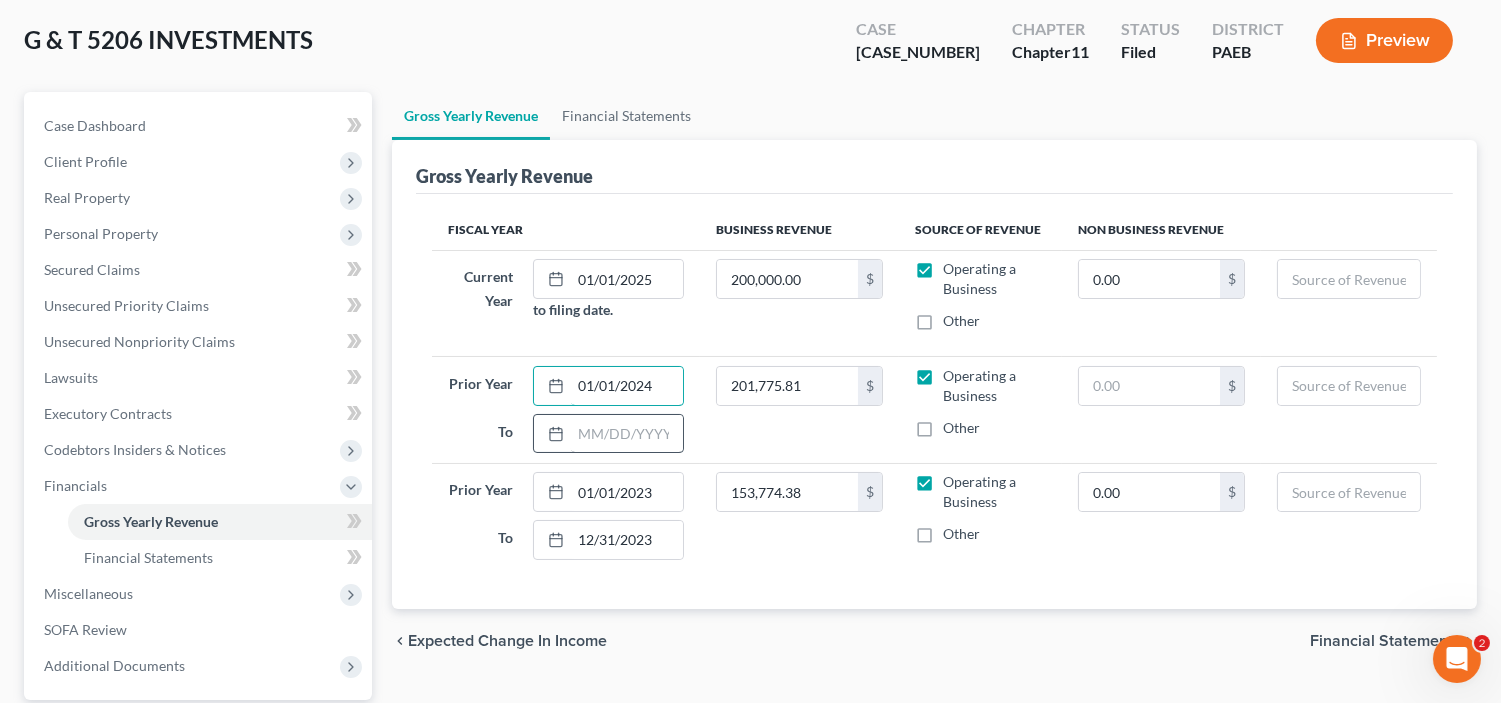 type on "01/01/2024" 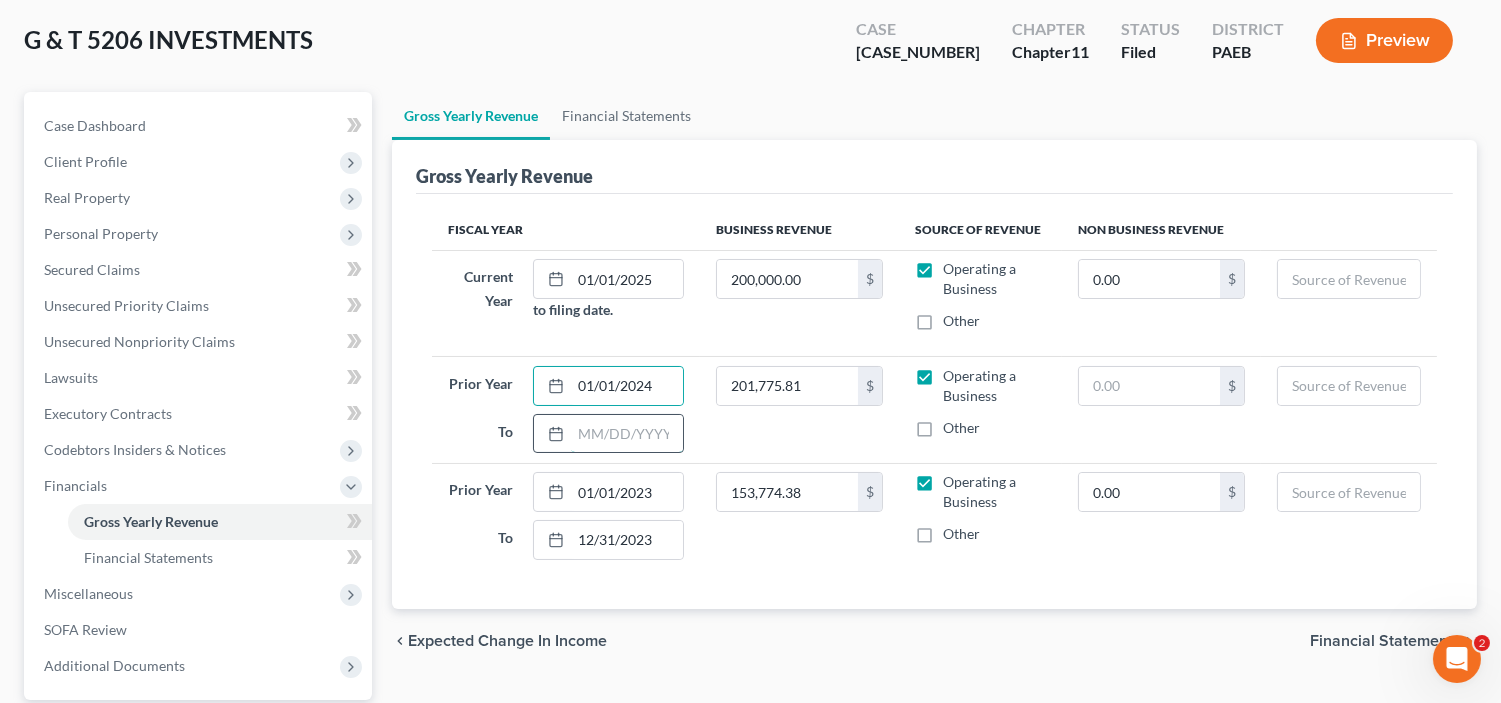 click at bounding box center (626, 434) 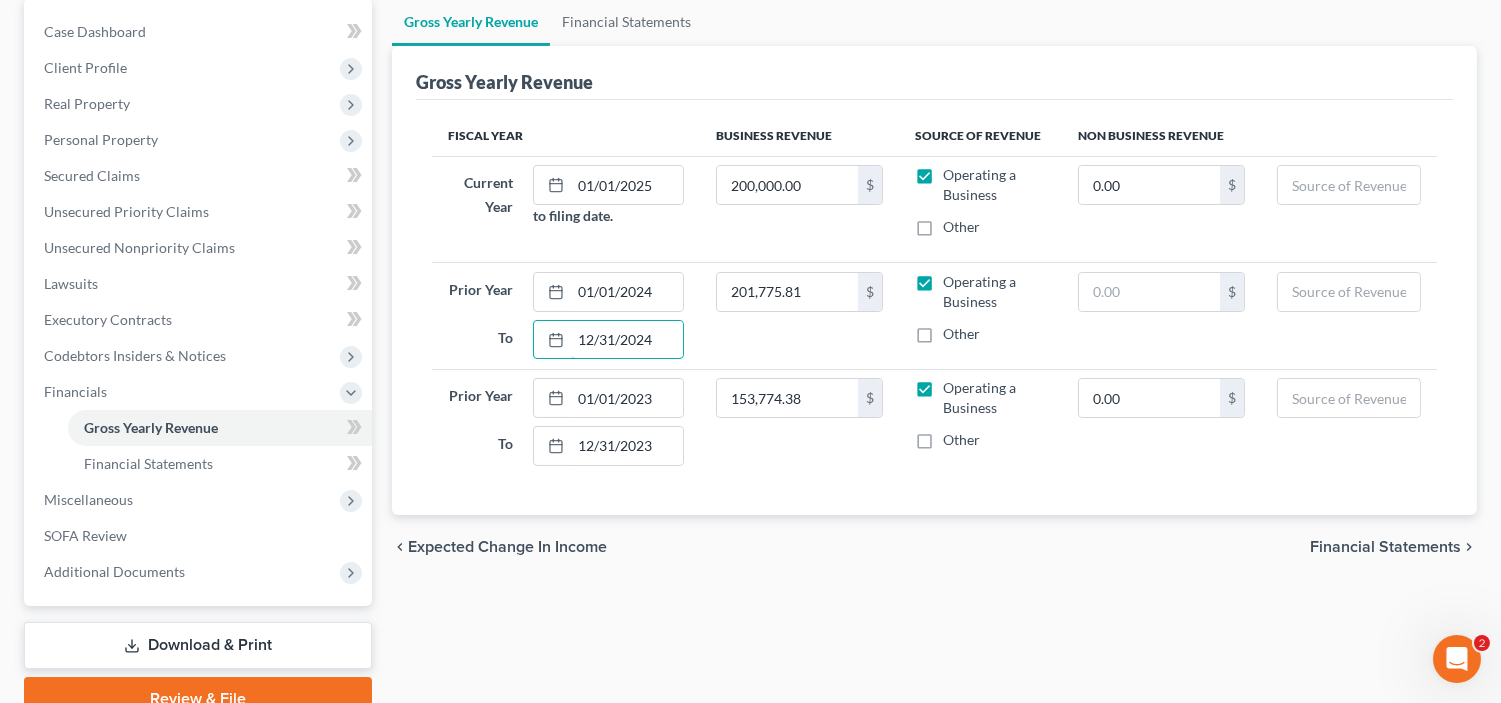 scroll, scrollTop: 248, scrollLeft: 0, axis: vertical 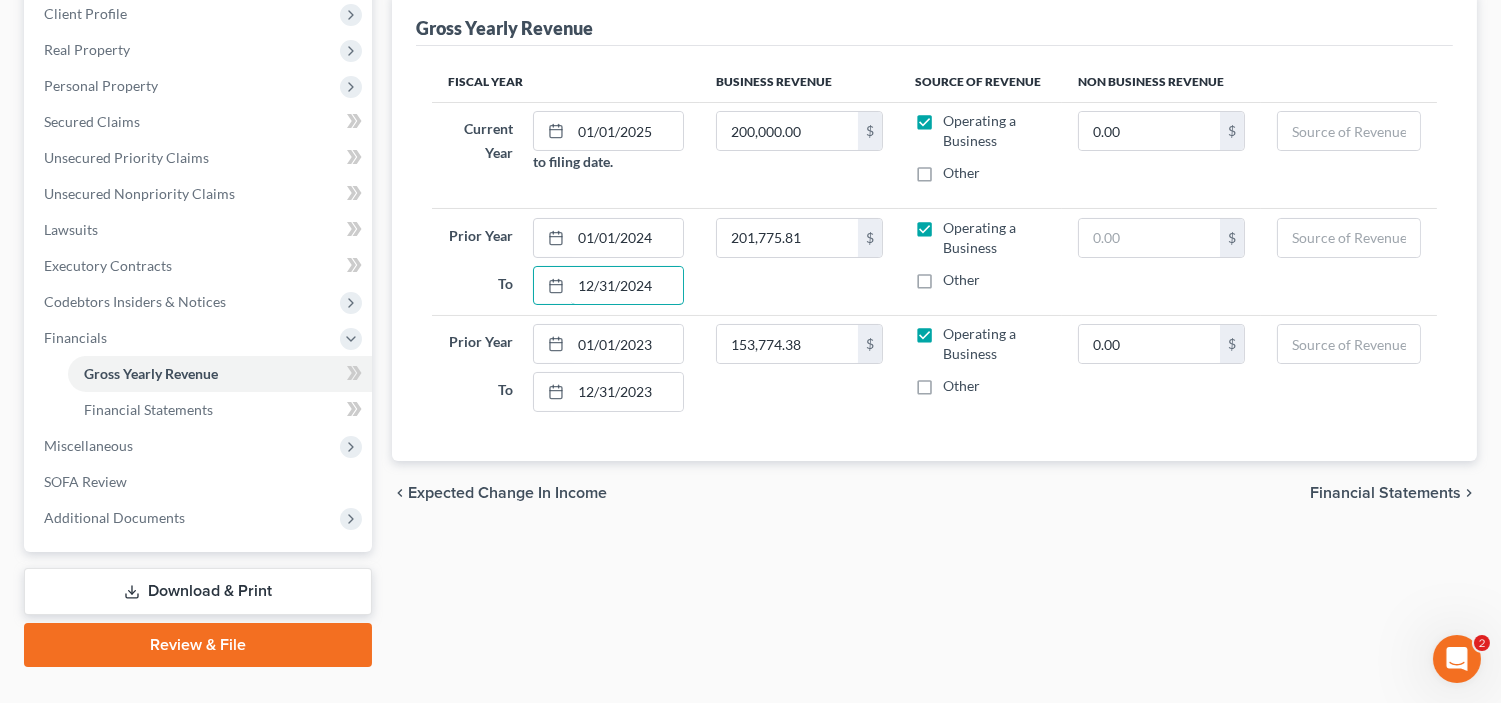 type on "12/31/2024" 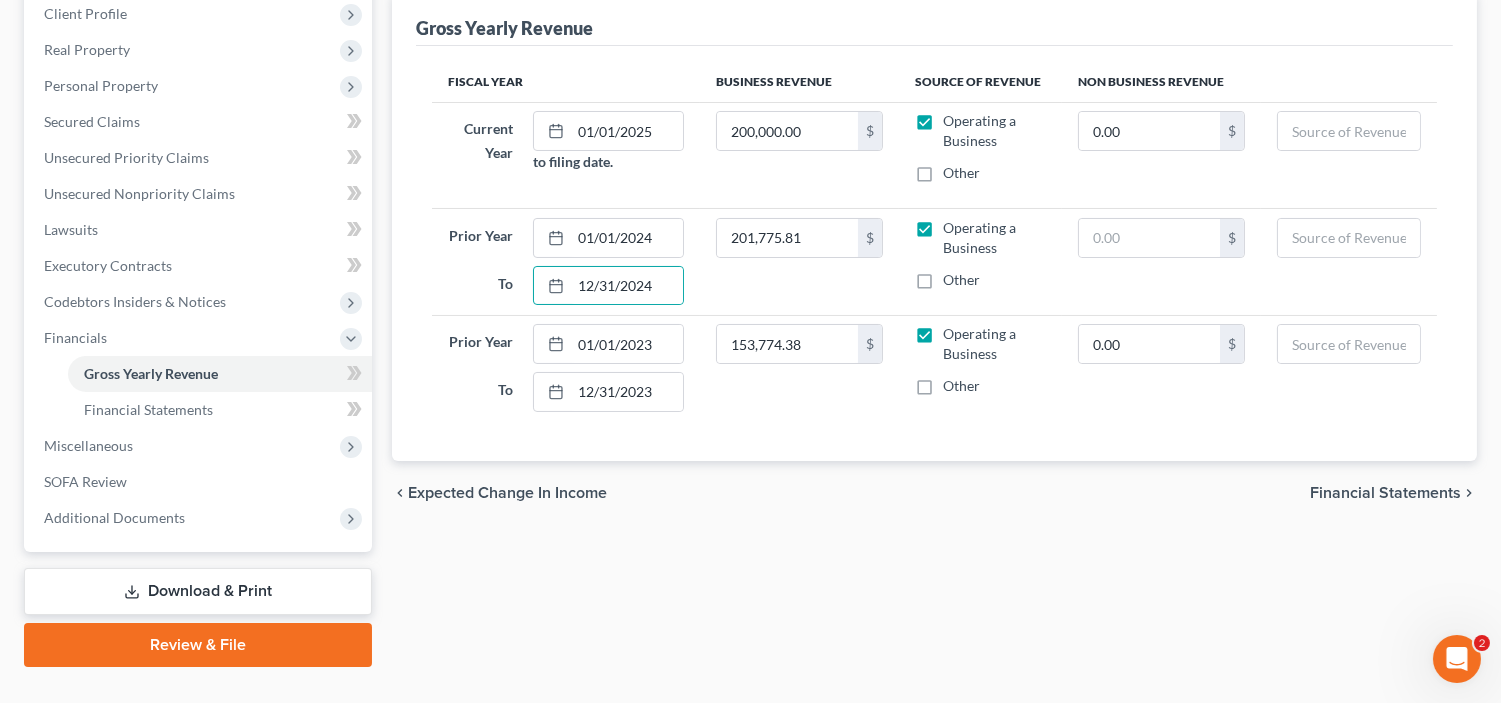 click on "Financial Statements" at bounding box center [1385, 493] 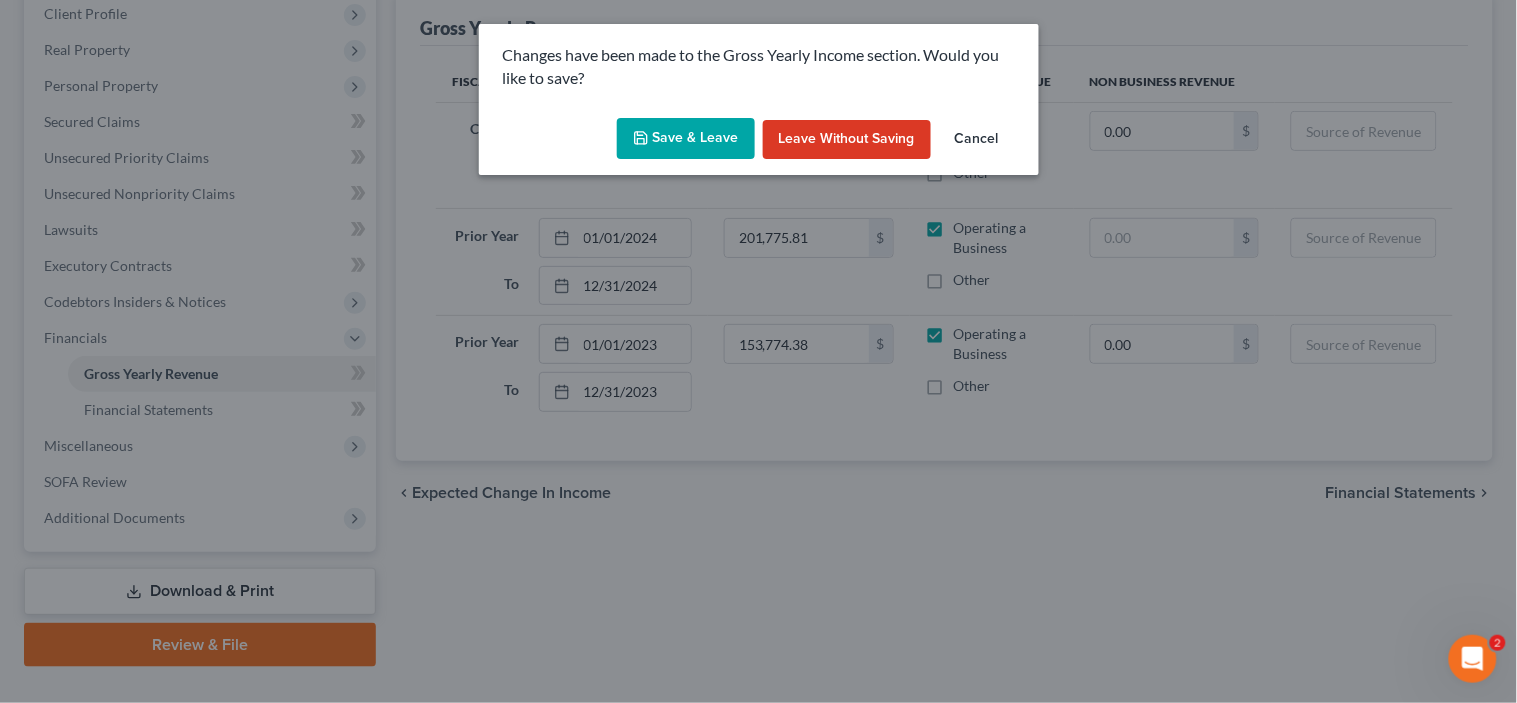 click on "Save & Leave" at bounding box center [686, 139] 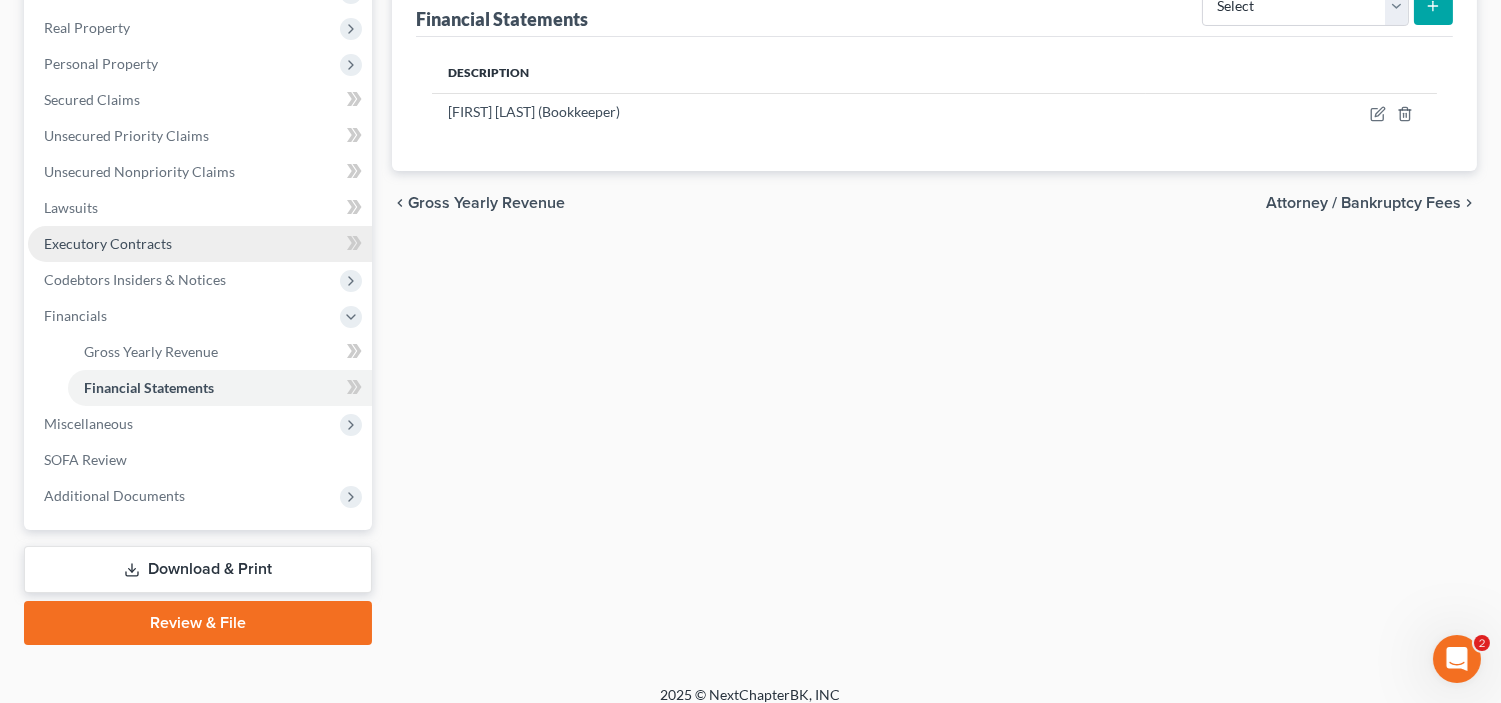 scroll, scrollTop: 285, scrollLeft: 0, axis: vertical 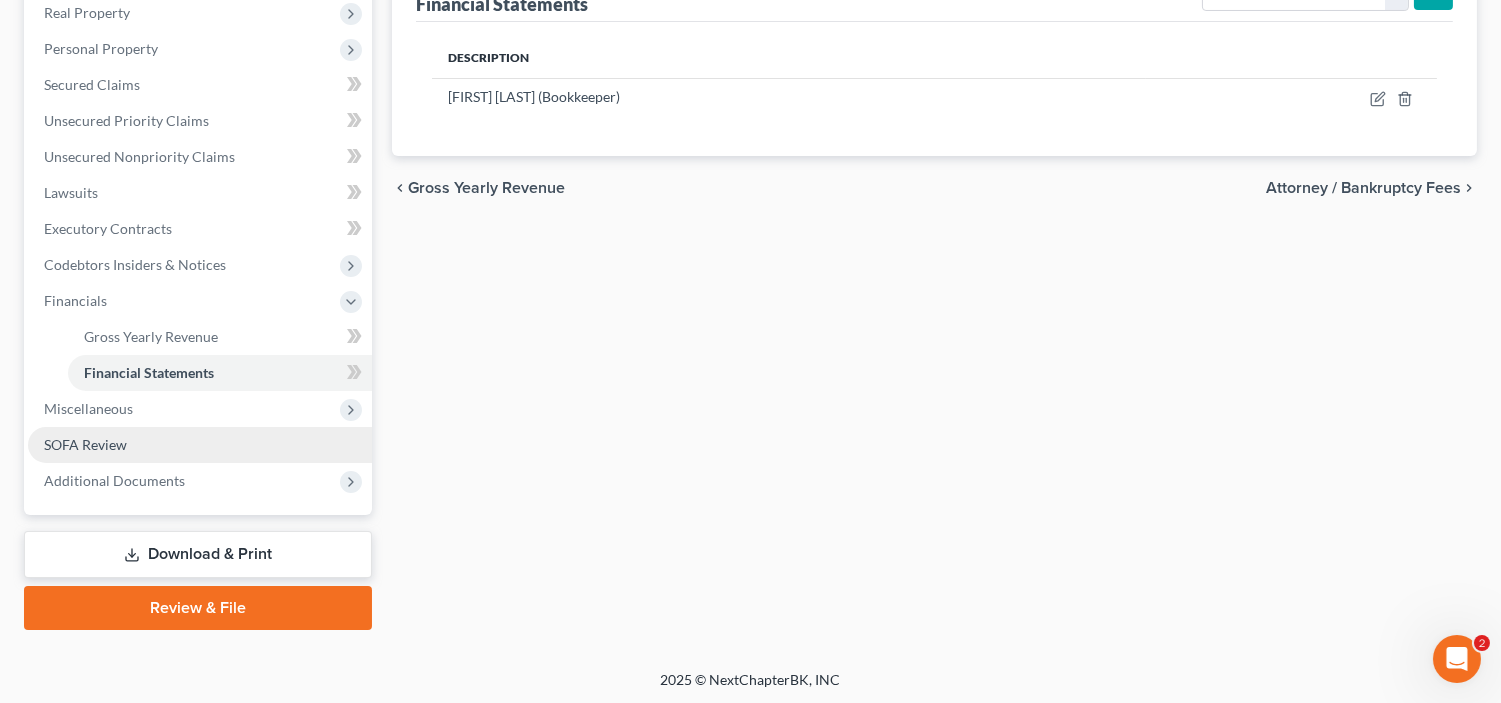click on "SOFA Review" at bounding box center (85, 444) 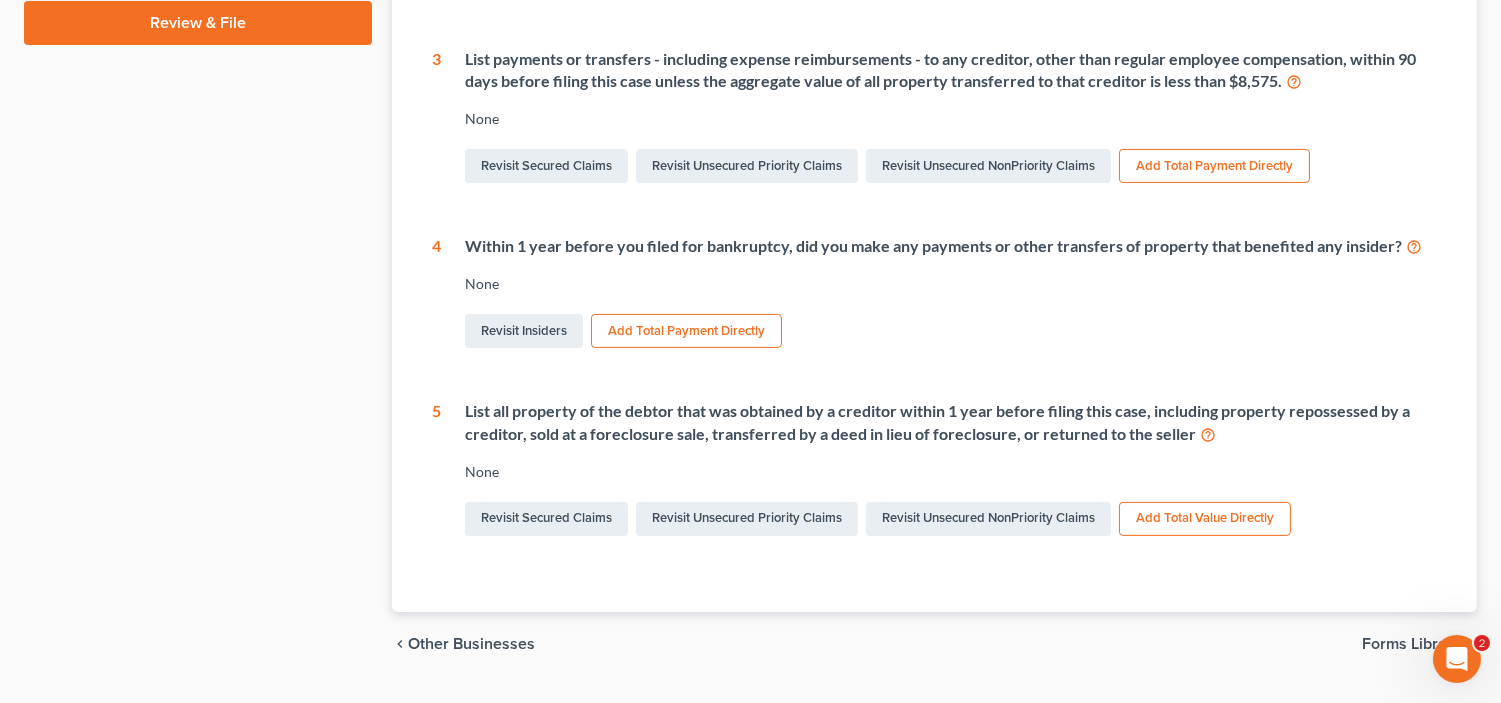 scroll, scrollTop: 814, scrollLeft: 0, axis: vertical 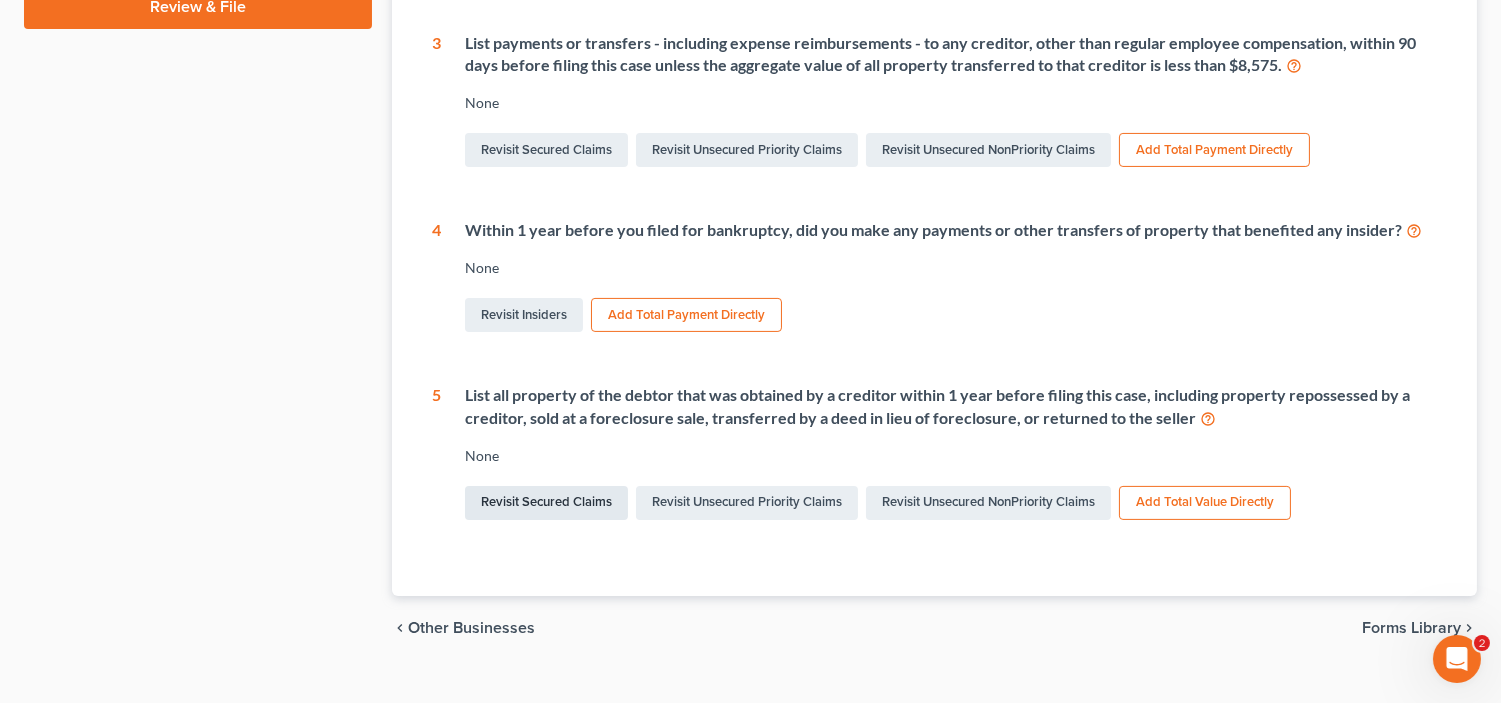 click on "Revisit Secured Claims" at bounding box center (546, 503) 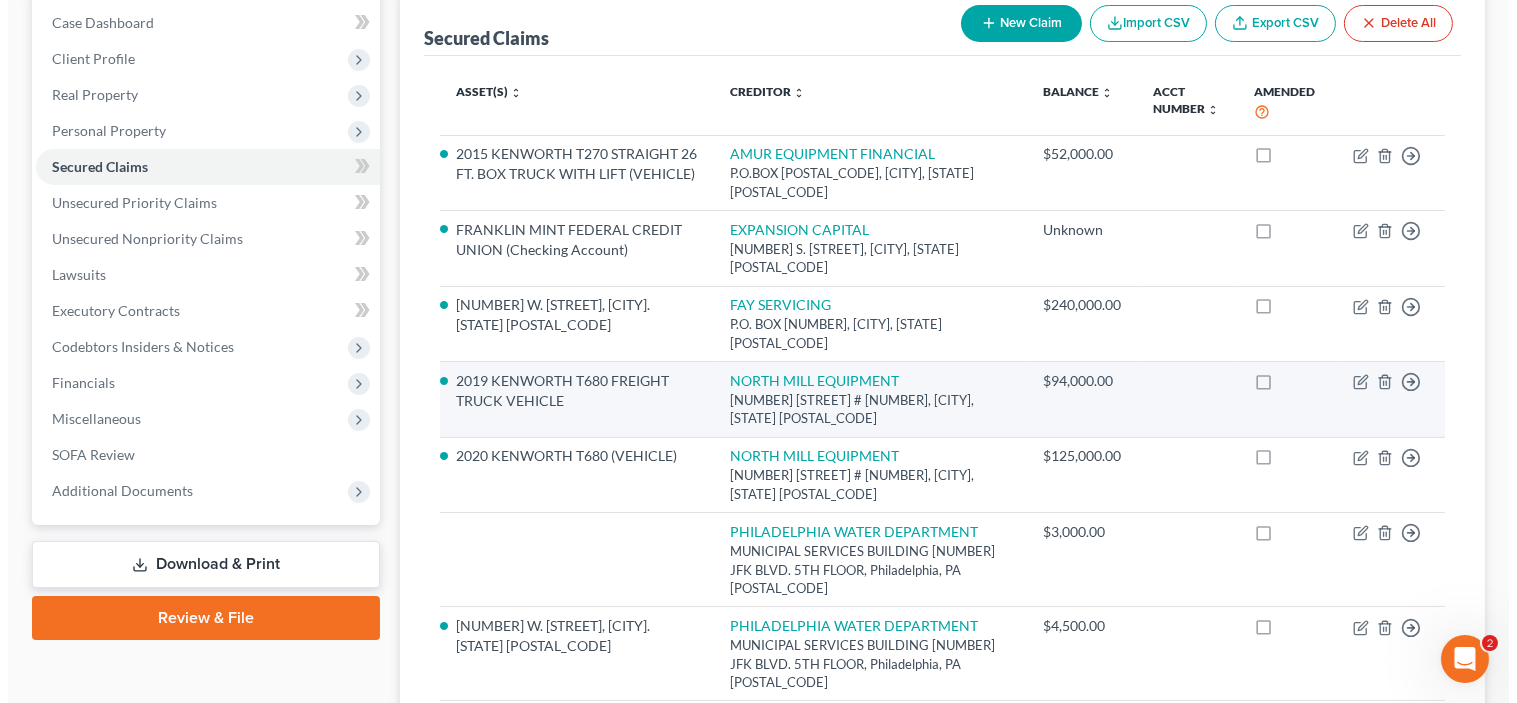 scroll, scrollTop: 185, scrollLeft: 0, axis: vertical 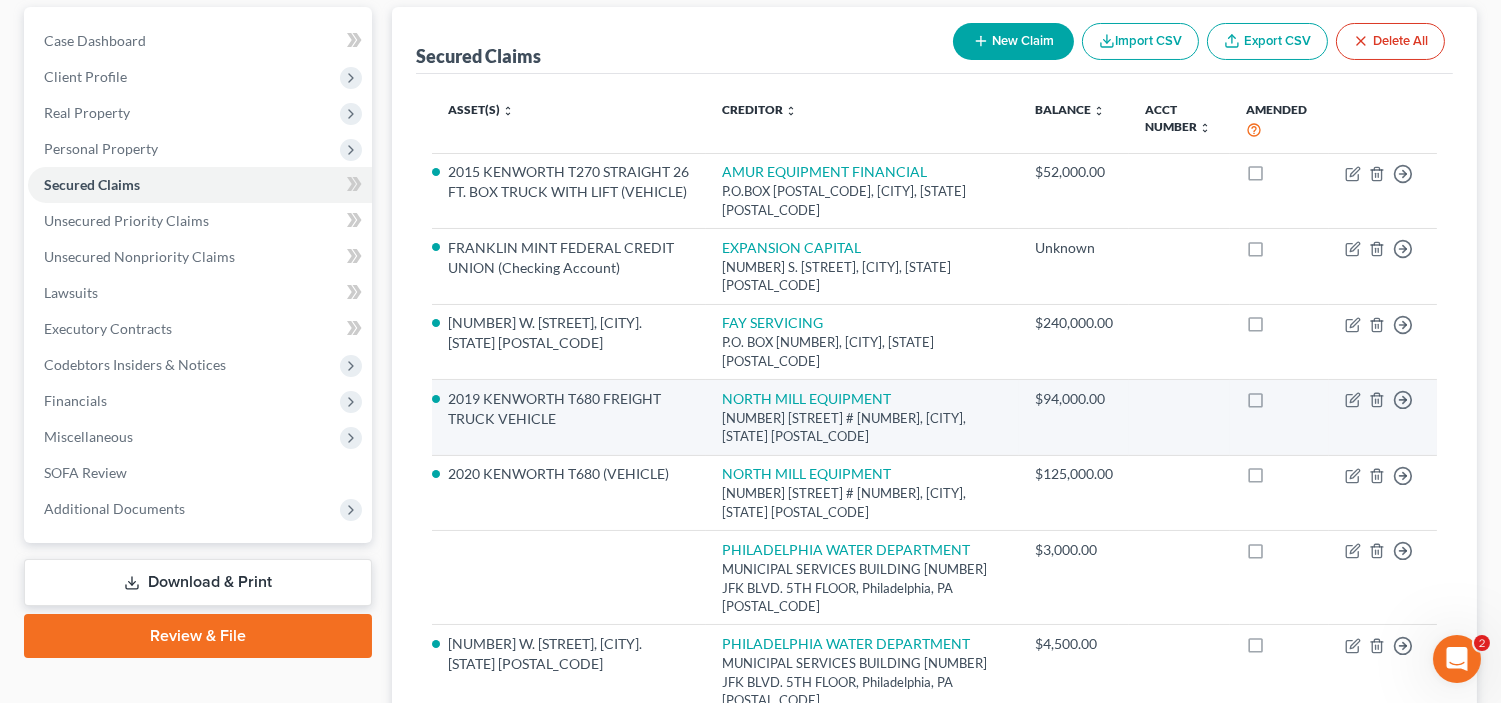 click on "NORTH MILL  EQUIPMENT 601 MERRITT #5, [CITY], [STATE] [POSTAL_CODE]" at bounding box center (862, 418) 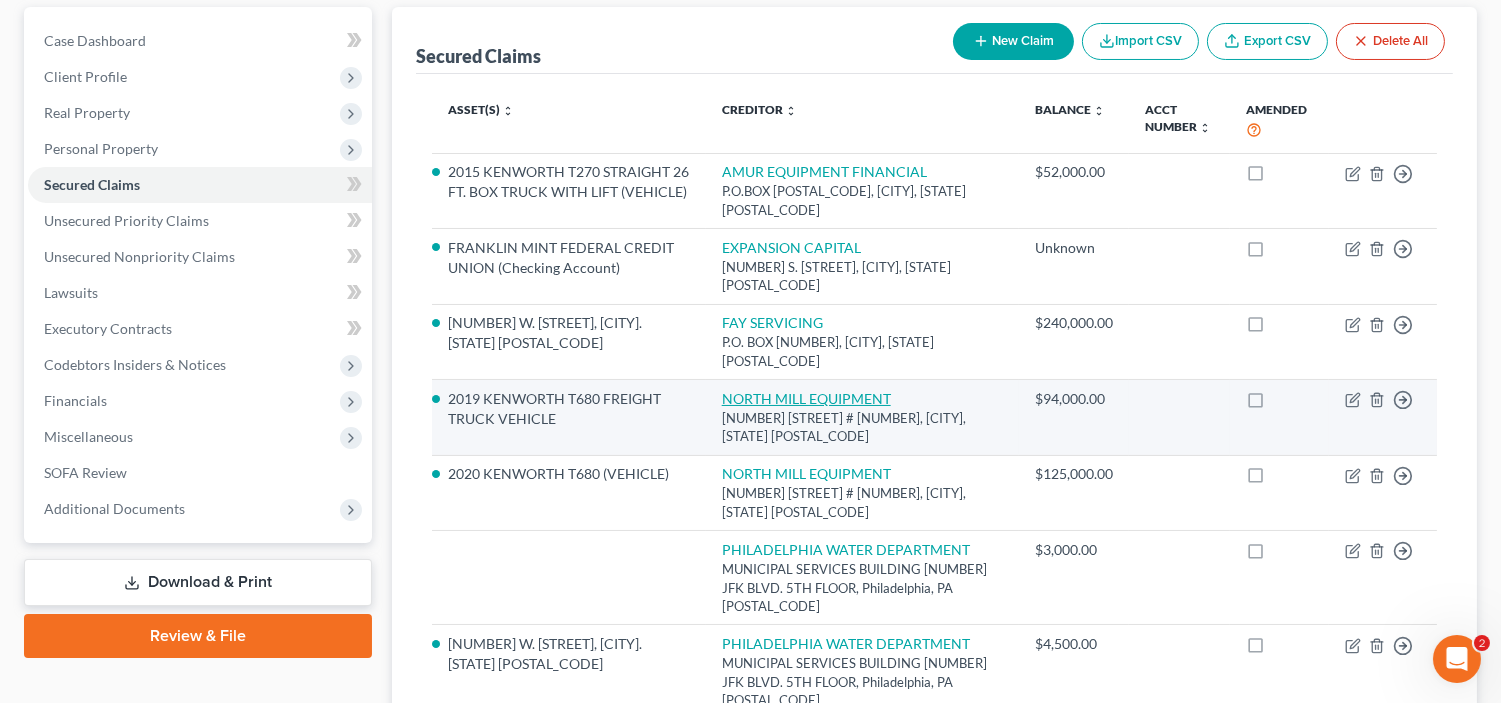 click on "NORTH MILL  EQUIPMENT" at bounding box center (806, 398) 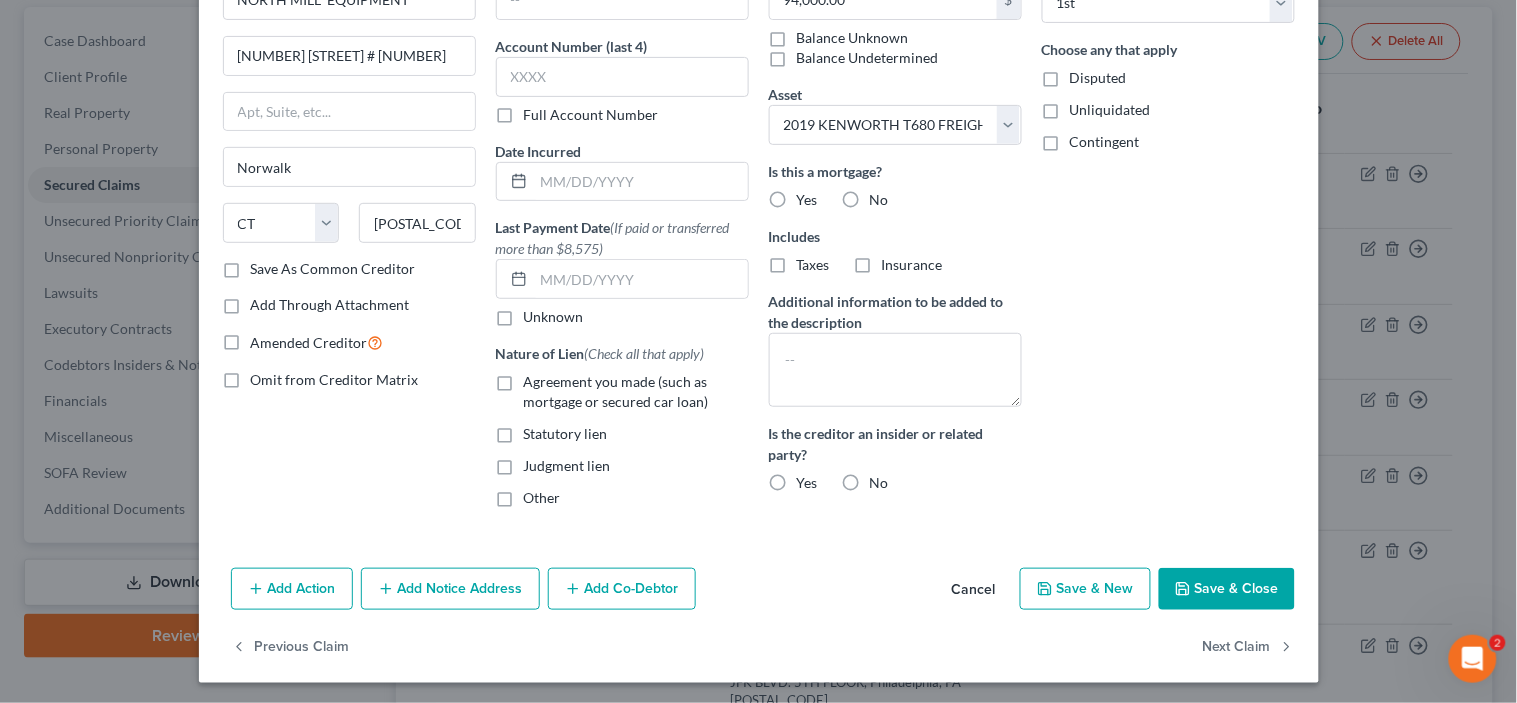 scroll, scrollTop: 137, scrollLeft: 0, axis: vertical 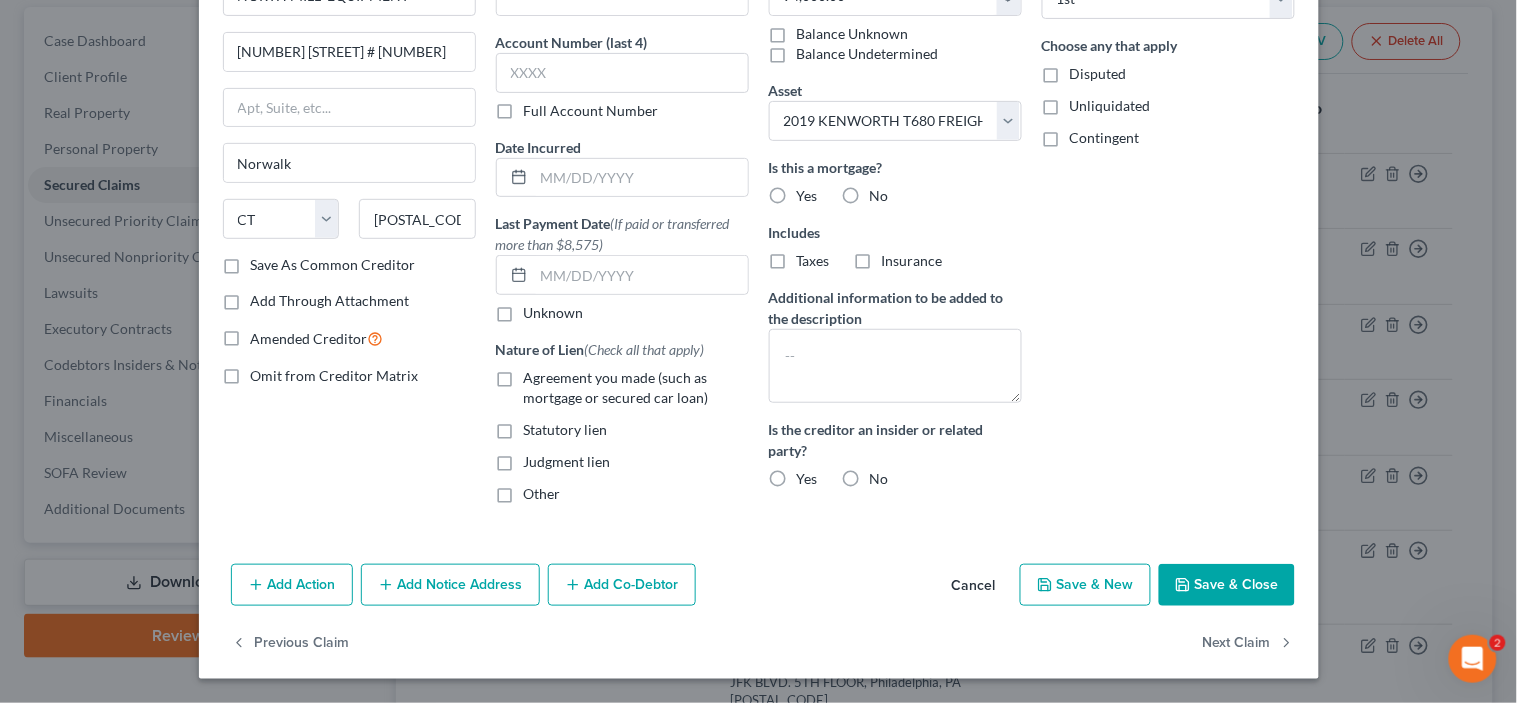 click on "Add Action" at bounding box center (292, 585) 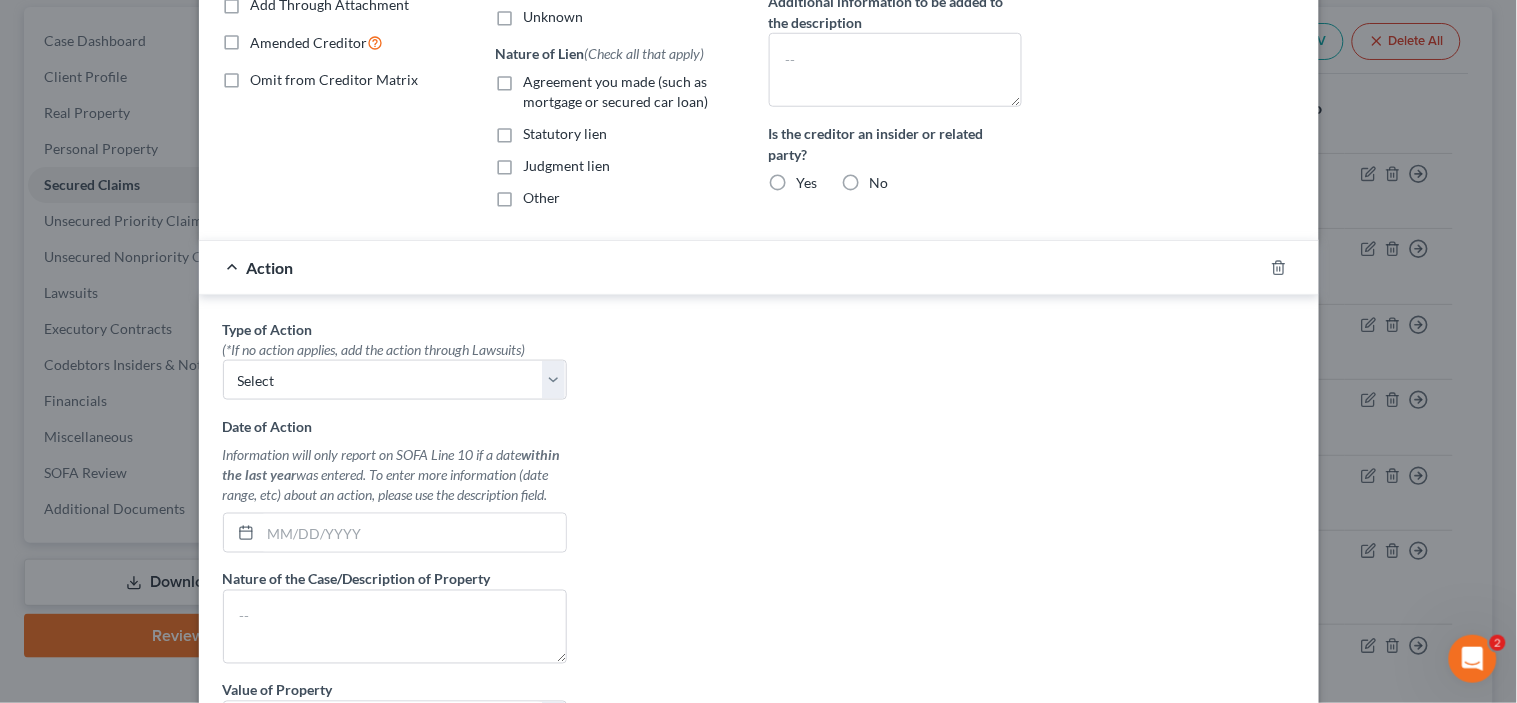 scroll, scrollTop: 434, scrollLeft: 0, axis: vertical 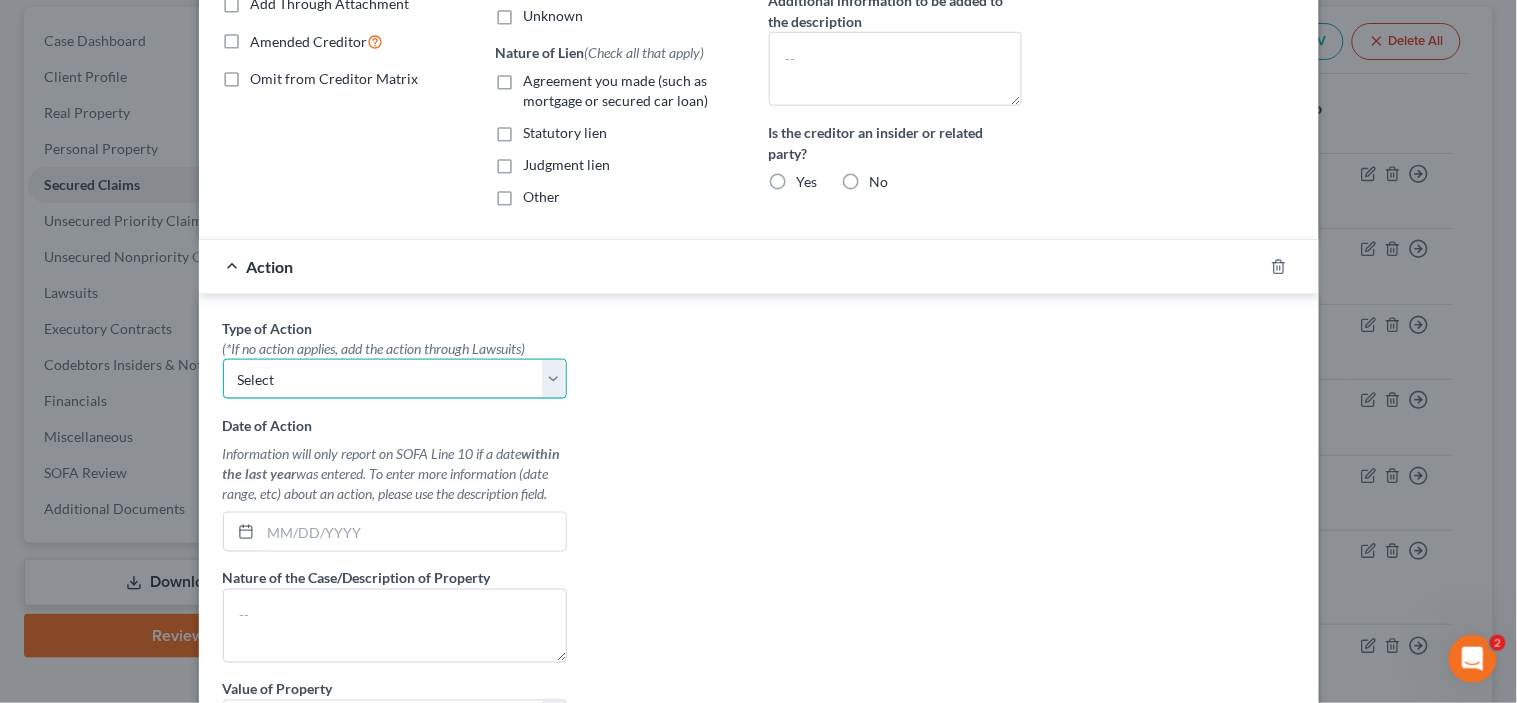 click on "Select Repossession Foreclosure Returns" at bounding box center (395, 379) 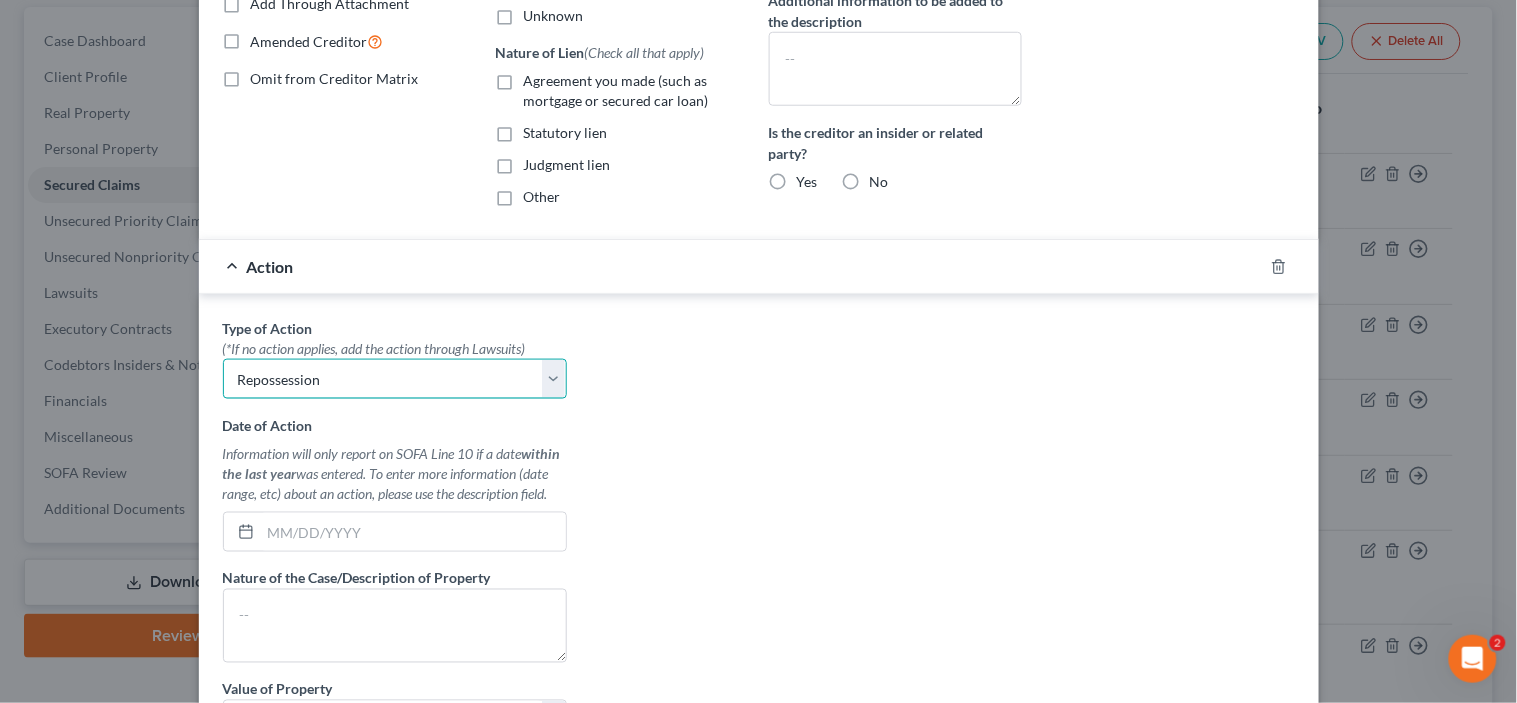 click on "Select Repossession Foreclosure Returns" at bounding box center [395, 379] 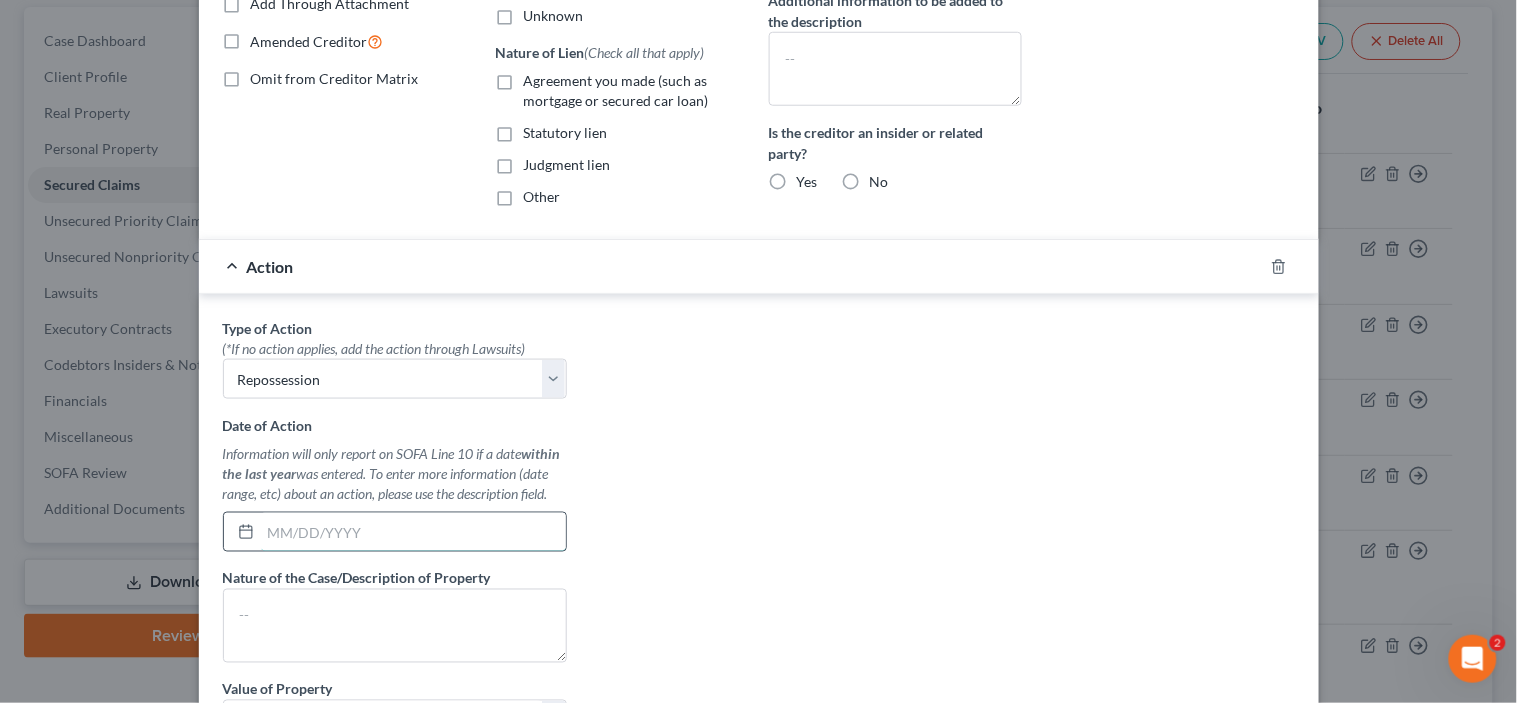 click at bounding box center (413, 532) 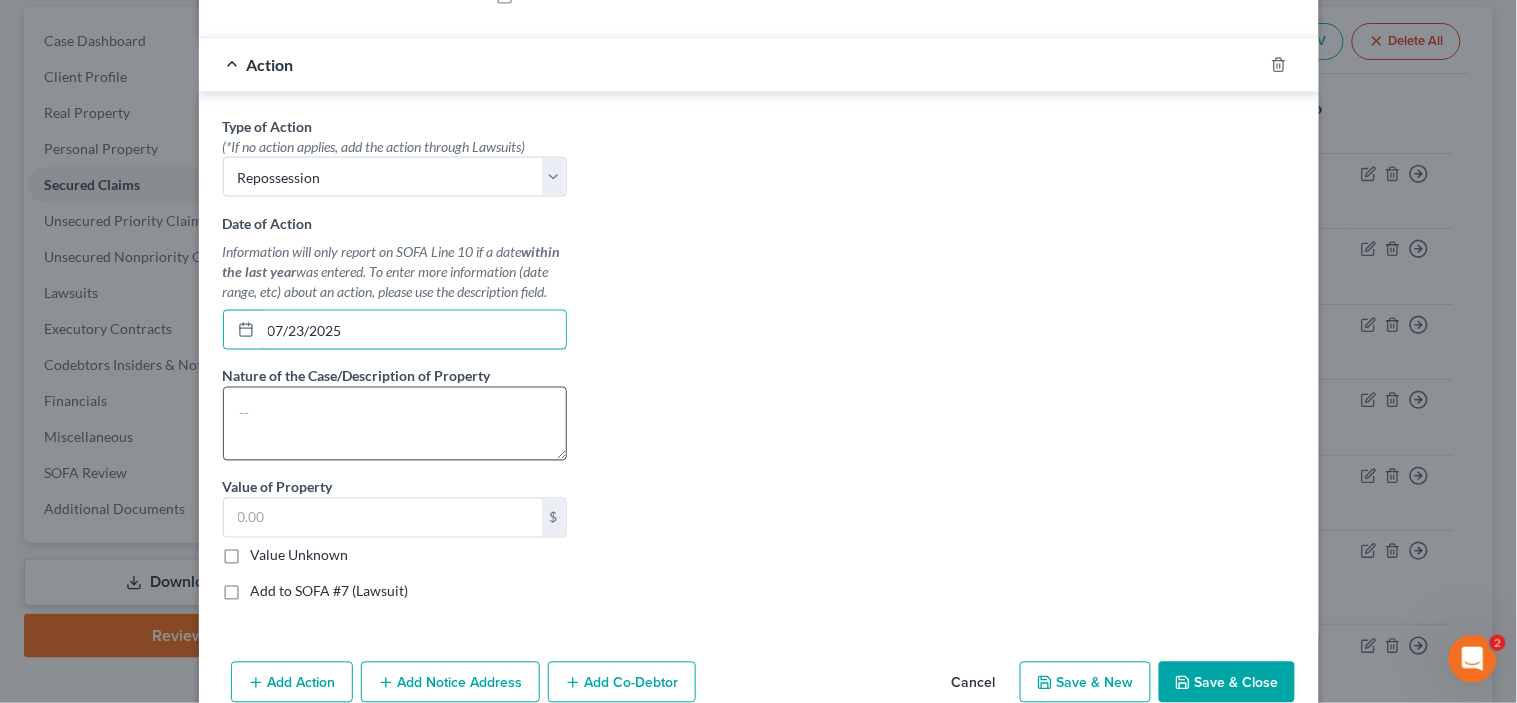 scroll, scrollTop: 637, scrollLeft: 0, axis: vertical 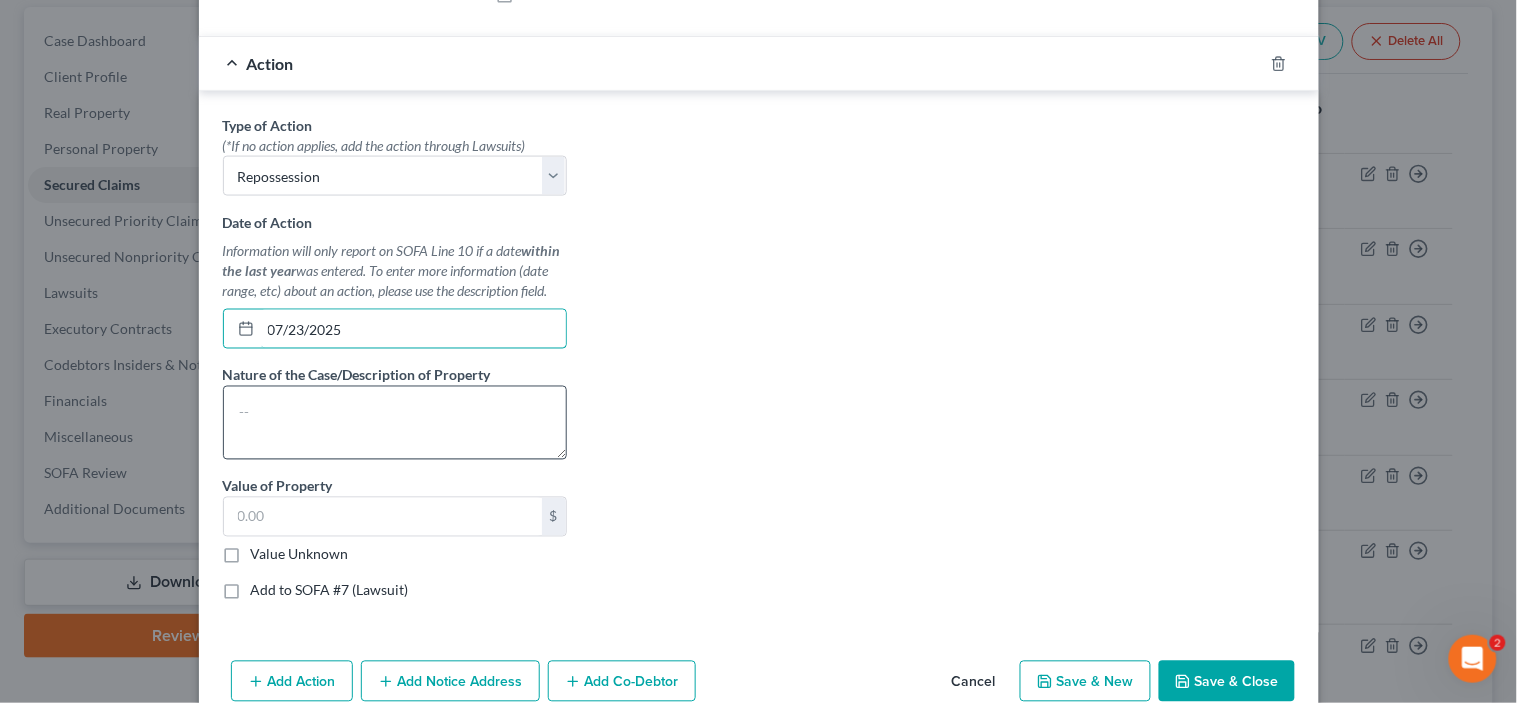 type on "07/23/2025" 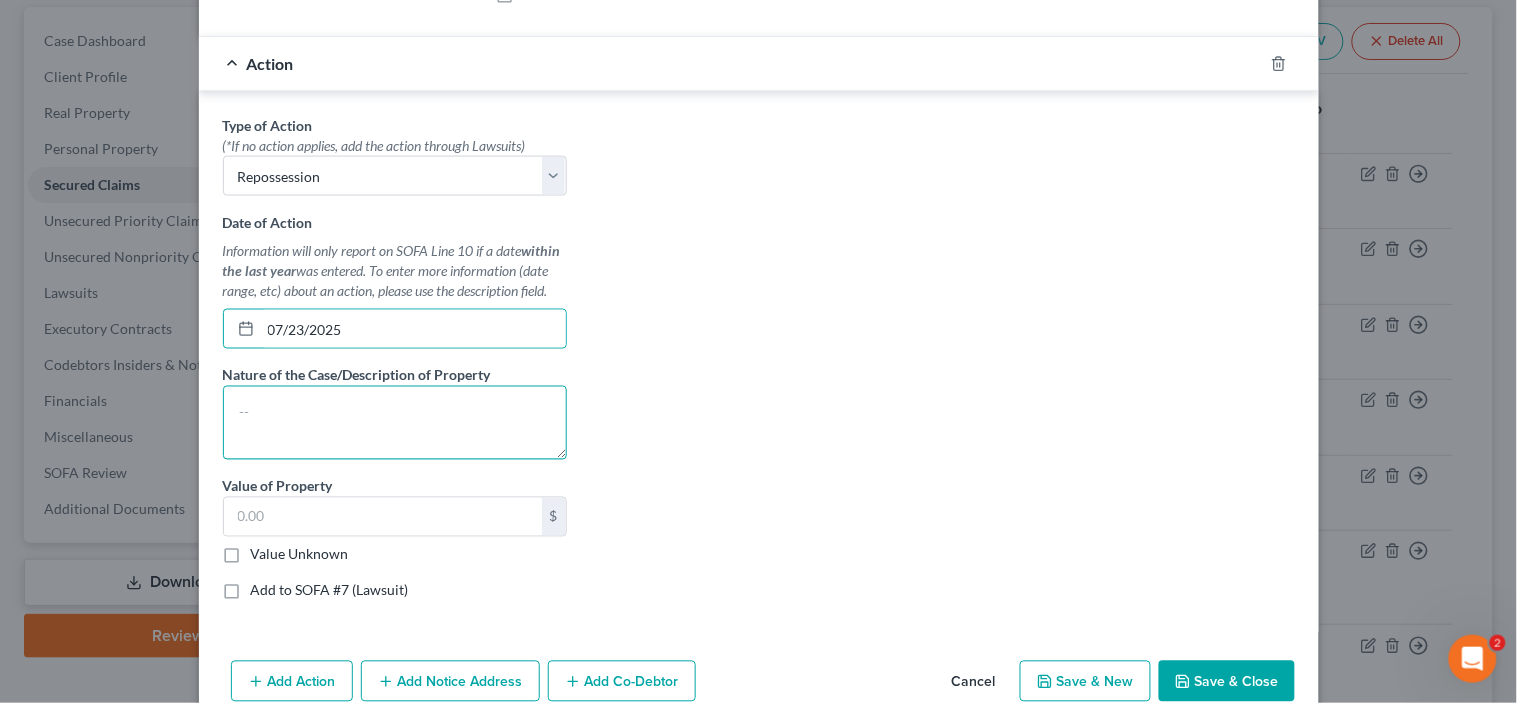 click at bounding box center [395, 423] 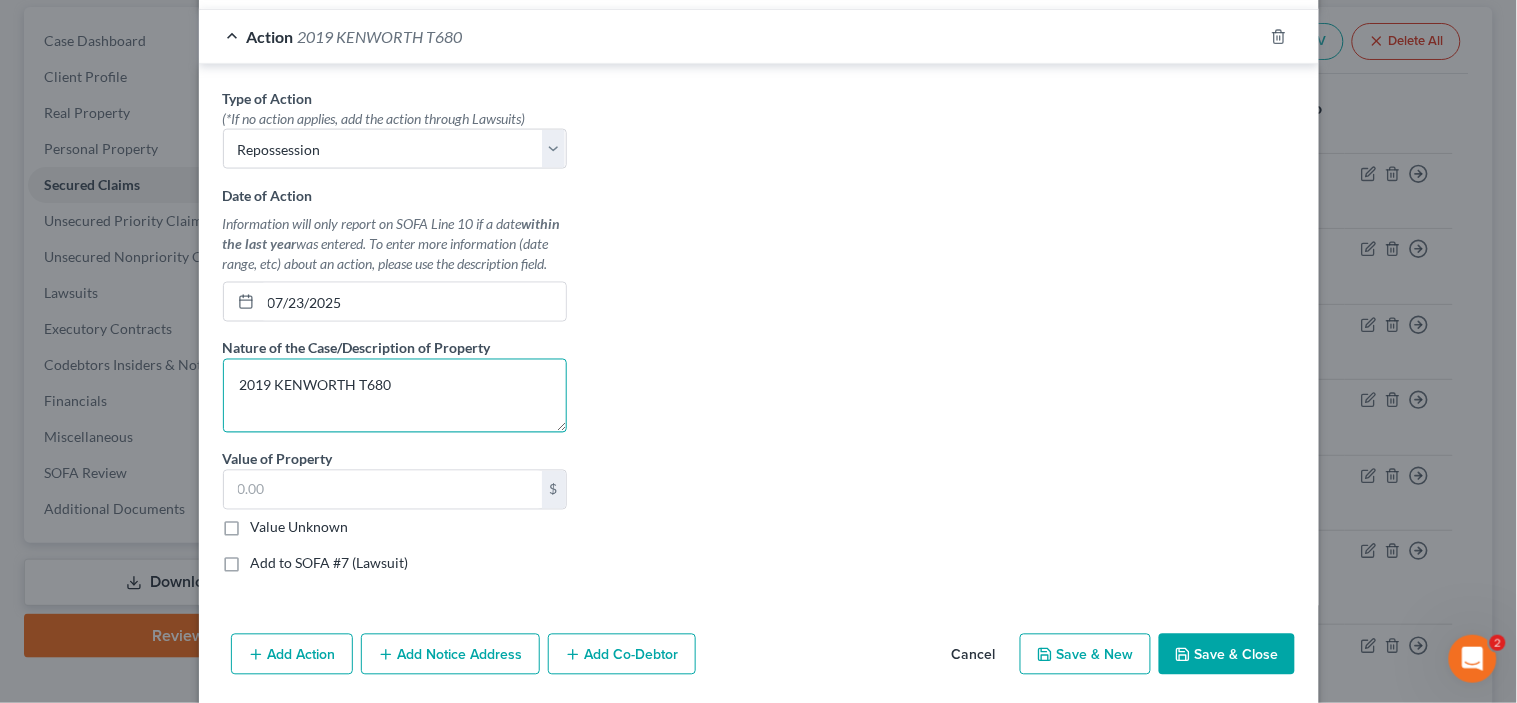 scroll, scrollTop: 666, scrollLeft: 0, axis: vertical 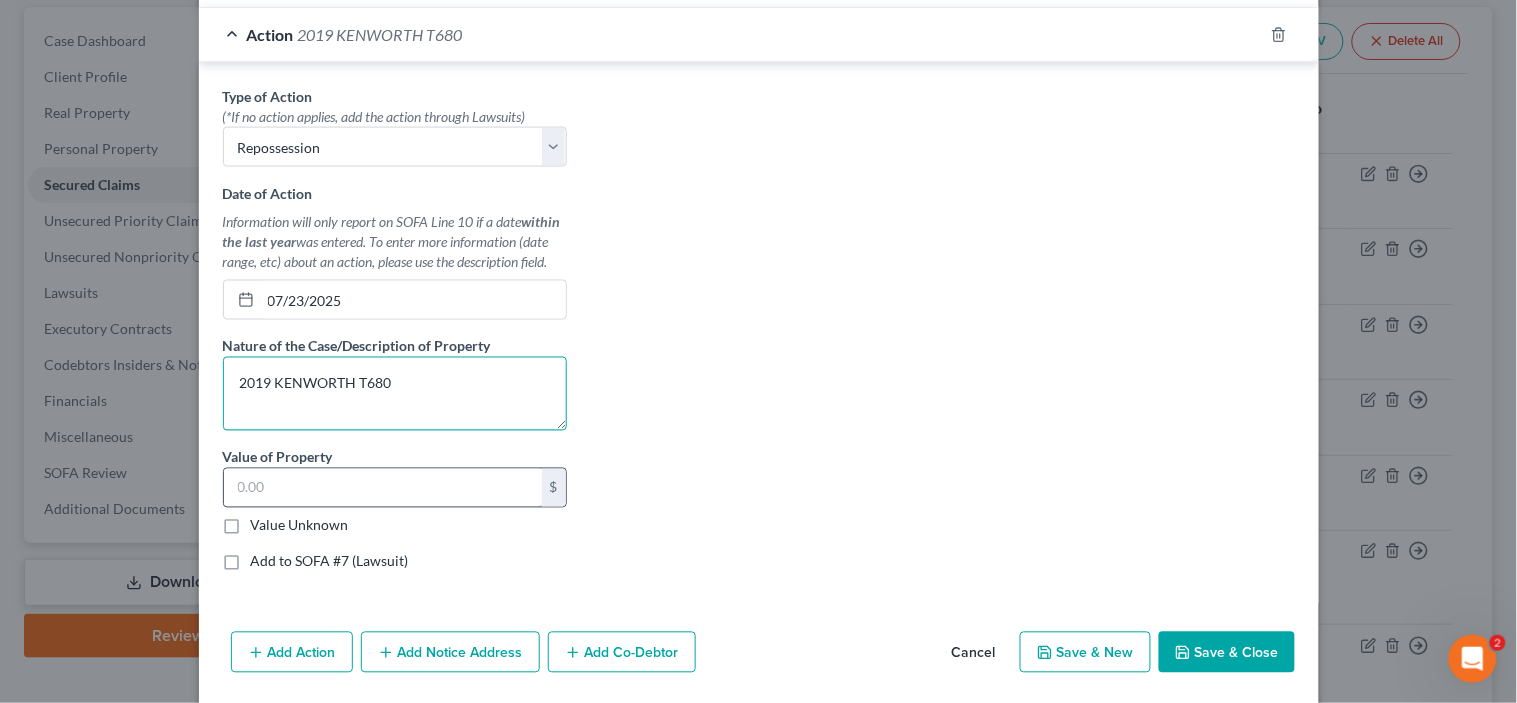 type on "2019 KENWORTH T680" 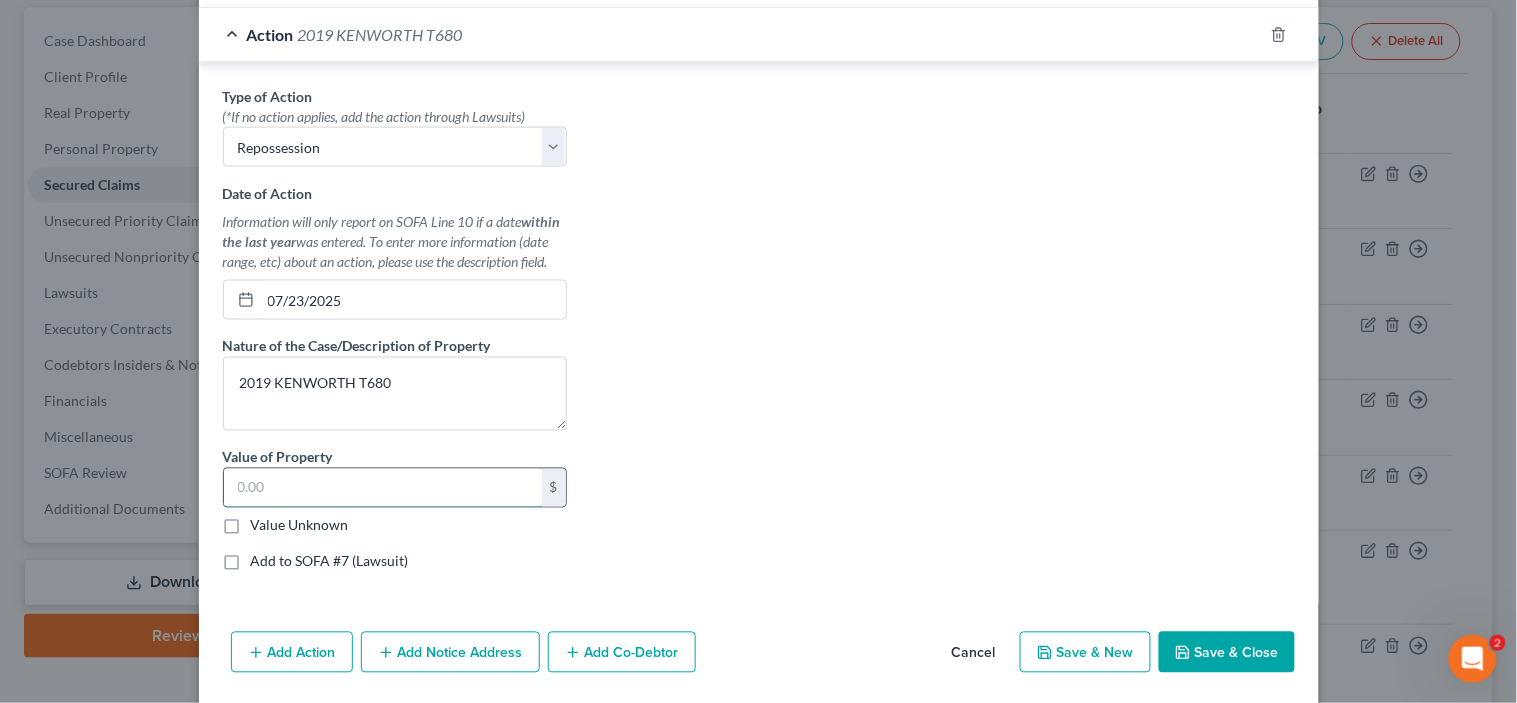 click at bounding box center (383, 488) 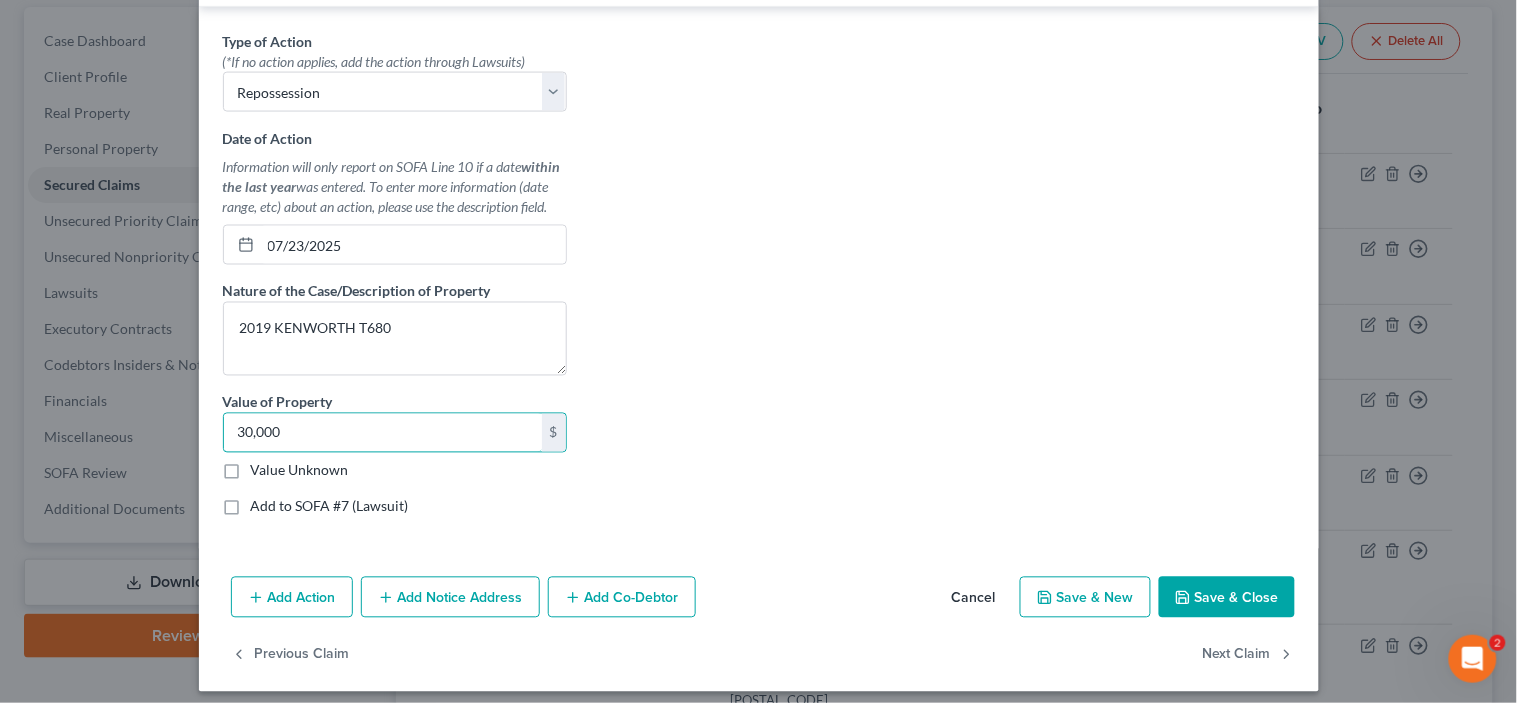 scroll, scrollTop: 722, scrollLeft: 0, axis: vertical 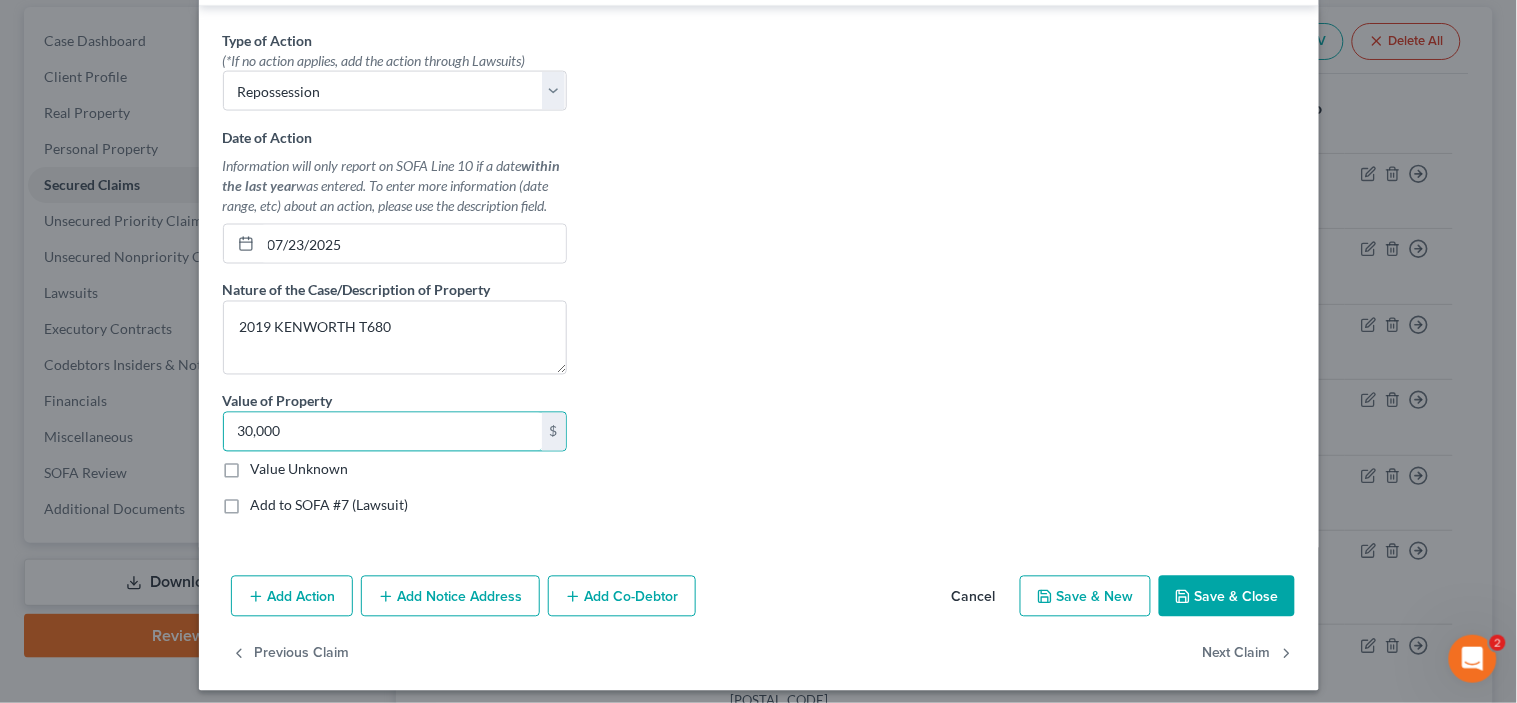 type on "30,000" 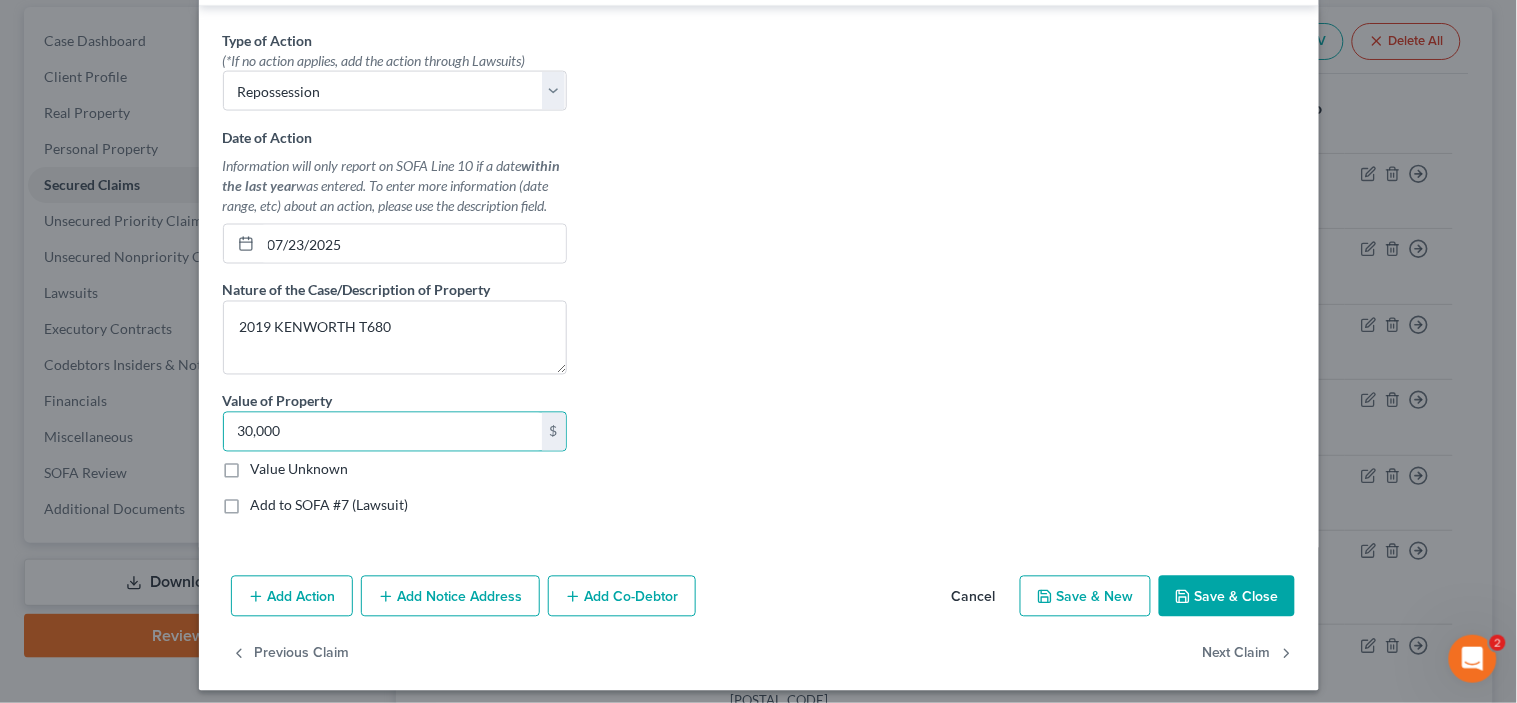click on "Add to SOFA #7 (Lawsuit)" at bounding box center [330, 506] 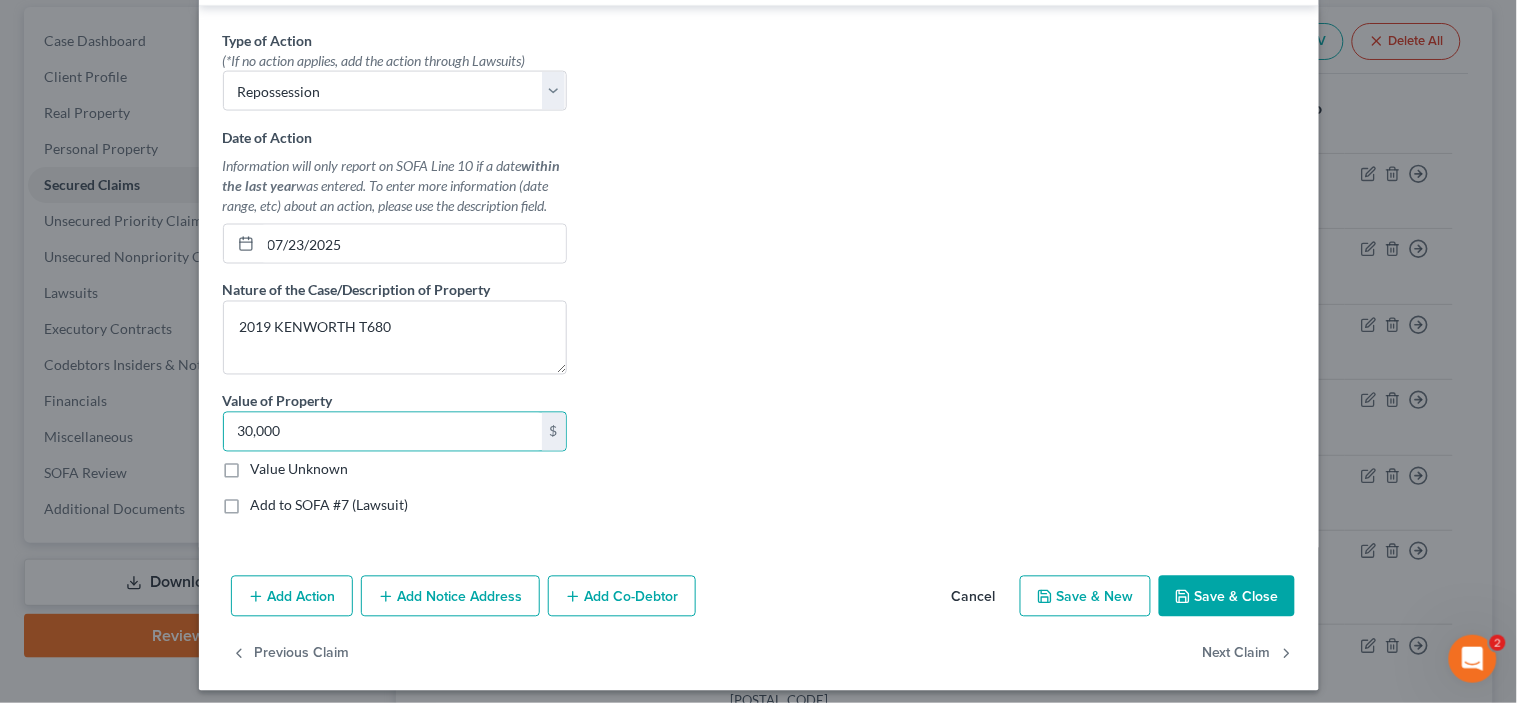 click on "Add to SOFA #7 (Lawsuit)" at bounding box center (265, 502) 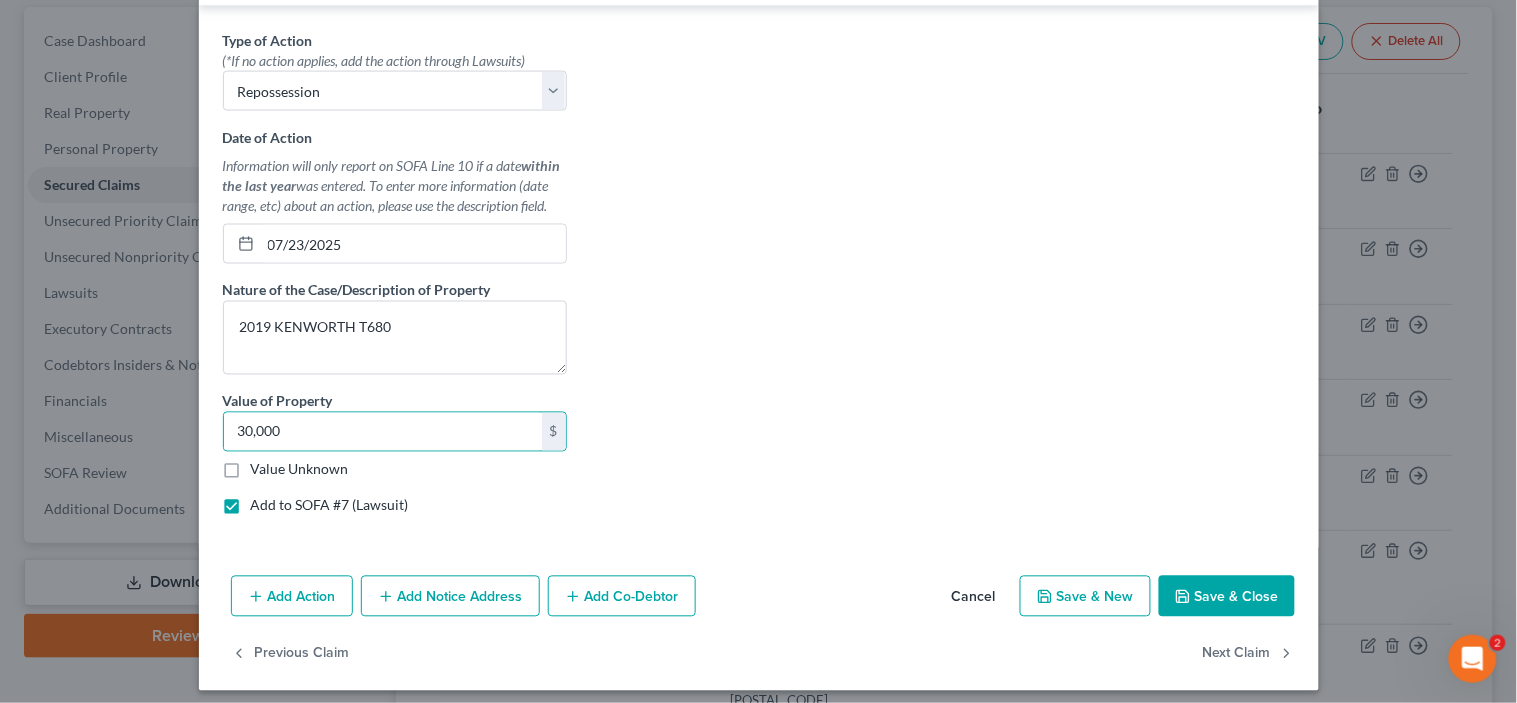 select on "0" 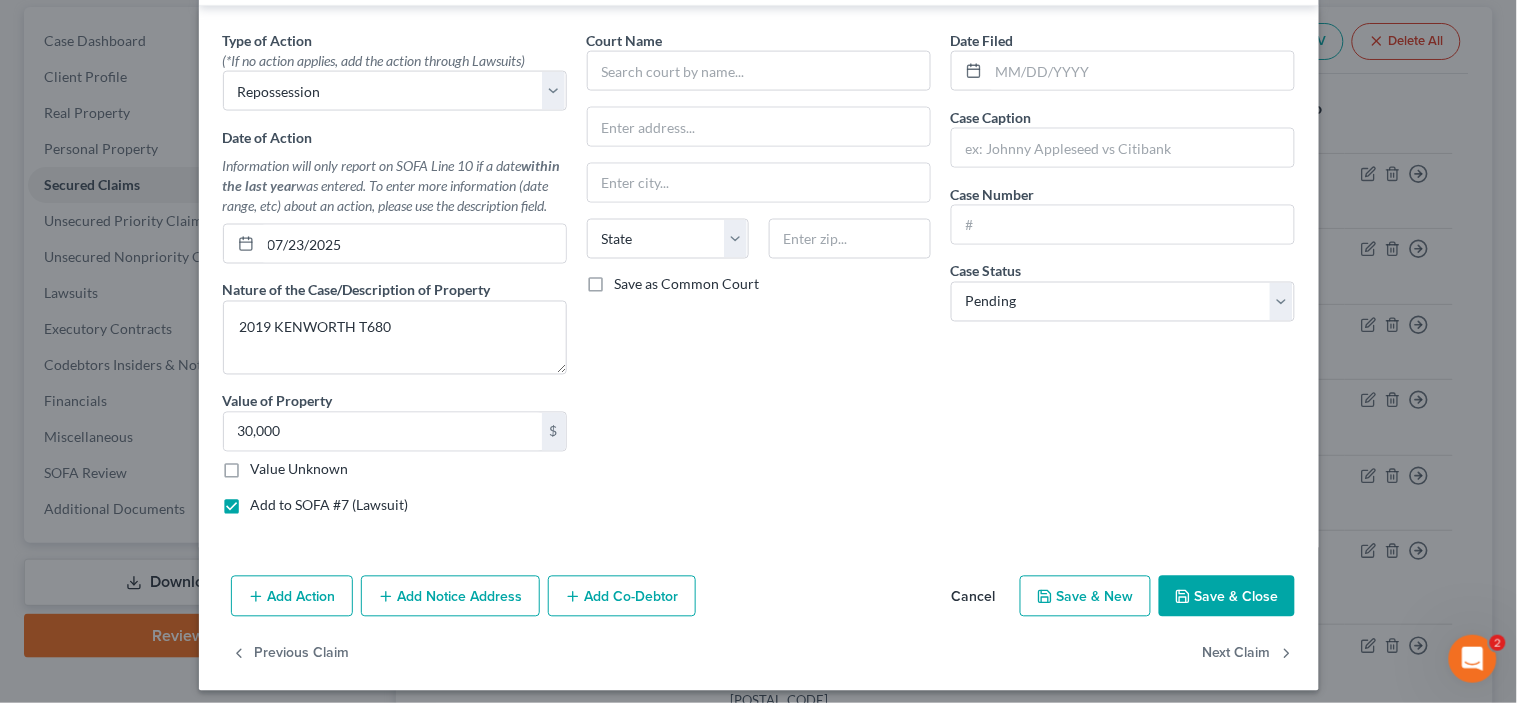 click on "Add to SOFA #7 (Lawsuit)" at bounding box center [330, 506] 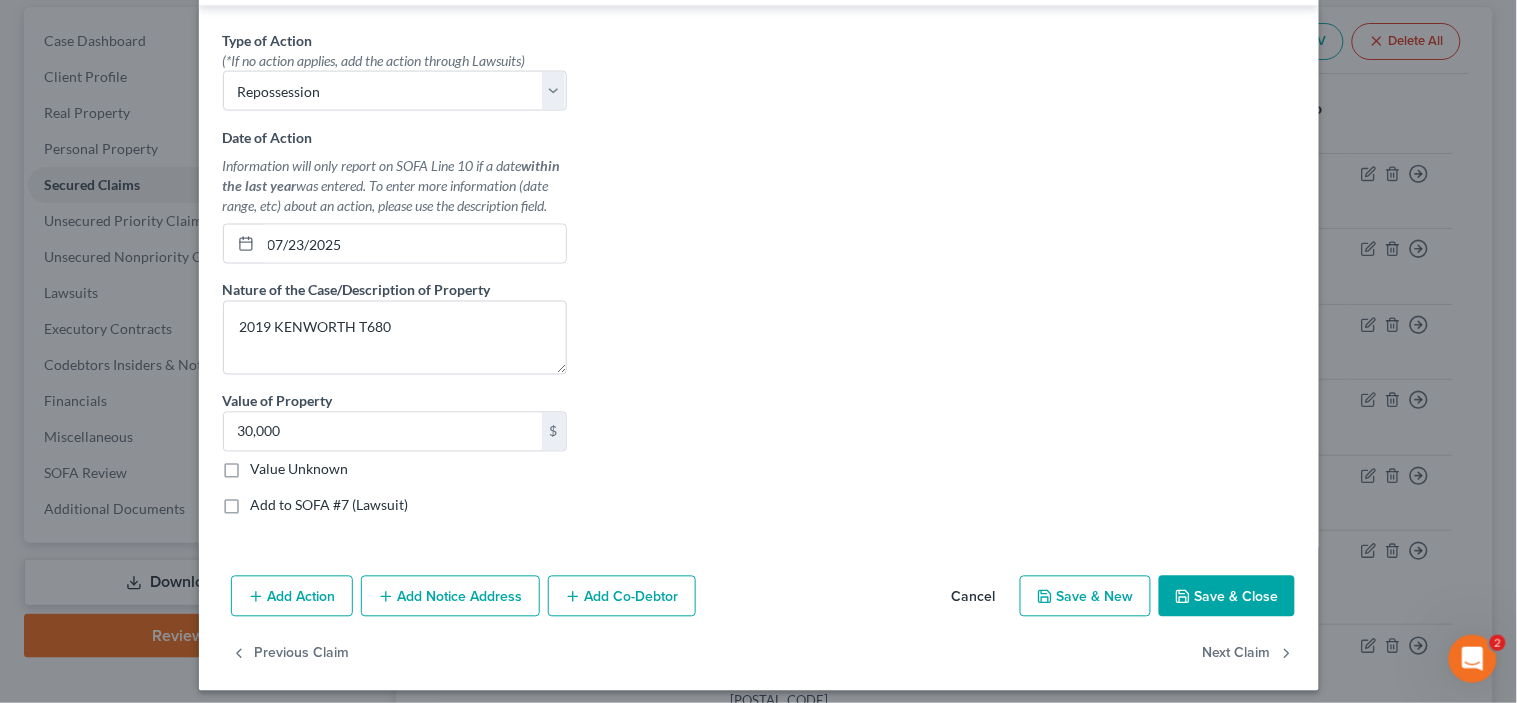 click on "Save & Close" at bounding box center (1227, 597) 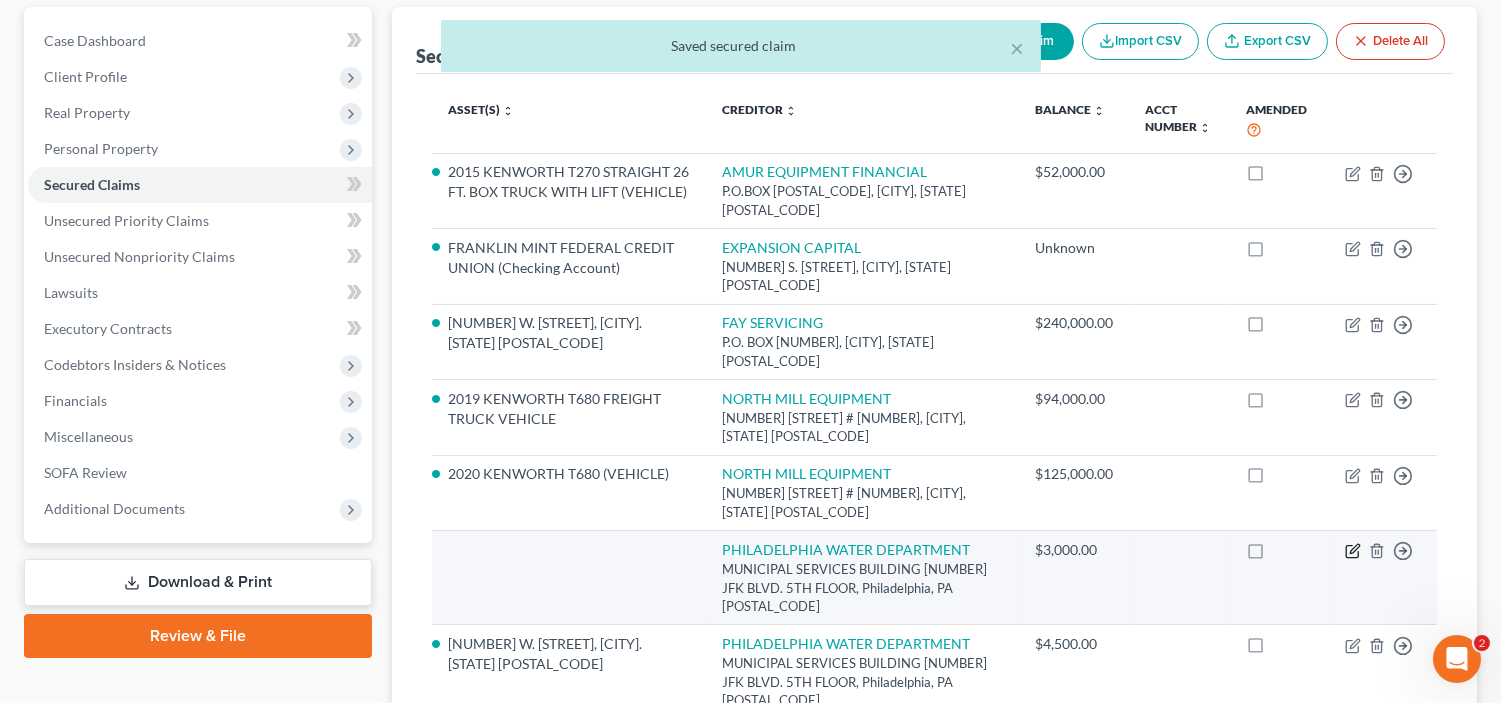 click 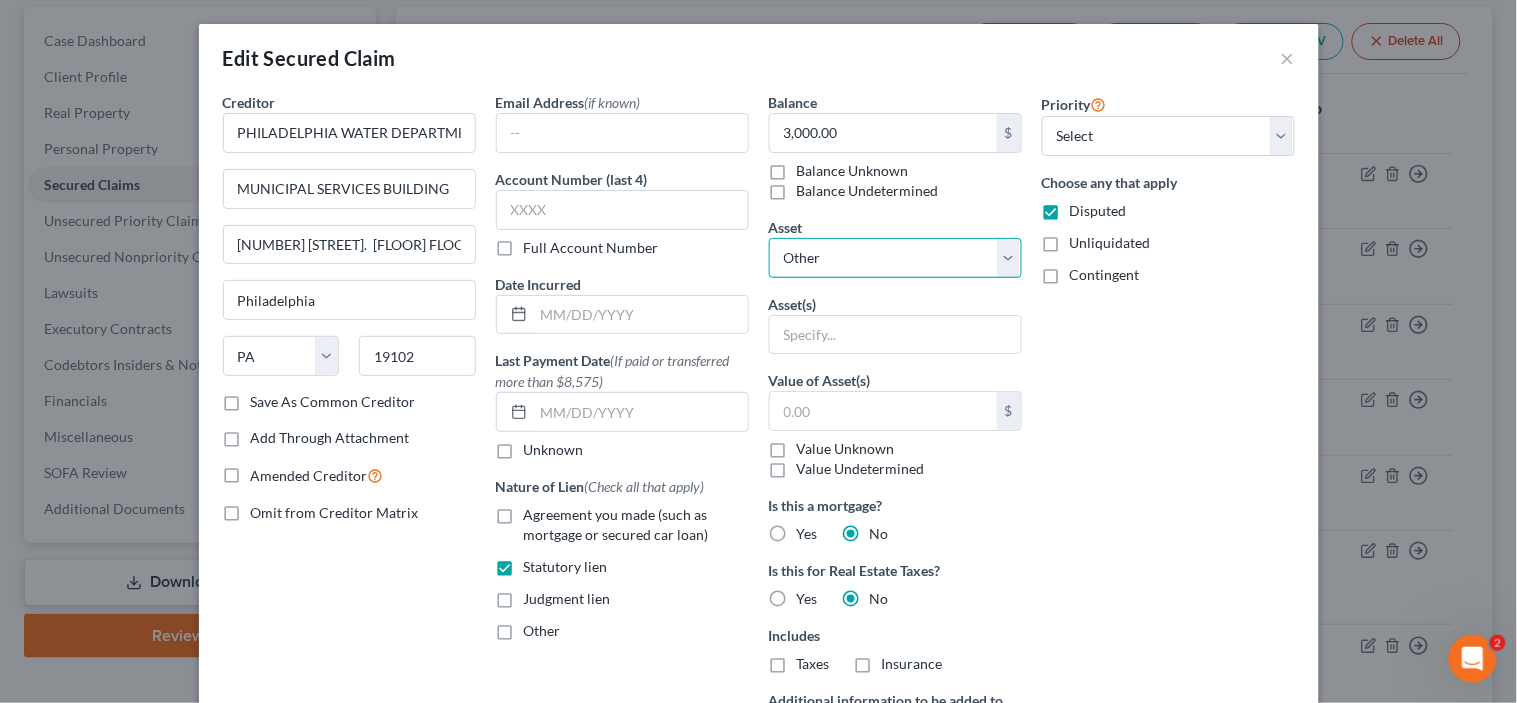 click on "Select Other Multiple Assets 2020 KENWORTH T680 (VEHICLE) - $32000.0 TD BANK DIP ACCOUNT (Checking Account) - $2000.0 [NUMBER] W. [STREET], [CITY]. [STATE] [POSTAL_CODE] - $0.0 MISCELLANEOUS EXTRANEOUS FREIGHT TRUCK EQUIPMENT - $2000.0 TITLE COMPANY BREACH OF FID DUTY (owed to debtor) - $5000.0 OFFICE DESK, CHAIR AND PRINTER - $400.0 2015 KENWORTH T270 STRAIGHT 26 FT. BOX TRUCK WITH LIFT (VEHICLE) - $26800.0 2019 KENWORTH T680 FREIGHT TRUCK VEHICLE - $31000.0 FRANKLIN MINT FEDERAL CREDIT UNION (Checking Account) - $10000.0" at bounding box center [895, 258] 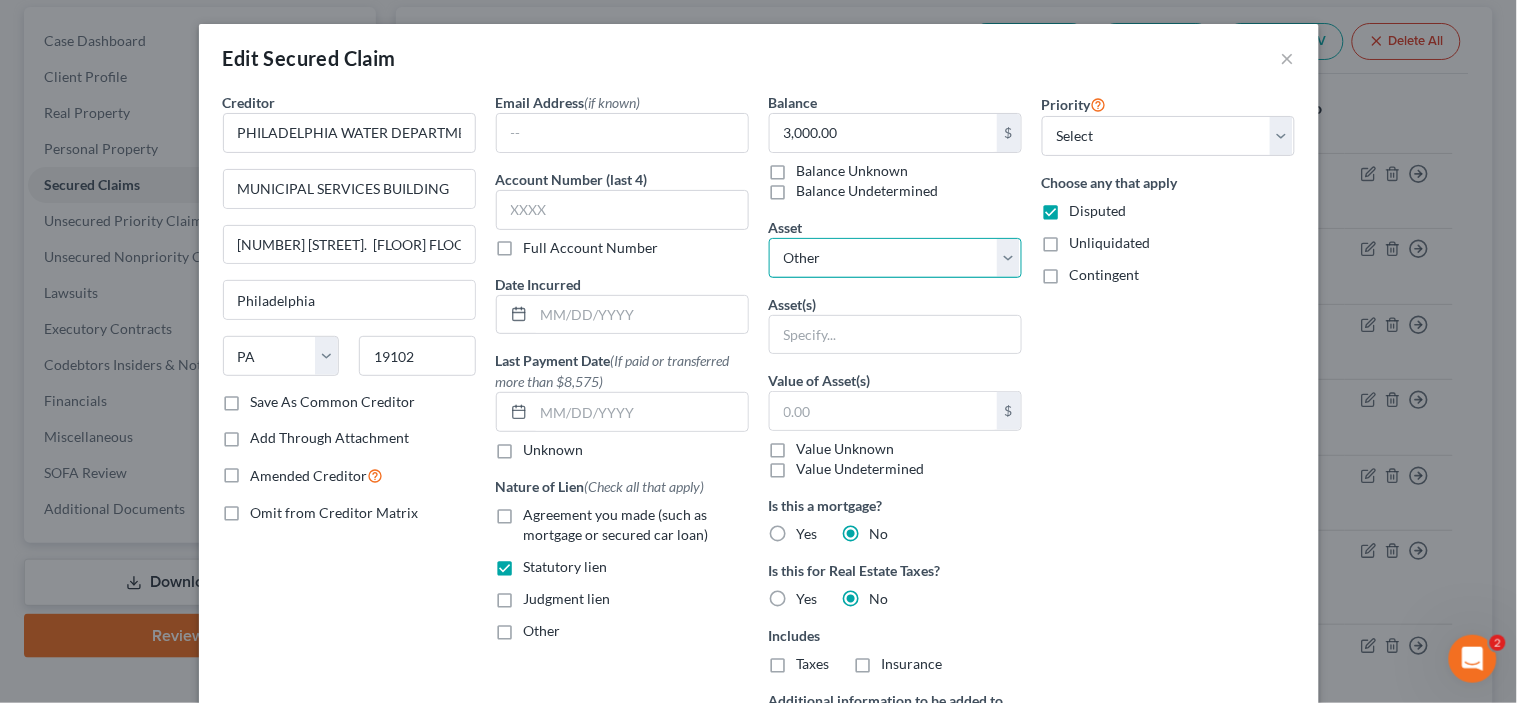 select on "4" 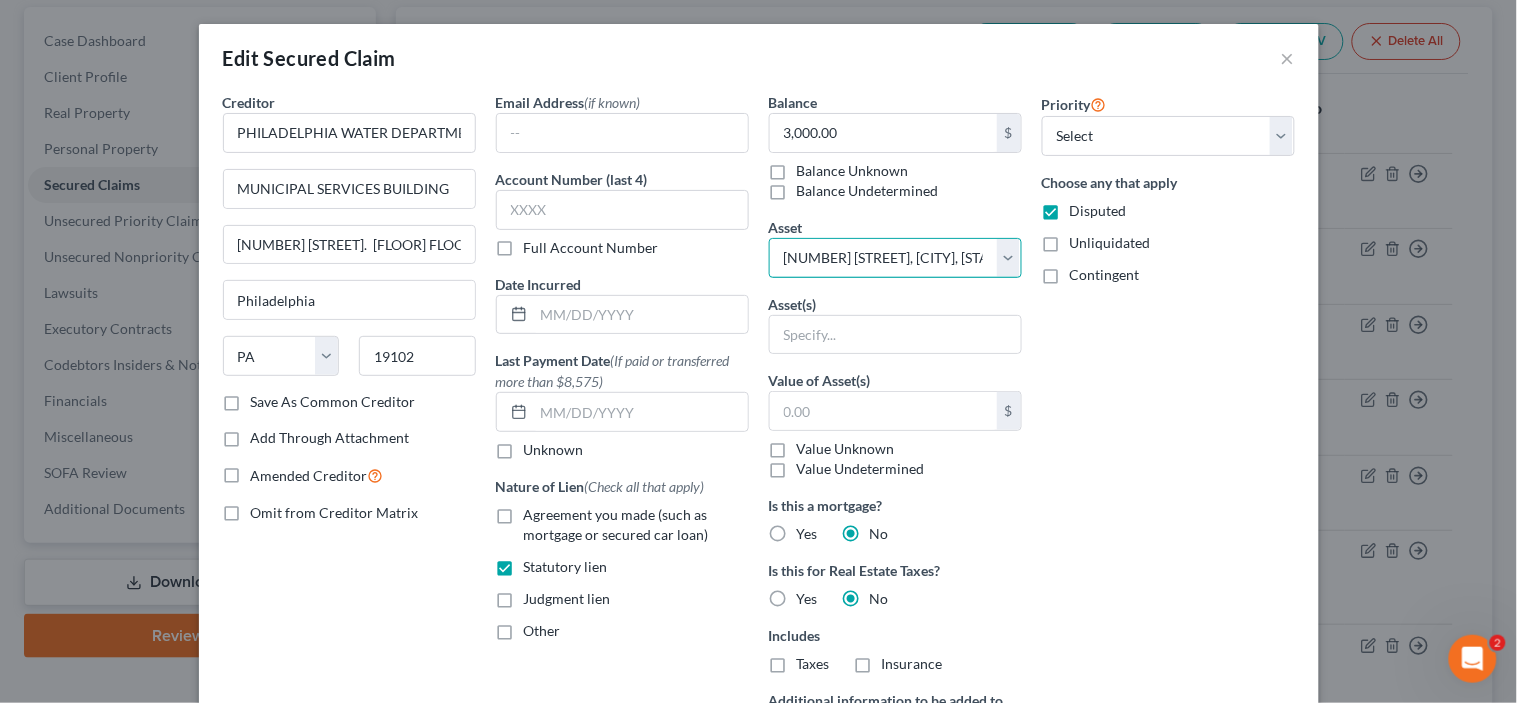 click on "Select Other Multiple Assets 2020 KENWORTH T680 (VEHICLE) - $32000.0 TD BANK DIP ACCOUNT (Checking Account) - $2000.0 [NUMBER] W. [STREET], [CITY]. [STATE] [POSTAL_CODE] - $0.0 MISCELLANEOUS EXTRANEOUS FREIGHT TRUCK EQUIPMENT - $2000.0 TITLE COMPANY BREACH OF FID DUTY (owed to debtor) - $5000.0 OFFICE DESK, CHAIR AND PRINTER - $400.0 2015 KENWORTH T270 STRAIGHT 26 FT. BOX TRUCK WITH LIFT (VEHICLE) - $26800.0 2019 KENWORTH T680 FREIGHT TRUCK VEHICLE - $31000.0 FRANKLIN MINT FEDERAL CREDIT UNION (Checking Account) - $10000.0" at bounding box center (895, 258) 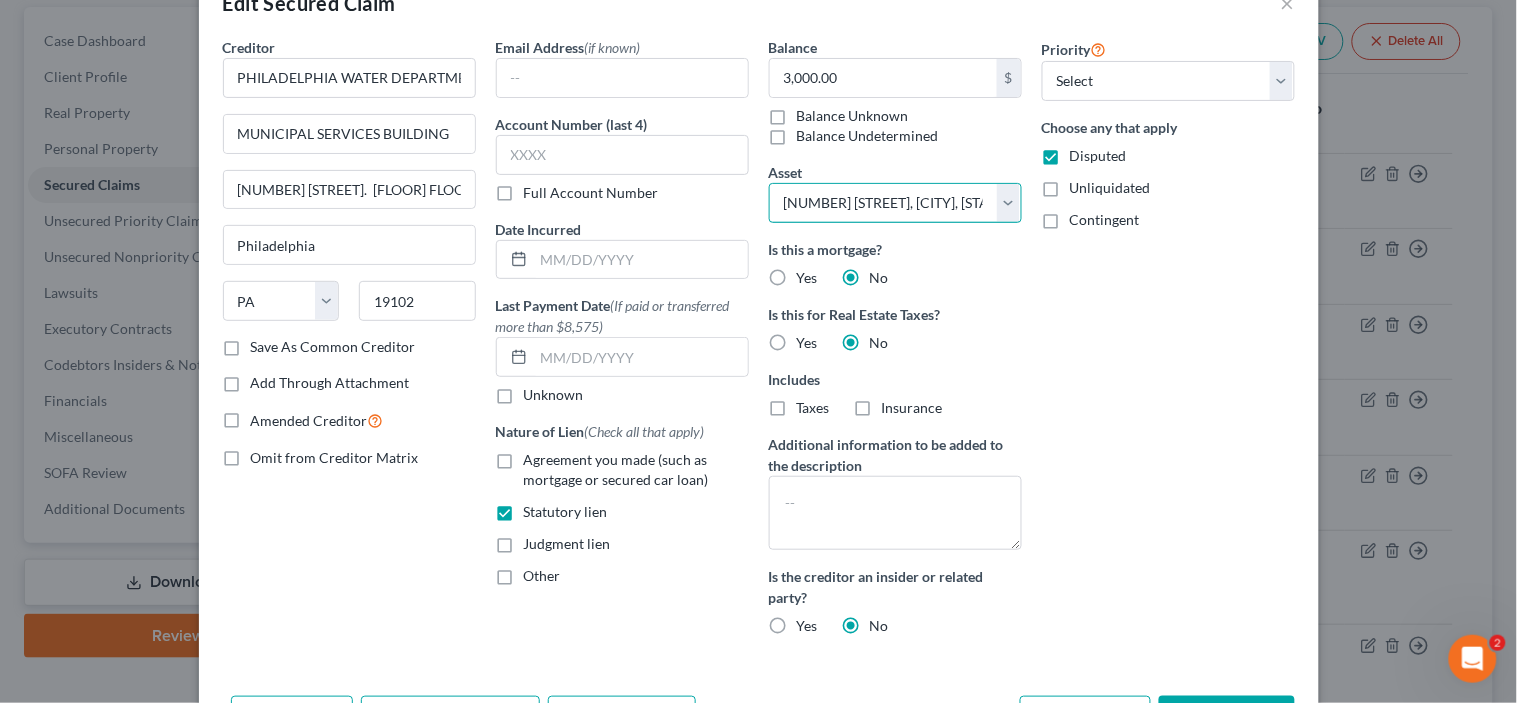 scroll, scrollTop: 38, scrollLeft: 0, axis: vertical 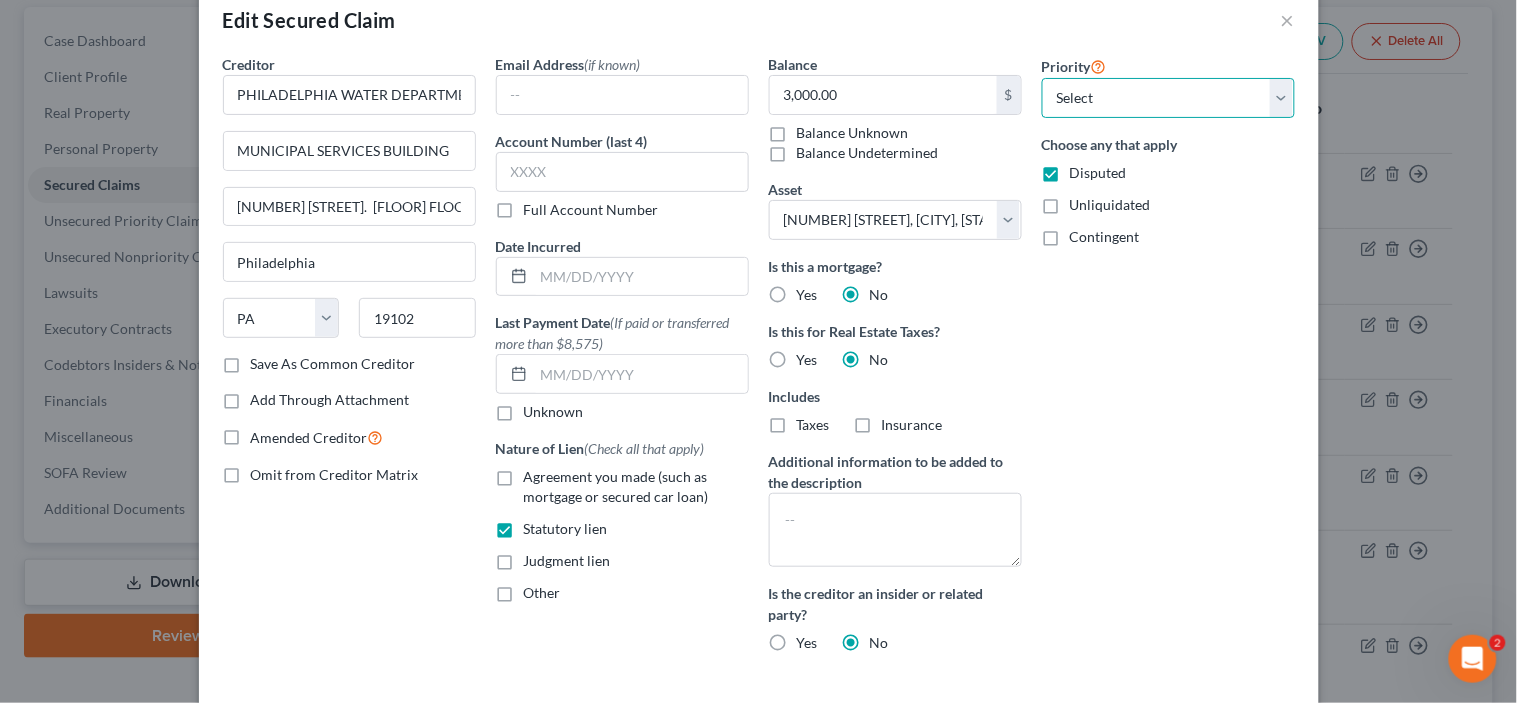 click on "Select 1st 2nd 3rd 4th 5th 6th 7th 8th 9th 10th 11th 12th 13th 14th 15th 16th 17th 18th 19th 20th 21th 22th 23th 24th 25th 26th 27th 28th 29th 30th" at bounding box center (1168, 98) 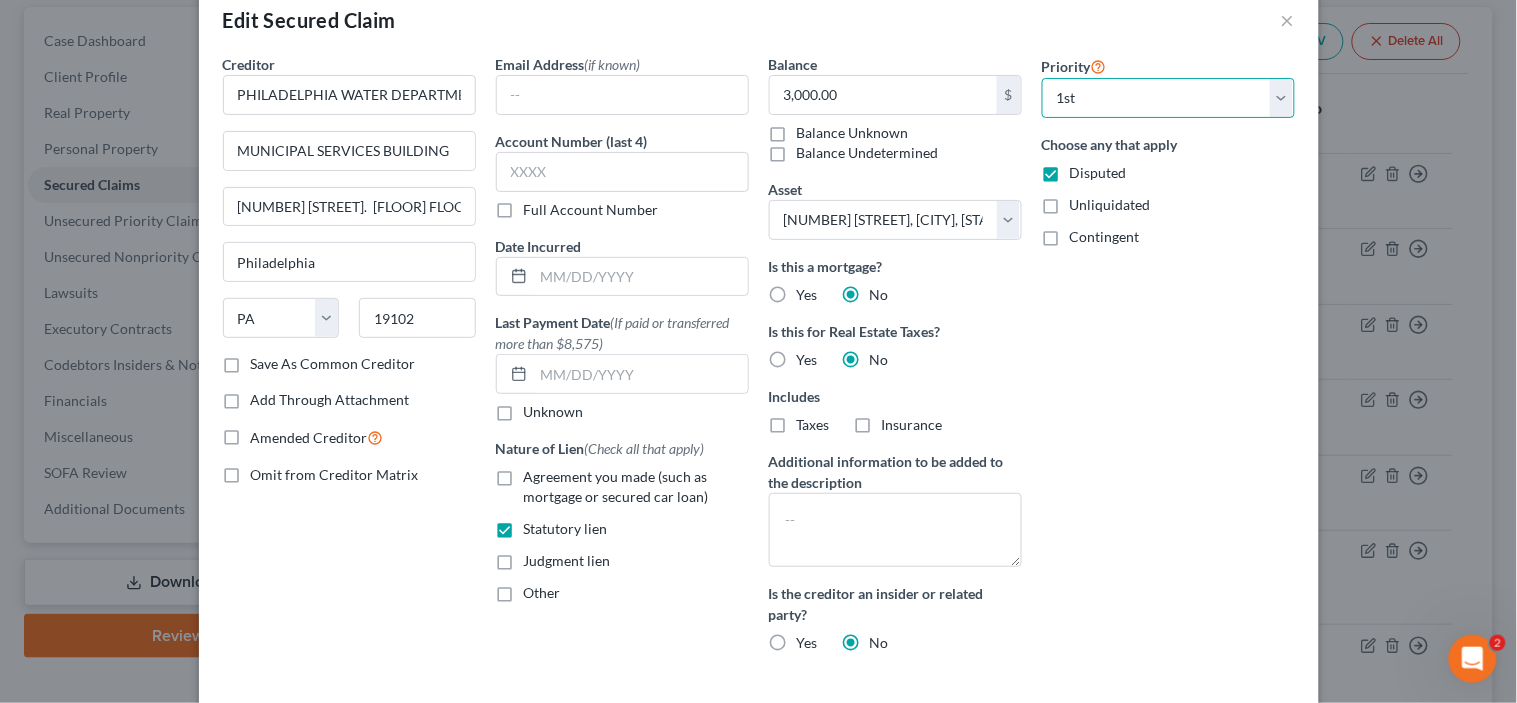 click on "Select 1st 2nd 3rd 4th 5th 6th 7th 8th 9th 10th 11th 12th 13th 14th 15th 16th 17th 18th 19th 20th 21th 22th 23th 24th 25th 26th 27th 28th 29th 30th" at bounding box center [1168, 98] 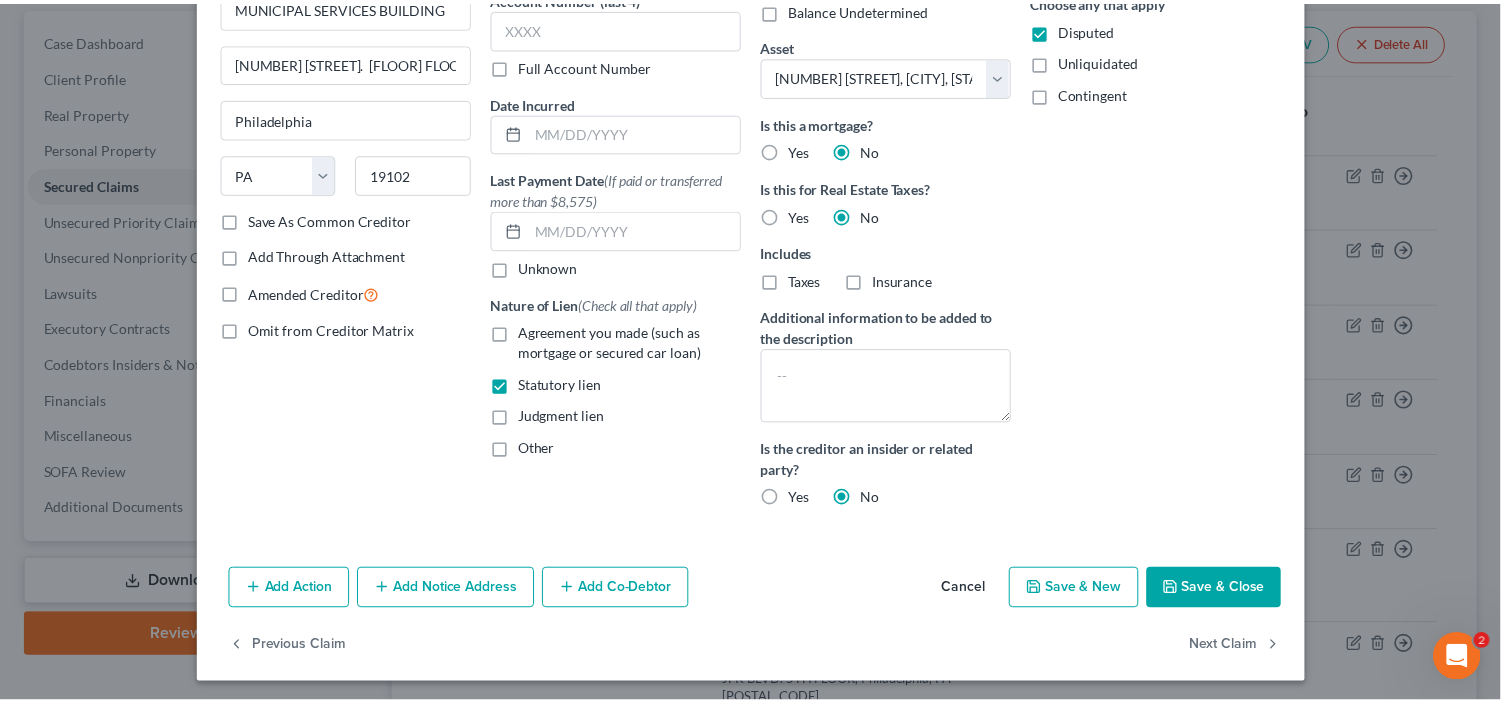 scroll, scrollTop: 186, scrollLeft: 0, axis: vertical 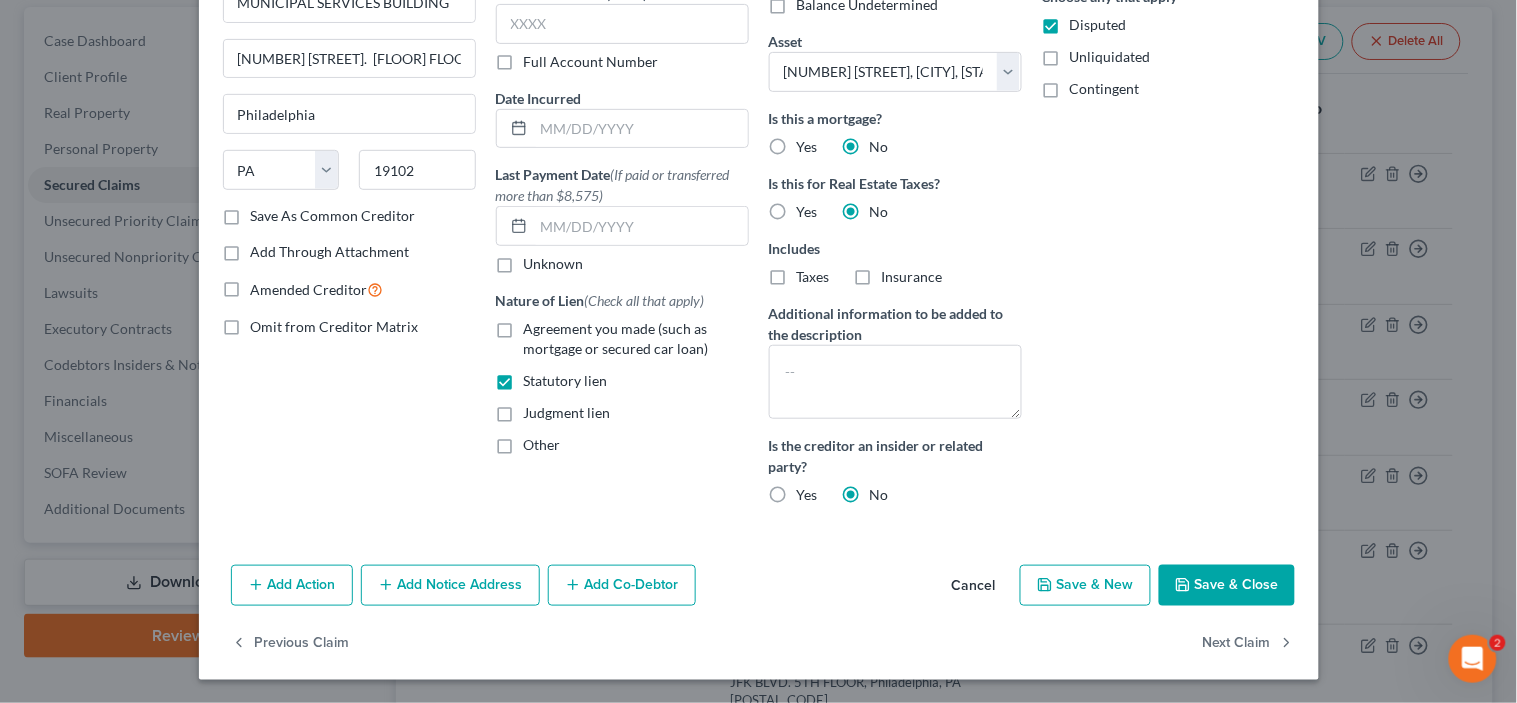 click on "Save & Close" at bounding box center (1227, 586) 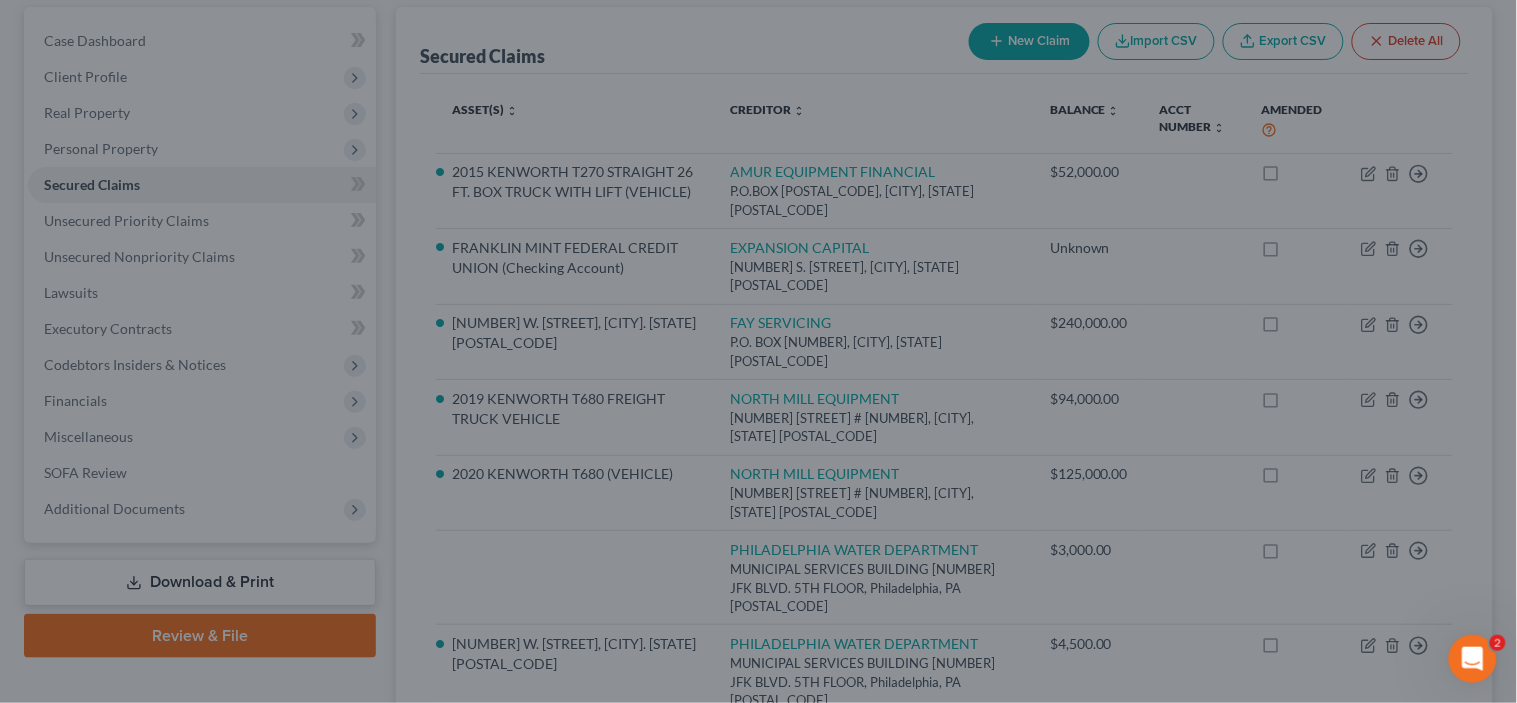 select on "4" 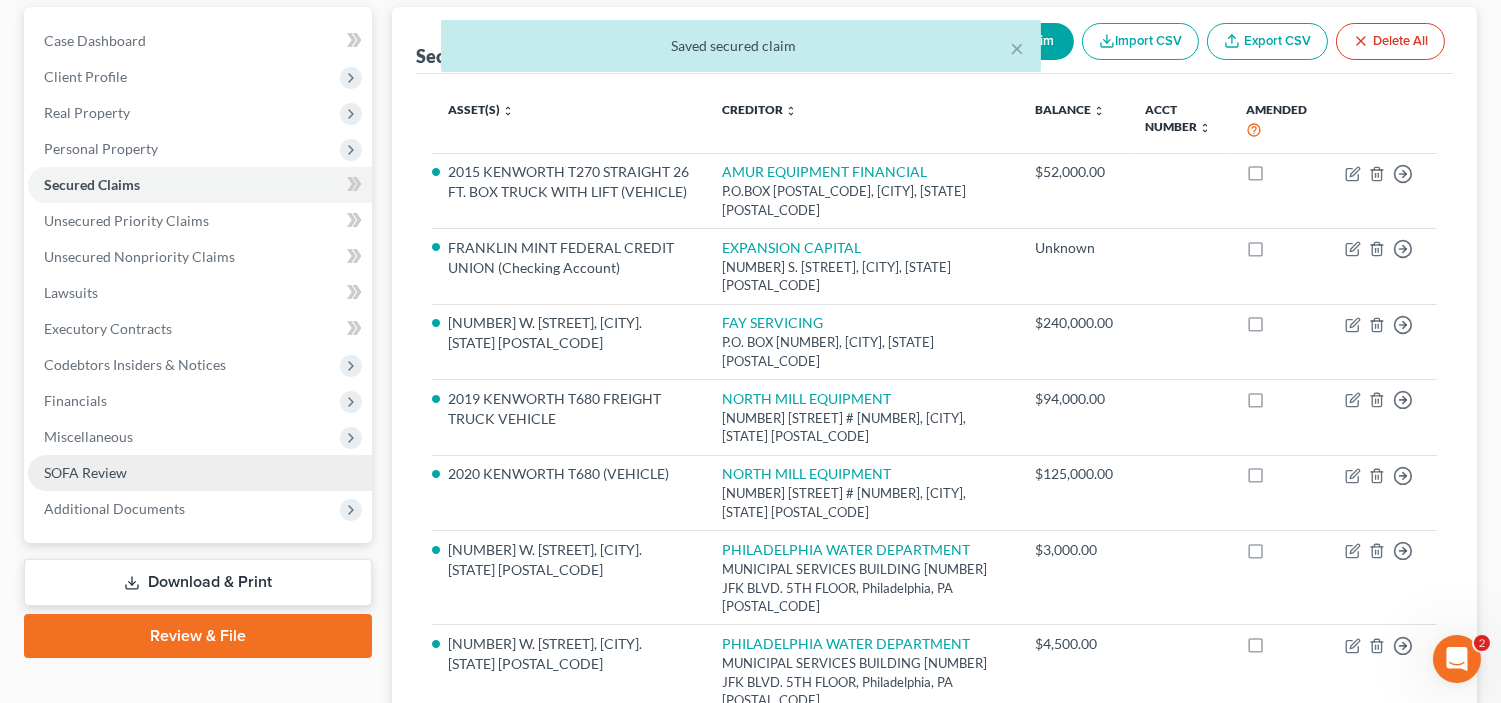 click on "SOFA Review" at bounding box center [200, 473] 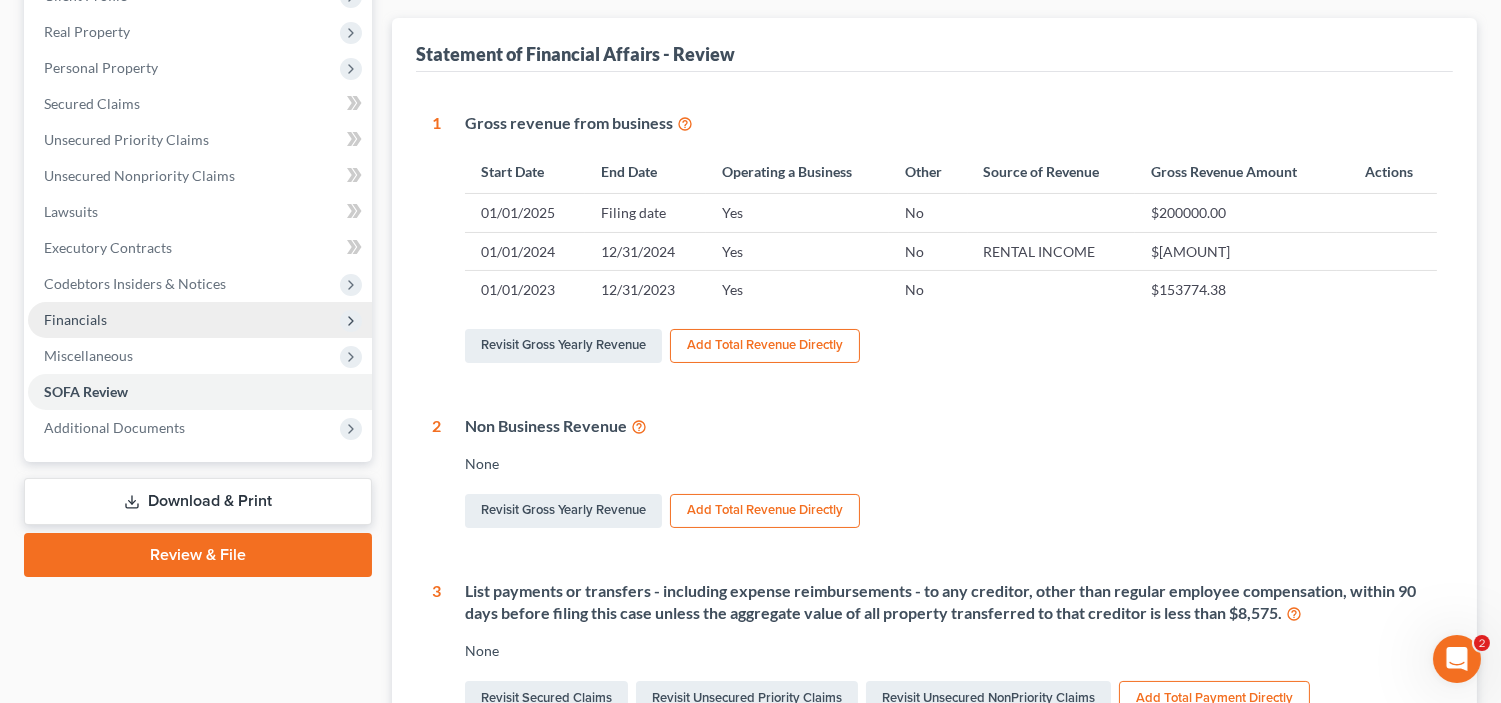 scroll, scrollTop: 296, scrollLeft: 0, axis: vertical 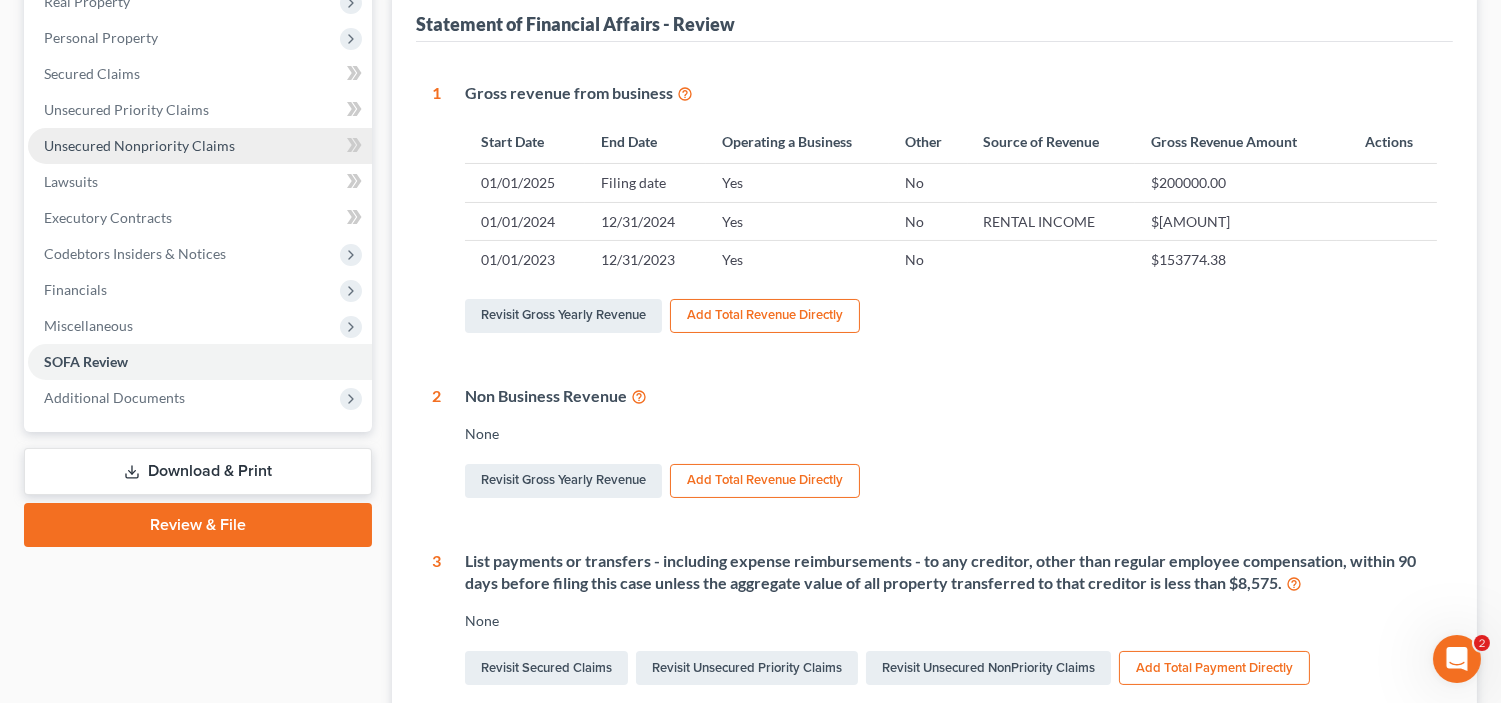 click on "Unsecured Nonpriority Claims" at bounding box center (139, 145) 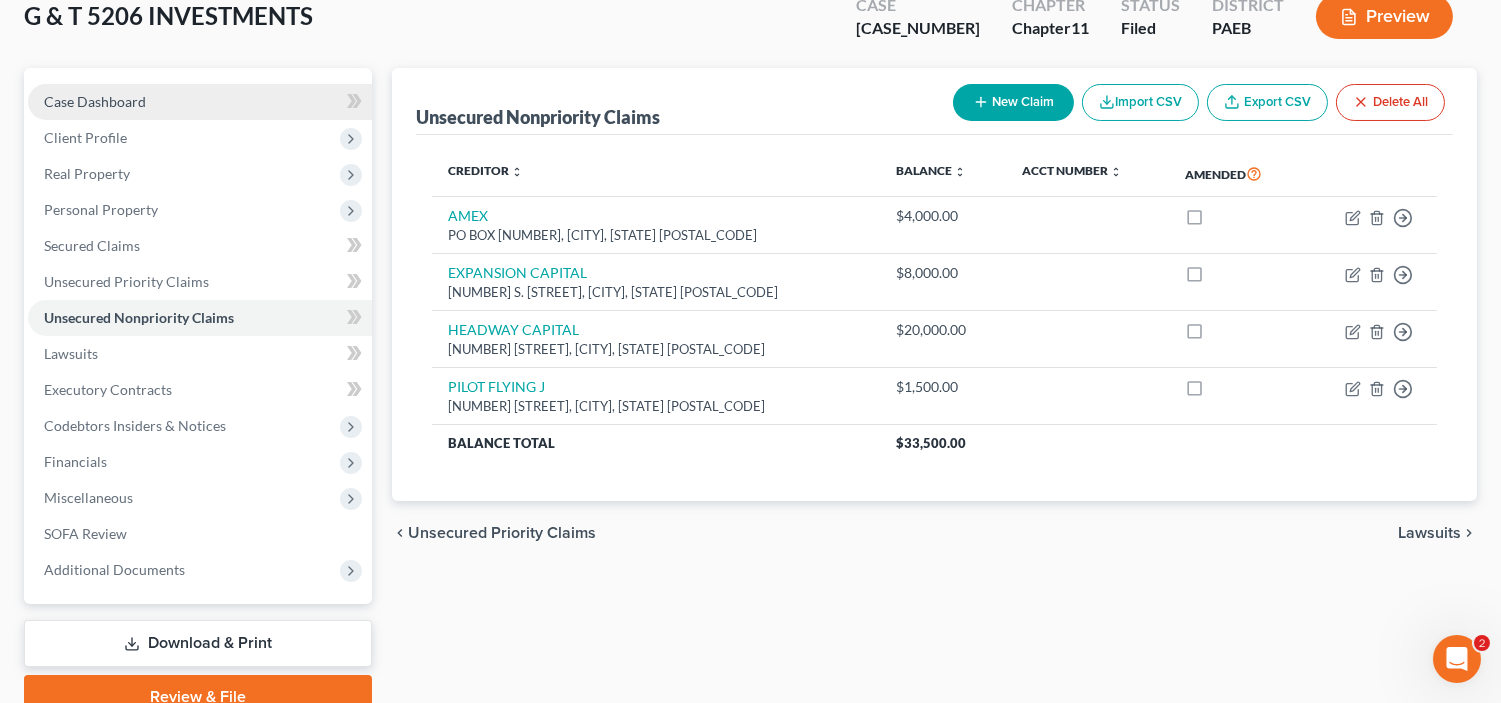 scroll, scrollTop: 214, scrollLeft: 0, axis: vertical 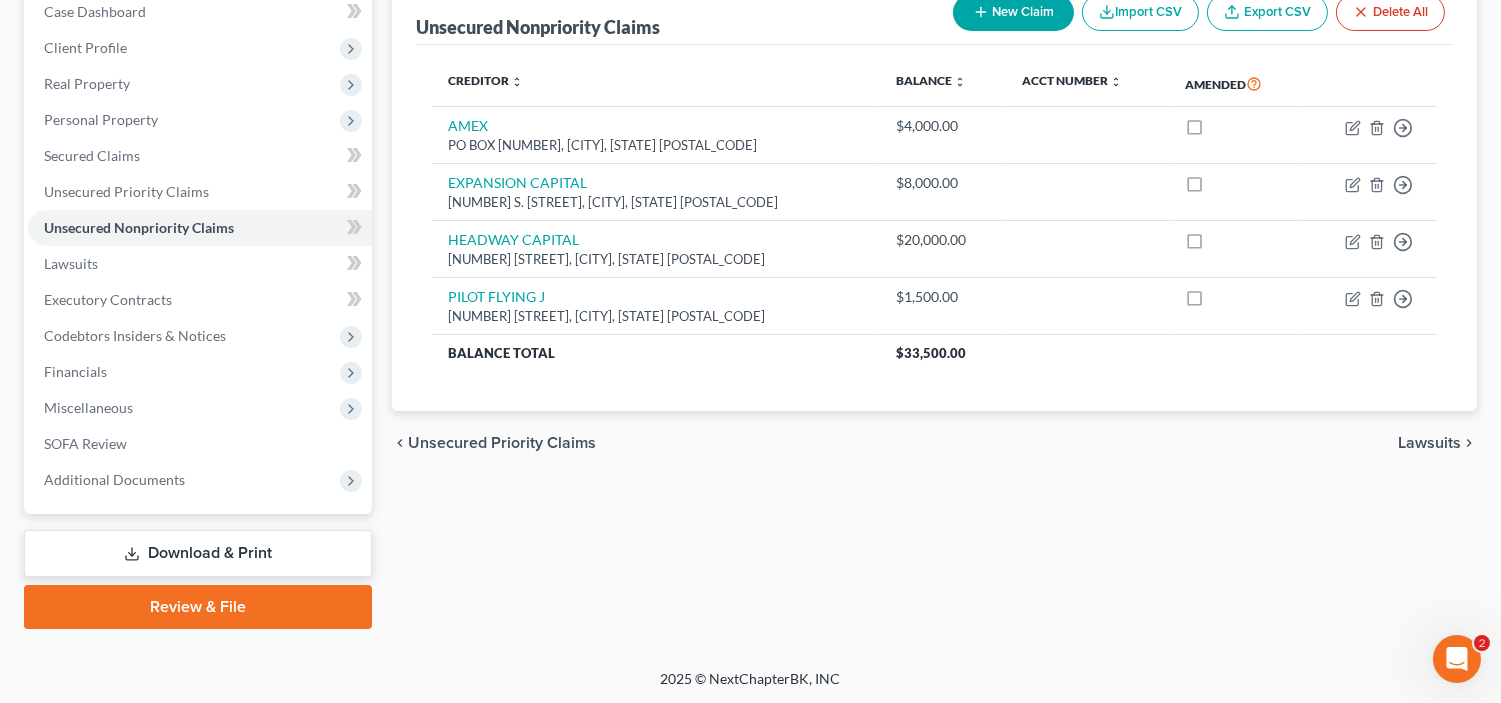 click on "Review & File" at bounding box center [198, 607] 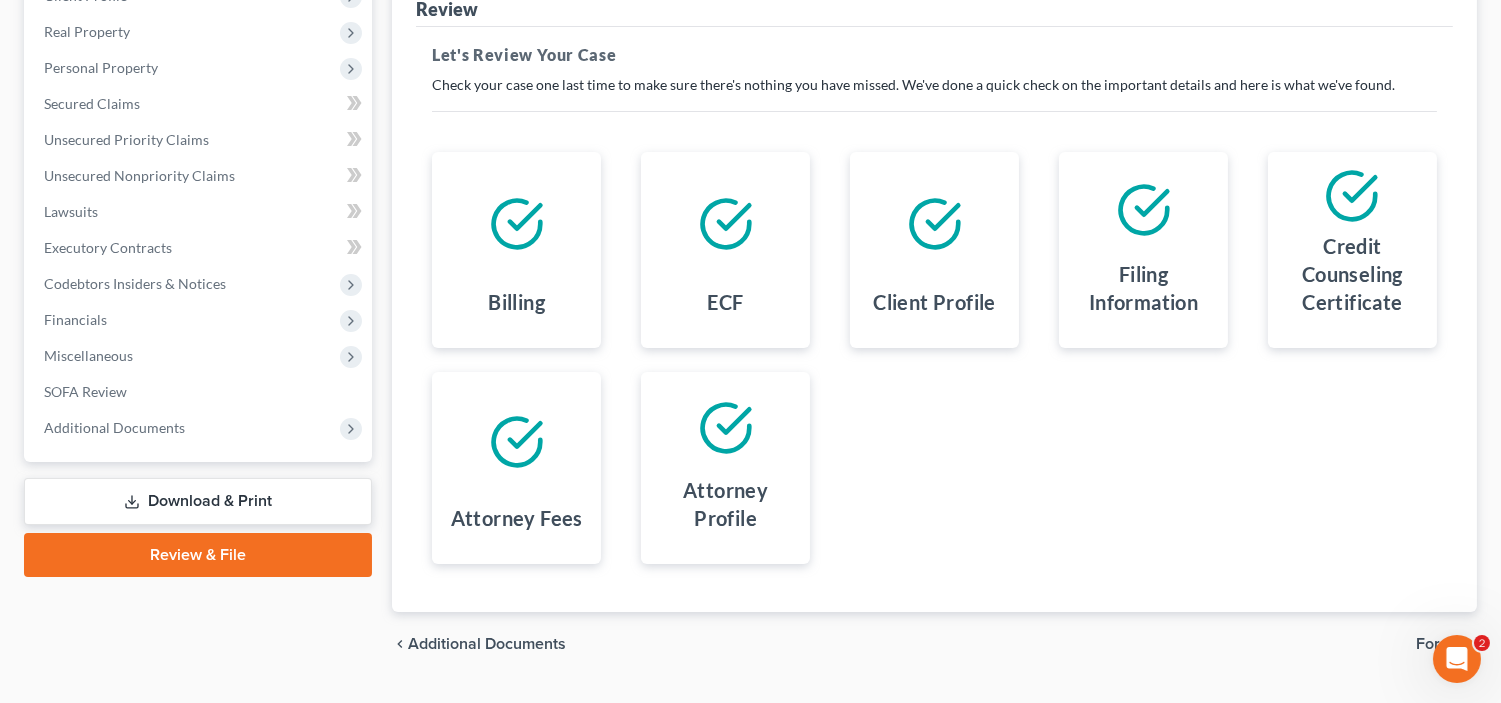 scroll, scrollTop: 313, scrollLeft: 0, axis: vertical 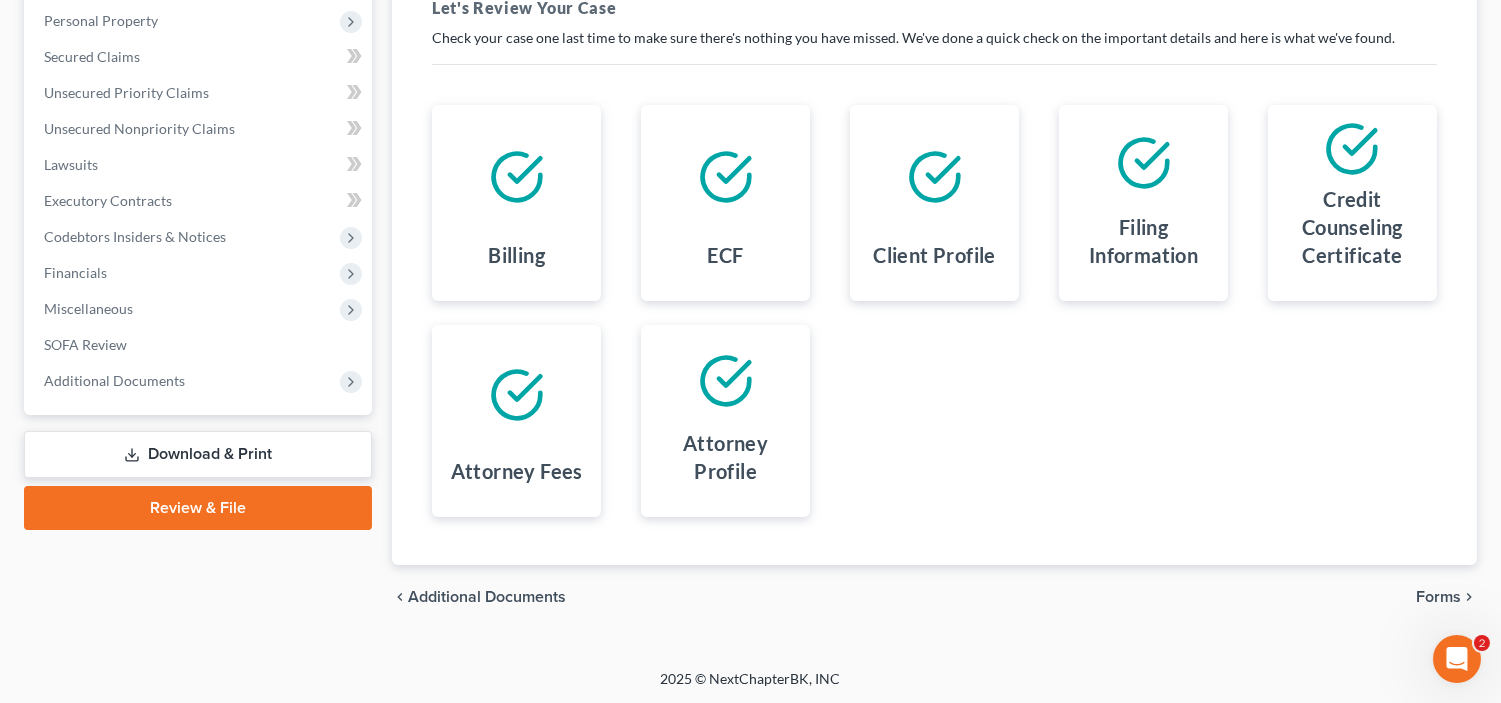 click on "Forms" at bounding box center (1438, 597) 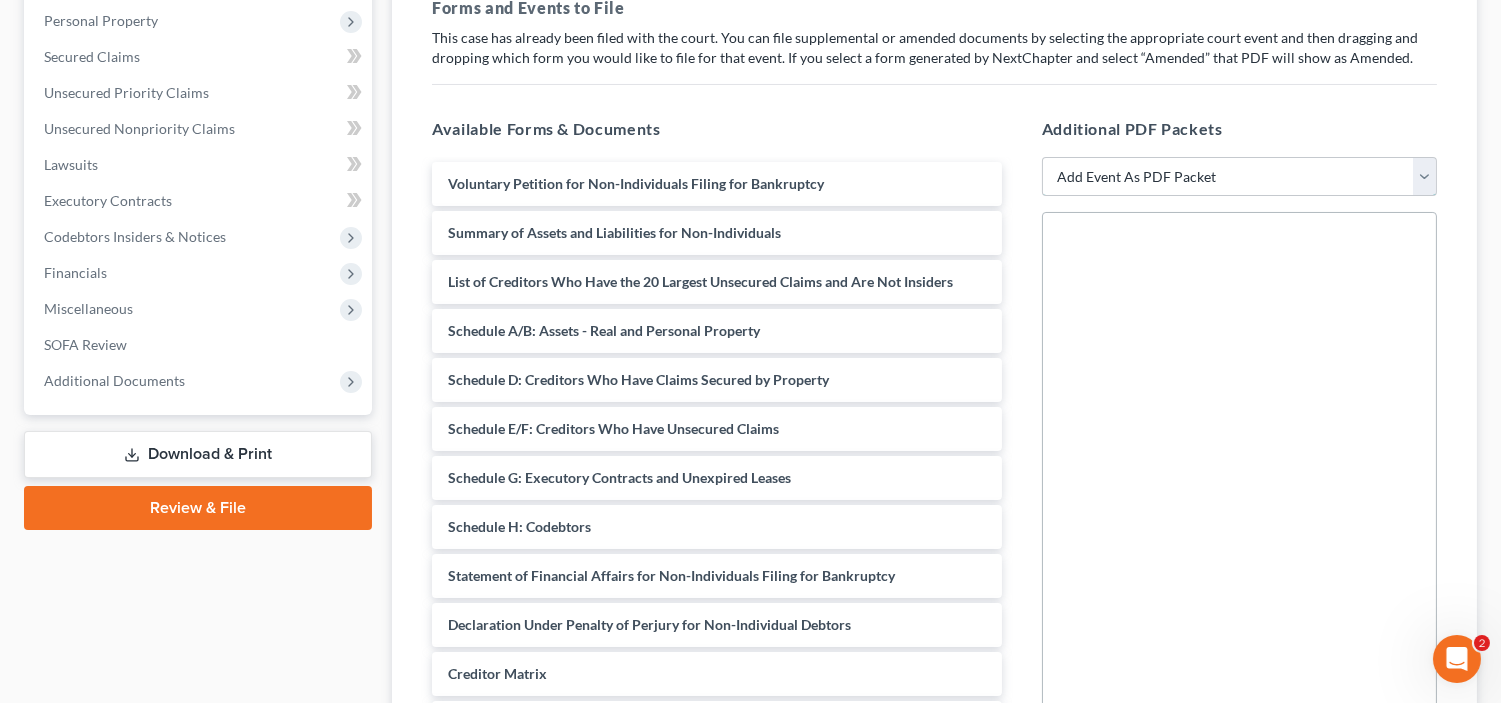 click on "Add Event As PDF Packet Amended Matrix List of Creditors (Fee) Certificate of Credit Counseling Chapter 11 Plan Chapter 11 Plan Small Business Subchapter V Chapter 11 Small Business Plan Chapter 11 Statement of Monthly Income Form 122B Declaration About Individual Debtors Schedules Declaration Under Penalty of Perjury for Non-individual Debtors Disclosure of Compensation of Attorney for Debtor Domestic Support Obligation Certification Employee Income Records Financial Management Course Certificate Matrix List of Creditors Pay Filing Fee in Installments Schedule A/B - (for first filing and amendments) Schedule C - (for first filing and amendments) Schedule D - (for first filing and amendments) Schedule E/F- (for first filing and amendments) Schedule G - (for first filing and amendments) Schedule H - (for first filing and amendments) Schedule I - (for first filing and amendments) Schedule J - (for first filing and amendments) Schedule J-2 Statement of Corporate Ownership" at bounding box center [1239, 177] 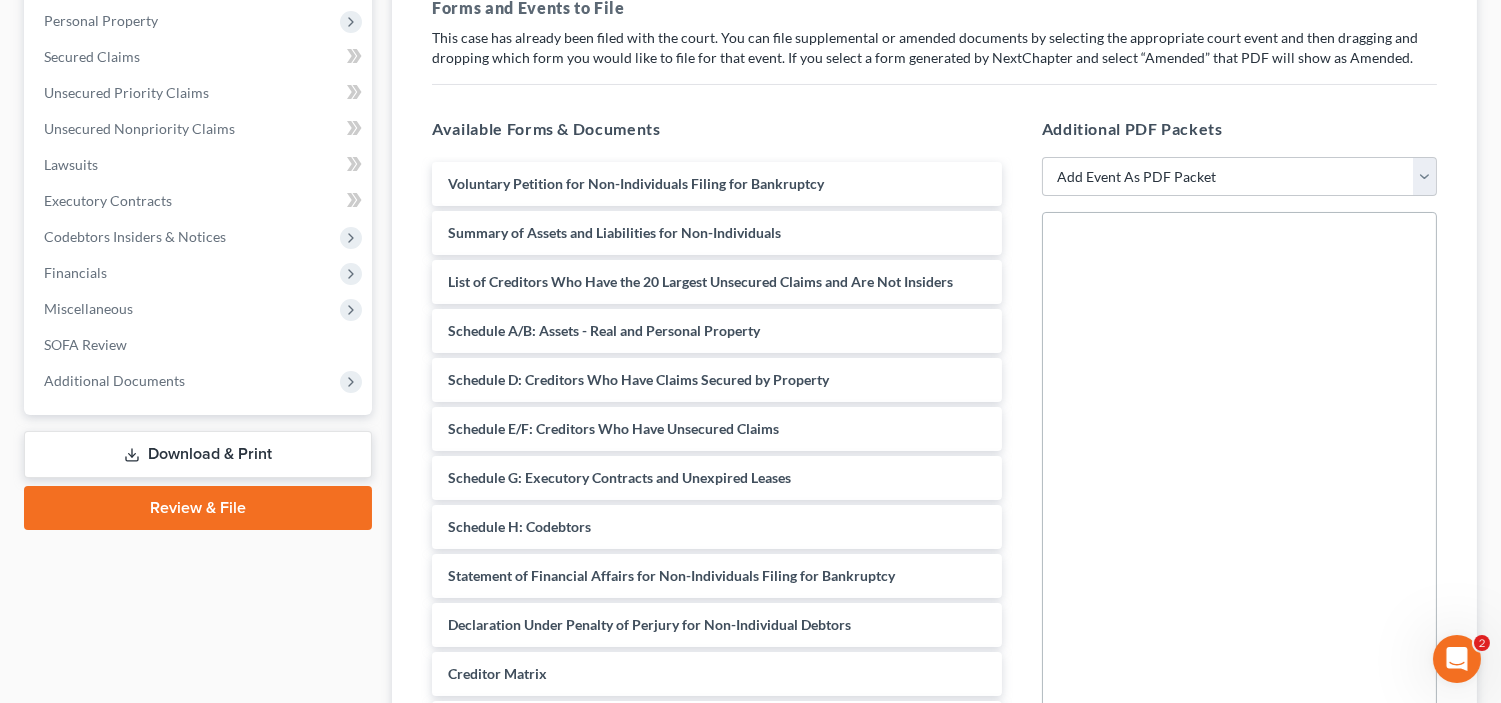 click on "Additional PDF Packets Add Event As PDF Packet Amended Matrix List of Creditors (Fee) Certificate of Credit Counseling Chapter 11 Plan Chapter 11 Plan Small Business Subchapter V Chapter 11 Small Business Plan Chapter 11 Statement of Monthly Income Form 122B Declaration About Individual Debtors Schedules Declaration Under Penalty of Perjury for Non-individual Debtors Disclosure of Compensation of Attorney for Debtor Domestic Support Obligation Certification Employee Income Records Financial Management Course Certificate Matrix List of Creditors Pay Filing Fee in Installments Schedule A/B - (for first filing and amendments) Schedule C - (for first filing and amendments) Schedule D - (for first filing and amendments) Schedule E/F- (for first filing and amendments) Schedule G - (for first filing and amendments) Schedule H - (for first filing and amendments) Schedule I - (for first filing and amendments) Schedule J - (for first filing and amendments) Schedule J-2 Statement of Corporate Ownership" at bounding box center (1239, 440) 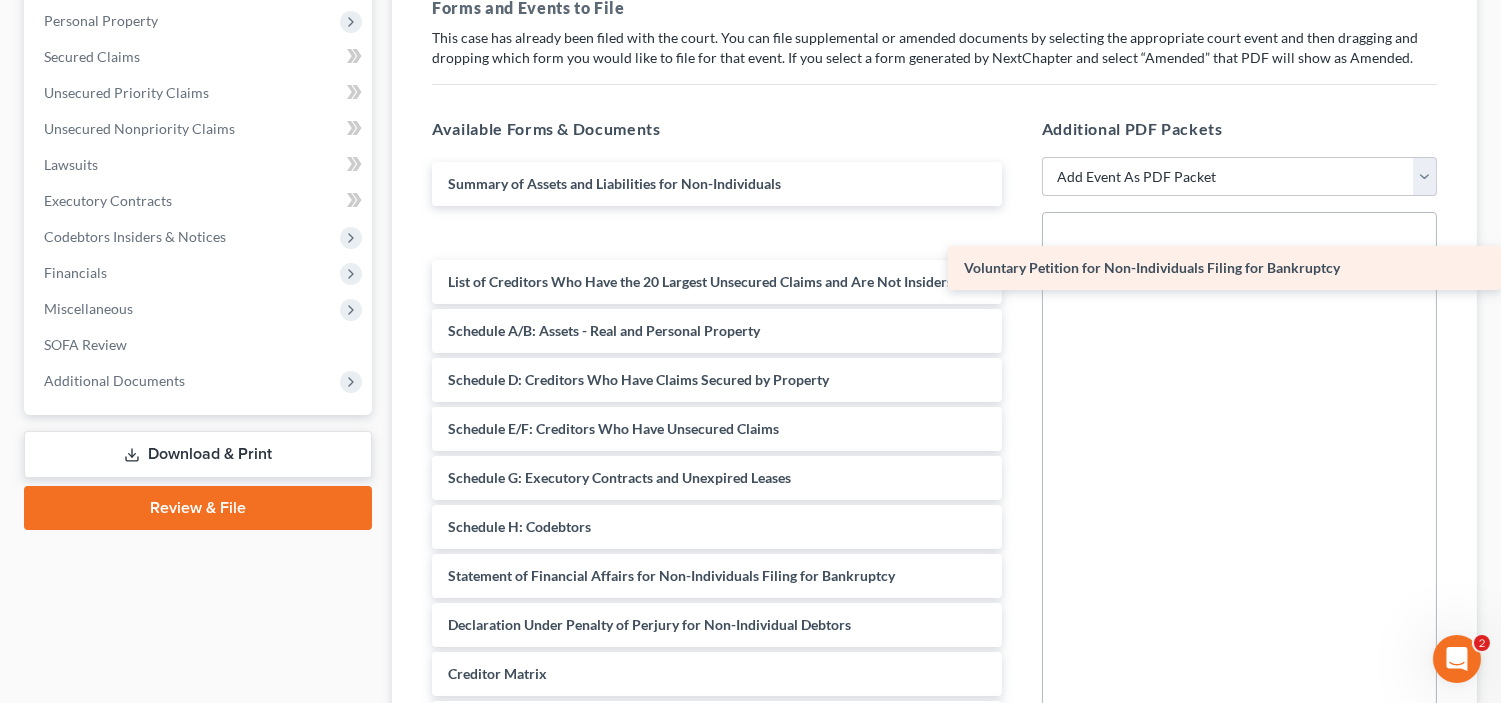 drag, startPoint x: 896, startPoint y: 170, endPoint x: 1466, endPoint y: 255, distance: 576.30286 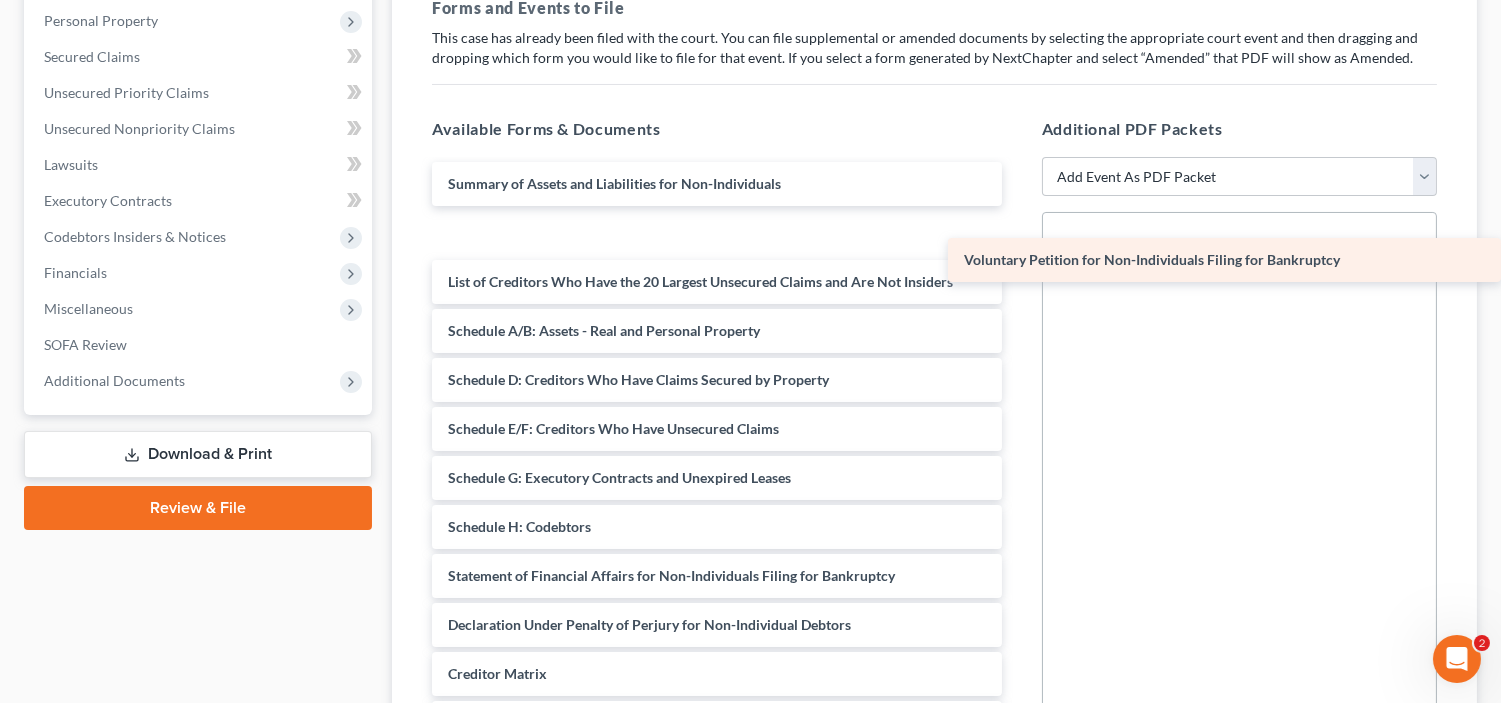 drag, startPoint x: 754, startPoint y: 224, endPoint x: 1437, endPoint y: 252, distance: 683.57367 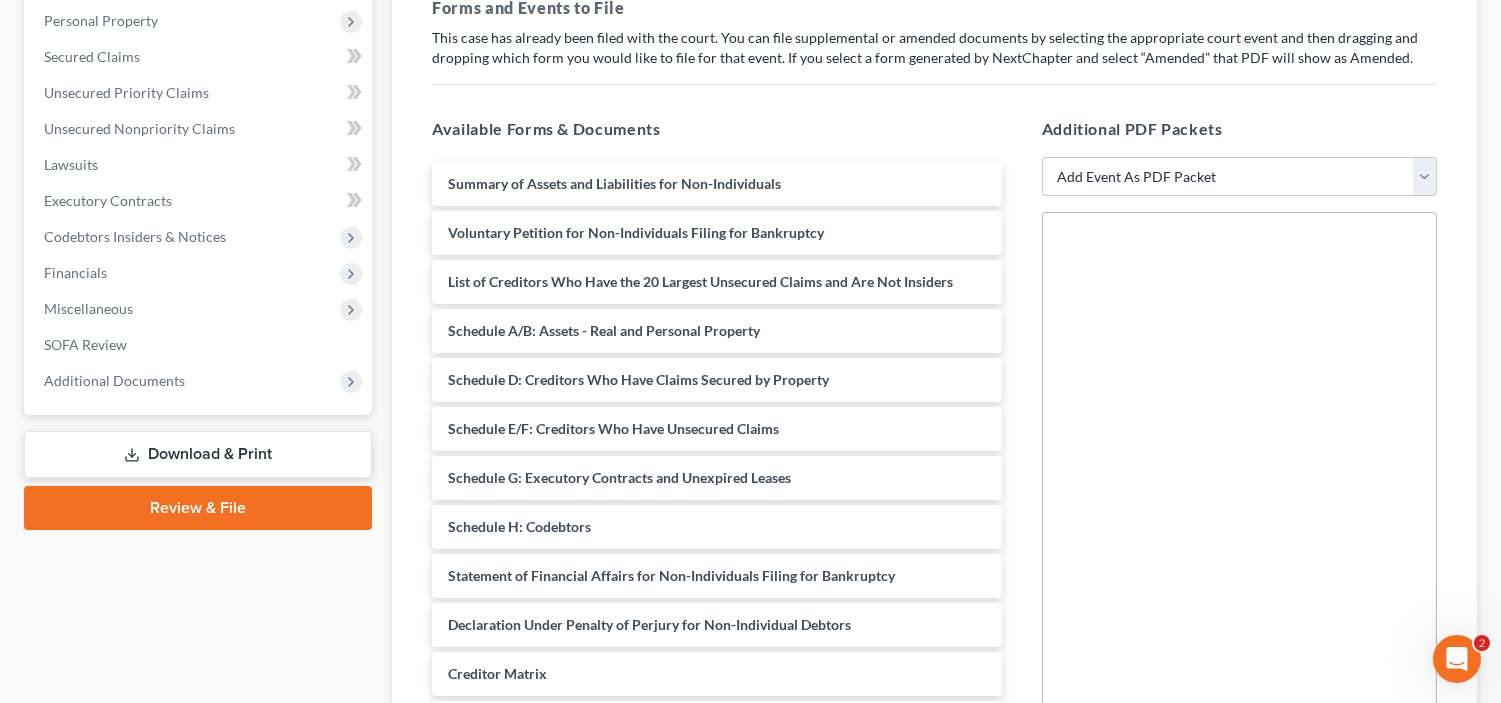 click on "Add Event As PDF Packet Amended Matrix List of Creditors (Fee) Certificate of Credit Counseling Chapter 11 Plan Chapter 11 Plan Small Business Subchapter V Chapter 11 Small Business Plan Chapter 11 Statement of Monthly Income Form 122B Declaration About Individual Debtors Schedules Declaration Under Penalty of Perjury for Non-individual Debtors Disclosure of Compensation of Attorney for Debtor Domestic Support Obligation Certification Employee Income Records Financial Management Course Certificate Matrix List of Creditors Pay Filing Fee in Installments Schedule A/B - (for first filing and amendments) Schedule C - (for first filing and amendments) Schedule D - (for first filing and amendments) Schedule E/F- (for first filing and amendments) Schedule G - (for first filing and amendments) Schedule H - (for first filing and amendments) Schedule I - (for first filing and amendments) Schedule J - (for first filing and amendments) Schedule J-2 Statement of Corporate Ownership" at bounding box center (1239, 177) 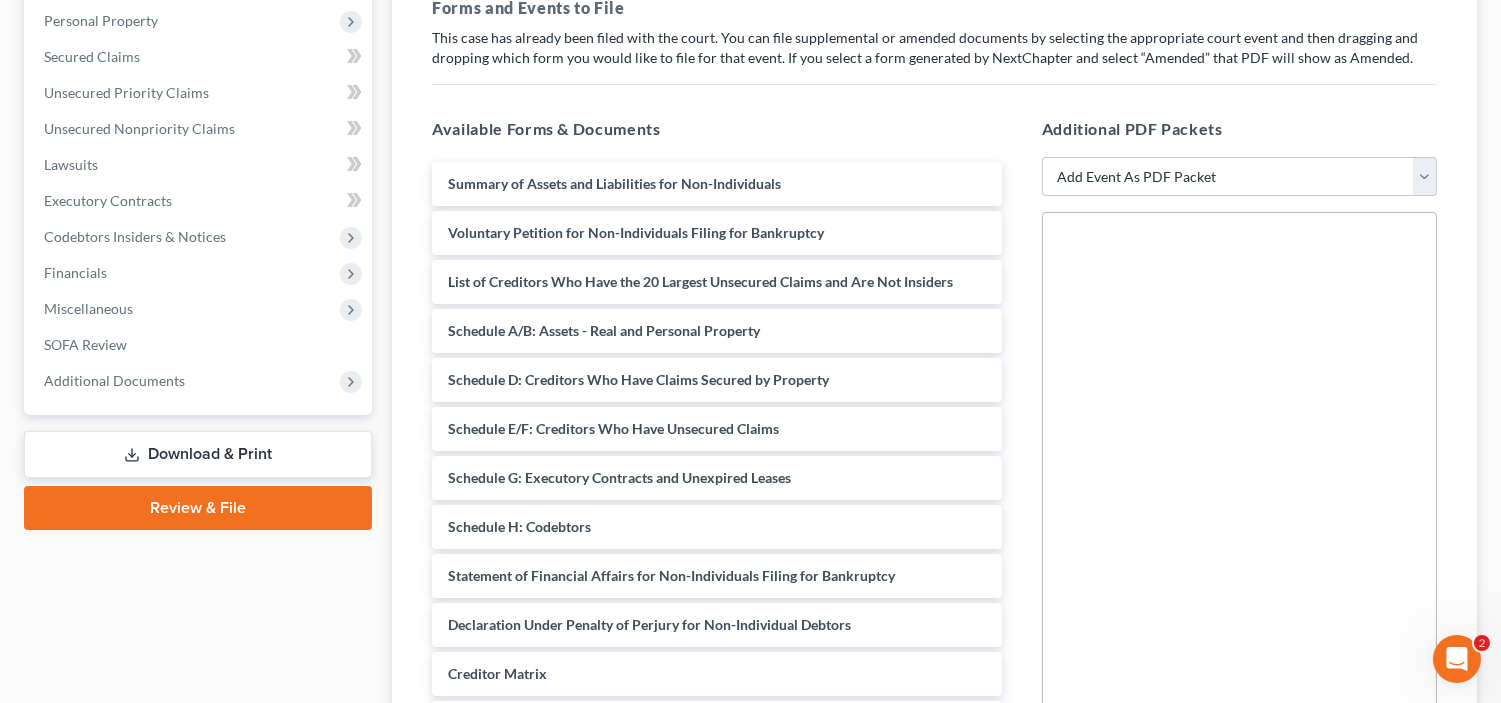 click on "Available Forms & Documents" at bounding box center (716, 129) 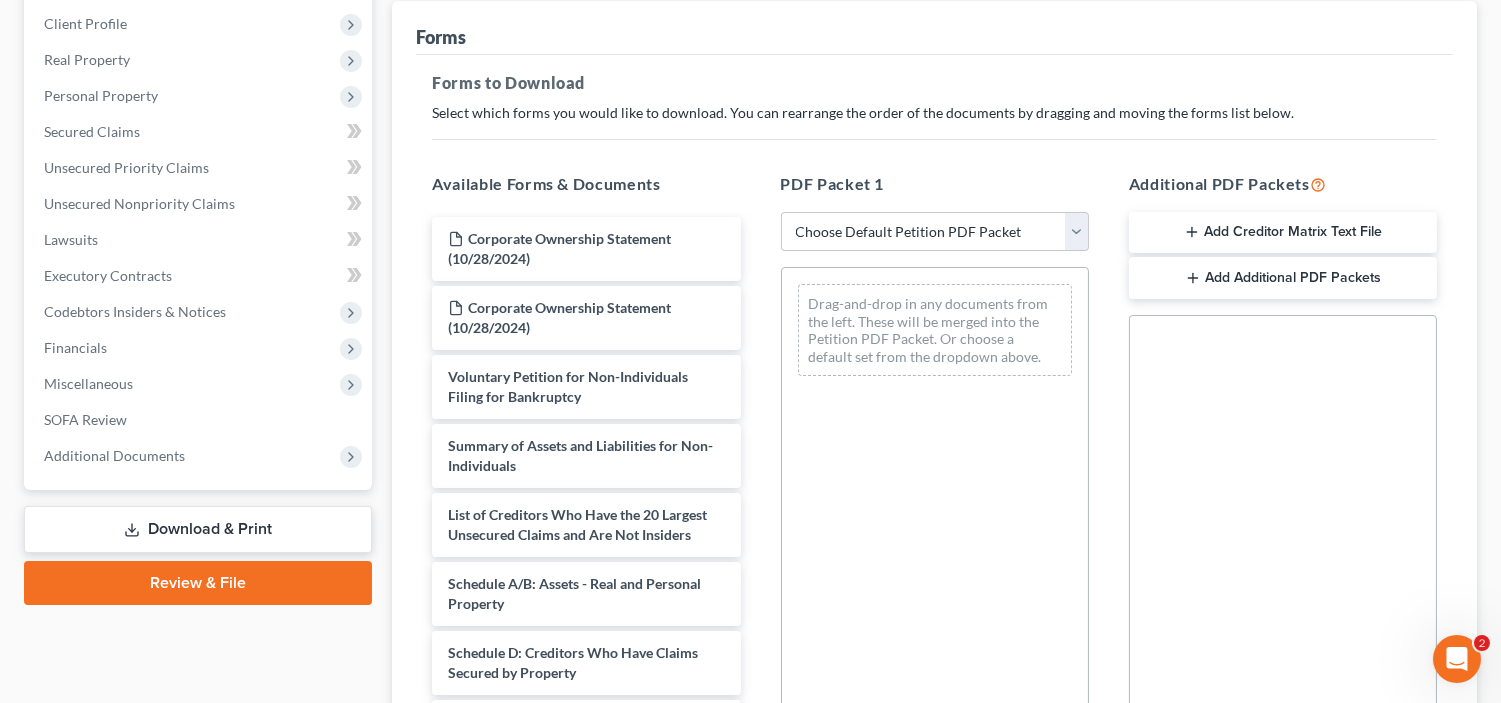 scroll, scrollTop: 241, scrollLeft: 0, axis: vertical 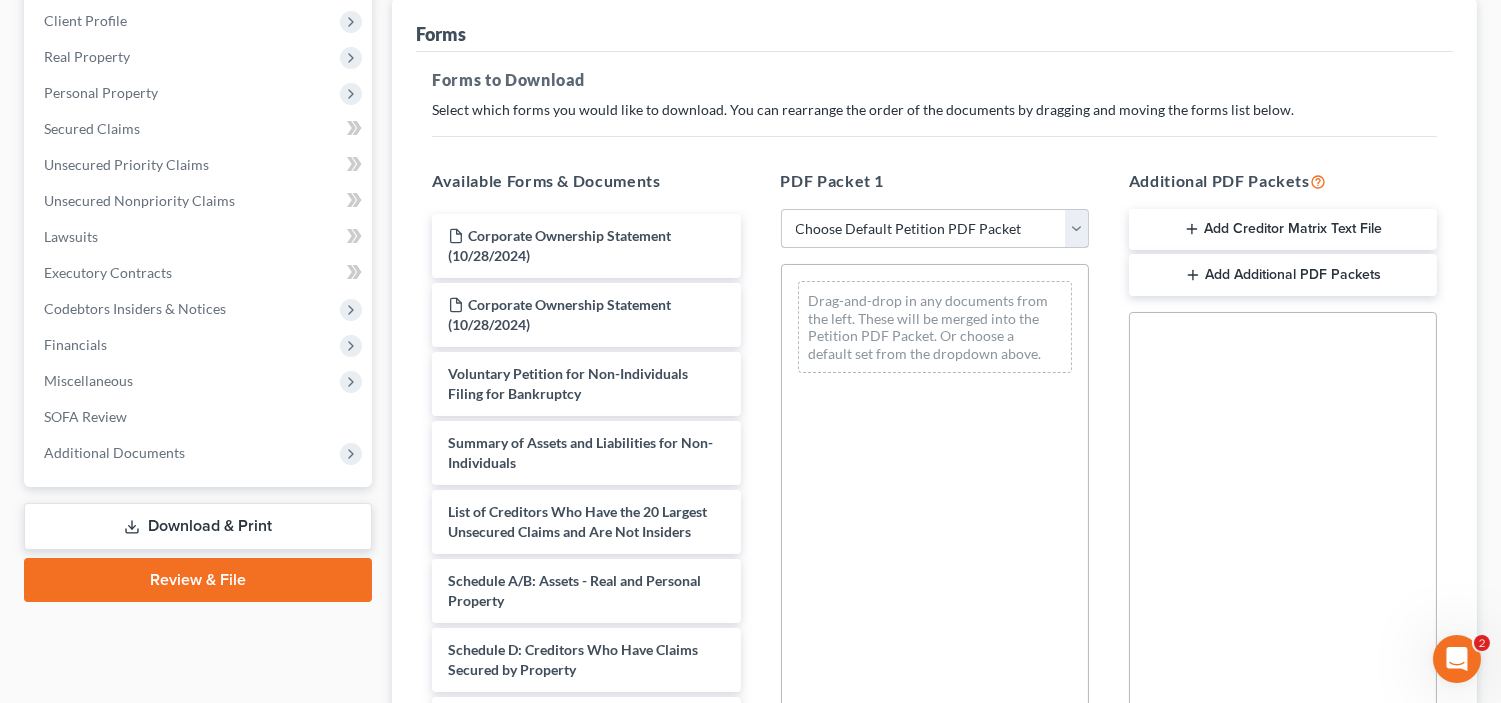 click on "Choose Default Petition PDF Packet Complete Bankruptcy Petition (all forms and schedules) Emergency Filing Forms (Petition and Creditor List Only) Amended Forms Signature Pages Only" at bounding box center [935, 229] 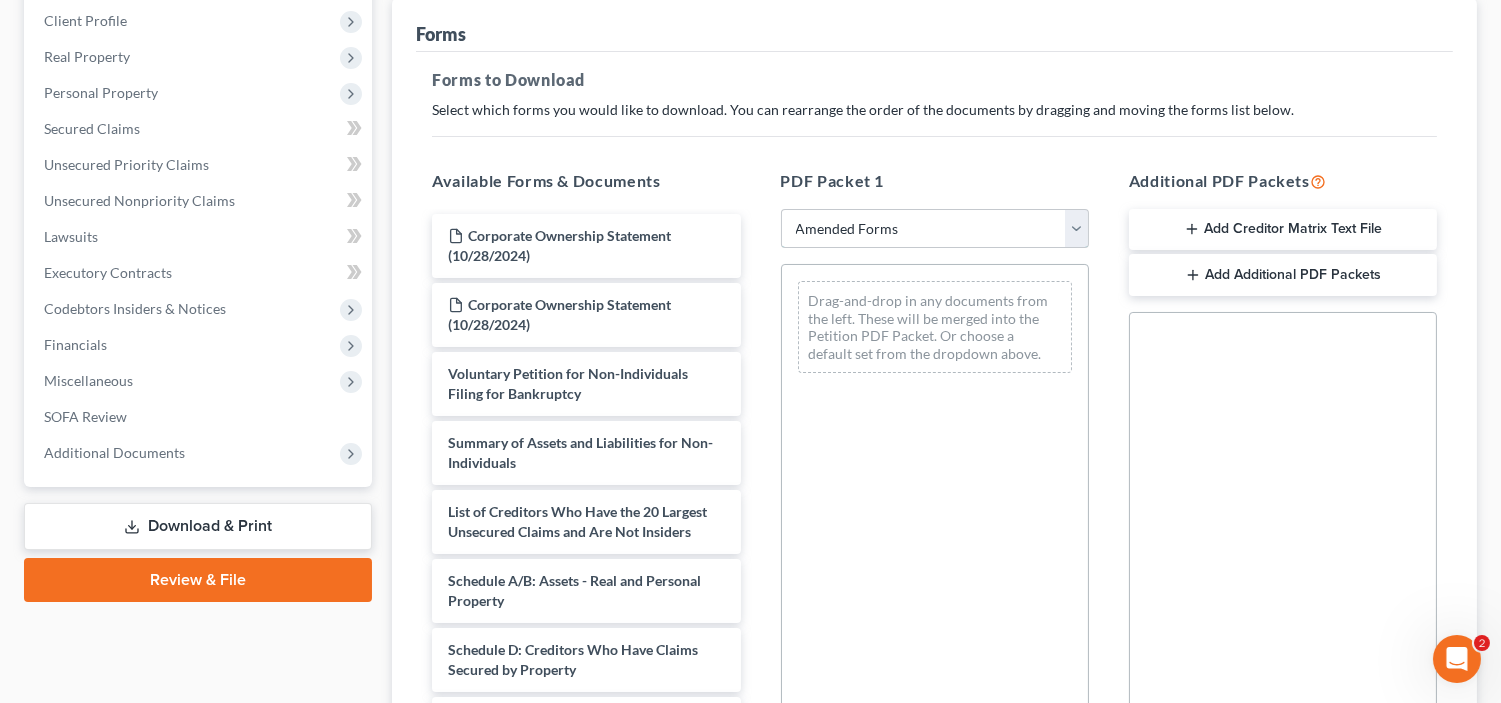 click on "Choose Default Petition PDF Packet Complete Bankruptcy Petition (all forms and schedules) Emergency Filing Forms (Petition and Creditor List Only) Amended Forms Signature Pages Only" at bounding box center [935, 229] 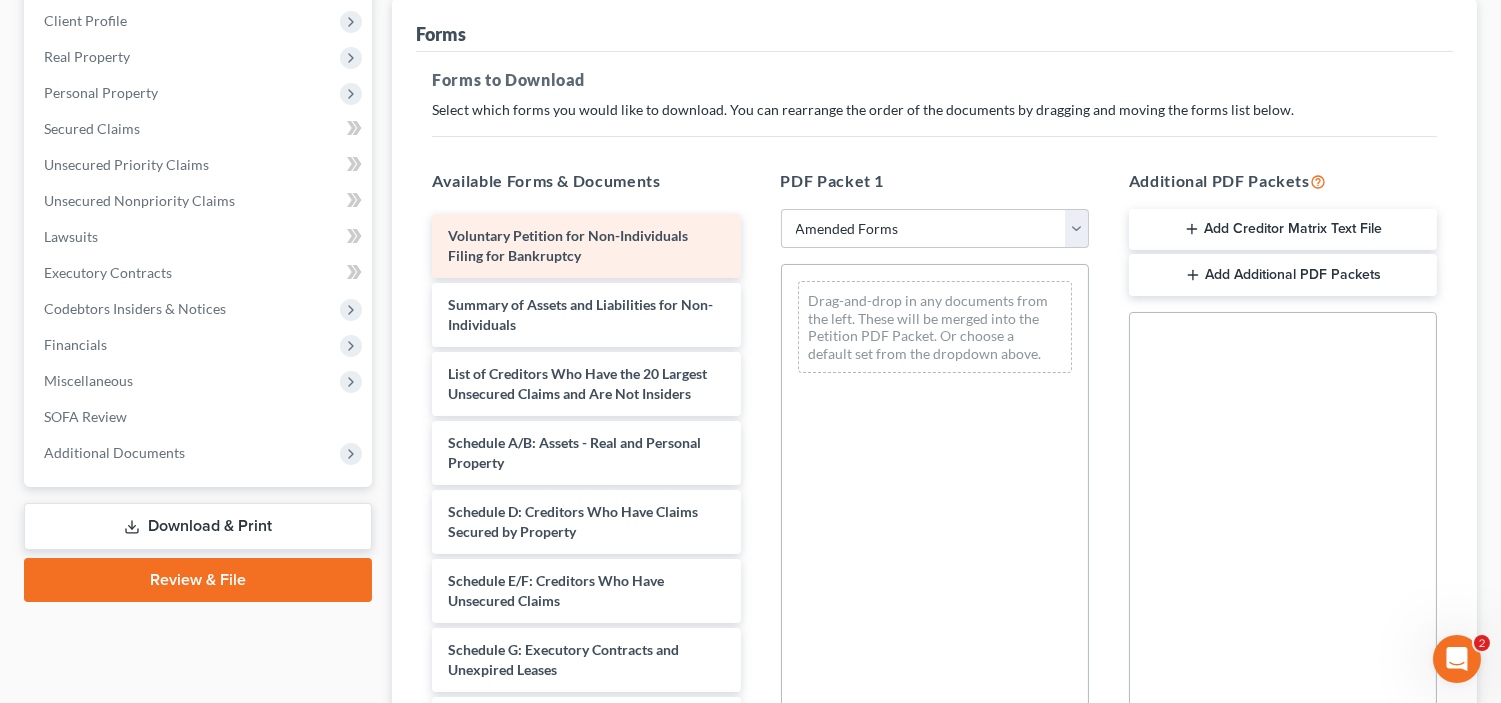 click on "Voluntary Petition for Non-Individuals Filing for Bankruptcy" at bounding box center (568, 245) 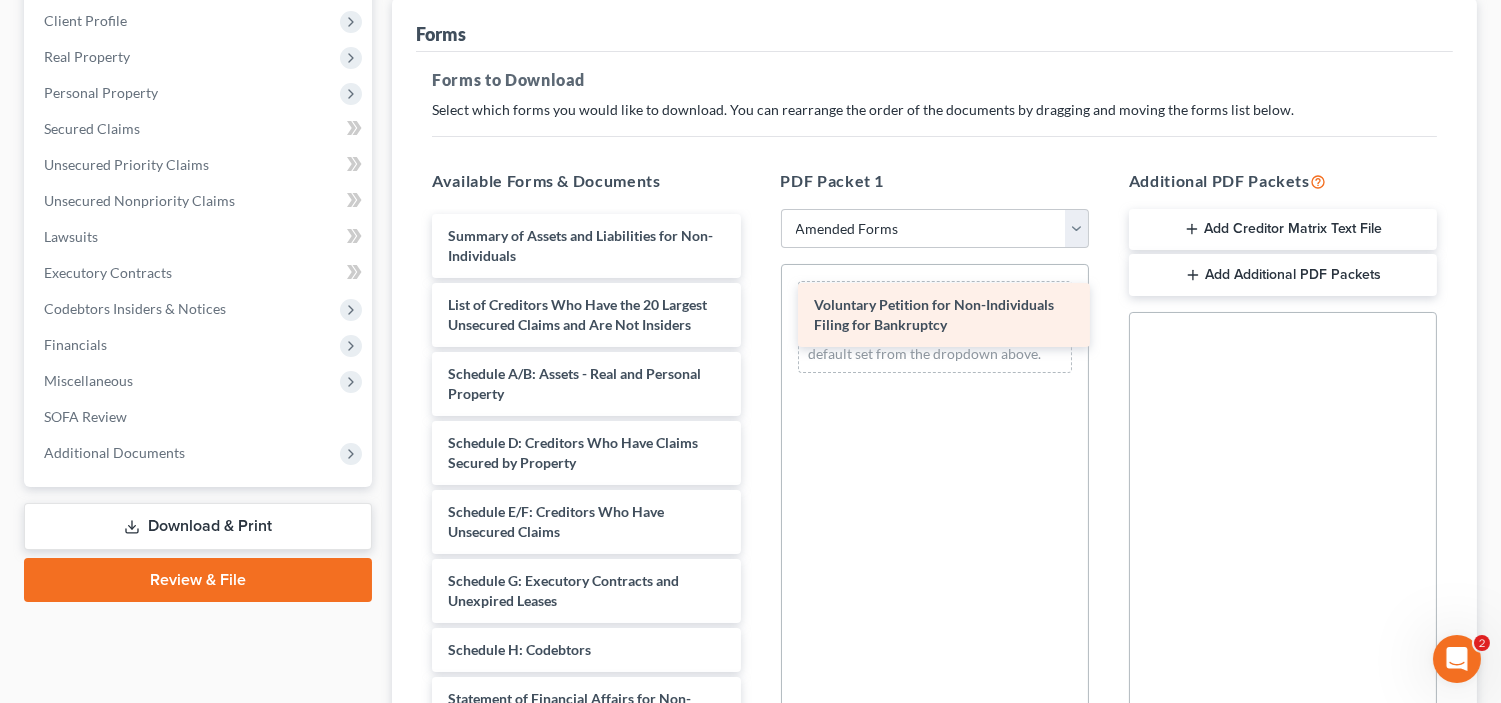 drag, startPoint x: 631, startPoint y: 241, endPoint x: 998, endPoint y: 312, distance: 373.80475 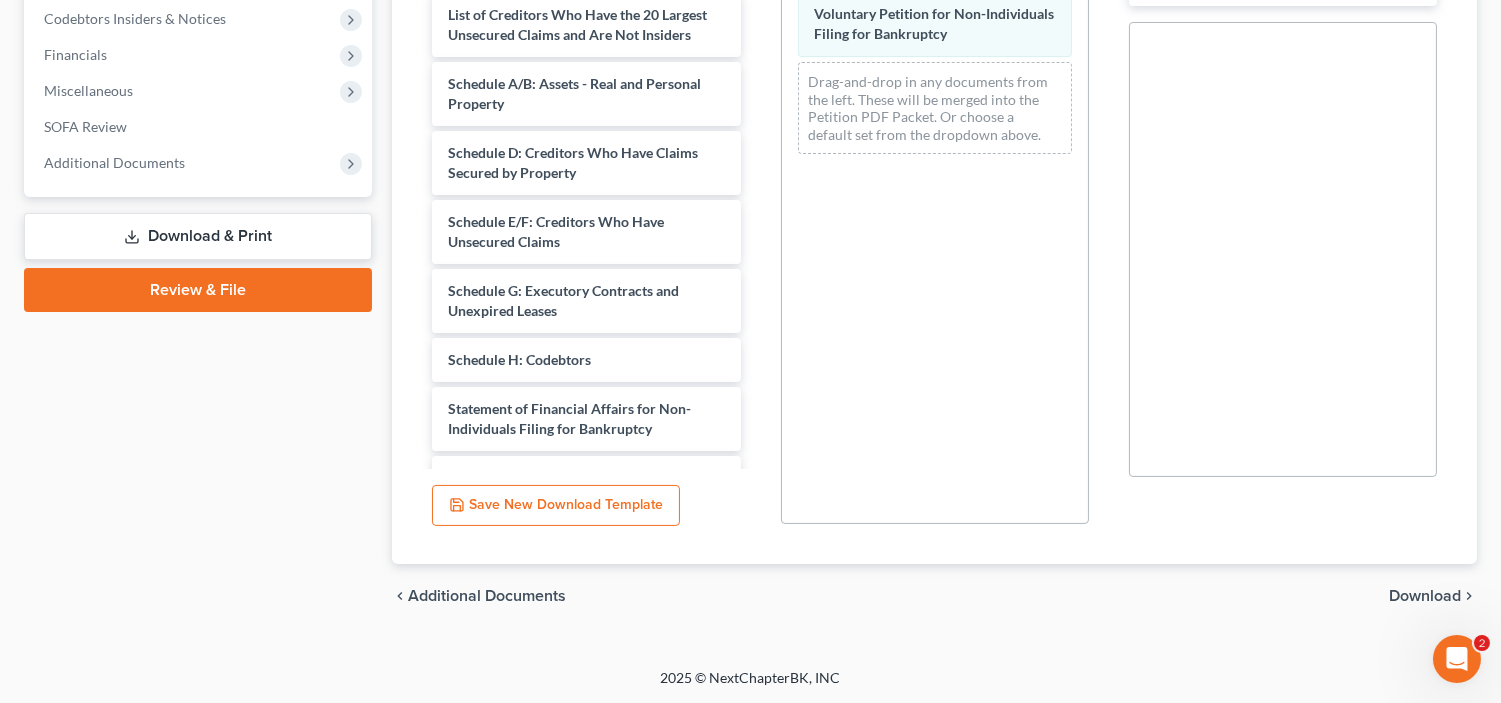 scroll, scrollTop: 532, scrollLeft: 0, axis: vertical 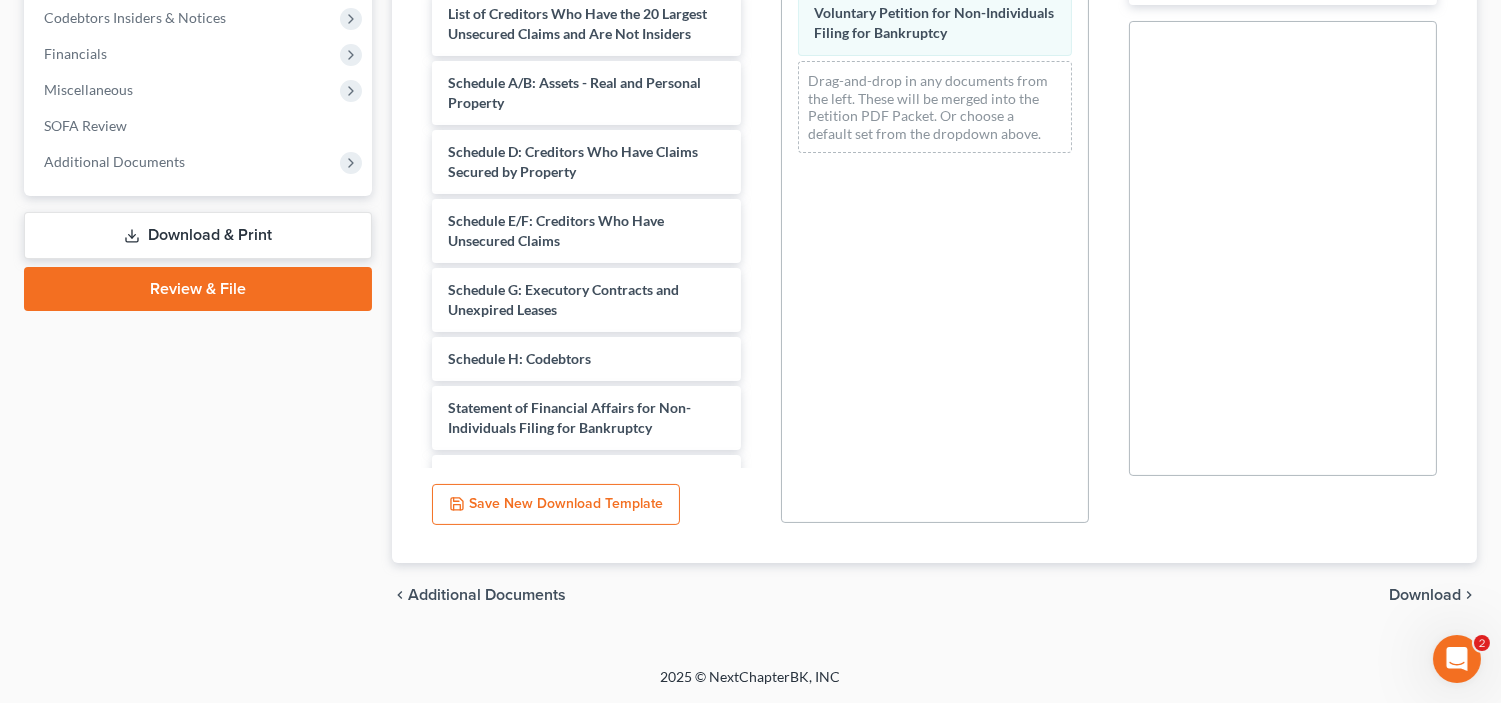 click on "Download" at bounding box center (1425, 595) 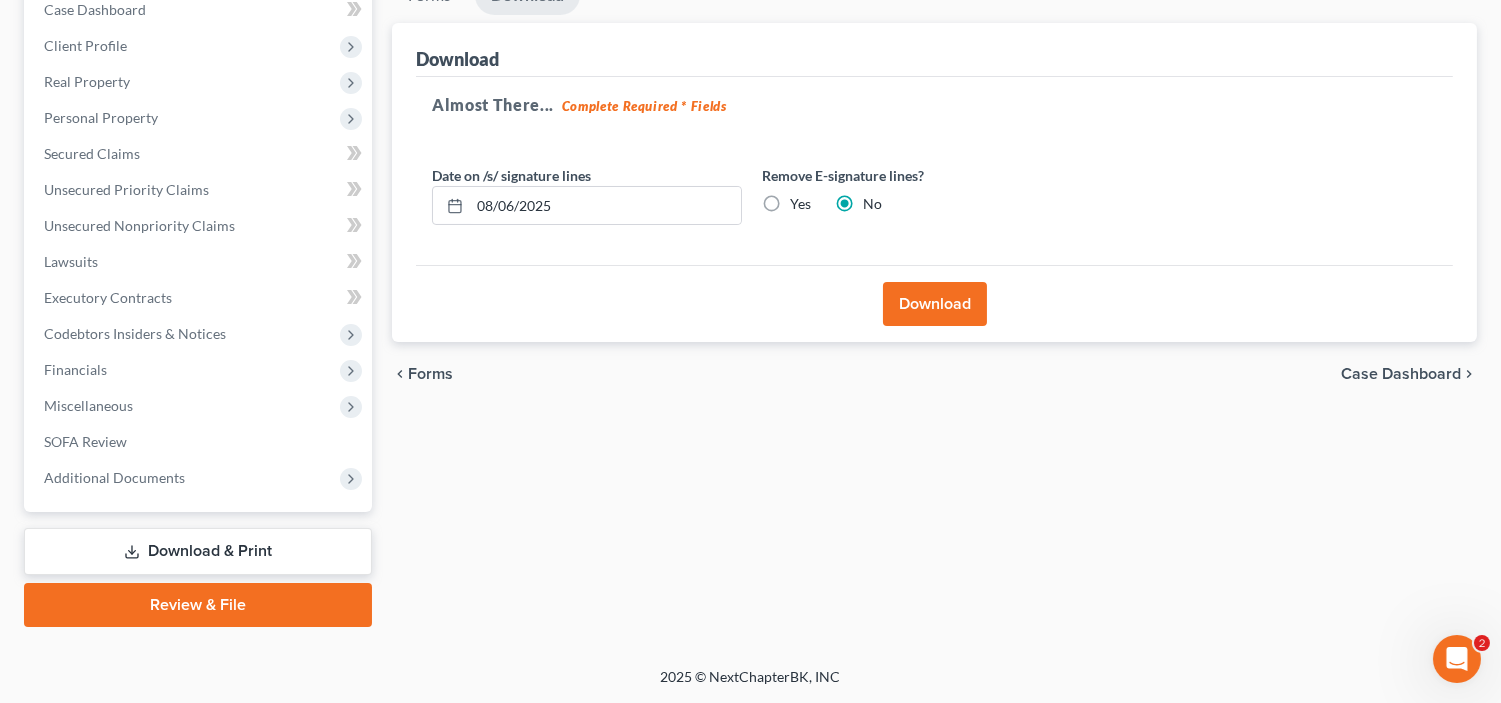scroll, scrollTop: 214, scrollLeft: 0, axis: vertical 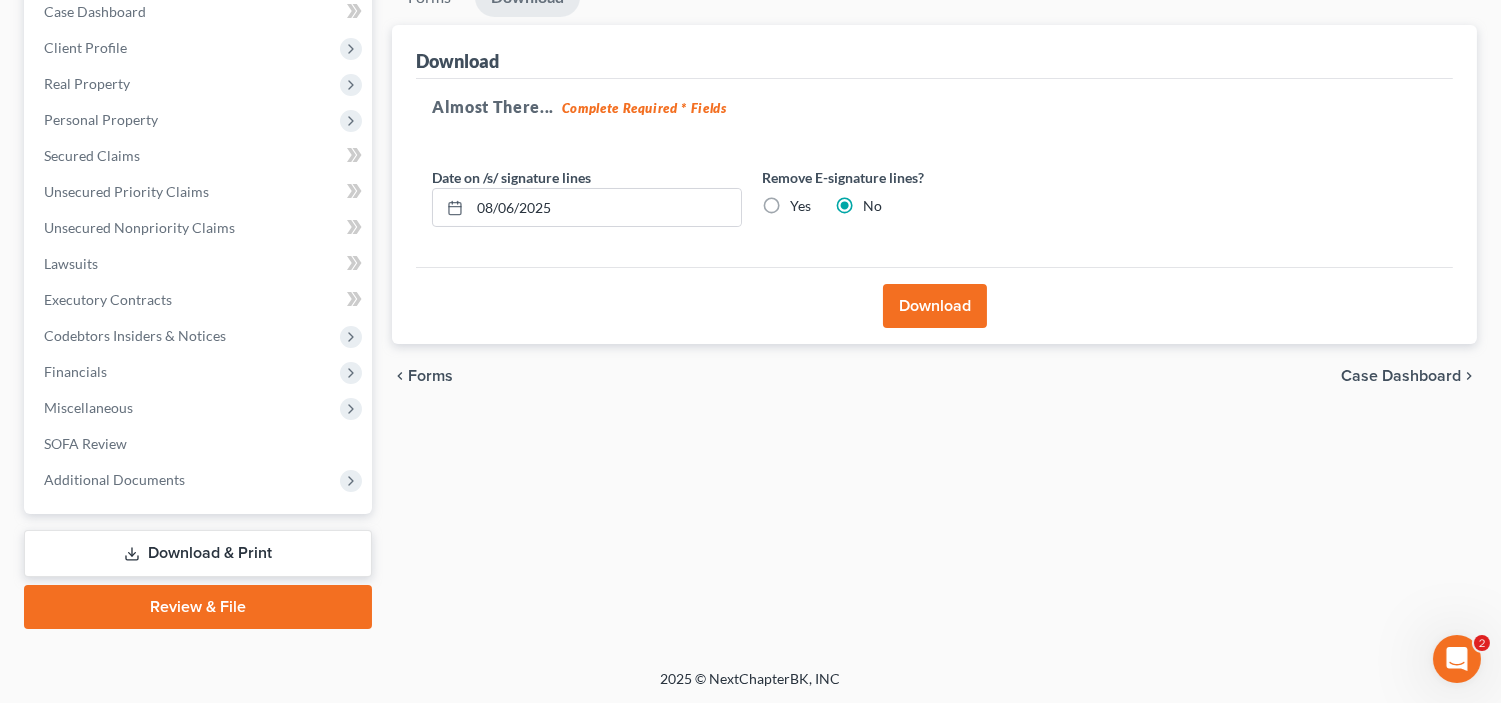 click on "Download" at bounding box center (935, 306) 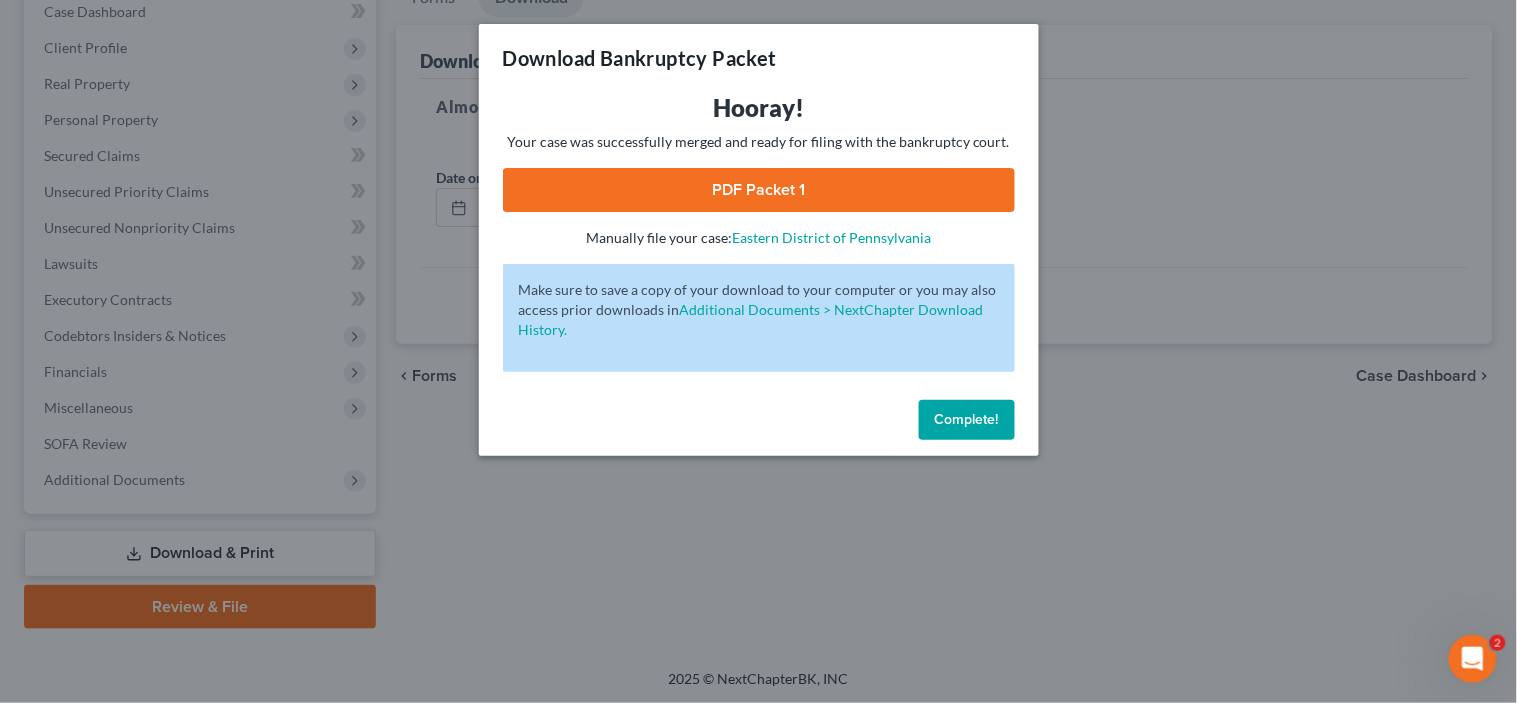 click on "PDF Packet 1" at bounding box center (759, 190) 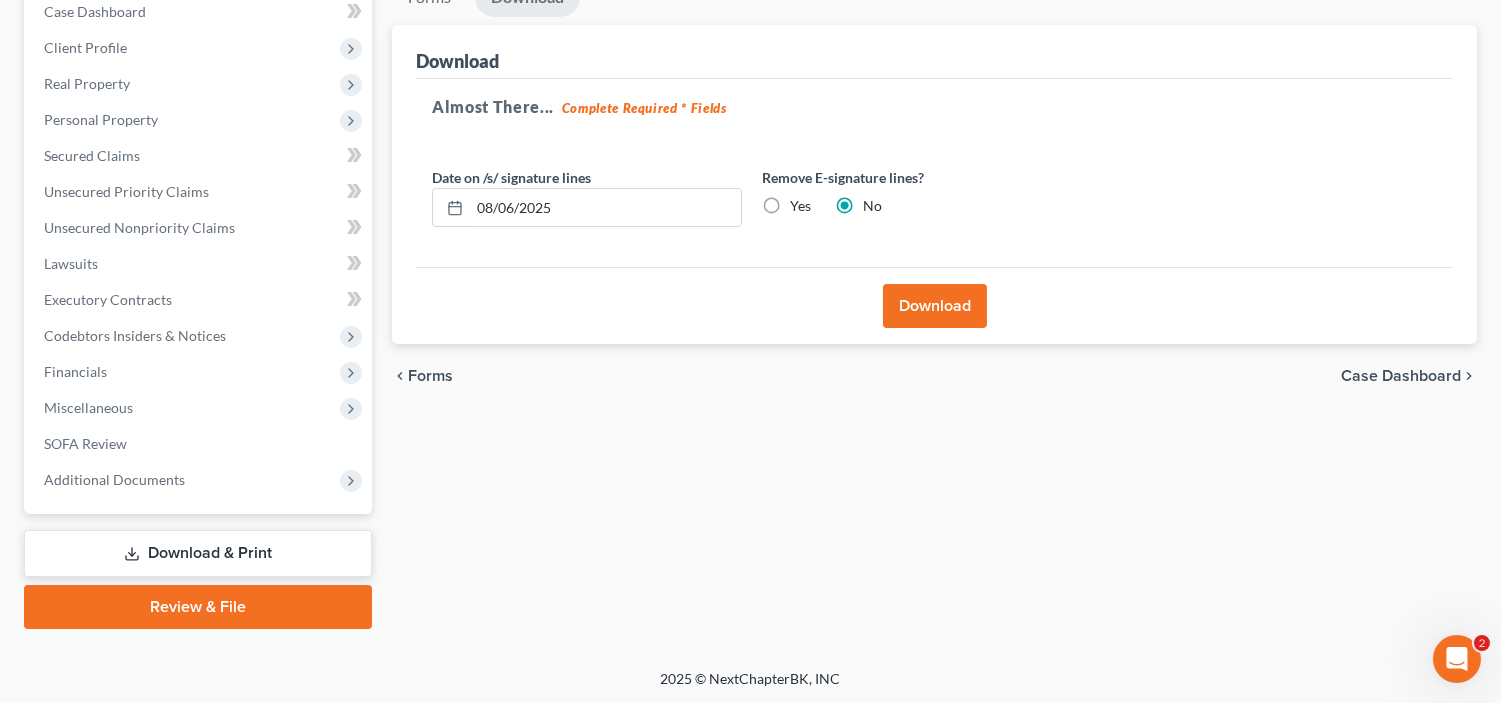 click on "Review & File" at bounding box center (198, 607) 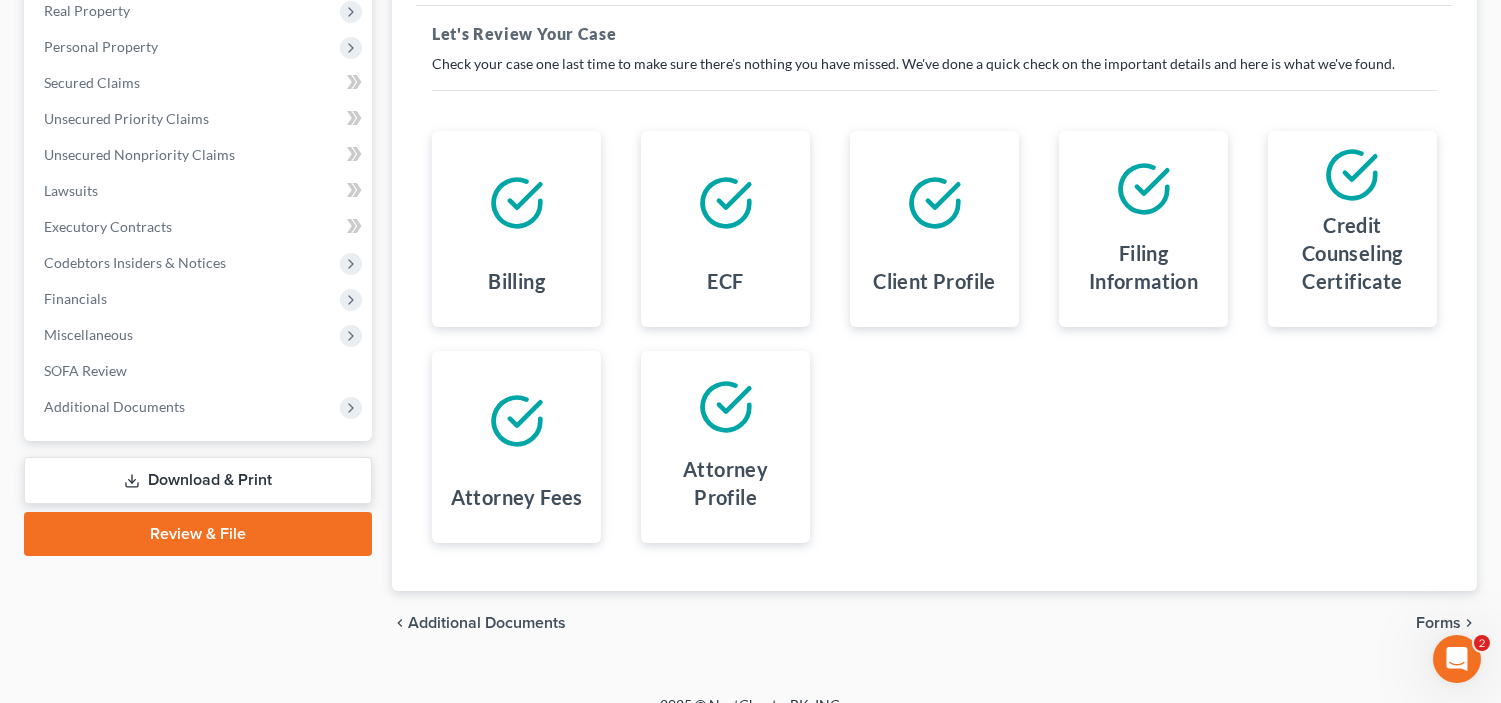 scroll, scrollTop: 313, scrollLeft: 0, axis: vertical 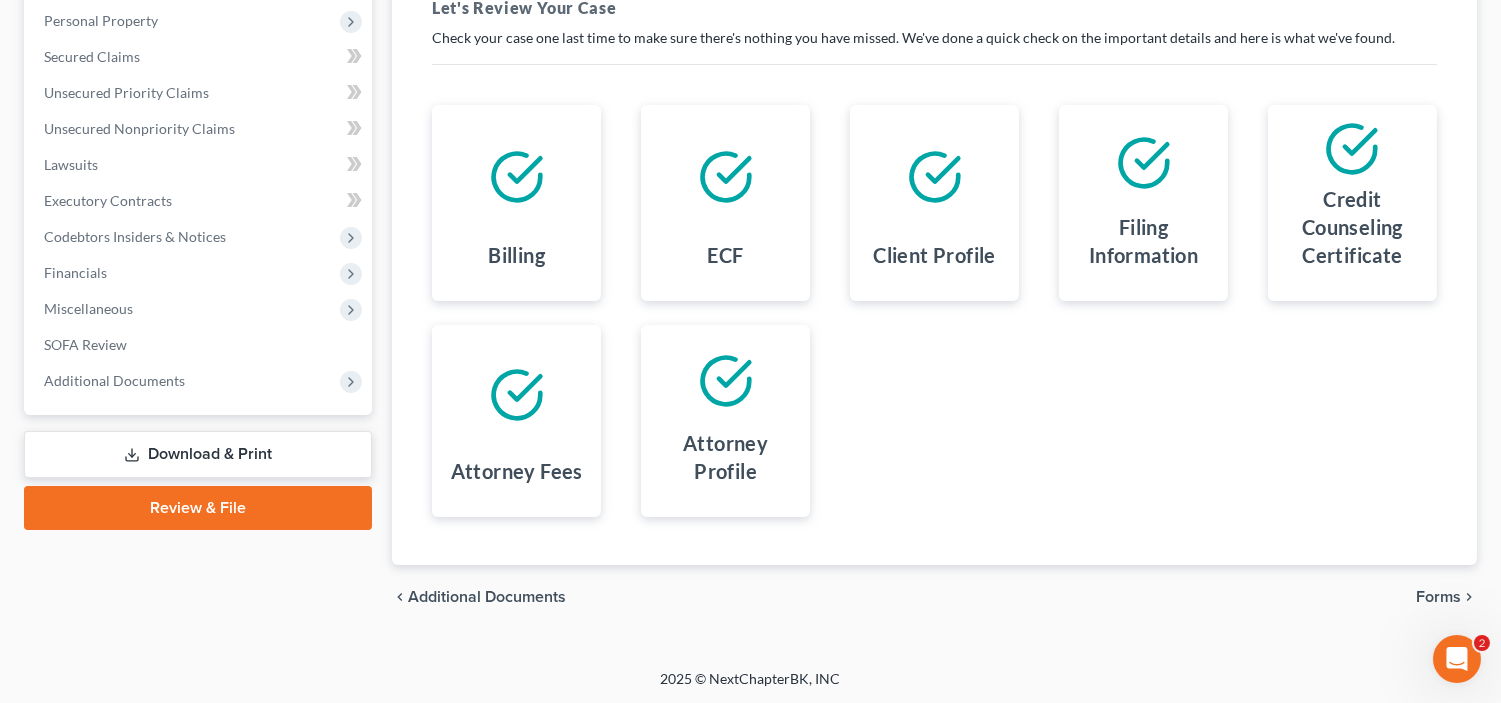 drag, startPoint x: 1412, startPoint y: 587, endPoint x: 1443, endPoint y: 598, distance: 32.89377 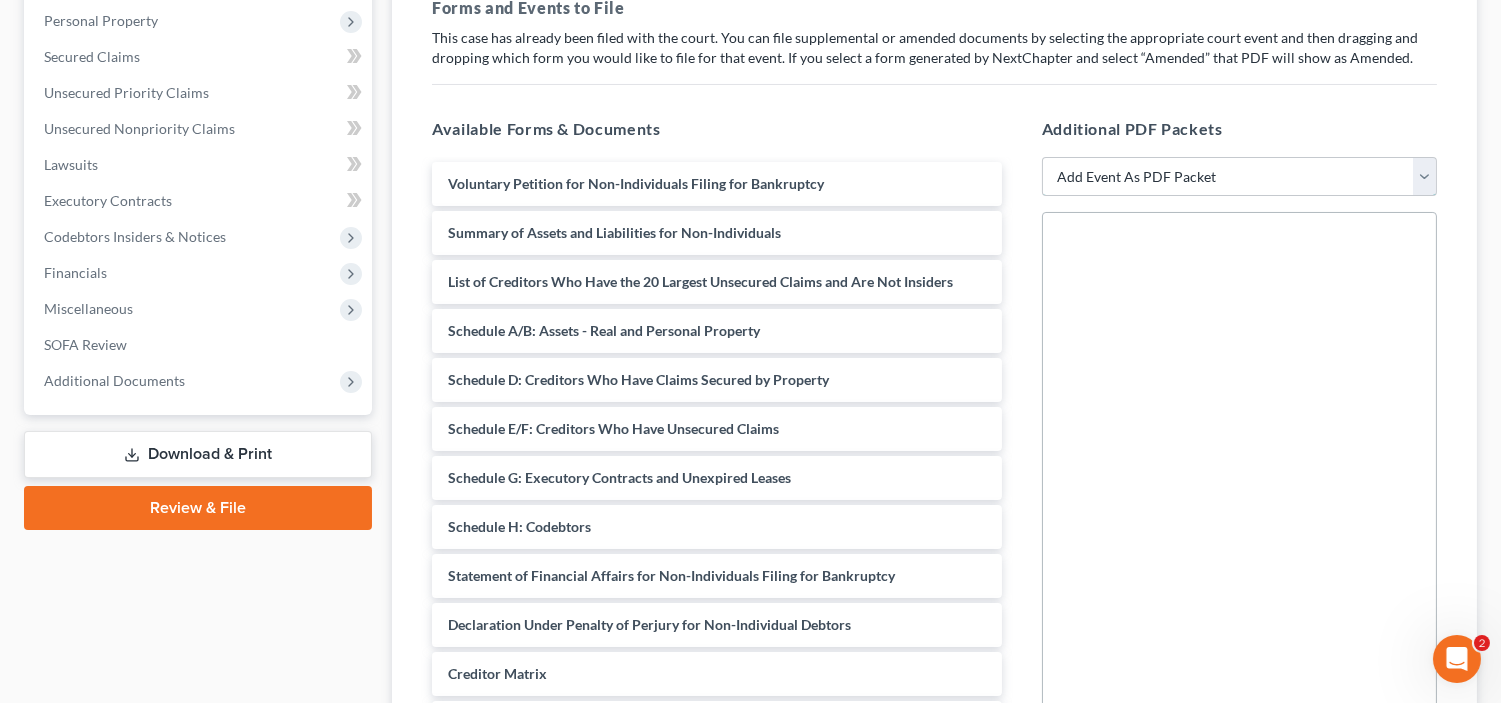 click on "Add Event As PDF Packet Amended Matrix List of Creditors (Fee) Certificate of Credit Counseling Chapter 11 Plan Chapter 11 Plan Small Business Subchapter V Chapter 11 Small Business Plan Chapter 11 Statement of Monthly Income Form 122B Declaration About Individual Debtors Schedules Declaration Under Penalty of Perjury for Non-individual Debtors Disclosure of Compensation of Attorney for Debtor Domestic Support Obligation Certification Employee Income Records Financial Management Course Certificate Matrix List of Creditors Pay Filing Fee in Installments Schedule A/B - (for first filing and amendments) Schedule C - (for first filing and amendments) Schedule D - (for first filing and amendments) Schedule E/F- (for first filing and amendments) Schedule G - (for first filing and amendments) Schedule H - (for first filing and amendments) Schedule I - (for first filing and amendments) Schedule J - (for first filing and amendments) Schedule J-2 Statement of Corporate Ownership" at bounding box center [1239, 177] 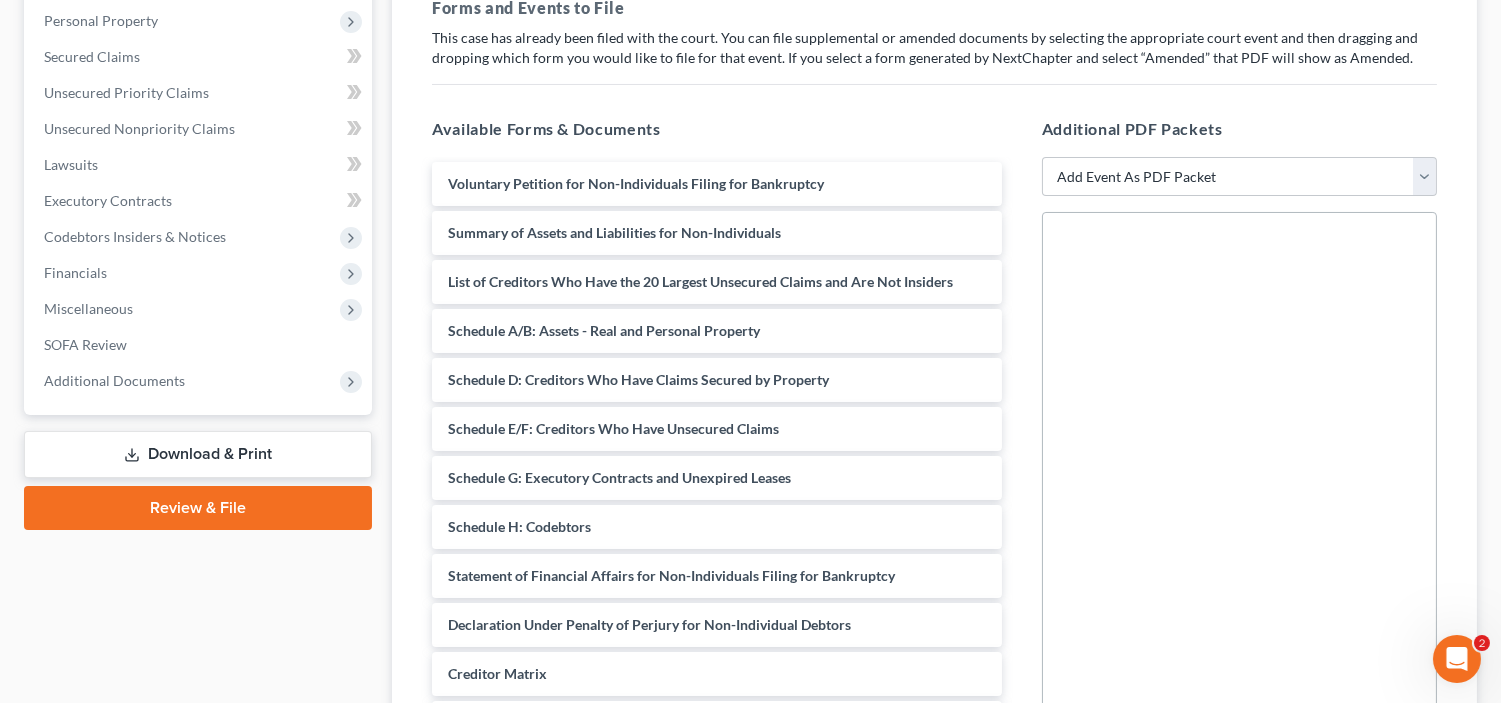 click on "Available Forms & Documents
Voluntary Petition for Non-Individuals Filing for Bankruptcy Summary of Assets and Liabilities for Non-Individuals List of Creditors Who Have the 20 Largest Unsecured Claims and Are Not Insiders Schedule A/B: Assets - Real and Personal Property Schedule D: Creditors Who Have Claims Secured by Property Schedule E/F: Creditors Who Have Unsecured Claims Schedule G: Executory Contracts and Unexpired Leases Schedule H: Codebtors Statement of Financial Affairs for Non-Individuals Filing for Bankruptcy Declaration Under Penalty of Perjury for Non-Individual Debtors Creditor Matrix Verification of Creditor Matrix Attorney's Disclosure of Compensation List of Equity Security Holders Corporate Ownership Statement ([DATE]) Corporate Ownership Statement ([DATE])
Save New Filing Template" at bounding box center (716, 440) 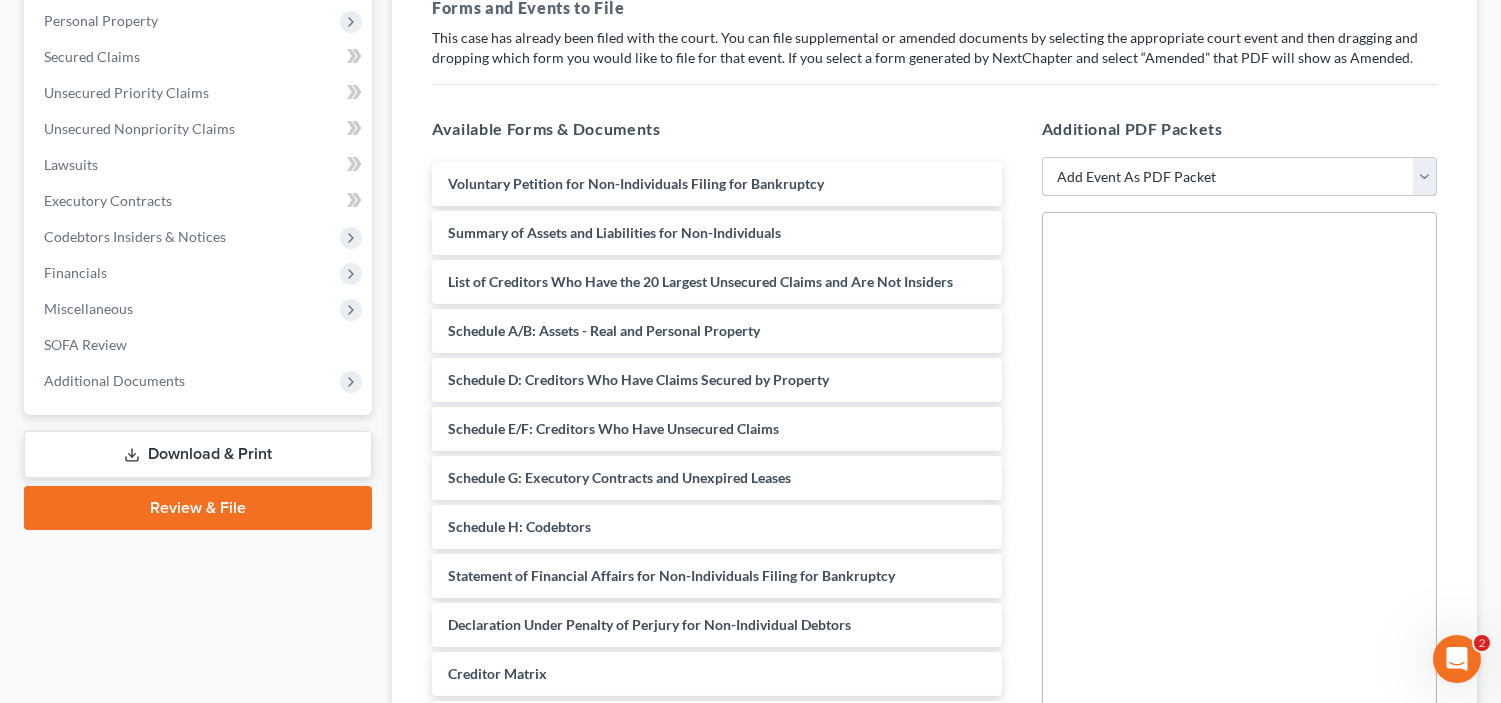 click on "Add Event As PDF Packet Amended Matrix List of Creditors (Fee) Certificate of Credit Counseling Chapter 11 Plan Chapter 11 Plan Small Business Subchapter V Chapter 11 Small Business Plan Chapter 11 Statement of Monthly Income Form 122B Declaration About Individual Debtors Schedules Declaration Under Penalty of Perjury for Non-individual Debtors Disclosure of Compensation of Attorney for Debtor Domestic Support Obligation Certification Employee Income Records Financial Management Course Certificate Matrix List of Creditors Pay Filing Fee in Installments Schedule A/B - (for first filing and amendments) Schedule C - (for first filing and amendments) Schedule D - (for first filing and amendments) Schedule E/F- (for first filing and amendments) Schedule G - (for first filing and amendments) Schedule H - (for first filing and amendments) Schedule I - (for first filing and amendments) Schedule J - (for first filing and amendments) Schedule J-2 Statement of Corporate Ownership" at bounding box center (1239, 177) 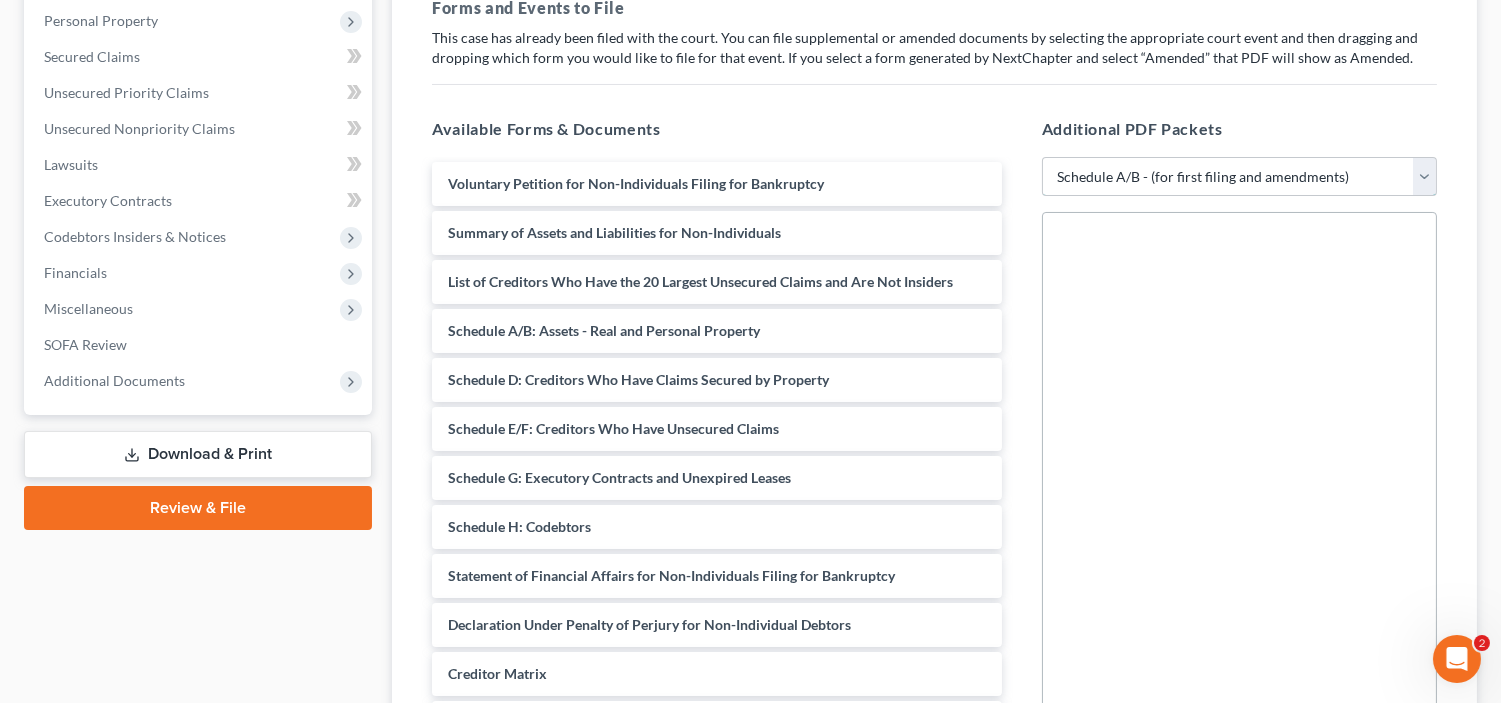 click on "Add Event As PDF Packet Amended Matrix List of Creditors (Fee) Certificate of Credit Counseling Chapter 11 Plan Chapter 11 Plan Small Business Subchapter V Chapter 11 Small Business Plan Chapter 11 Statement of Monthly Income Form 122B Declaration About Individual Debtors Schedules Declaration Under Penalty of Perjury for Non-individual Debtors Disclosure of Compensation of Attorney for Debtor Domestic Support Obligation Certification Employee Income Records Financial Management Course Certificate Matrix List of Creditors Pay Filing Fee in Installments Schedule A/B - (for first filing and amendments) Schedule C - (for first filing and amendments) Schedule D - (for first filing and amendments) Schedule E/F- (for first filing and amendments) Schedule G - (for first filing and amendments) Schedule H - (for first filing and amendments) Schedule I - (for first filing and amendments) Schedule J - (for first filing and amendments) Schedule J-2 Statement of Corporate Ownership" at bounding box center [1239, 177] 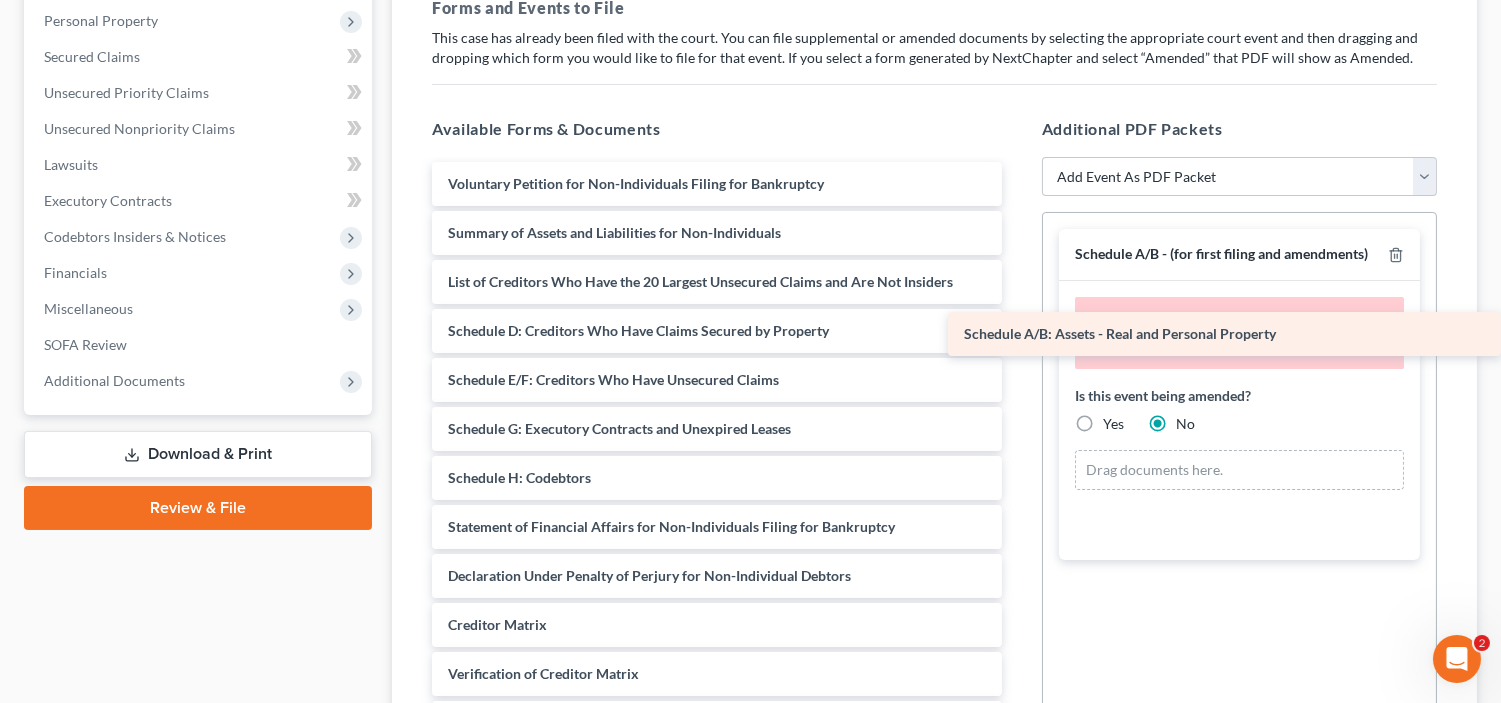 drag, startPoint x: 802, startPoint y: 340, endPoint x: 1393, endPoint y: 344, distance: 591.01355 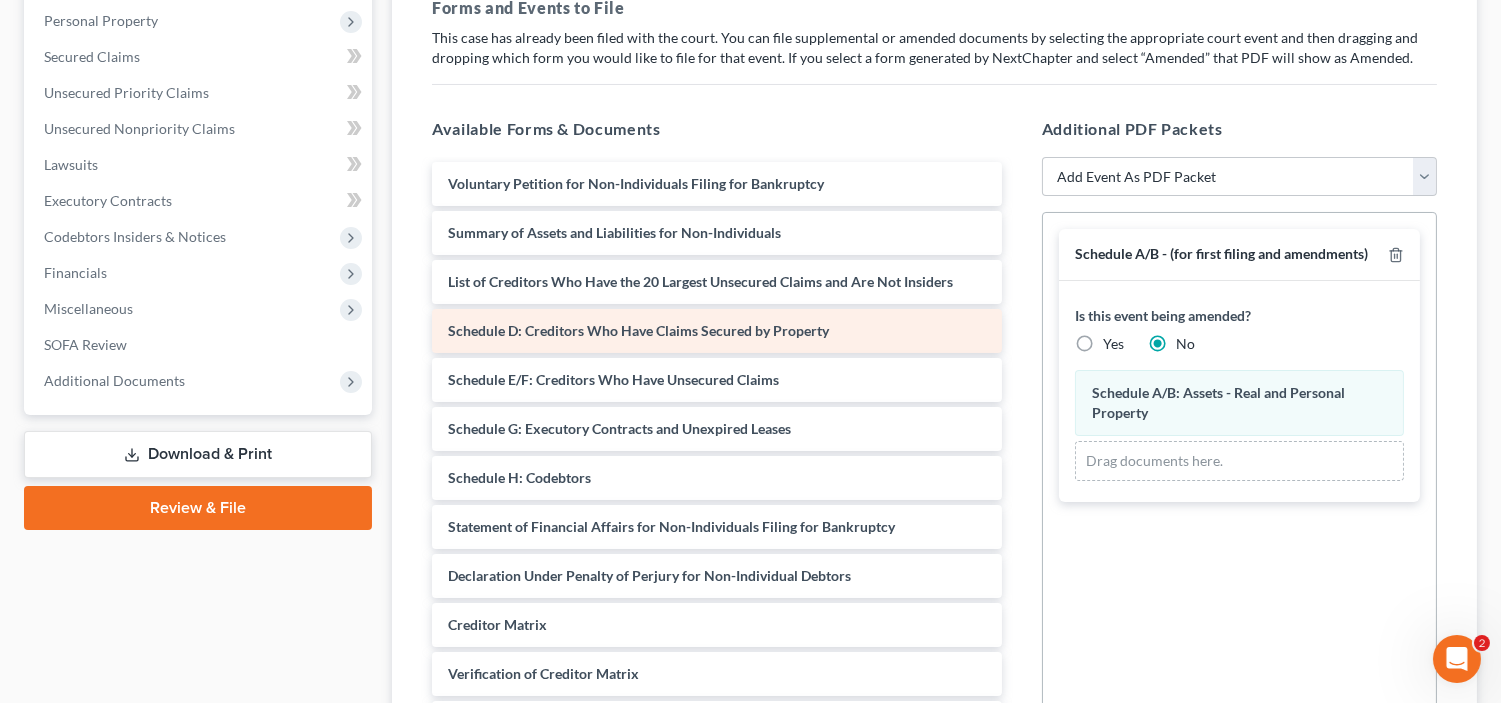 click on "Schedule D: Creditors Who Have Claims Secured by Property" at bounding box center [716, 331] 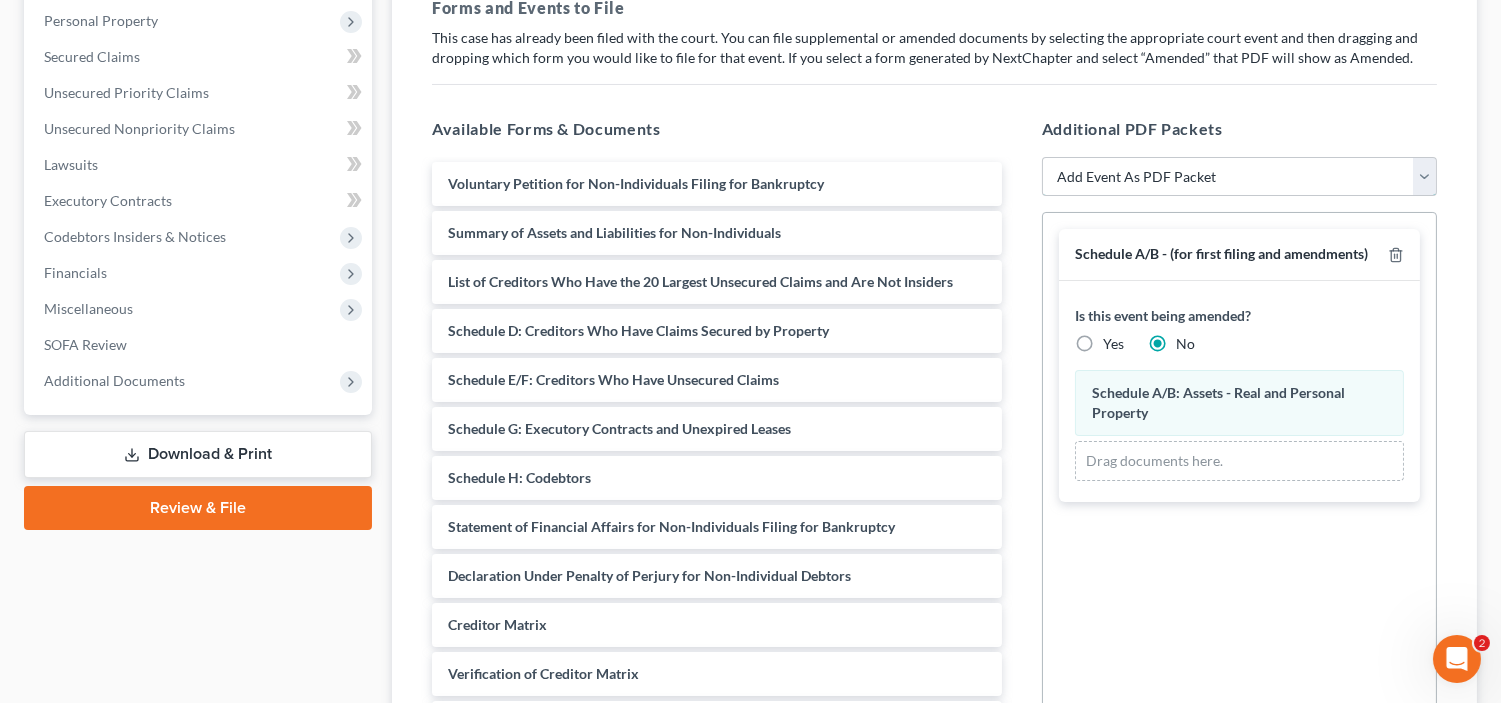 click on "Add Event As PDF Packet Amended Matrix List of Creditors (Fee) Certificate of Credit Counseling Chapter 11 Plan Chapter 11 Plan Small Business Subchapter V Chapter 11 Small Business Plan Chapter 11 Statement of Monthly Income Form 122B Declaration About Individual Debtors Schedules Declaration Under Penalty of Perjury for Non-individual Debtors Disclosure of Compensation of Attorney for Debtor Domestic Support Obligation Certification Employee Income Records Financial Management Course Certificate Matrix List of Creditors Pay Filing Fee in Installments Schedule A/B - (for first filing and amendments) Schedule C - (for first filing and amendments) Schedule D - (for first filing and amendments) Schedule E/F- (for first filing and amendments) Schedule G - (for first filing and amendments) Schedule H - (for first filing and amendments) Schedule I - (for first filing and amendments) Schedule J - (for first filing and amendments) Schedule J-2 Statement of Corporate Ownership" at bounding box center (1239, 177) 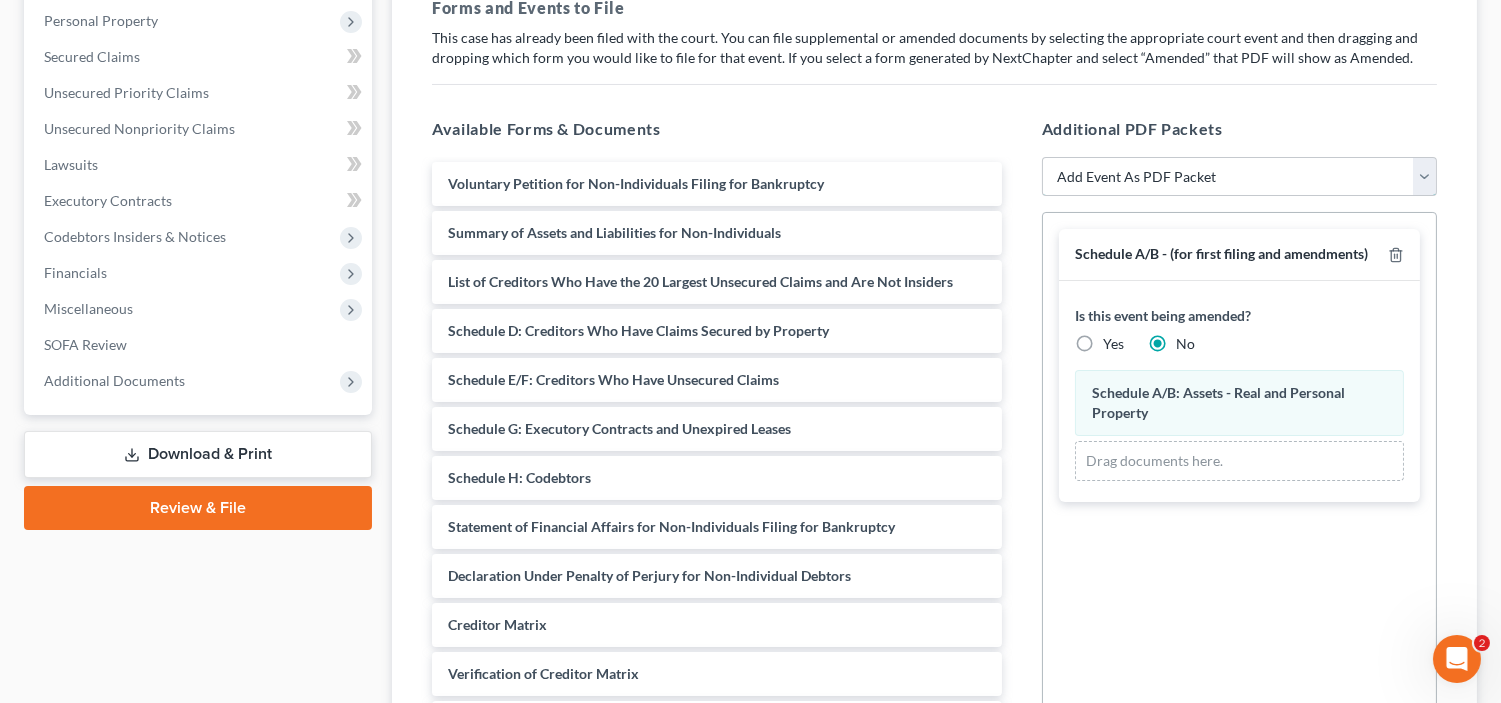 select on "16" 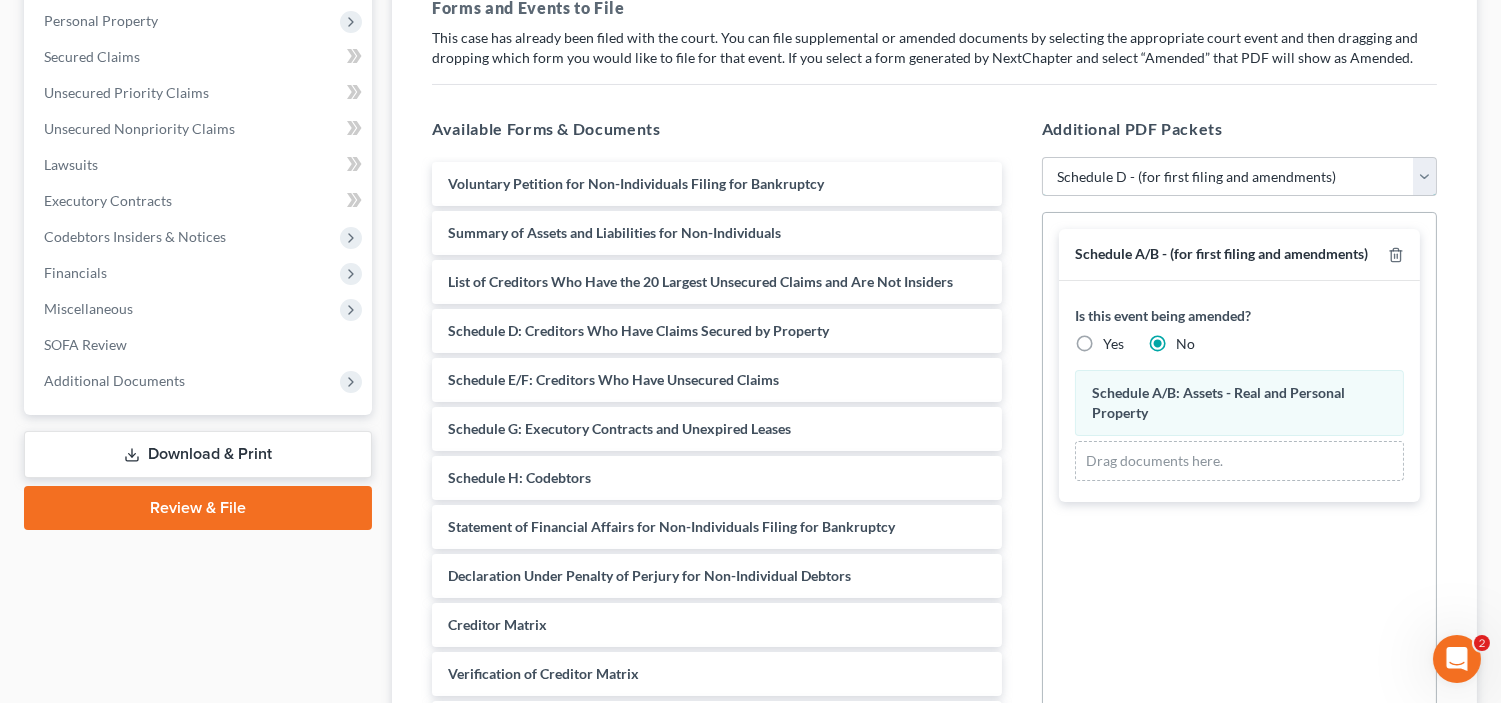 click on "Add Event As PDF Packet Amended Matrix List of Creditors (Fee) Certificate of Credit Counseling Chapter 11 Plan Chapter 11 Plan Small Business Subchapter V Chapter 11 Small Business Plan Chapter 11 Statement of Monthly Income Form 122B Declaration About Individual Debtors Schedules Declaration Under Penalty of Perjury for Non-individual Debtors Disclosure of Compensation of Attorney for Debtor Domestic Support Obligation Certification Employee Income Records Financial Management Course Certificate Matrix List of Creditors Pay Filing Fee in Installments Schedule A/B - (for first filing and amendments) Schedule C - (for first filing and amendments) Schedule D - (for first filing and amendments) Schedule E/F- (for first filing and amendments) Schedule G - (for first filing and amendments) Schedule H - (for first filing and amendments) Schedule I - (for first filing and amendments) Schedule J - (for first filing and amendments) Schedule J-2 Statement of Corporate Ownership" at bounding box center [1239, 177] 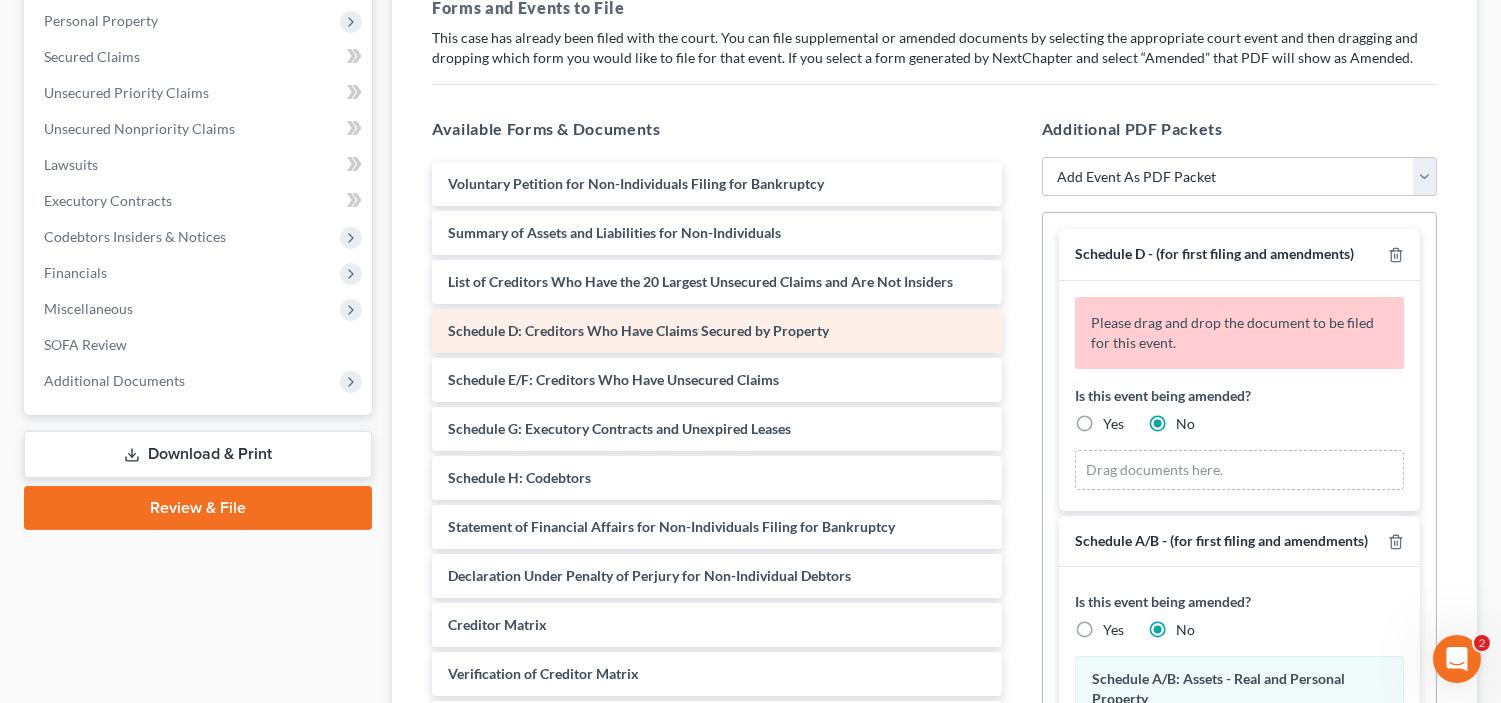 click on "Schedule D: Creditors Who Have Claims Secured by Property" at bounding box center (638, 330) 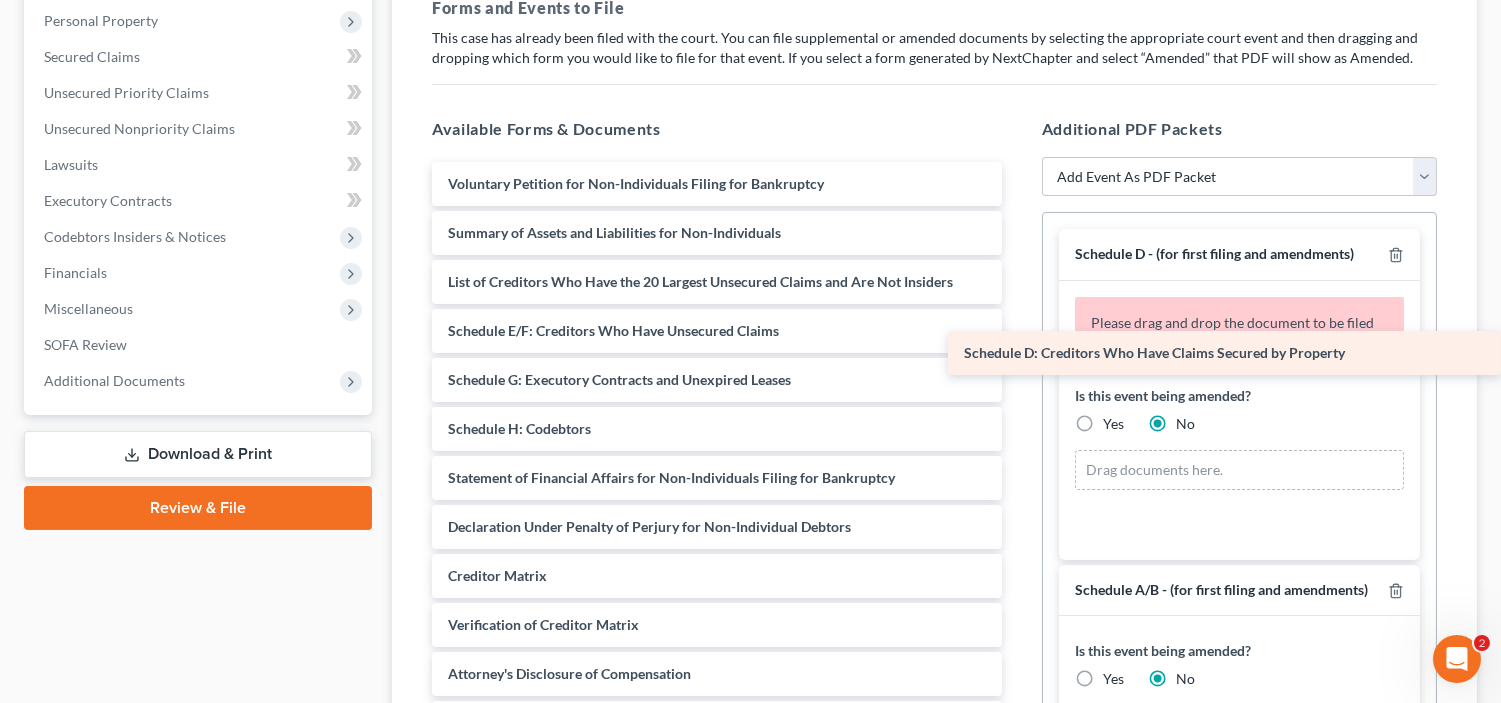 drag, startPoint x: 744, startPoint y: 331, endPoint x: 1371, endPoint y: 354, distance: 627.4217 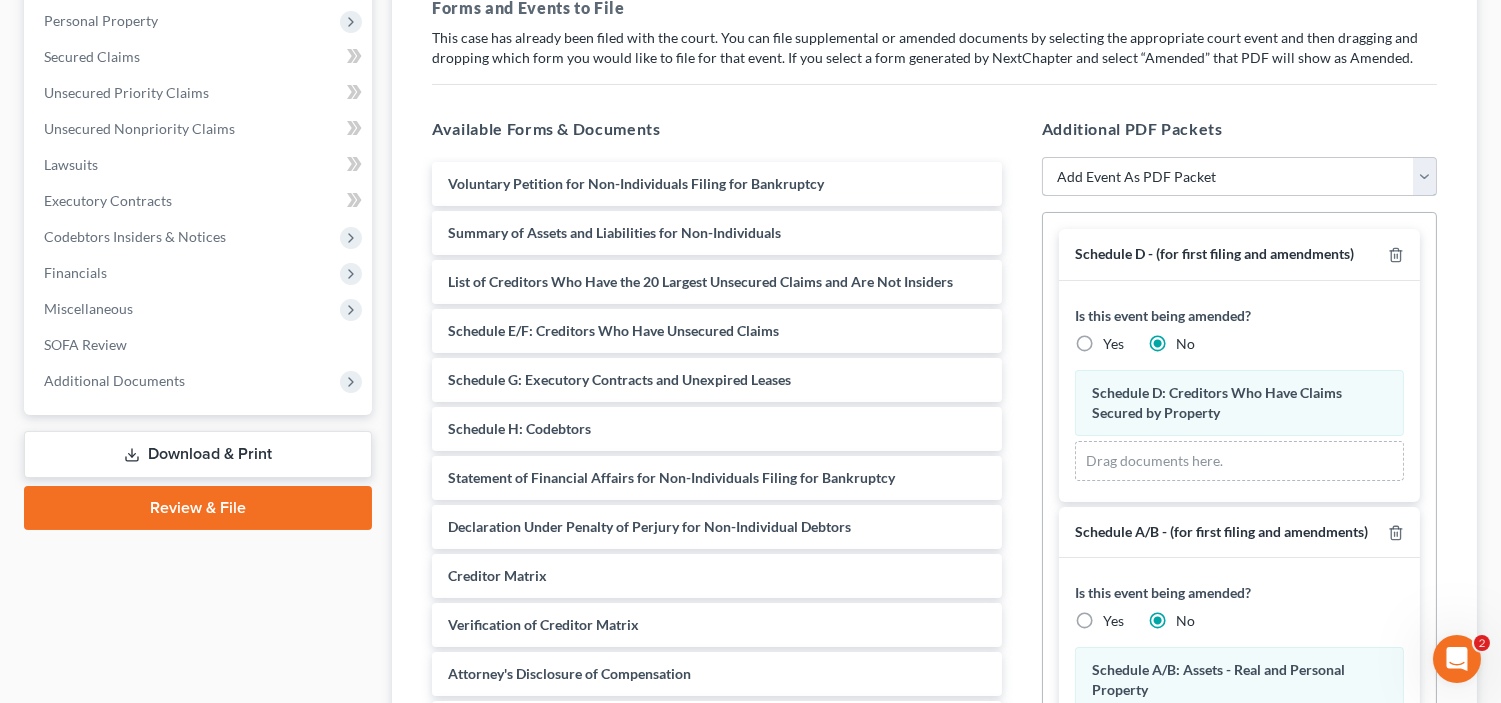 click on "Add Event As PDF Packet Amended Matrix List of Creditors (Fee) Certificate of Credit Counseling Chapter 11 Plan Chapter 11 Plan Small Business Subchapter V Chapter 11 Small Business Plan Chapter 11 Statement of Monthly Income Form 122B Declaration About Individual Debtors Schedules Declaration Under Penalty of Perjury for Non-individual Debtors Disclosure of Compensation of Attorney for Debtor Domestic Support Obligation Certification Employee Income Records Financial Management Course Certificate Matrix List of Creditors Pay Filing Fee in Installments Schedule A/B - (for first filing and amendments) Schedule C - (for first filing and amendments) Schedule D - (for first filing and amendments) Schedule E/F- (for first filing and amendments) Schedule G - (for first filing and amendments) Schedule H - (for first filing and amendments) Schedule I - (for first filing and amendments) Schedule J - (for first filing and amendments) Schedule J-2 Statement of Corporate Ownership" at bounding box center (1239, 177) 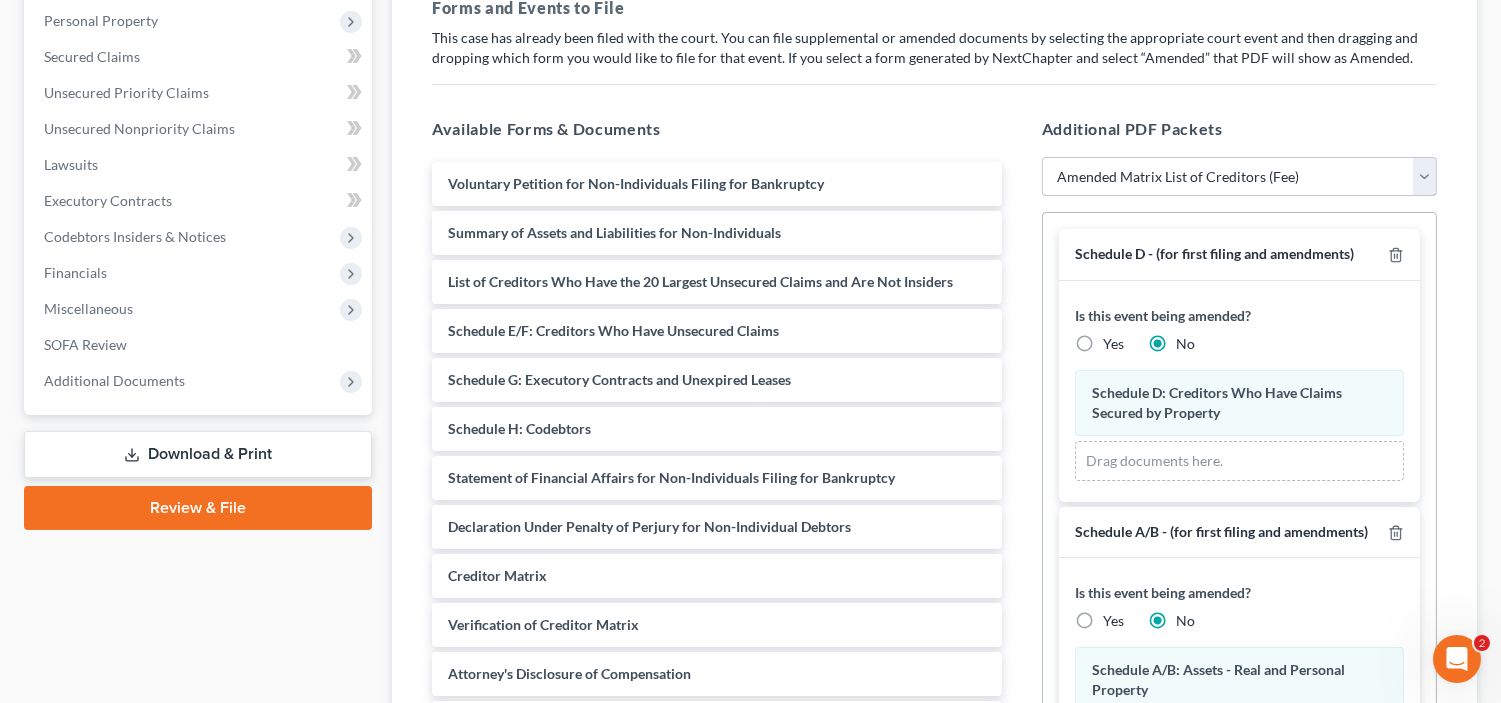 click on "Add Event As PDF Packet Amended Matrix List of Creditors (Fee) Certificate of Credit Counseling Chapter 11 Plan Chapter 11 Plan Small Business Subchapter V Chapter 11 Small Business Plan Chapter 11 Statement of Monthly Income Form 122B Declaration About Individual Debtors Schedules Declaration Under Penalty of Perjury for Non-individual Debtors Disclosure of Compensation of Attorney for Debtor Domestic Support Obligation Certification Employee Income Records Financial Management Course Certificate Matrix List of Creditors Pay Filing Fee in Installments Schedule A/B - (for first filing and amendments) Schedule C - (for first filing and amendments) Schedule D - (for first filing and amendments) Schedule E/F- (for first filing and amendments) Schedule G - (for first filing and amendments) Schedule H - (for first filing and amendments) Schedule I - (for first filing and amendments) Schedule J - (for first filing and amendments) Schedule J-2 Statement of Corporate Ownership" at bounding box center [1239, 177] 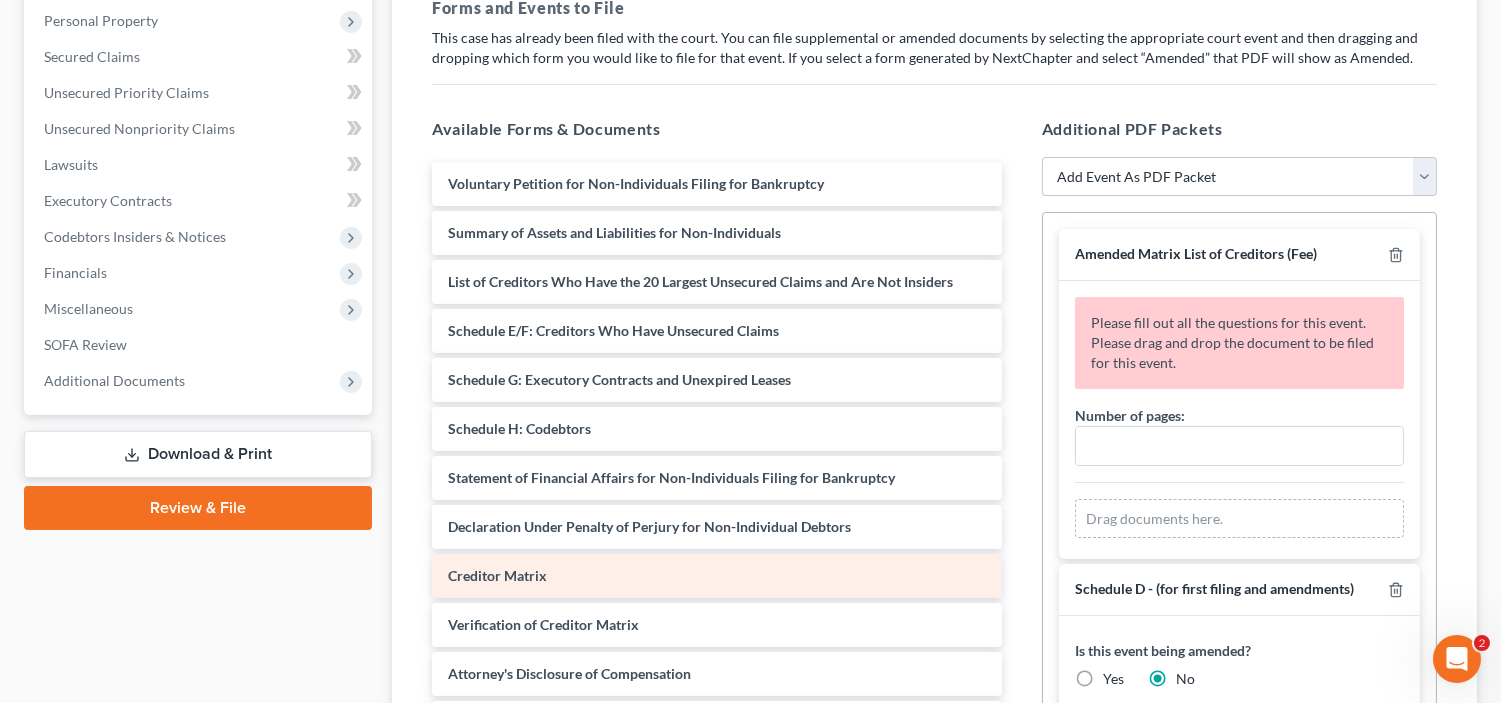 click on "Creditor Matrix" at bounding box center [716, 576] 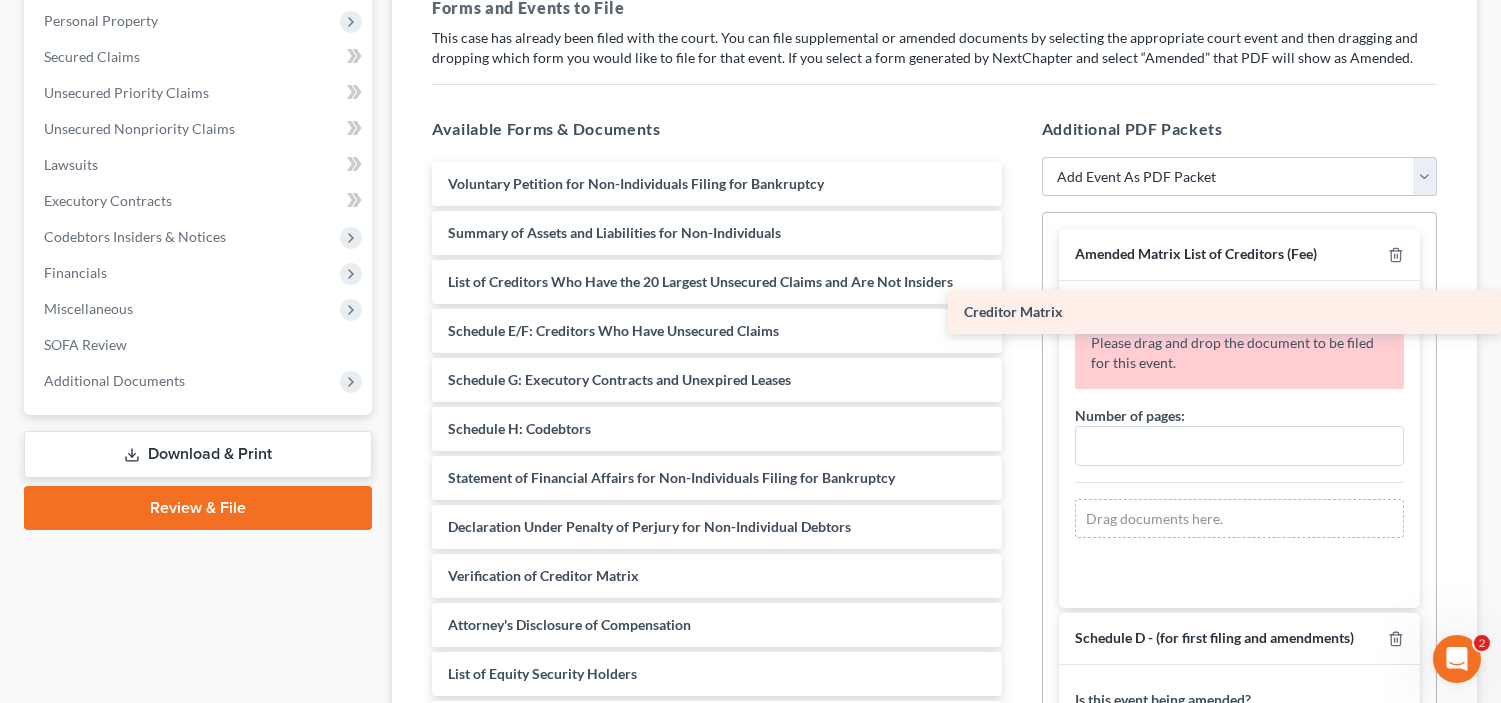 drag, startPoint x: 745, startPoint y: 581, endPoint x: 1436, endPoint y: 318, distance: 739.35785 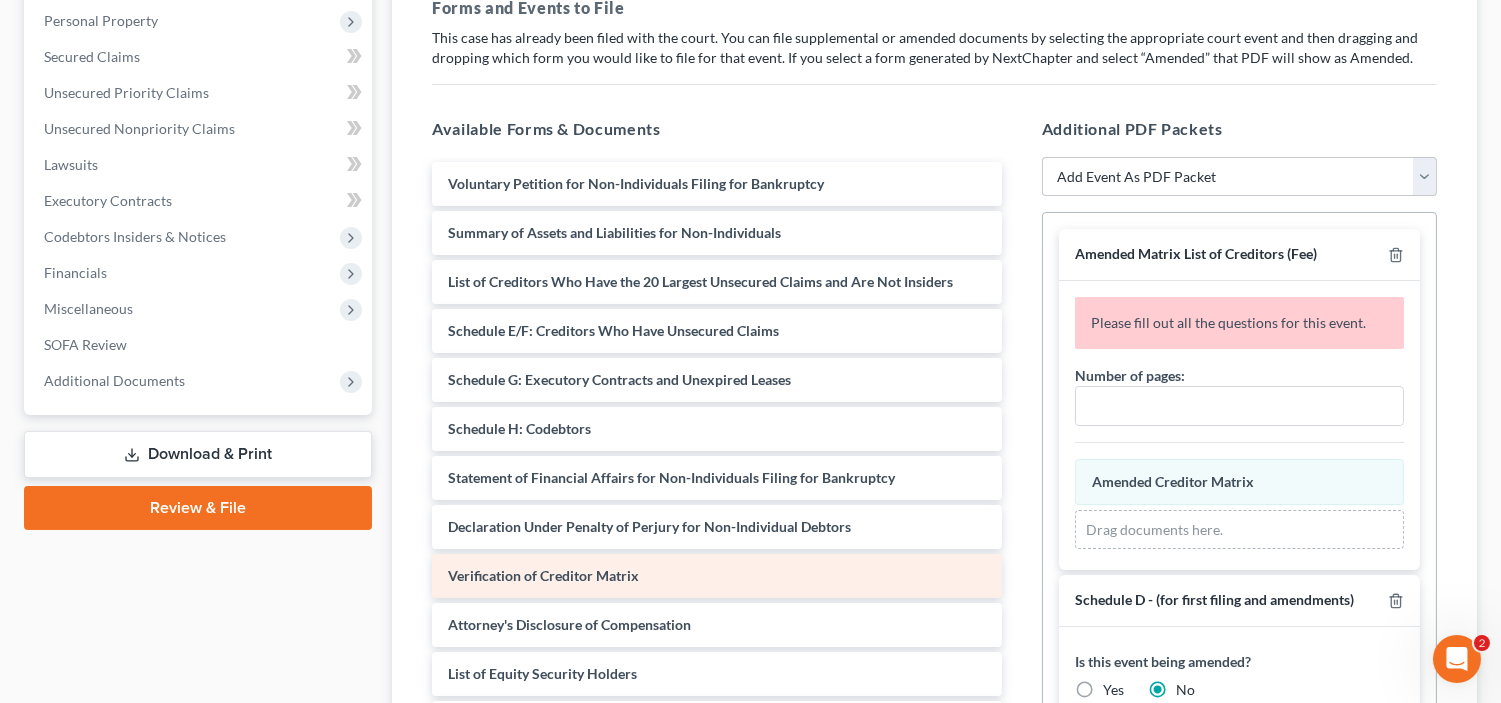 click on "Verification of Creditor Matrix" at bounding box center [716, 576] 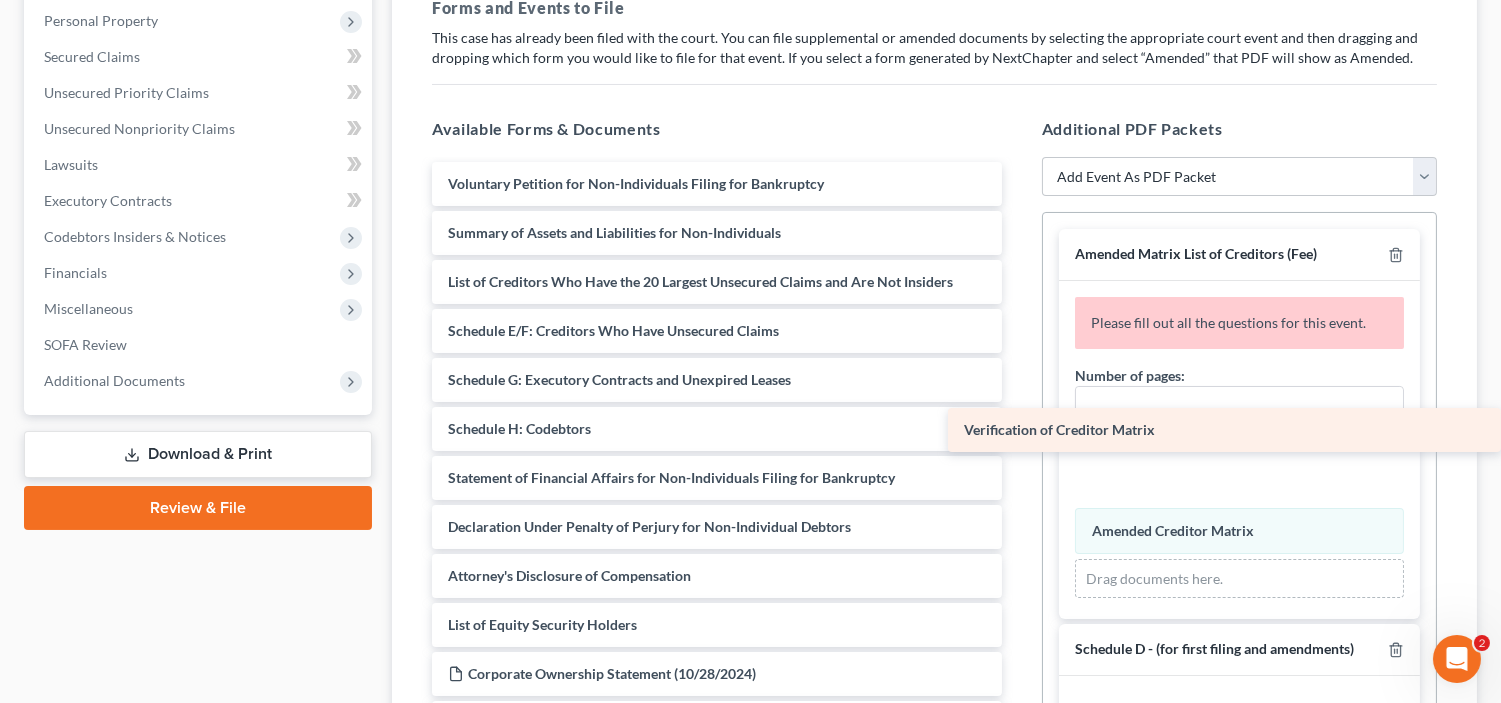 drag, startPoint x: 826, startPoint y: 582, endPoint x: 1402, endPoint y: 437, distance: 593.9705 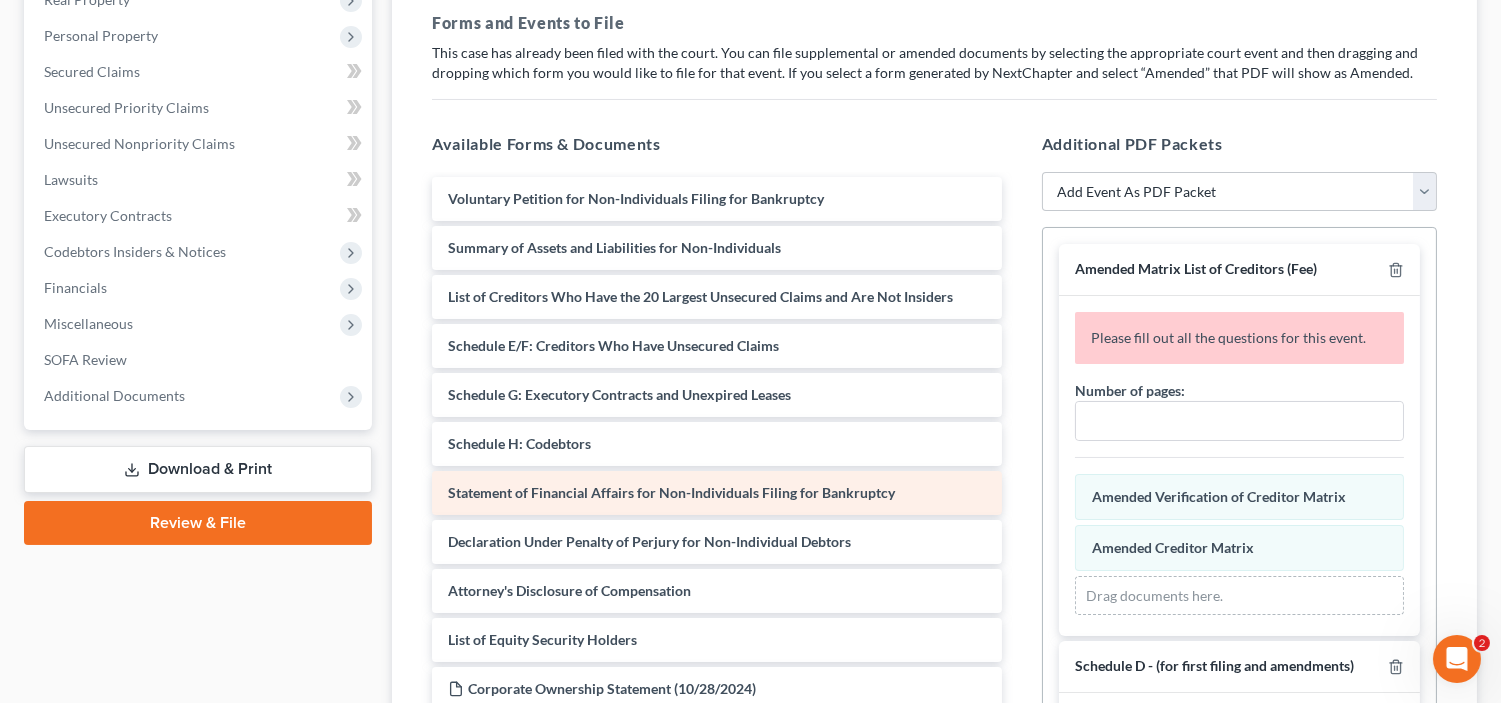 scroll, scrollTop: 294, scrollLeft: 0, axis: vertical 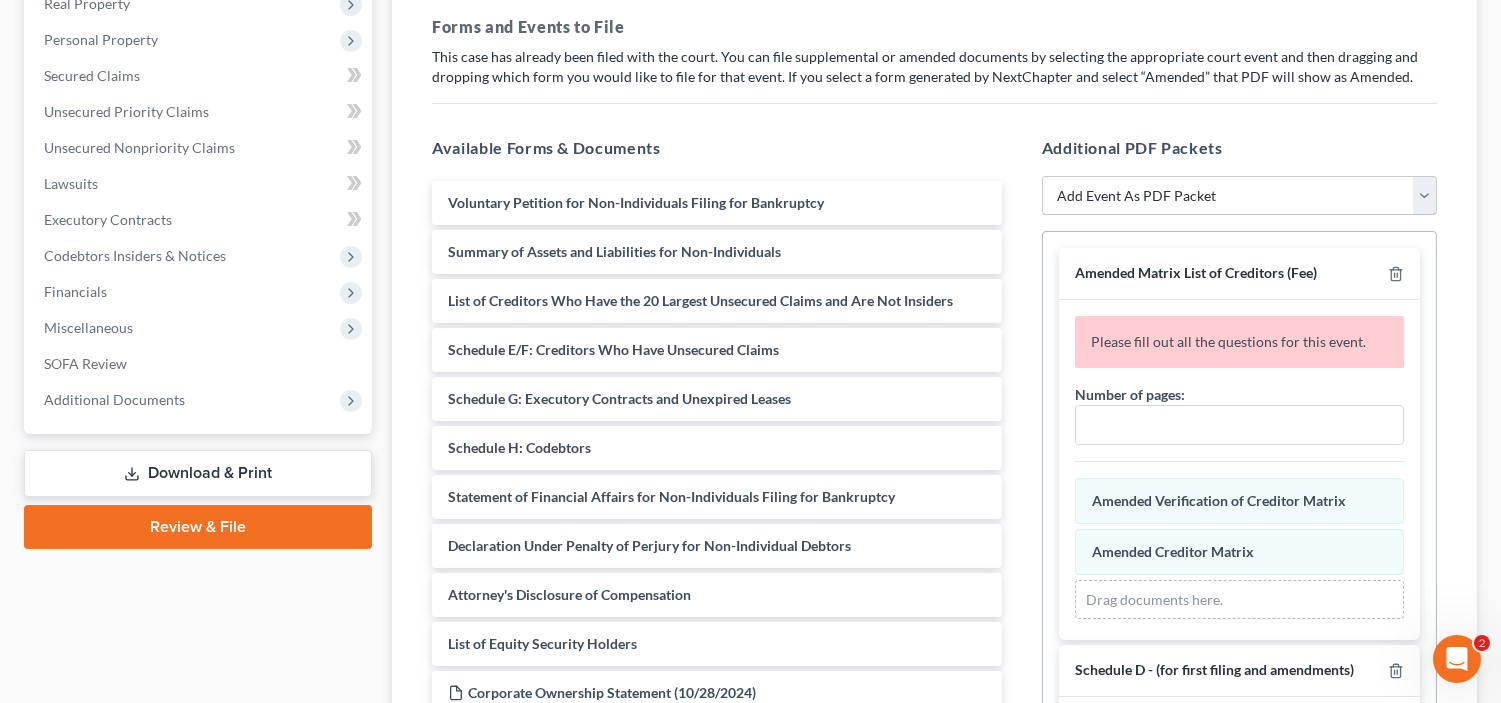 click on "Add Event As PDF Packet Amended Matrix List of Creditors (Fee) Certificate of Credit Counseling Chapter 11 Plan Chapter 11 Plan Small Business Subchapter V Chapter 11 Small Business Plan Chapter 11 Statement of Monthly Income Form 122B Declaration About Individual Debtors Schedules Declaration Under Penalty of Perjury for Non-individual Debtors Disclosure of Compensation of Attorney for Debtor Domestic Support Obligation Certification Employee Income Records Financial Management Course Certificate Matrix List of Creditors Pay Filing Fee in Installments Schedule A/B - (for first filing and amendments) Schedule C - (for first filing and amendments) Schedule D - (for first filing and amendments) Schedule E/F- (for first filing and amendments) Schedule G - (for first filing and amendments) Schedule H - (for first filing and amendments) Schedule I - (for first filing and amendments) Schedule J - (for first filing and amendments) Schedule J-2 Statement of Corporate Ownership" at bounding box center (1239, 196) 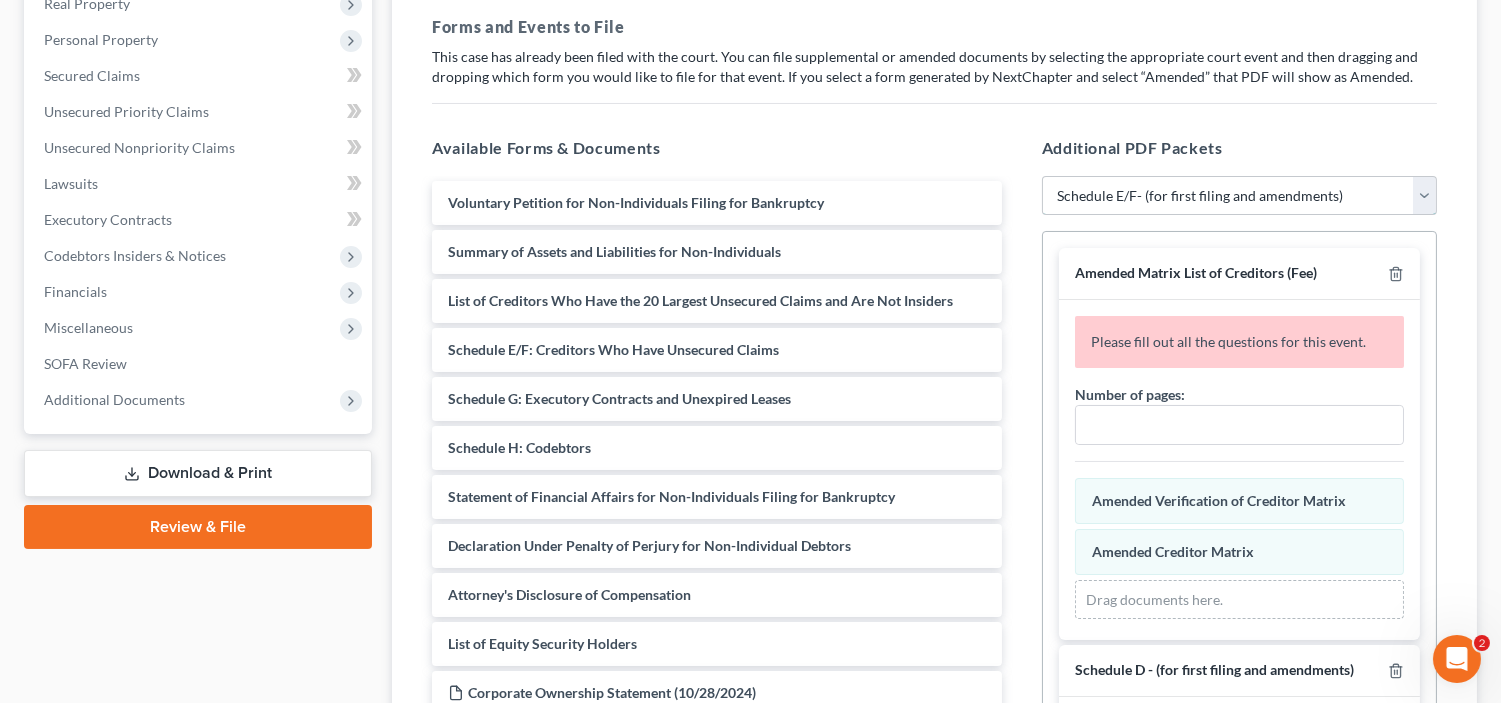 click on "Add Event As PDF Packet Amended Matrix List of Creditors (Fee) Certificate of Credit Counseling Chapter 11 Plan Chapter 11 Plan Small Business Subchapter V Chapter 11 Small Business Plan Chapter 11 Statement of Monthly Income Form 122B Declaration About Individual Debtors Schedules Declaration Under Penalty of Perjury for Non-individual Debtors Disclosure of Compensation of Attorney for Debtor Domestic Support Obligation Certification Employee Income Records Financial Management Course Certificate Matrix List of Creditors Pay Filing Fee in Installments Schedule A/B - (for first filing and amendments) Schedule C - (for first filing and amendments) Schedule D - (for first filing and amendments) Schedule E/F- (for first filing and amendments) Schedule G - (for first filing and amendments) Schedule H - (for first filing and amendments) Schedule I - (for first filing and amendments) Schedule J - (for first filing and amendments) Schedule J-2 Statement of Corporate Ownership" at bounding box center [1239, 196] 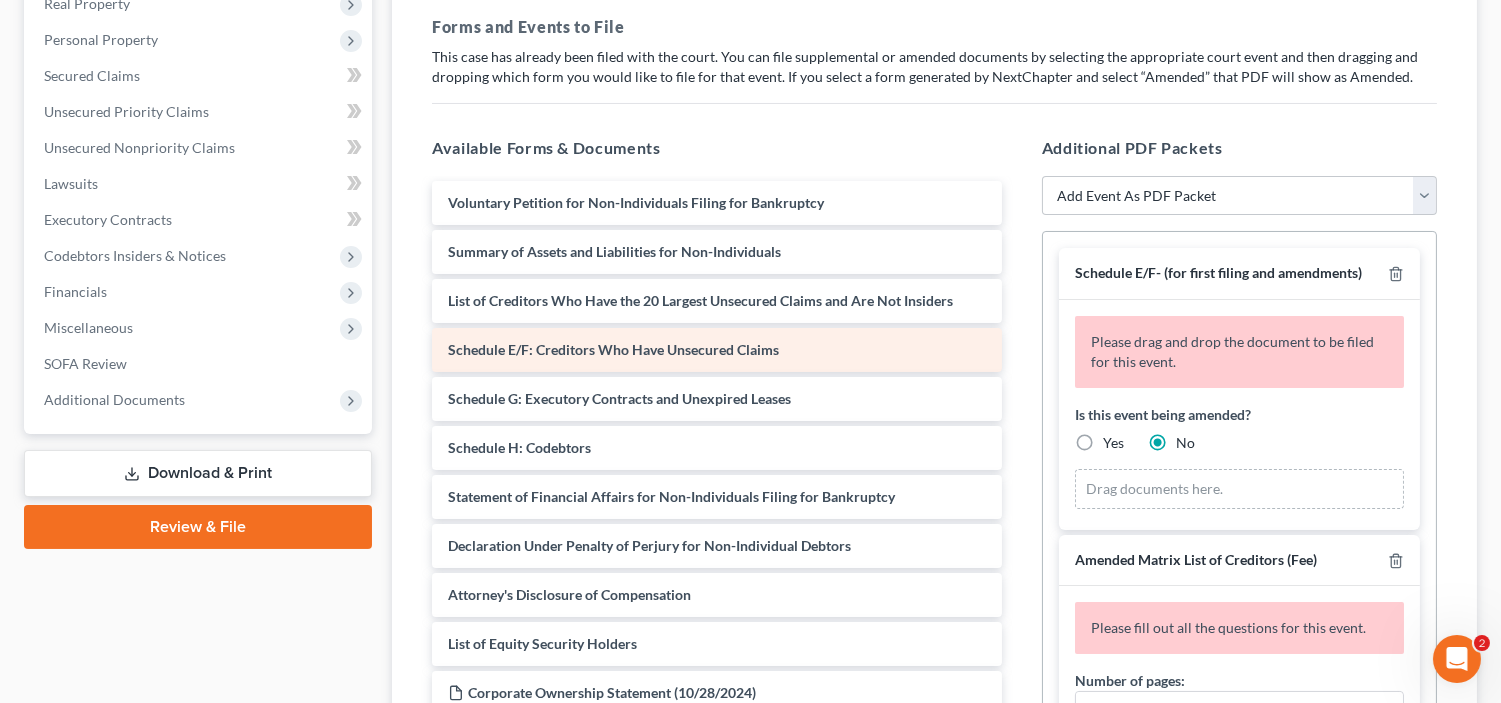 click on "Schedule E/F: Creditors Who Have Unsecured Claims" at bounding box center (716, 350) 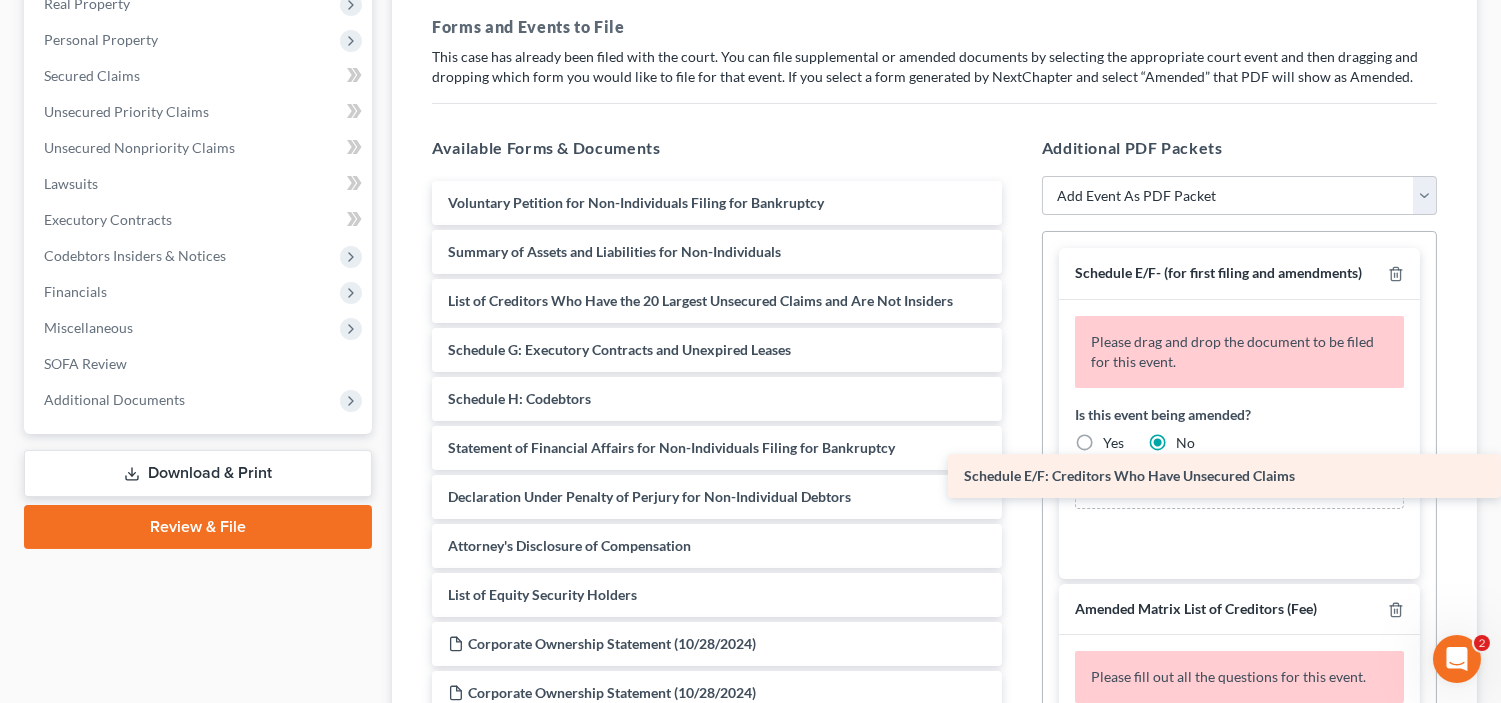 drag, startPoint x: 780, startPoint y: 350, endPoint x: 1444, endPoint y: 477, distance: 676.03625 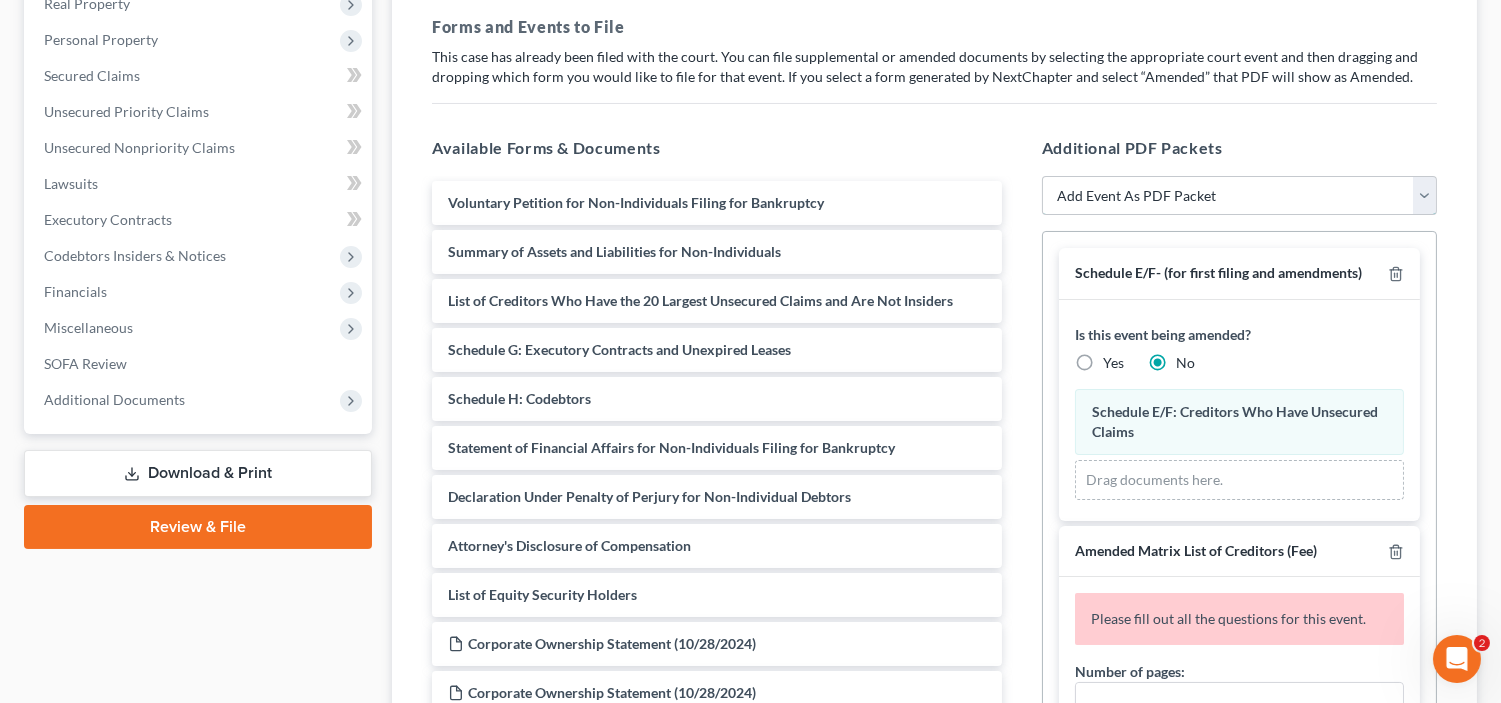 click on "Add Event As PDF Packet Amended Matrix List of Creditors (Fee) Certificate of Credit Counseling Chapter 11 Plan Chapter 11 Plan Small Business Subchapter V Chapter 11 Small Business Plan Chapter 11 Statement of Monthly Income Form 122B Declaration About Individual Debtors Schedules Declaration Under Penalty of Perjury for Non-individual Debtors Disclosure of Compensation of Attorney for Debtor Domestic Support Obligation Certification Employee Income Records Financial Management Course Certificate Matrix List of Creditors Pay Filing Fee in Installments Schedule A/B - (for first filing and amendments) Schedule C - (for first filing and amendments) Schedule D - (for first filing and amendments) Schedule E/F- (for first filing and amendments) Schedule G - (for first filing and amendments) Schedule H - (for first filing and amendments) Schedule I - (for first filing and amendments) Schedule J - (for first filing and amendments) Schedule J-2 Statement of Corporate Ownership" at bounding box center [1239, 196] 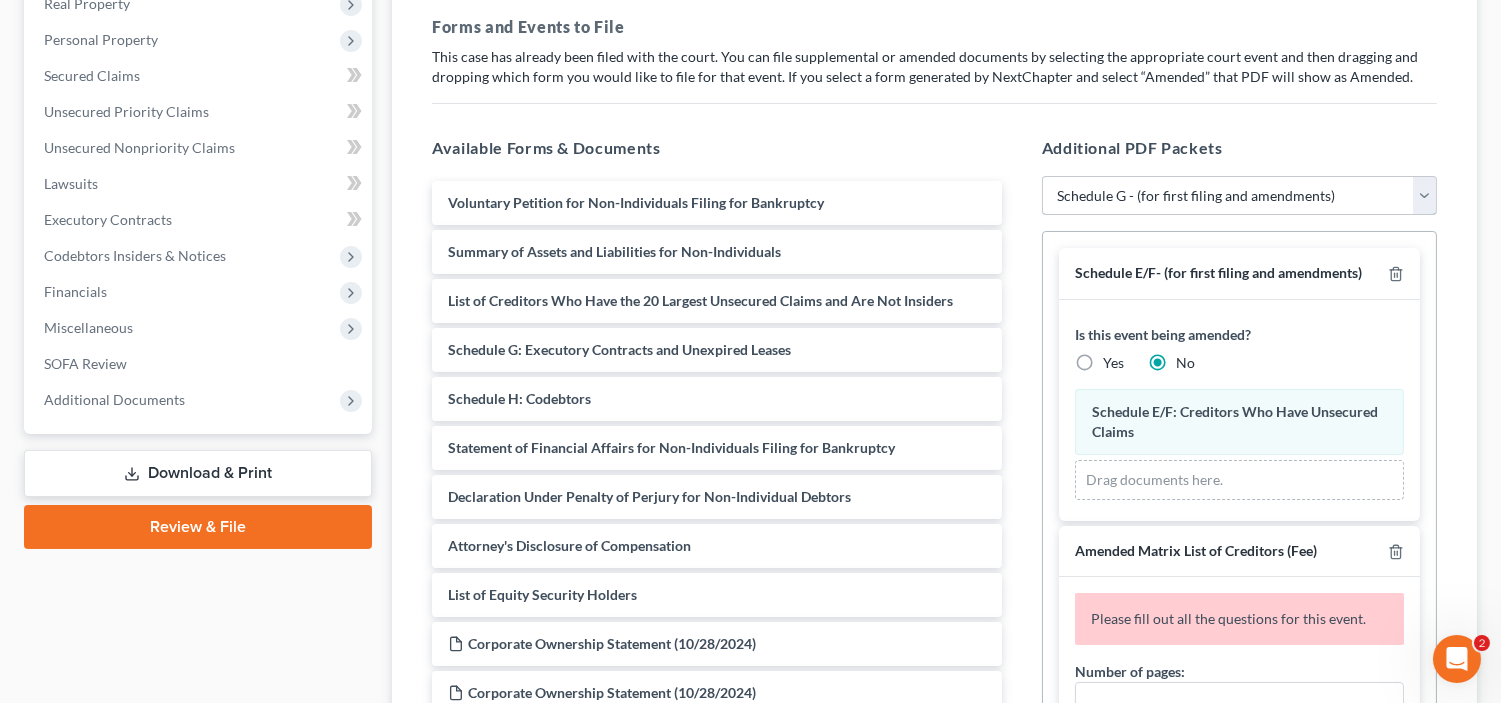 click on "Add Event As PDF Packet Amended Matrix List of Creditors (Fee) Certificate of Credit Counseling Chapter 11 Plan Chapter 11 Plan Small Business Subchapter V Chapter 11 Small Business Plan Chapter 11 Statement of Monthly Income Form 122B Declaration About Individual Debtors Schedules Declaration Under Penalty of Perjury for Non-individual Debtors Disclosure of Compensation of Attorney for Debtor Domestic Support Obligation Certification Employee Income Records Financial Management Course Certificate Matrix List of Creditors Pay Filing Fee in Installments Schedule A/B - (for first filing and amendments) Schedule C - (for first filing and amendments) Schedule D - (for first filing and amendments) Schedule E/F- (for first filing and amendments) Schedule G - (for first filing and amendments) Schedule H - (for first filing and amendments) Schedule I - (for first filing and amendments) Schedule J - (for first filing and amendments) Schedule J-2 Statement of Corporate Ownership" at bounding box center (1239, 196) 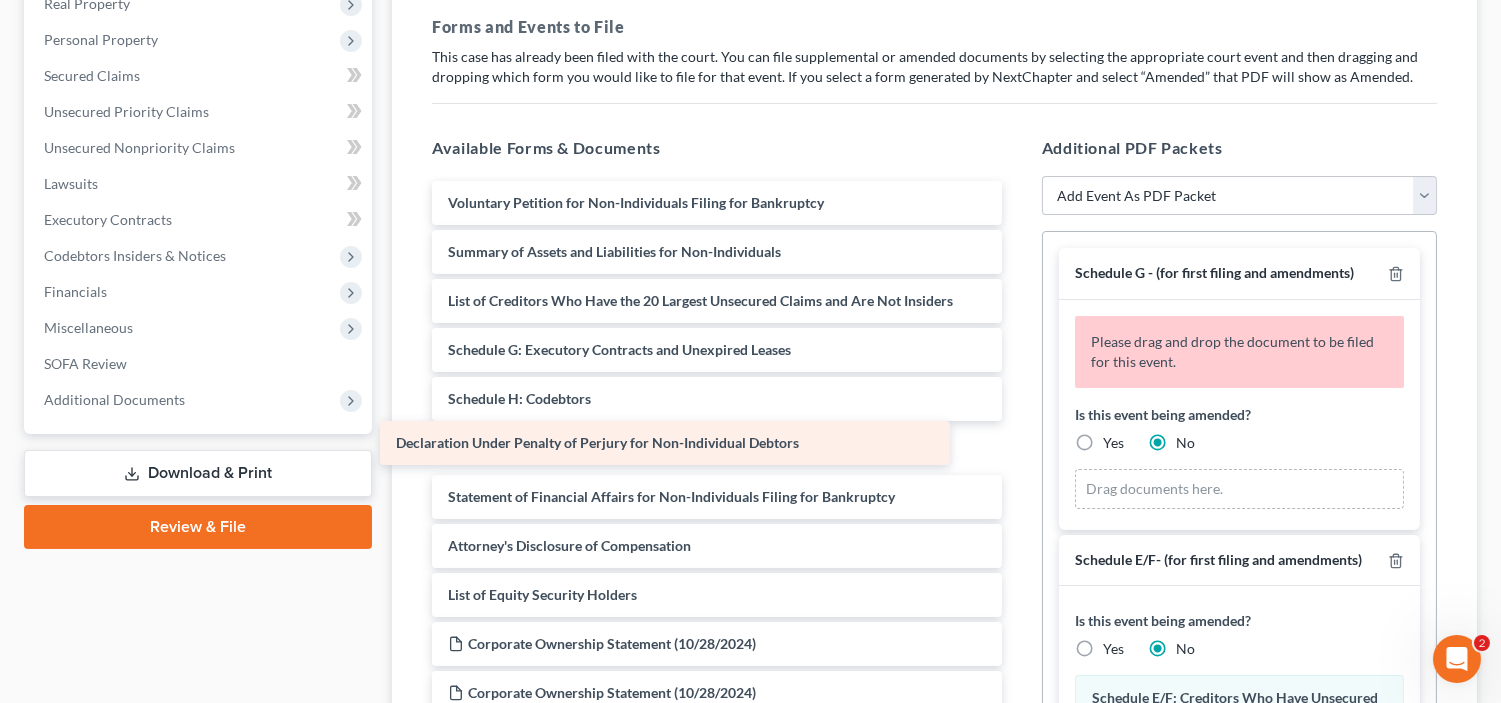 drag, startPoint x: 964, startPoint y: 504, endPoint x: 937, endPoint y: 483, distance: 34.20526 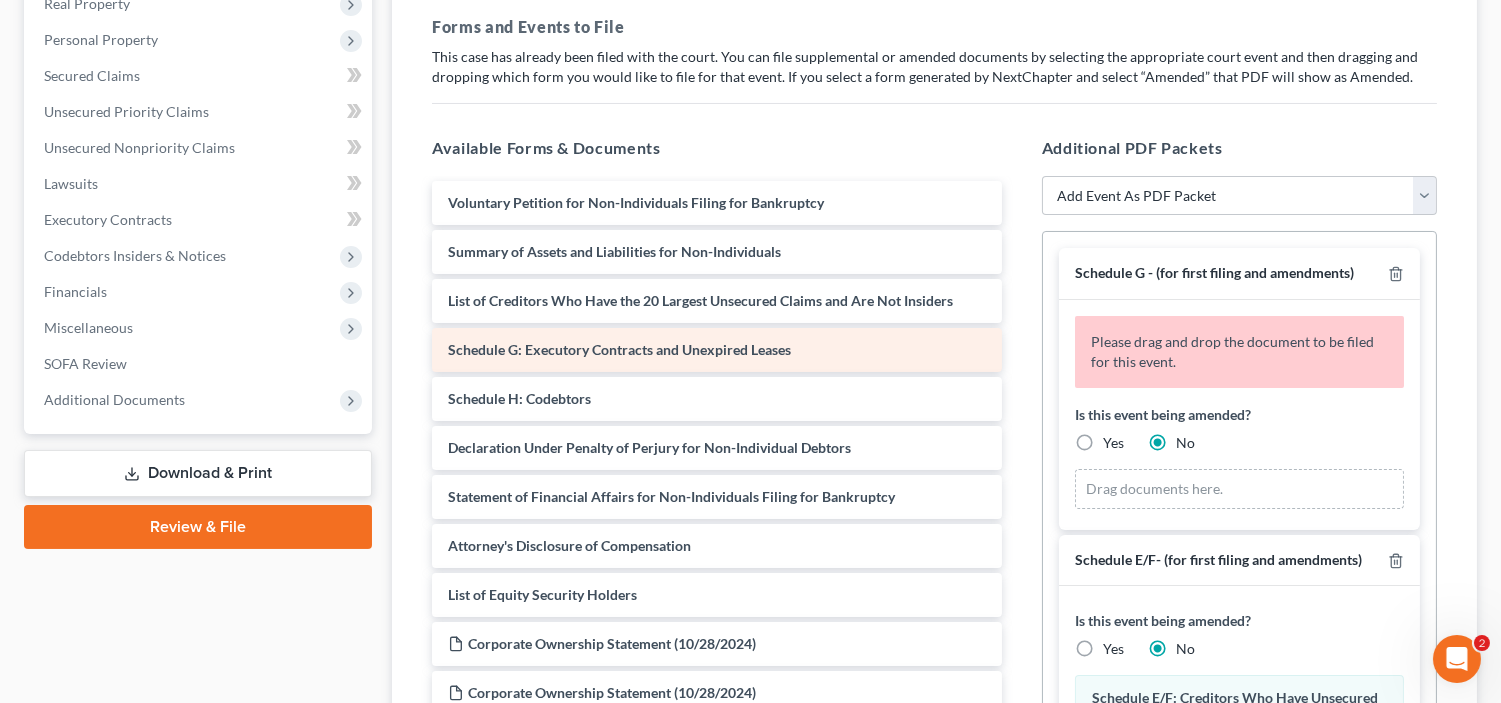 click on "Schedule G: Executory Contracts and Unexpired Leases" at bounding box center [716, 350] 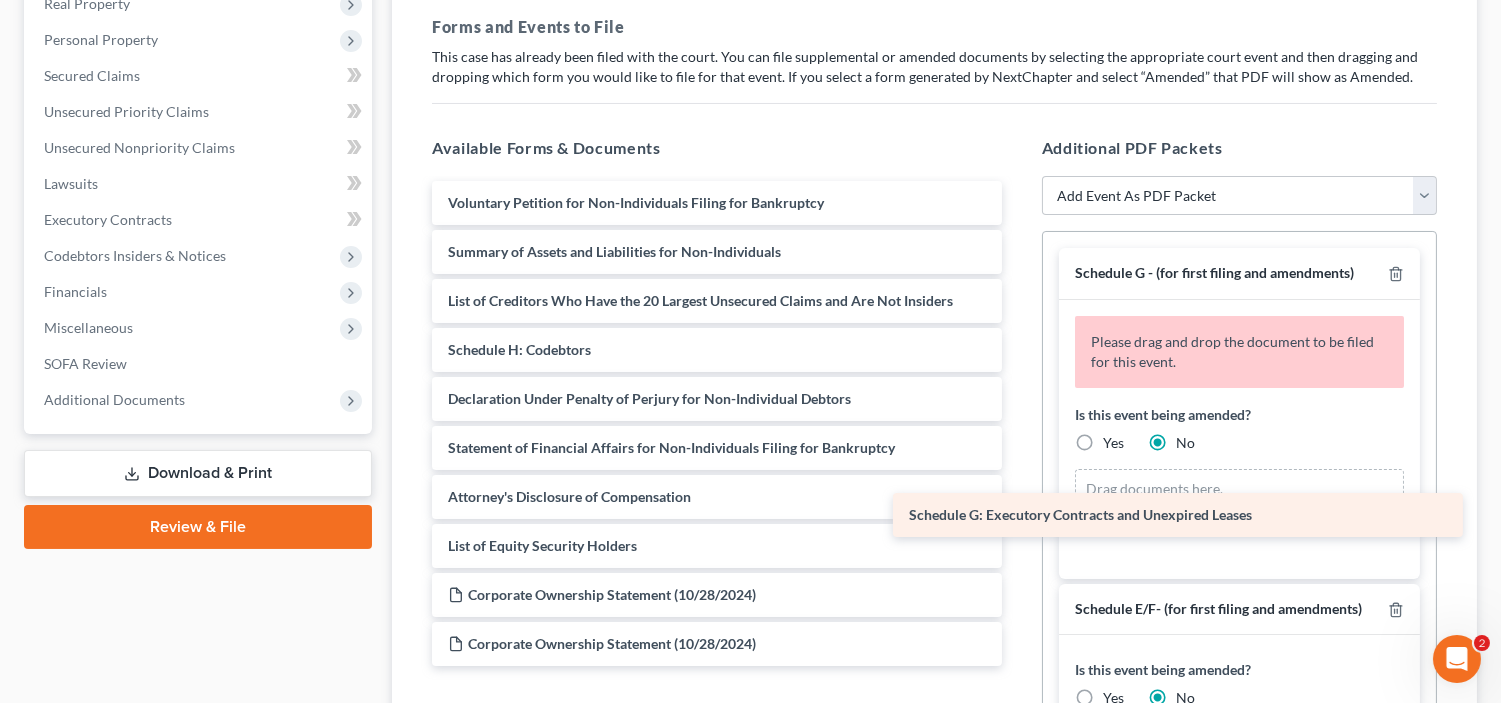 drag, startPoint x: 902, startPoint y: 346, endPoint x: 1363, endPoint y: 512, distance: 489.97653 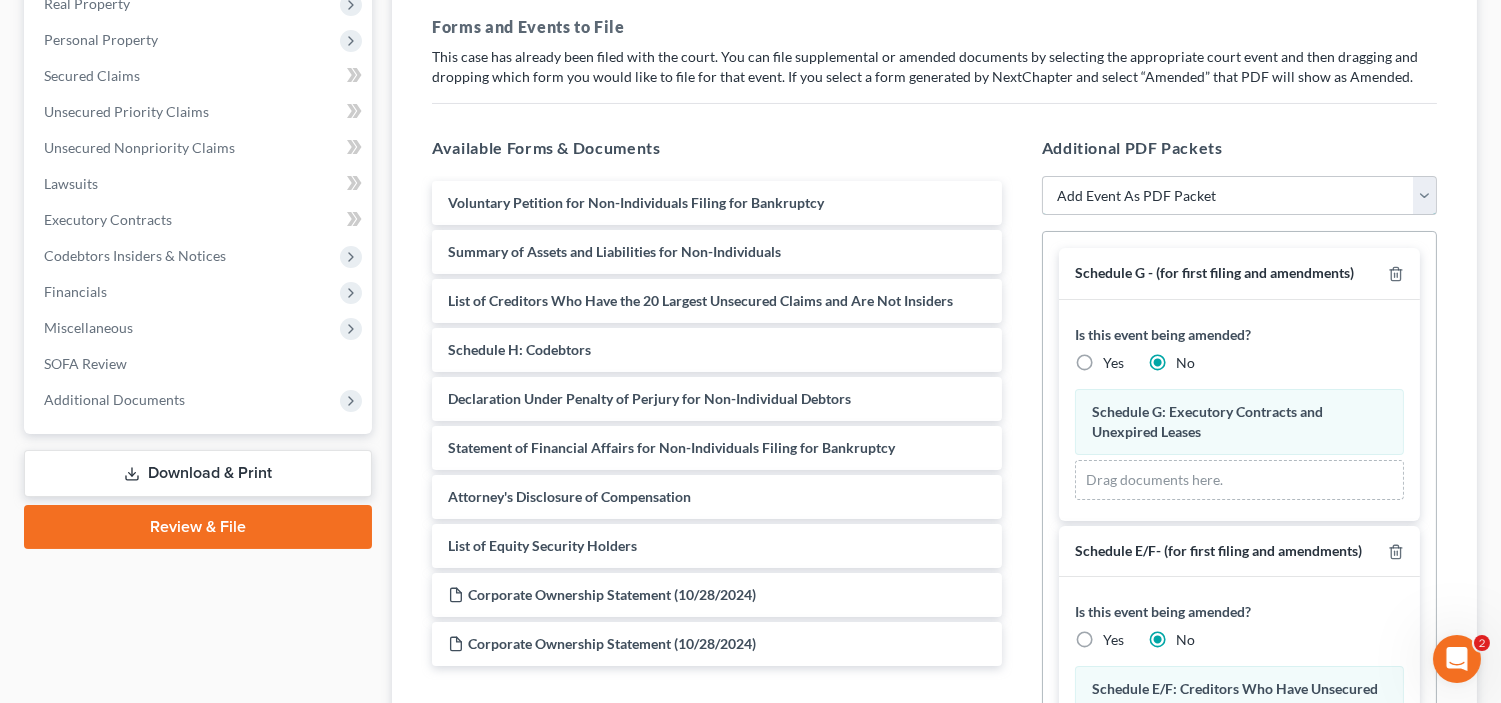 click on "Add Event As PDF Packet Amended Matrix List of Creditors (Fee) Certificate of Credit Counseling Chapter 11 Plan Chapter 11 Plan Small Business Subchapter V Chapter 11 Small Business Plan Chapter 11 Statement of Monthly Income Form 122B Declaration About Individual Debtors Schedules Declaration Under Penalty of Perjury for Non-individual Debtors Disclosure of Compensation of Attorney for Debtor Domestic Support Obligation Certification Employee Income Records Financial Management Course Certificate Matrix List of Creditors Pay Filing Fee in Installments Schedule A/B - (for first filing and amendments) Schedule C - (for first filing and amendments) Schedule D - (for first filing and amendments) Schedule E/F- (for first filing and amendments) Schedule G - (for first filing and amendments) Schedule H - (for first filing and amendments) Schedule I - (for first filing and amendments) Schedule J - (for first filing and amendments) Schedule J-2 Statement of Corporate Ownership" at bounding box center [1239, 196] 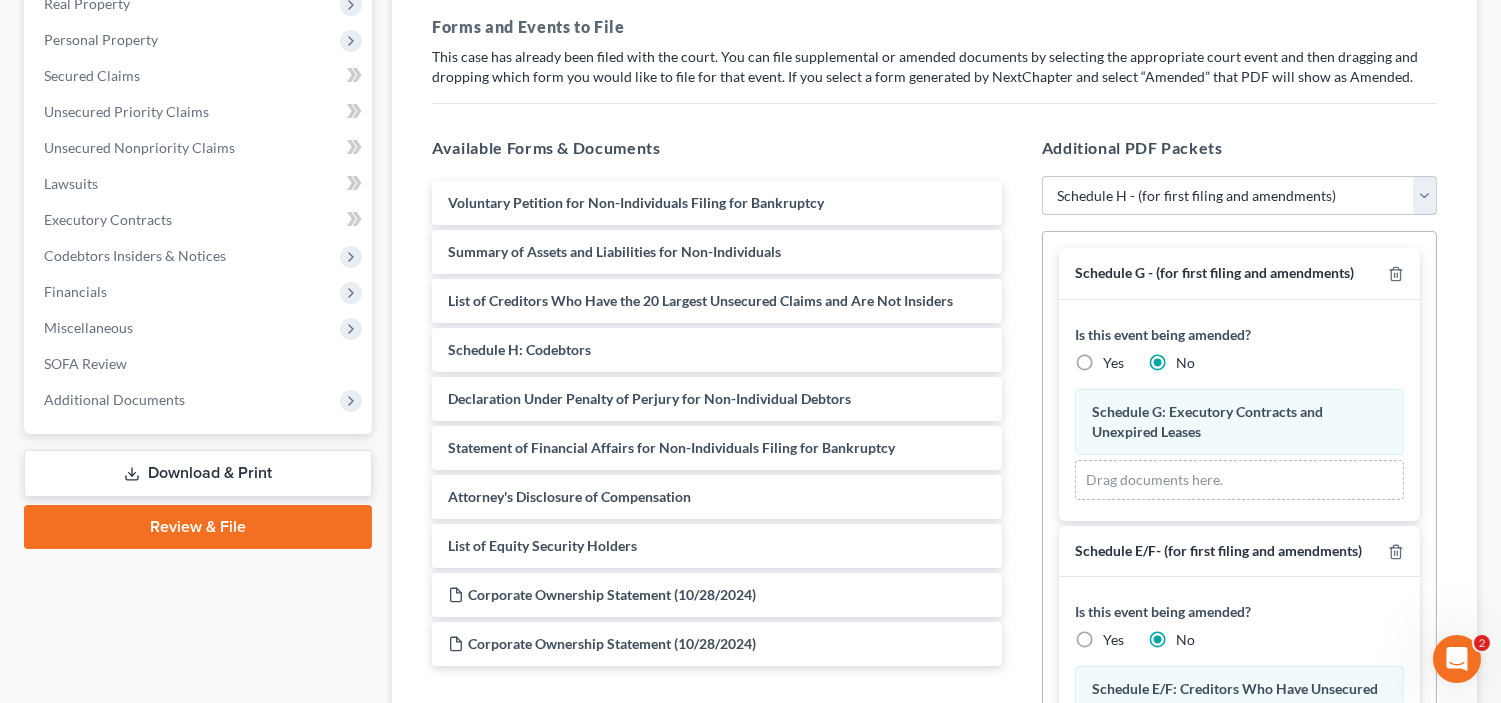 click on "Add Event As PDF Packet Amended Matrix List of Creditors (Fee) Certificate of Credit Counseling Chapter 11 Plan Chapter 11 Plan Small Business Subchapter V Chapter 11 Small Business Plan Chapter 11 Statement of Monthly Income Form 122B Declaration About Individual Debtors Schedules Declaration Under Penalty of Perjury for Non-individual Debtors Disclosure of Compensation of Attorney for Debtor Domestic Support Obligation Certification Employee Income Records Financial Management Course Certificate Matrix List of Creditors Pay Filing Fee in Installments Schedule A/B - (for first filing and amendments) Schedule C - (for first filing and amendments) Schedule D - (for first filing and amendments) Schedule E/F- (for first filing and amendments) Schedule G - (for first filing and amendments) Schedule H - (for first filing and amendments) Schedule I - (for first filing and amendments) Schedule J - (for first filing and amendments) Schedule J-2 Statement of Corporate Ownership" at bounding box center [1239, 196] 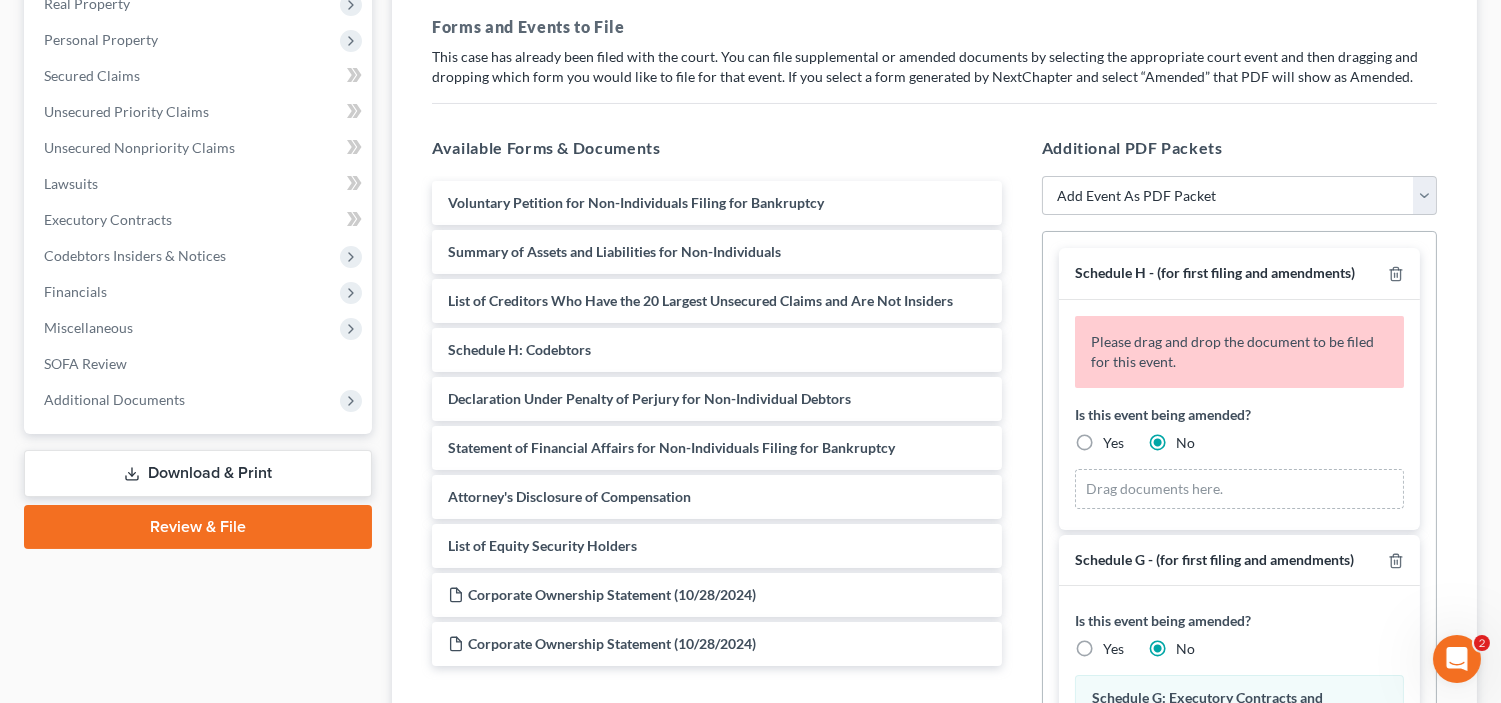 click on "Schedule G - (for first filing and amendments)" at bounding box center (1239, 561) 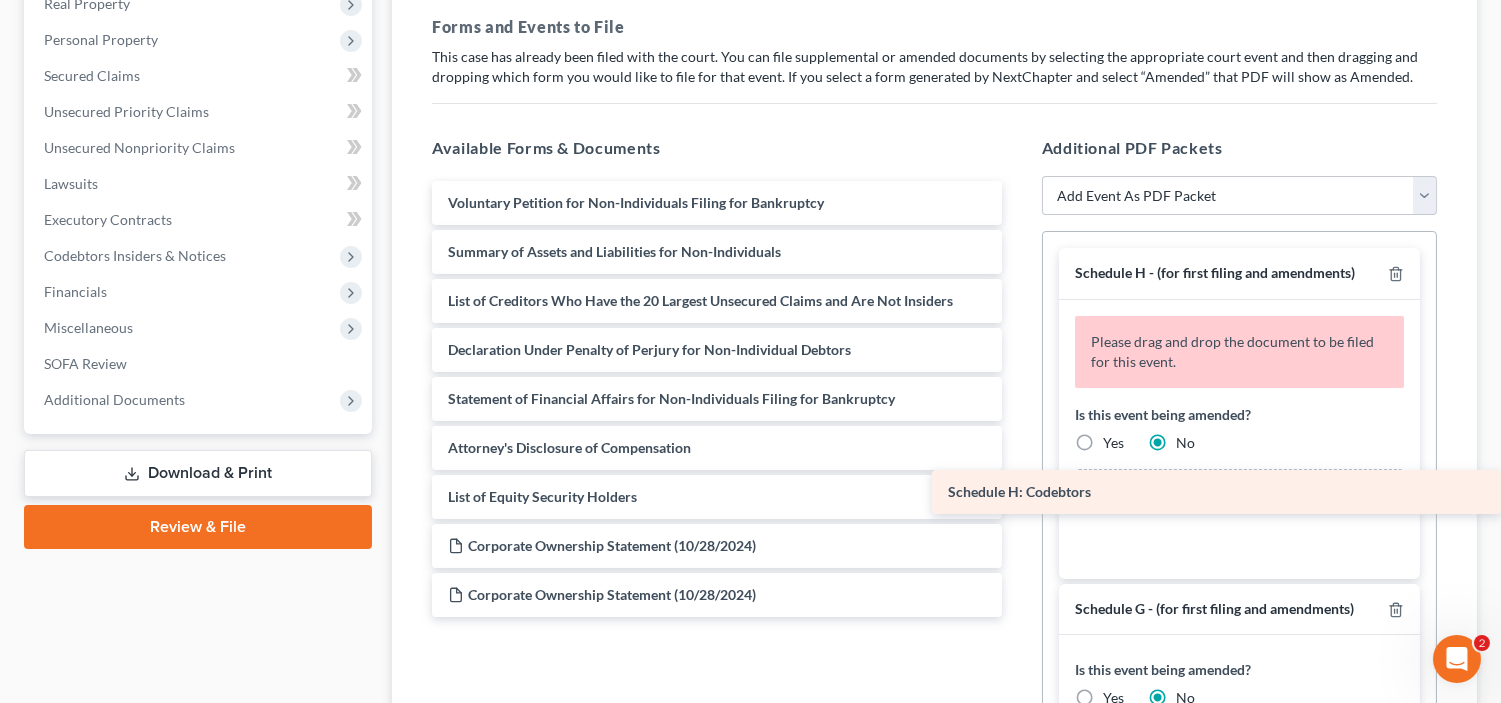 drag, startPoint x: 856, startPoint y: 348, endPoint x: 1376, endPoint y: 491, distance: 539.3042 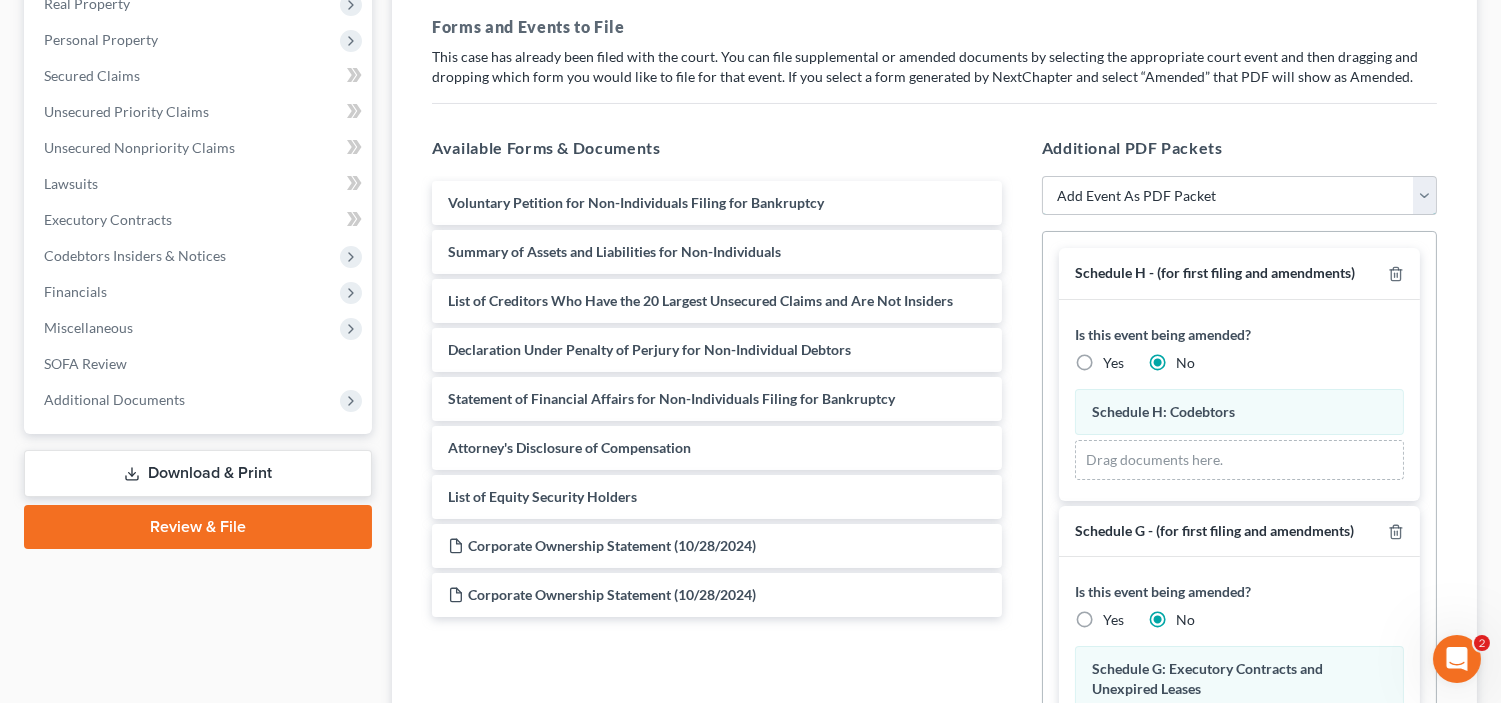 click on "Add Event As PDF Packet Amended Matrix List of Creditors (Fee) Certificate of Credit Counseling Chapter 11 Plan Chapter 11 Plan Small Business Subchapter V Chapter 11 Small Business Plan Chapter 11 Statement of Monthly Income Form 122B Declaration About Individual Debtors Schedules Declaration Under Penalty of Perjury for Non-individual Debtors Disclosure of Compensation of Attorney for Debtor Domestic Support Obligation Certification Employee Income Records Financial Management Course Certificate Matrix List of Creditors Pay Filing Fee in Installments Schedule A/B - (for first filing and amendments) Schedule C - (for first filing and amendments) Schedule D - (for first filing and amendments) Schedule E/F- (for first filing and amendments) Schedule G - (for first filing and amendments) Schedule H - (for first filing and amendments) Schedule I - (for first filing and amendments) Schedule J - (for first filing and amendments) Schedule J-2 Statement of Corporate Ownership" at bounding box center (1239, 196) 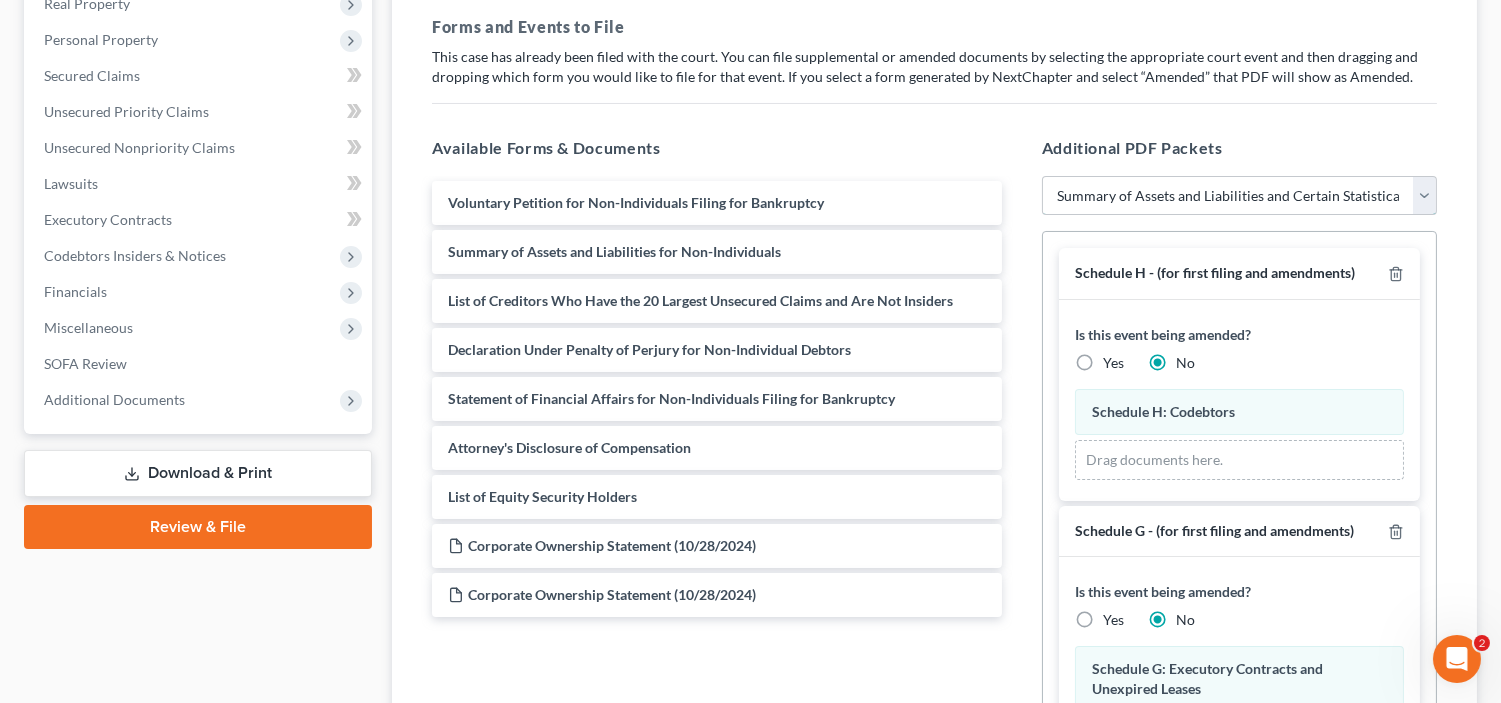 click on "Add Event As PDF Packet Amended Matrix List of Creditors (Fee) Certificate of Credit Counseling Chapter 11 Plan Chapter 11 Plan Small Business Subchapter V Chapter 11 Small Business Plan Chapter 11 Statement of Monthly Income Form 122B Declaration About Individual Debtors Schedules Declaration Under Penalty of Perjury for Non-individual Debtors Disclosure of Compensation of Attorney for Debtor Domestic Support Obligation Certification Employee Income Records Financial Management Course Certificate Matrix List of Creditors Pay Filing Fee in Installments Schedule A/B - (for first filing and amendments) Schedule C - (for first filing and amendments) Schedule D - (for first filing and amendments) Schedule E/F- (for first filing and amendments) Schedule G - (for first filing and amendments) Schedule H - (for first filing and amendments) Schedule I - (for first filing and amendments) Schedule J - (for first filing and amendments) Schedule J-2 Statement of Corporate Ownership" at bounding box center (1239, 196) 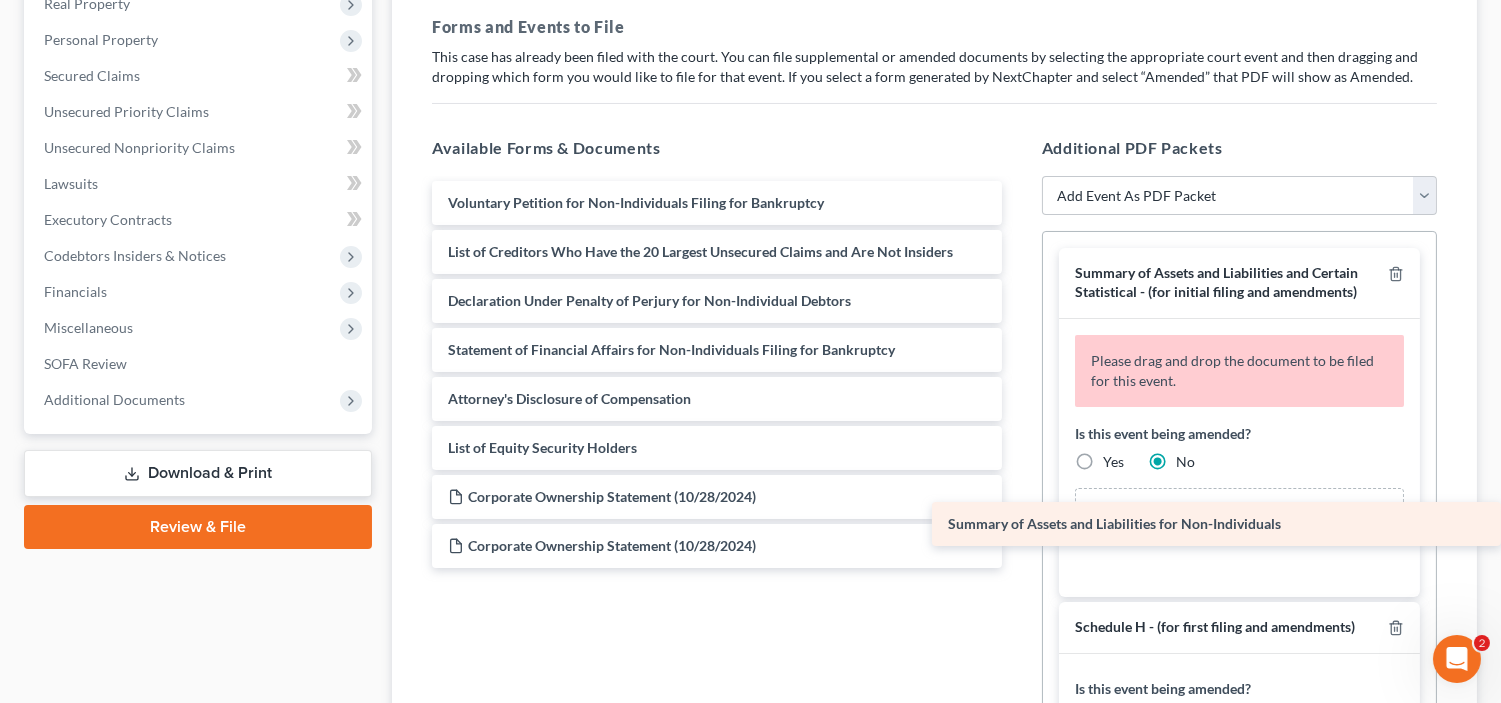 drag, startPoint x: 801, startPoint y: 242, endPoint x: 1357, endPoint y: 515, distance: 619.407 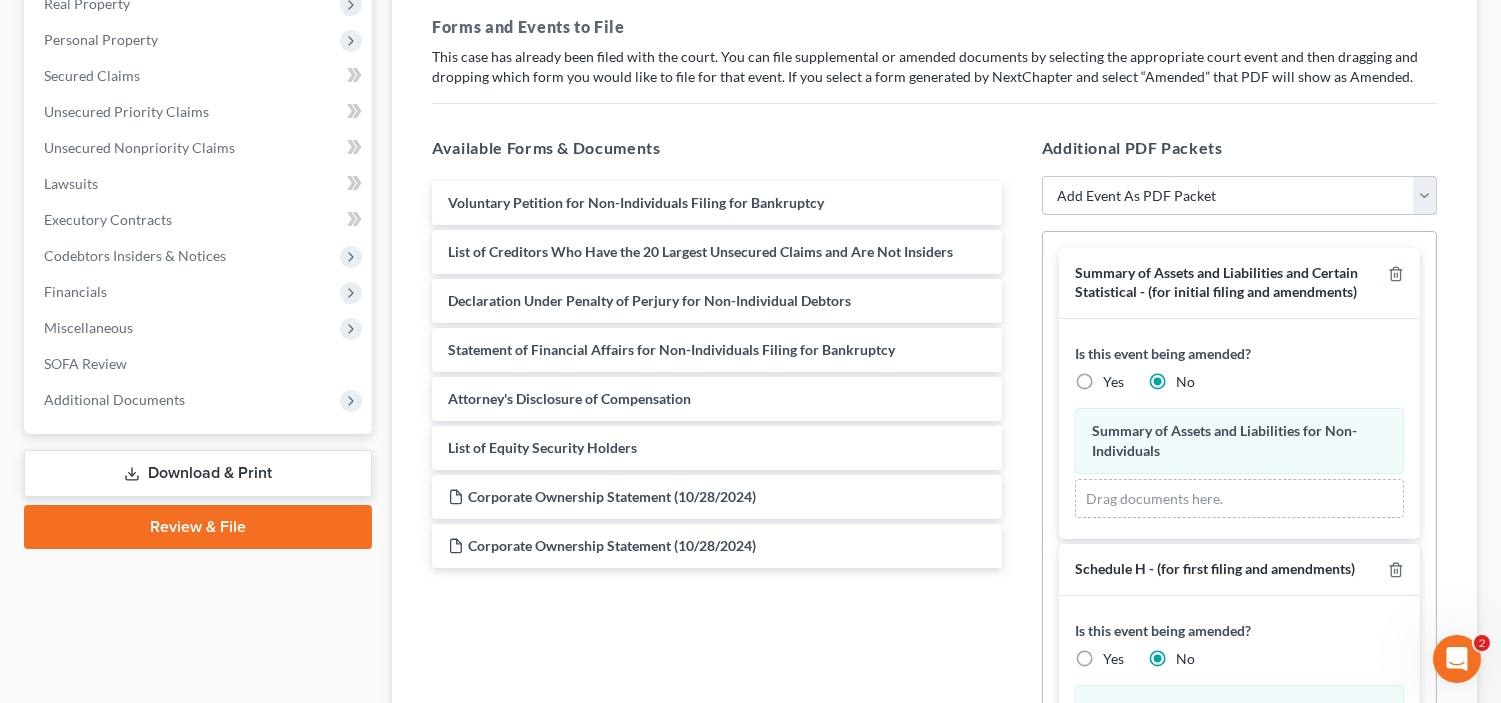 click on "Add Event As PDF Packet Amended Matrix List of Creditors (Fee) Certificate of Credit Counseling Chapter 11 Plan Chapter 11 Plan Small Business Subchapter V Chapter 11 Small Business Plan Chapter 11 Statement of Monthly Income Form 122B Declaration About Individual Debtors Schedules Declaration Under Penalty of Perjury for Non-individual Debtors Disclosure of Compensation of Attorney for Debtor Domestic Support Obligation Certification Employee Income Records Financial Management Course Certificate Matrix List of Creditors Pay Filing Fee in Installments Schedule A/B - (for first filing and amendments) Schedule C - (for first filing and amendments) Schedule D - (for first filing and amendments) Schedule E/F- (for first filing and amendments) Schedule G - (for first filing and amendments) Schedule H - (for first filing and amendments) Schedule I - (for first filing and amendments) Schedule J - (for first filing and amendments) Schedule J-2 Statement of Corporate Ownership" at bounding box center [1239, 196] 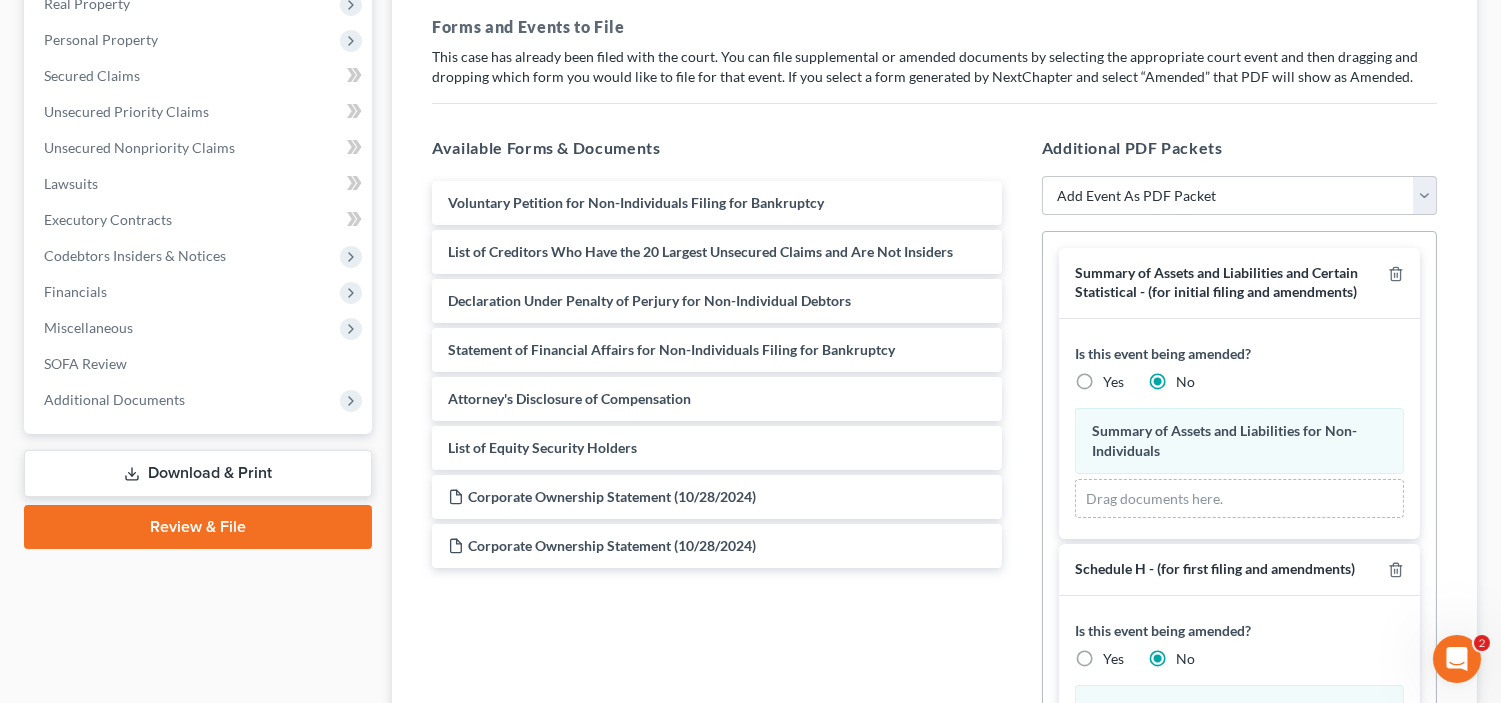 click on "Available Forms & Documents" at bounding box center [716, 148] 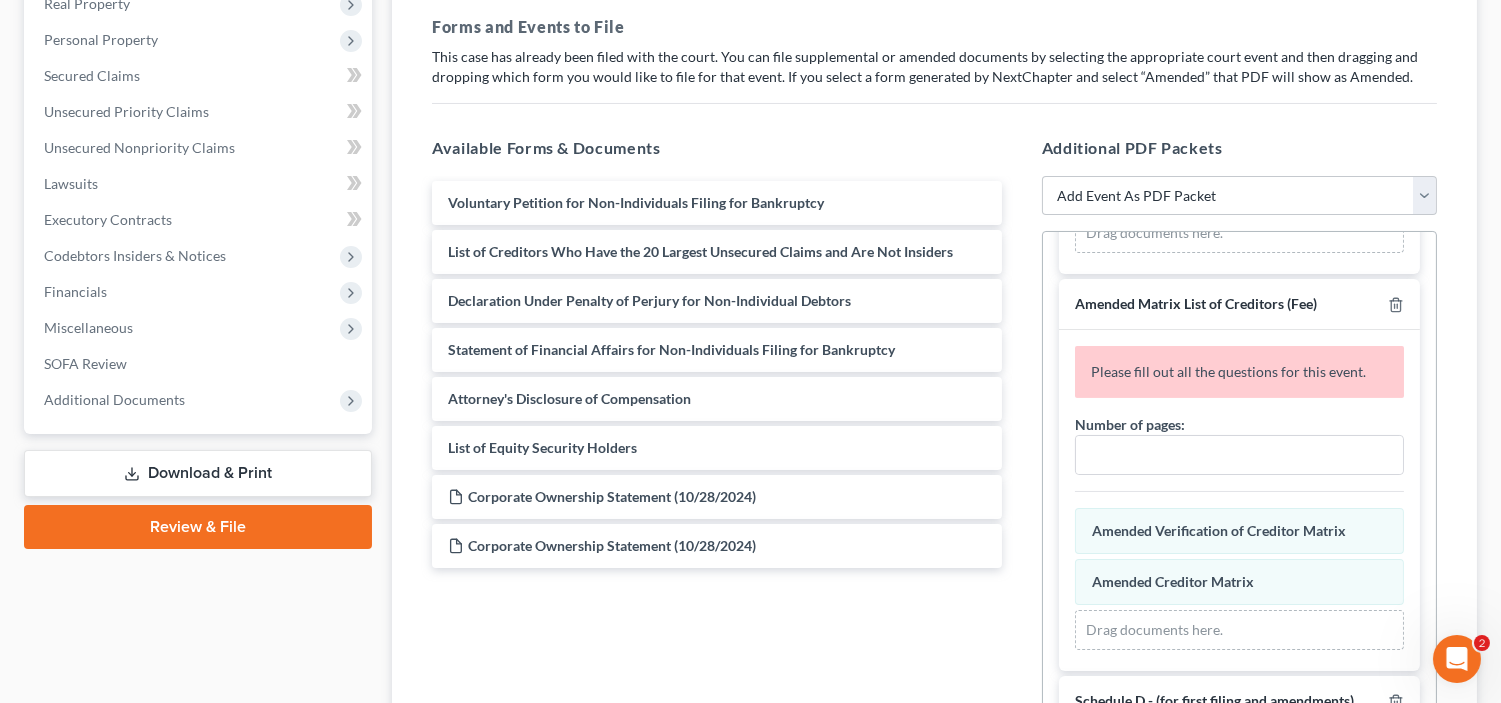 scroll, scrollTop: 1055, scrollLeft: 0, axis: vertical 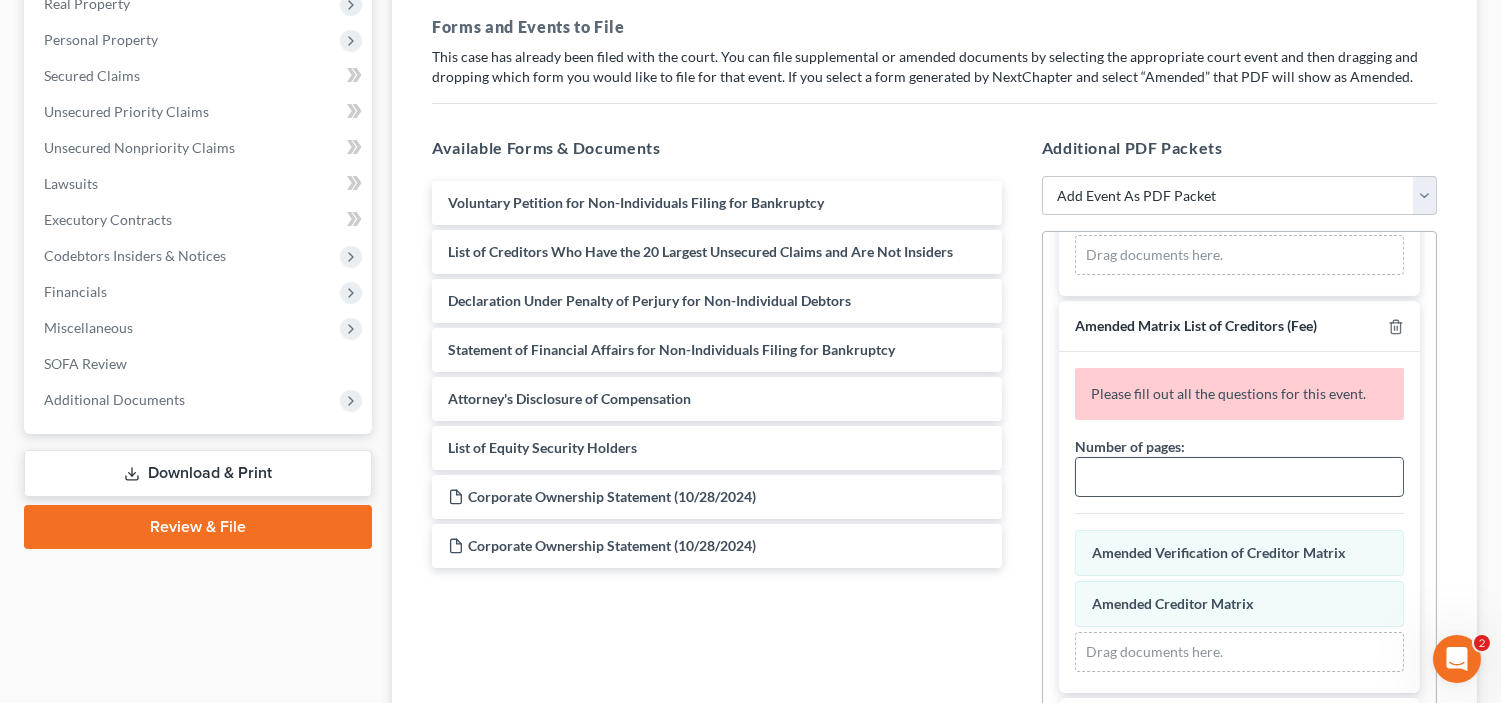 click at bounding box center [1239, 477] 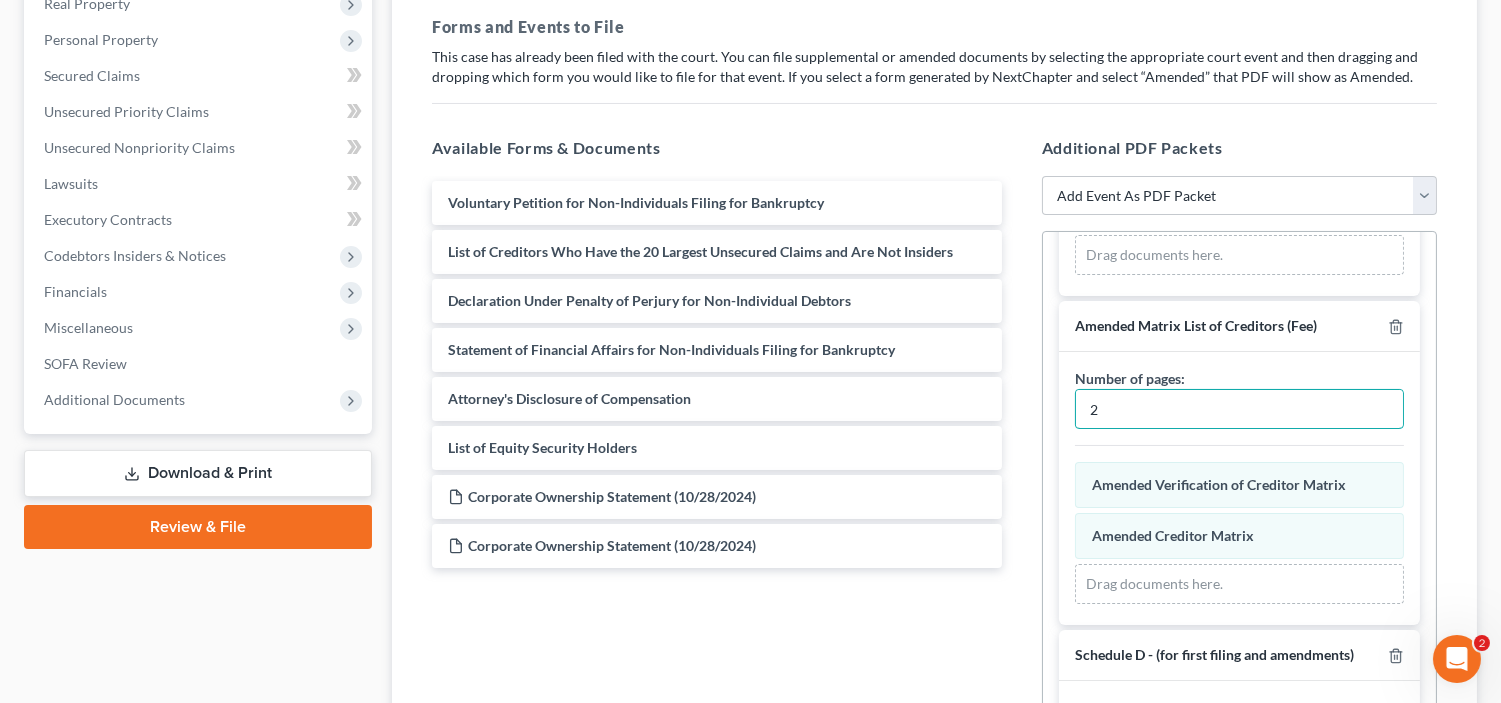 type on "2" 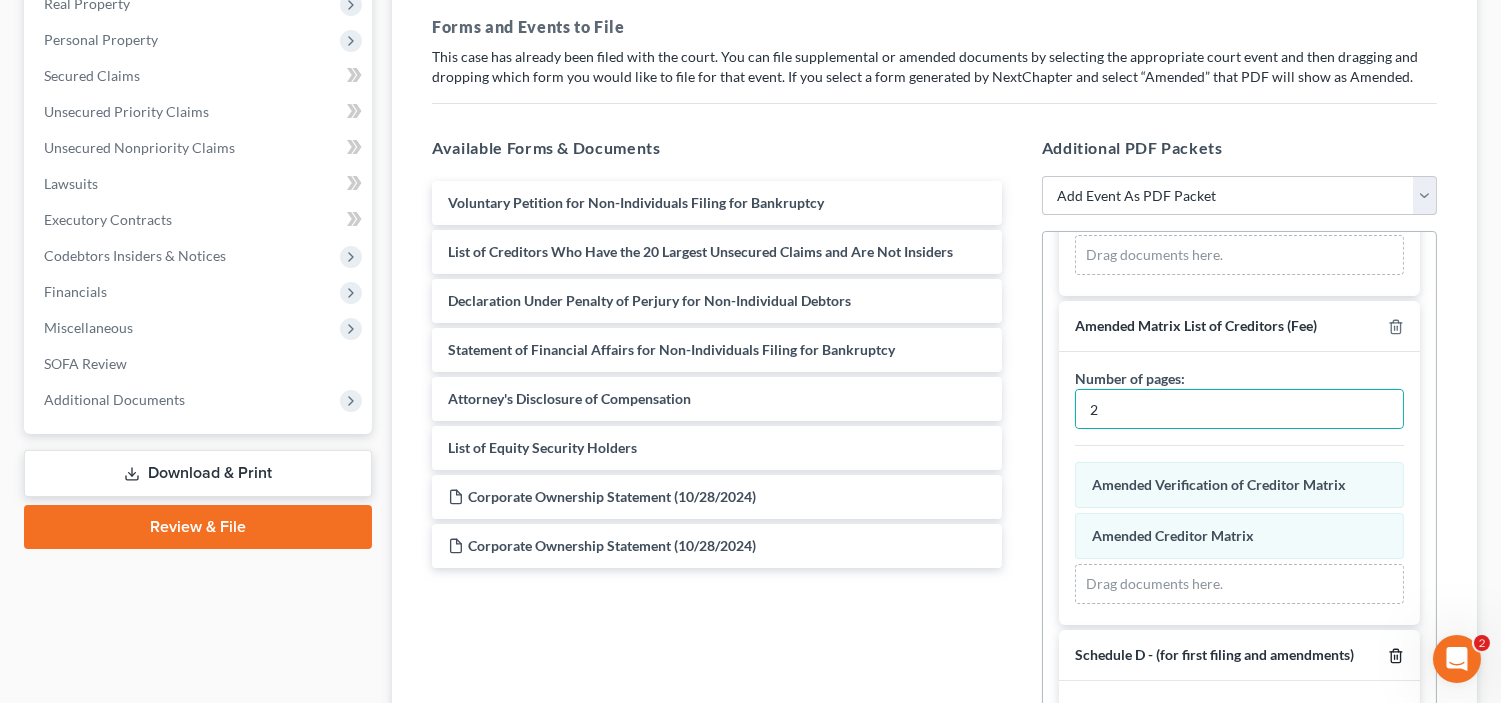 type 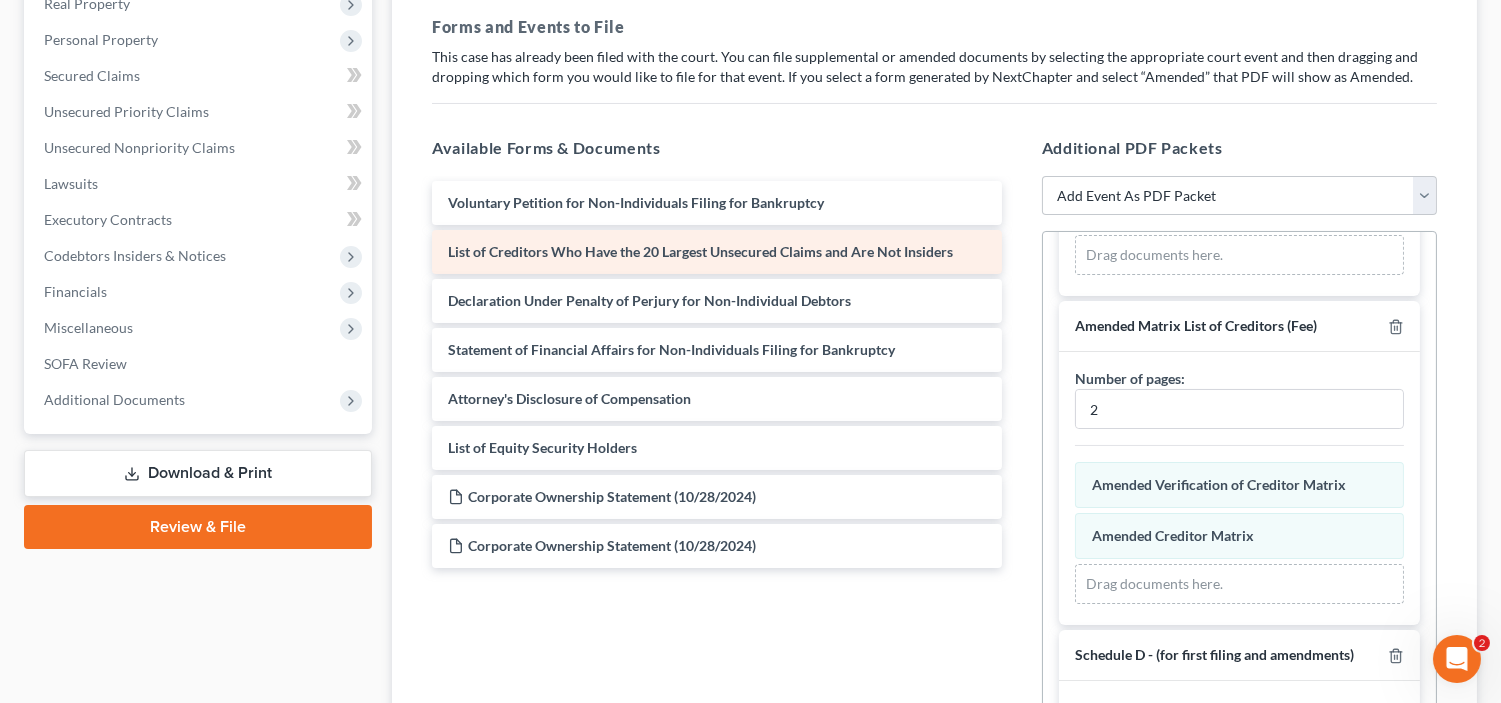 click on "List of Creditors Who Have the 20 Largest Unsecured Claims and Are Not Insiders" at bounding box center [700, 251] 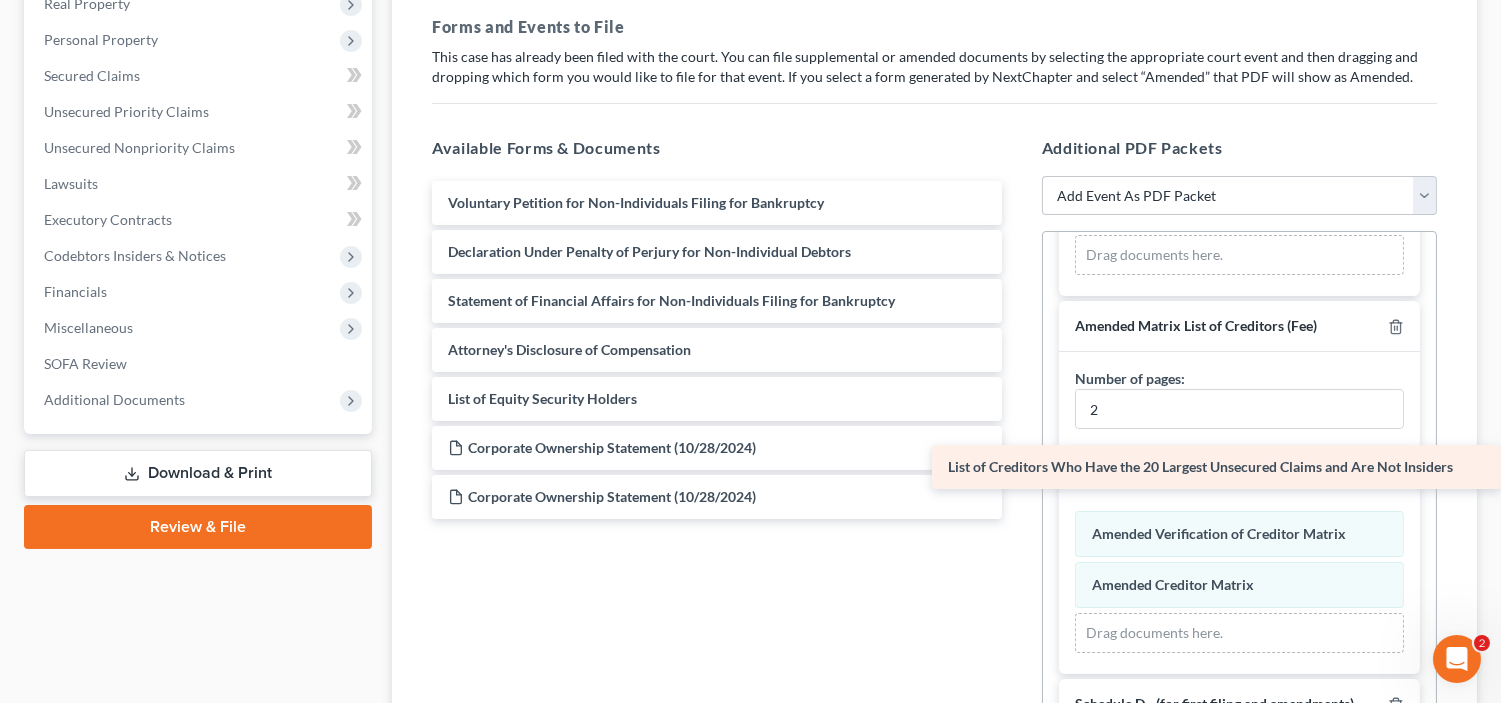 drag, startPoint x: 830, startPoint y: 254, endPoint x: 1343, endPoint y: 470, distance: 556.61926 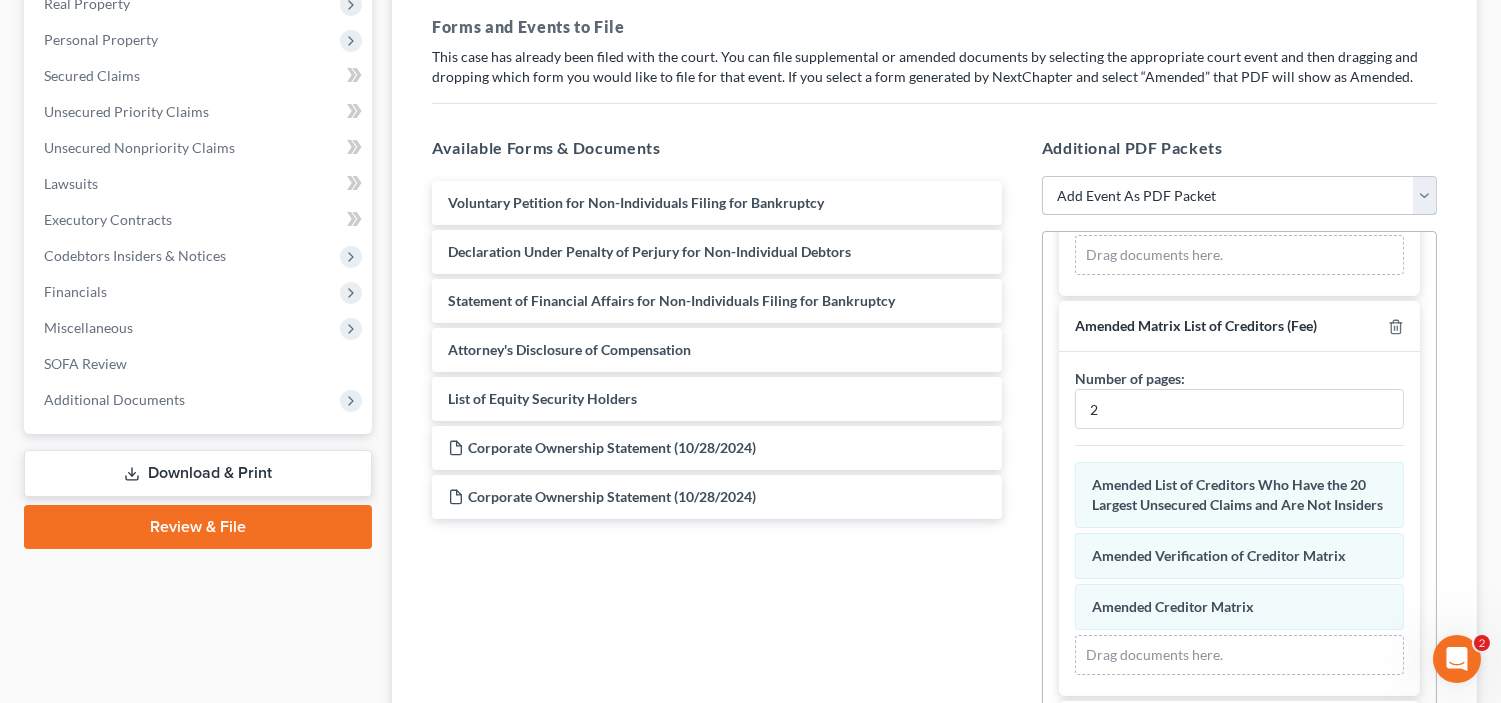 click on "Add Event As PDF Packet Amended Matrix List of Creditors (Fee) Certificate of Credit Counseling Chapter 11 Plan Chapter 11 Plan Small Business Subchapter V Chapter 11 Small Business Plan Chapter 11 Statement of Monthly Income Form 122B Declaration About Individual Debtors Schedules Declaration Under Penalty of Perjury for Non-individual Debtors Disclosure of Compensation of Attorney for Debtor Domestic Support Obligation Certification Employee Income Records Financial Management Course Certificate Matrix List of Creditors Pay Filing Fee in Installments Schedule A/B - (for first filing and amendments) Schedule C - (for first filing and amendments) Schedule D - (for first filing and amendments) Schedule E/F- (for first filing and amendments) Schedule G - (for first filing and amendments) Schedule H - (for first filing and amendments) Schedule I - (for first filing and amendments) Schedule J - (for first filing and amendments) Schedule J-2 Statement of Corporate Ownership" at bounding box center (1239, 196) 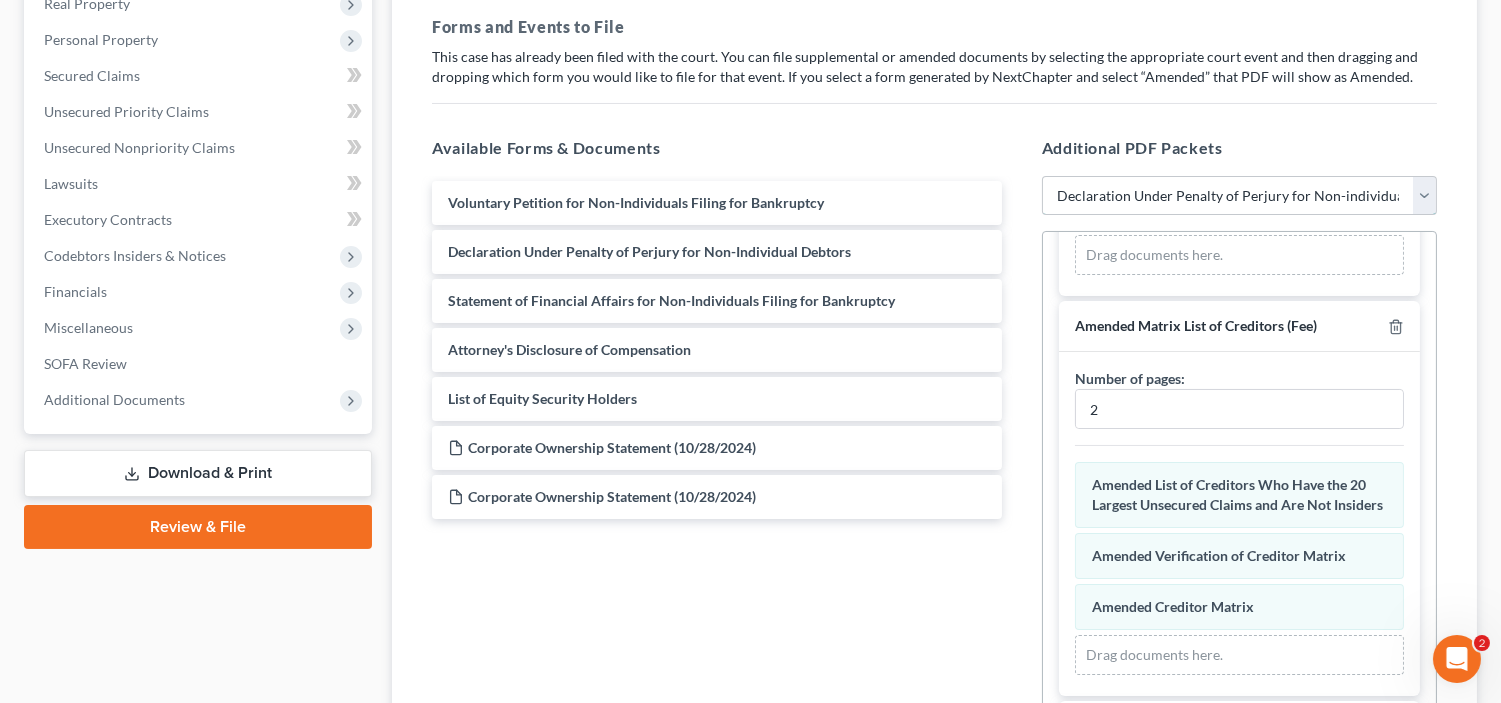 click on "Add Event As PDF Packet Amended Matrix List of Creditors (Fee) Certificate of Credit Counseling Chapter 11 Plan Chapter 11 Plan Small Business Subchapter V Chapter 11 Small Business Plan Chapter 11 Statement of Monthly Income Form 122B Declaration About Individual Debtors Schedules Declaration Under Penalty of Perjury for Non-individual Debtors Disclosure of Compensation of Attorney for Debtor Domestic Support Obligation Certification Employee Income Records Financial Management Course Certificate Matrix List of Creditors Pay Filing Fee in Installments Schedule A/B - (for first filing and amendments) Schedule C - (for first filing and amendments) Schedule D - (for first filing and amendments) Schedule E/F- (for first filing and amendments) Schedule G - (for first filing and amendments) Schedule H - (for first filing and amendments) Schedule I - (for first filing and amendments) Schedule J - (for first filing and amendments) Schedule J-2 Statement of Corporate Ownership" at bounding box center (1239, 196) 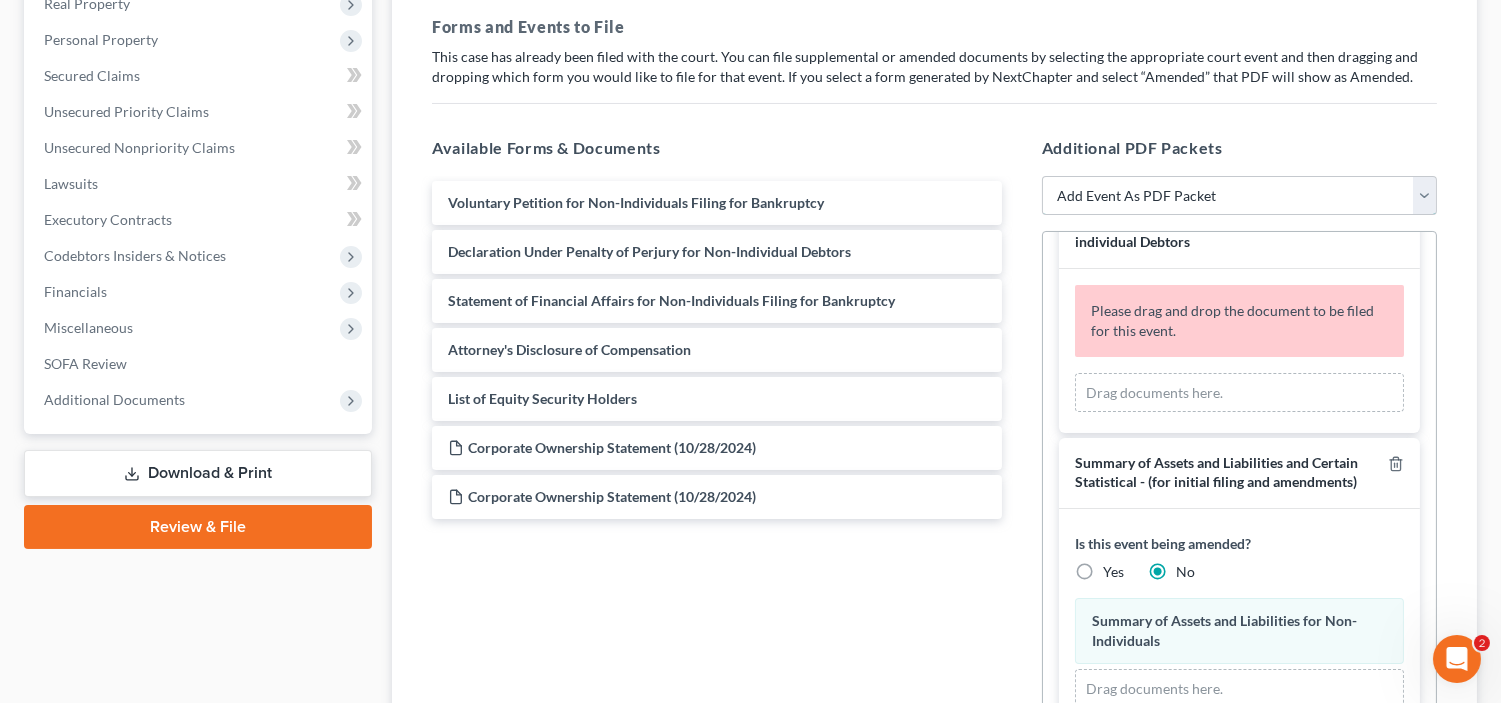scroll, scrollTop: 0, scrollLeft: 0, axis: both 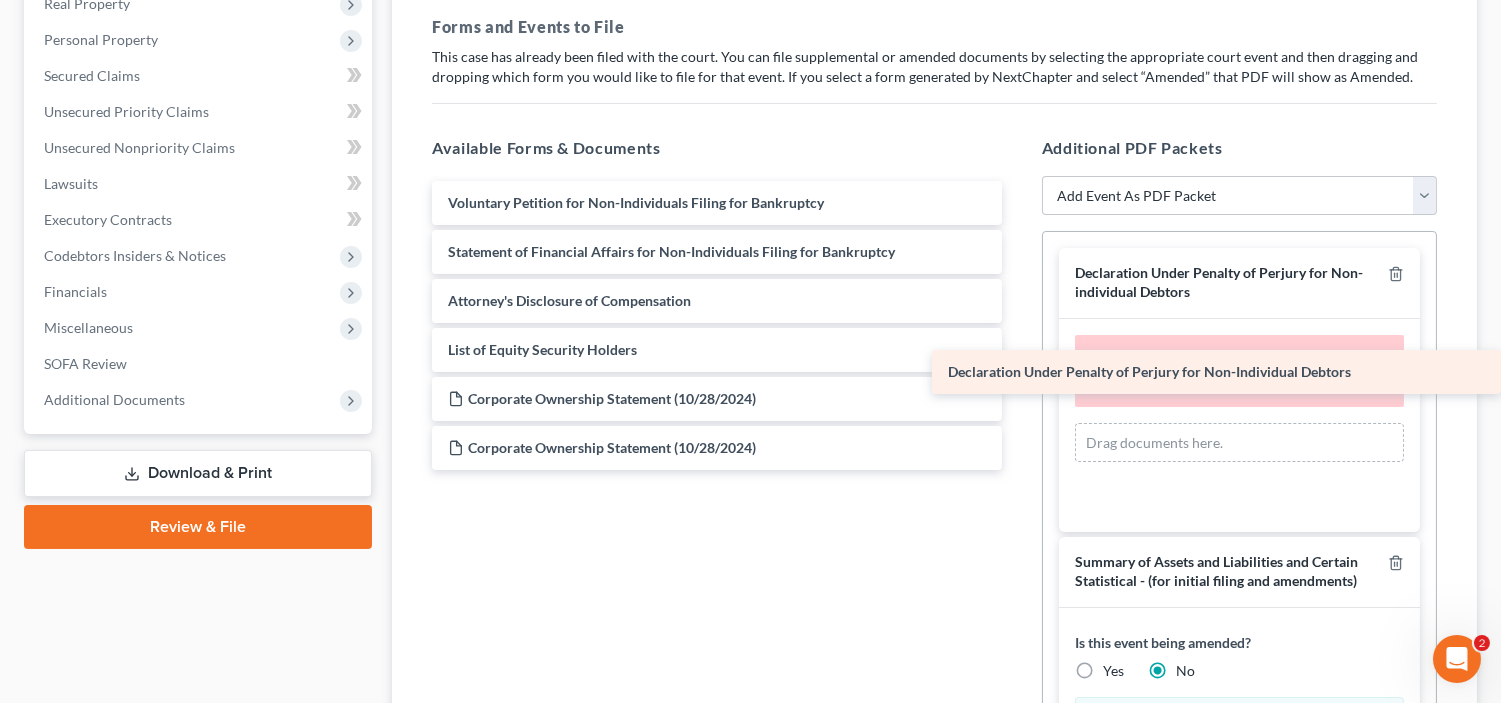 drag, startPoint x: 861, startPoint y: 243, endPoint x: 1424, endPoint y: 364, distance: 575.8559 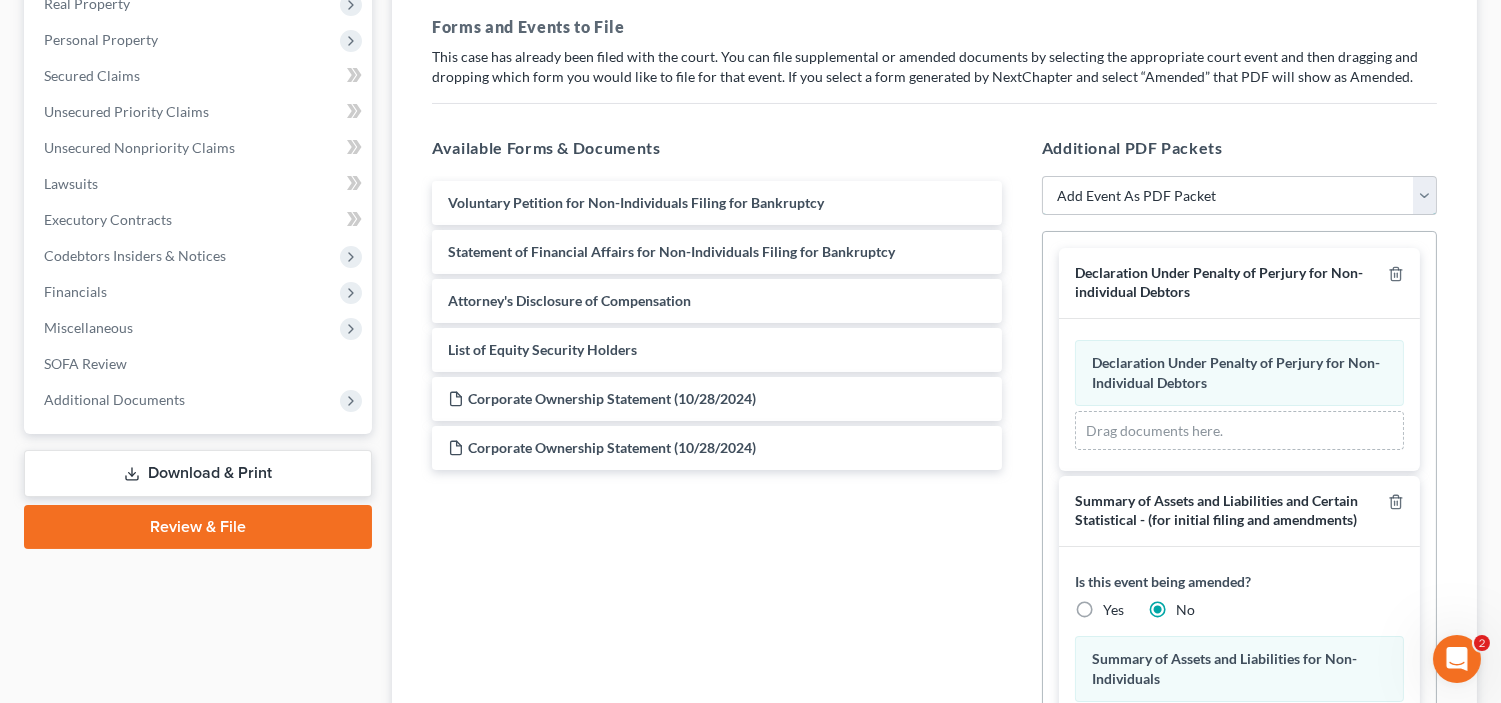 click on "Add Event As PDF Packet Amended Matrix List of Creditors (Fee) Certificate of Credit Counseling Chapter 11 Plan Chapter 11 Plan Small Business Subchapter V Chapter 11 Small Business Plan Chapter 11 Statement of Monthly Income Form 122B Declaration About Individual Debtors Schedules Declaration Under Penalty of Perjury for Non-individual Debtors Disclosure of Compensation of Attorney for Debtor Domestic Support Obligation Certification Employee Income Records Financial Management Course Certificate Matrix List of Creditors Pay Filing Fee in Installments Schedule A/B - (for first filing and amendments) Schedule C - (for first filing and amendments) Schedule D - (for first filing and amendments) Schedule E/F- (for first filing and amendments) Schedule G - (for first filing and amendments) Schedule H - (for first filing and amendments) Schedule I - (for first filing and amendments) Schedule J - (for first filing and amendments) Schedule J-2 Statement of Corporate Ownership" at bounding box center (1239, 196) 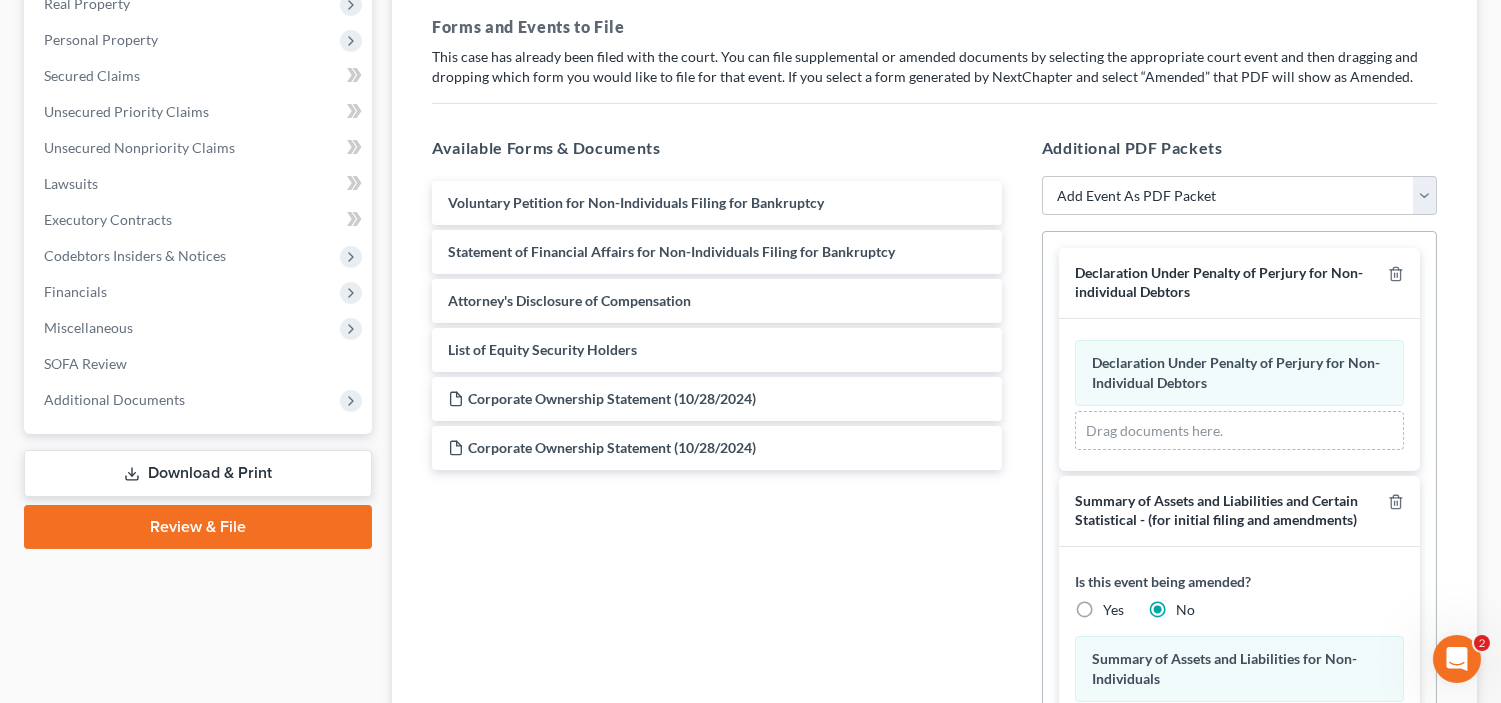 click on "Available Forms & Documents" at bounding box center [716, 148] 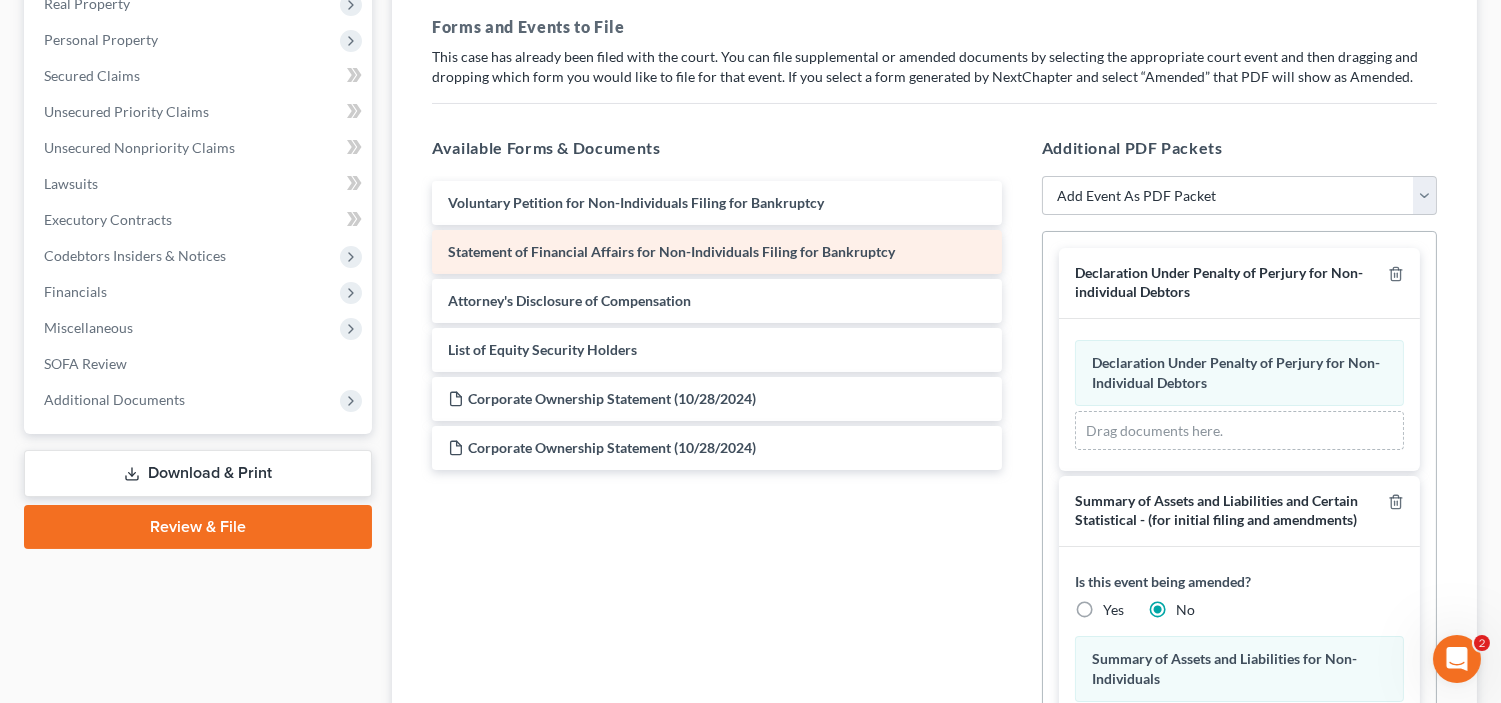 click on "Statement of Financial Affairs for Non-Individuals Filing for Bankruptcy" at bounding box center (671, 251) 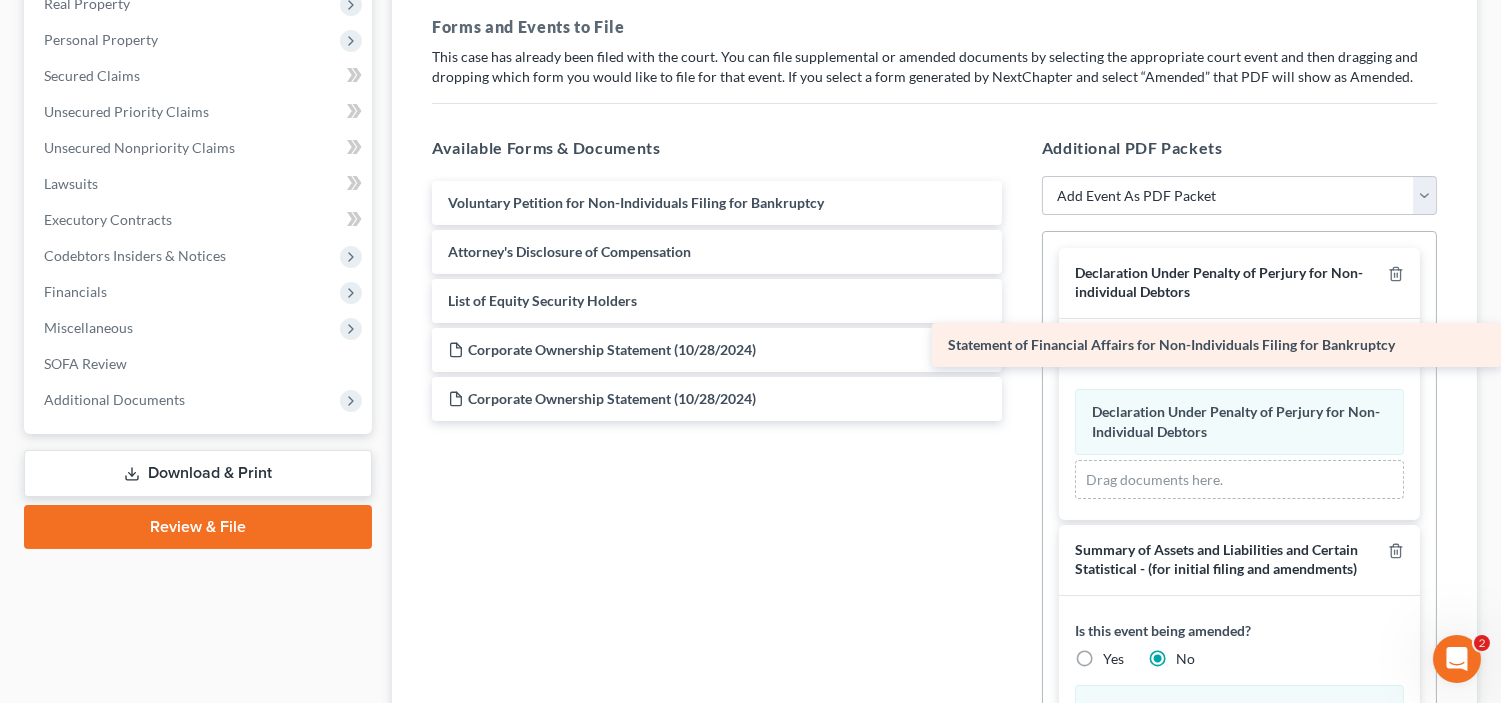 drag, startPoint x: 790, startPoint y: 254, endPoint x: 1303, endPoint y: 348, distance: 521.541 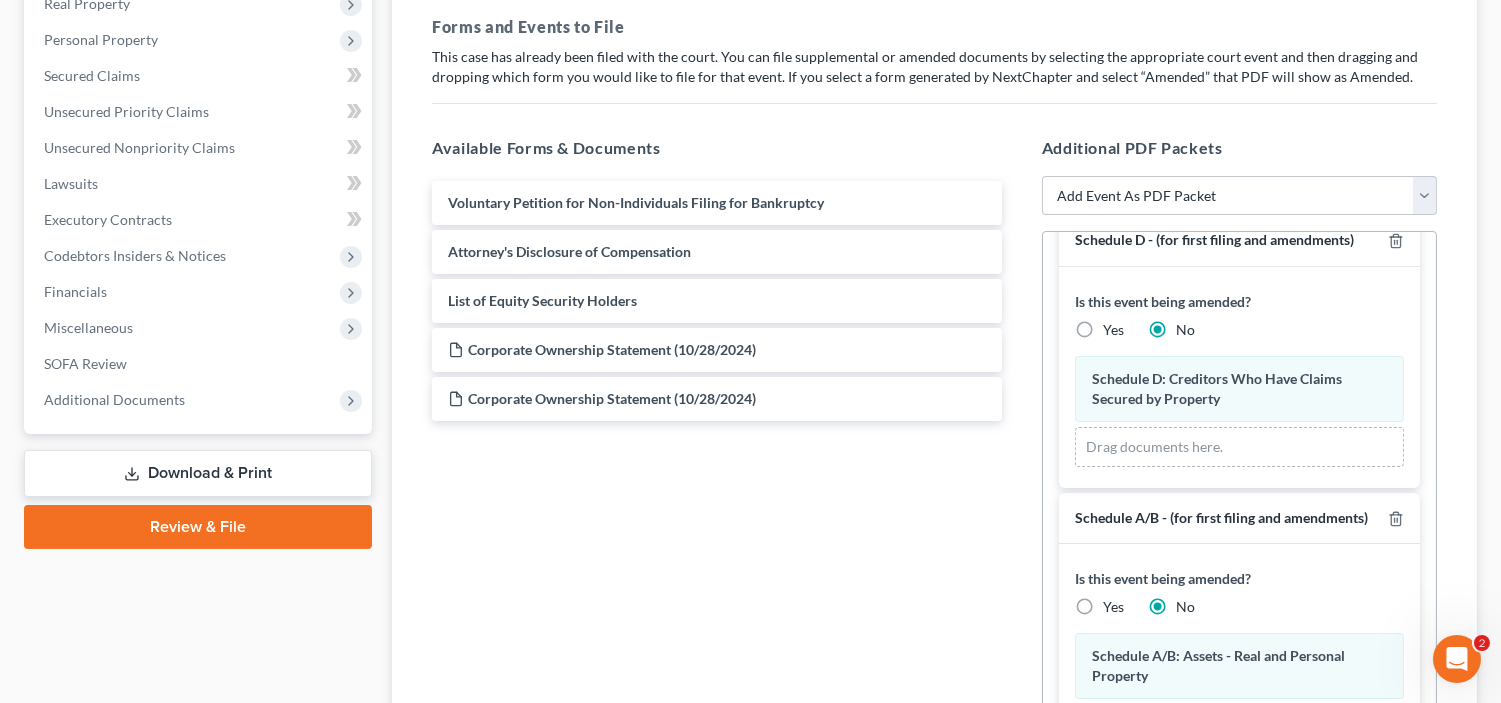 scroll, scrollTop: 1882, scrollLeft: 0, axis: vertical 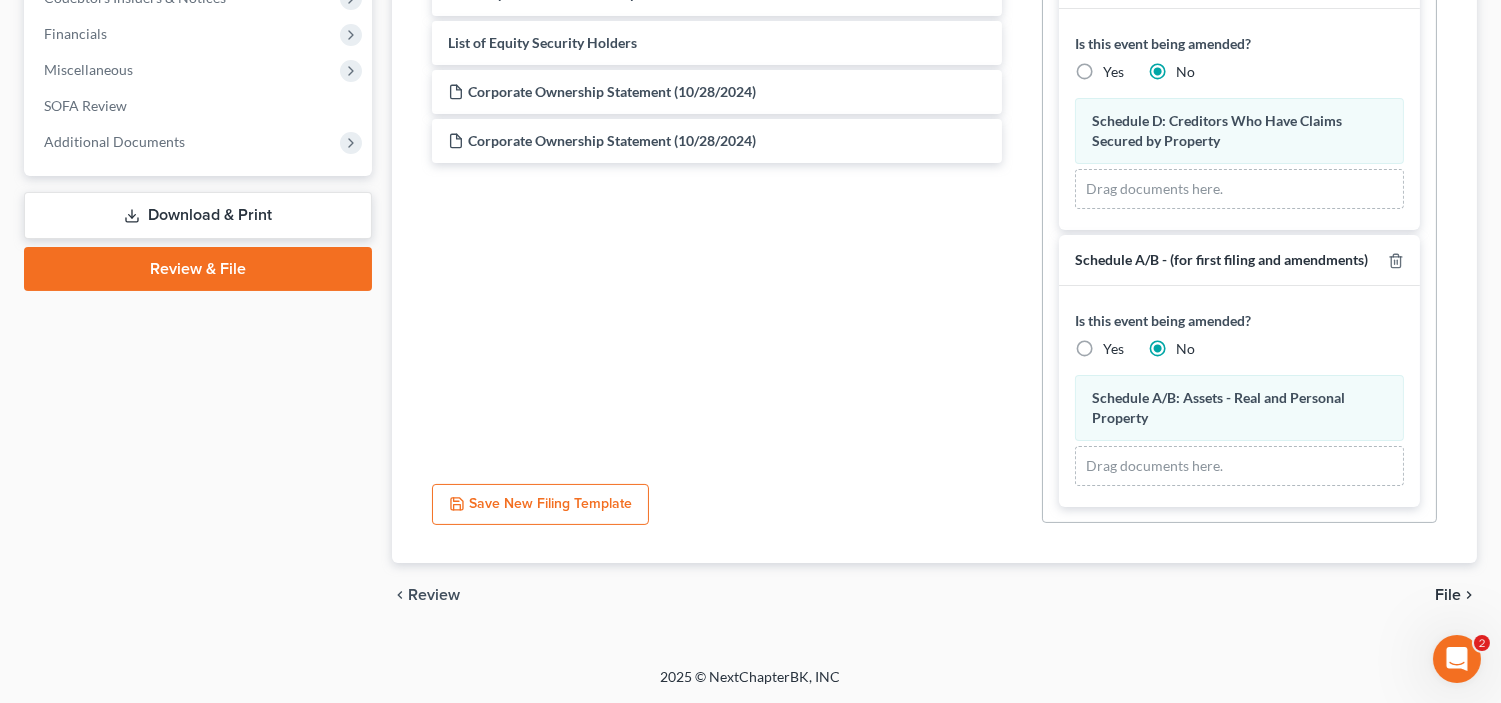 click on "File" at bounding box center [1448, 595] 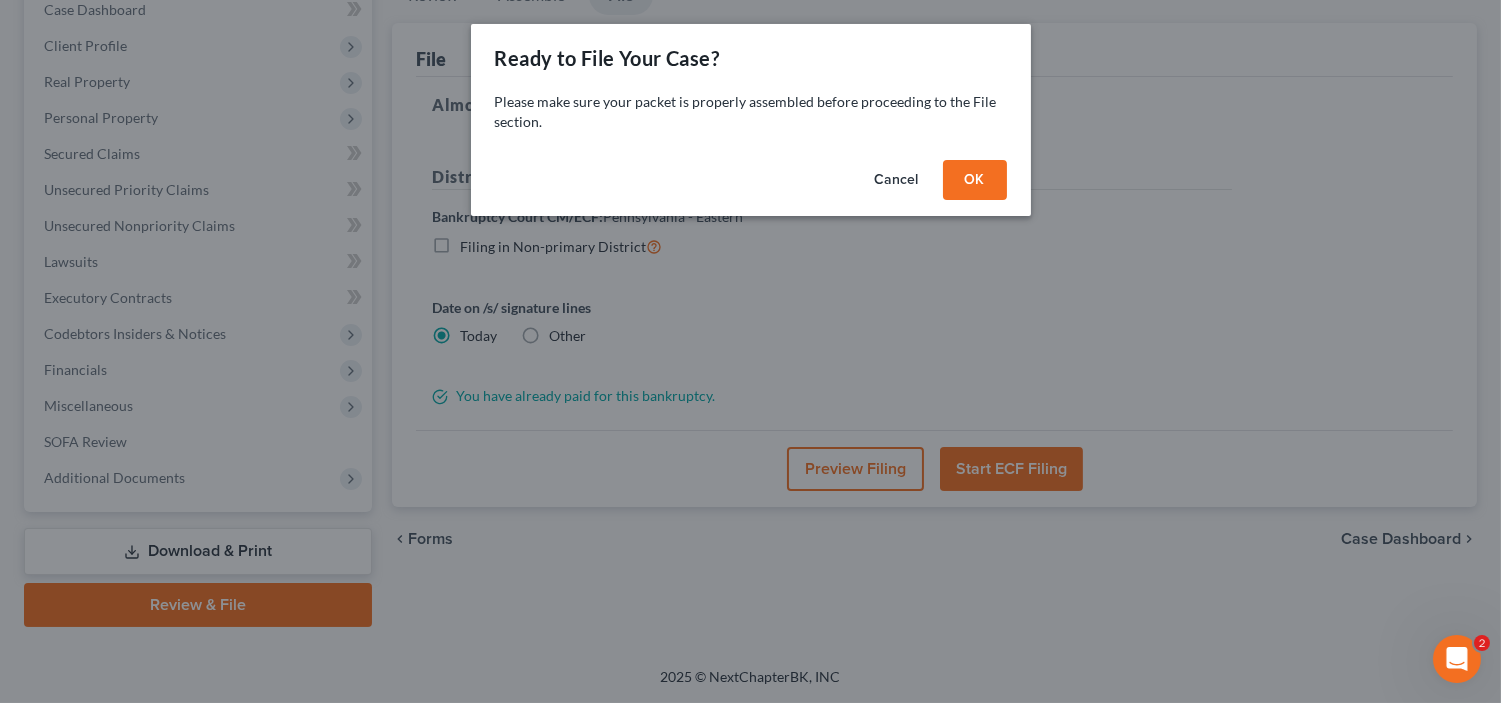 scroll, scrollTop: 214, scrollLeft: 0, axis: vertical 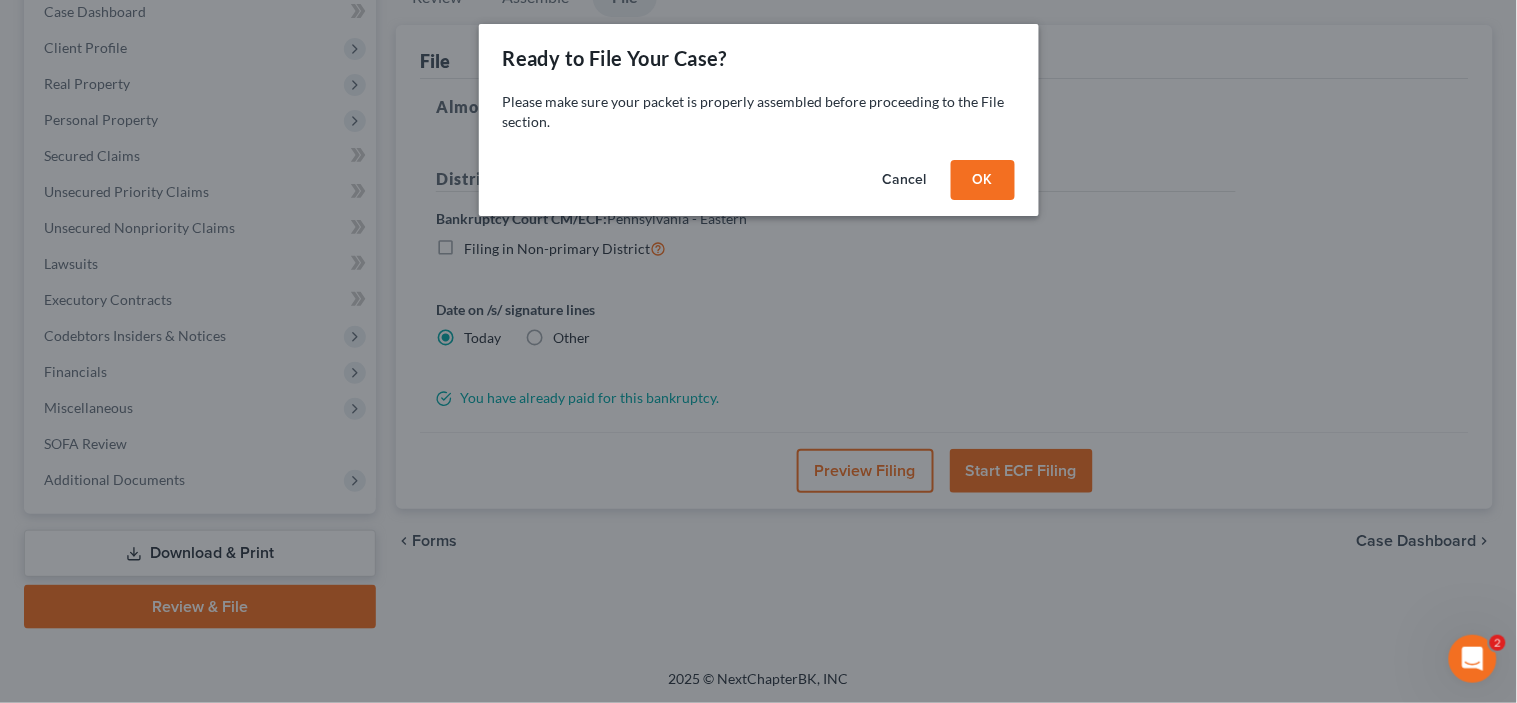 click on "OK" at bounding box center (983, 180) 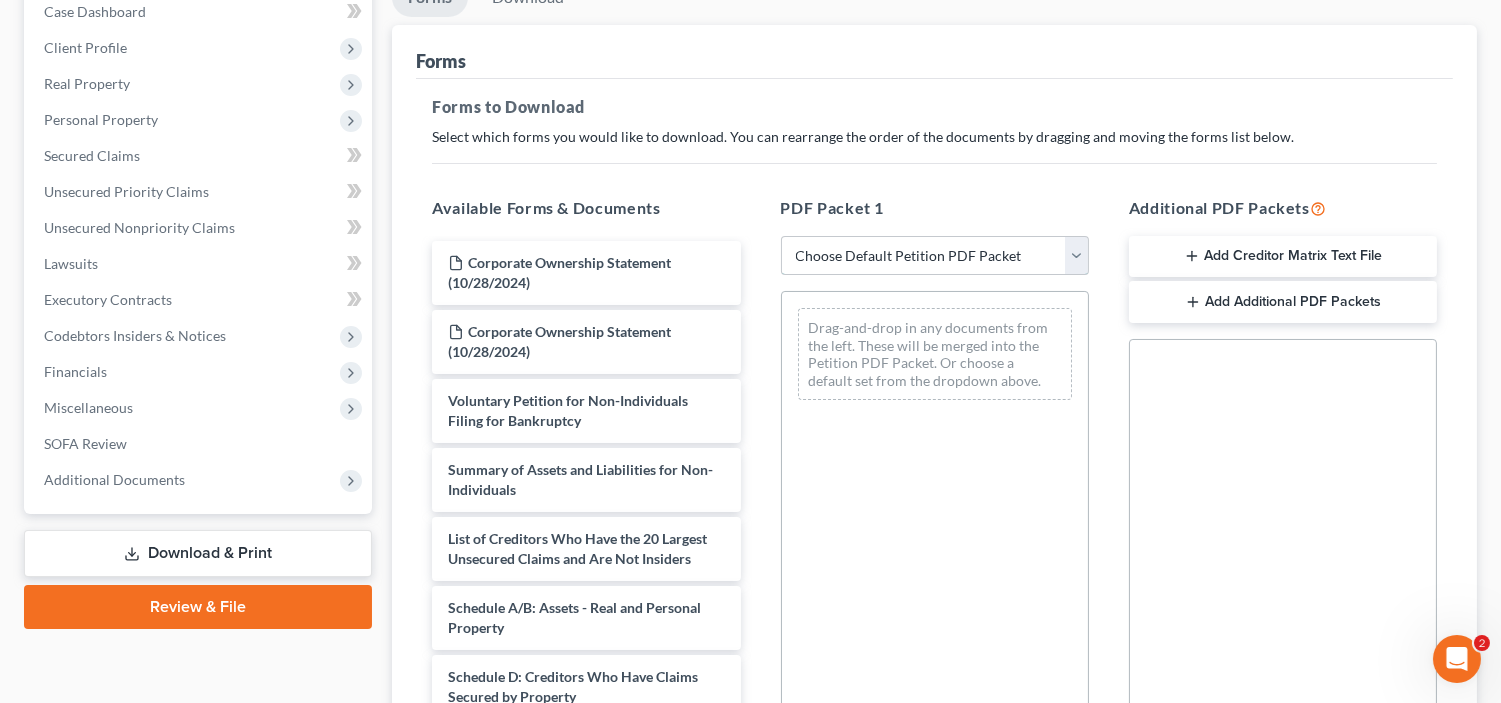 click on "Choose Default Petition PDF Packet Complete Bankruptcy Petition (all forms and schedules) Emergency Filing Forms (Petition and Creditor List Only) Amended Forms Signature Pages Only" at bounding box center [935, 256] 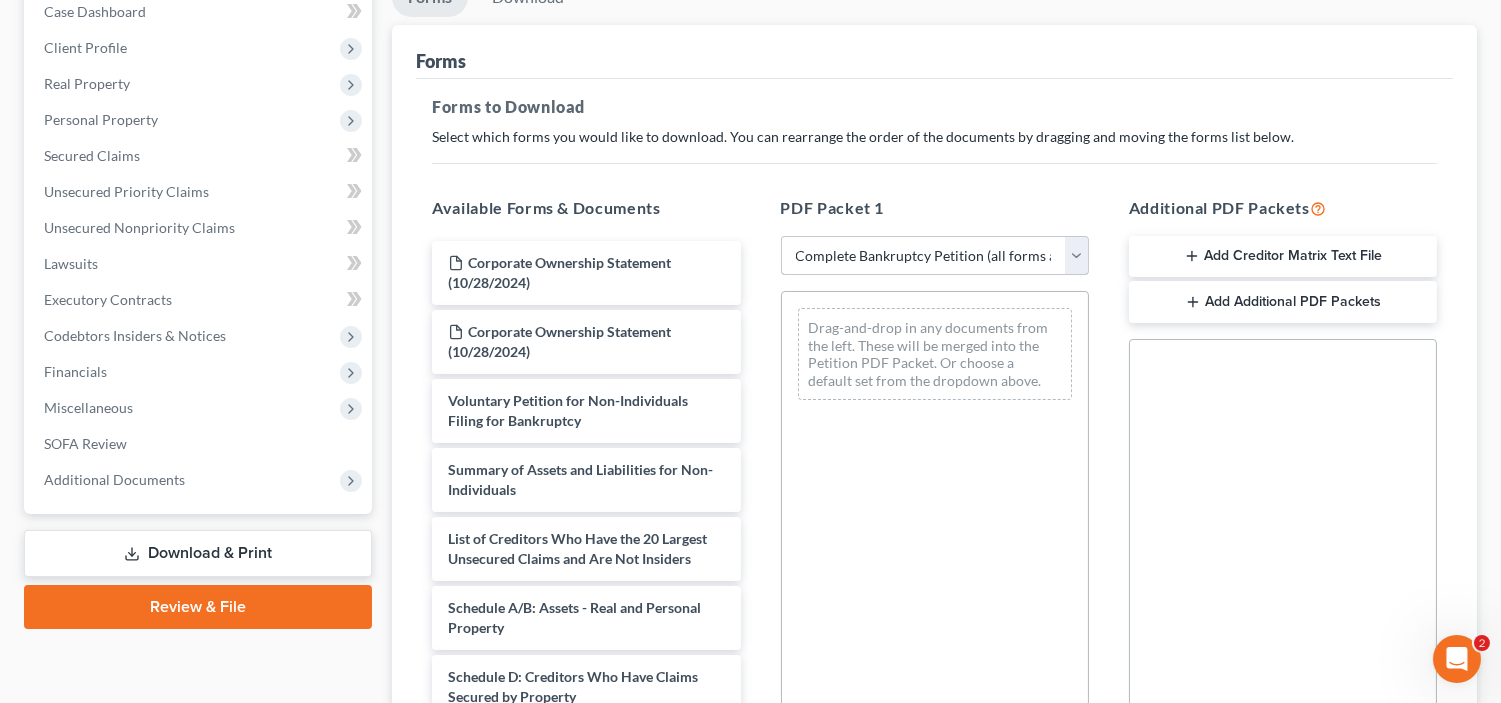 click on "Choose Default Petition PDF Packet Complete Bankruptcy Petition (all forms and schedules) Emergency Filing Forms (Petition and Creditor List Only) Amended Forms Signature Pages Only" at bounding box center [935, 256] 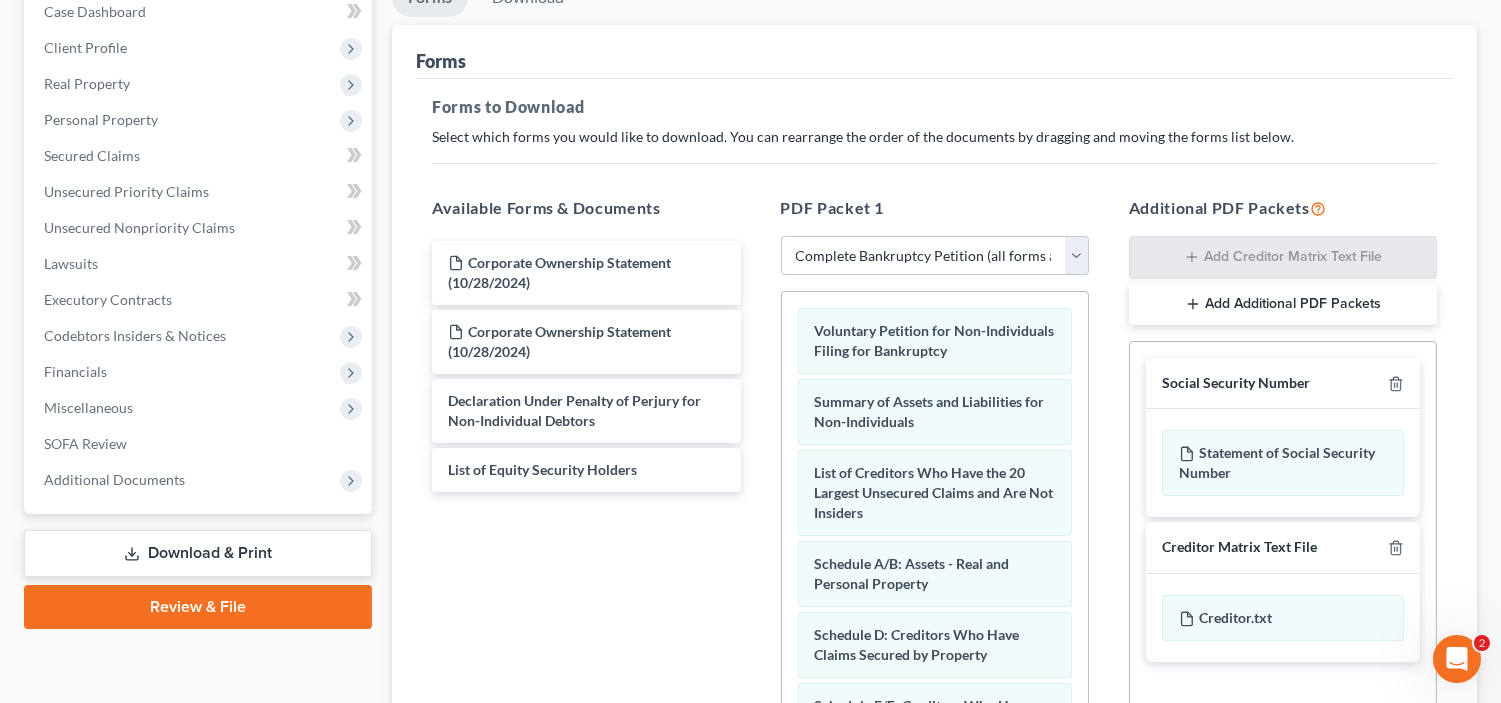 click on "Forms to Download Select which forms you would like to download. You can rearrange the order of the documents by dragging and moving the forms list below. Available Forms & Documents Corporate Ownership Statement (10/28/2024) Corporate Ownership Statement (10/28/2024) Declaration Under Penalty of Perjury for Non-Individual Debtors List of Equity Security Holders Save New Download Template PDF Packet 1 Choose Default Petition PDF Packet Complete Bankruptcy Petition (all forms and schedules) Emergency Filing Forms (Petition and Creditor List Only) Amended Forms Signature Pages Only Voluntary Petition for Non-Individuals Filing for Bankruptcy Summary of Assets and Liabilities for Non-Individuals List of Creditors Who Have the 20 Largest Unsecured Claims and Are Not Insiders Schedule A/B: Assets - Real and Personal Property Schedule D: Creditors Who Have Claims Secured by Property Schedule E/F: Creditors Who Have Unsecured Claims Schedule G: Executory Contracts and Unexpired Leases Creditor Matrix" at bounding box center (934, 480) 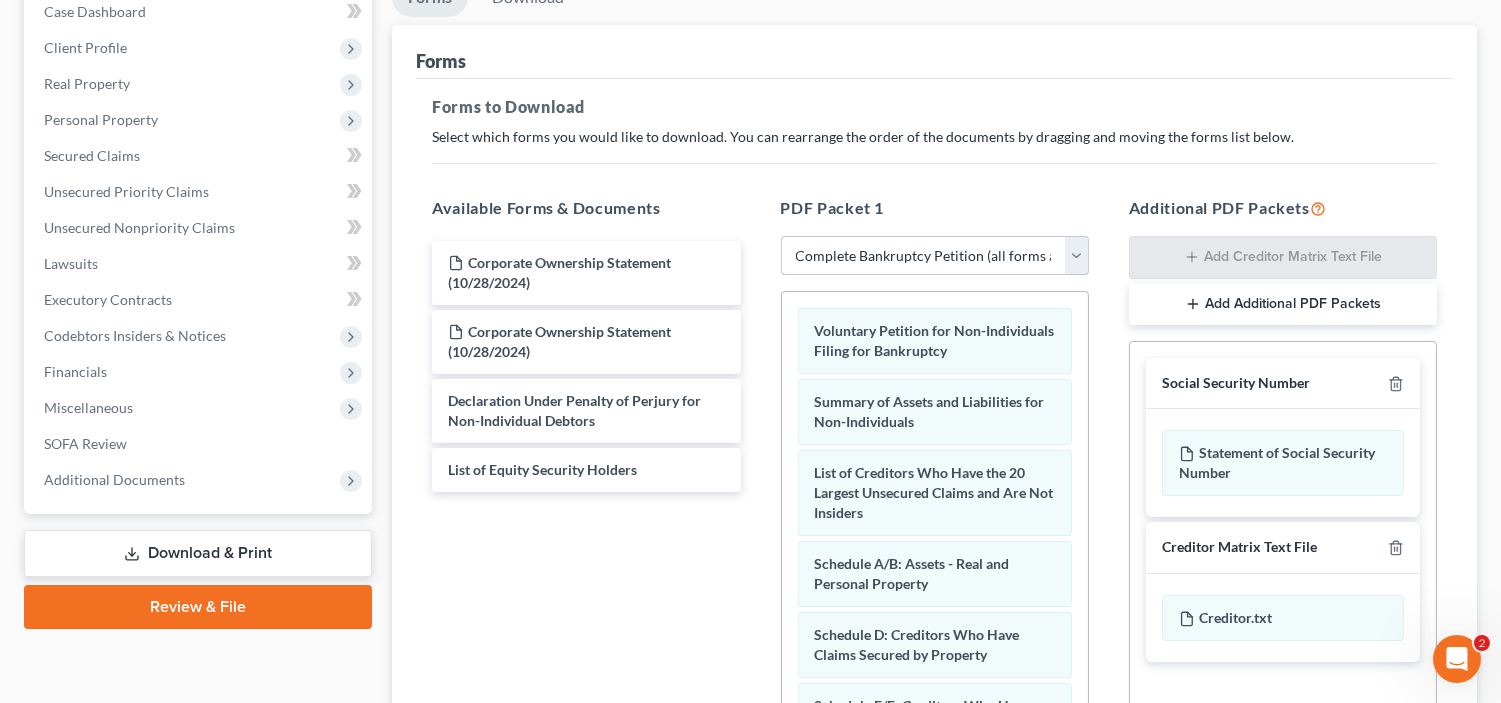 click on "Choose Default Petition PDF Packet Complete Bankruptcy Petition (all forms and schedules) Emergency Filing Forms (Petition and Creditor List Only) Amended Forms Signature Pages Only" at bounding box center [935, 256] 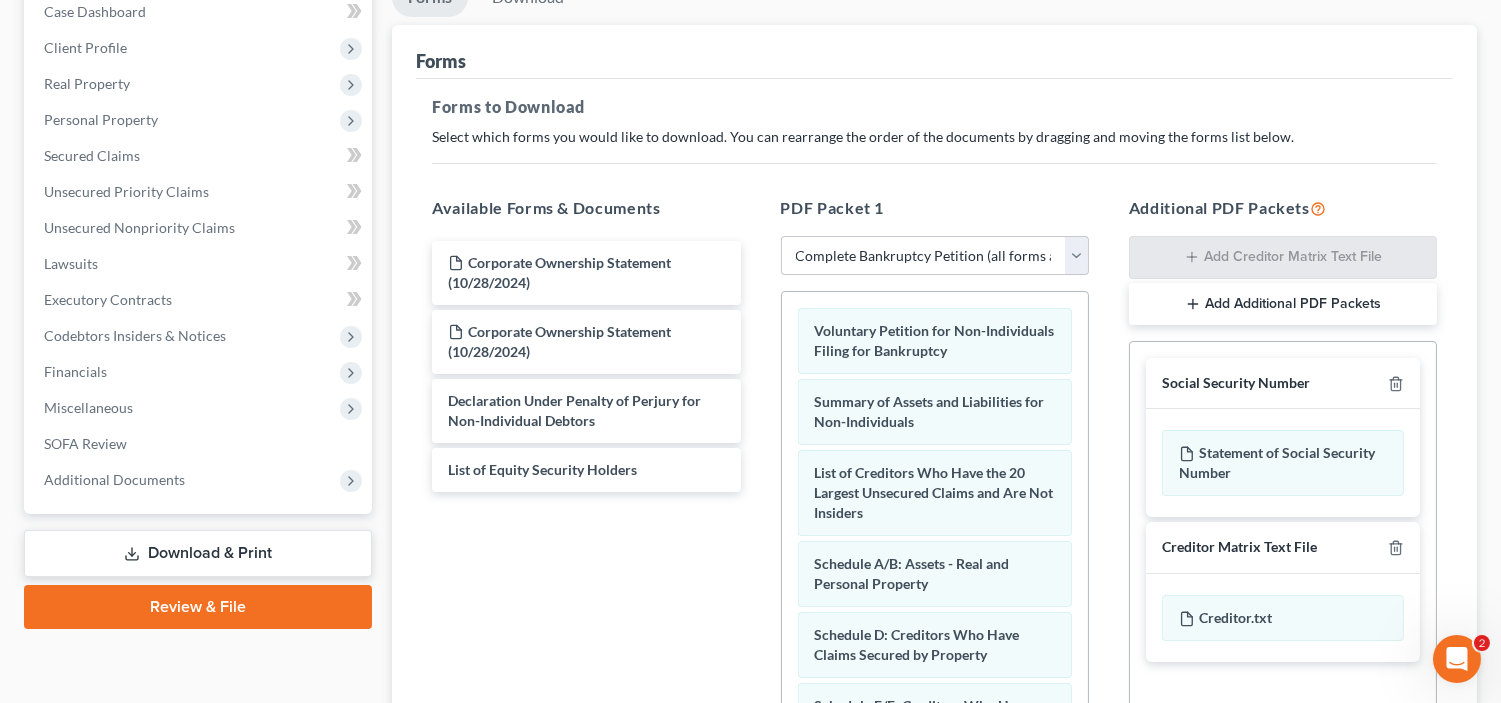 click on "Forms to Download Select which forms you would like to download. You can rearrange the order of the documents by dragging and moving the forms list below. Available Forms & Documents Corporate Ownership Statement (10/28/2024) Corporate Ownership Statement (10/28/2024) Declaration Under Penalty of Perjury for Non-Individual Debtors List of Equity Security Holders Save New Download Template PDF Packet 1 Choose Default Petition PDF Packet Complete Bankruptcy Petition (all forms and schedules) Emergency Filing Forms (Petition and Creditor List Only) Amended Forms Signature Pages Only Voluntary Petition for Non-Individuals Filing for Bankruptcy Summary of Assets and Liabilities for Non-Individuals List of Creditors Who Have the 20 Largest Unsecured Claims and Are Not Insiders Schedule A/B: Assets - Real and Personal Property Schedule D: Creditors Who Have Claims Secured by Property Schedule E/F: Creditors Who Have Unsecured Claims Schedule G: Executory Contracts and Unexpired Leases Creditor Matrix" at bounding box center (934, 480) 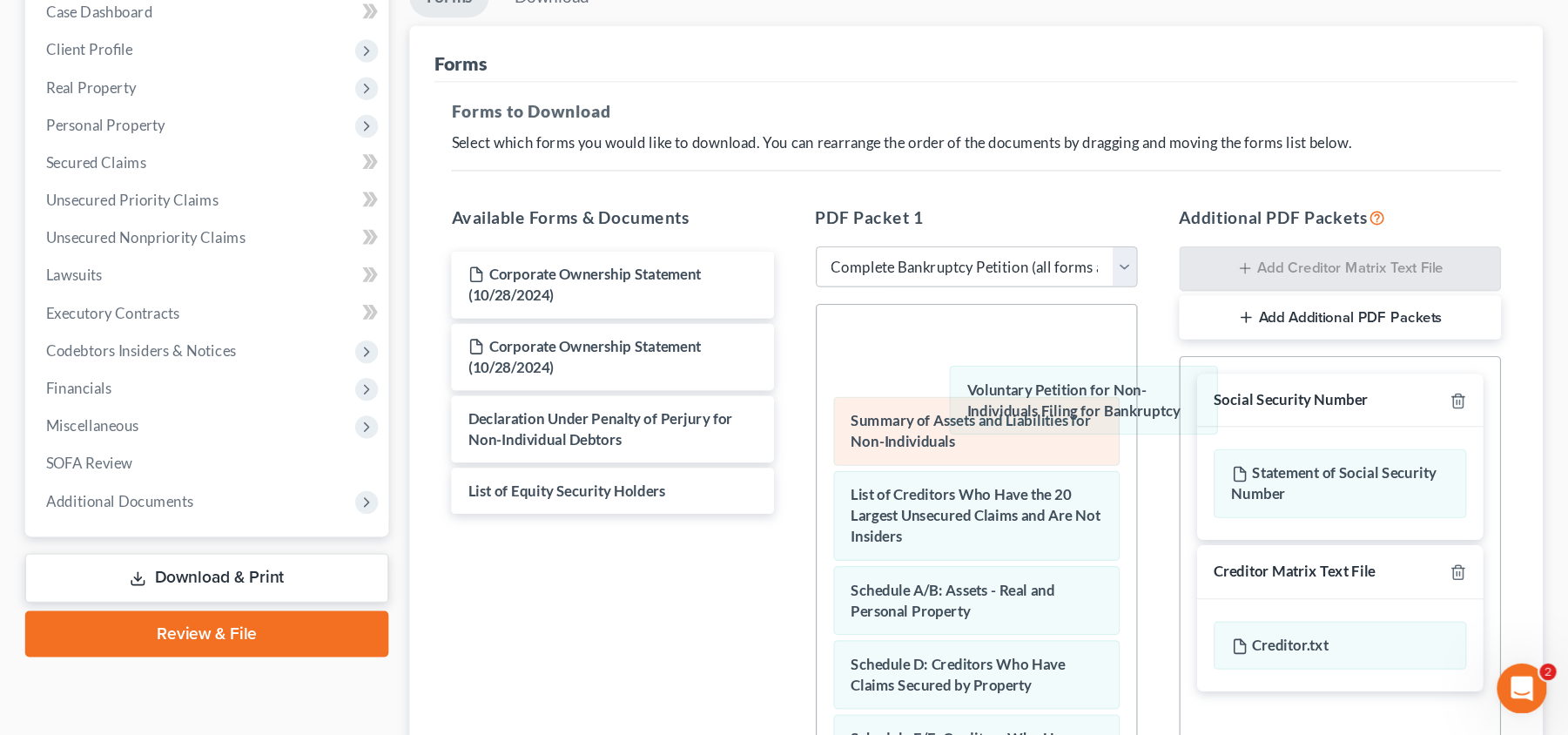scroll, scrollTop: 186, scrollLeft: 0, axis: vertical 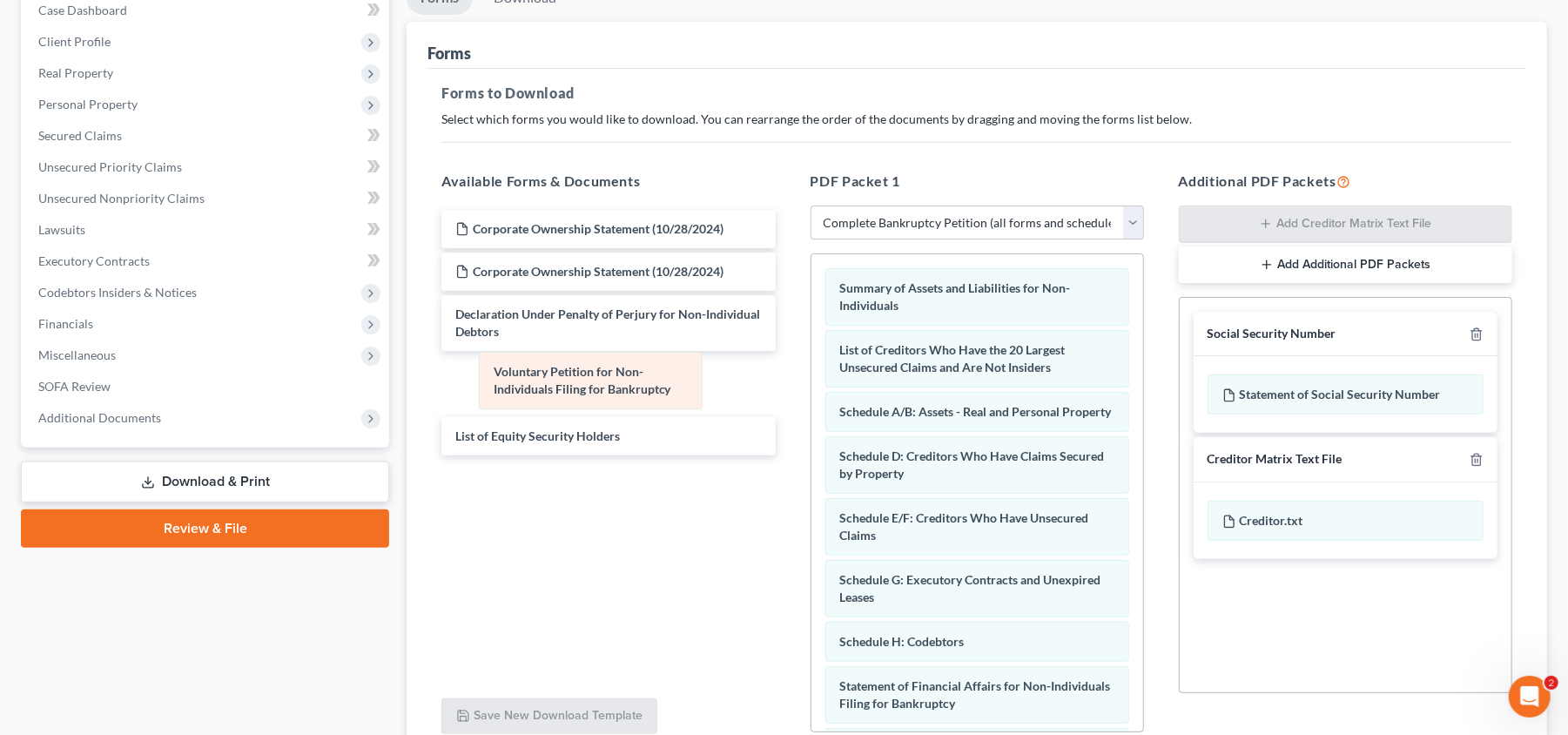drag, startPoint x: 775, startPoint y: 293, endPoint x: 559, endPoint y: 376, distance: 231.3979 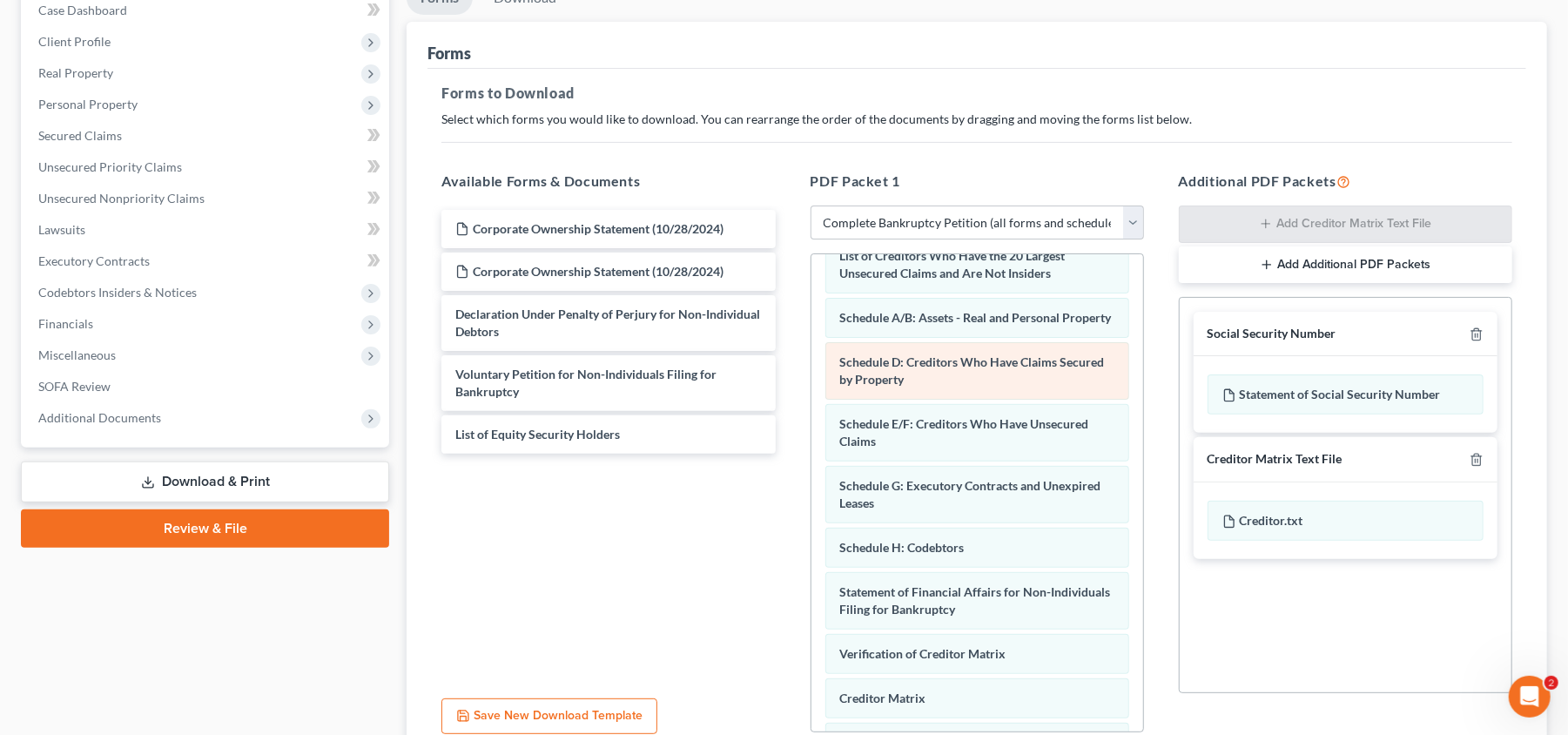 scroll, scrollTop: 248, scrollLeft: 0, axis: vertical 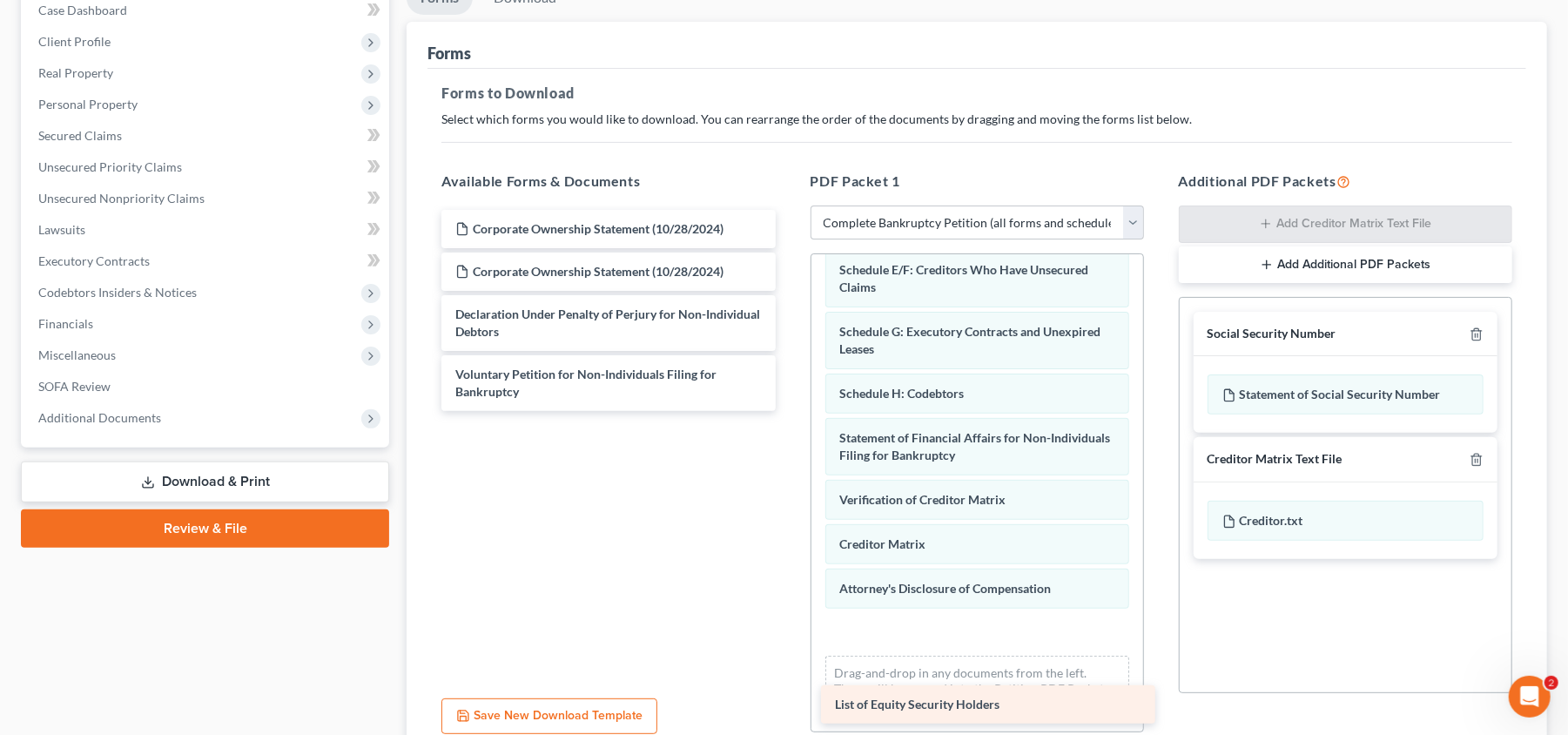 drag, startPoint x: 697, startPoint y: 425, endPoint x: 1073, endPoint y: 686, distance: 457.70842 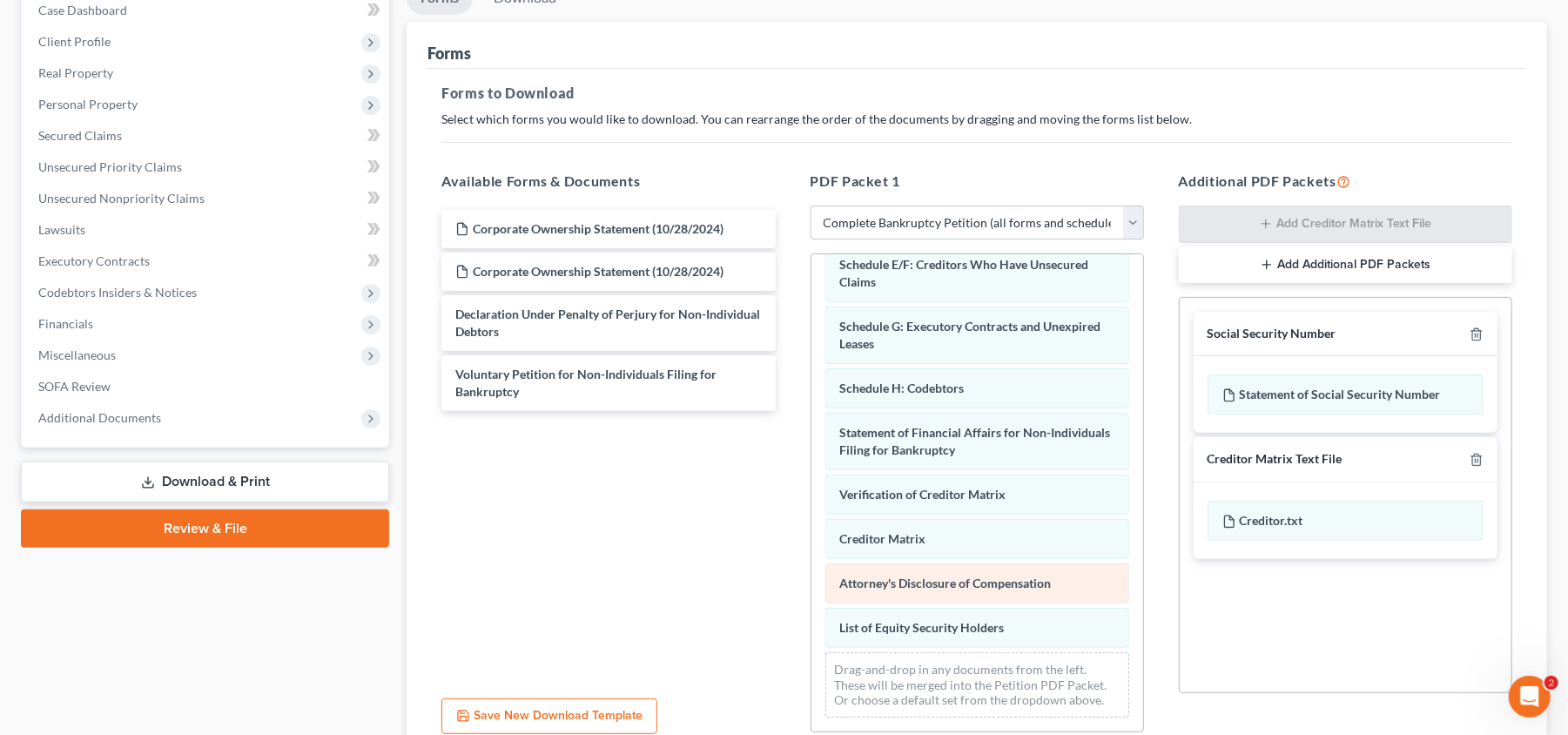 scroll, scrollTop: 293, scrollLeft: 0, axis: vertical 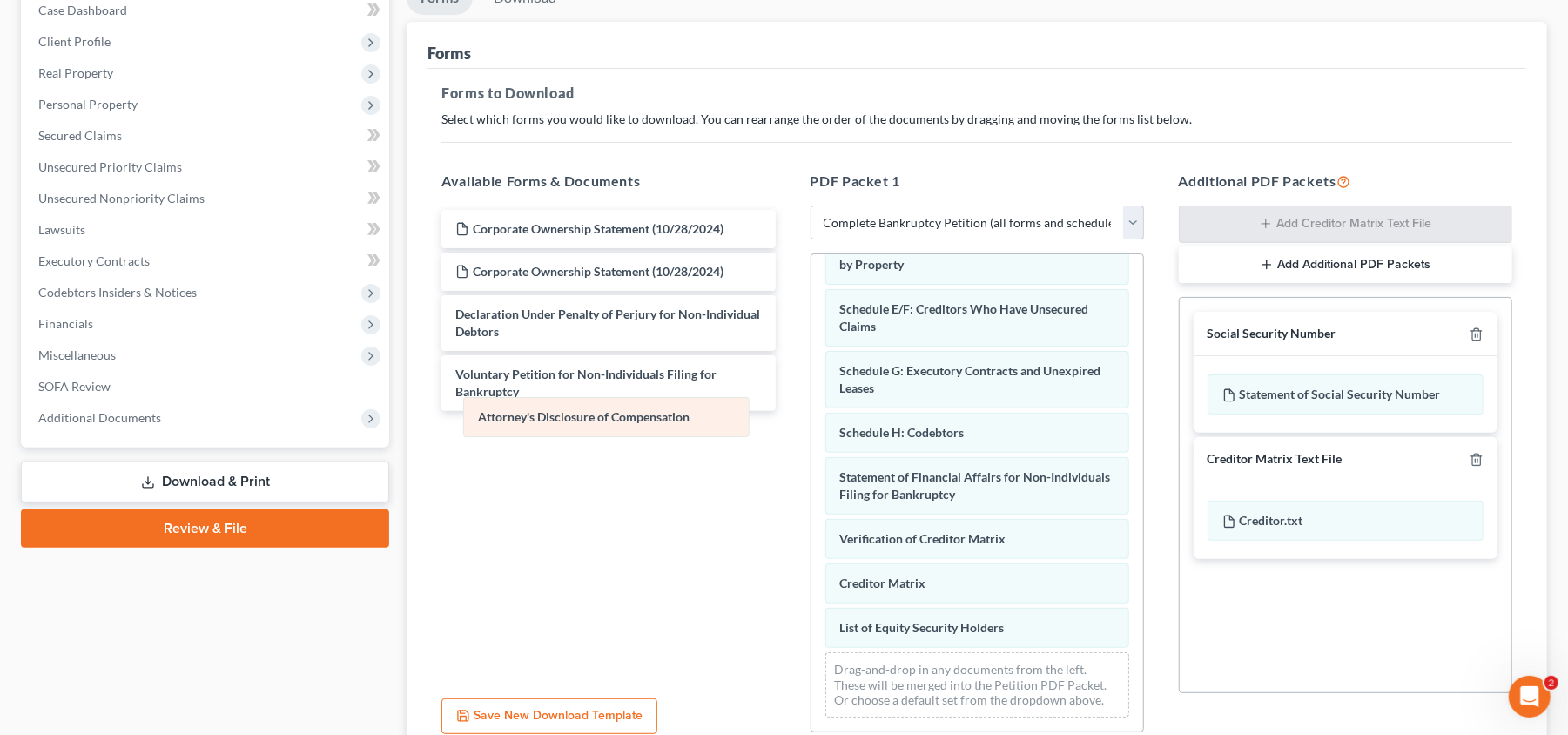 drag, startPoint x: 979, startPoint y: 562, endPoint x: 617, endPoint y: 413, distance: 391.4652 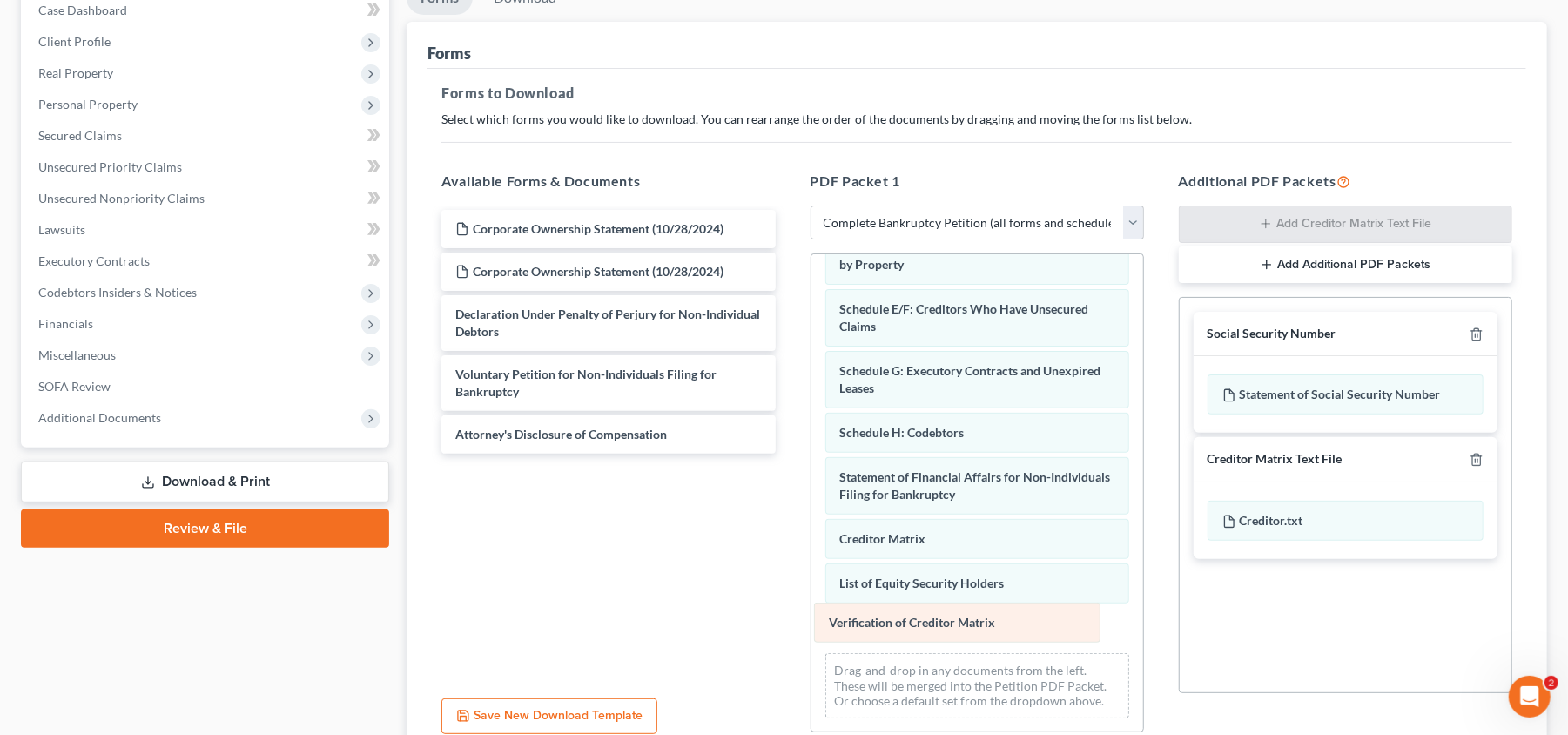 drag, startPoint x: 1004, startPoint y: 527, endPoint x: 993, endPoint y: 628, distance: 101.59724 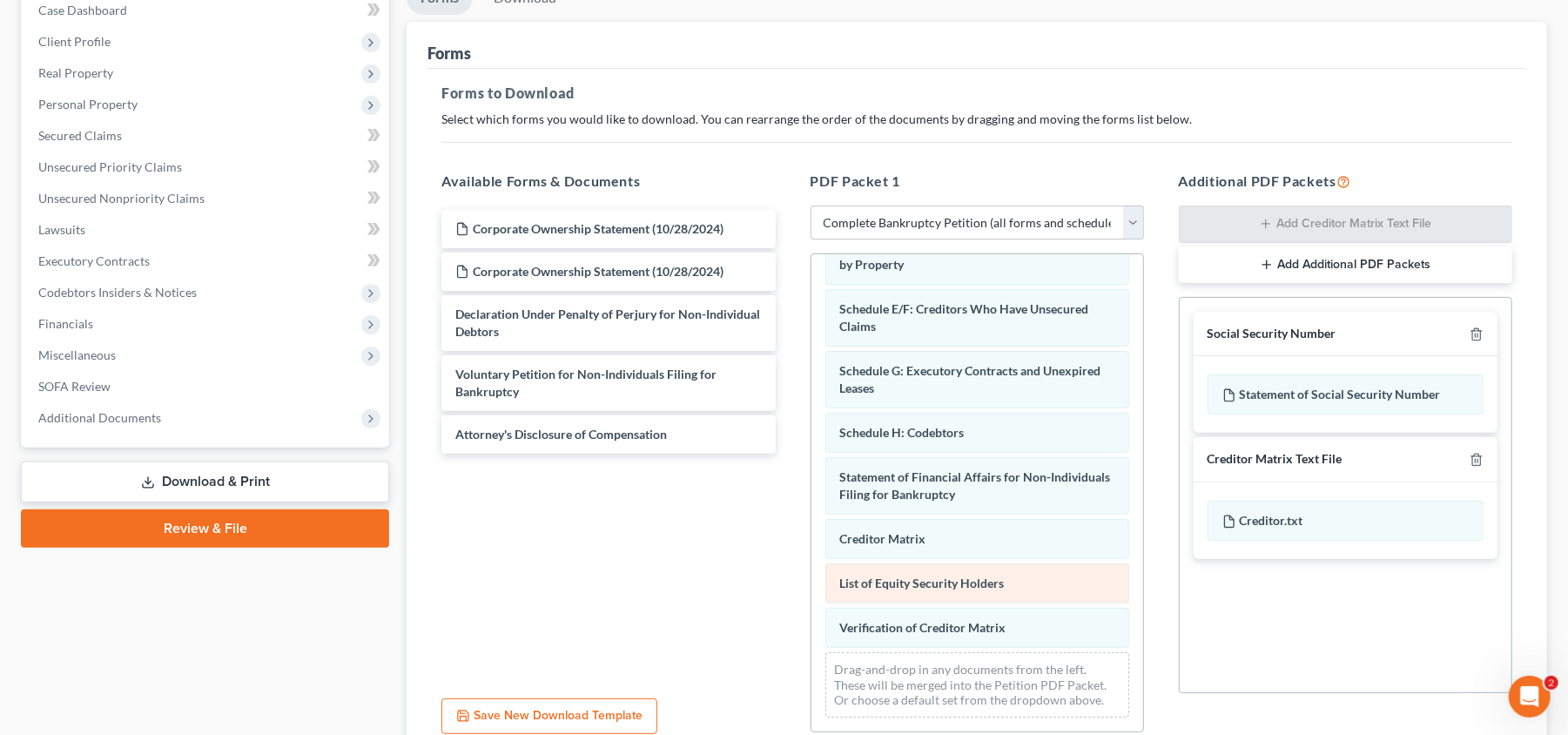 click on "List of Equity Security Holders" at bounding box center [922, 583] 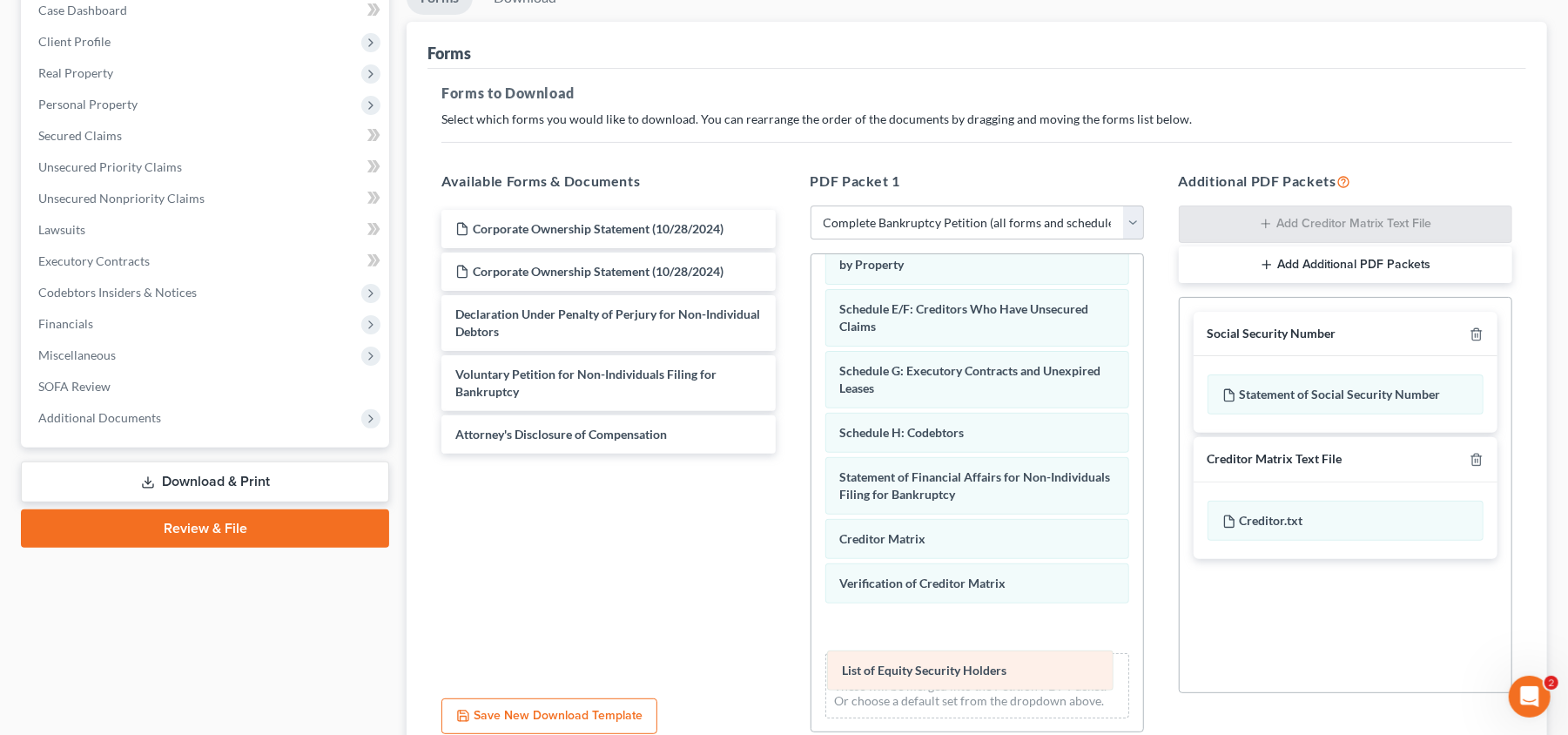 drag, startPoint x: 975, startPoint y: 563, endPoint x: 977, endPoint y: 666, distance: 103.01942 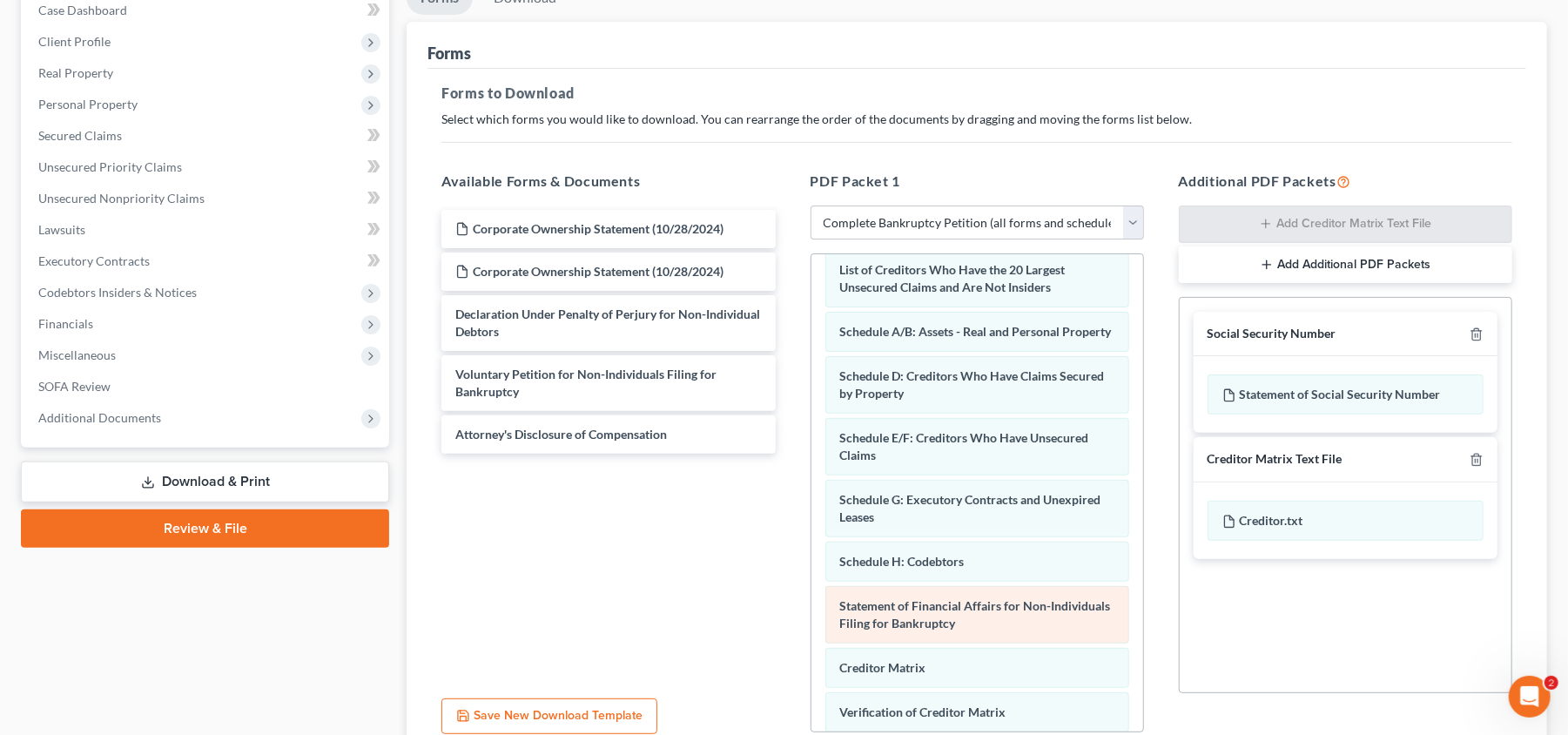 scroll, scrollTop: 0, scrollLeft: 0, axis: both 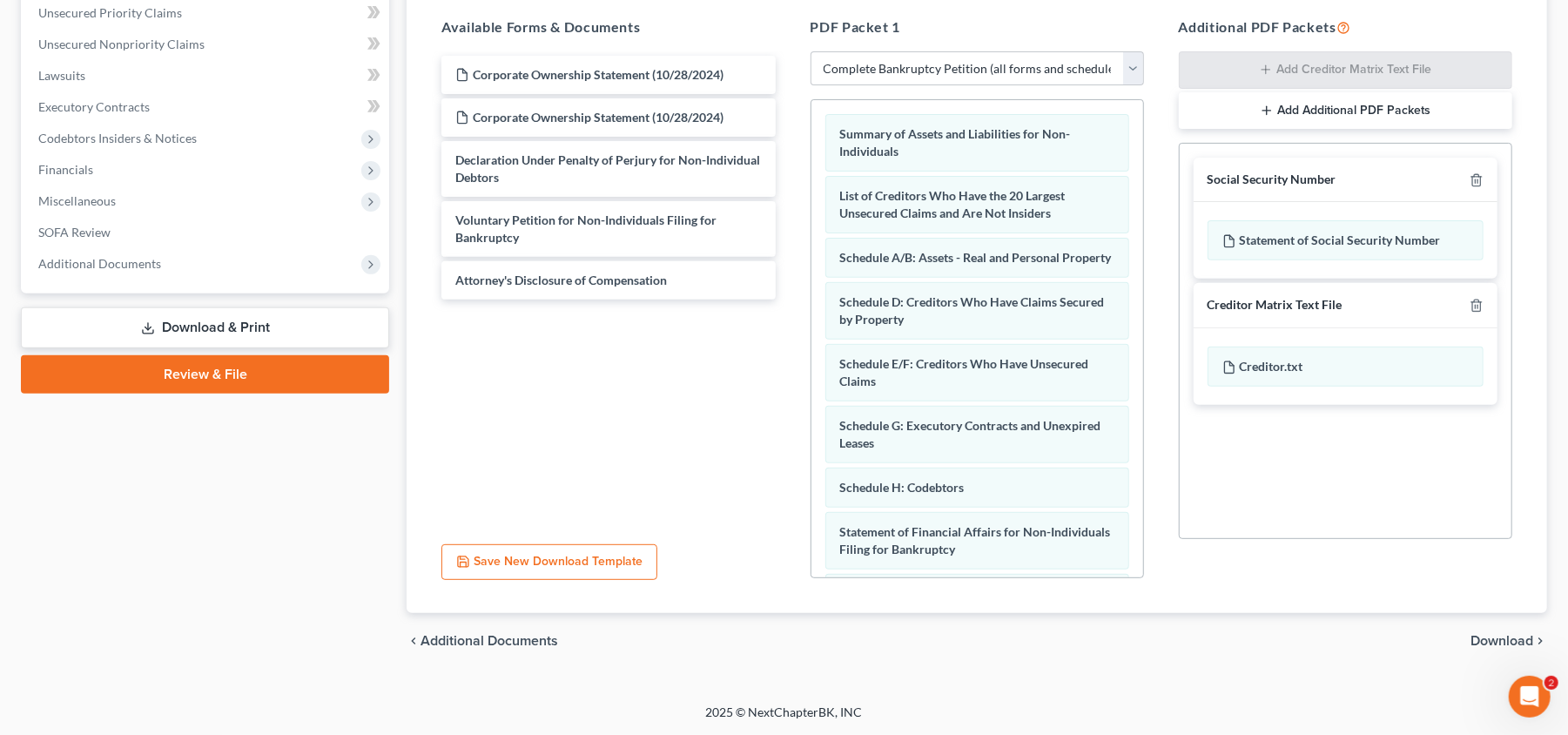 click on "Download" at bounding box center (1502, 641) 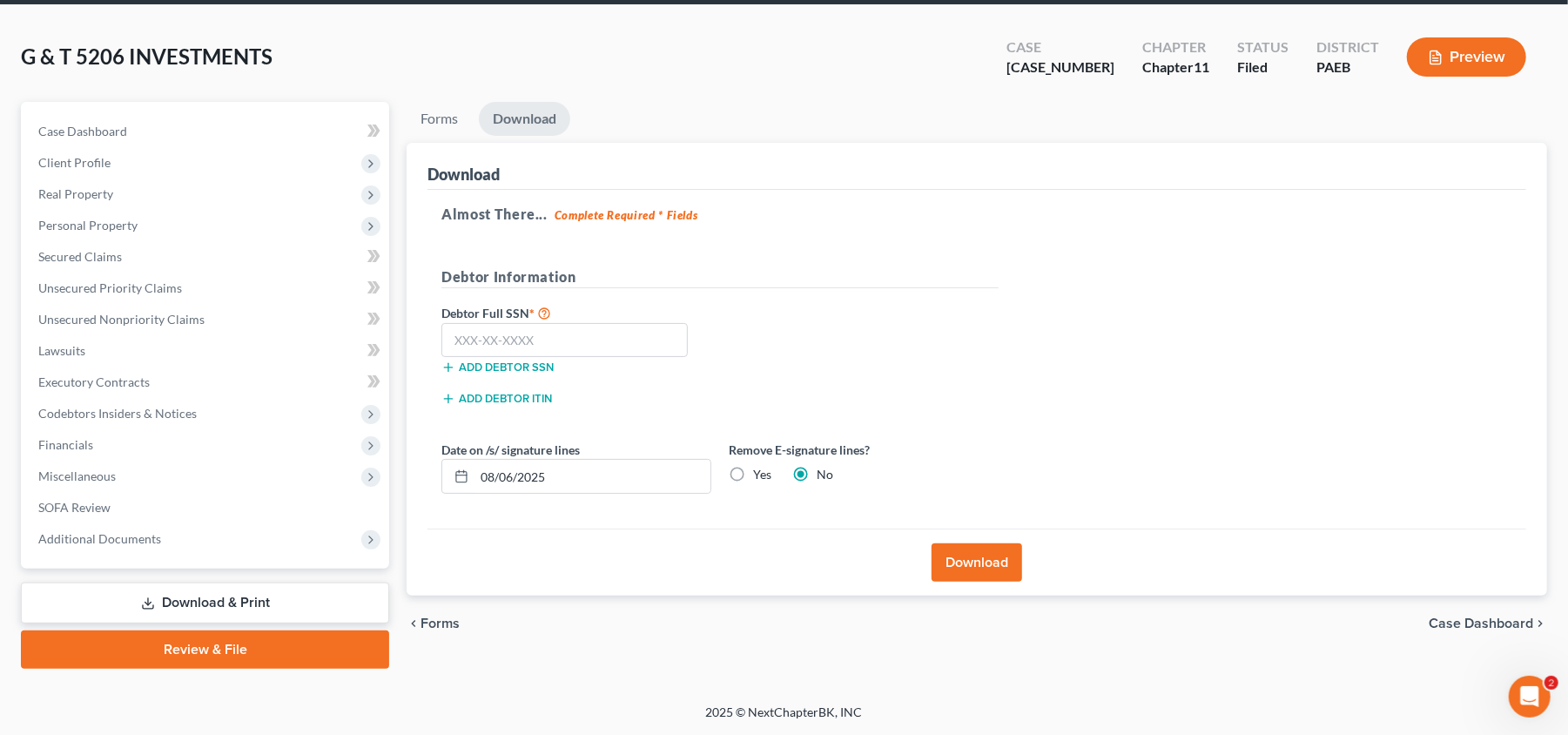 scroll, scrollTop: 64, scrollLeft: 0, axis: vertical 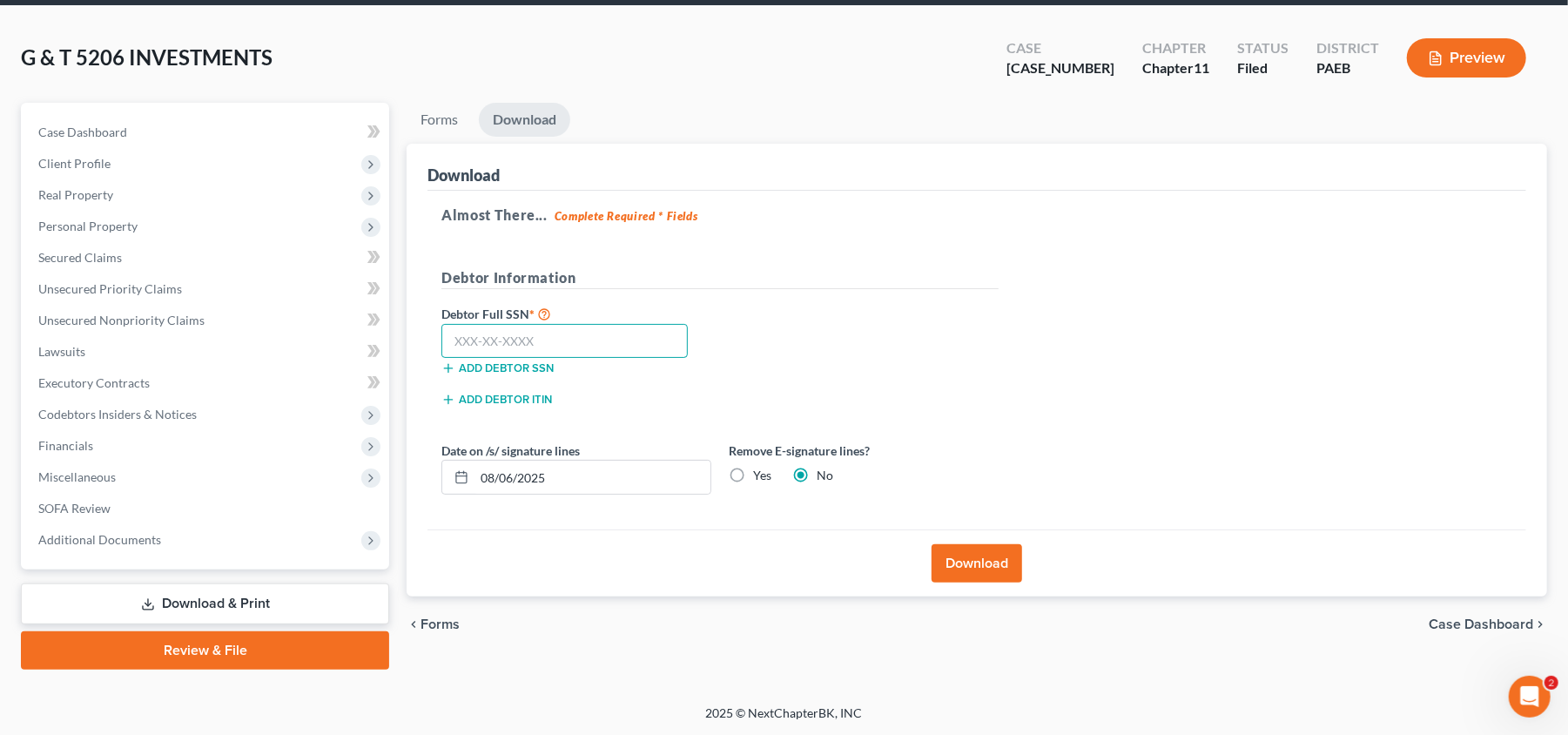 click at bounding box center [564, 341] 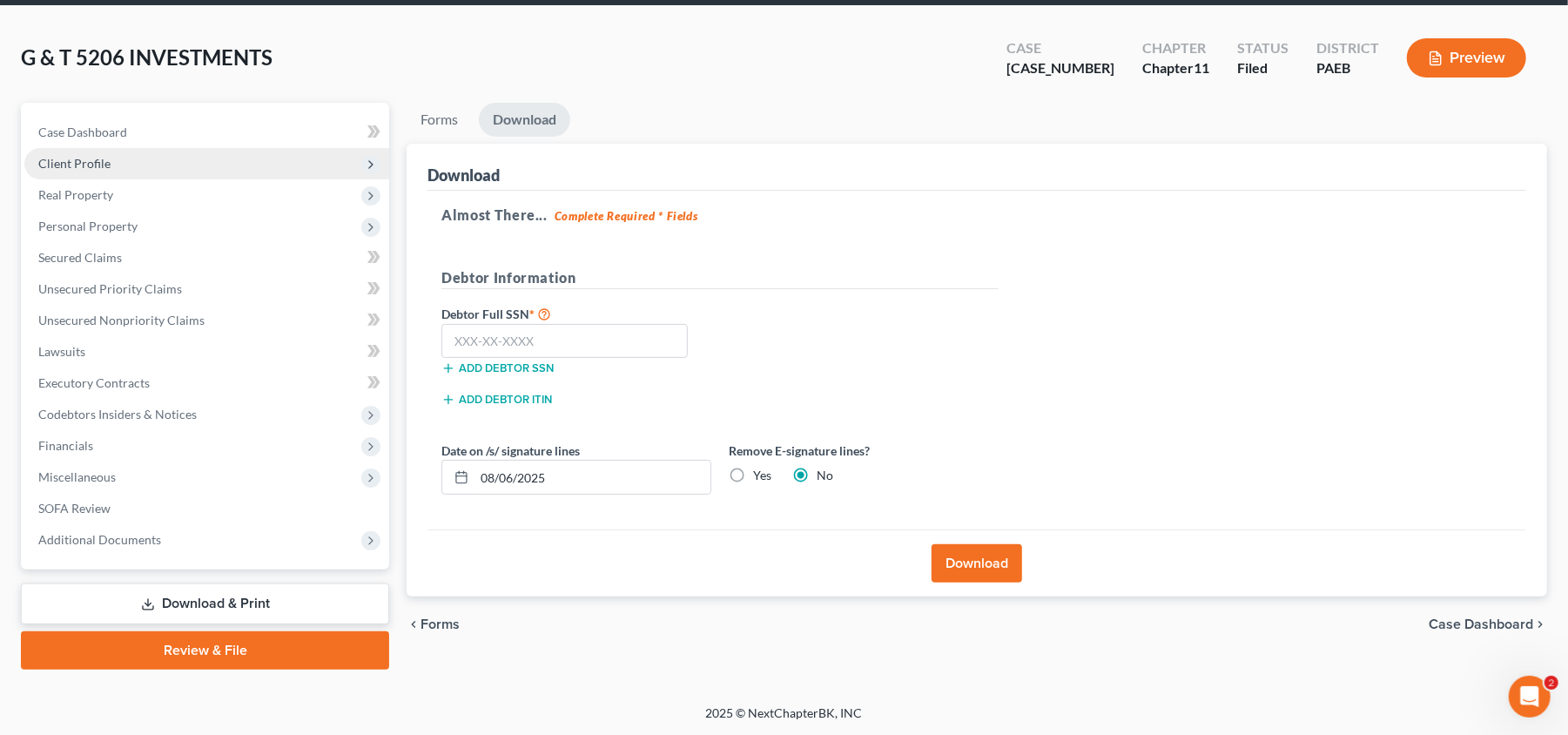 click on "Client Profile" at bounding box center [74, 163] 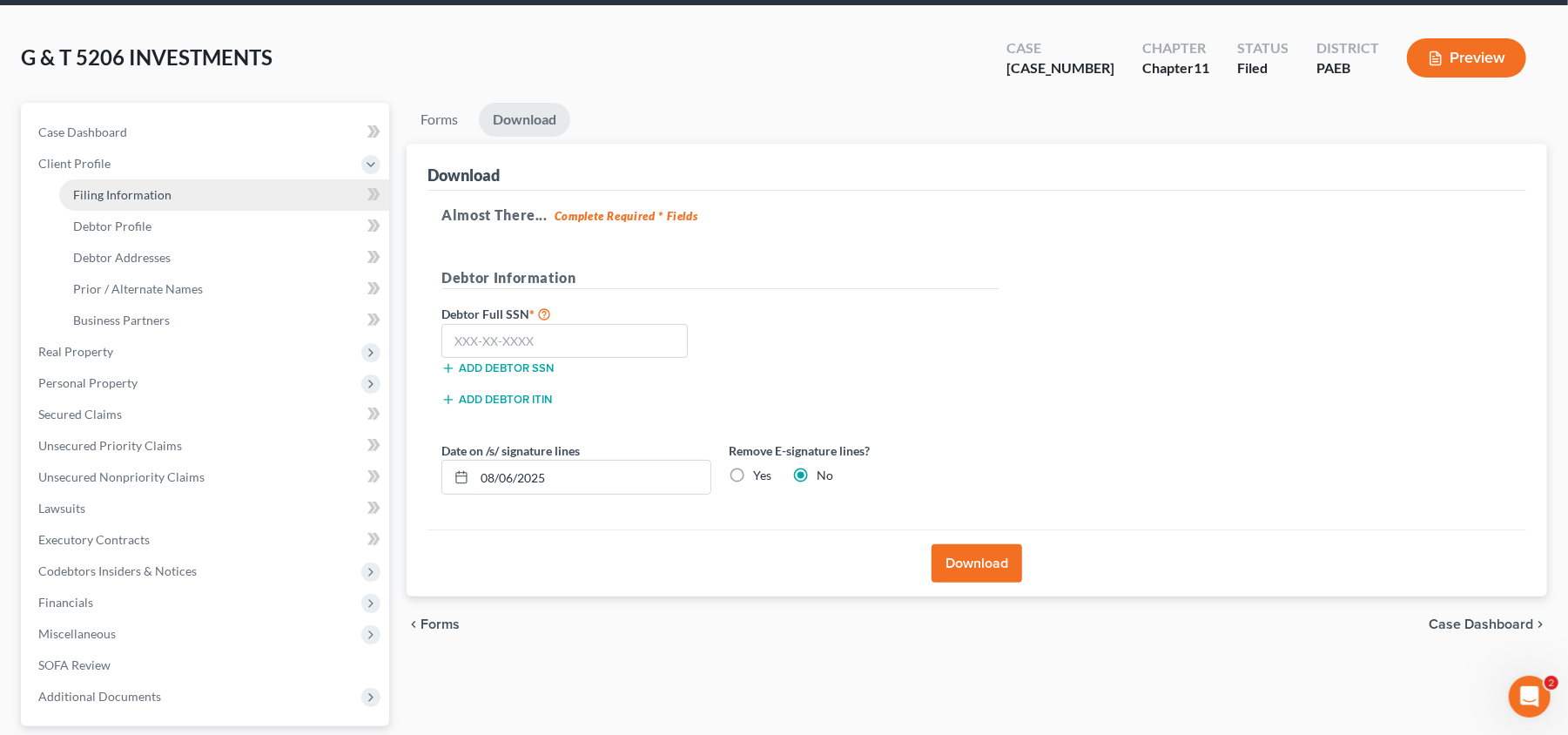 click on "Filing Information" at bounding box center [122, 194] 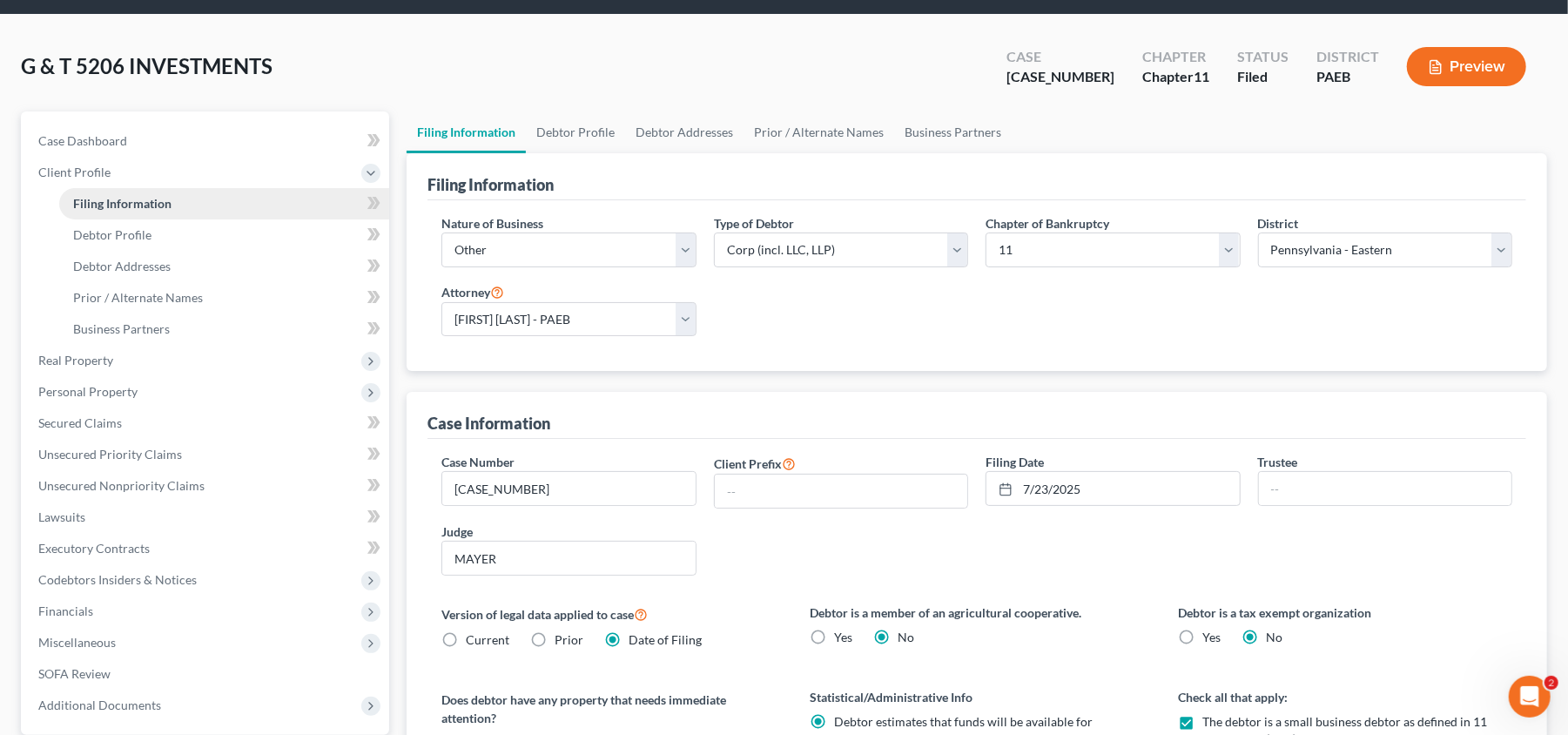 scroll, scrollTop: 0, scrollLeft: 0, axis: both 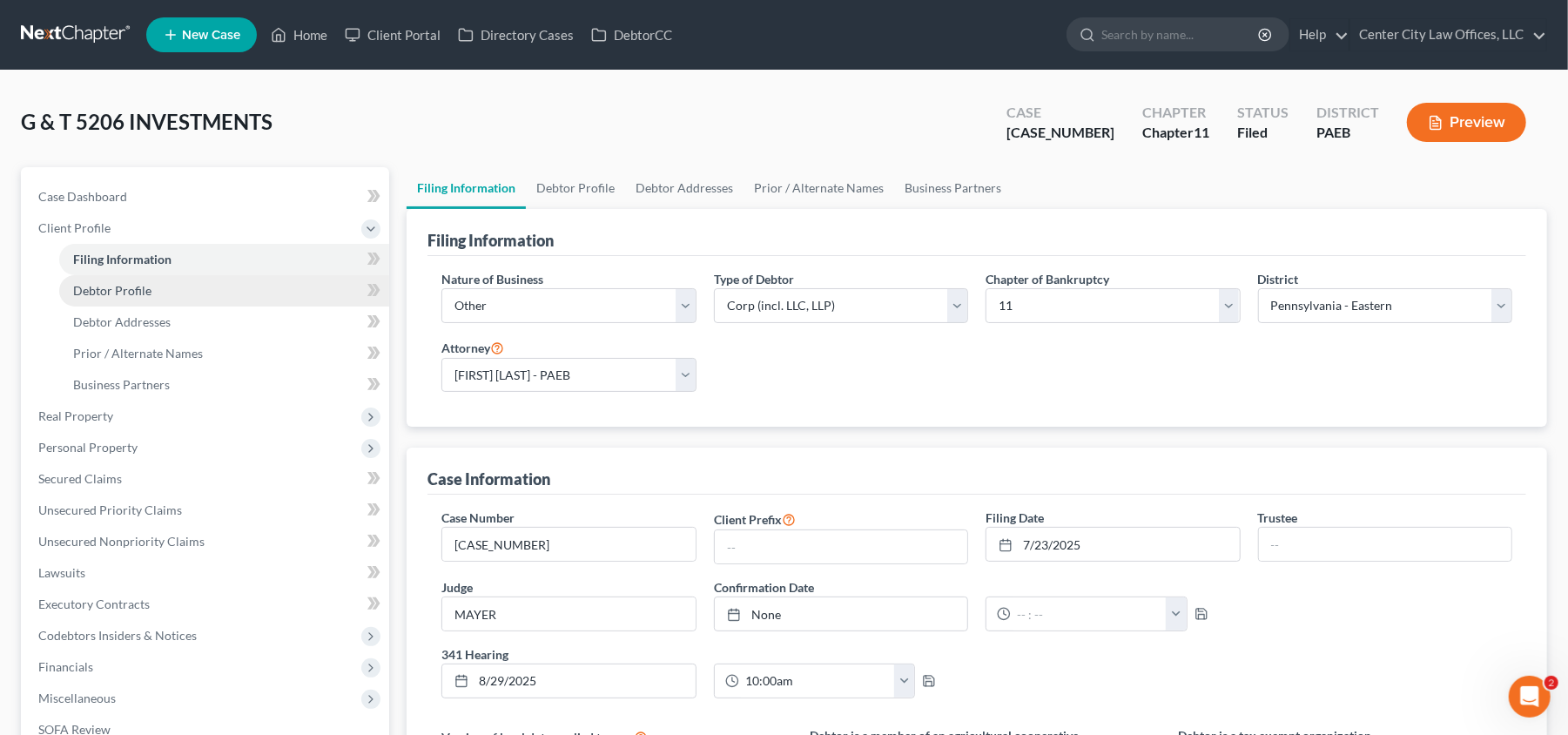 click on "Debtor Profile" at bounding box center [112, 290] 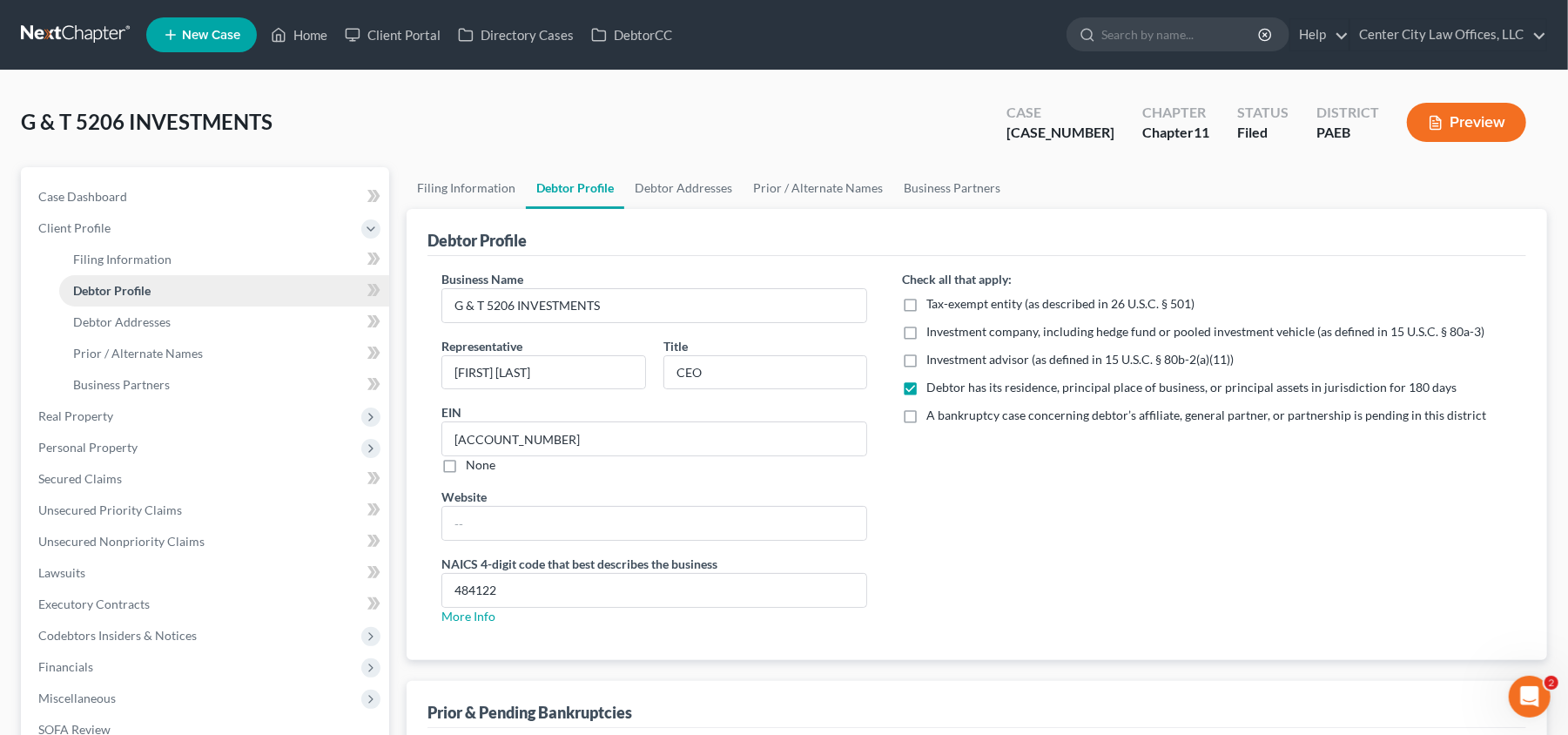 radio on "true" 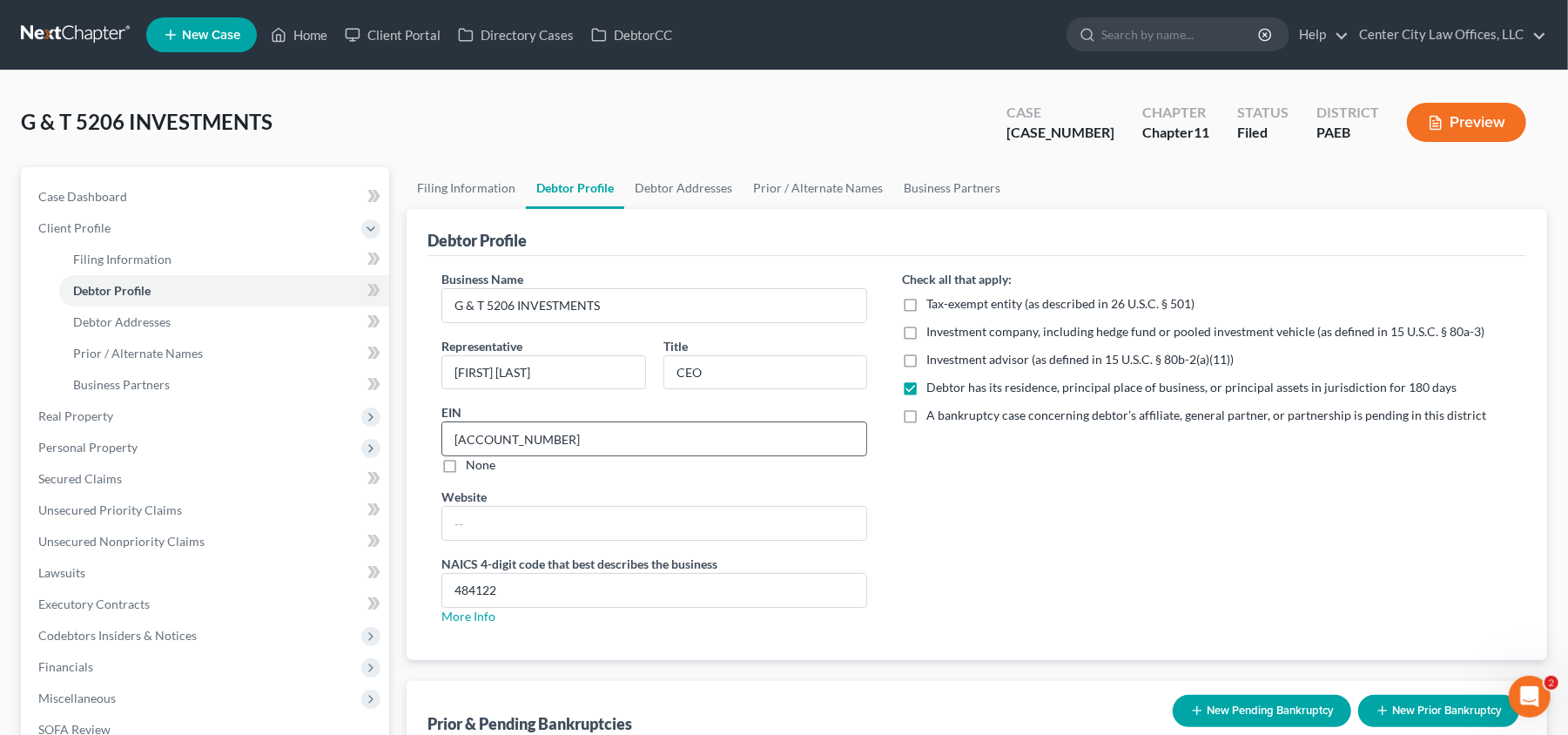 click on "[ACCOUNT_NUMBER]" at bounding box center (654, 439) 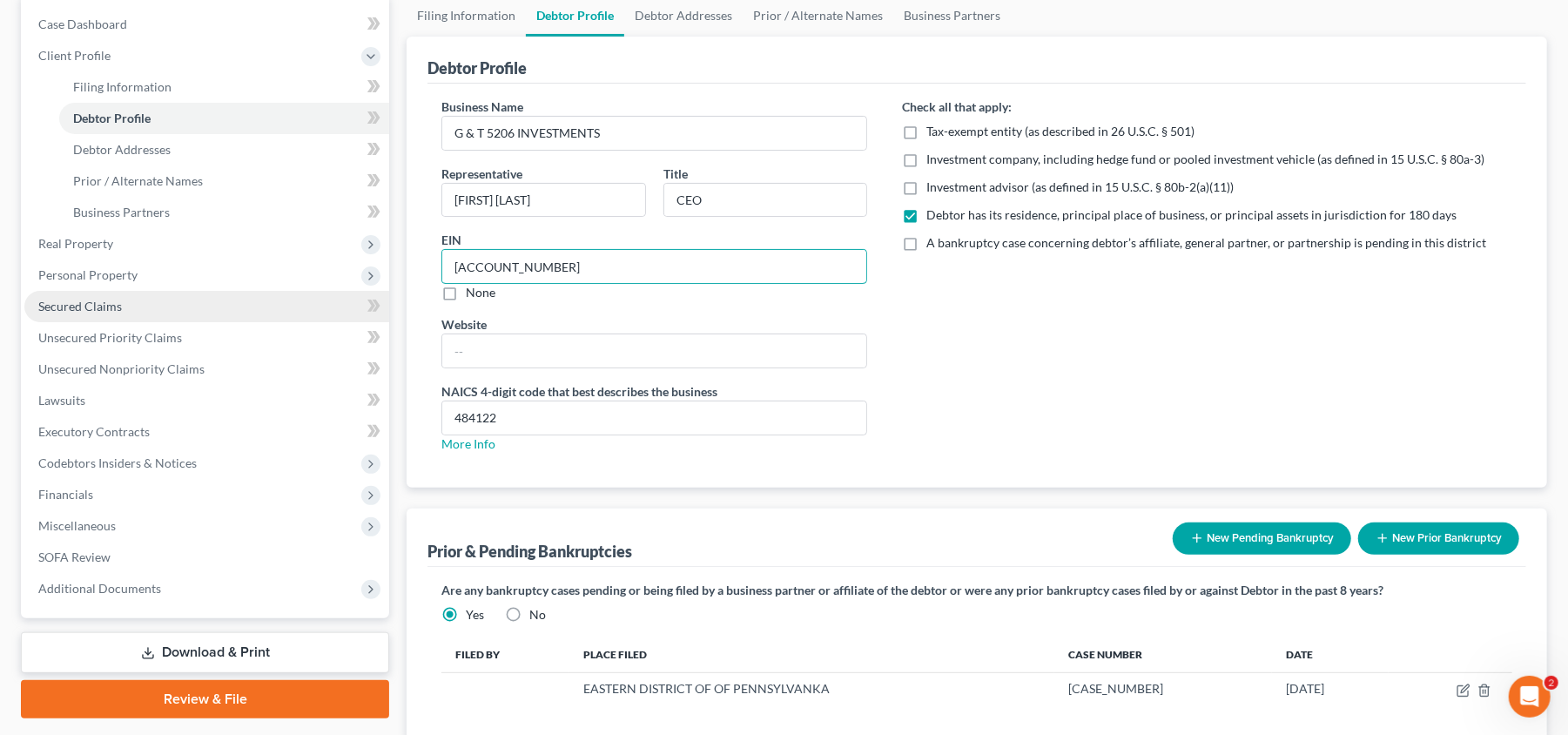 scroll, scrollTop: 301, scrollLeft: 0, axis: vertical 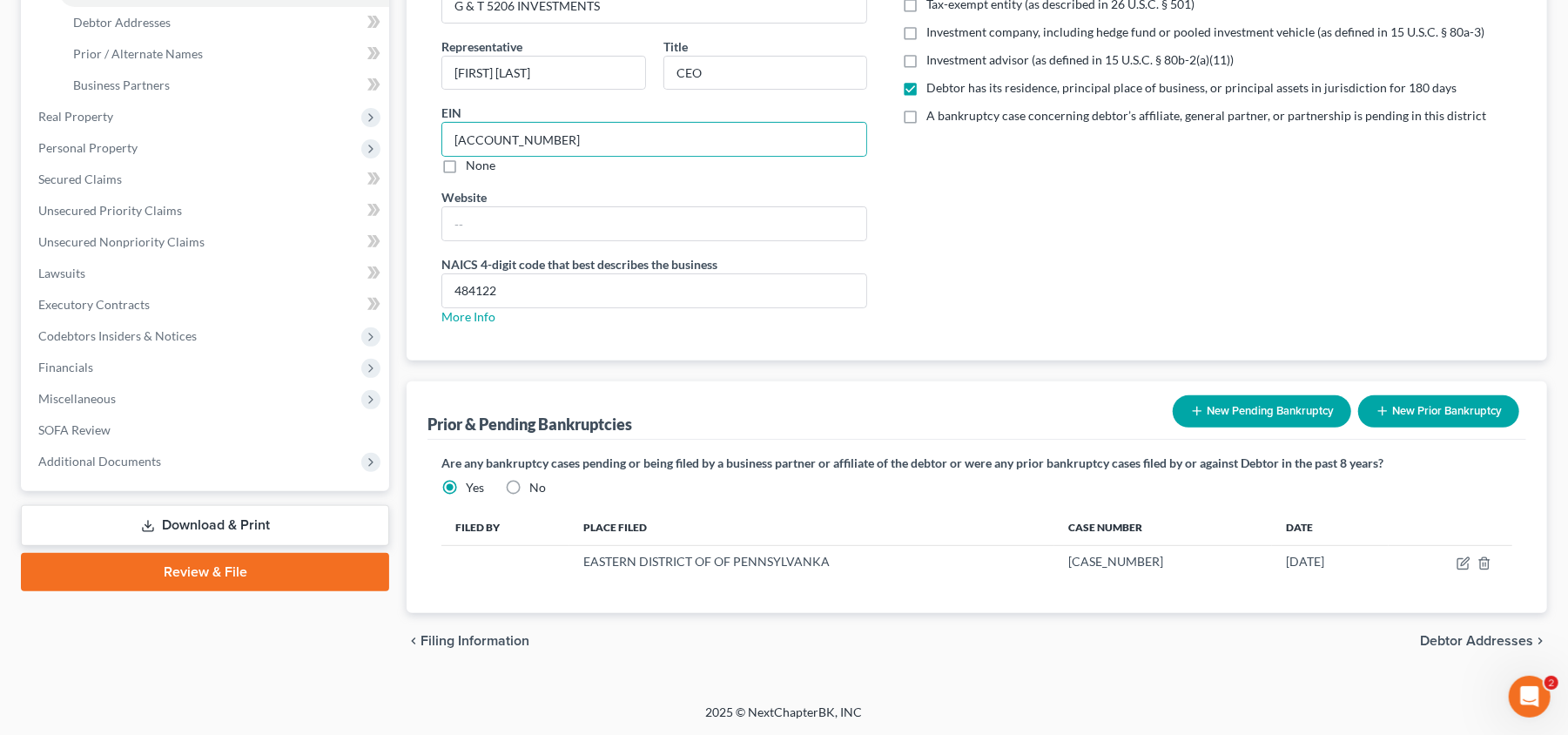 click on "Review & File" at bounding box center [205, 572] 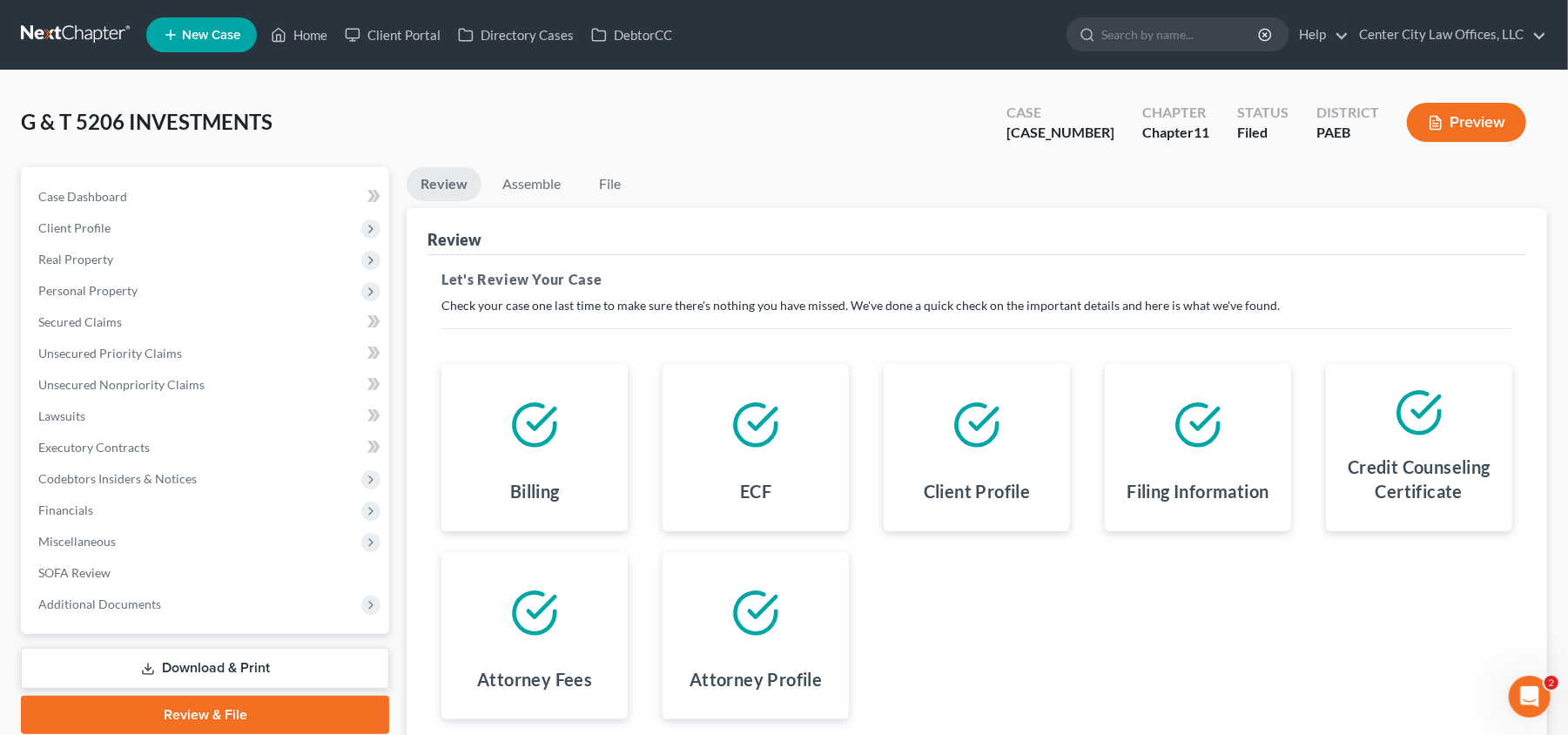 scroll, scrollTop: 147, scrollLeft: 0, axis: vertical 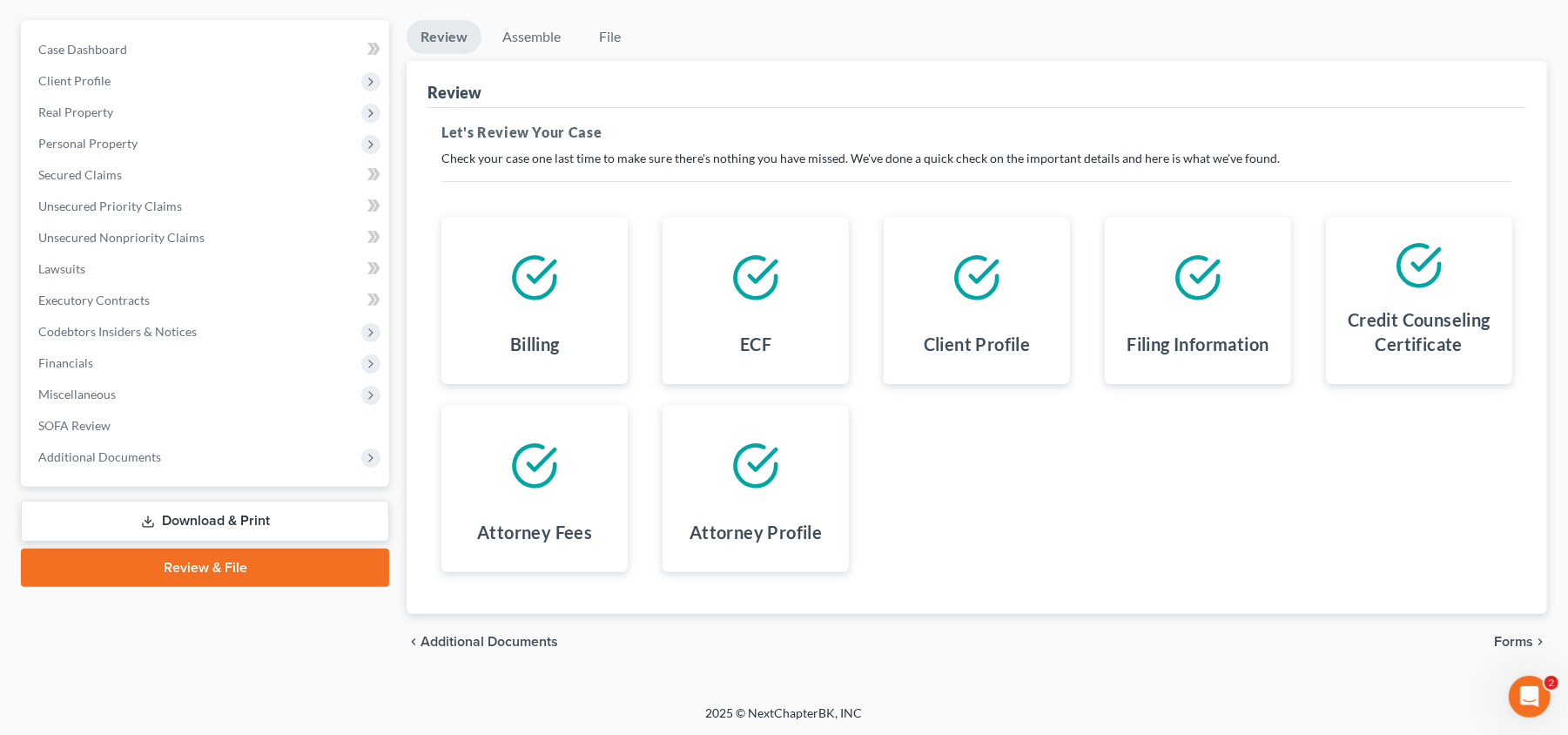 click on "Download & Print" at bounding box center [205, 521] 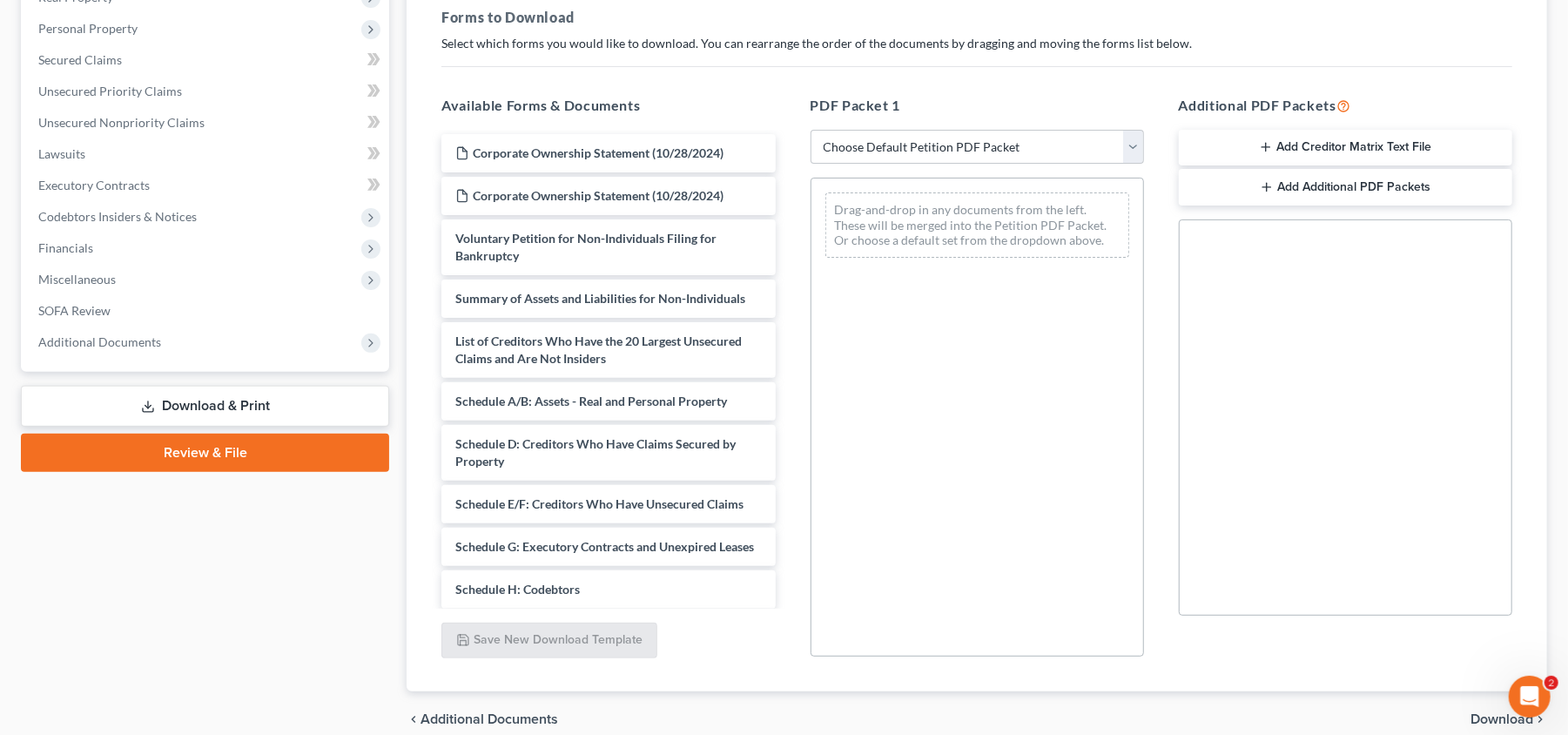 scroll, scrollTop: 270, scrollLeft: 0, axis: vertical 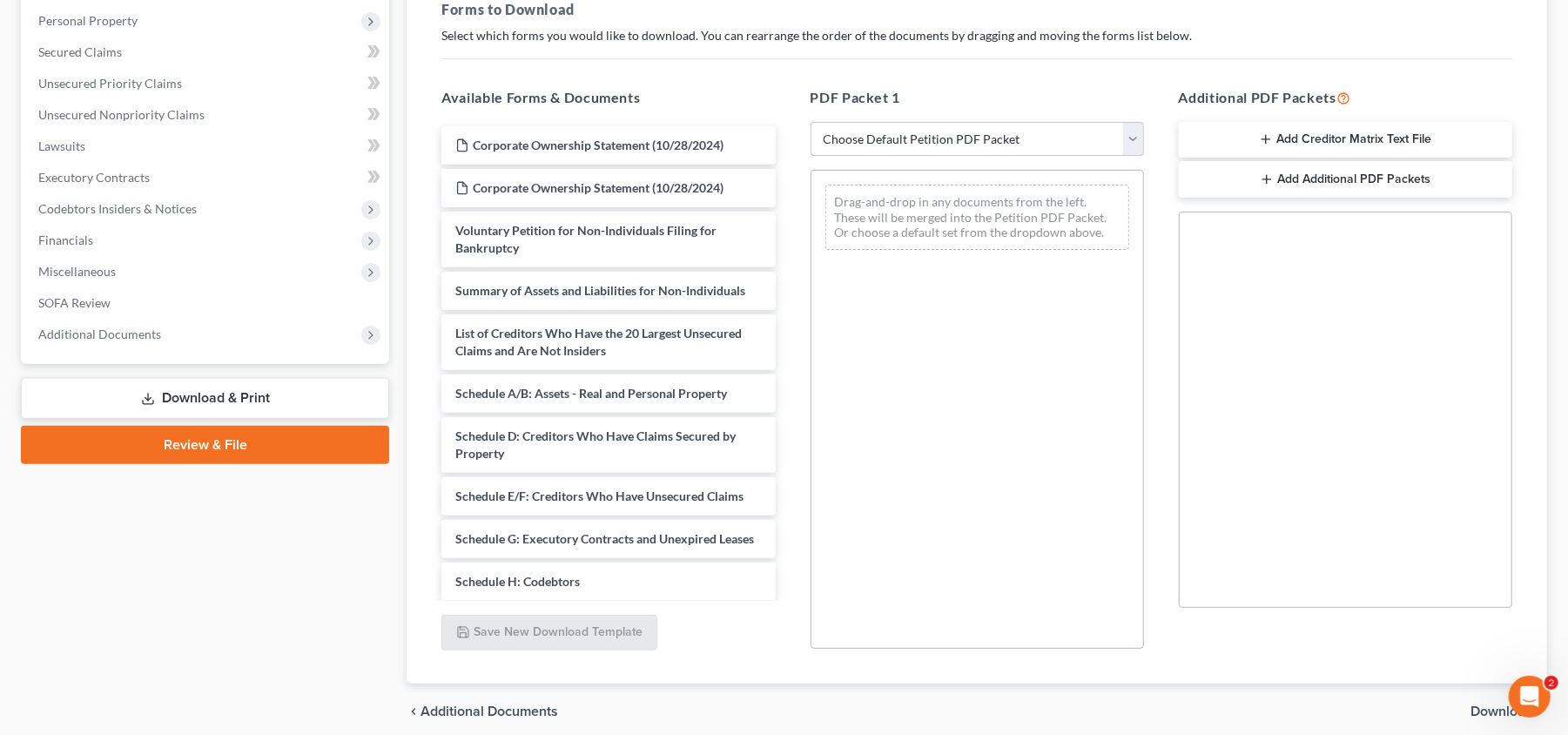 click on "Choose Default Petition PDF Packet Complete Bankruptcy Petition (all forms and schedules) Emergency Filing Forms (Petition and Creditor List Only) Amended Forms Signature Pages Only" at bounding box center [977, 139] 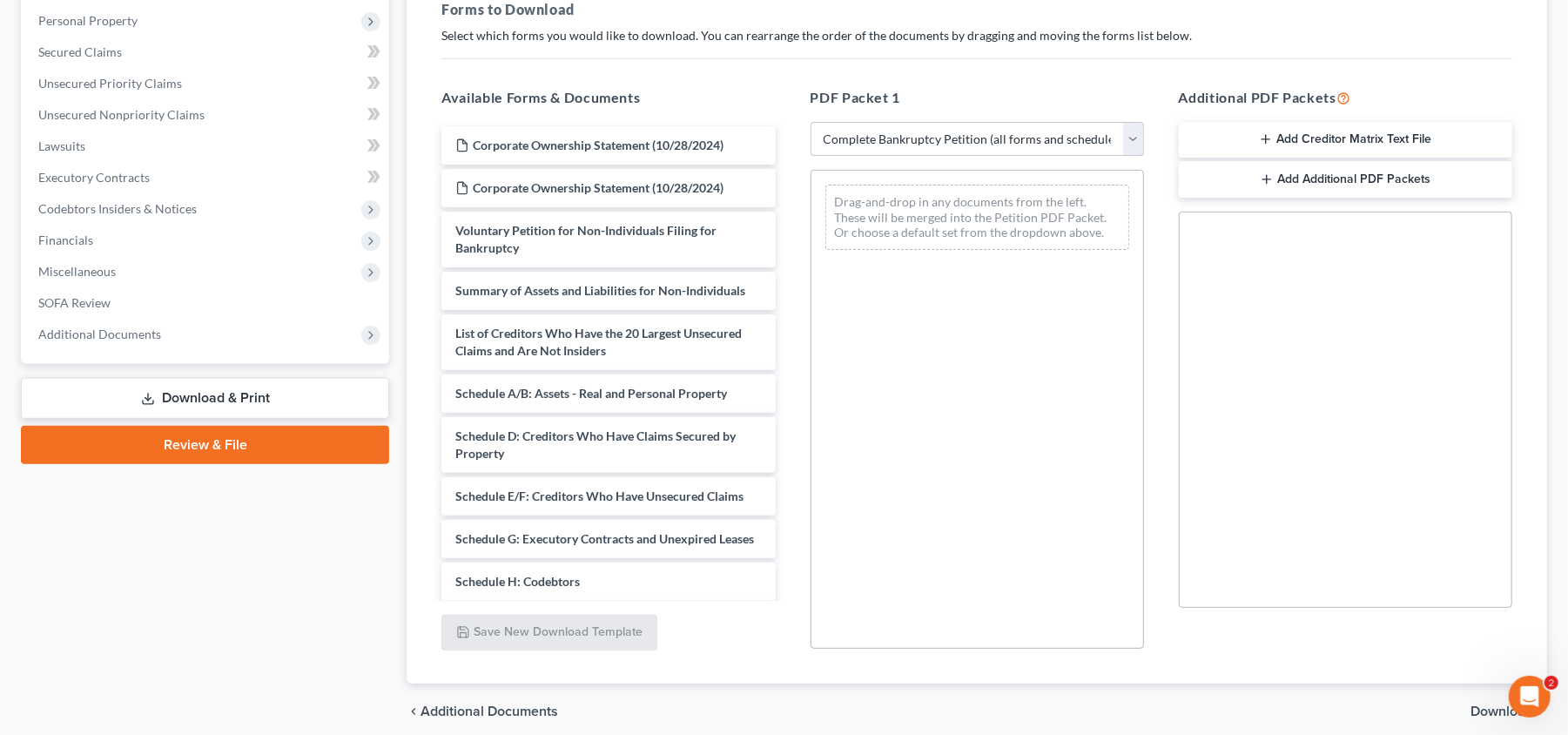 click on "Choose Default Petition PDF Packet Complete Bankruptcy Petition (all forms and schedules) Emergency Filing Forms (Petition and Creditor List Only) Amended Forms Signature Pages Only" at bounding box center [977, 139] 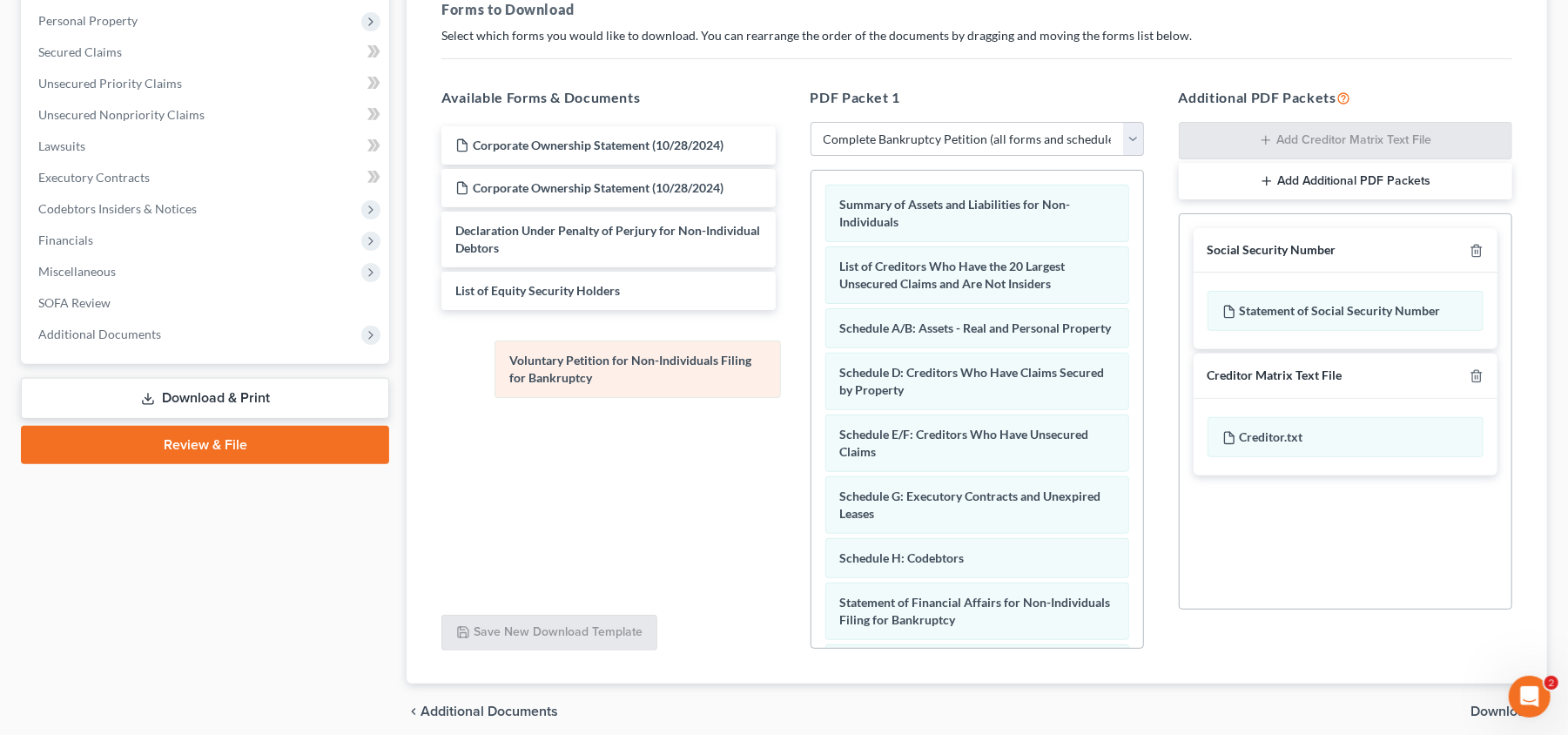 drag, startPoint x: 966, startPoint y: 139, endPoint x: 608, endPoint y: 359, distance: 420.19519 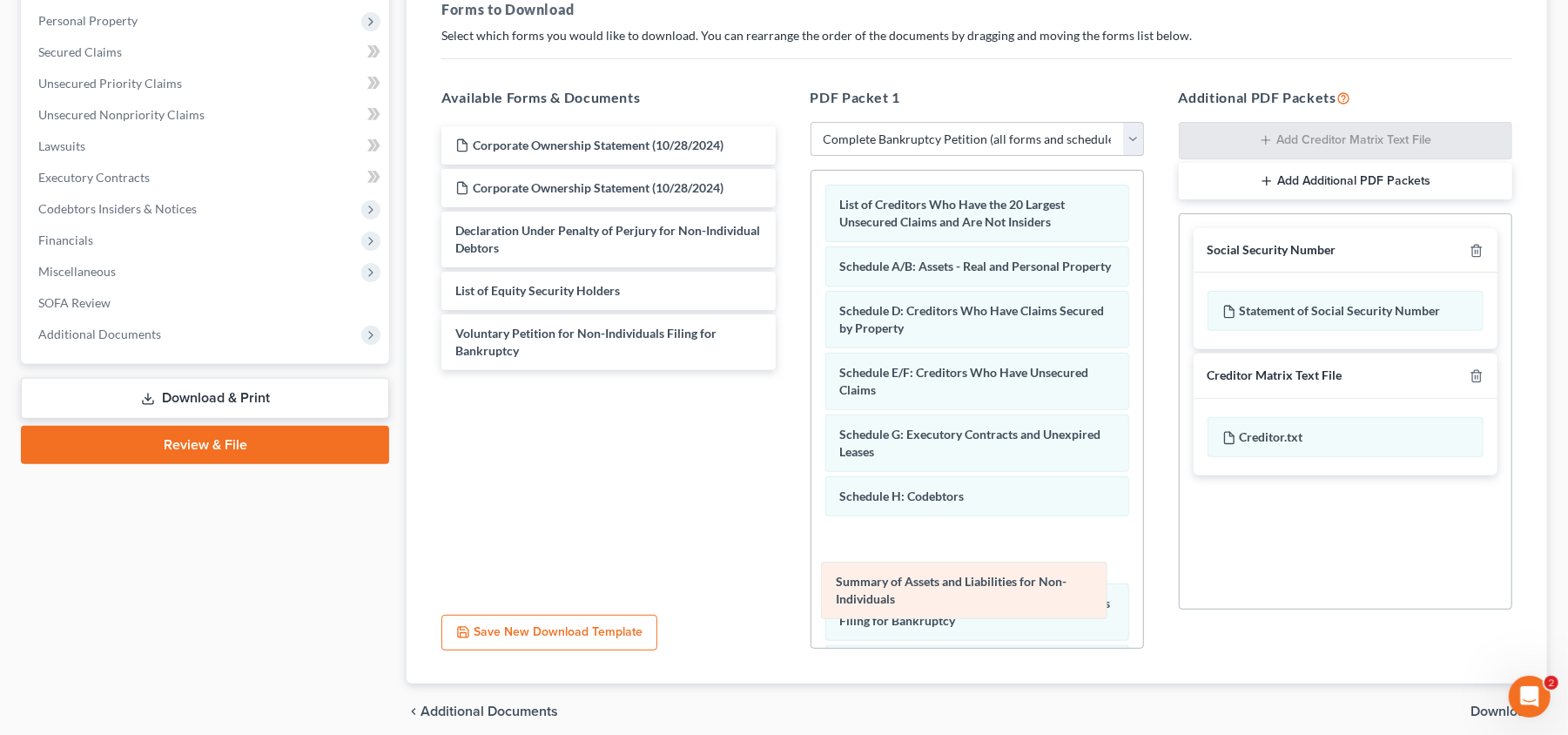 drag, startPoint x: 907, startPoint y: 209, endPoint x: 903, endPoint y: 586, distance: 377.02122 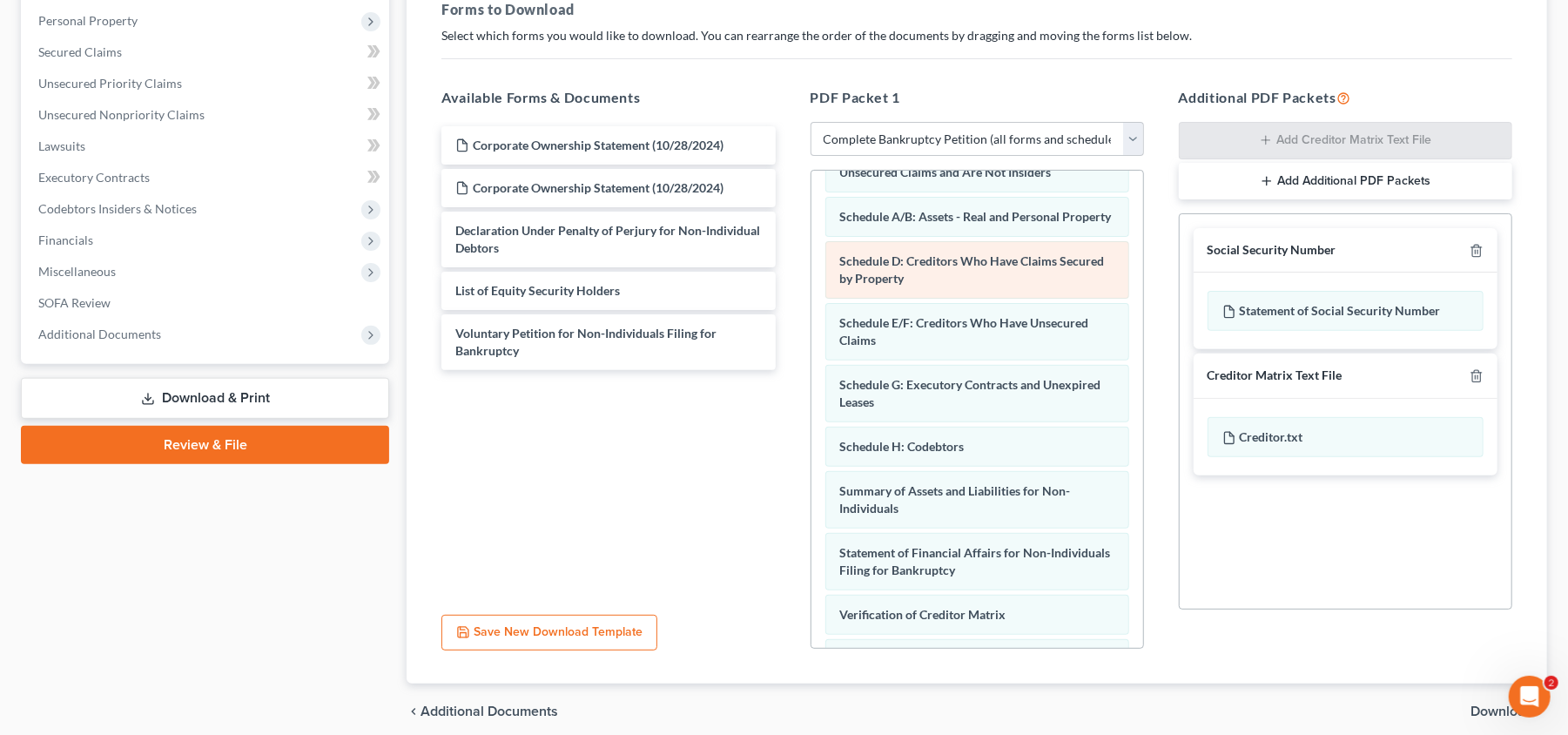 scroll, scrollTop: 0, scrollLeft: 0, axis: both 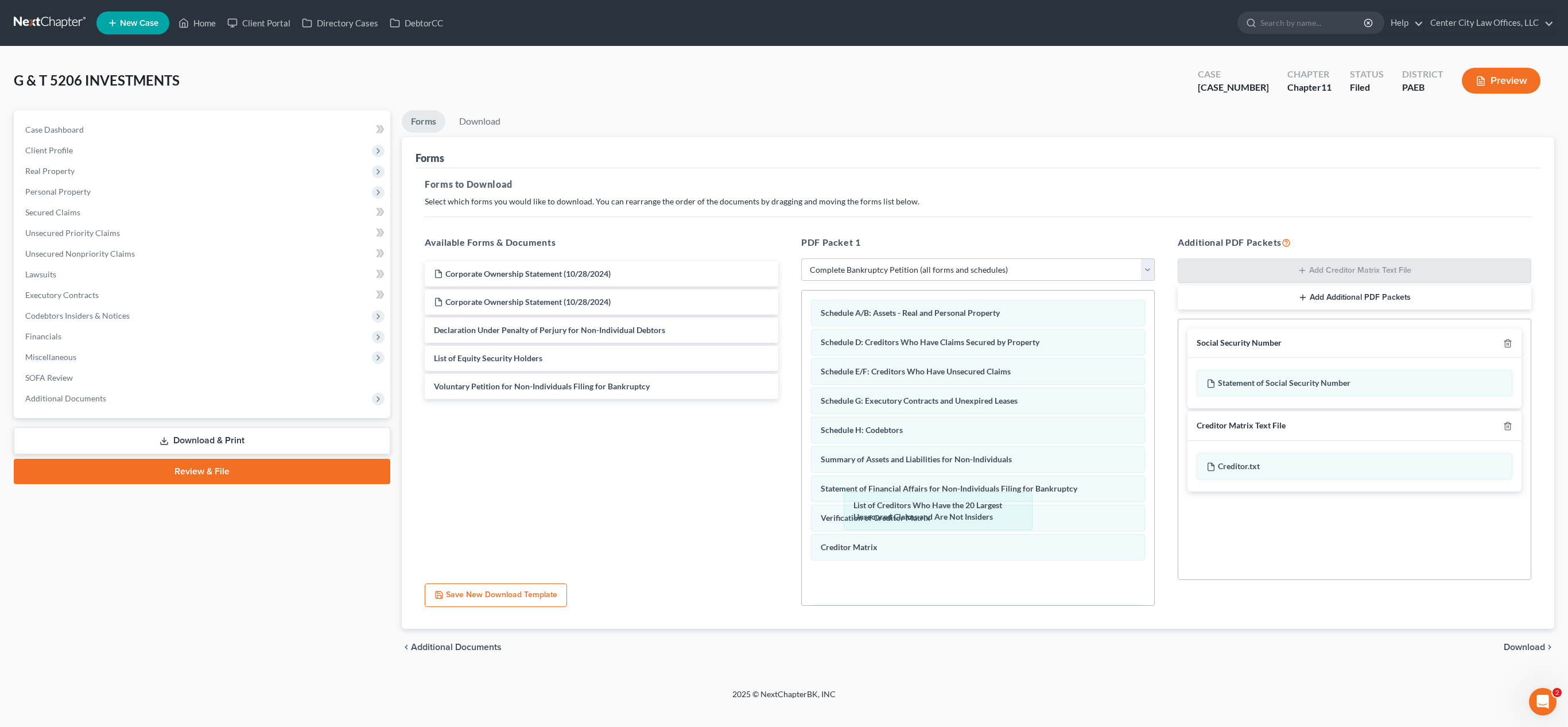 drag, startPoint x: 606, startPoint y: 141, endPoint x: 907, endPoint y: 577, distance: 529.80846 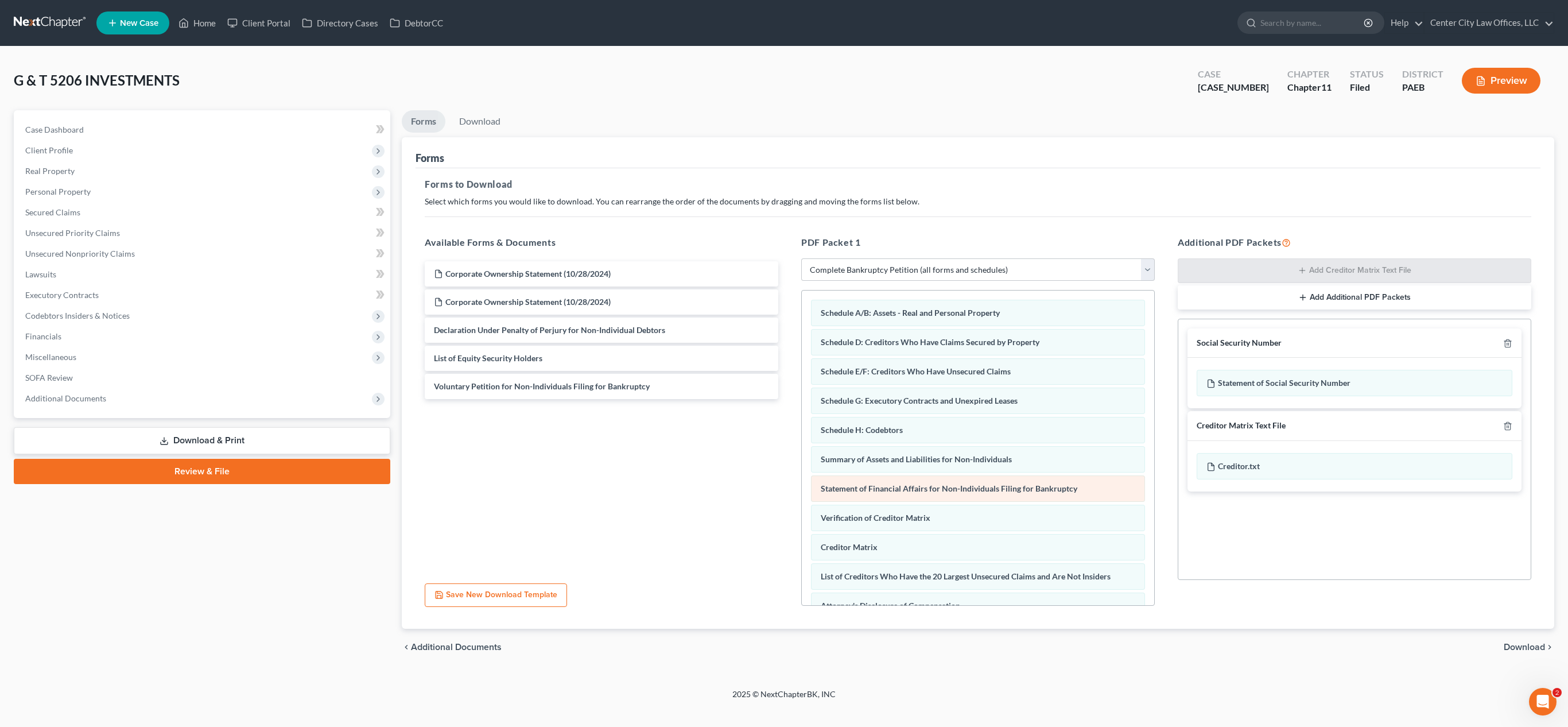 click on "Statement of Financial Affairs for Non-Individuals Filing for Bankruptcy" at bounding box center (949, 488) 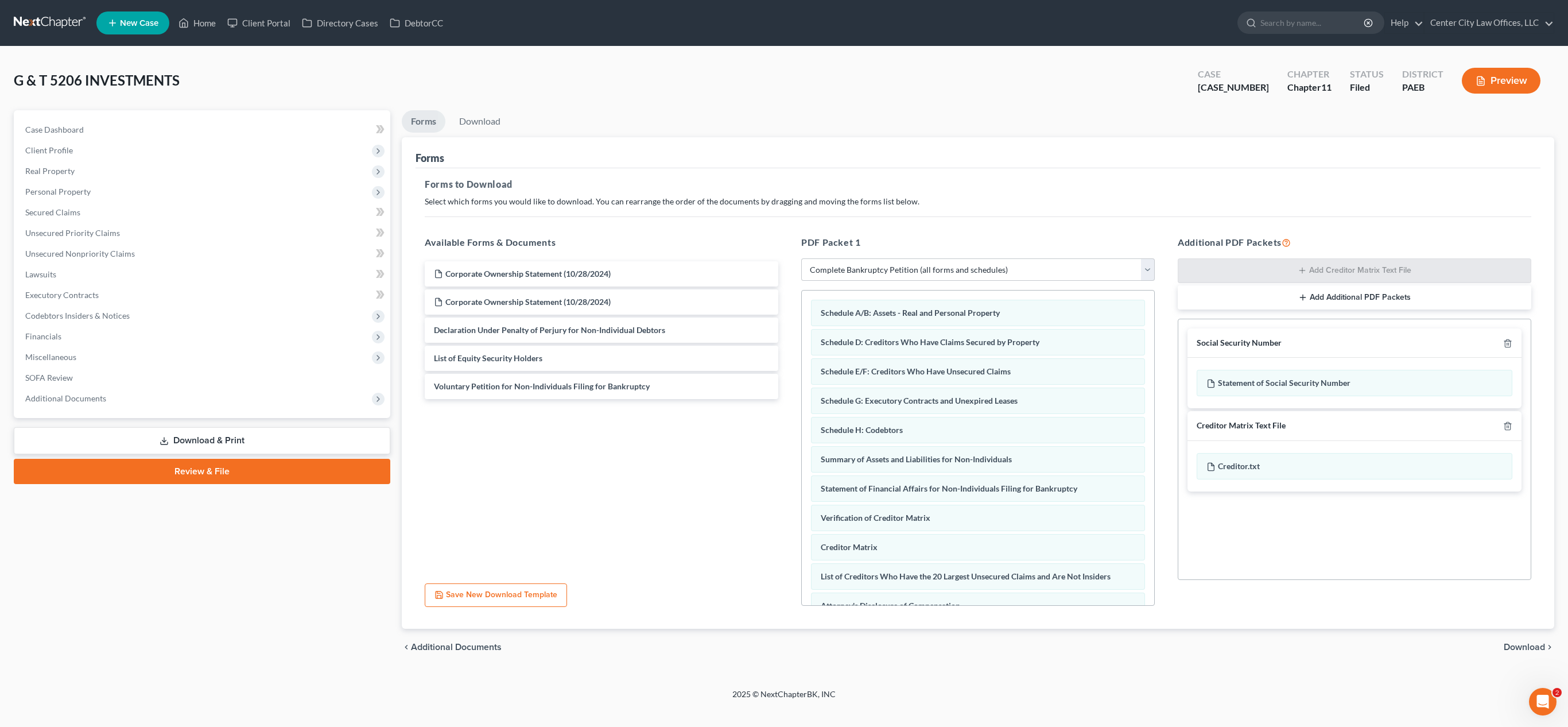 click on "Corporate Ownership Statement (10/28/2024) Corporate Ownership Statement (10/28/2024) Declaration Under Penalty of Perjury for Non-Individual Debtors List of Equity Security Holders Voluntary Petition for Non-Individuals Filing for Bankruptcy" at bounding box center (601, 416) 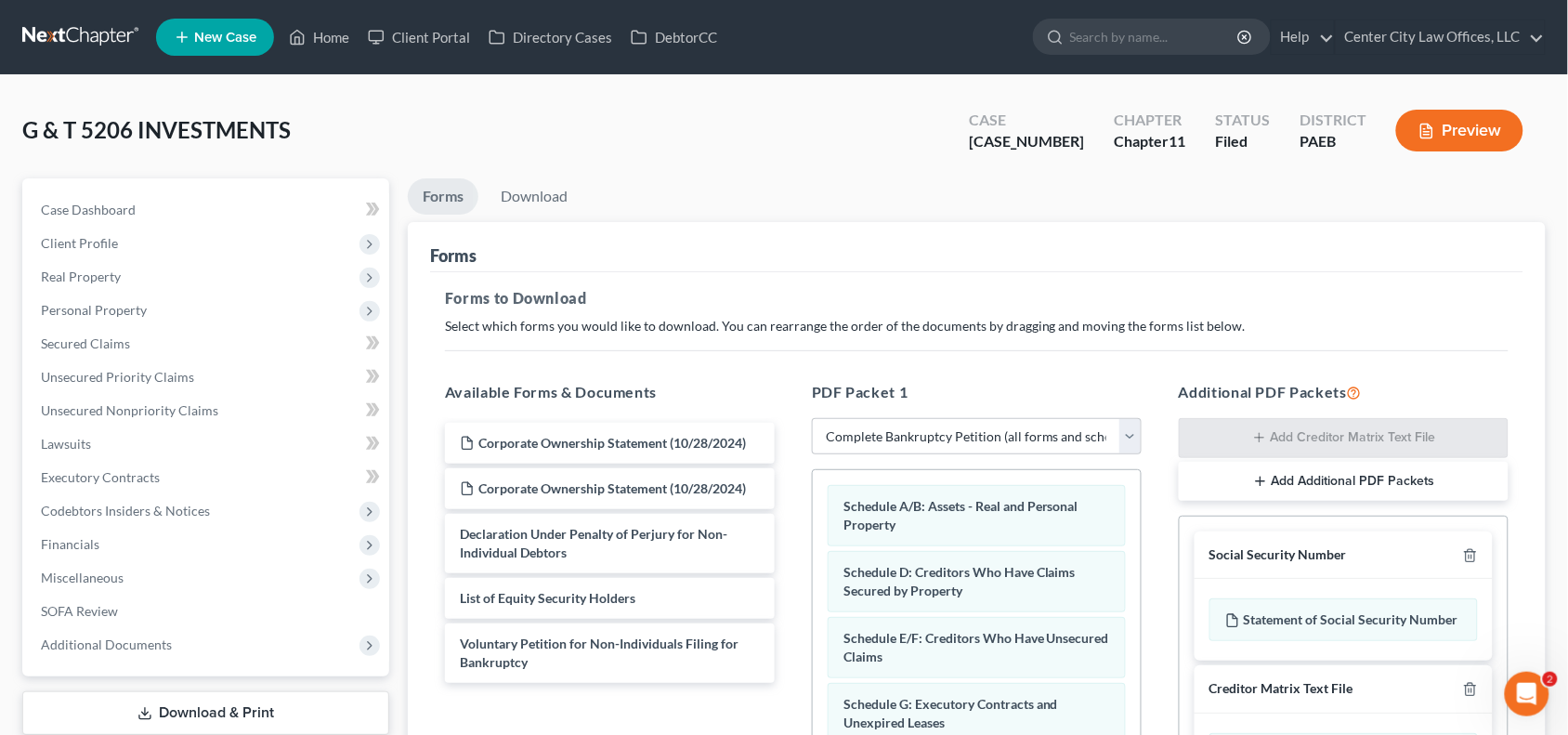 click on "Forms
Download" at bounding box center (976, 200) 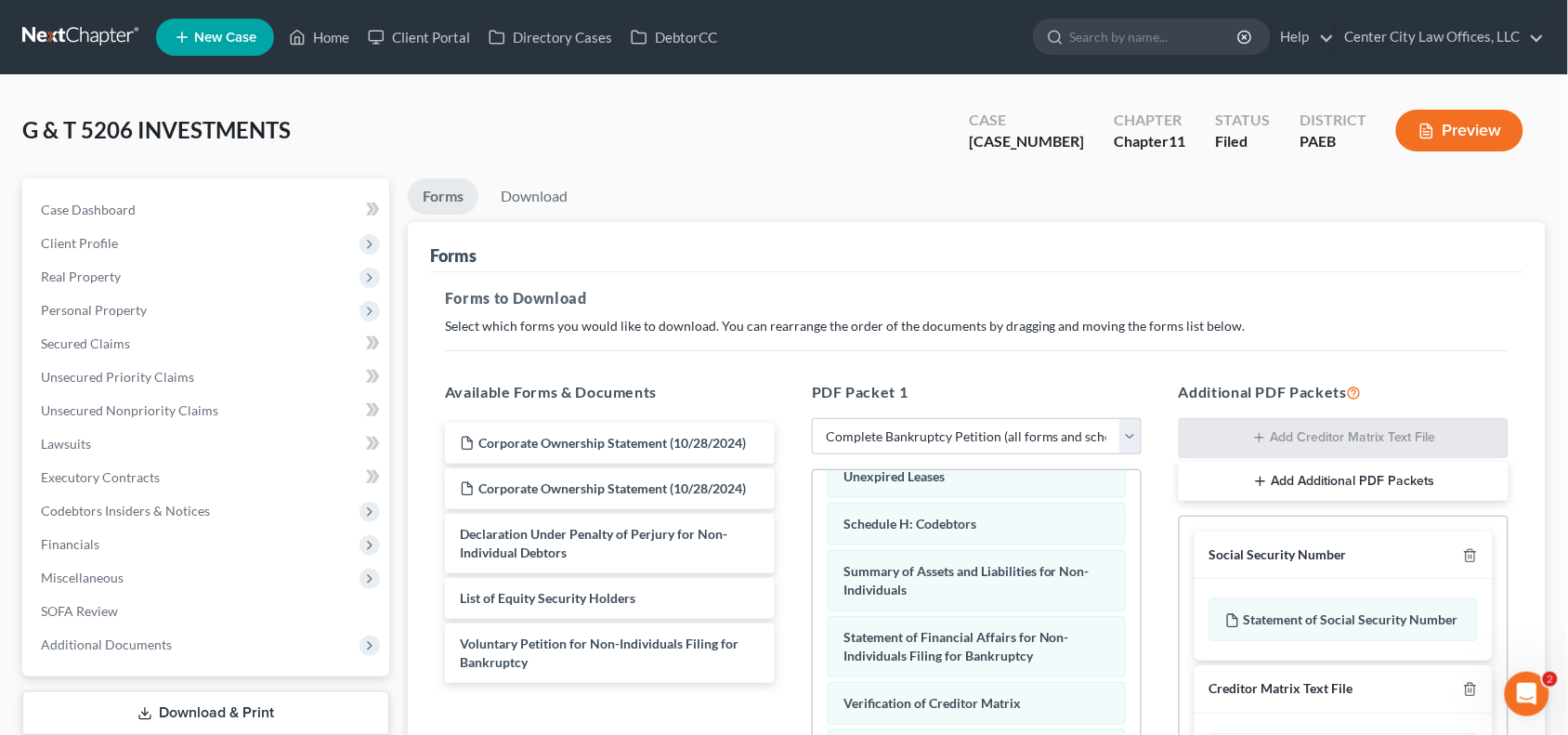 scroll, scrollTop: 263, scrollLeft: 0, axis: vertical 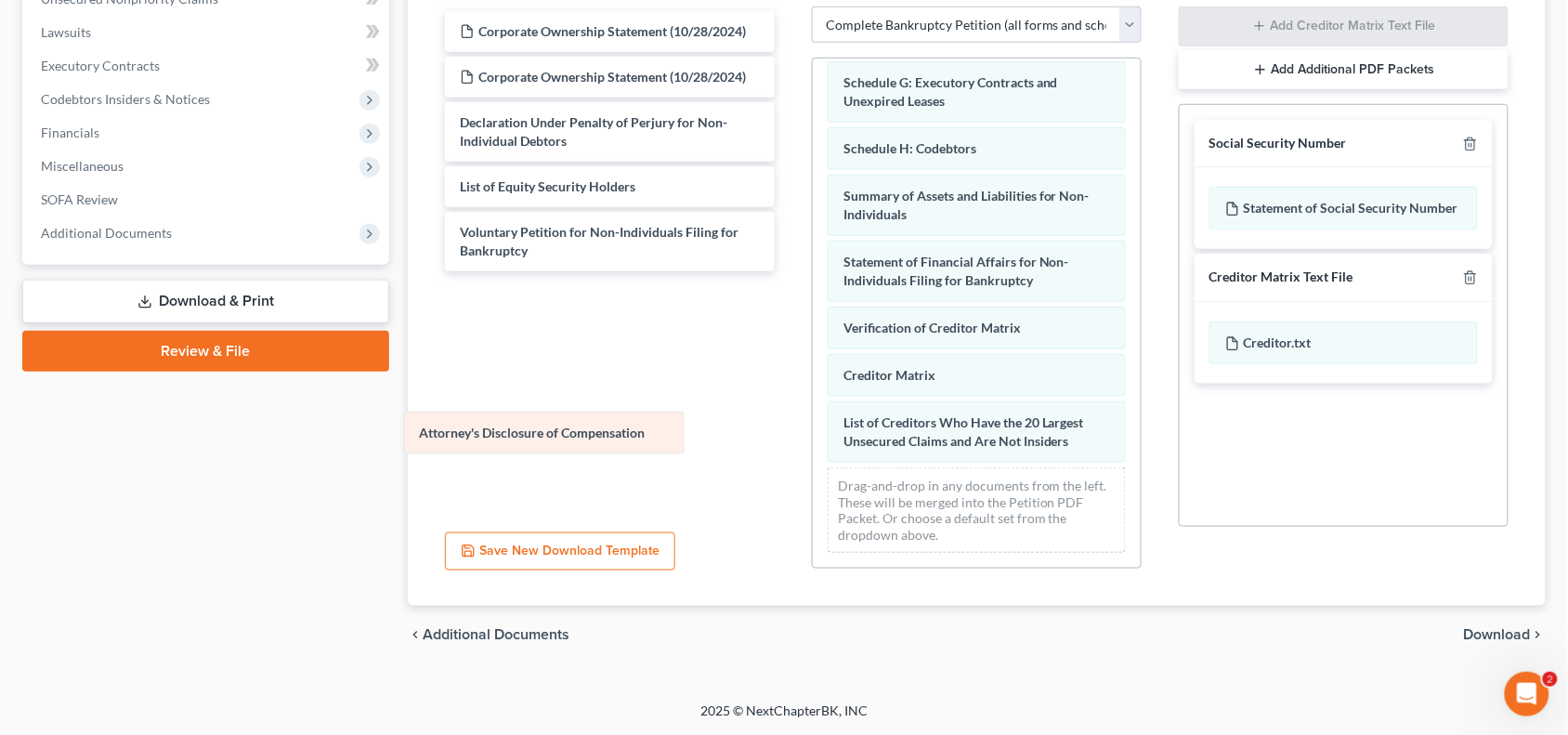 drag, startPoint x: 895, startPoint y: 440, endPoint x: 470, endPoint y: 433, distance: 425.05764 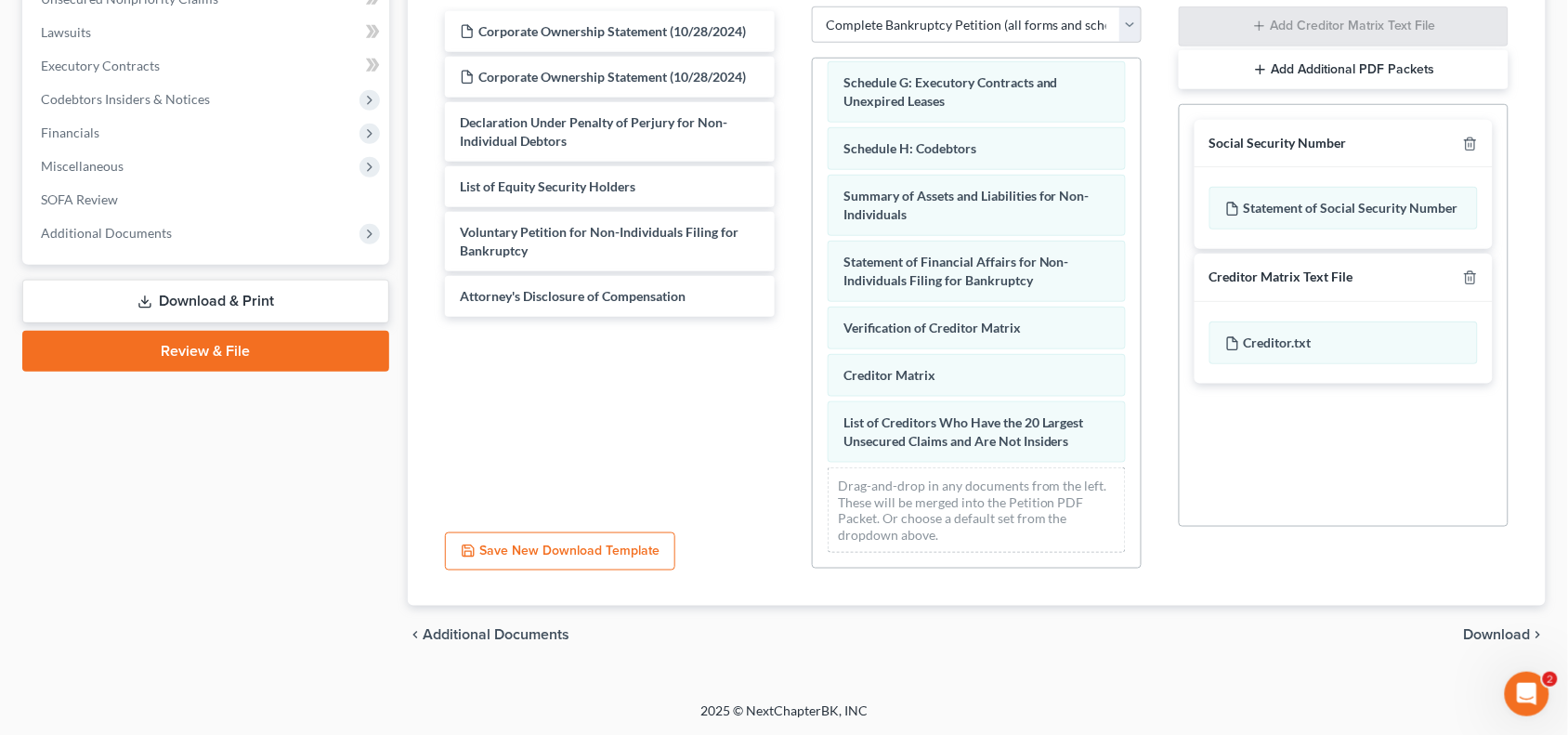 click on "Download" at bounding box center (1497, 636) 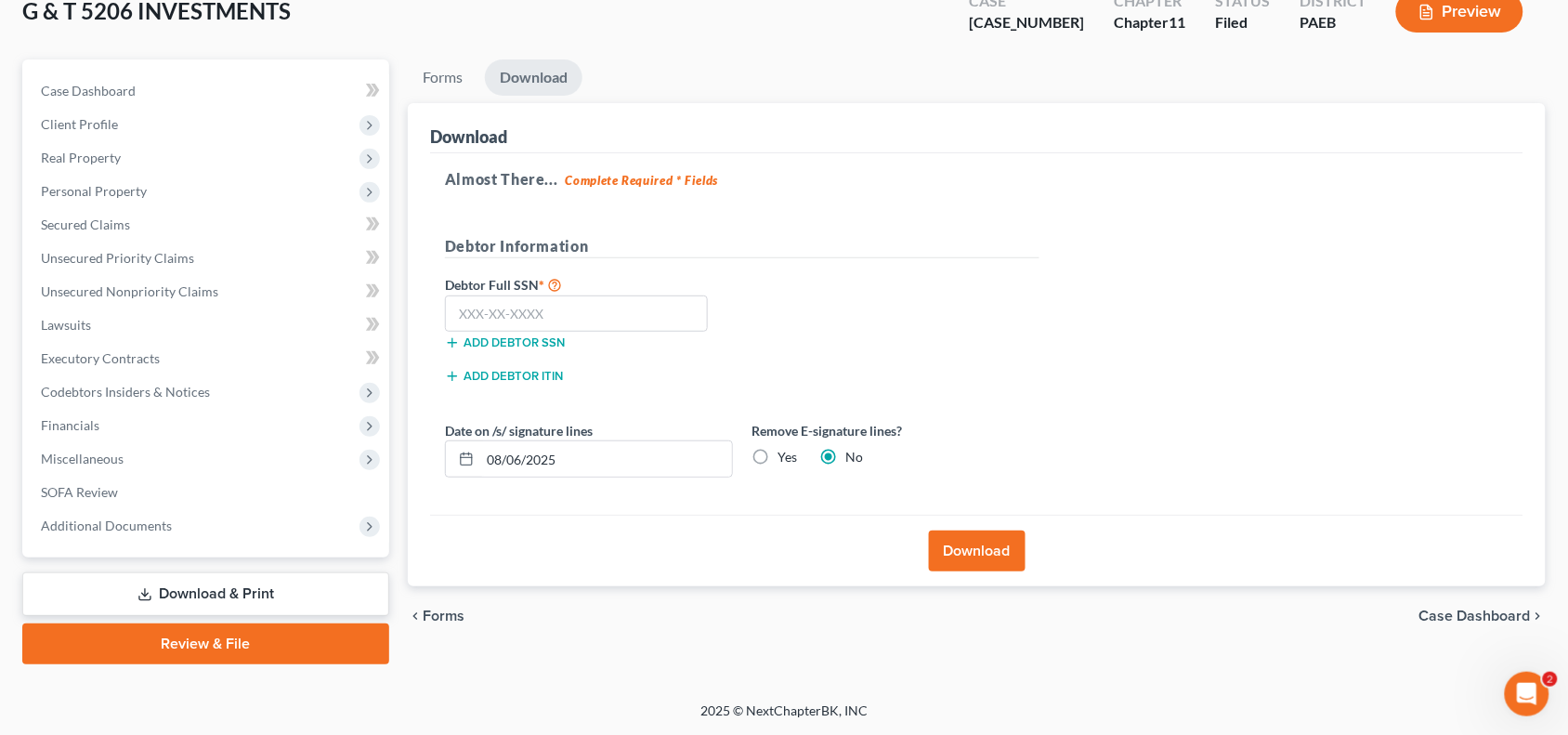 scroll, scrollTop: 117, scrollLeft: 0, axis: vertical 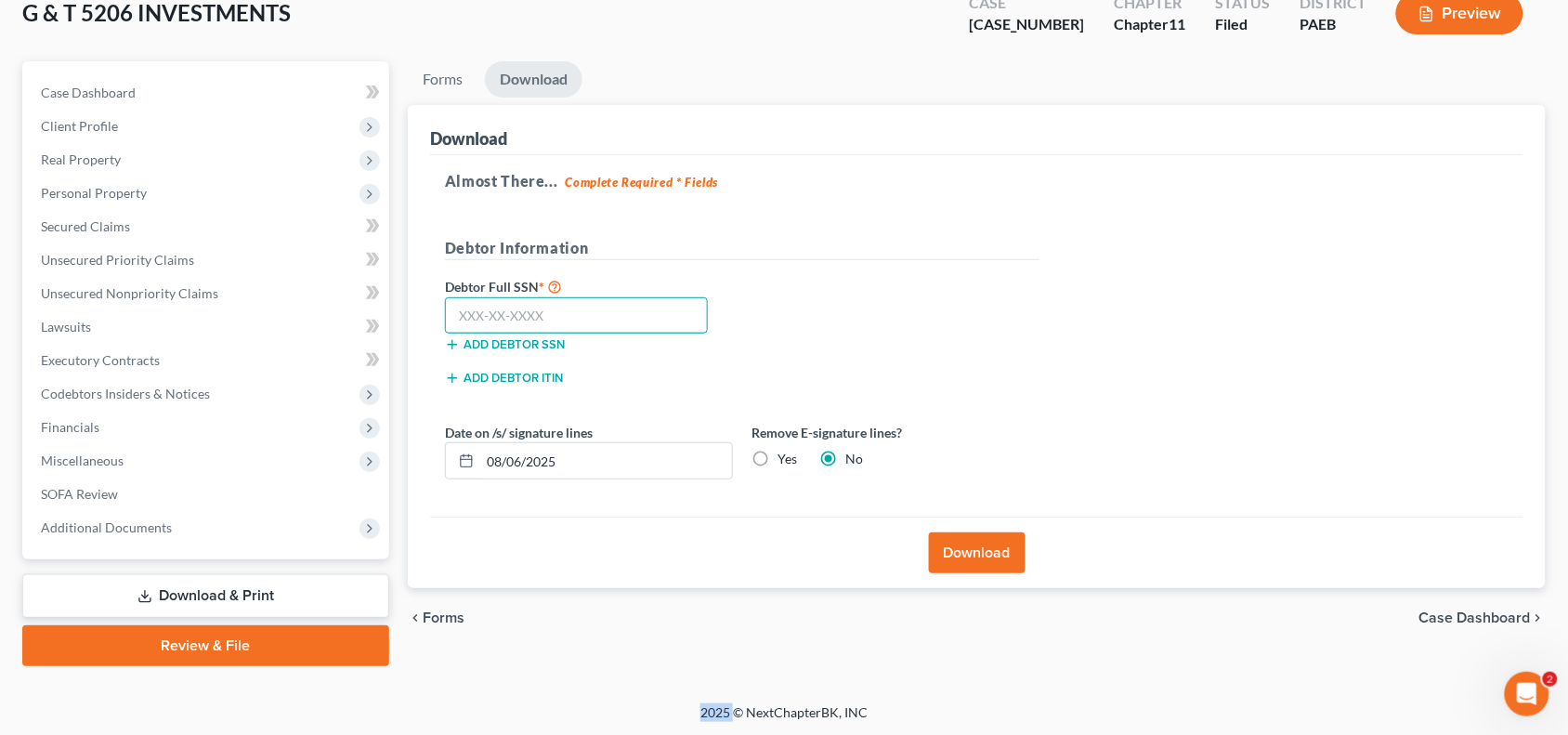 click at bounding box center (576, 316) 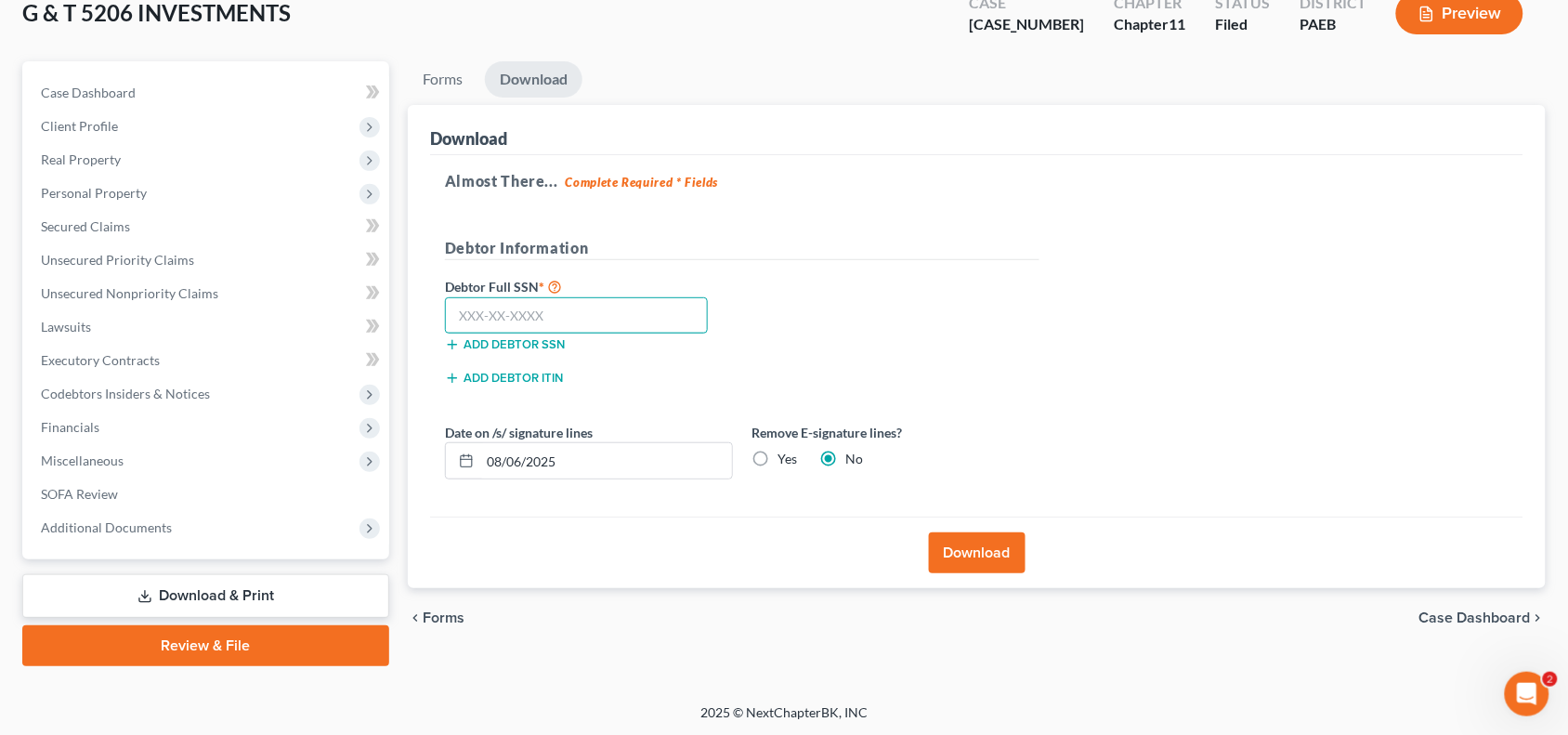 paste on "[SSN]" 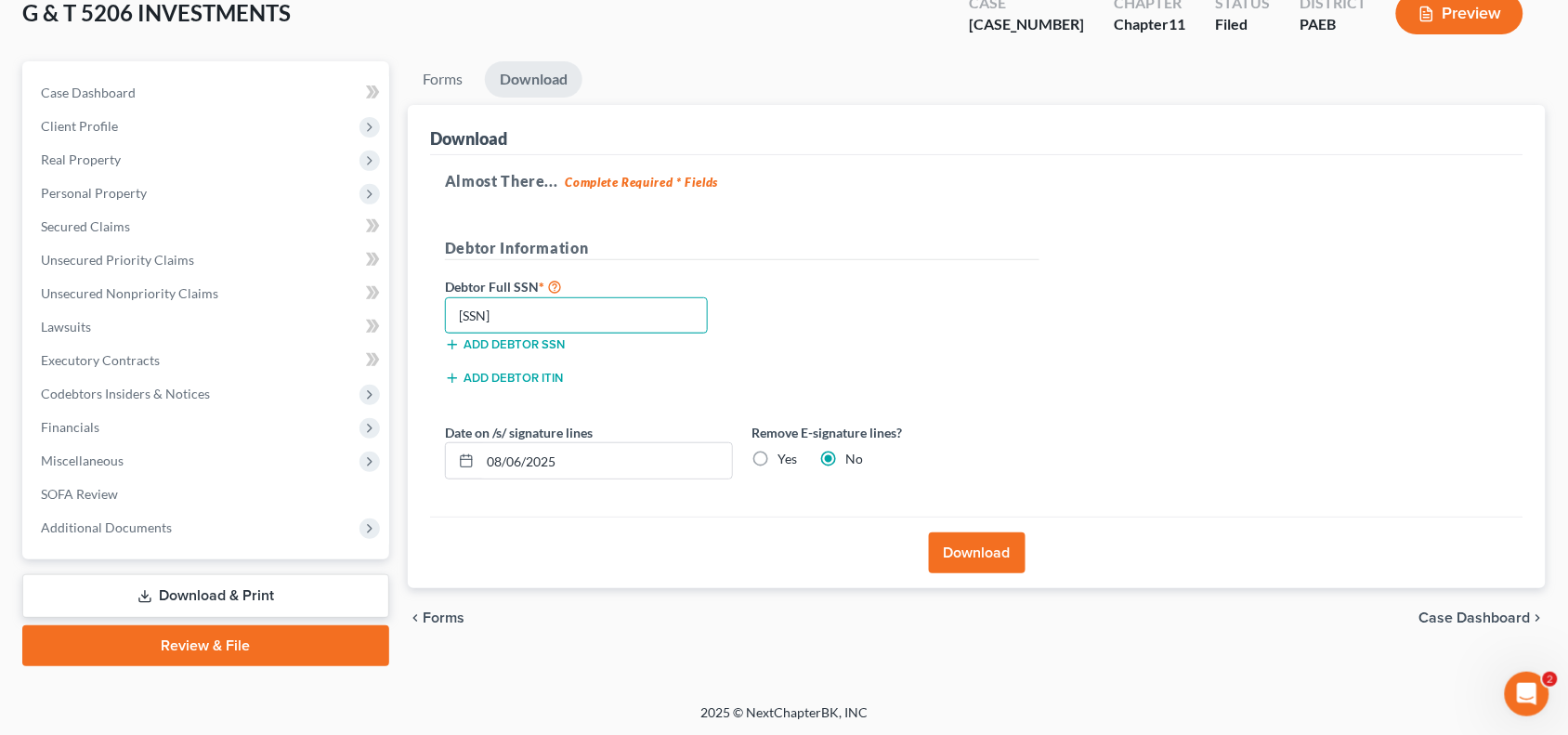 type on "[SSN]" 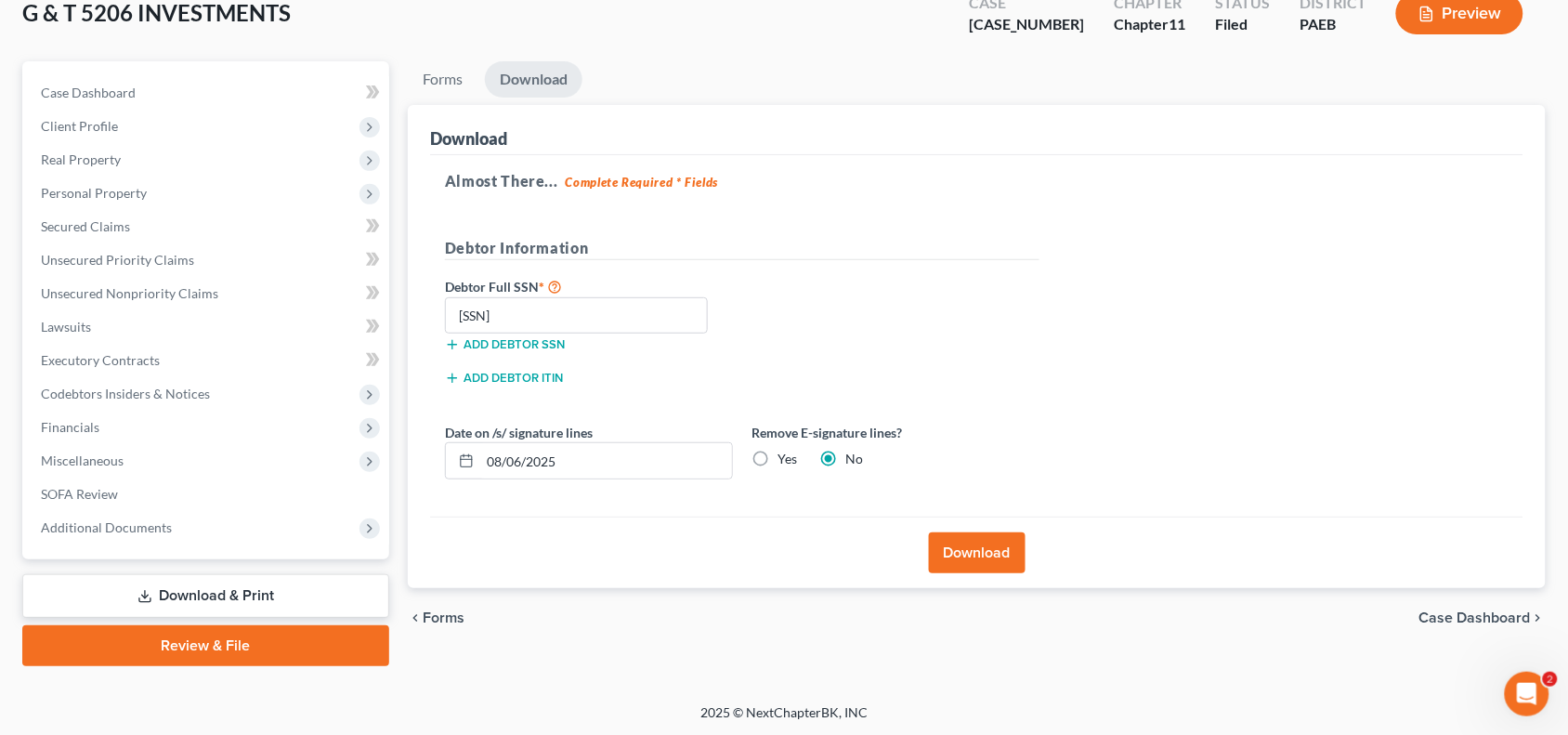click on "Download" at bounding box center [977, 553] 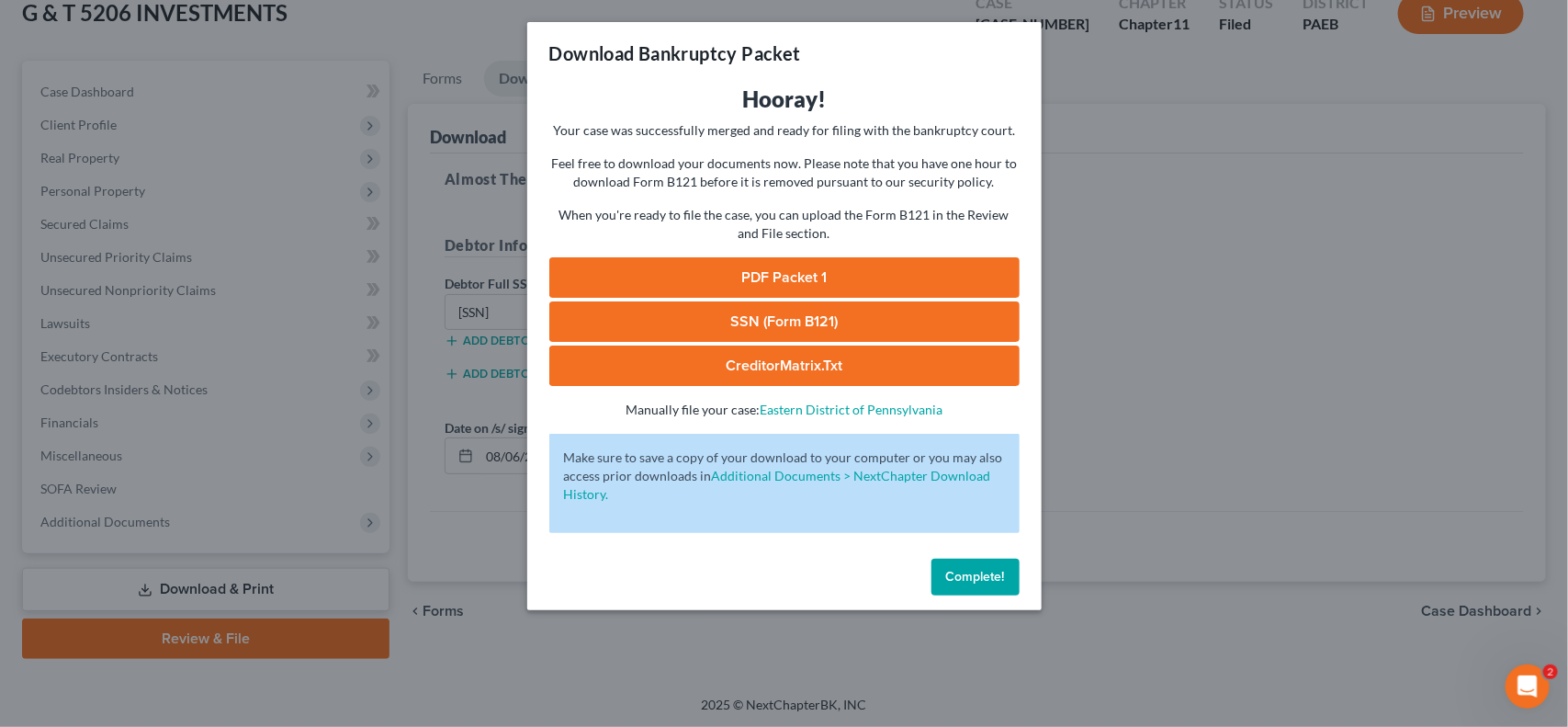 click on "PDF Packet 1" at bounding box center (784, 278) 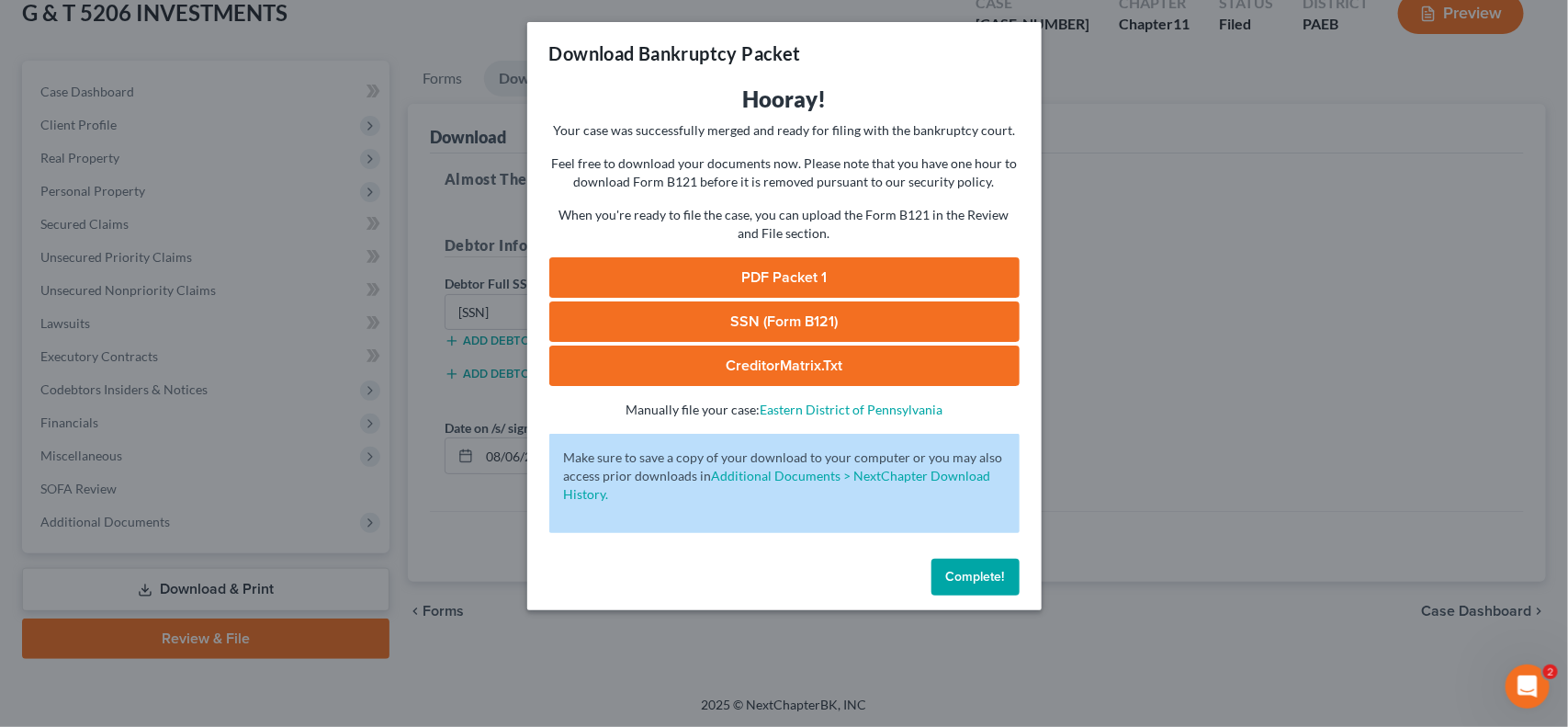 click on "SSN (Form B121)" at bounding box center [784, 322] 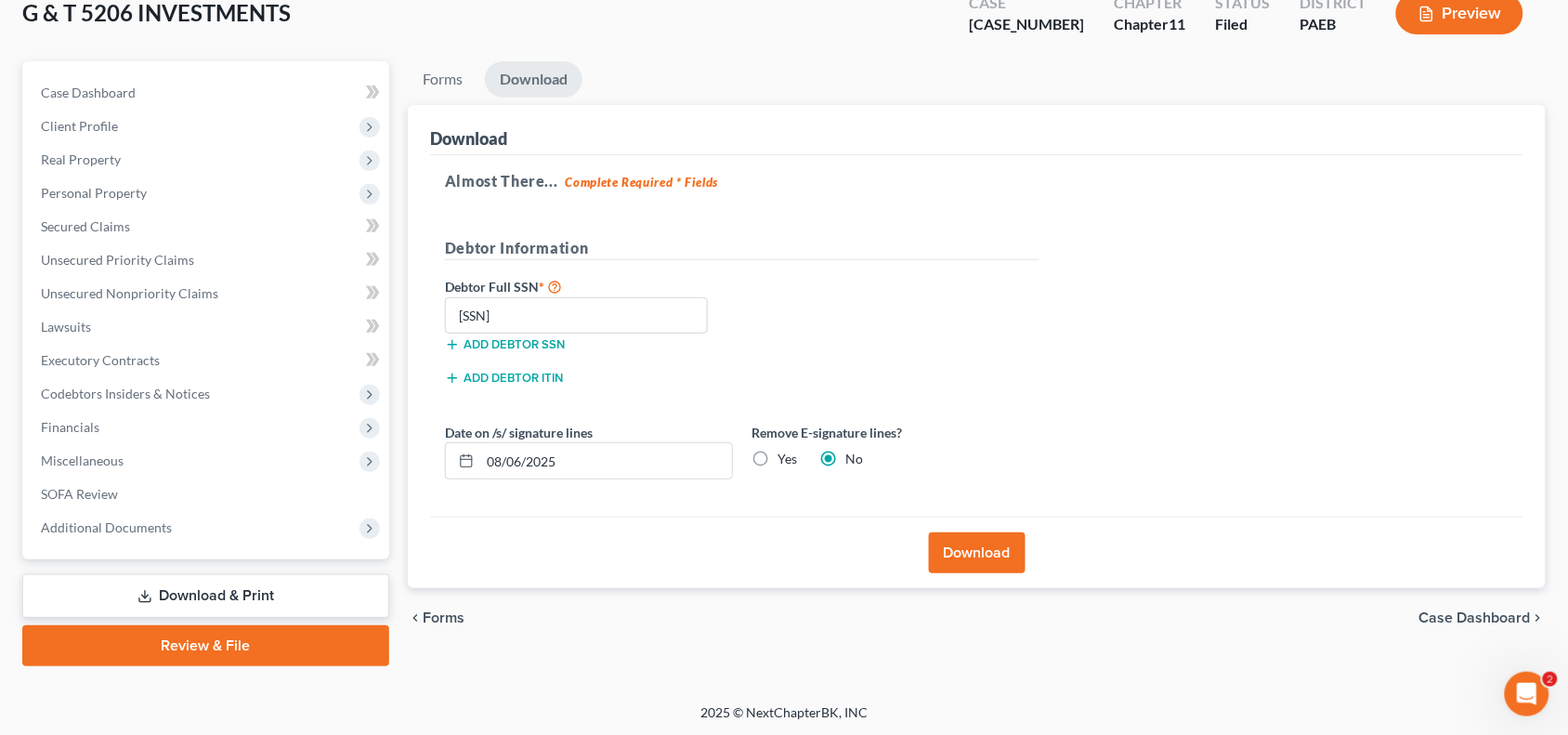 click 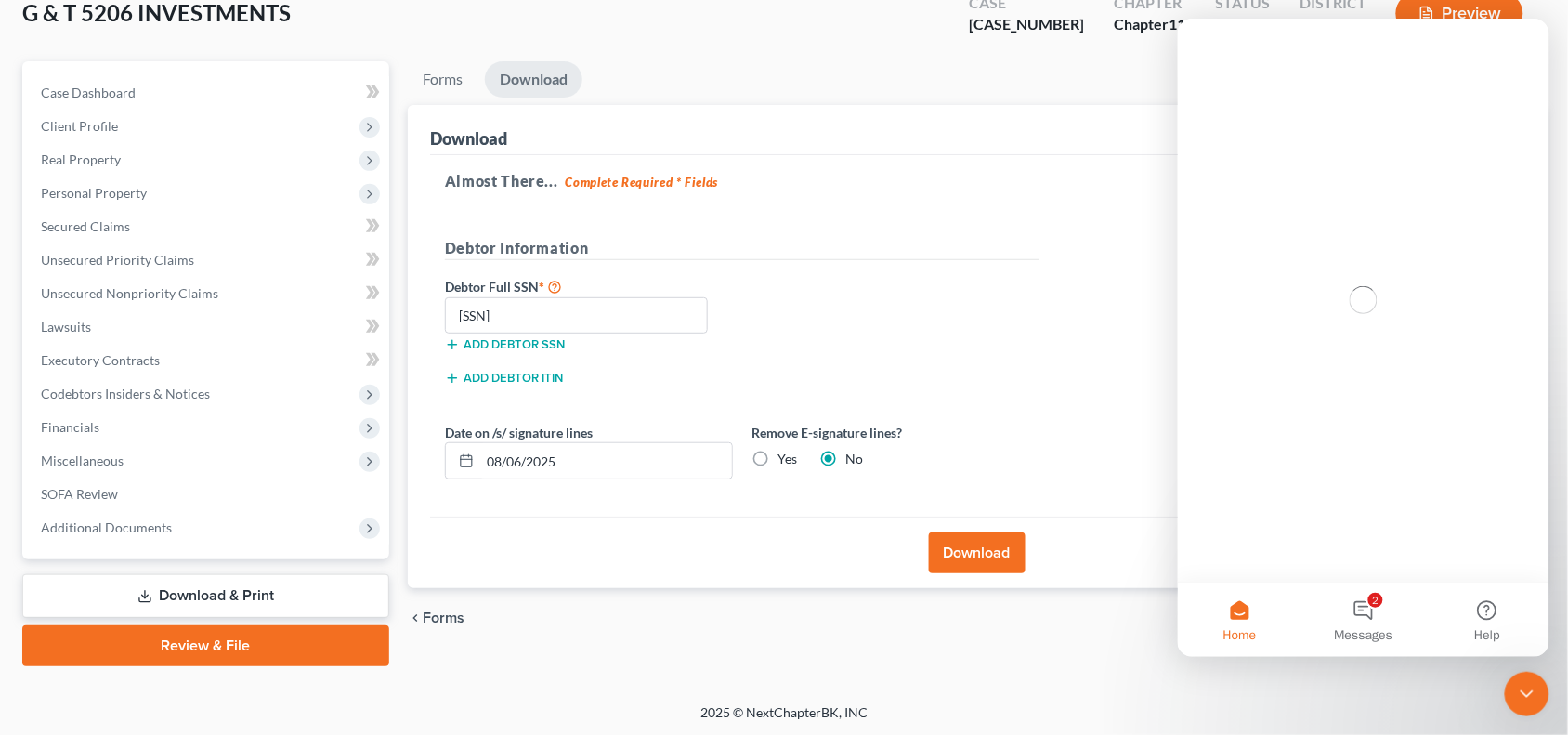 scroll, scrollTop: 0, scrollLeft: 0, axis: both 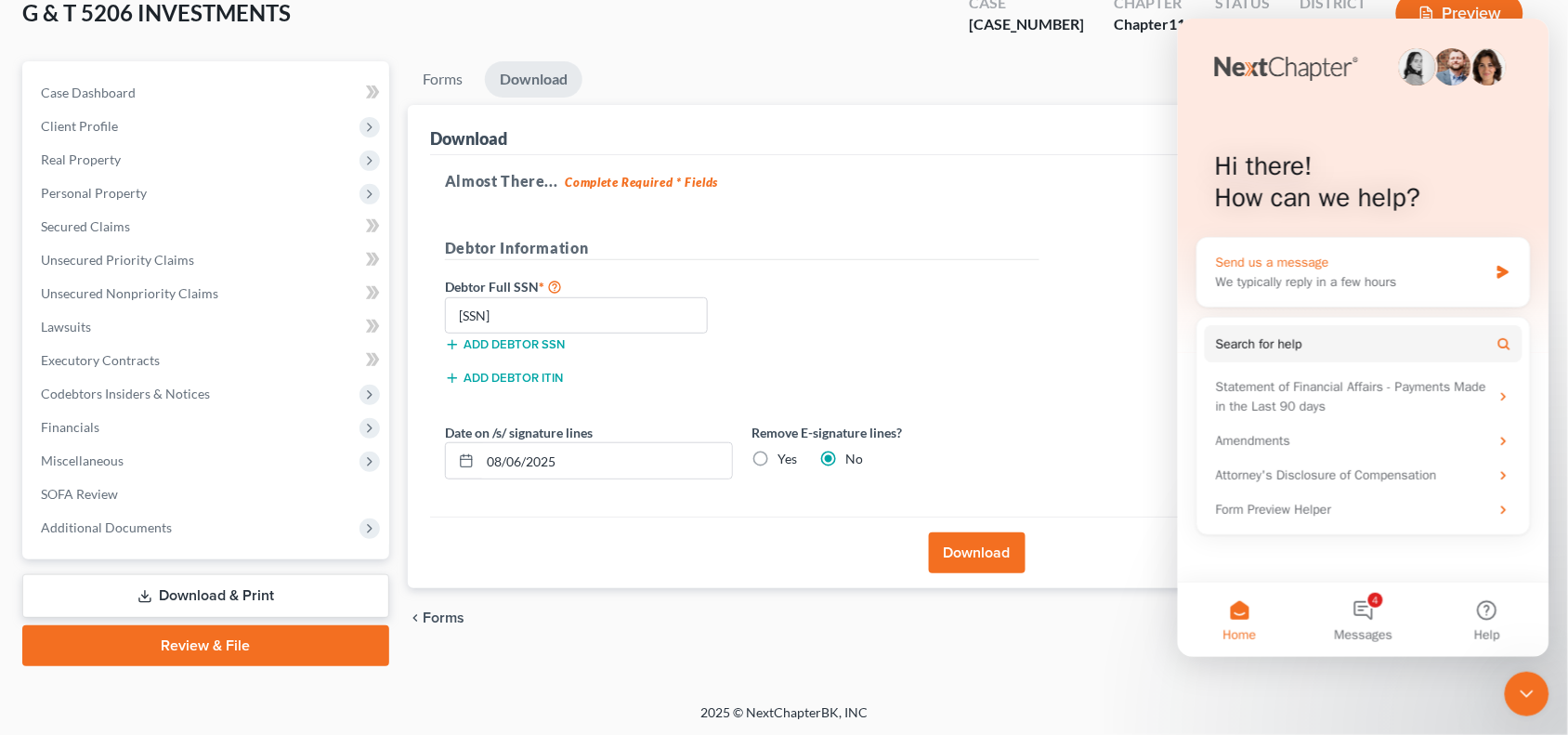 click on "We typically reply in a few hours" at bounding box center (1351, 281) 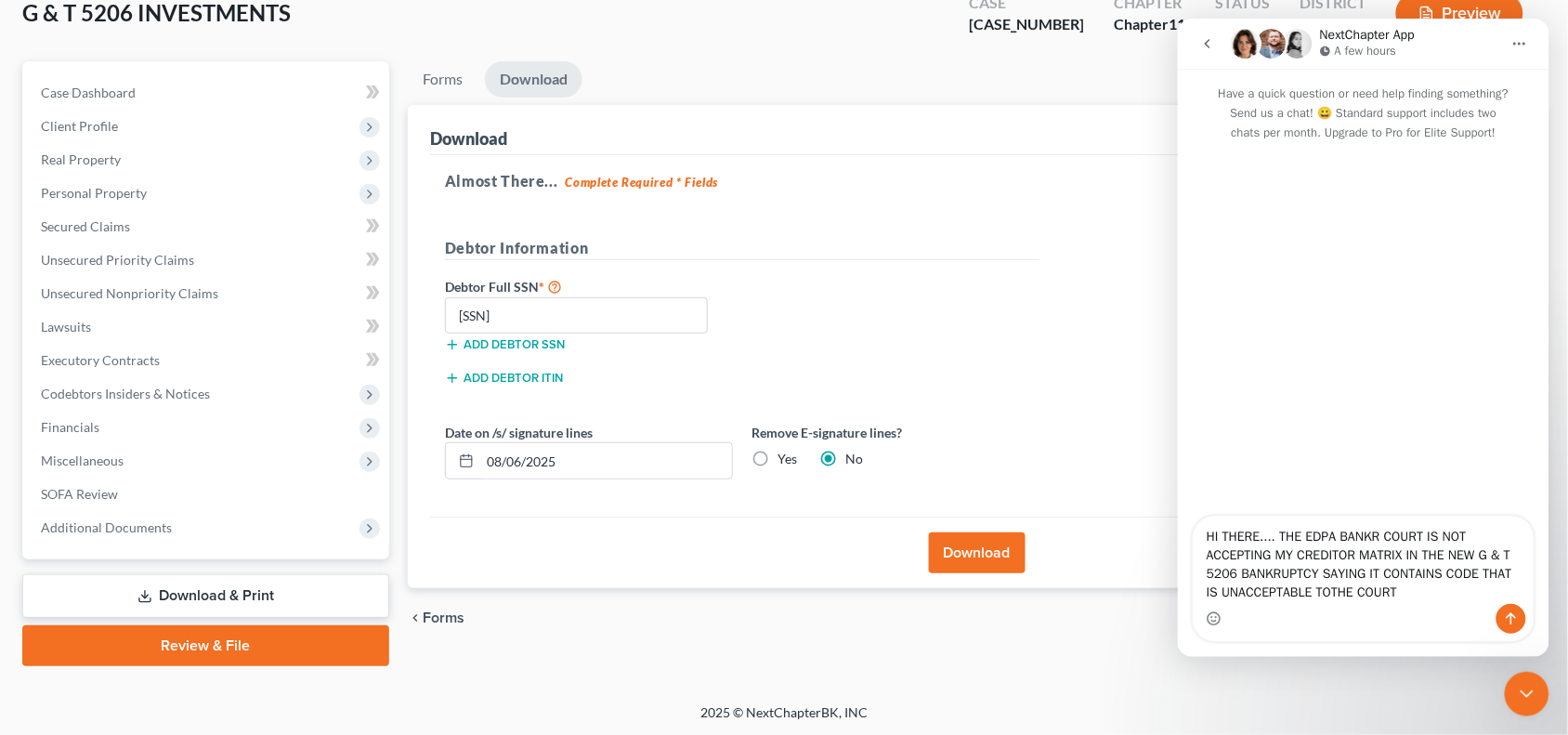 type on "HI THERE.... THE EDPA BANKR COURT IS NOT ACCEPTING MY CREDITOR MATRIX IN THE NEW G & T 5206 BANKRUPTCY SAYING IT CONTAINS CODE THAT IS UNACCEPTABLE TOTHE COURT." 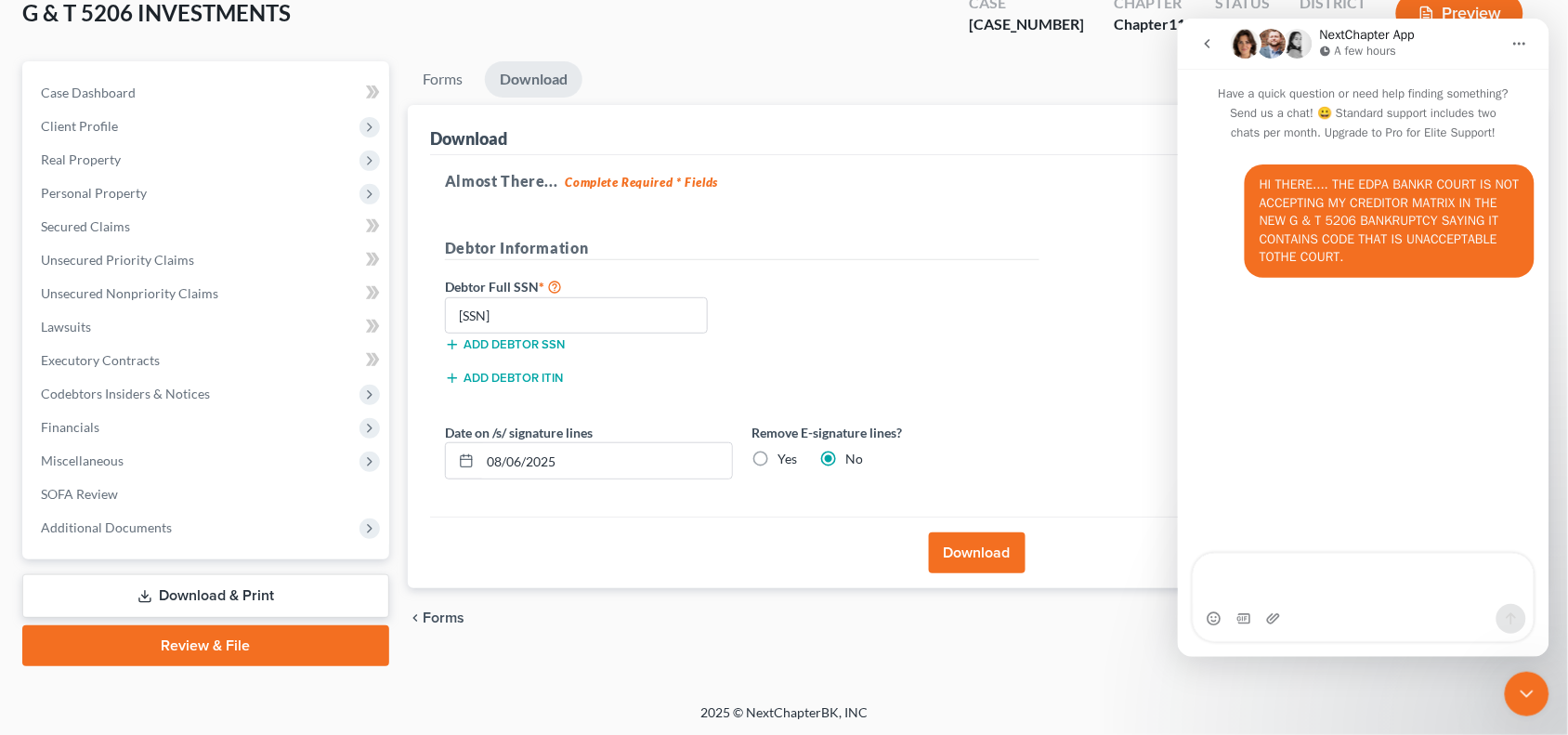 type 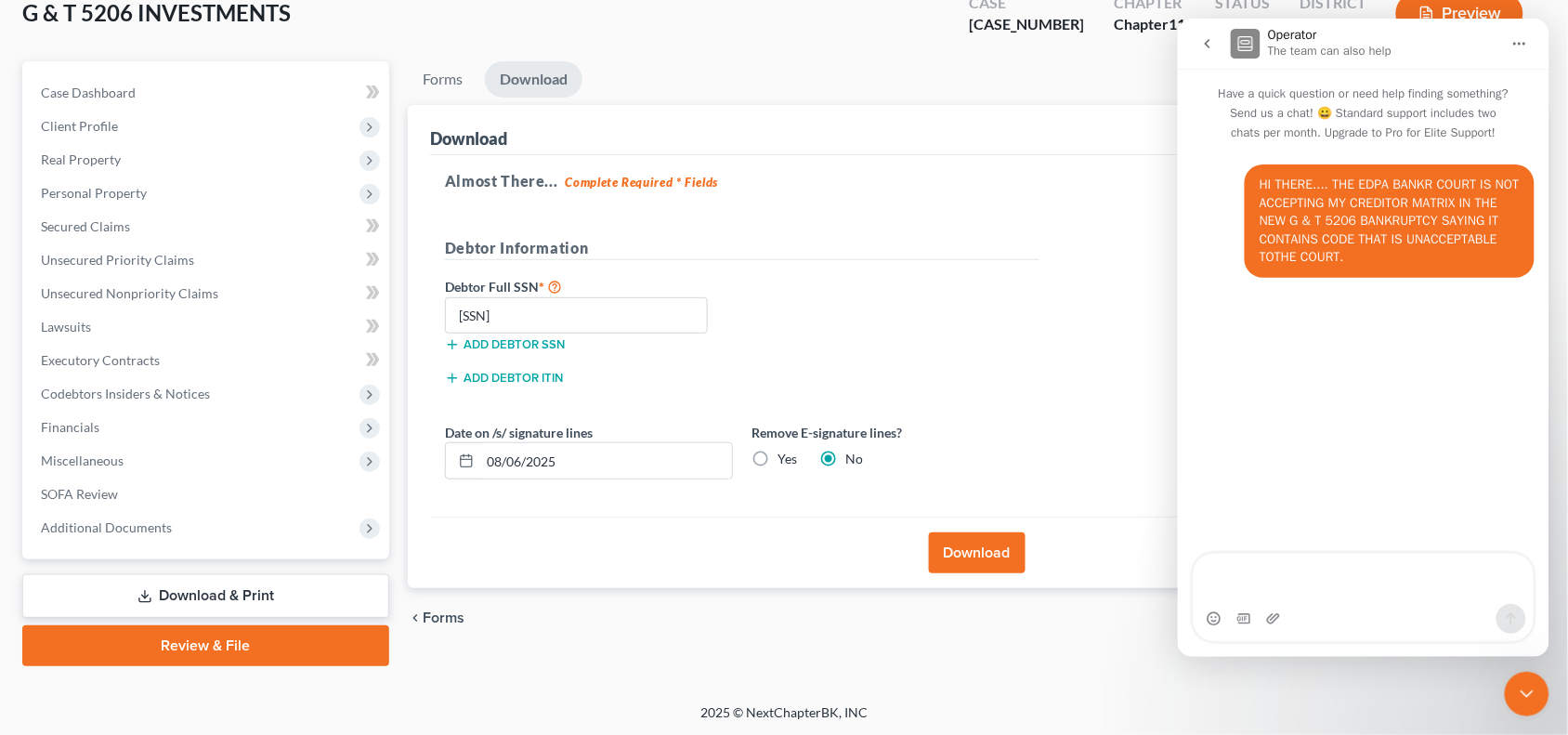 click at bounding box center (1519, 43) 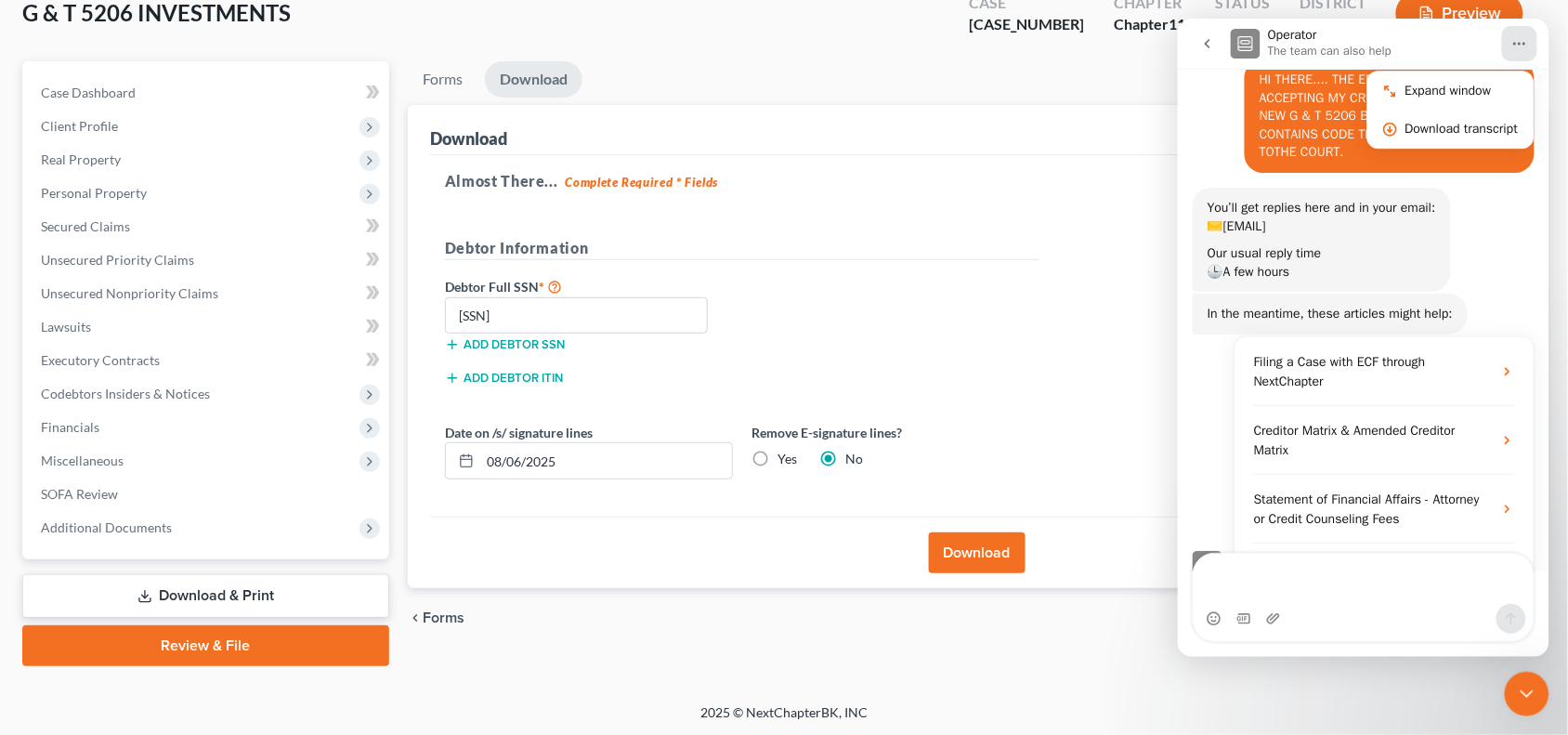 scroll, scrollTop: 161, scrollLeft: 0, axis: vertical 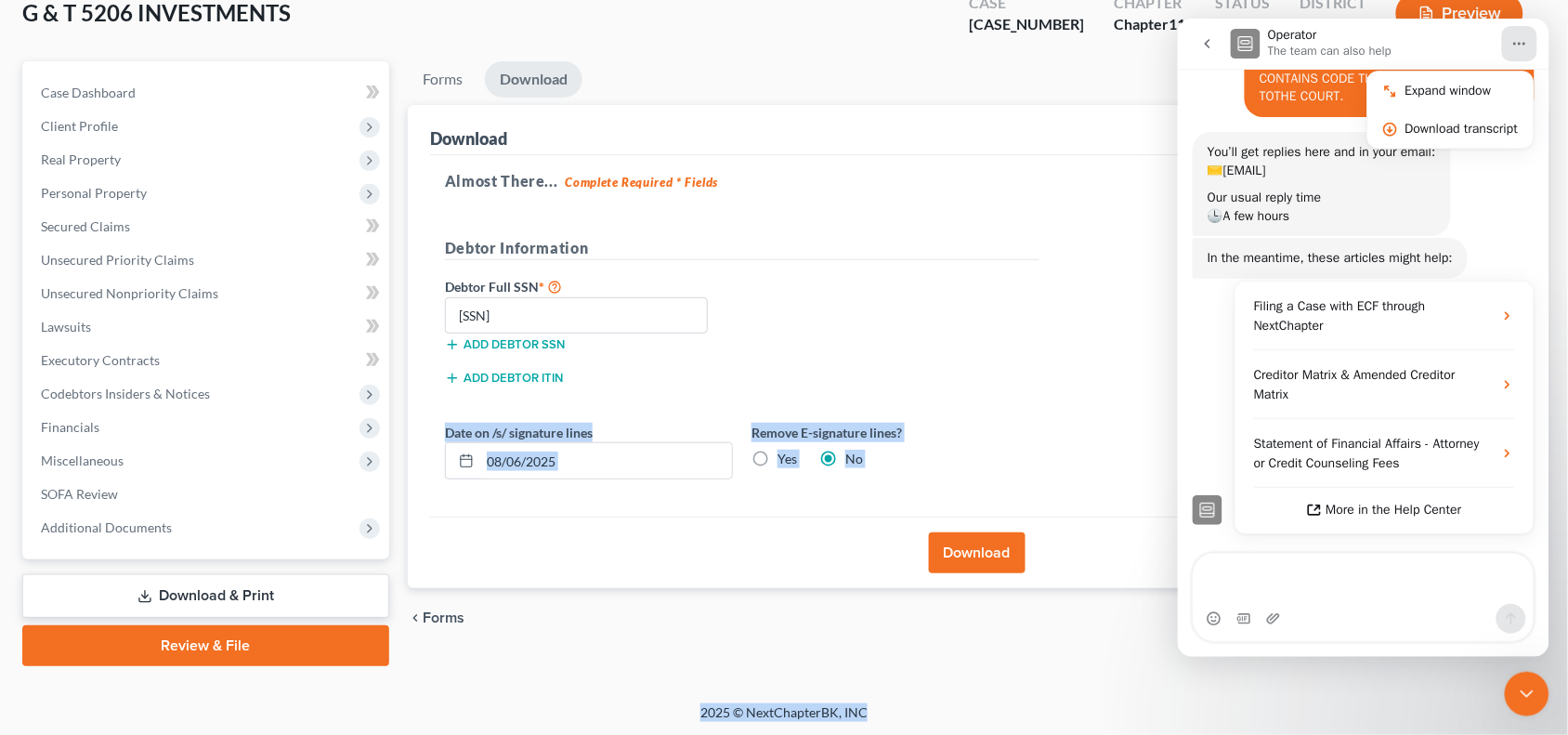 drag, startPoint x: 91, startPoint y: 628, endPoint x: 1338, endPoint y: 754, distance: 1253.3495 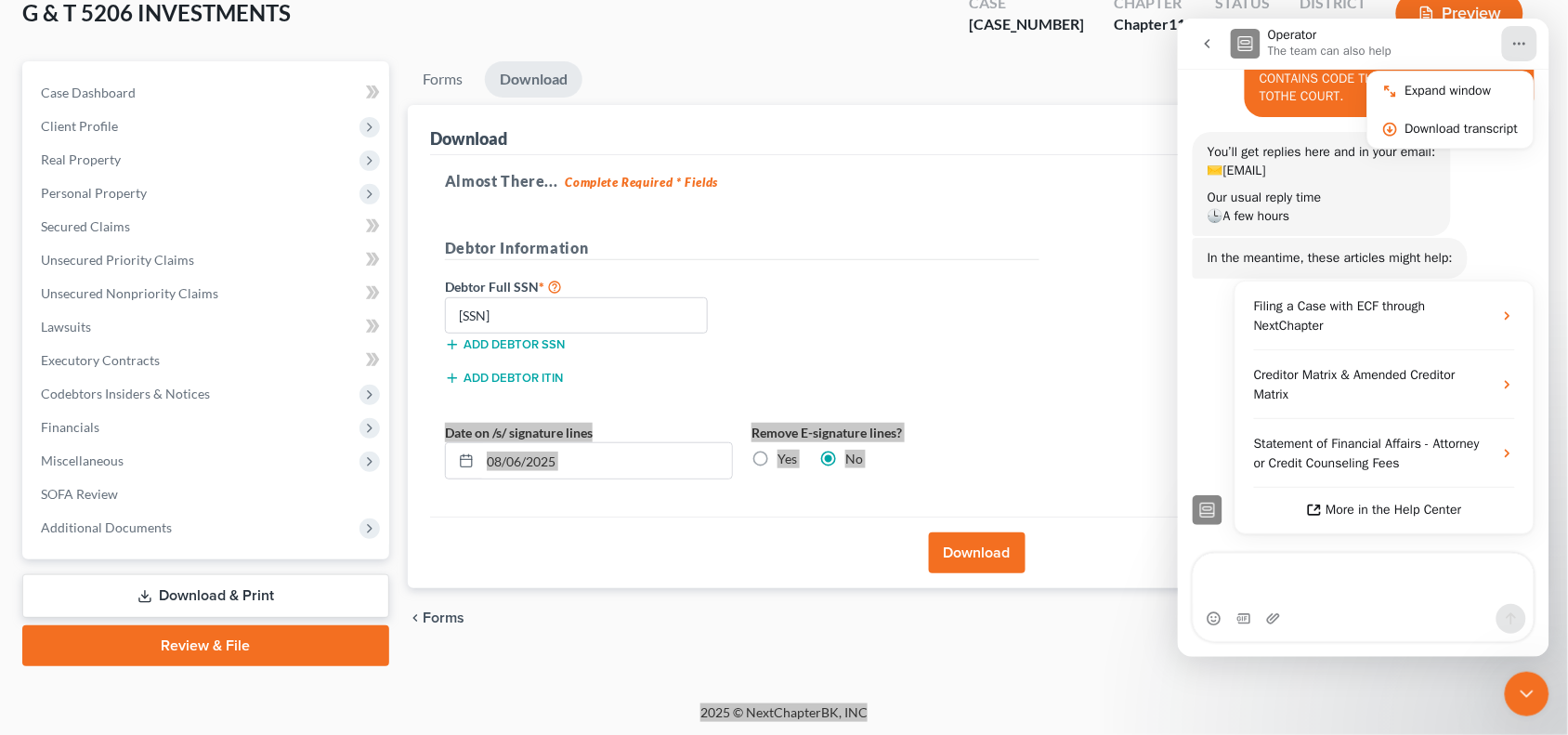 click 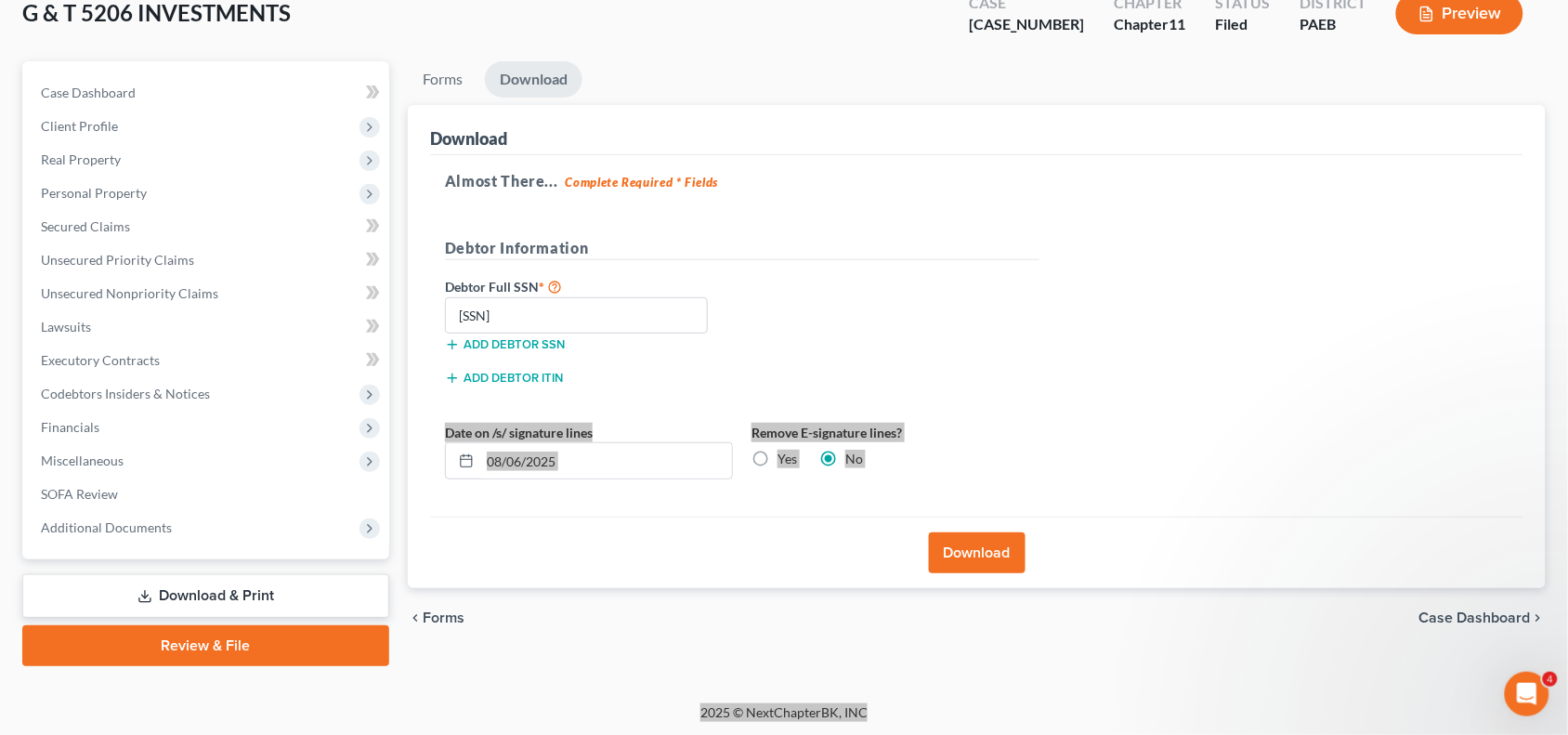 scroll, scrollTop: 0, scrollLeft: 0, axis: both 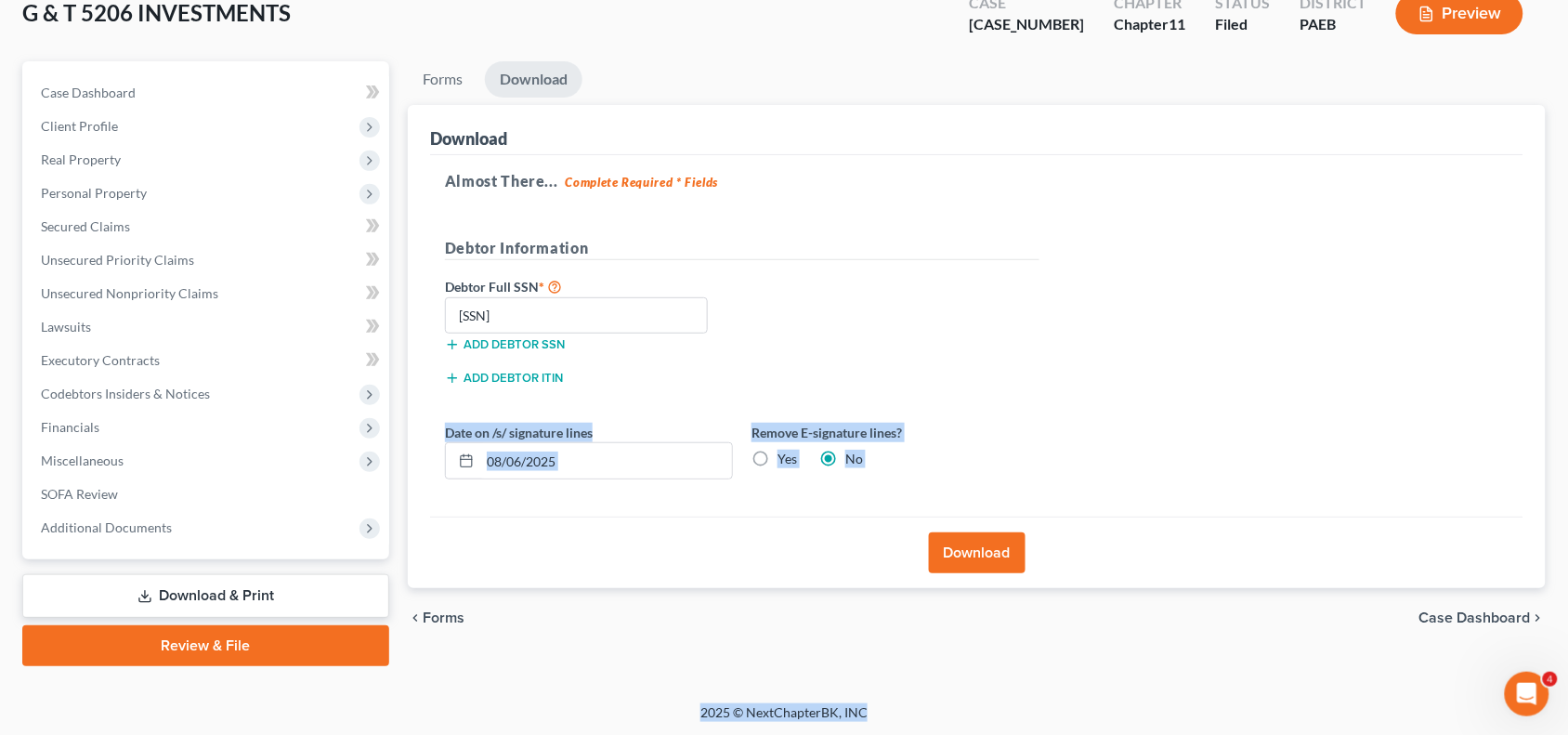 click on "Remove E-signature lines? Yes No" at bounding box center (895, 451) 